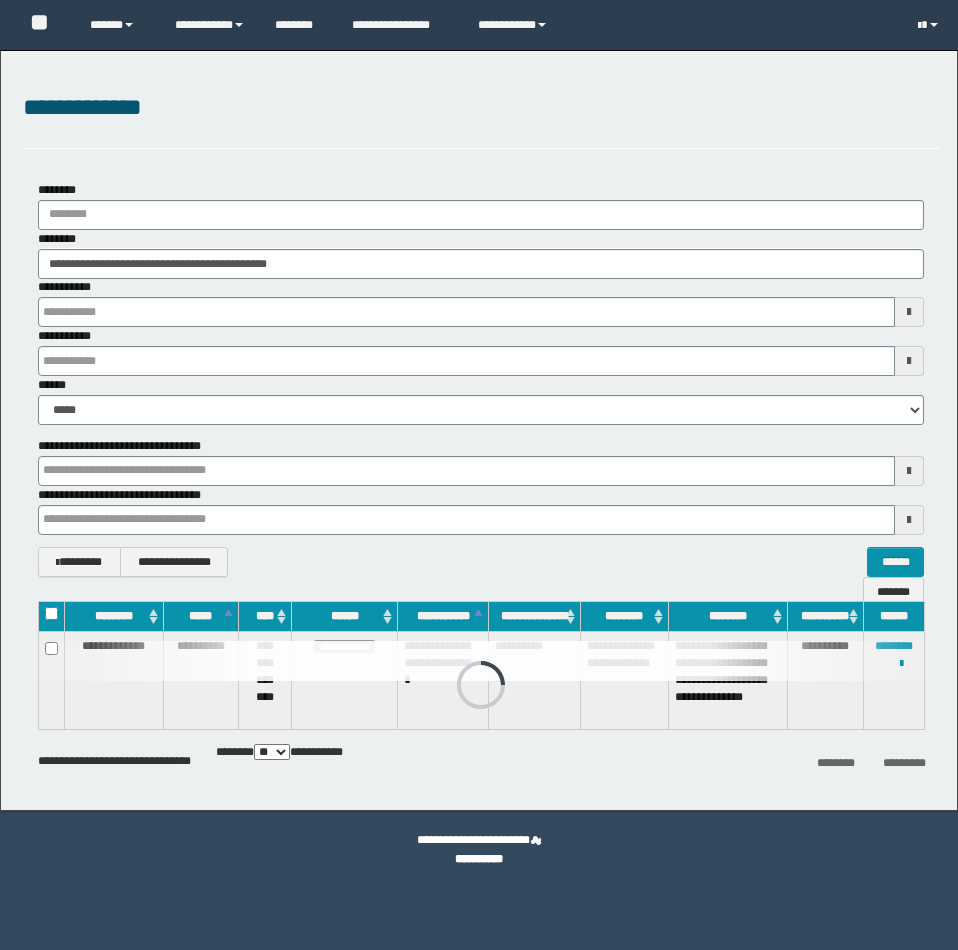 scroll, scrollTop: 0, scrollLeft: 0, axis: both 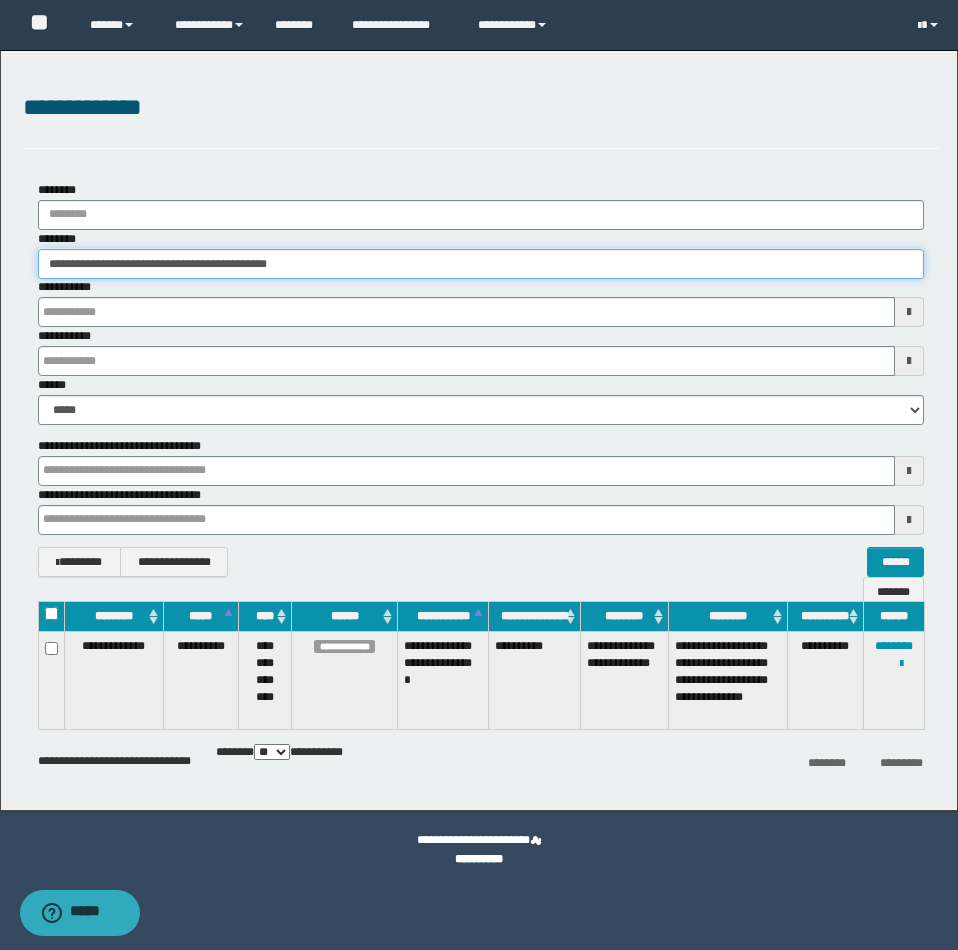 click on "**********" at bounding box center (481, 264) 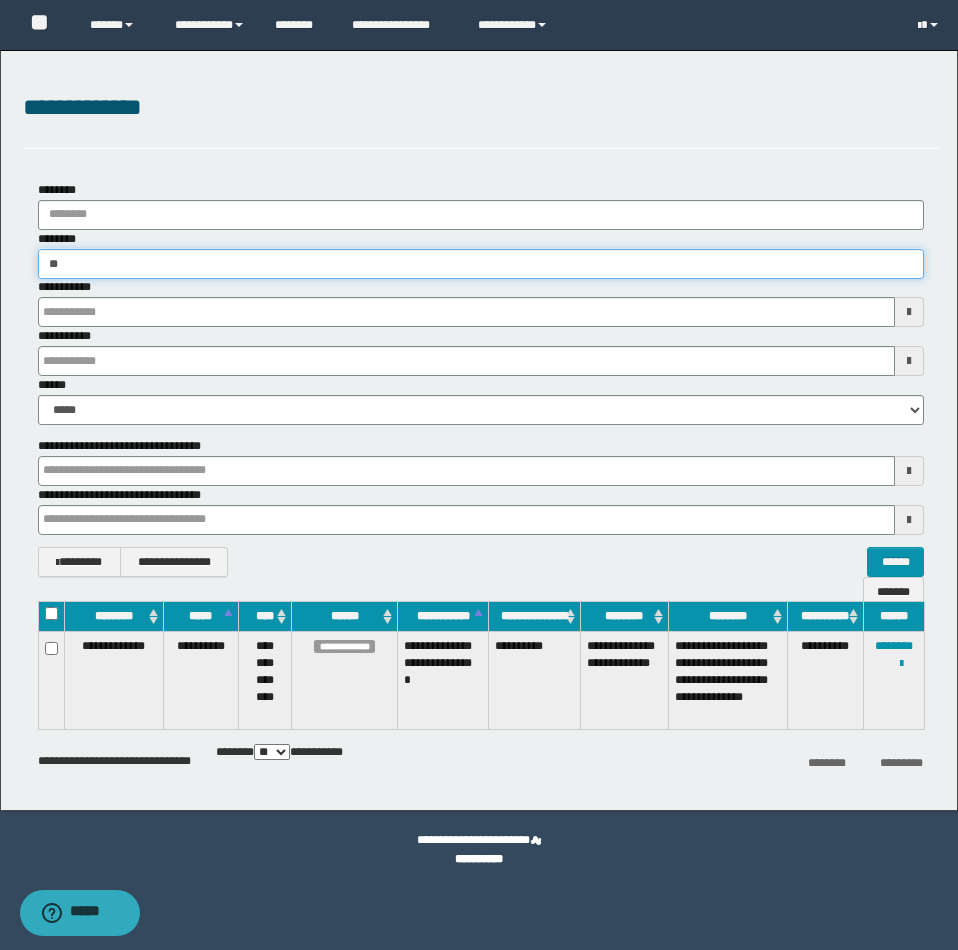 type on "*" 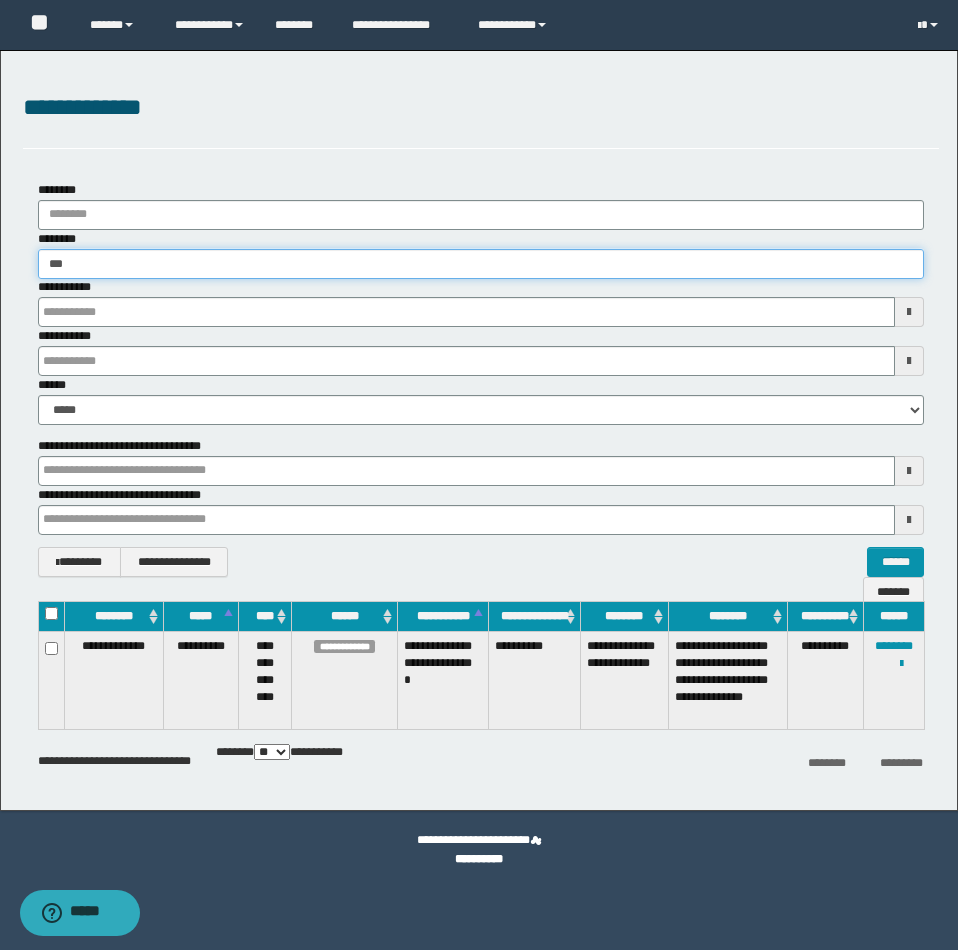 type 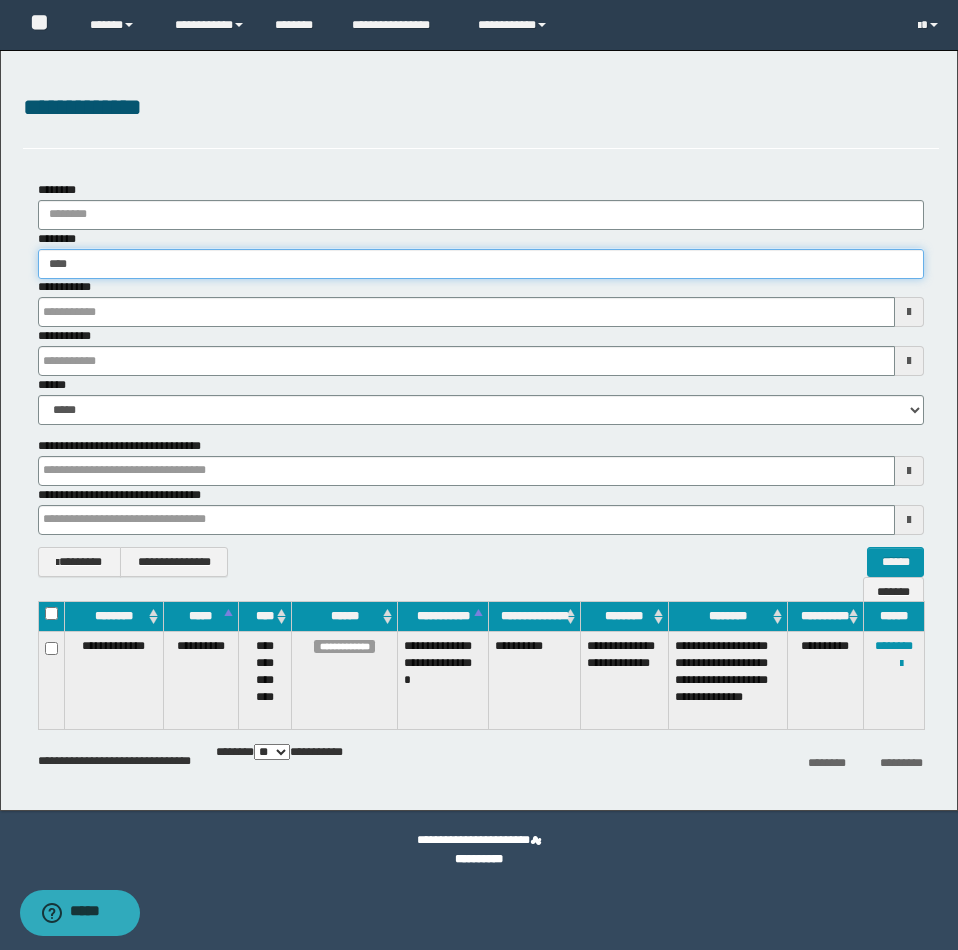 type on "****" 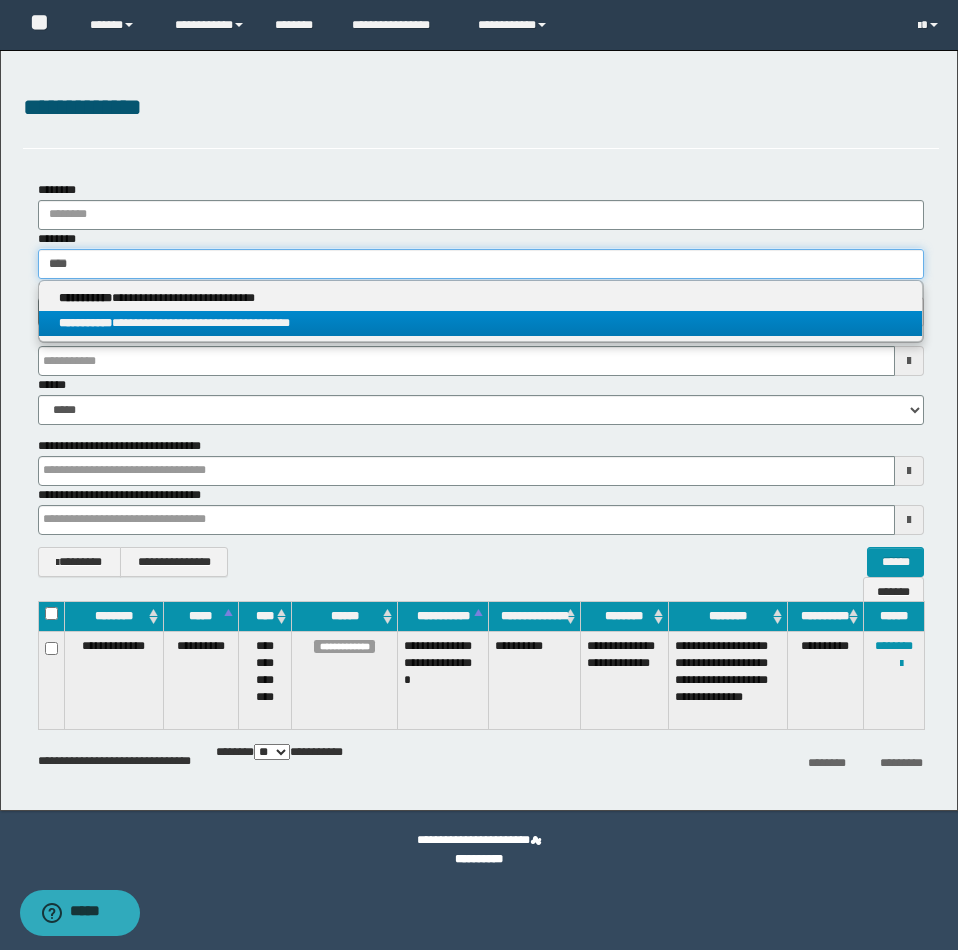 type on "****" 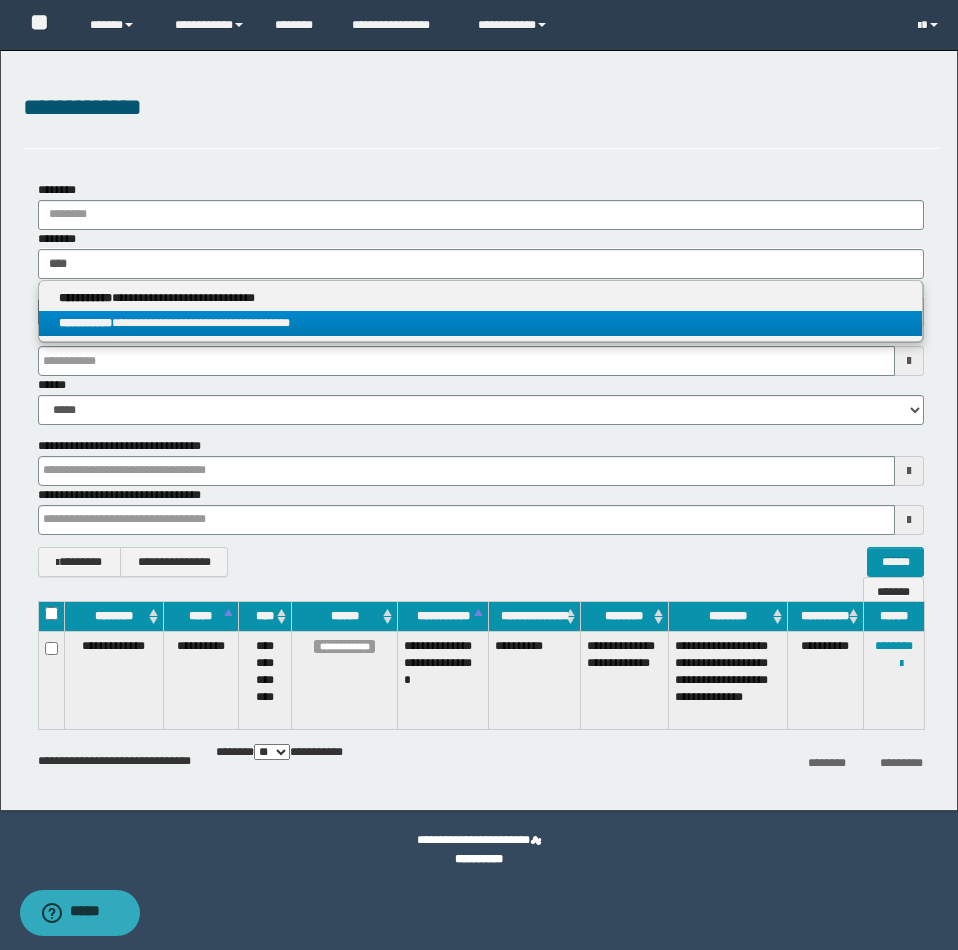click on "**********" at bounding box center [480, 323] 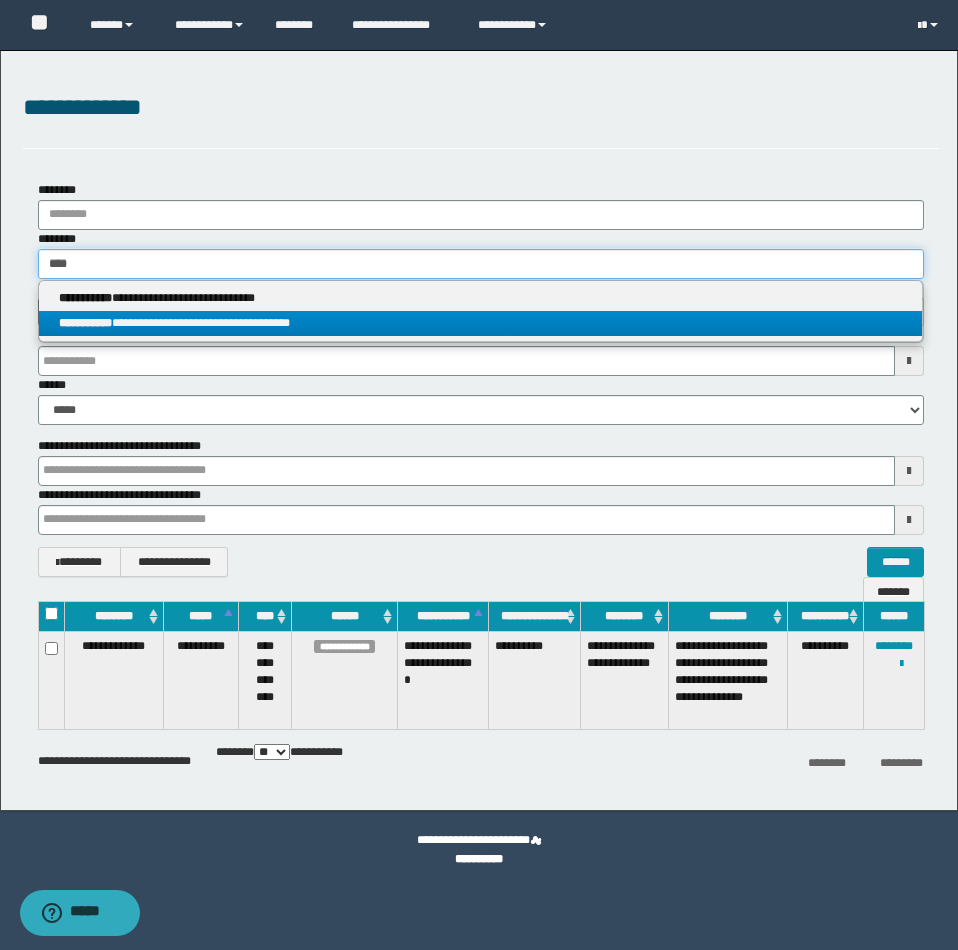 type 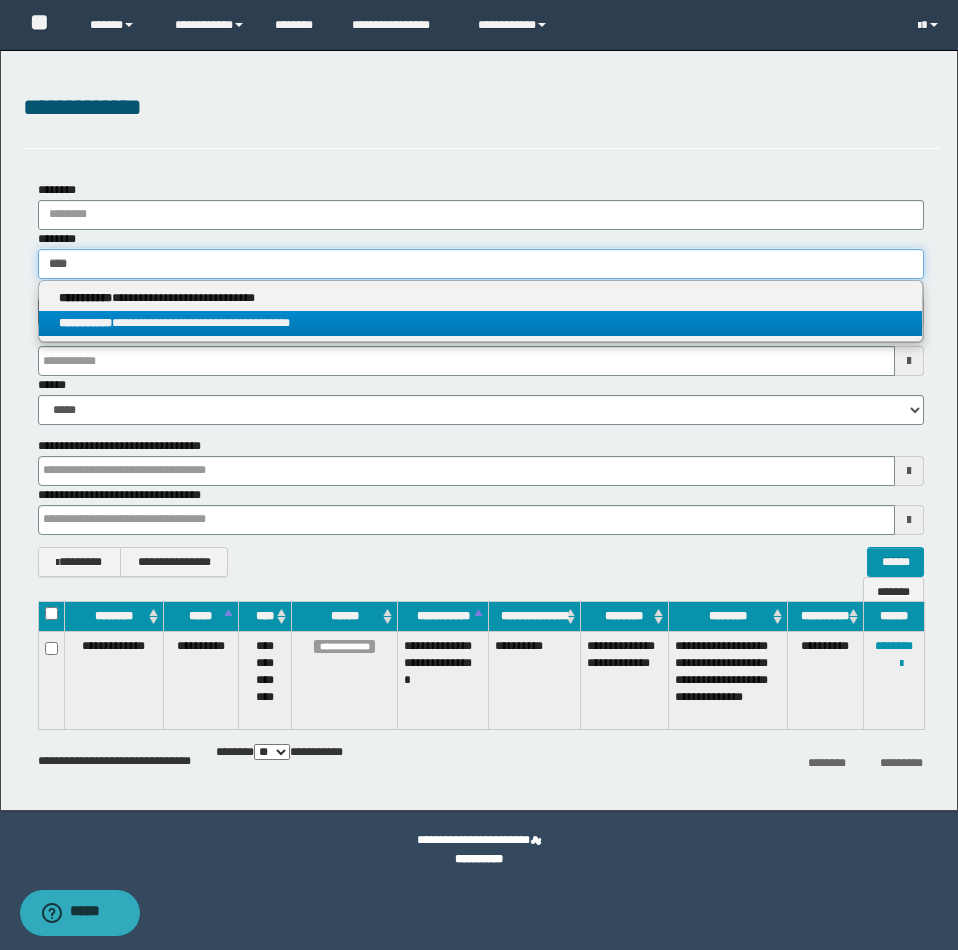 type on "**********" 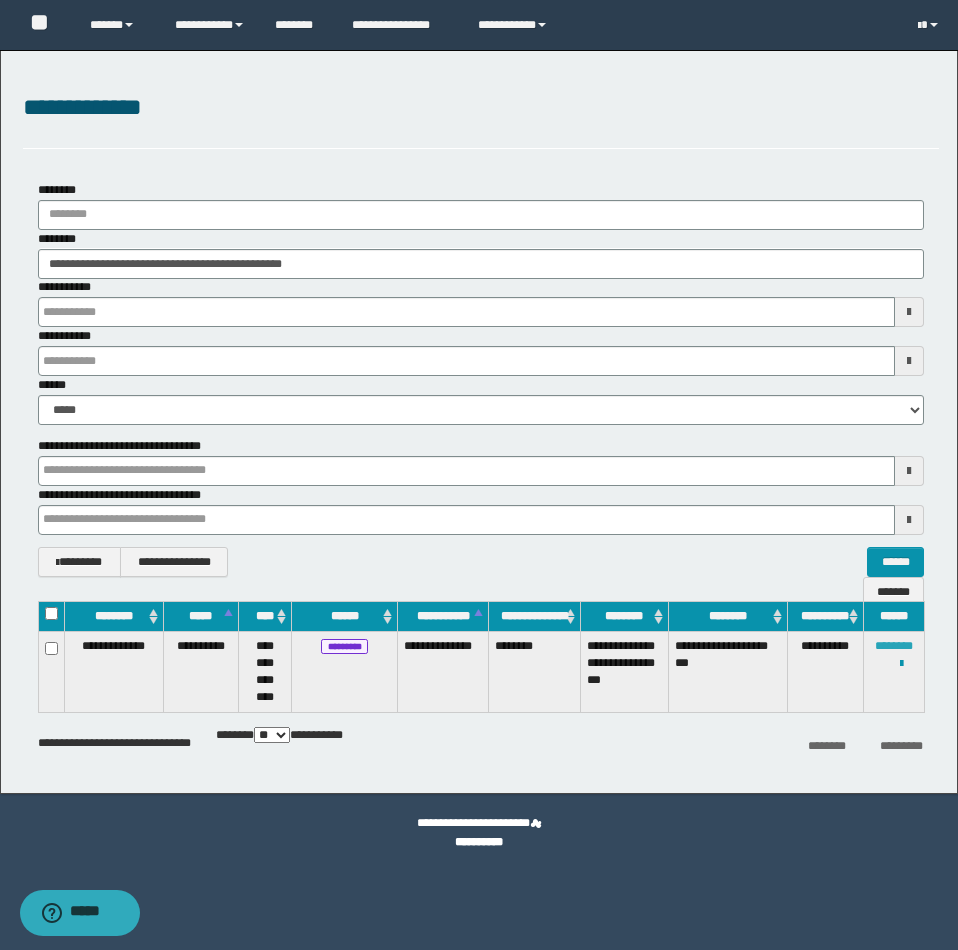 click on "********" at bounding box center (894, 646) 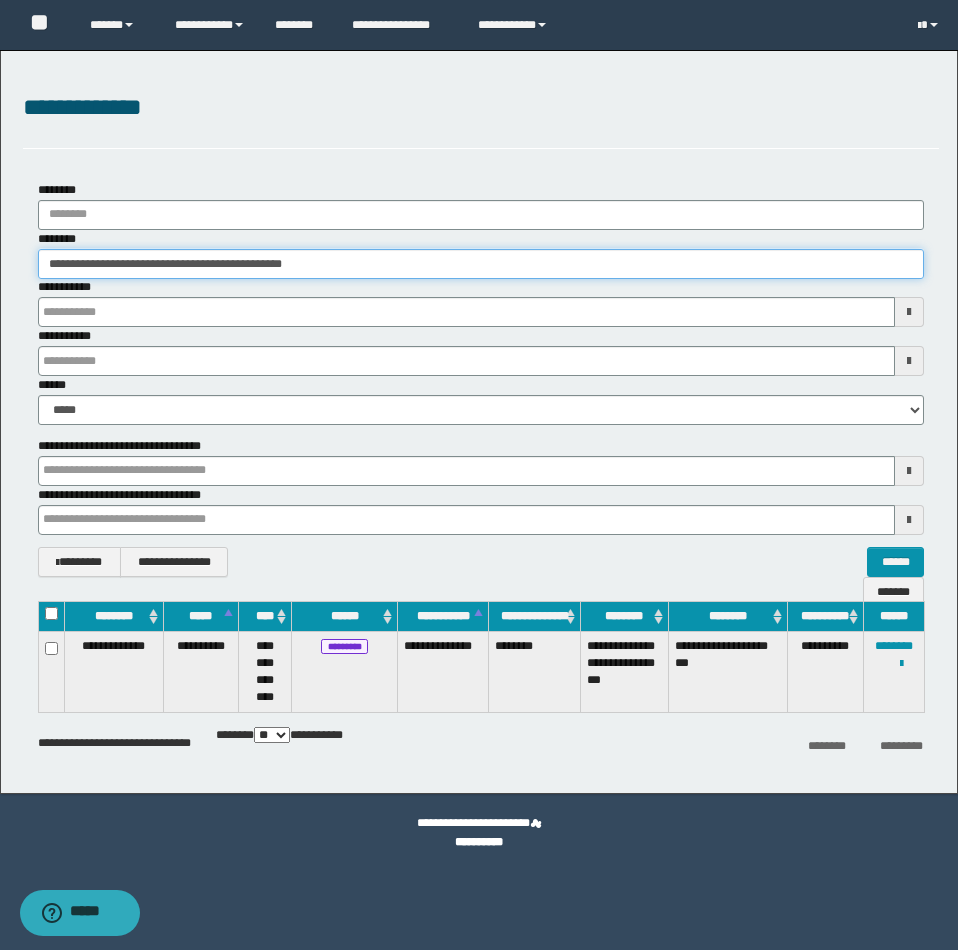 drag, startPoint x: 42, startPoint y: 262, endPoint x: 536, endPoint y: 259, distance: 494.0091 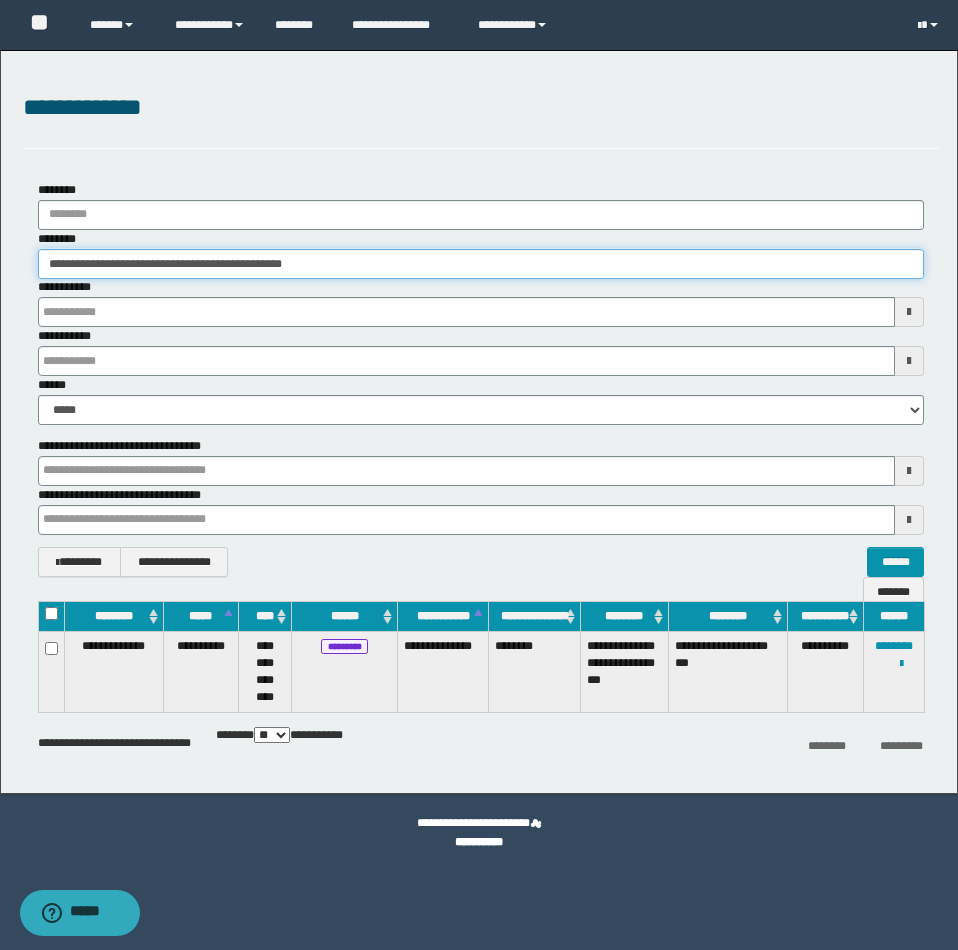 click on "**********" at bounding box center (481, 264) 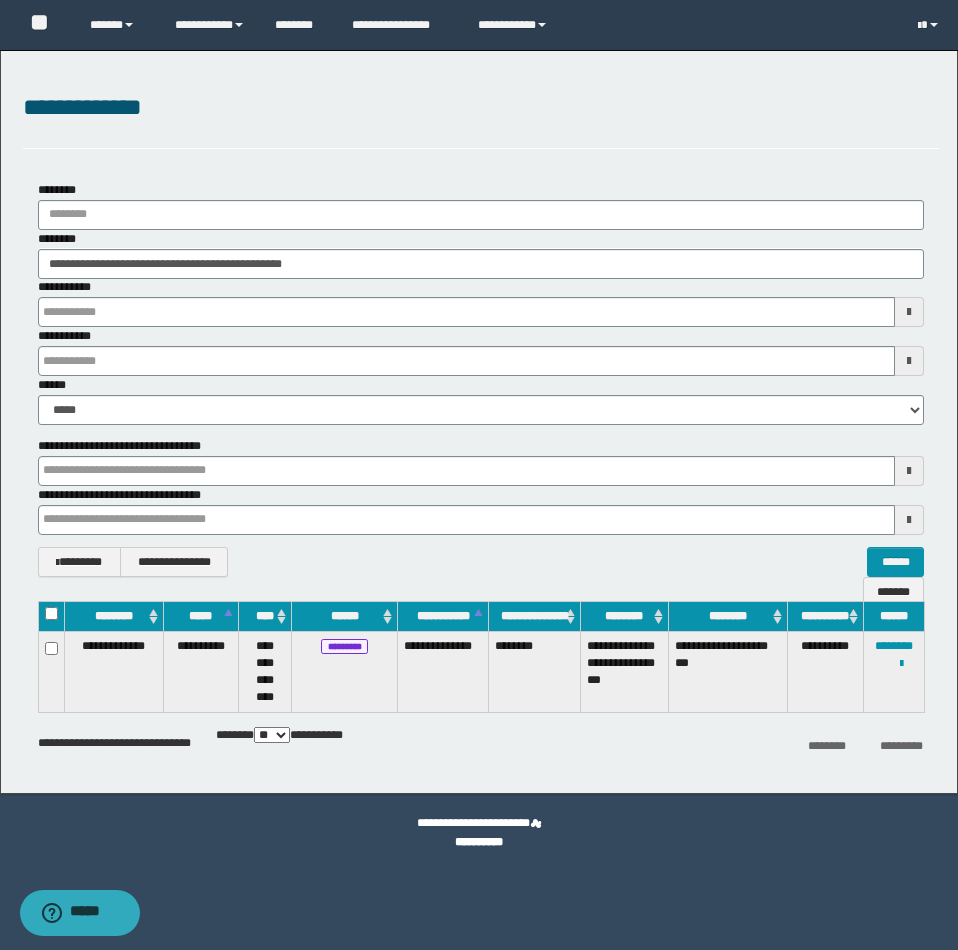 click at bounding box center (0, 0) 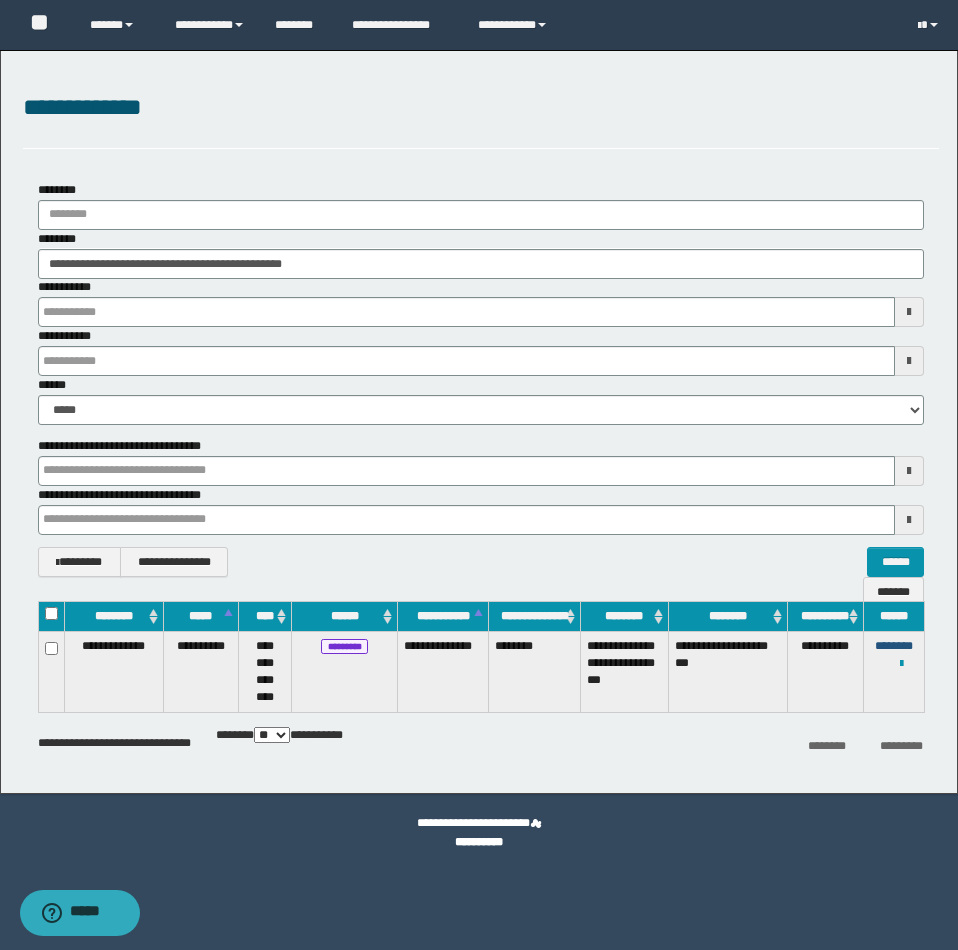 click on "********" at bounding box center [894, 646] 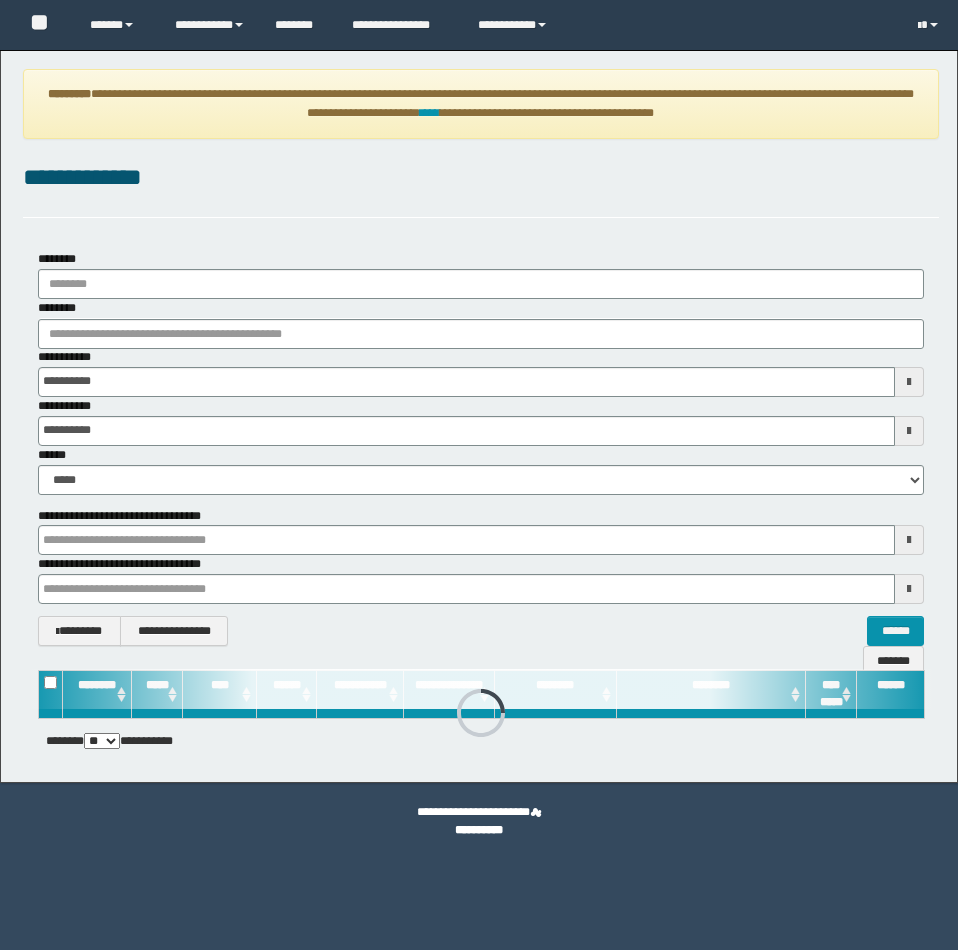 scroll, scrollTop: 0, scrollLeft: 0, axis: both 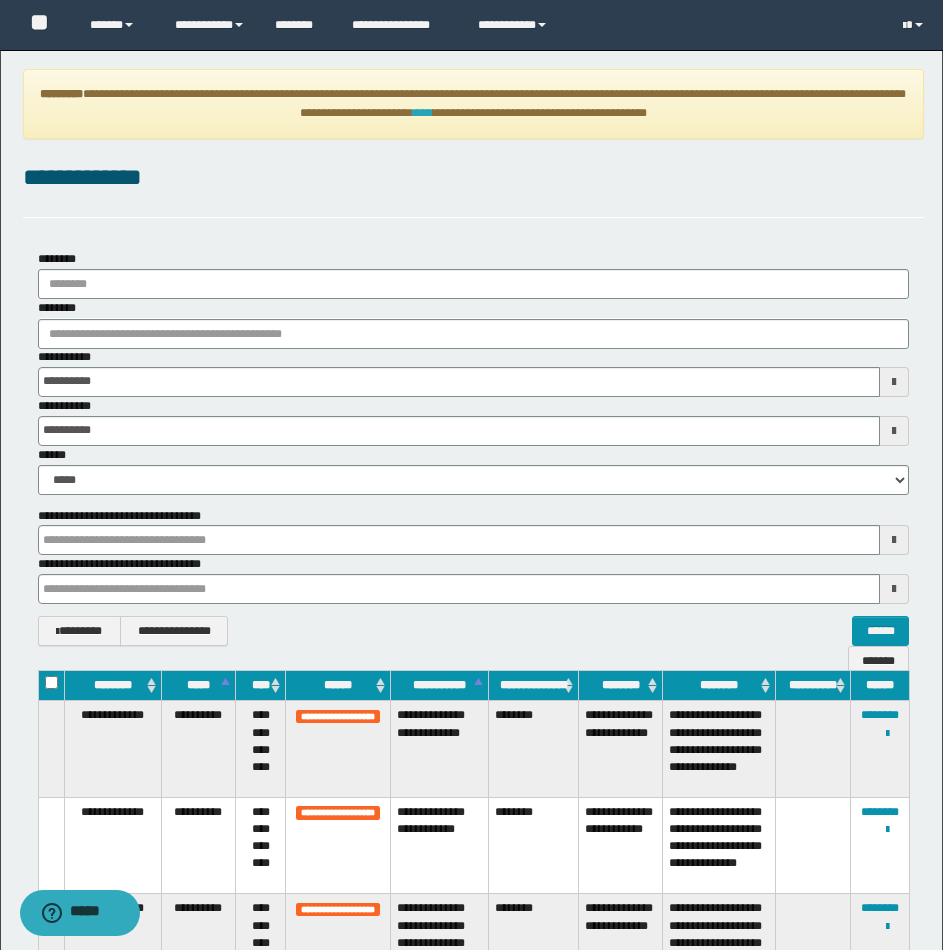 click on "****" at bounding box center (423, 113) 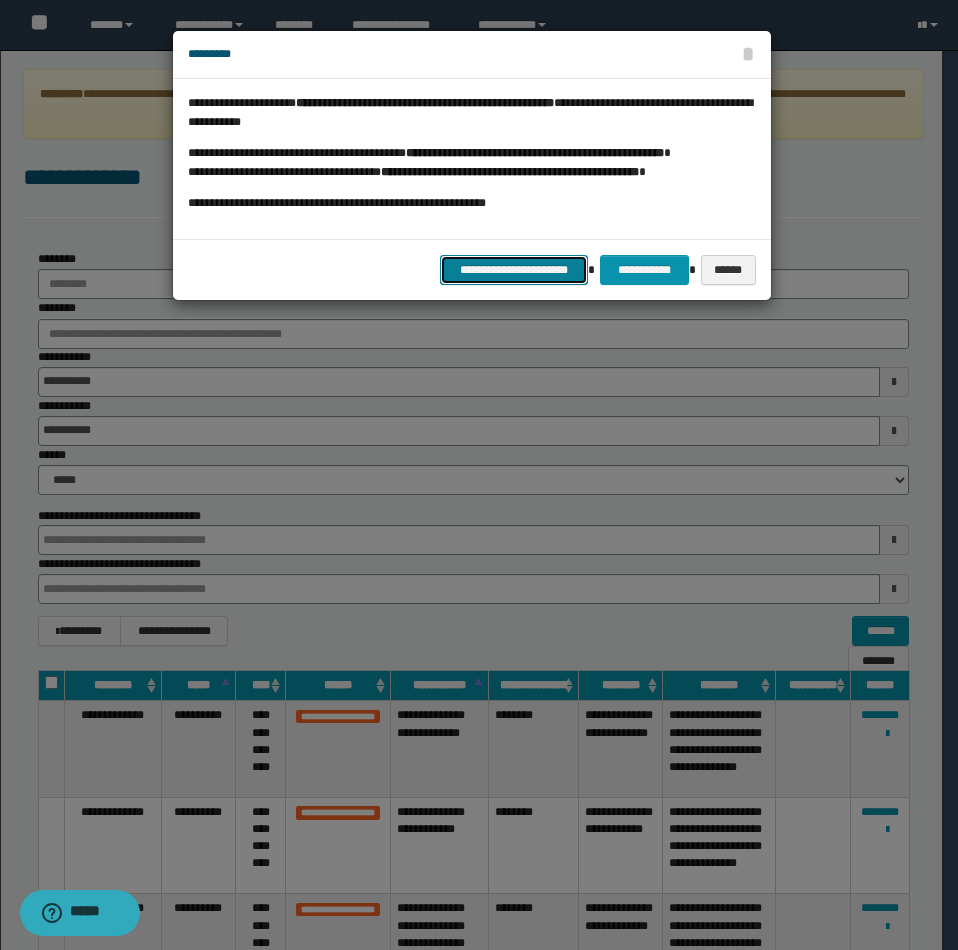 click on "**********" at bounding box center (514, 270) 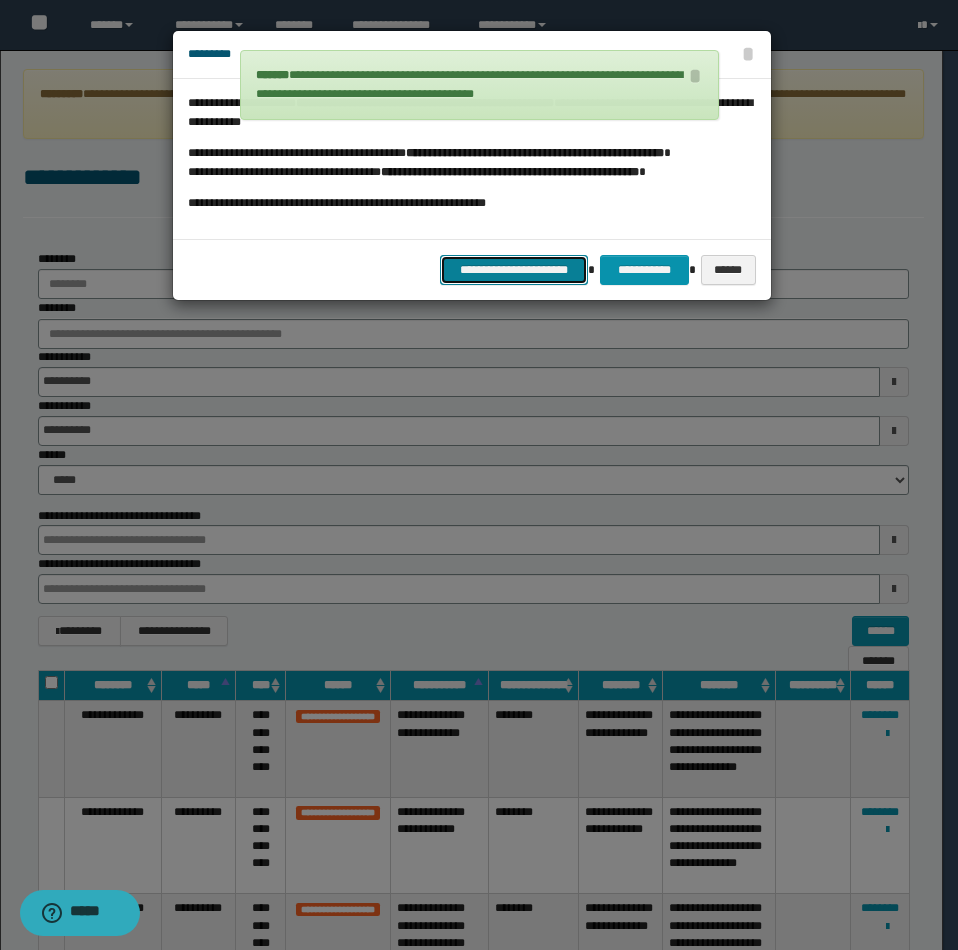 click on "**********" at bounding box center (514, 270) 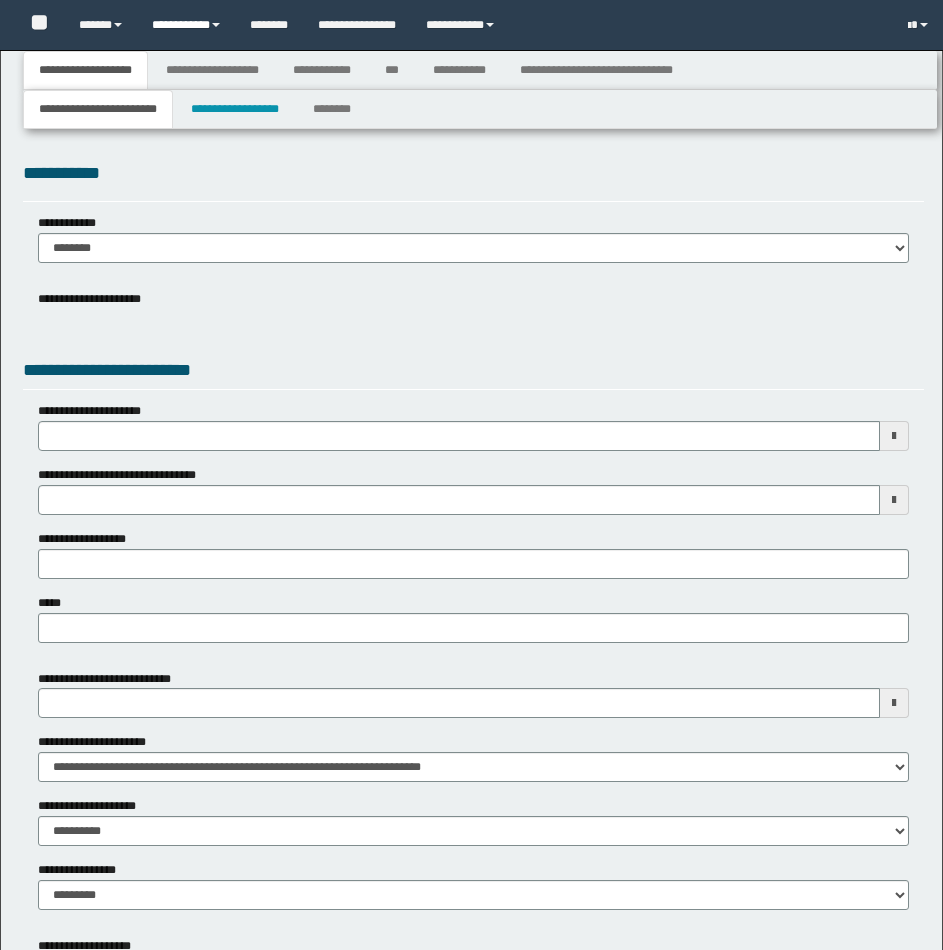 type 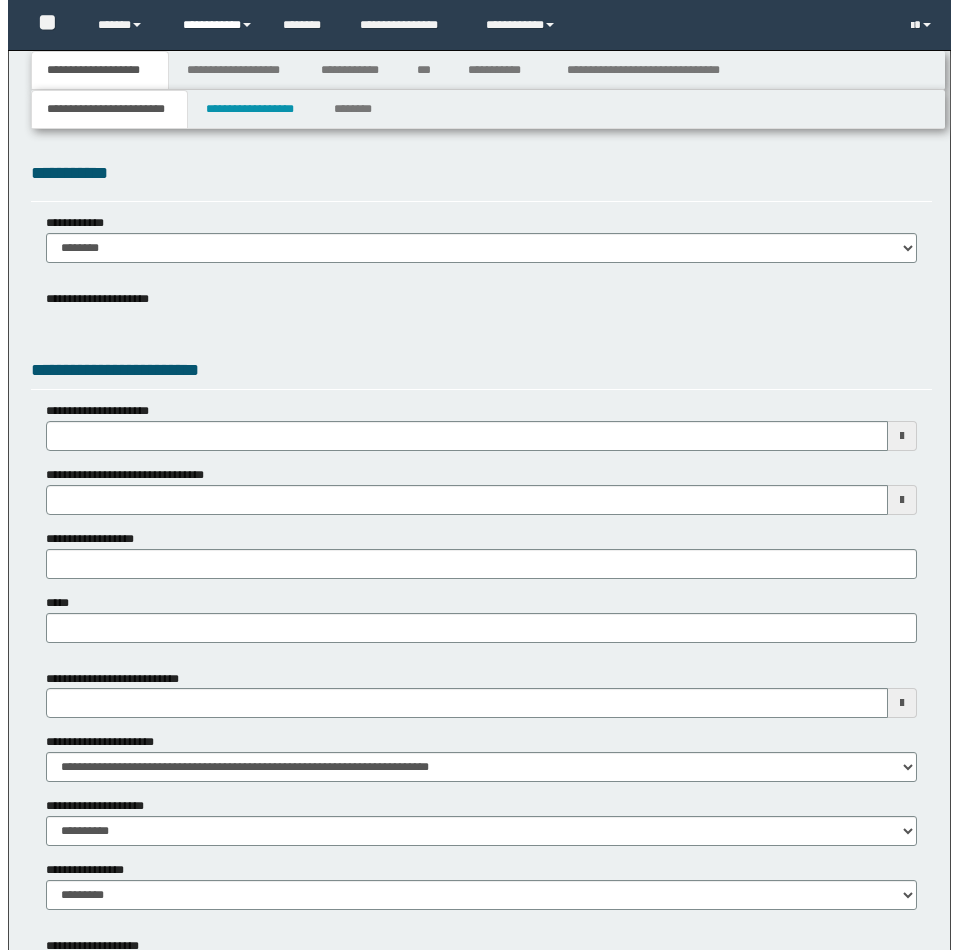 scroll, scrollTop: 0, scrollLeft: 0, axis: both 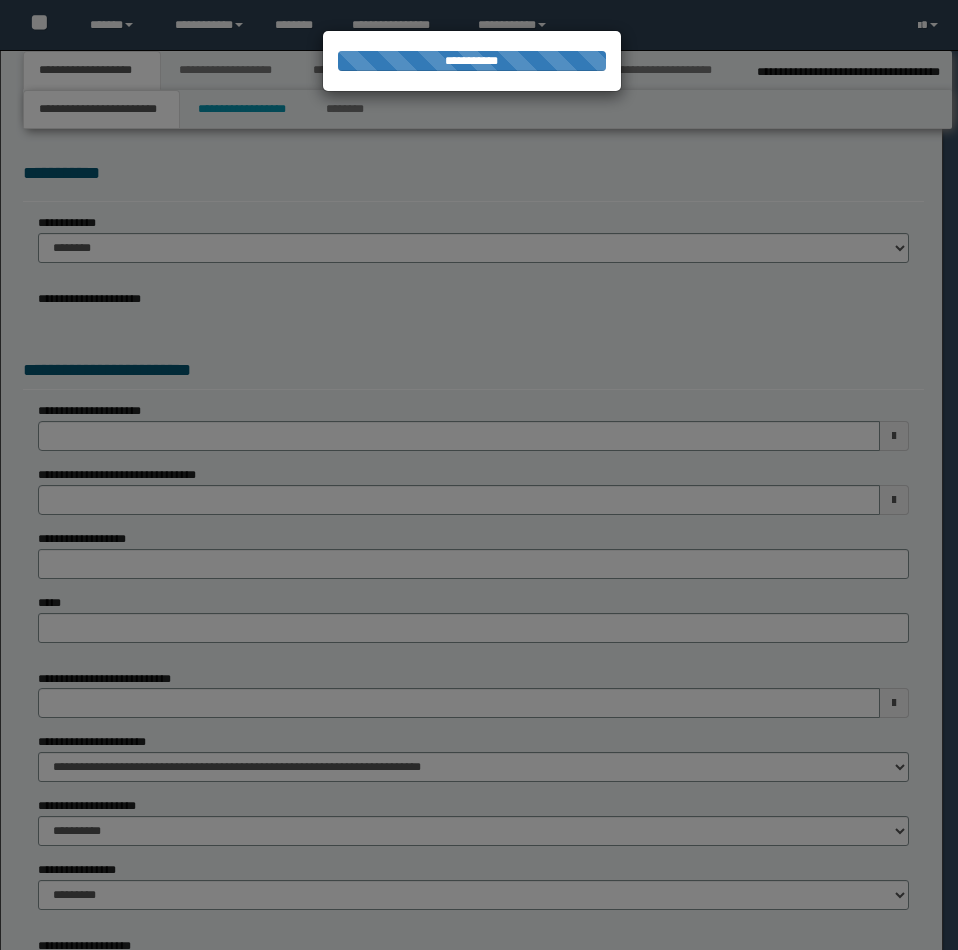 type on "**********" 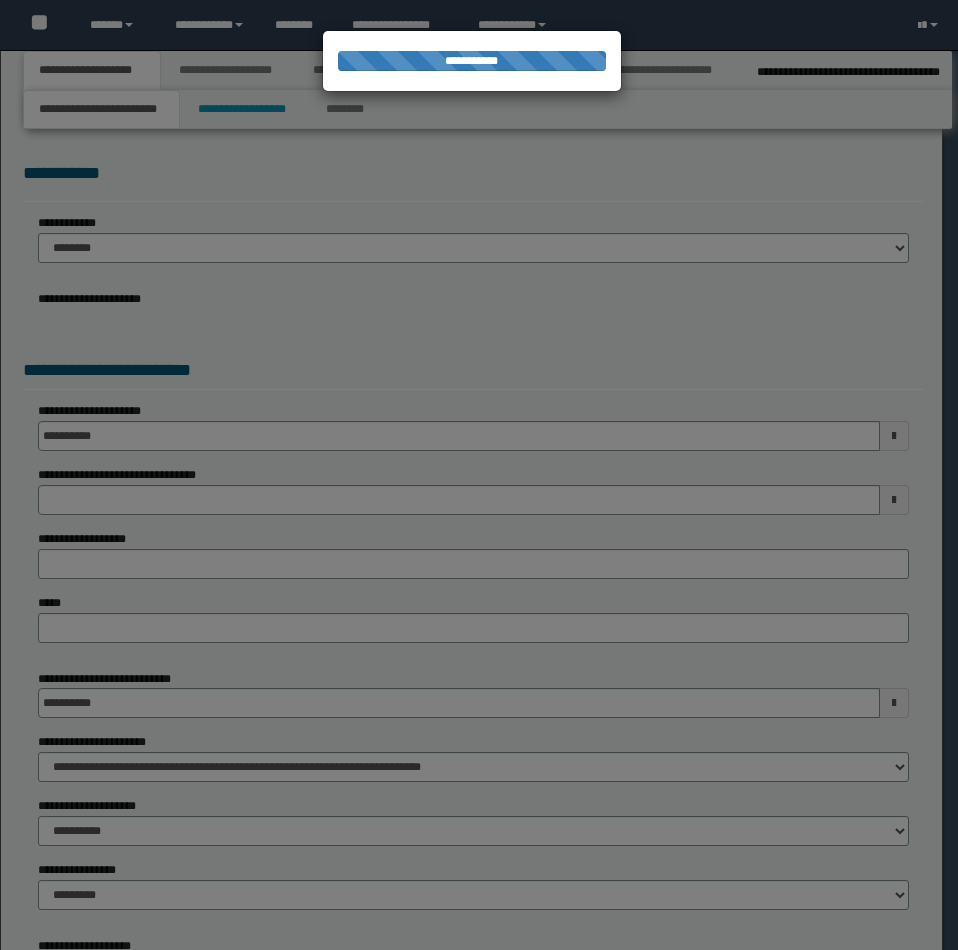 select on "*" 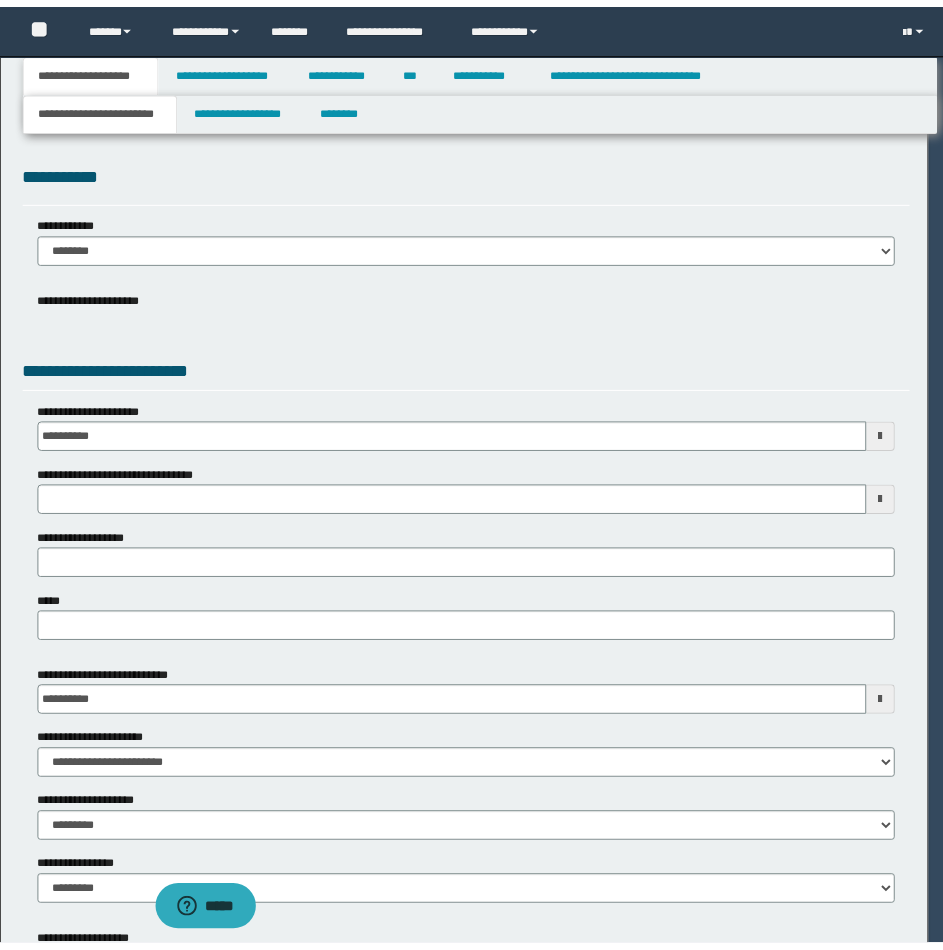 scroll, scrollTop: 0, scrollLeft: 0, axis: both 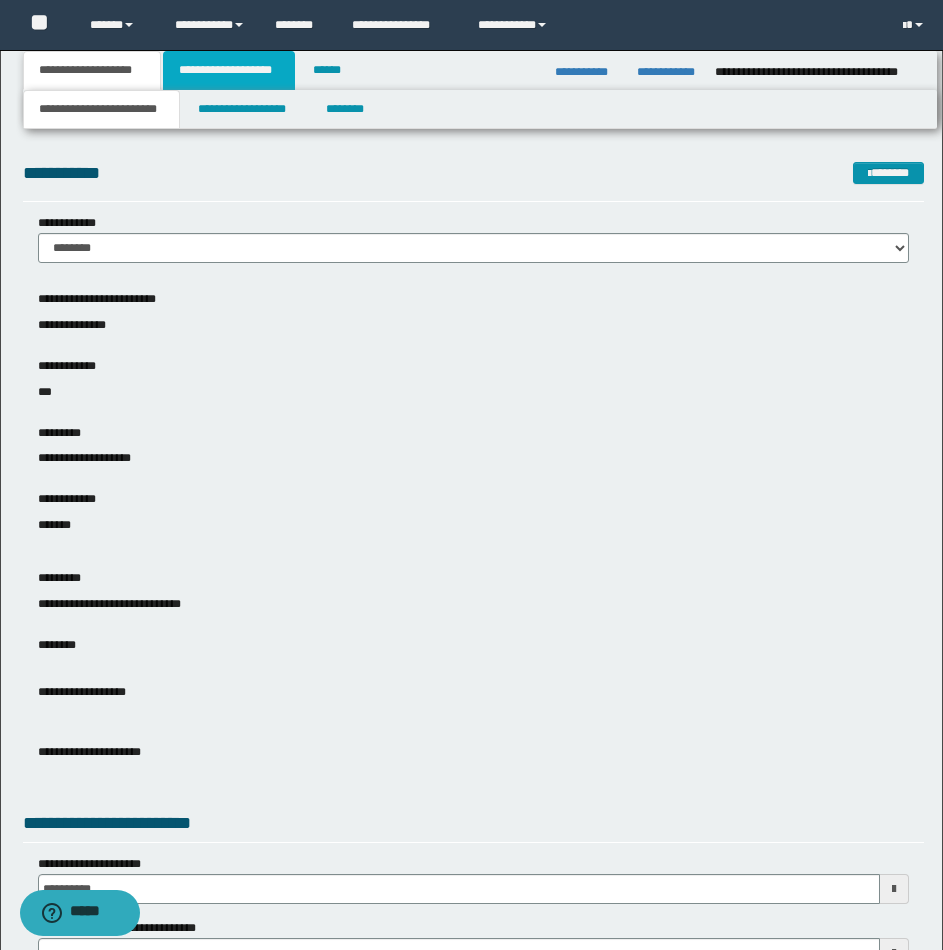 click on "**********" at bounding box center [229, 70] 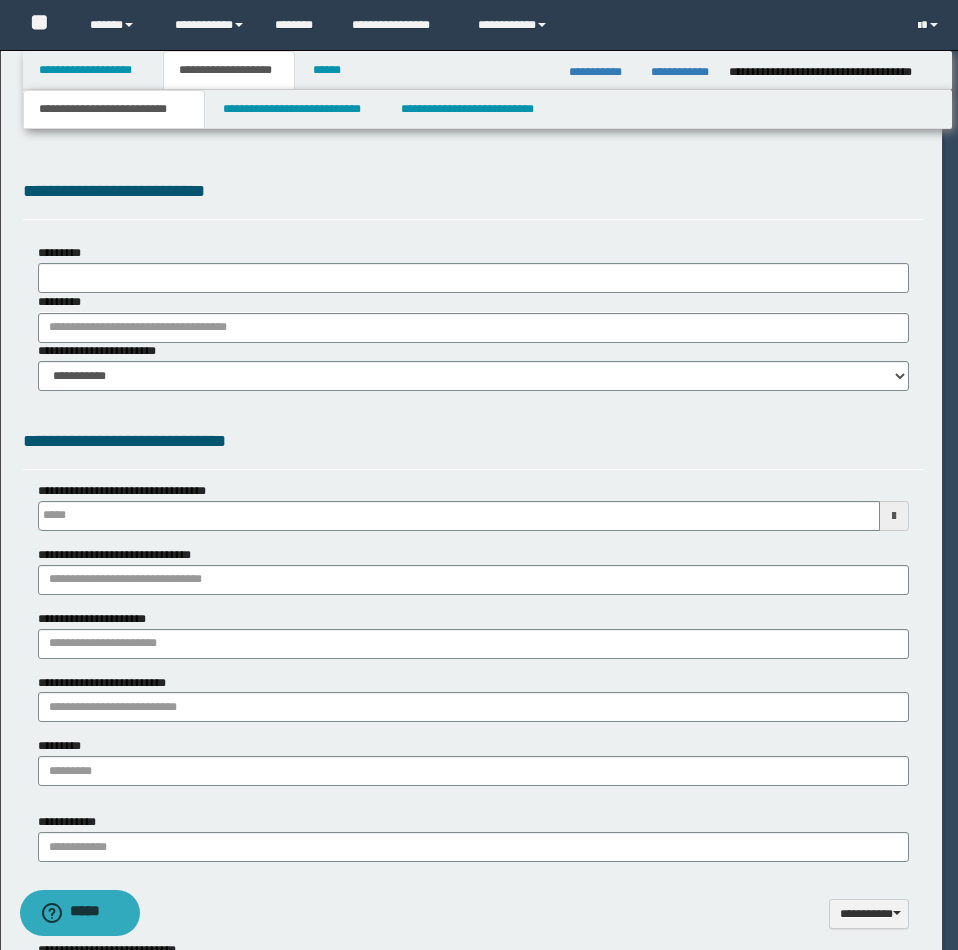 type 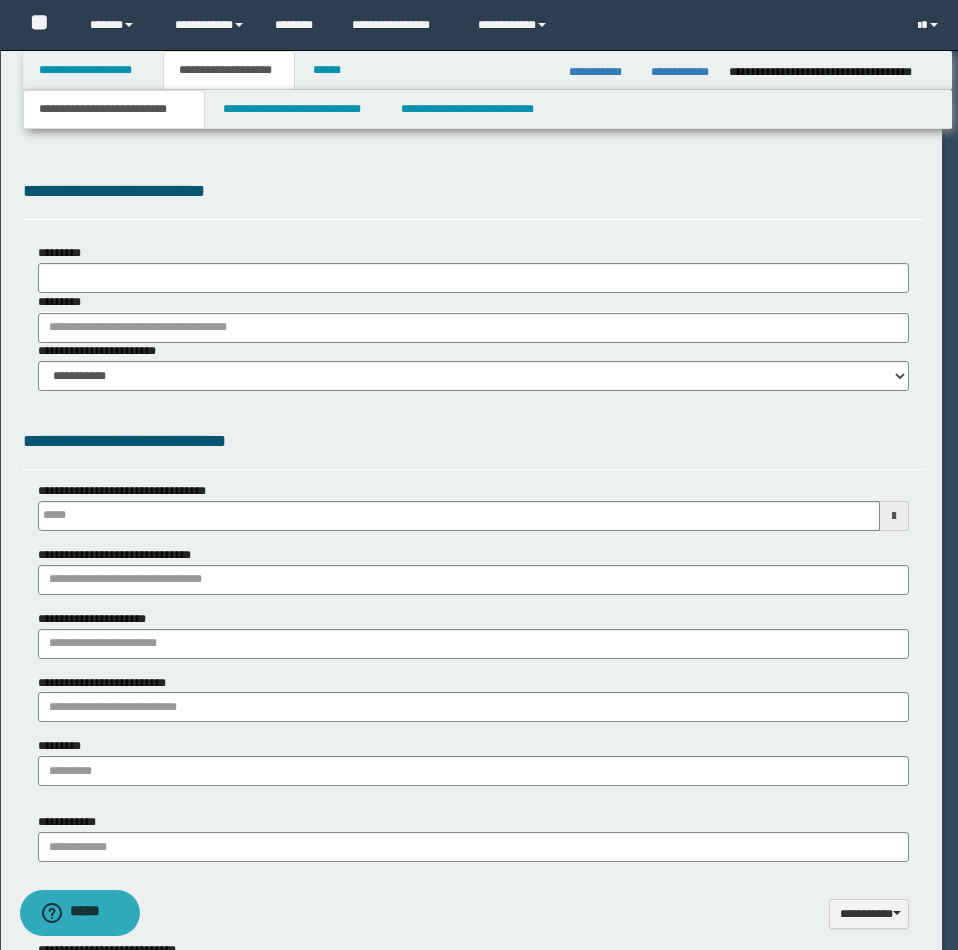select on "*" 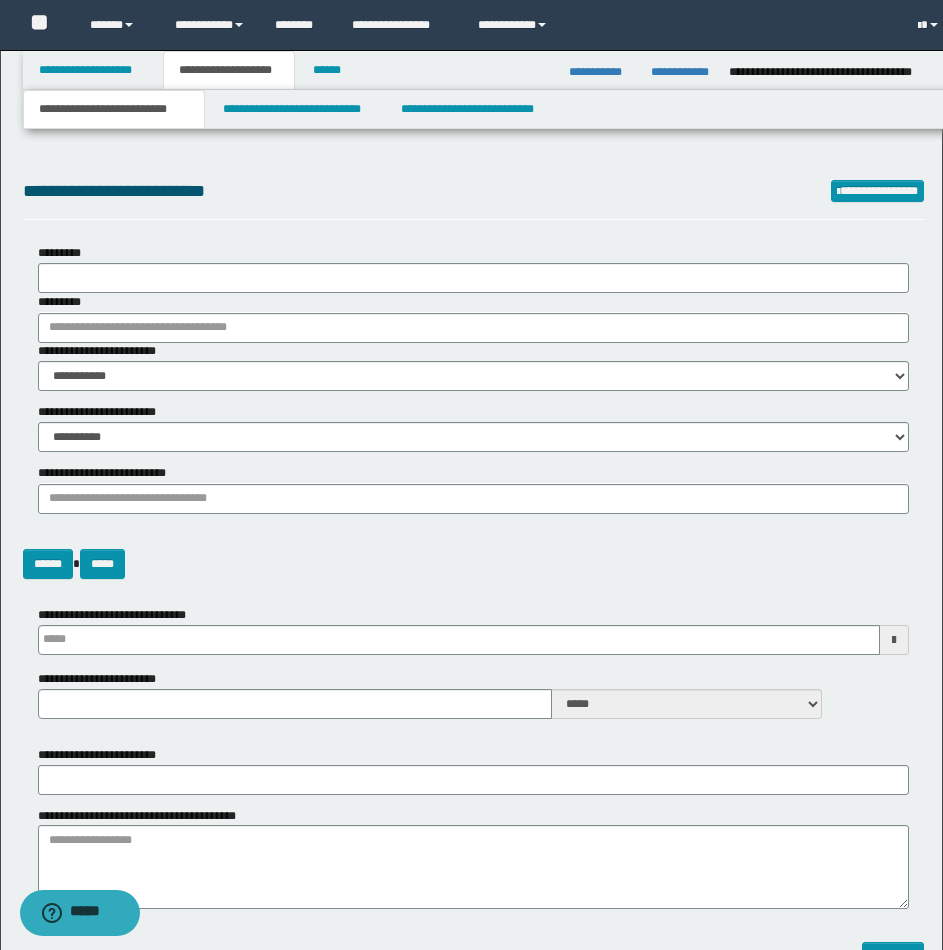 scroll, scrollTop: 0, scrollLeft: 0, axis: both 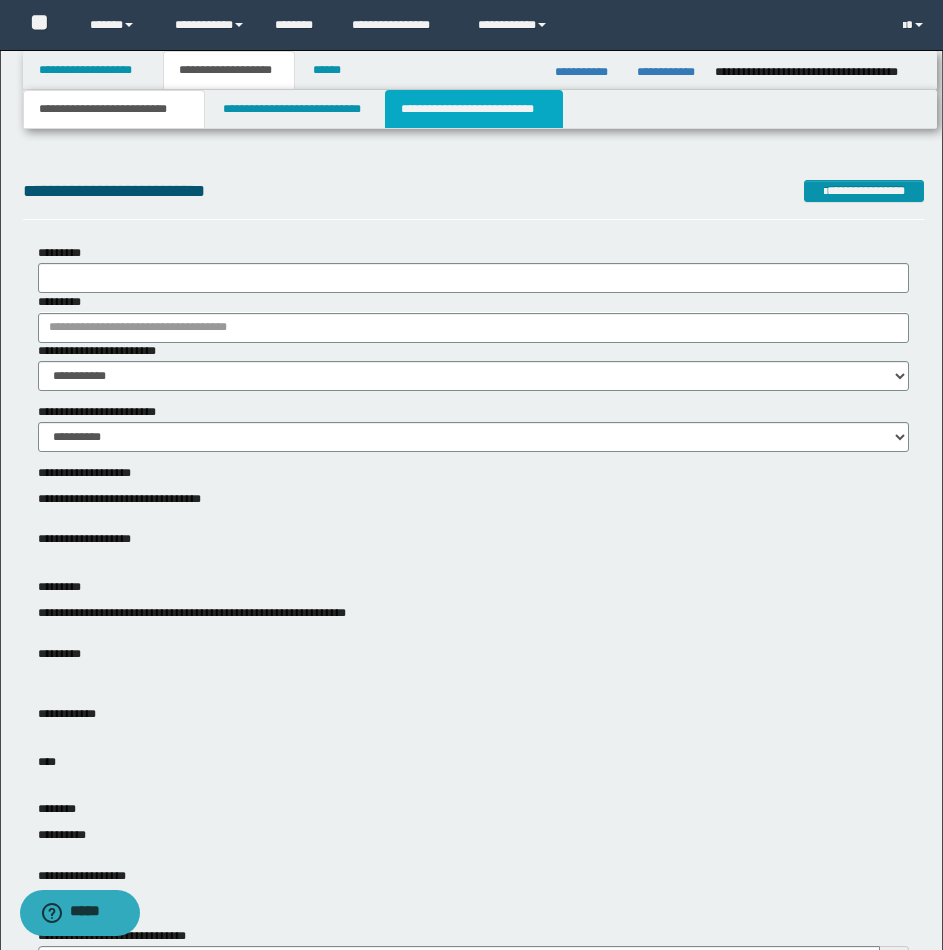 click on "**********" at bounding box center (474, 109) 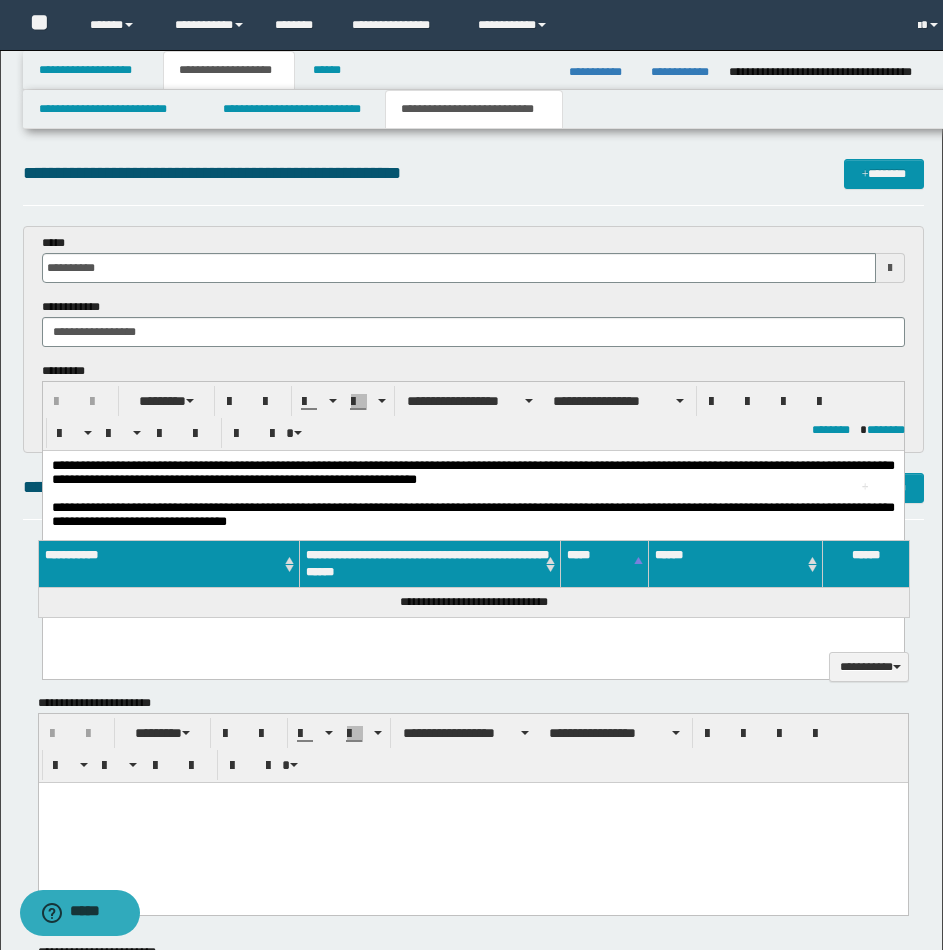 scroll, scrollTop: 0, scrollLeft: 0, axis: both 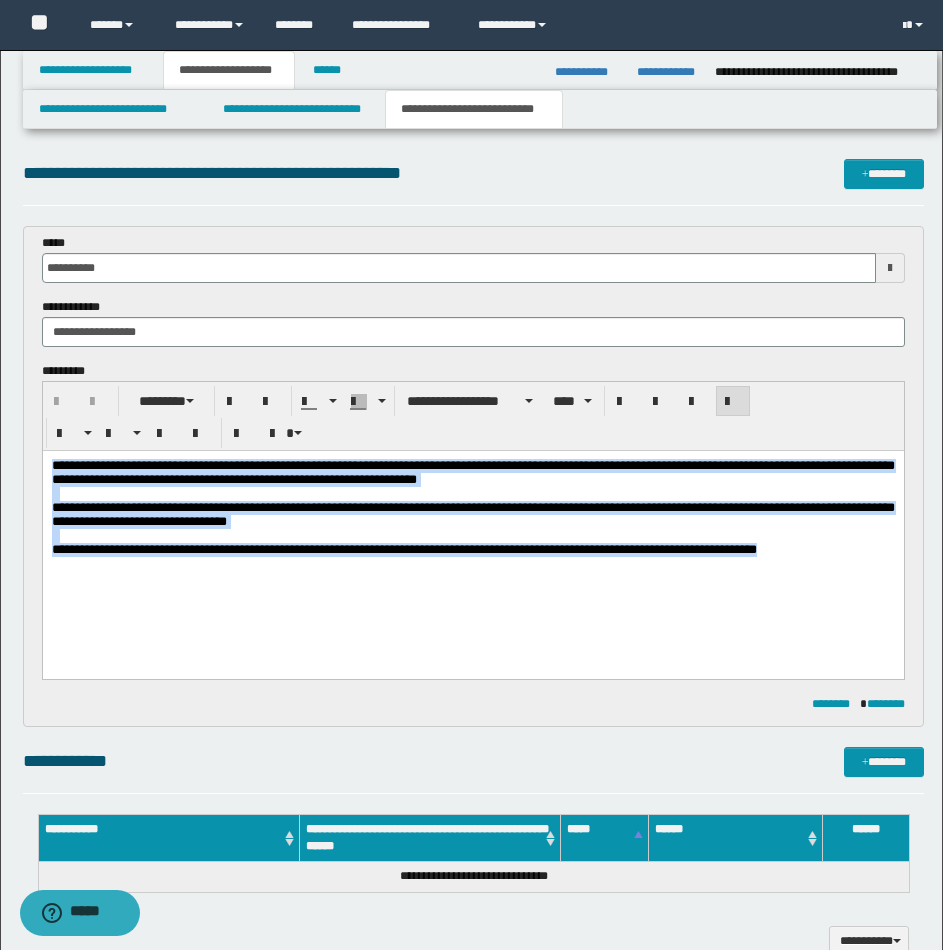 drag, startPoint x: 50, startPoint y: 464, endPoint x: 957, endPoint y: 621, distance: 920.4879 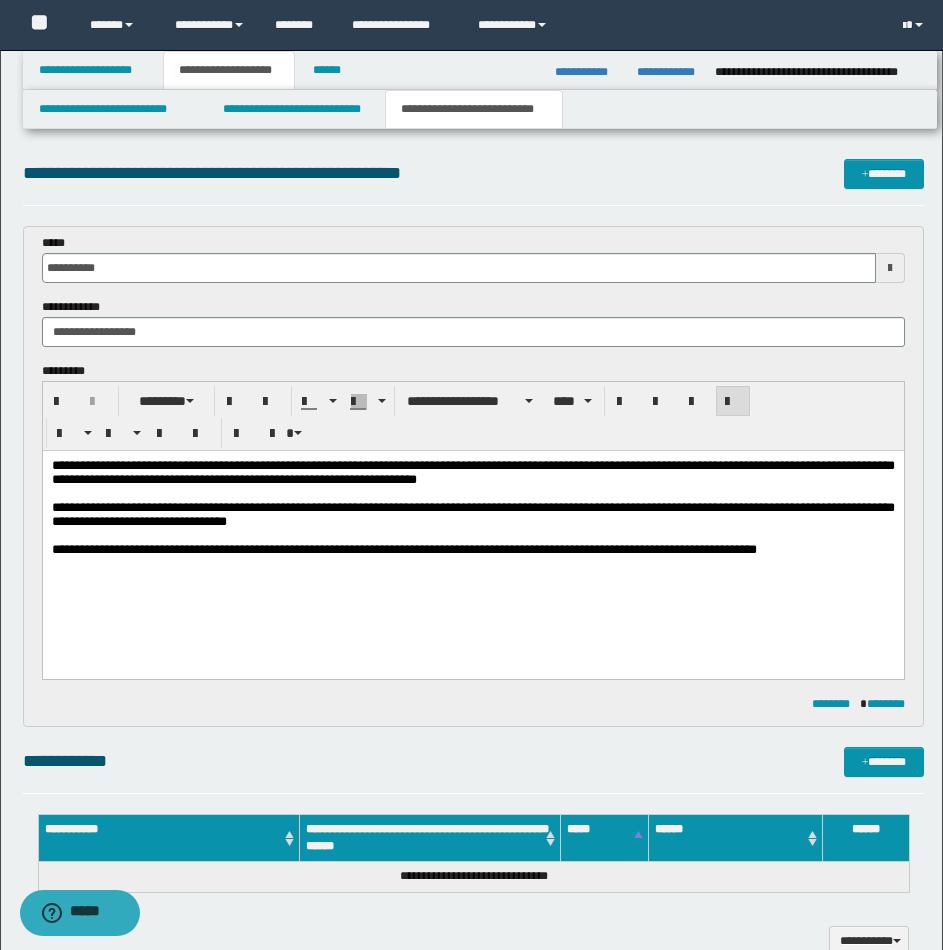 click on "**********" at bounding box center (472, 533) 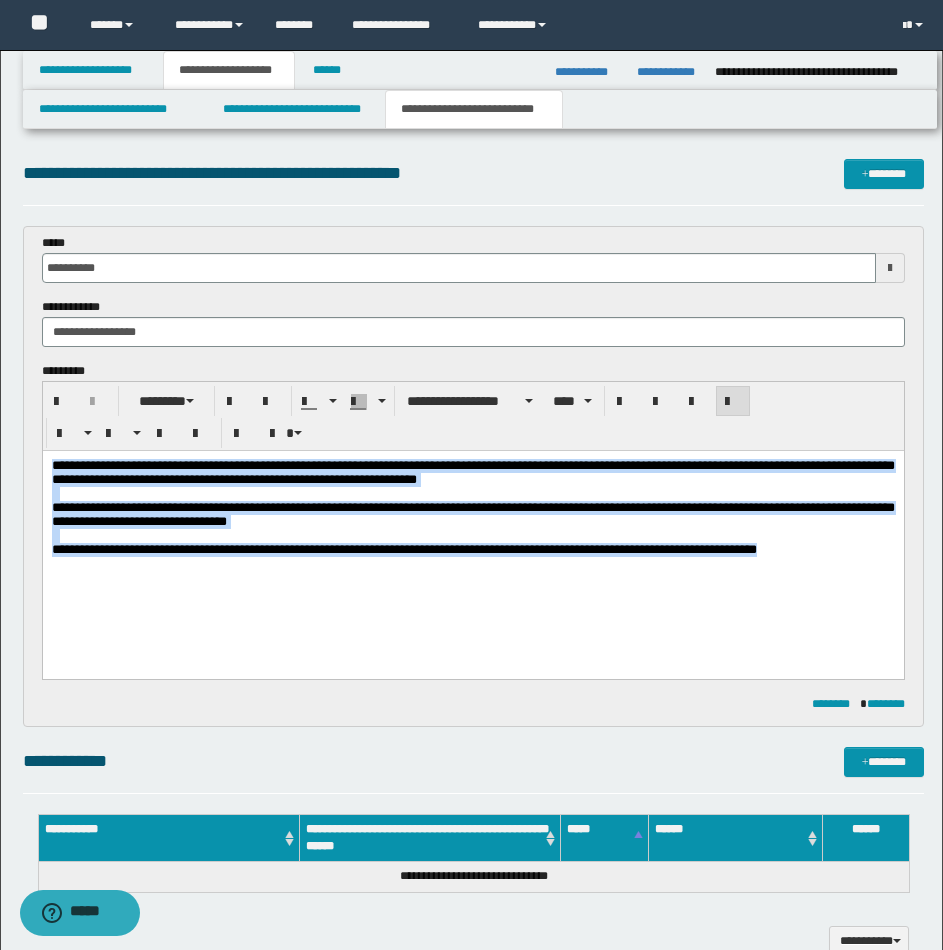 drag, startPoint x: 50, startPoint y: 463, endPoint x: 957, endPoint y: 645, distance: 925.08 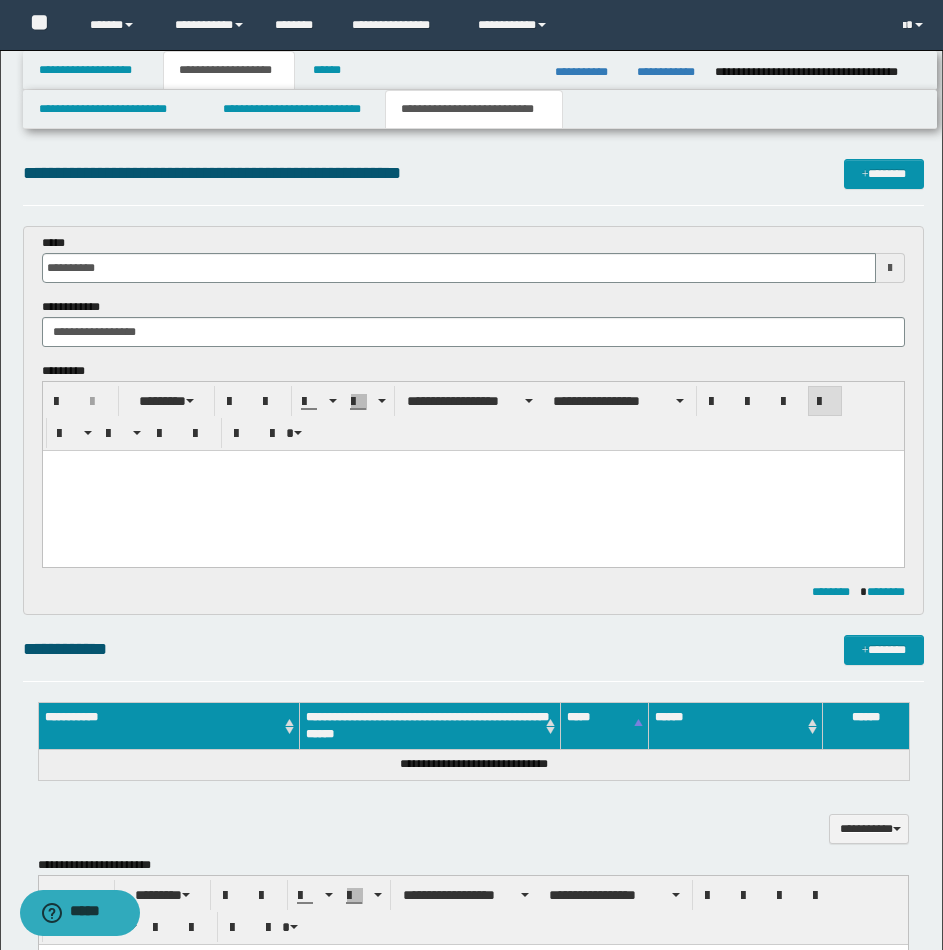 paste 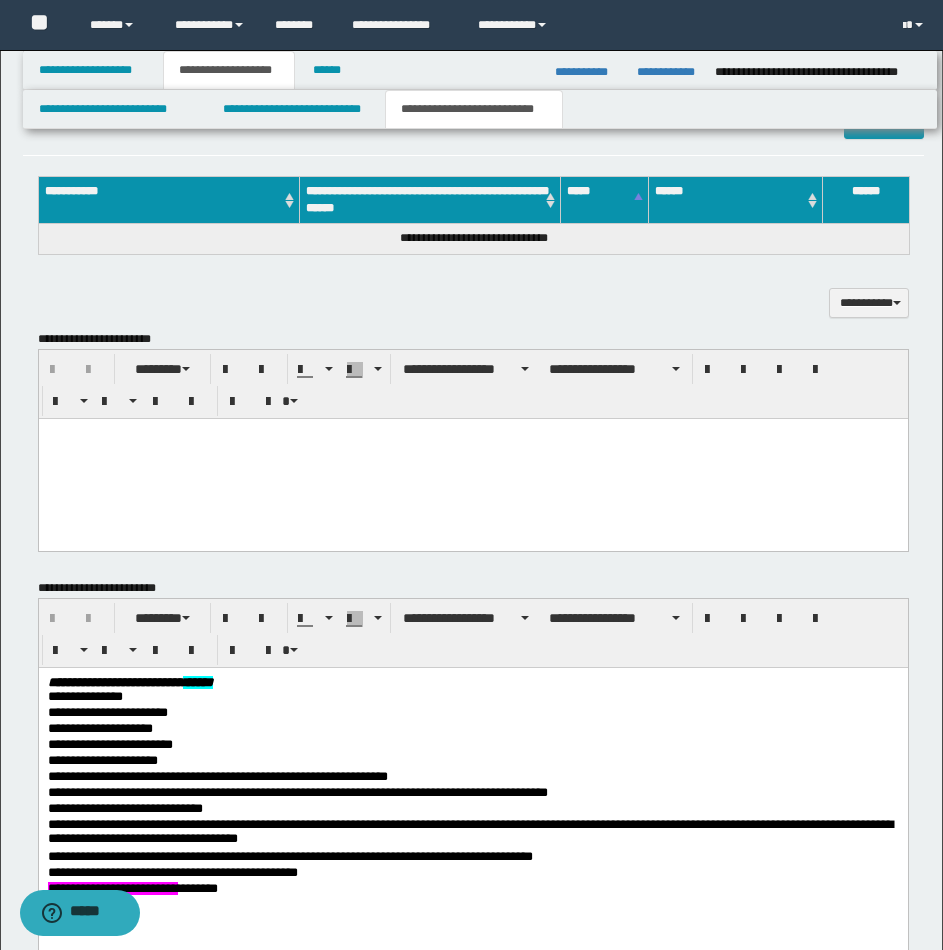 scroll, scrollTop: 755, scrollLeft: 0, axis: vertical 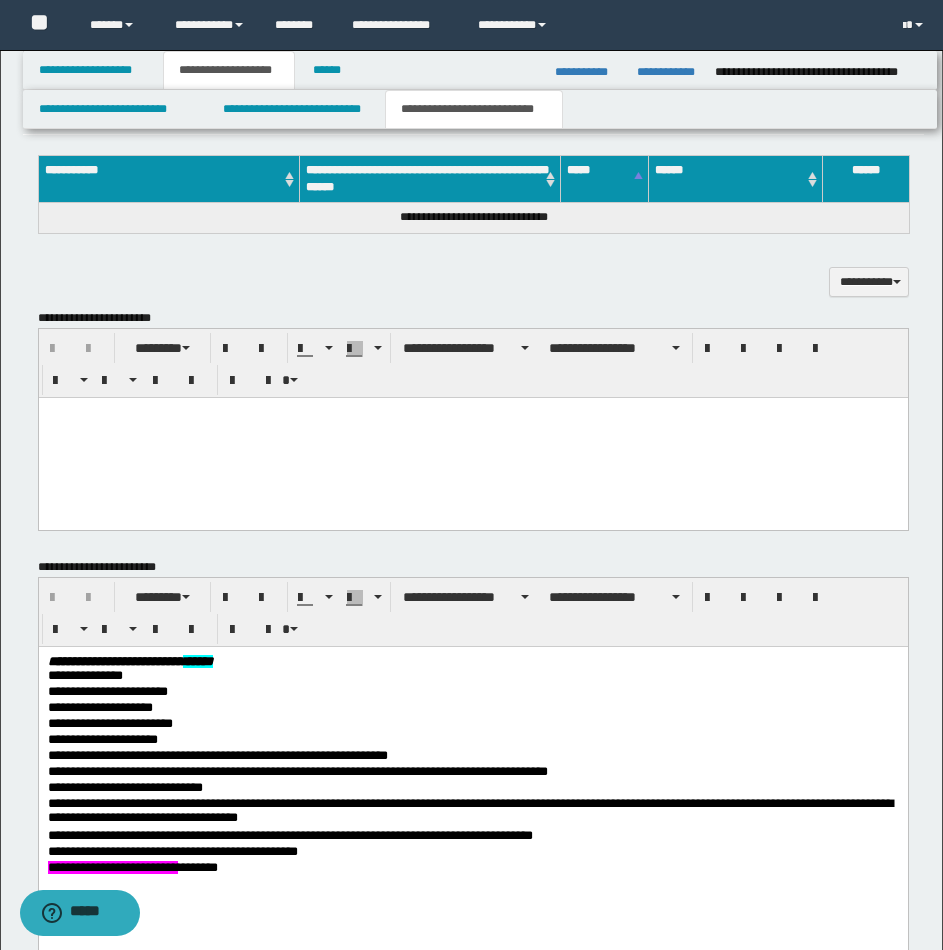 click at bounding box center [472, 437] 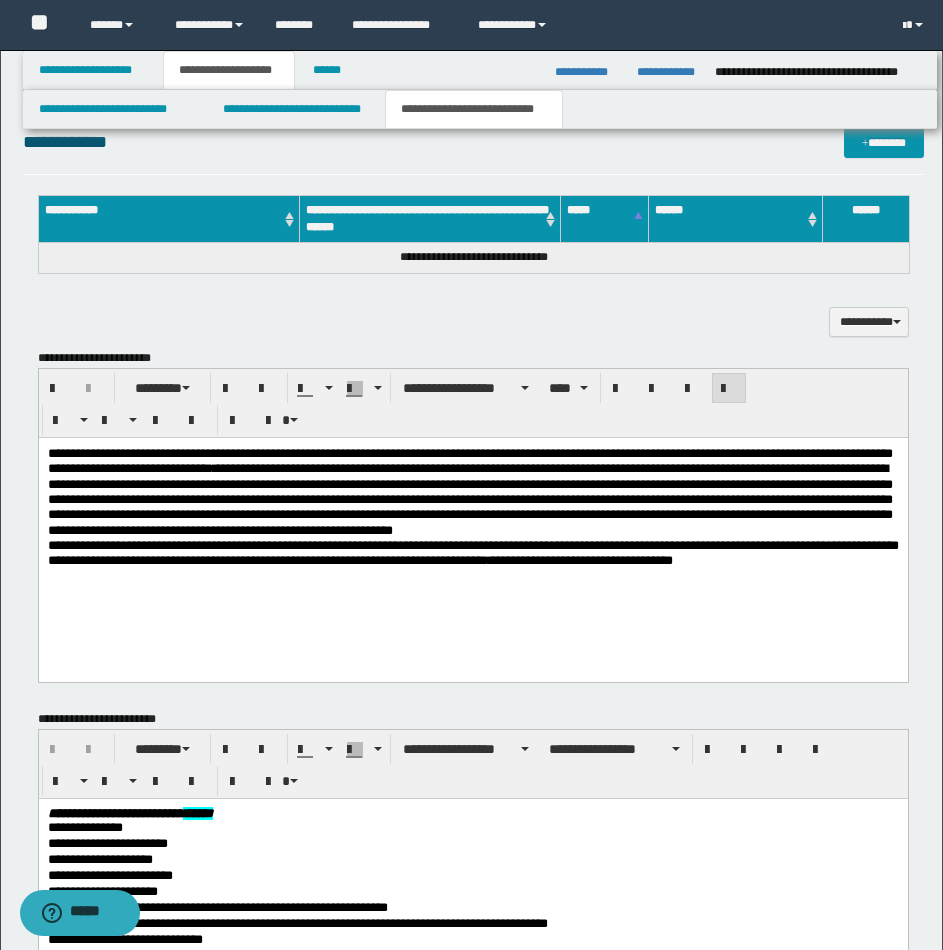 scroll, scrollTop: 675, scrollLeft: 0, axis: vertical 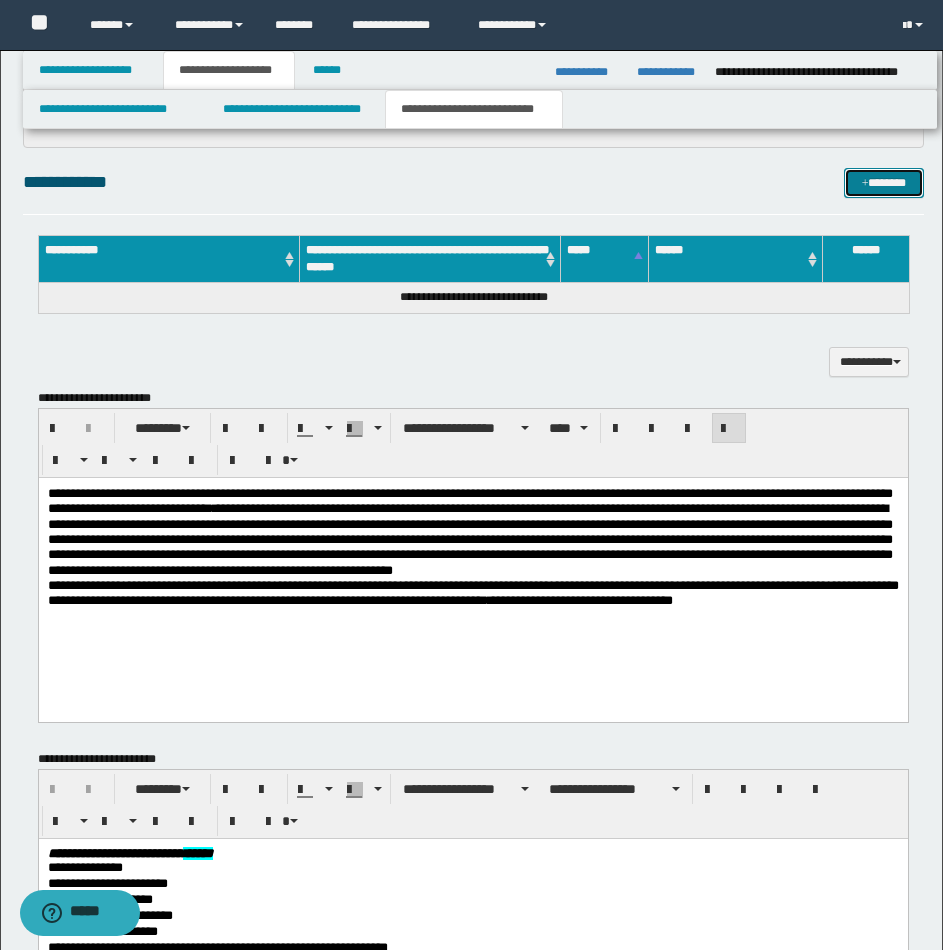 click on "*******" at bounding box center (884, 183) 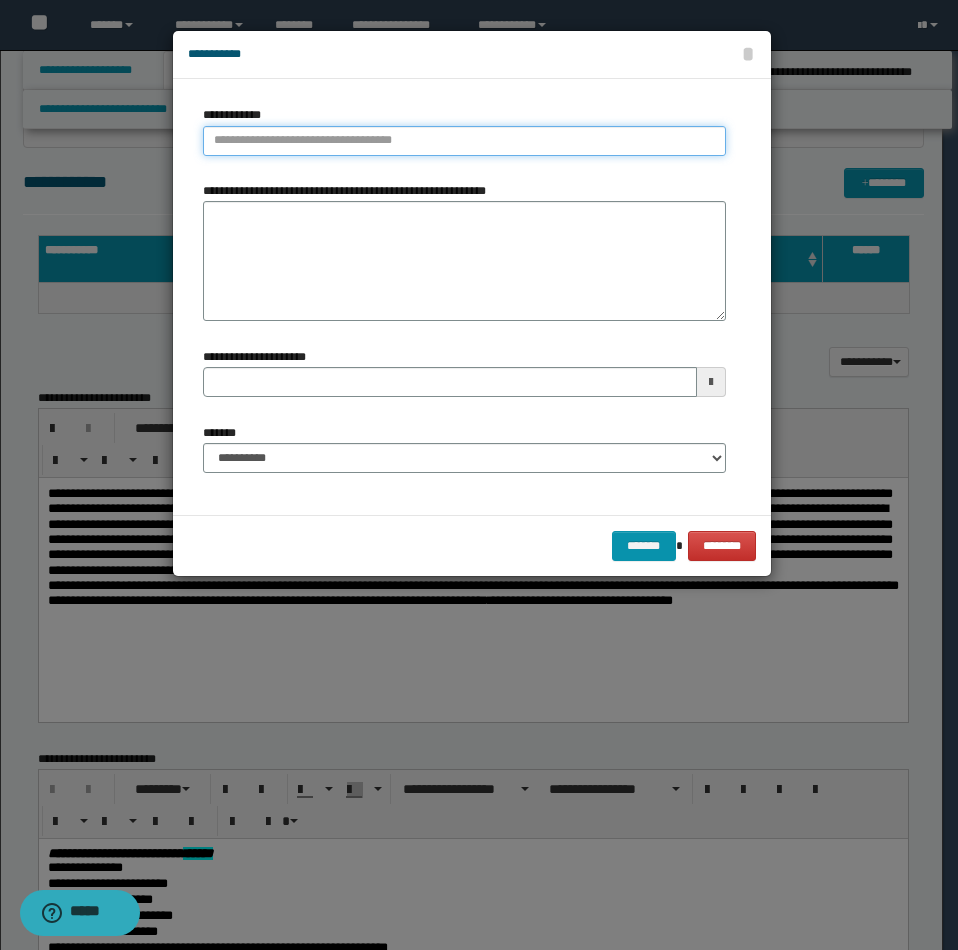 click on "**********" at bounding box center [464, 141] 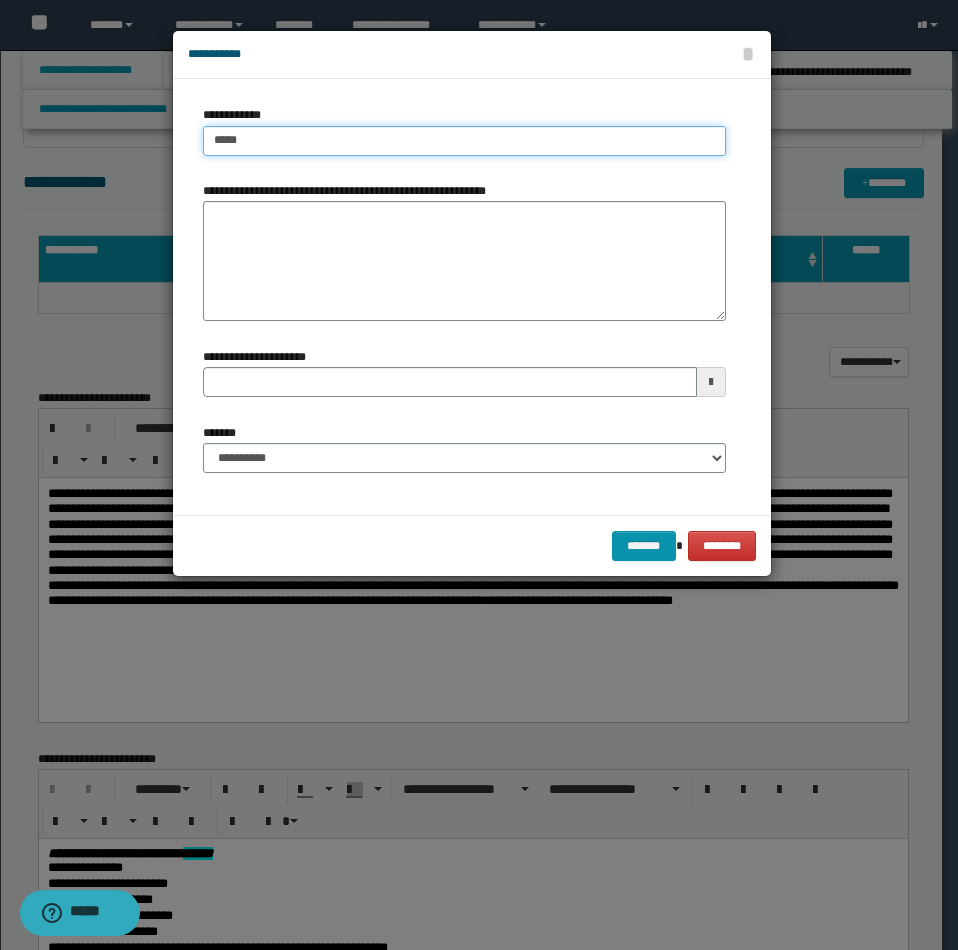 type on "*****" 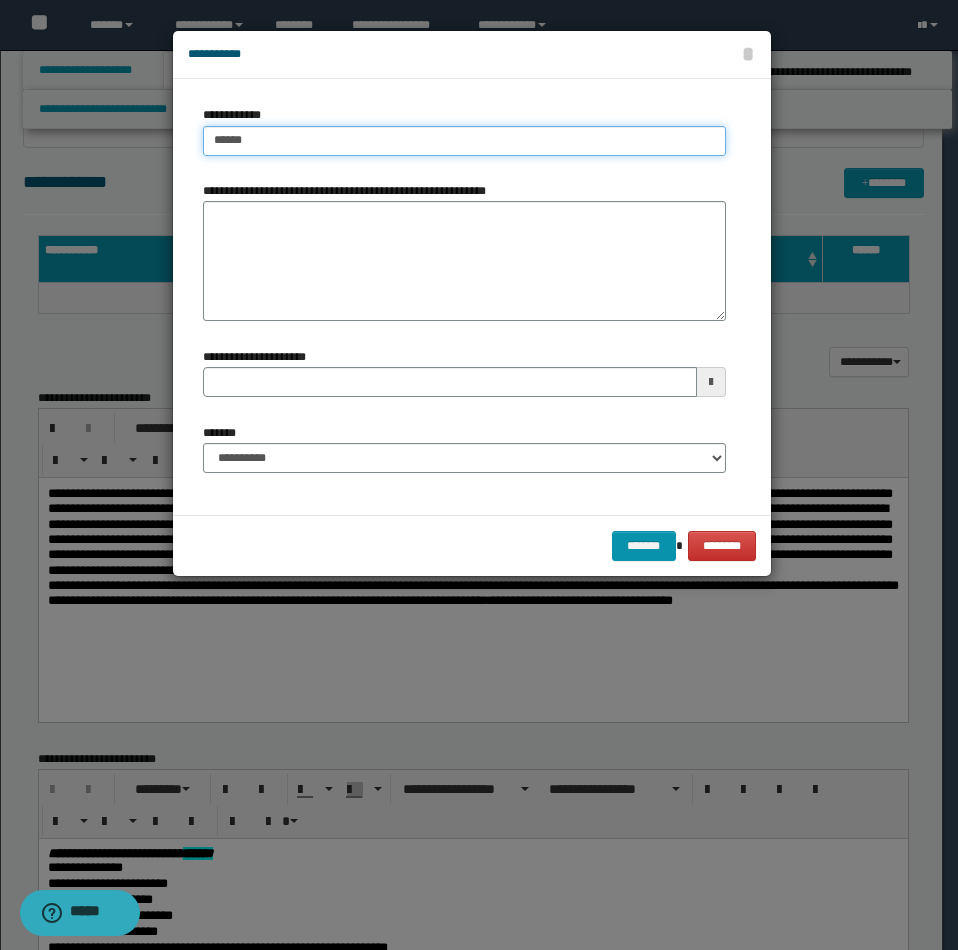 type on "*****" 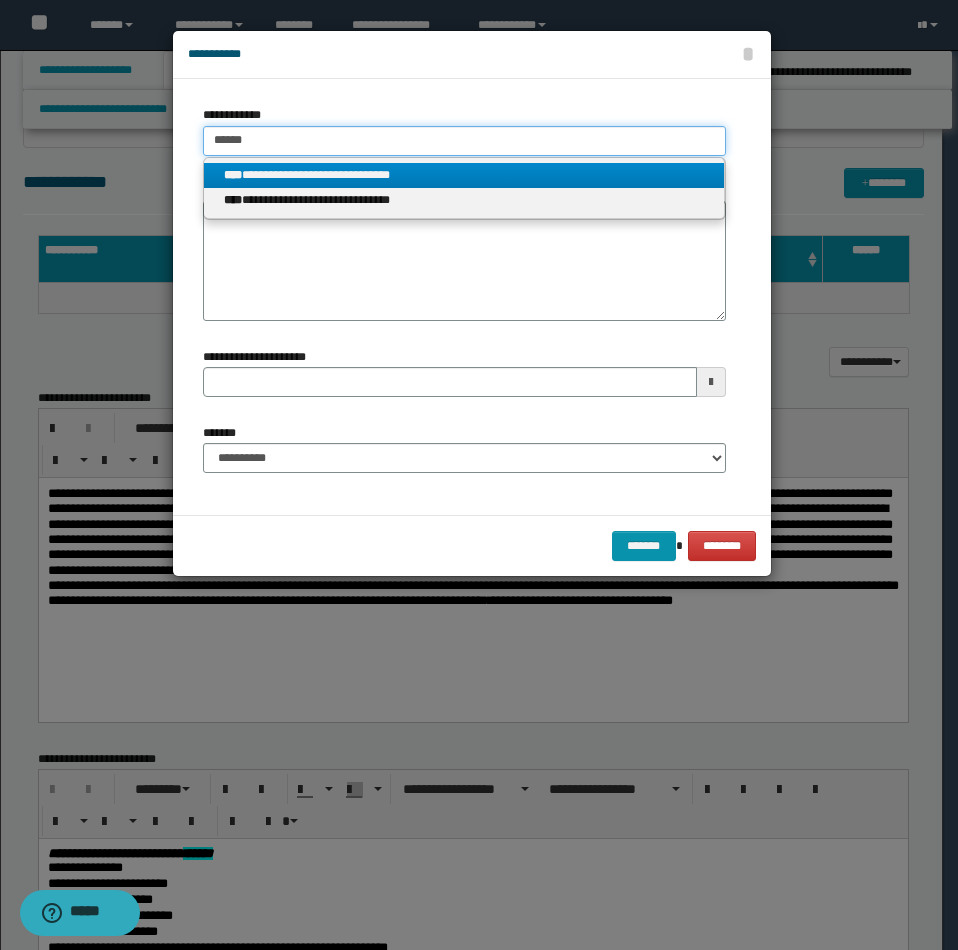 type on "*****" 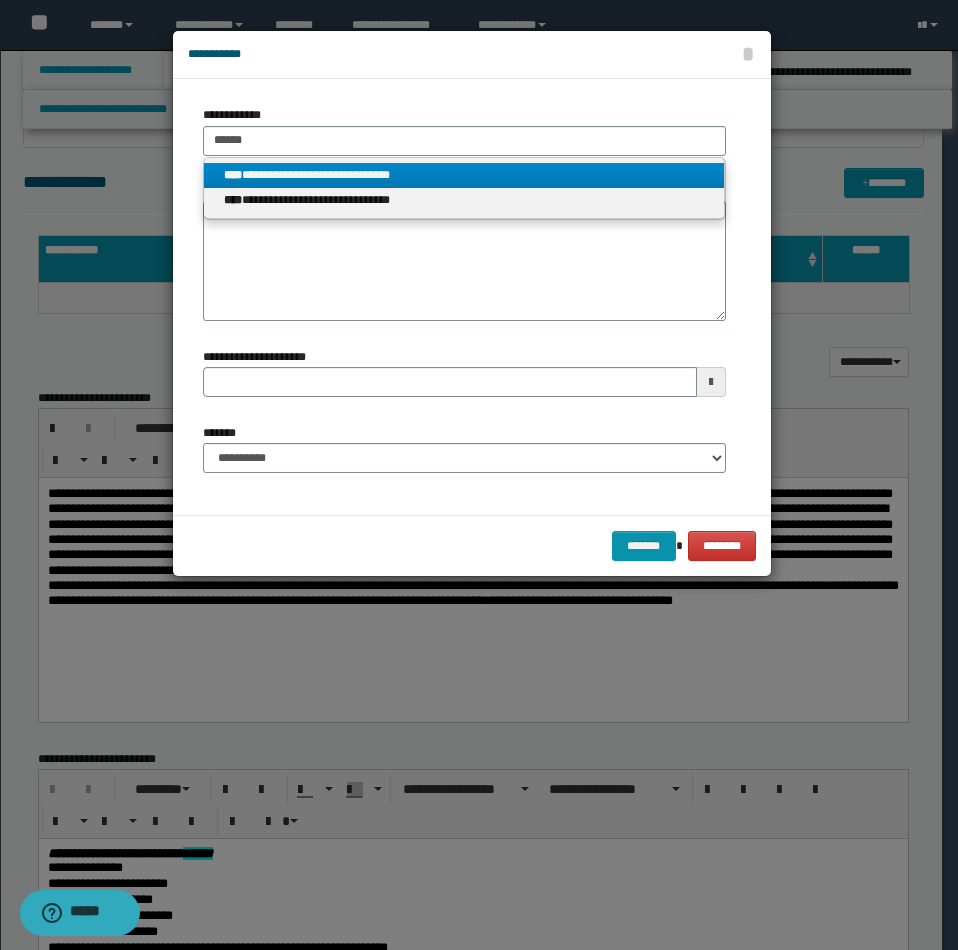 click on "**********" at bounding box center (464, 175) 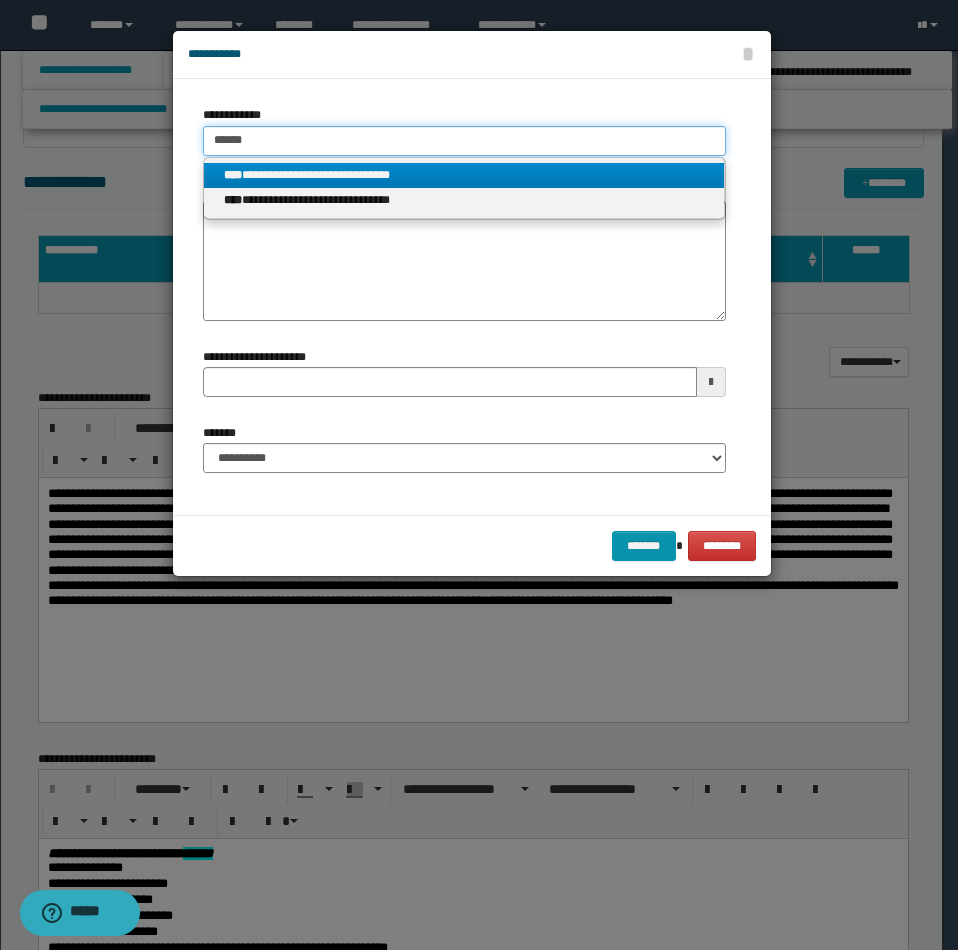 type 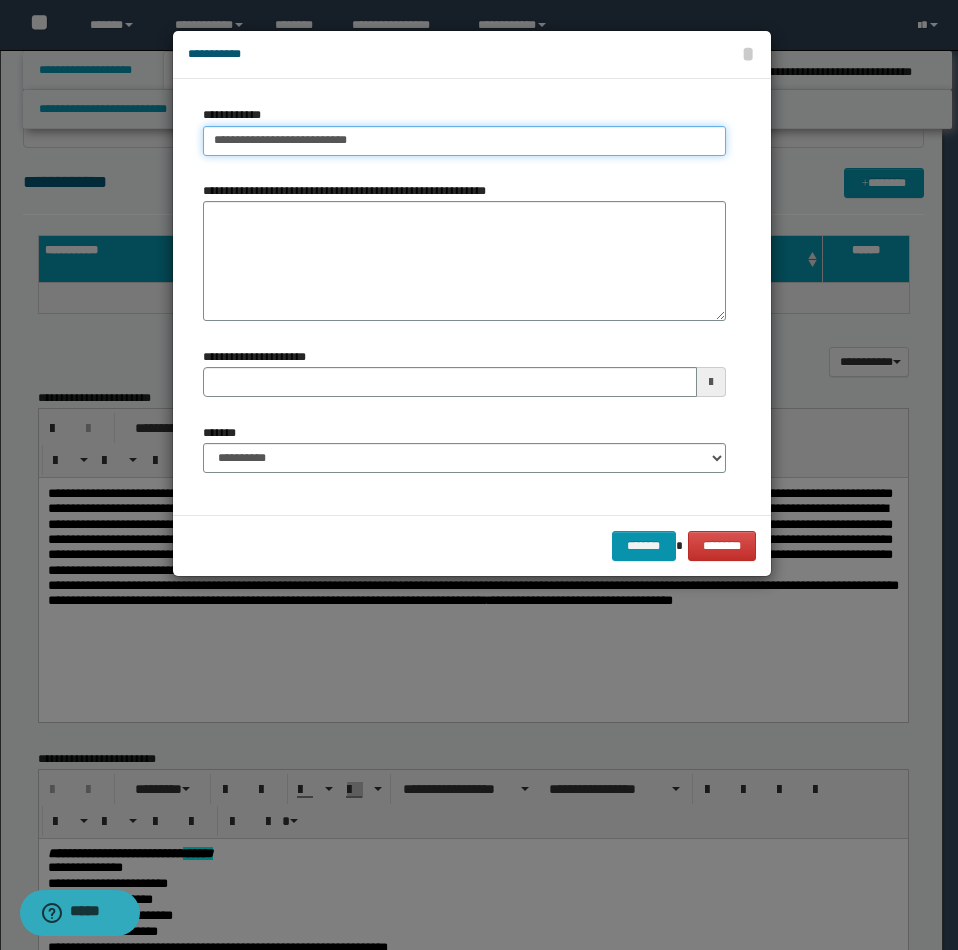 drag, startPoint x: 212, startPoint y: 141, endPoint x: 477, endPoint y: 141, distance: 265 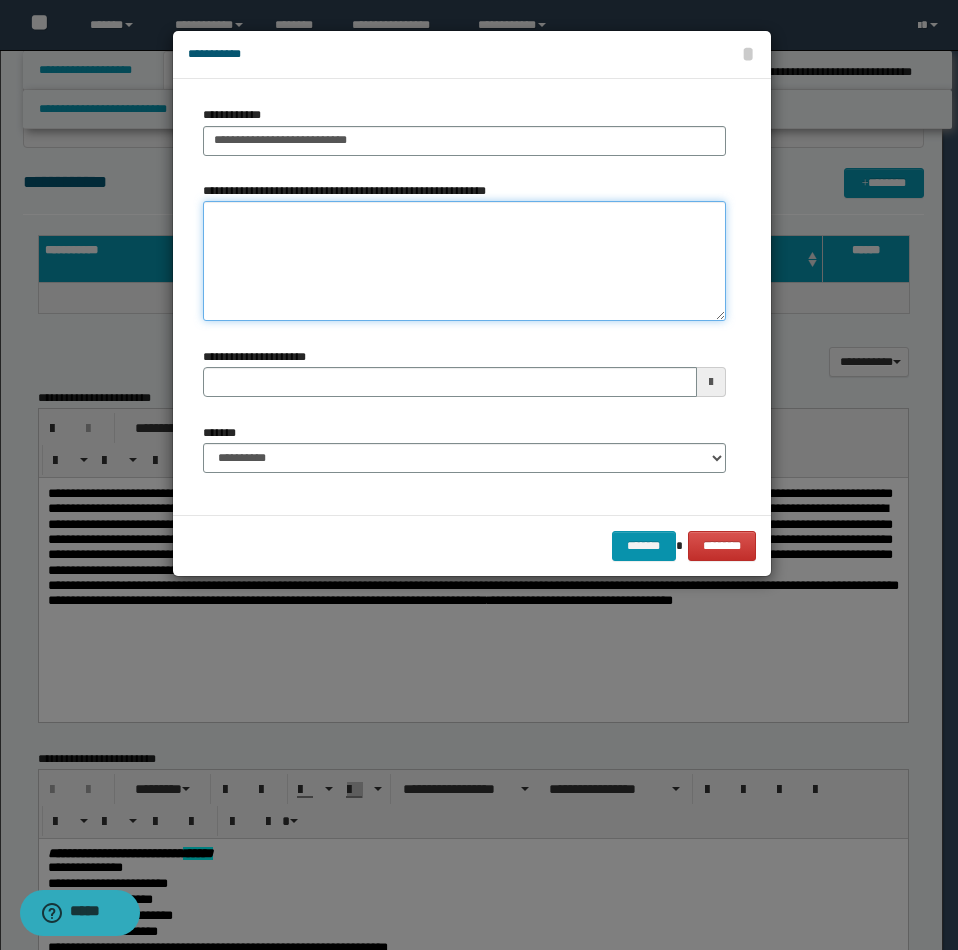 click on "**********" at bounding box center (464, 261) 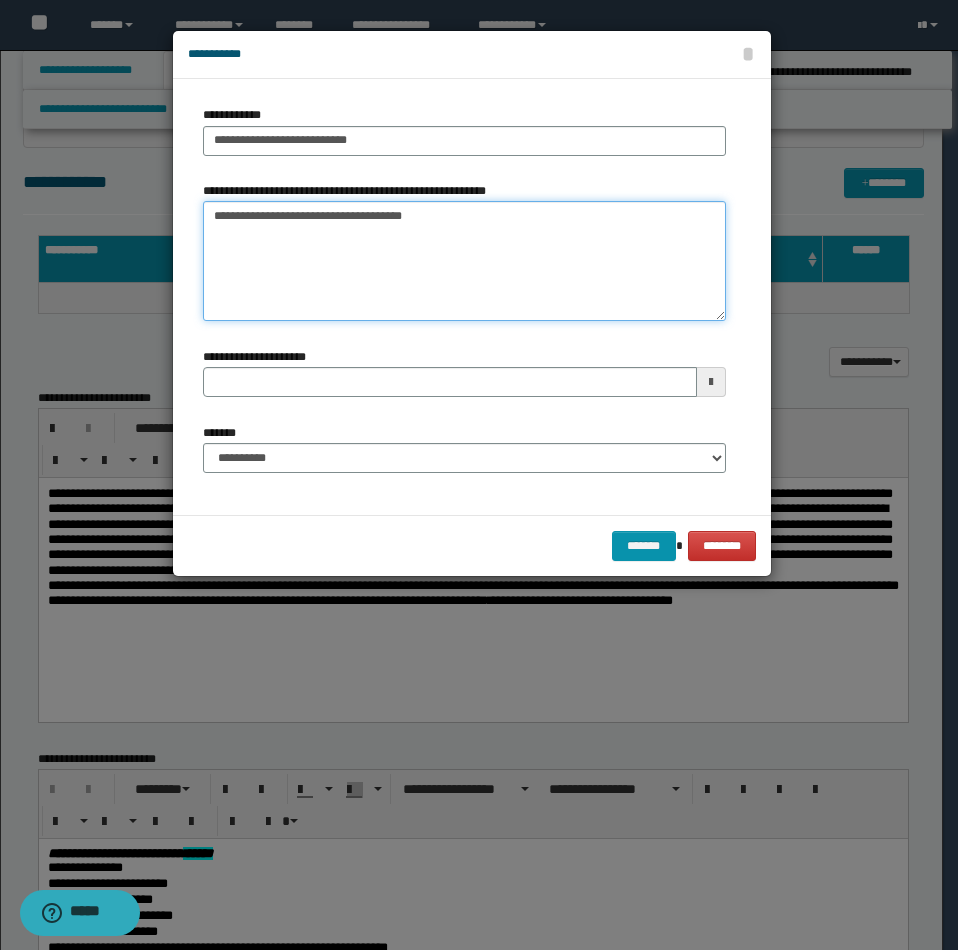 type on "**********" 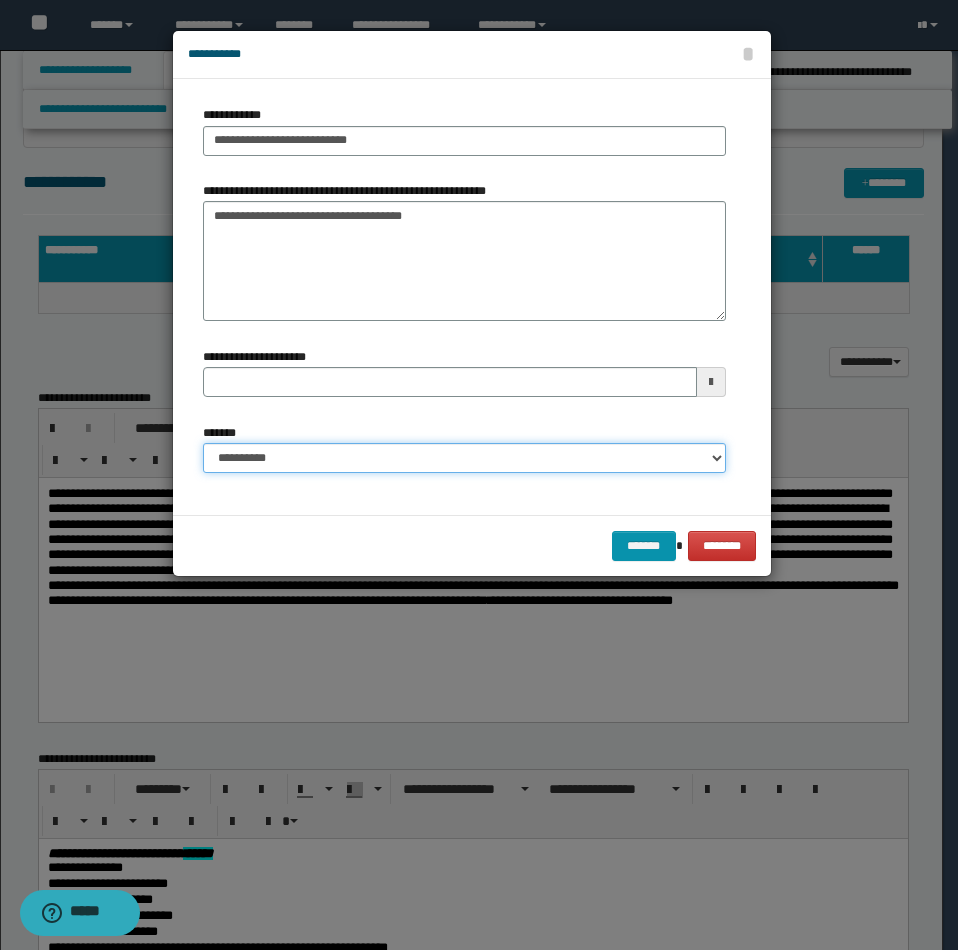 click on "**********" at bounding box center (464, 458) 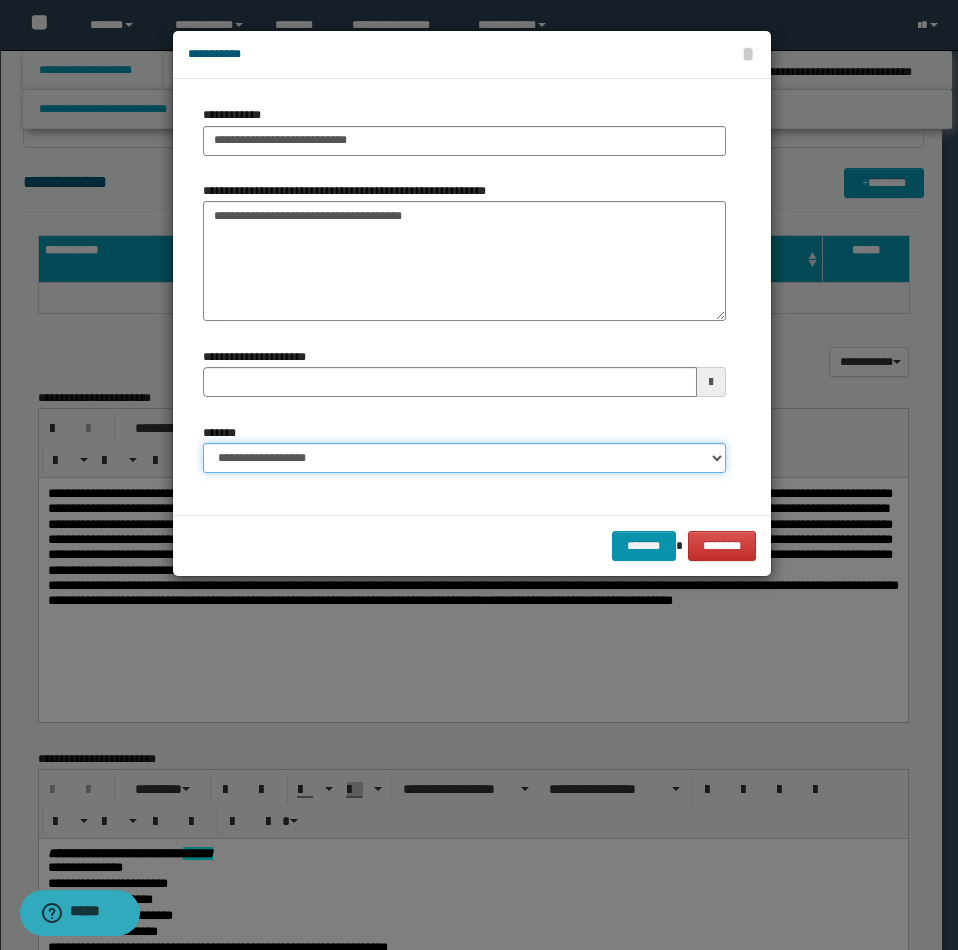 click on "**********" at bounding box center (464, 458) 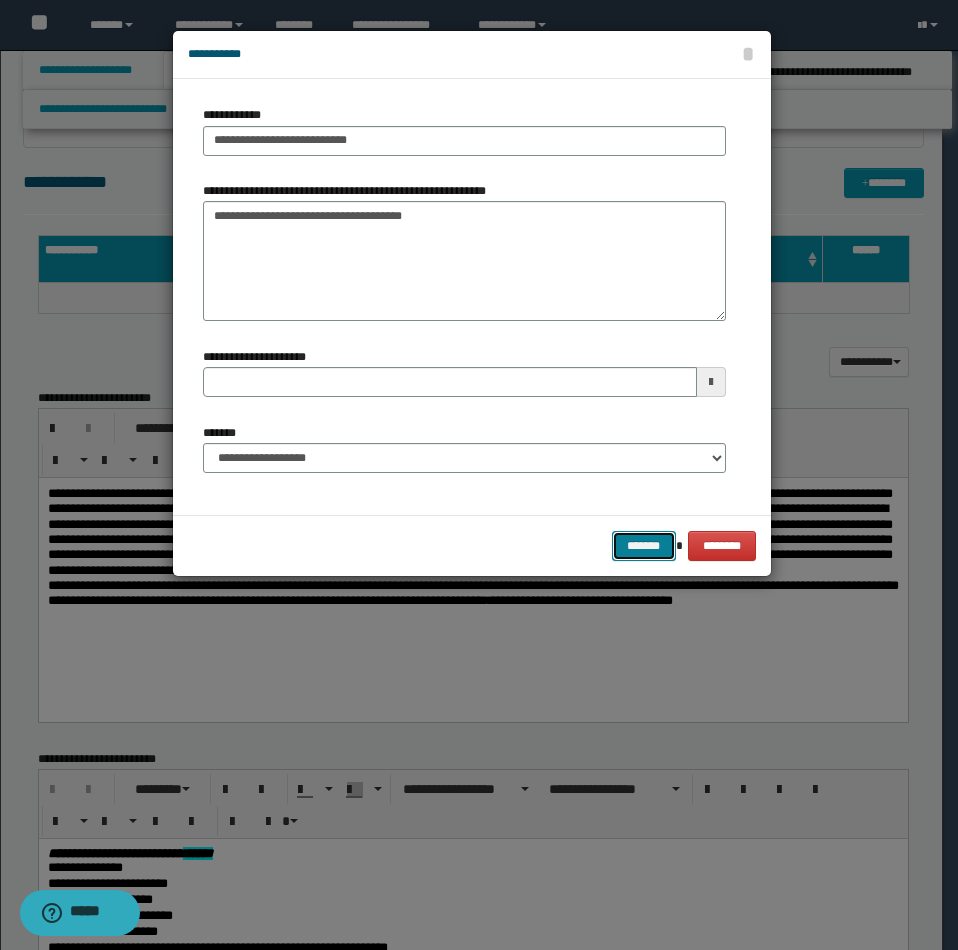 click on "*******" at bounding box center [644, 546] 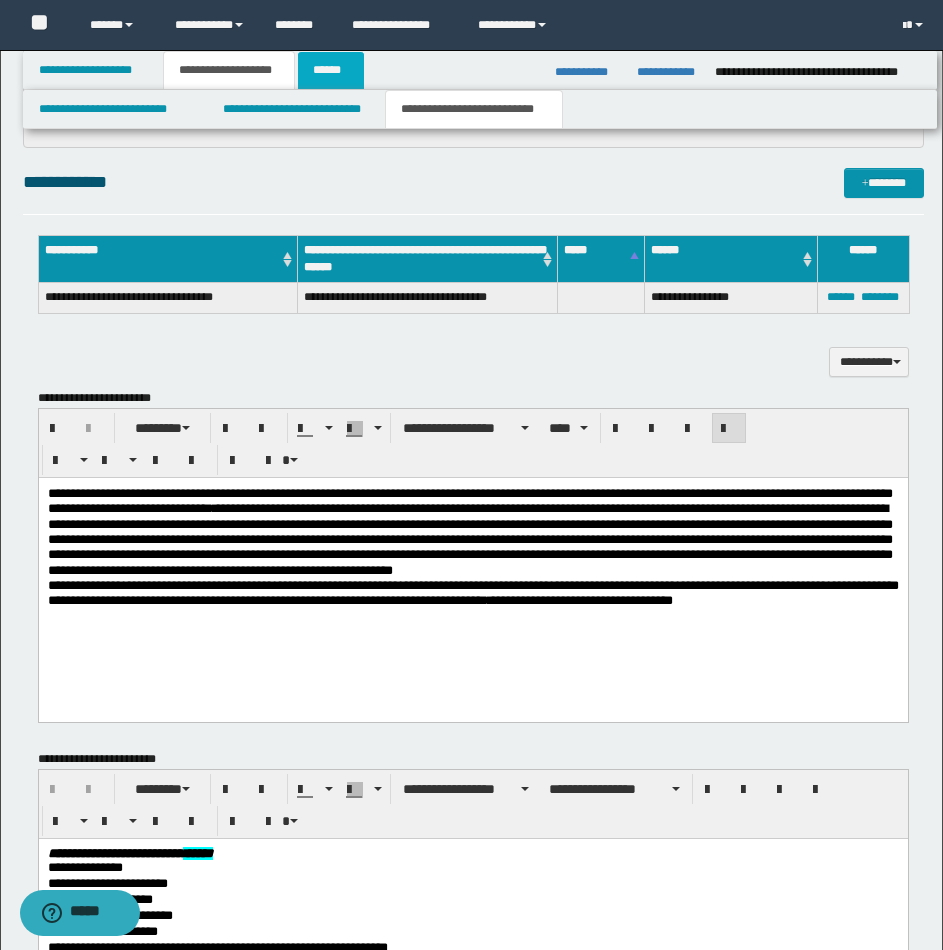 click on "******" at bounding box center (331, 70) 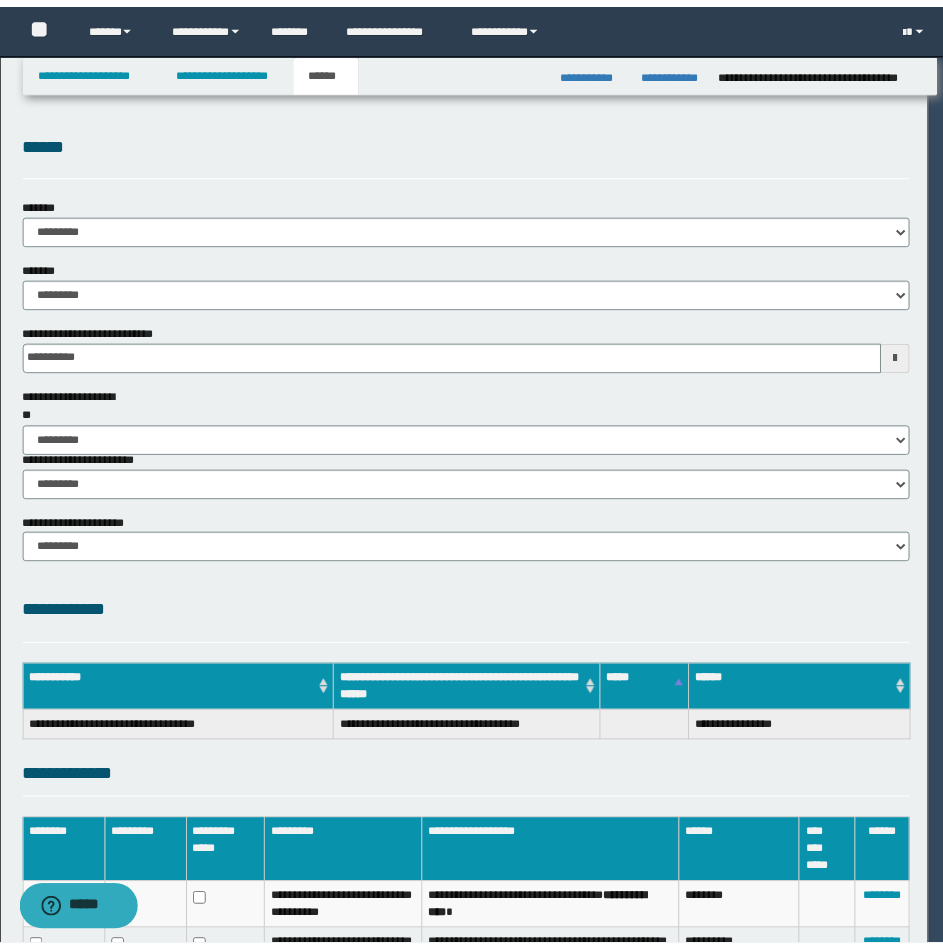 scroll, scrollTop: 0, scrollLeft: 0, axis: both 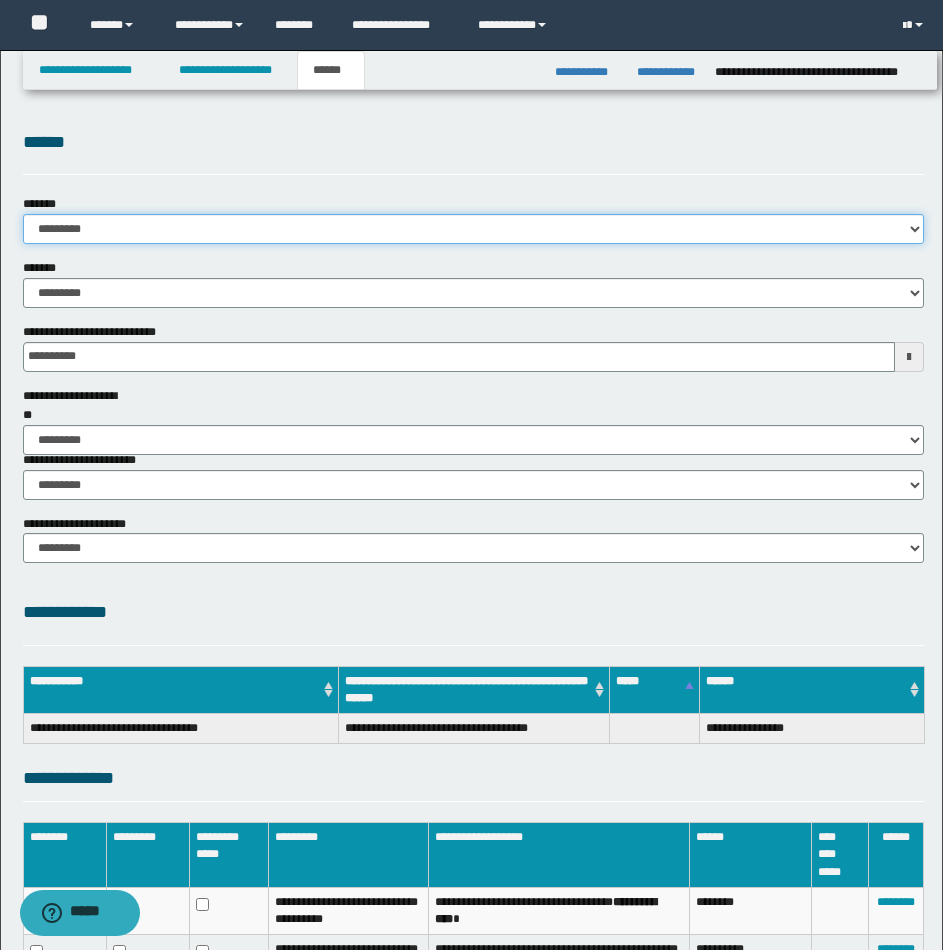 click on "**********" at bounding box center [473, 229] 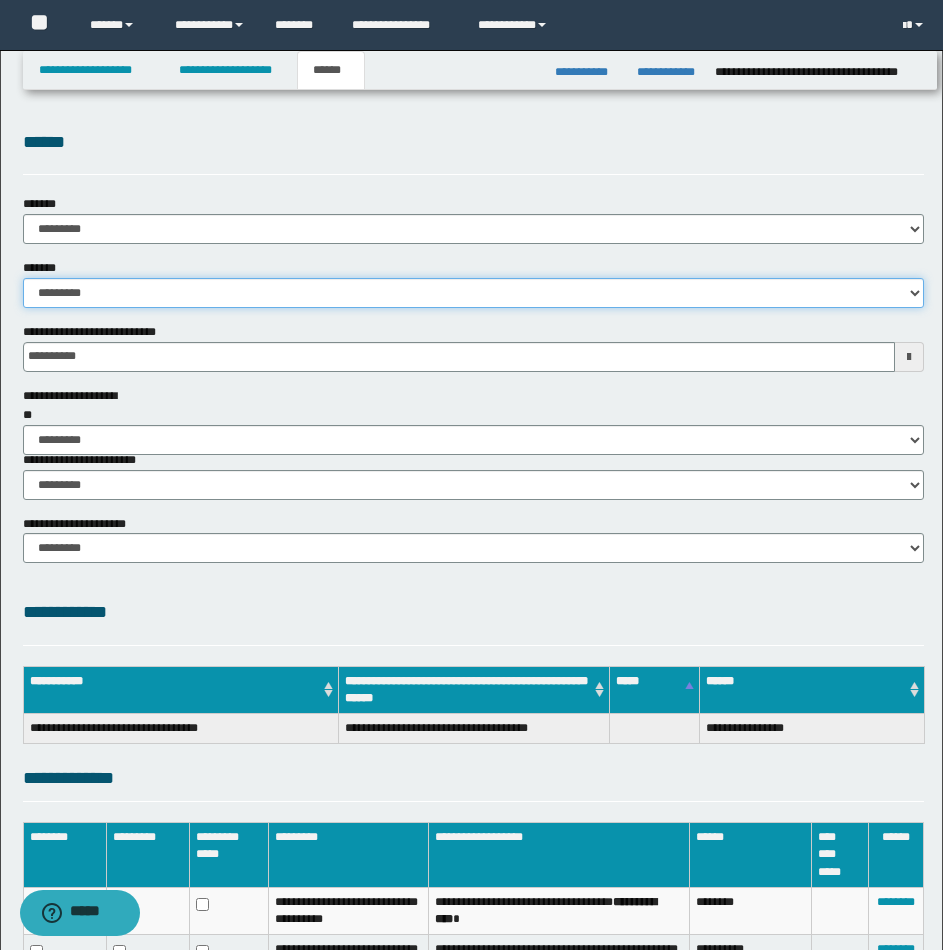 click on "**********" at bounding box center (473, 293) 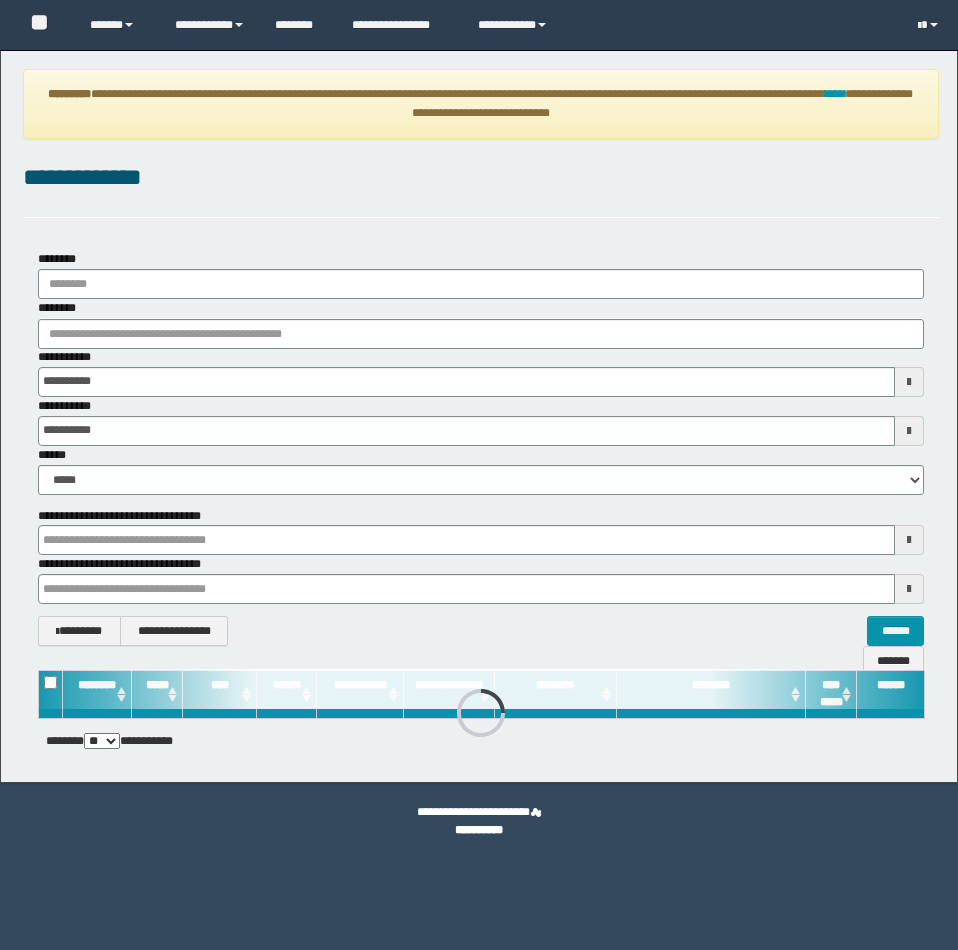 scroll, scrollTop: 0, scrollLeft: 0, axis: both 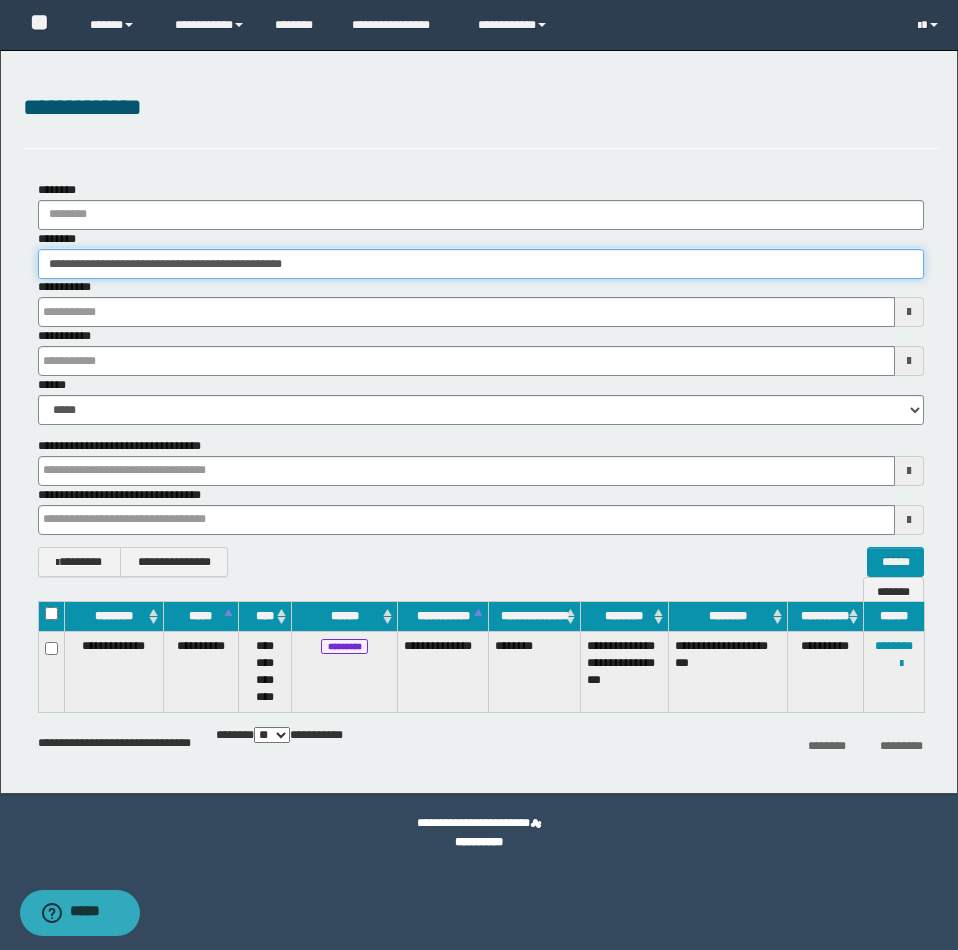 click on "**********" at bounding box center (481, 264) 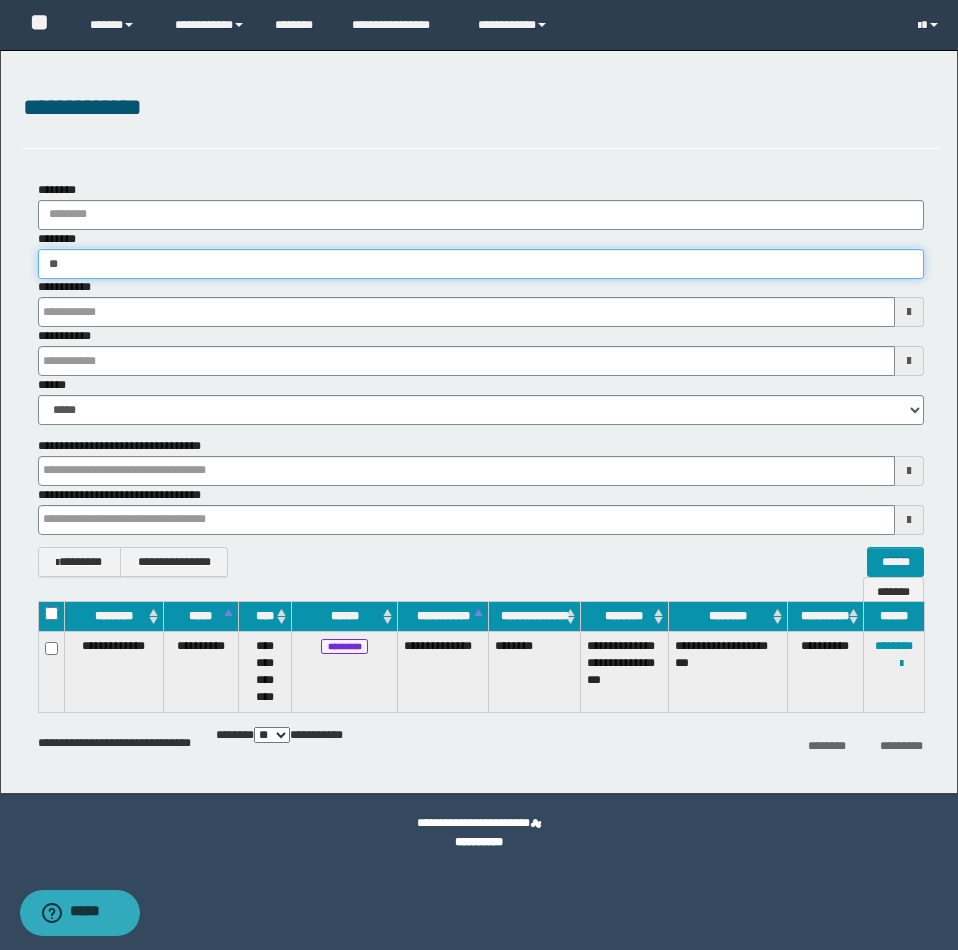 type on "*" 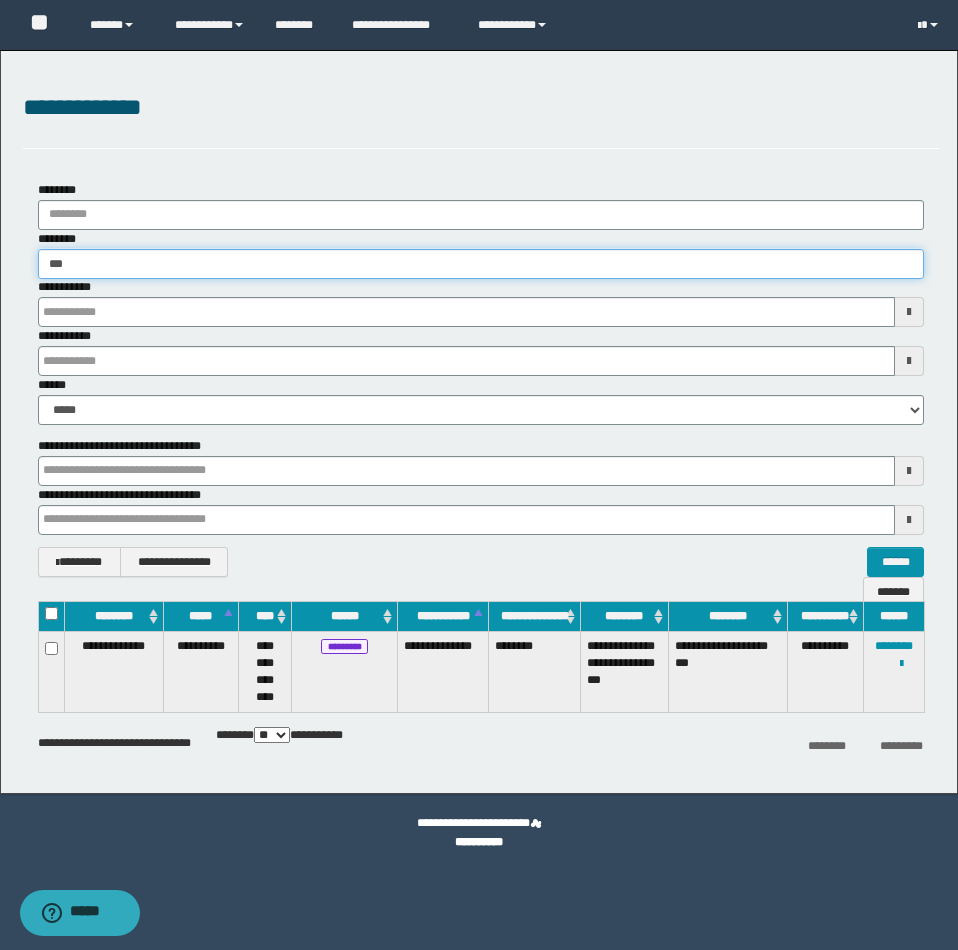 type on "****" 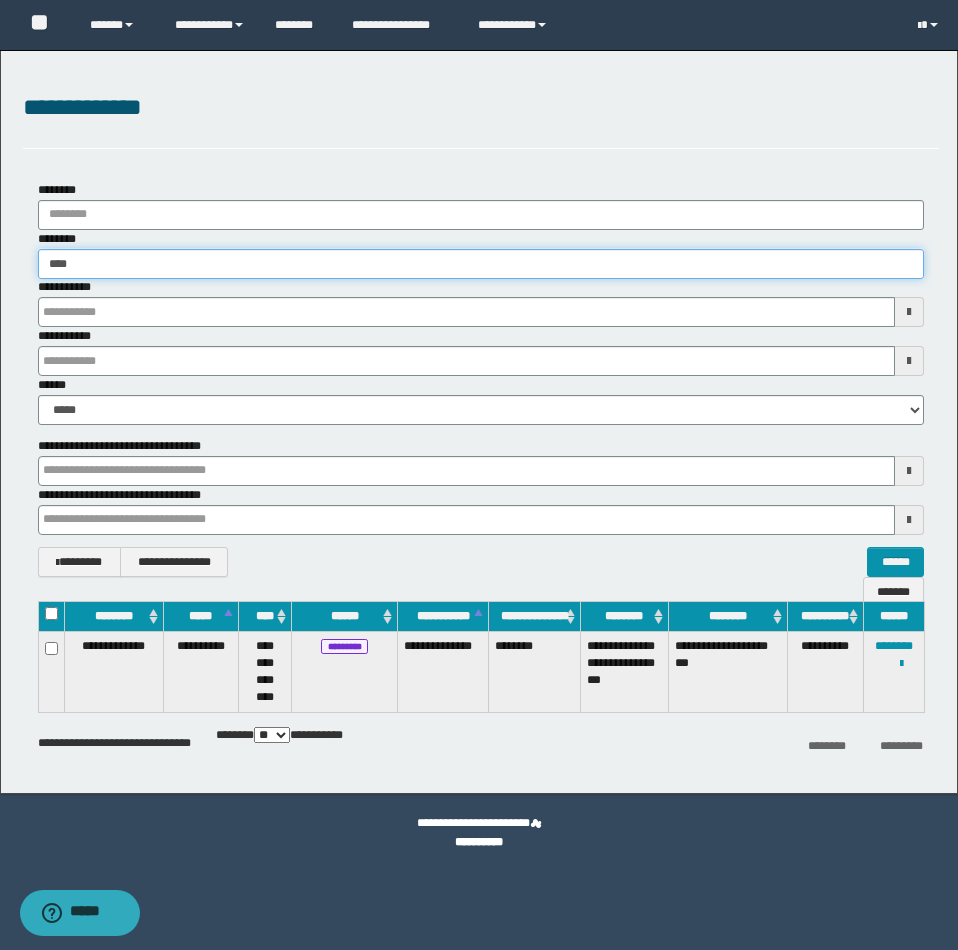 type on "****" 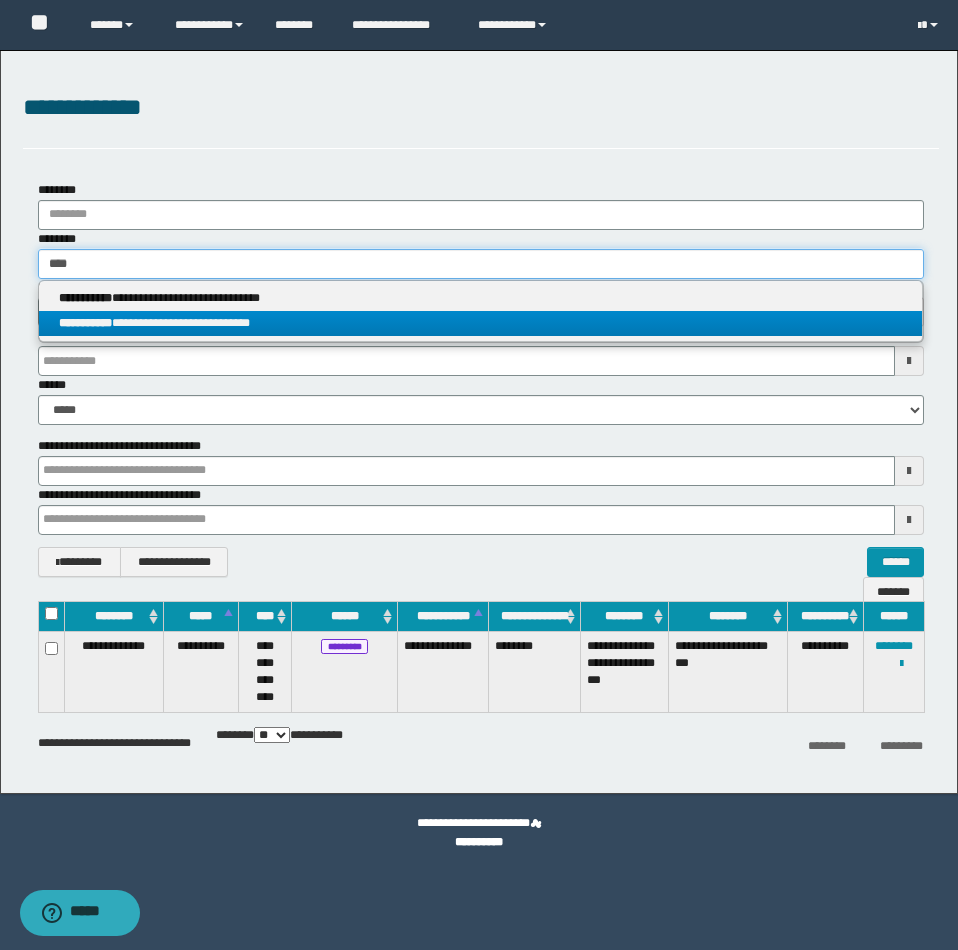 type on "****" 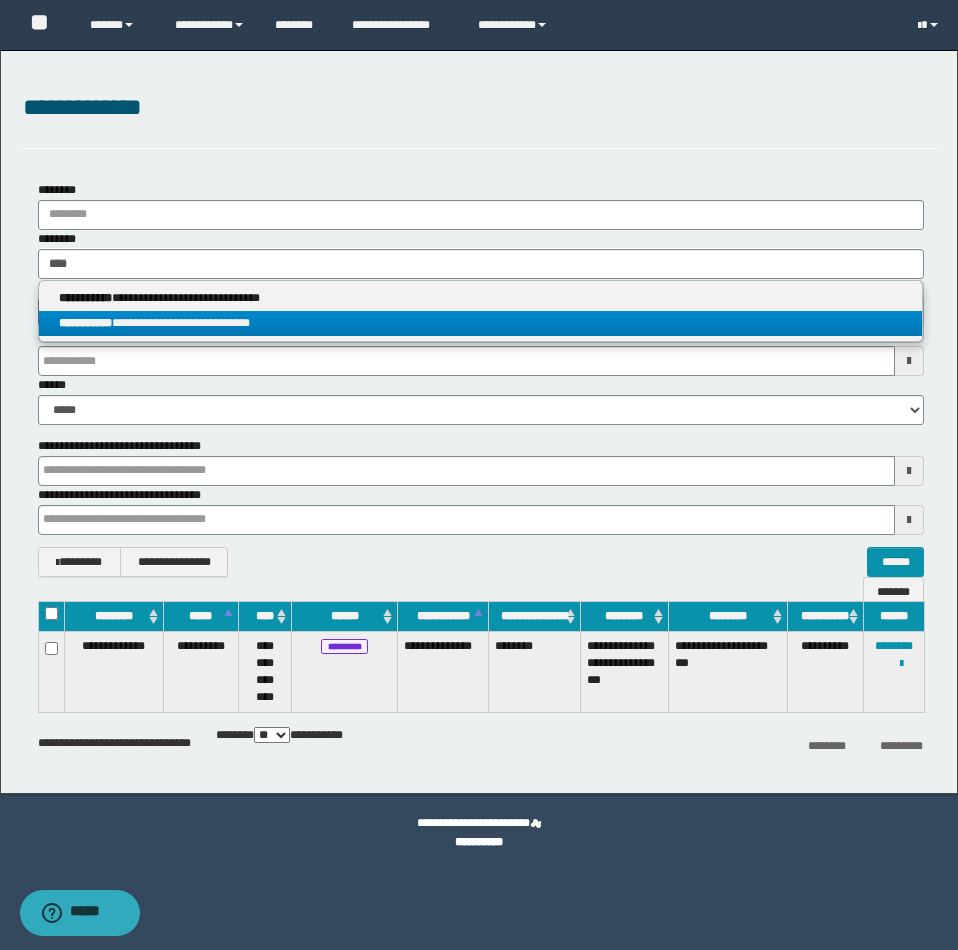 click on "**********" at bounding box center [480, 323] 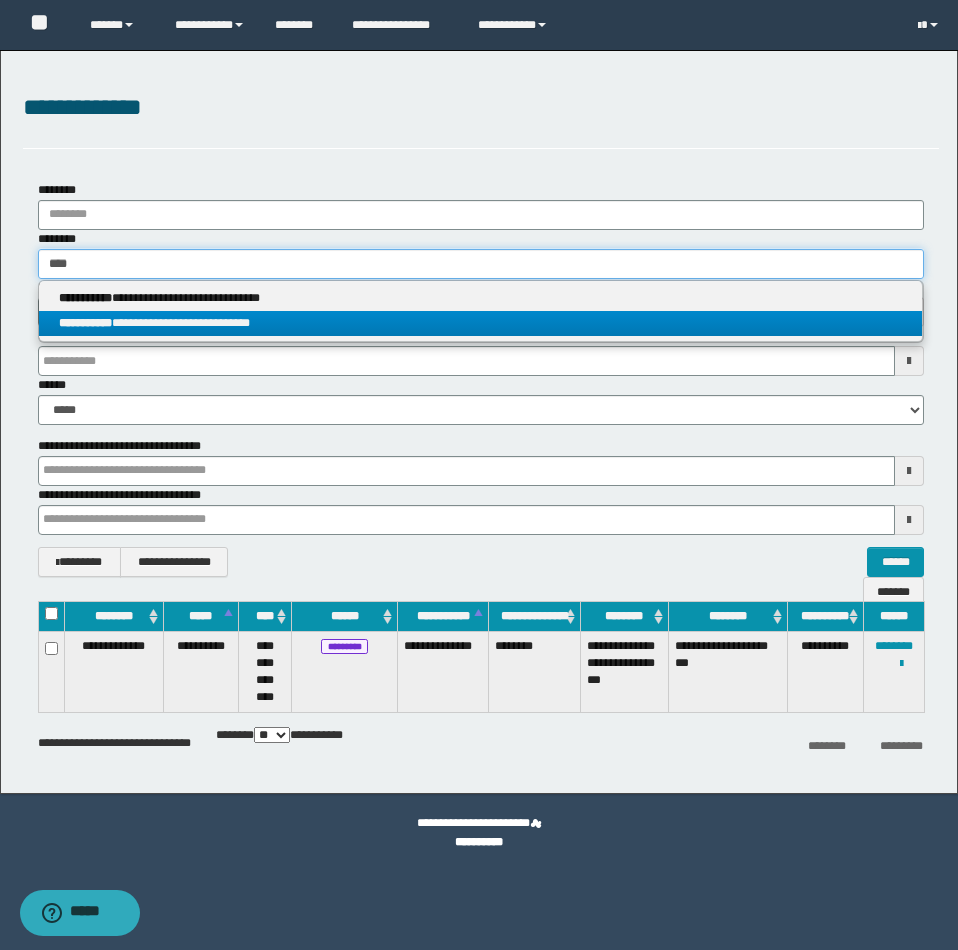 type 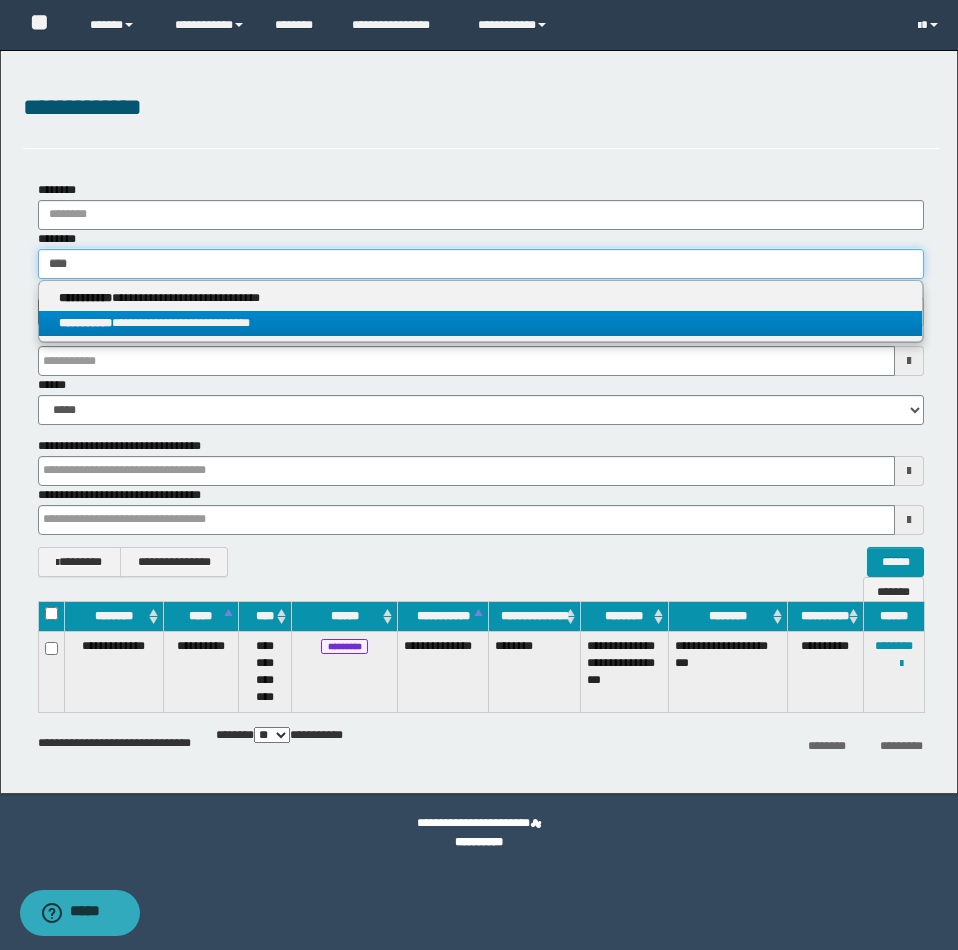 type on "**********" 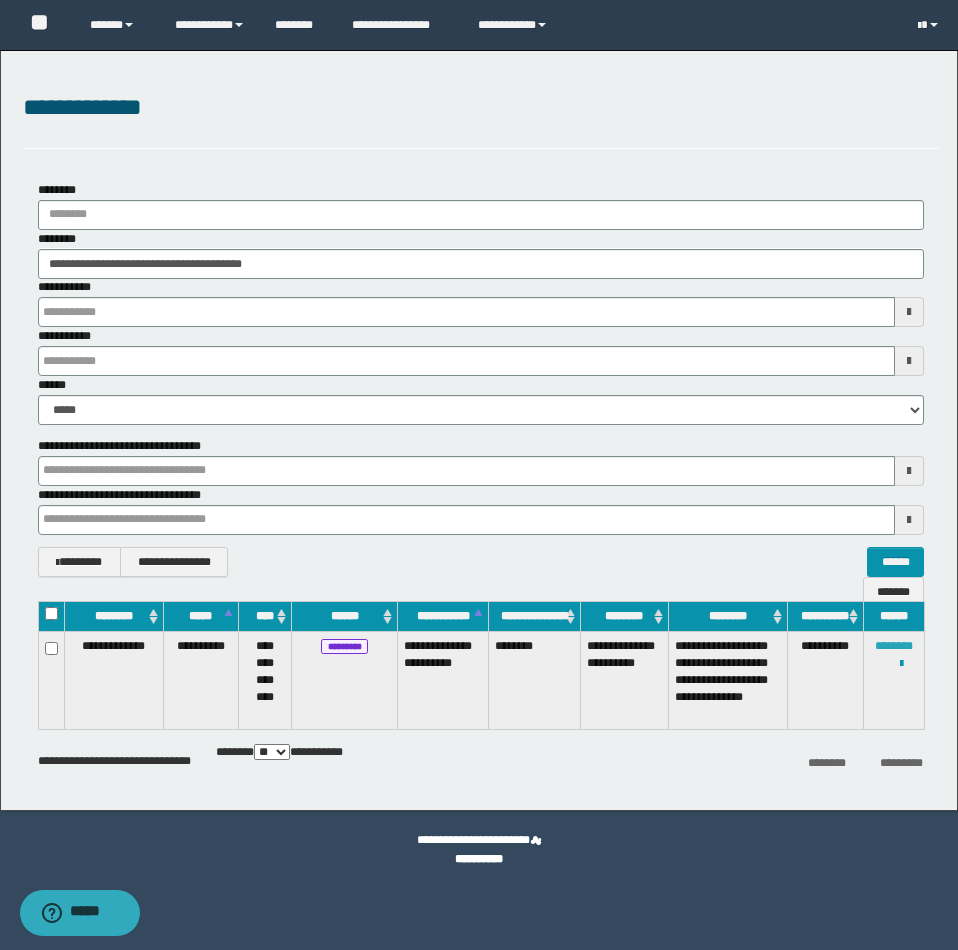 click on "********" at bounding box center (894, 646) 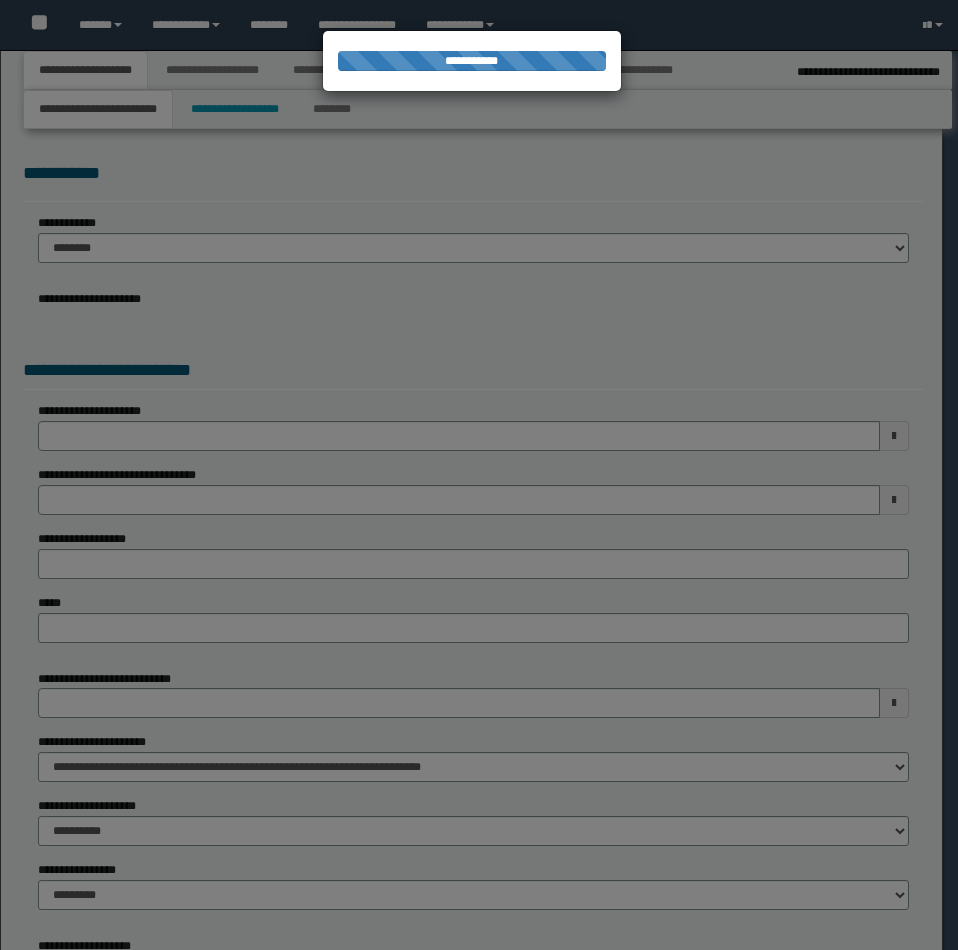 select on "*" 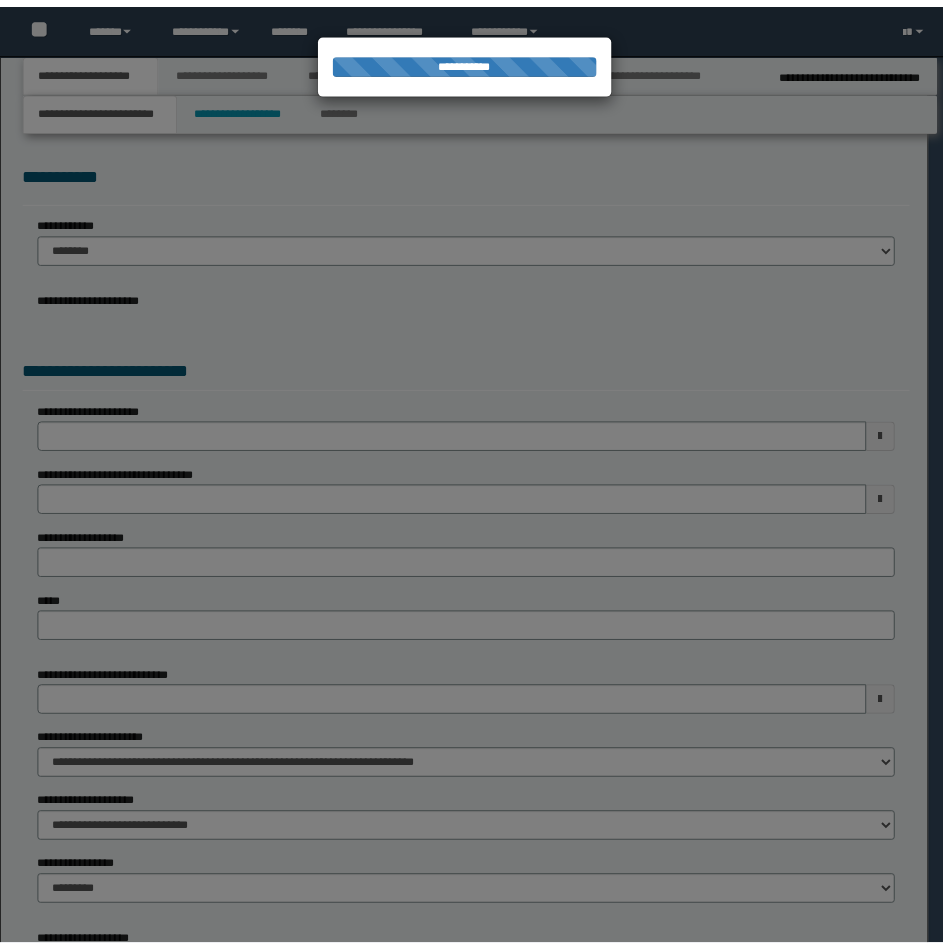 scroll, scrollTop: 0, scrollLeft: 0, axis: both 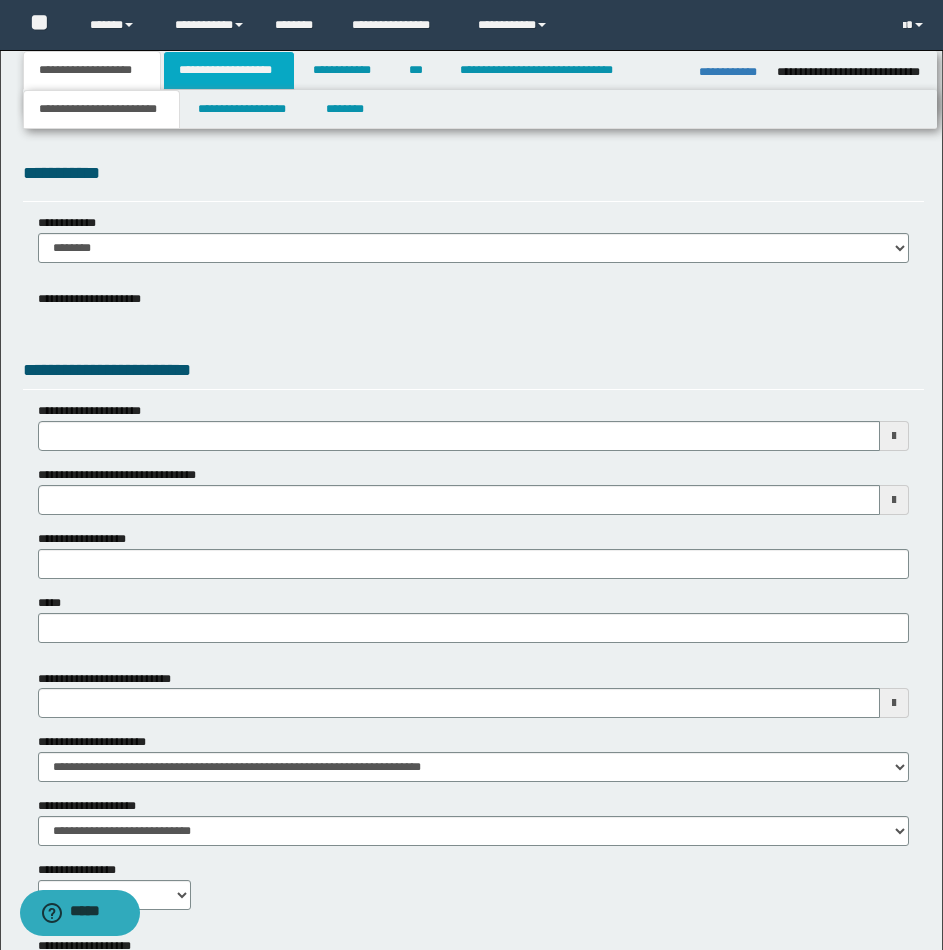 click on "**********" at bounding box center (229, 70) 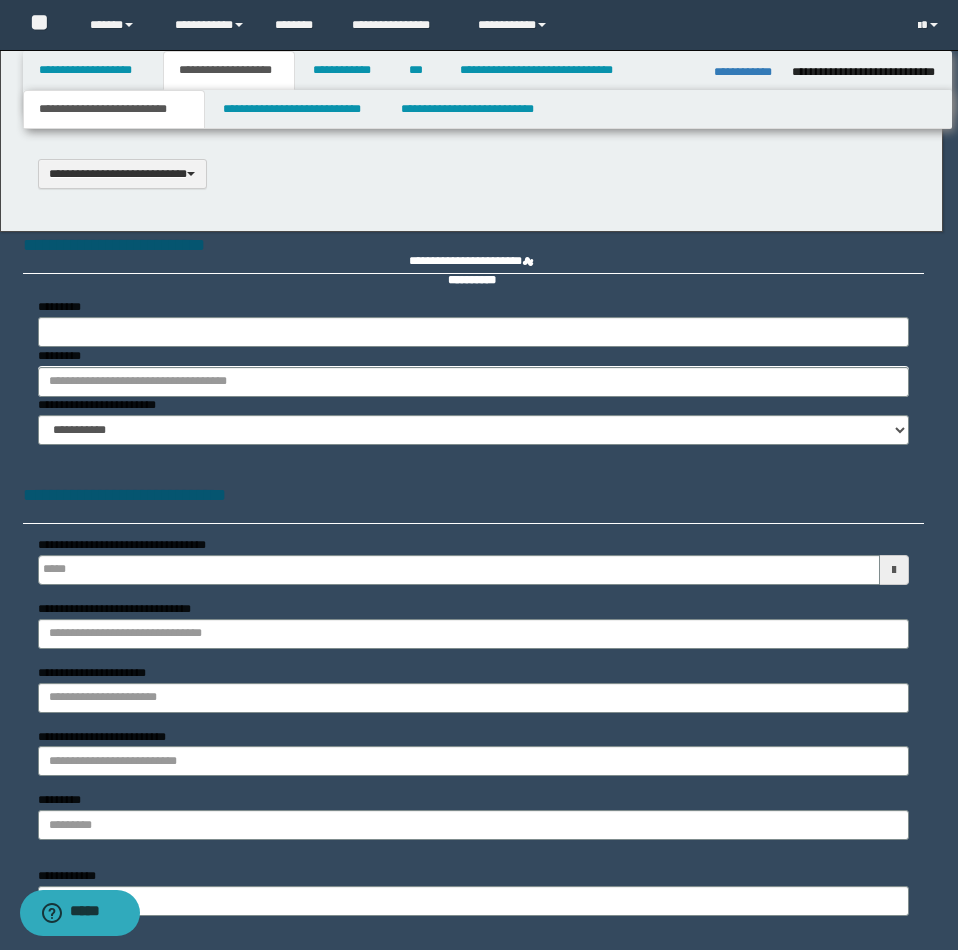 type 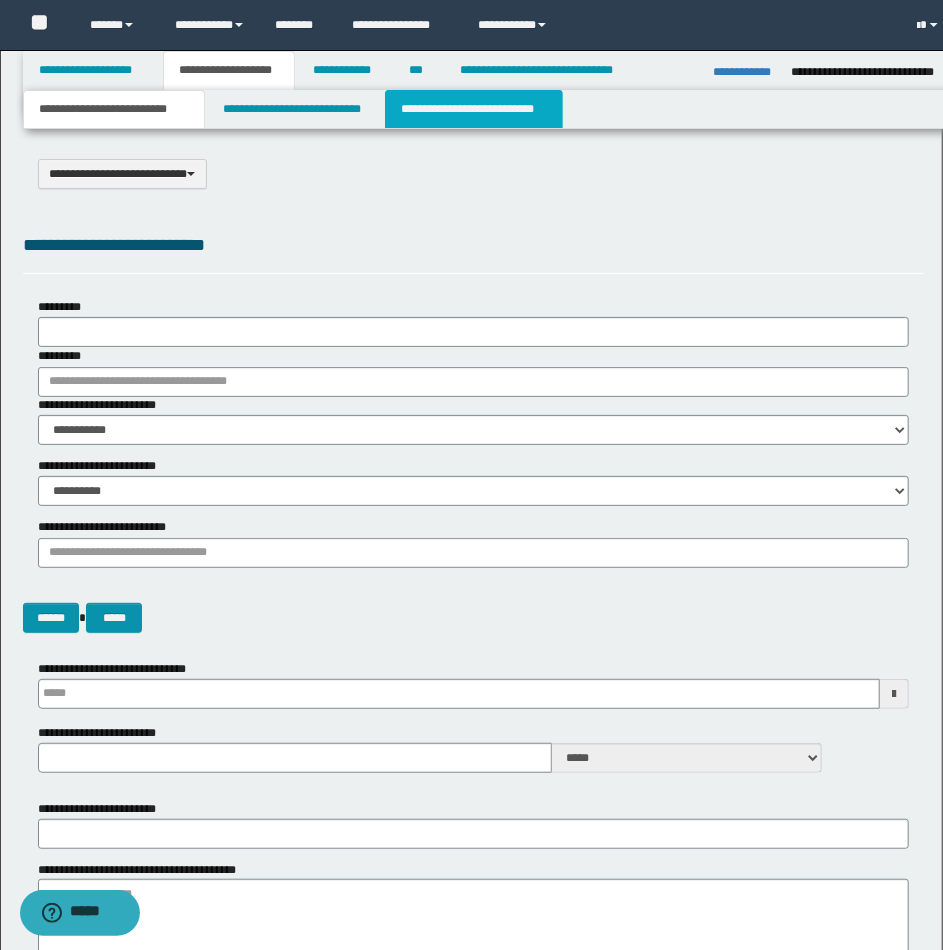 scroll, scrollTop: 0, scrollLeft: 0, axis: both 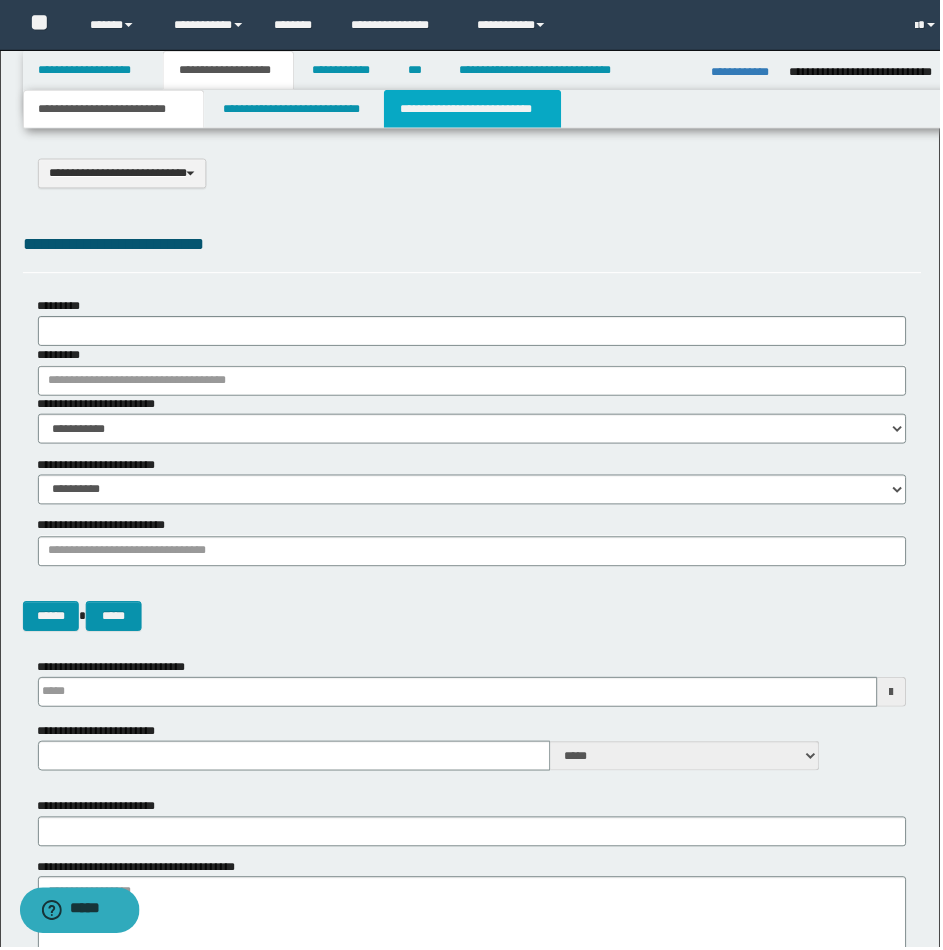 click on "**********" at bounding box center [474, 109] 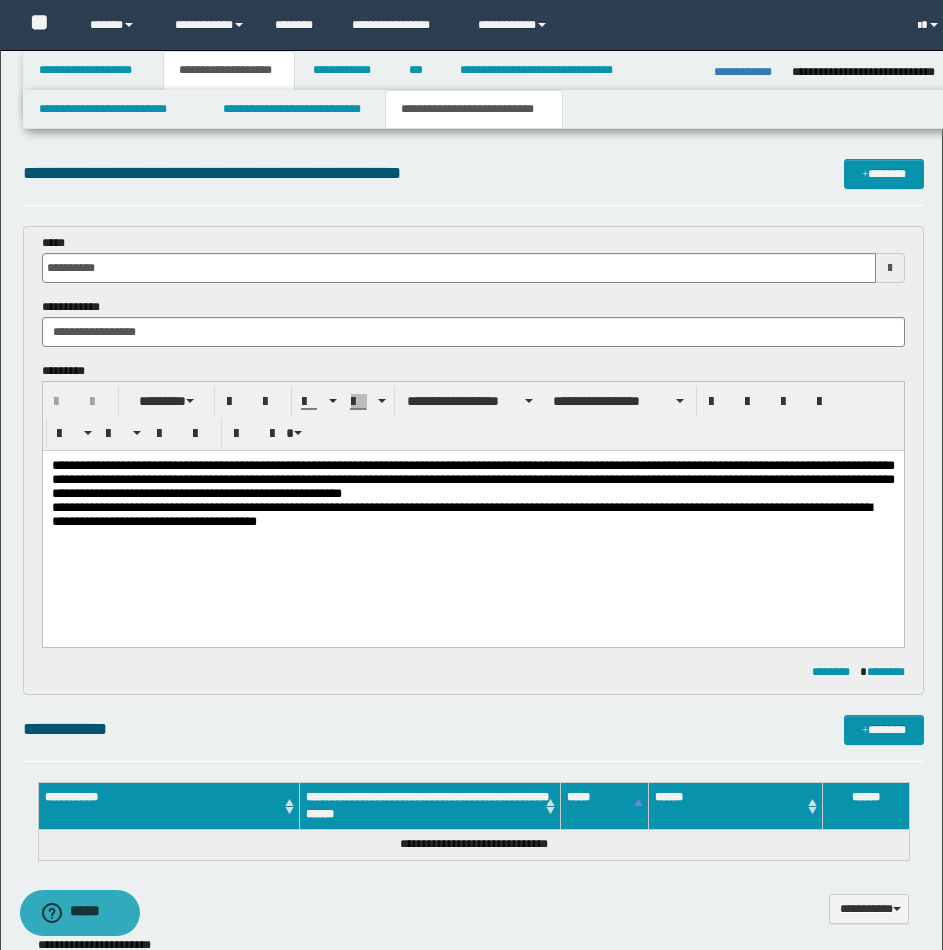 scroll, scrollTop: 0, scrollLeft: 0, axis: both 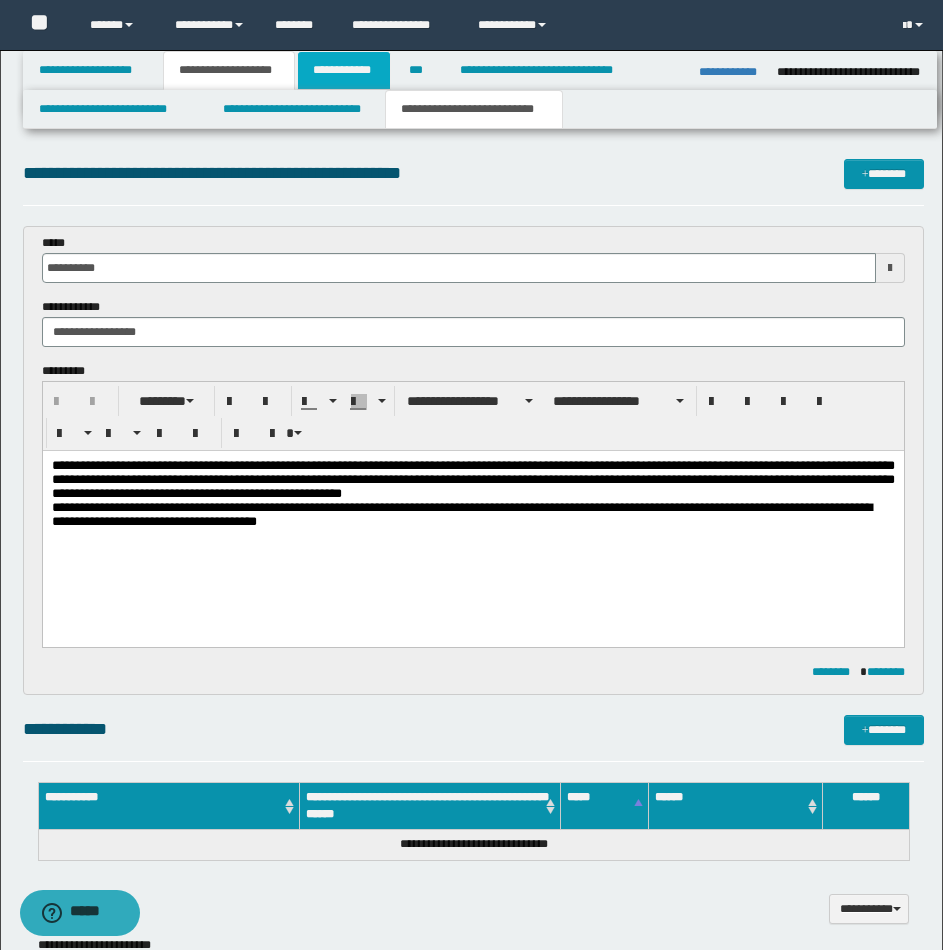 click on "**********" at bounding box center [344, 70] 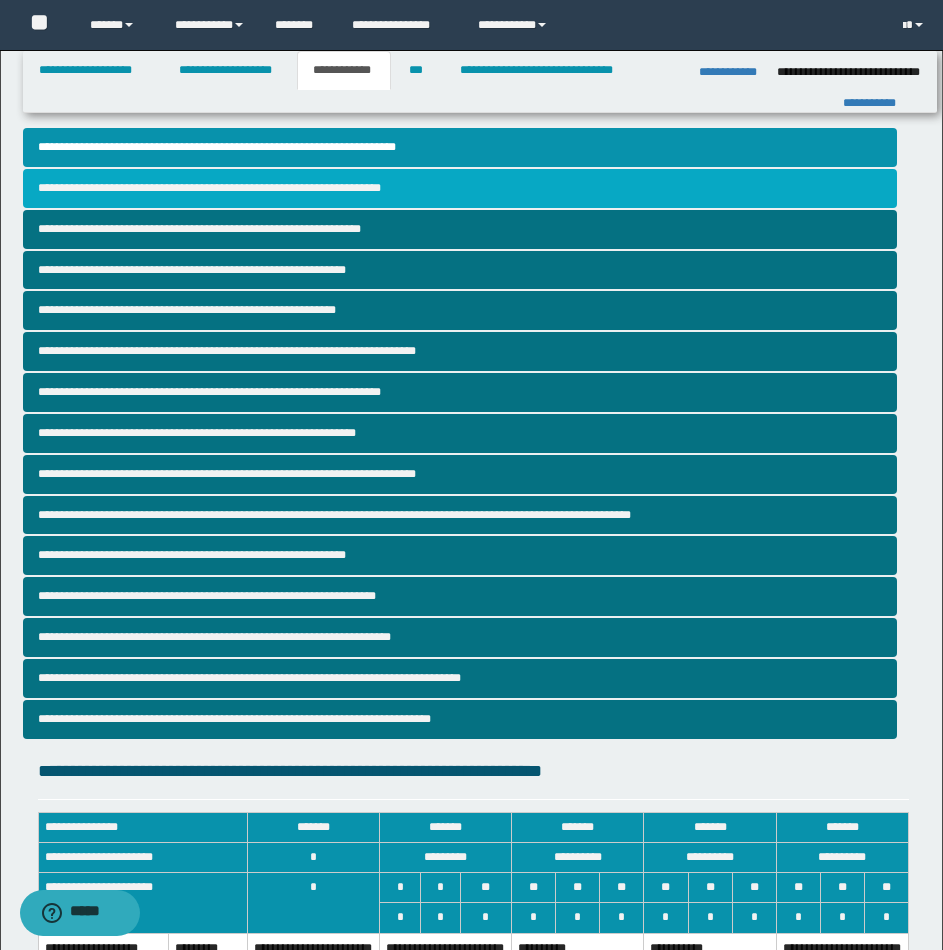 click on "**********" at bounding box center [460, 188] 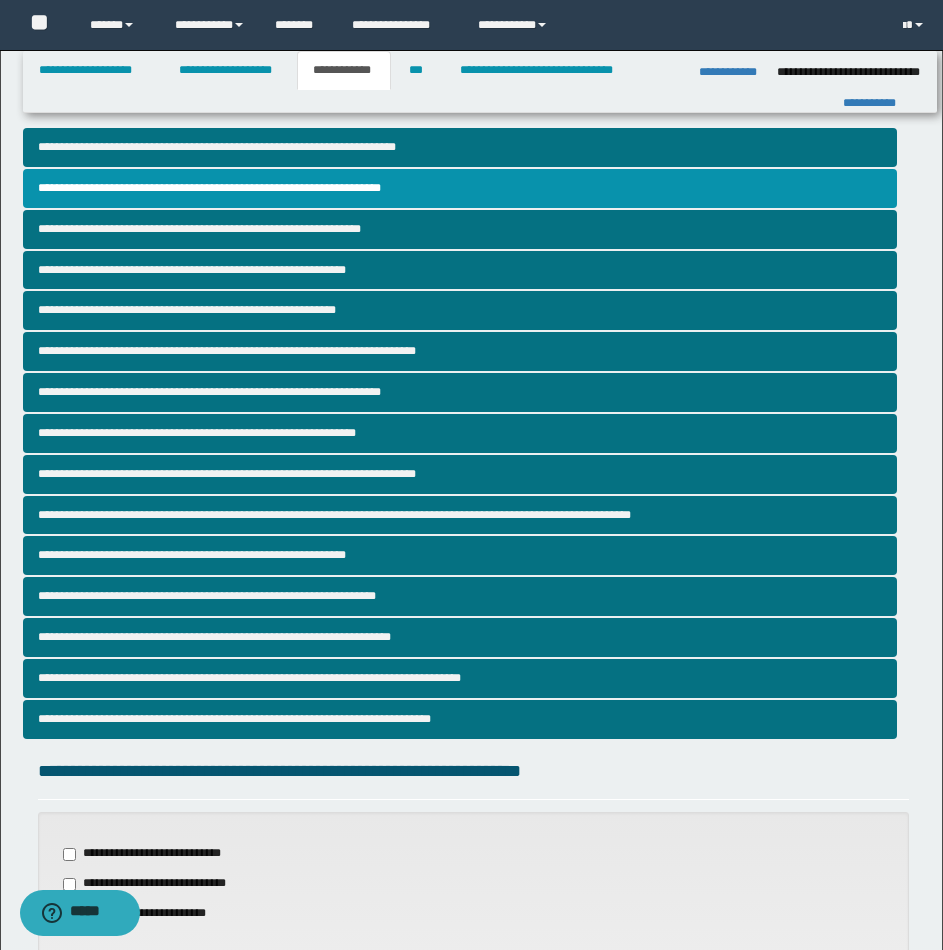 scroll, scrollTop: 588, scrollLeft: 0, axis: vertical 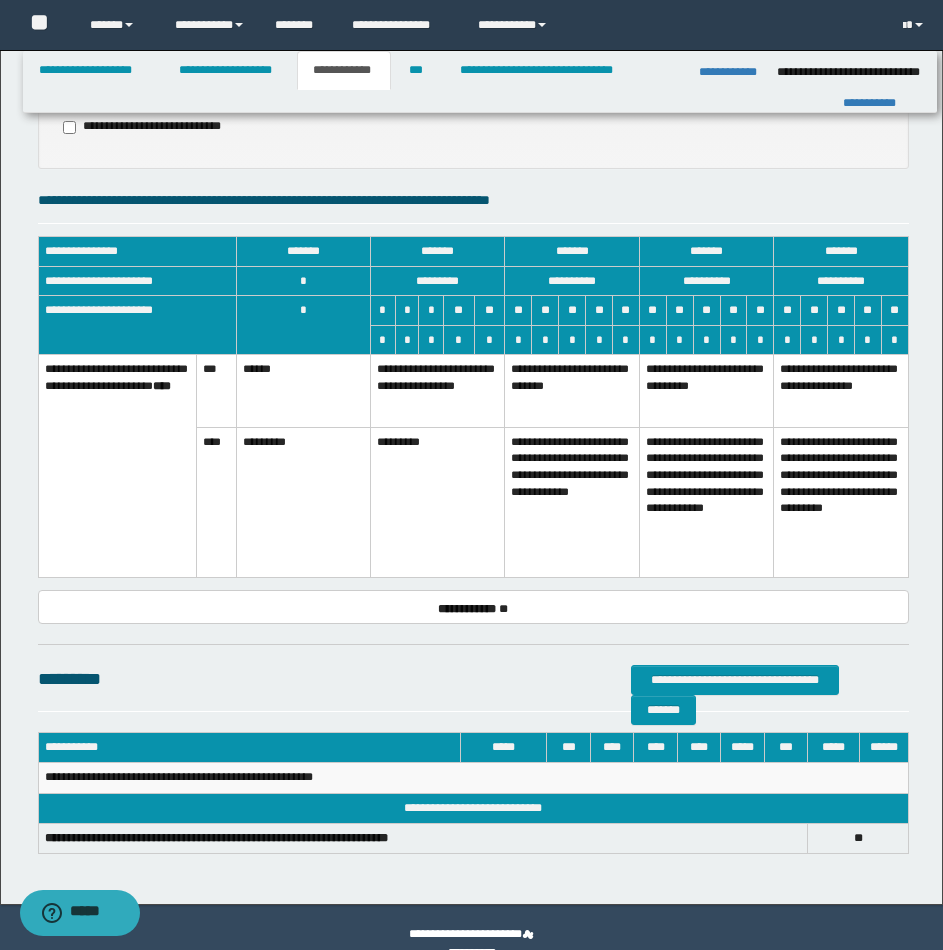 click on "**********" at bounding box center [706, 502] 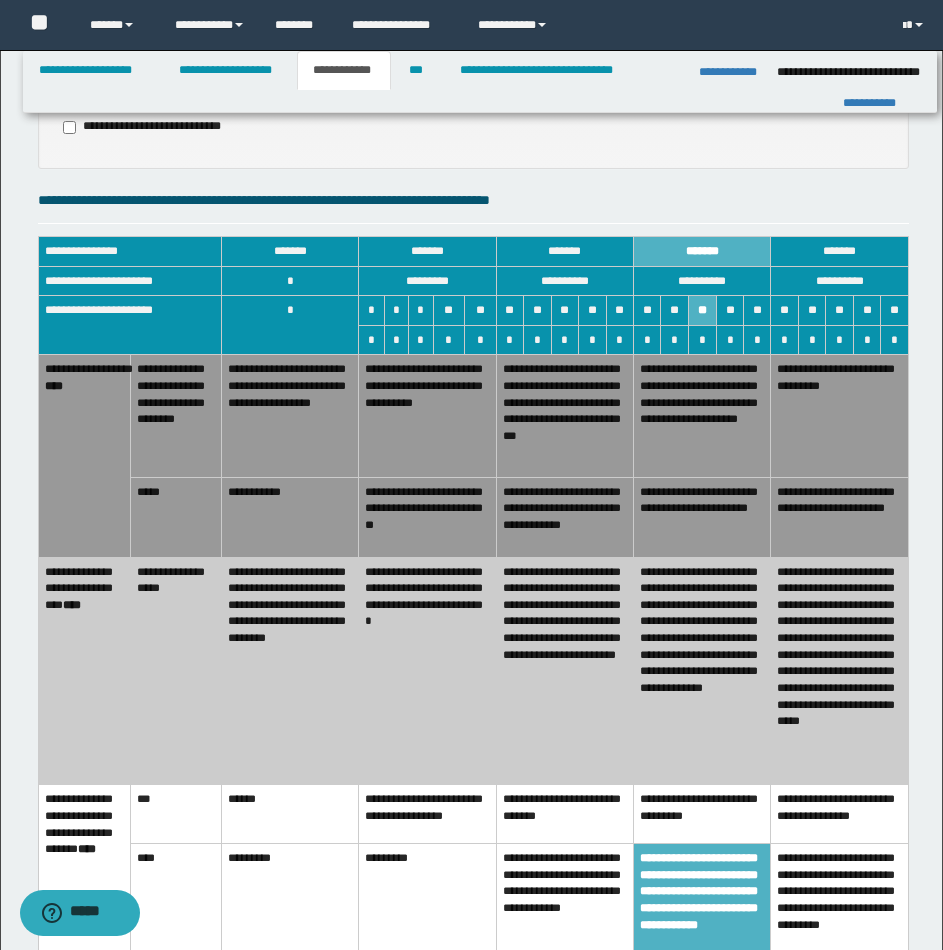 click on "**********" at bounding box center [702, 671] 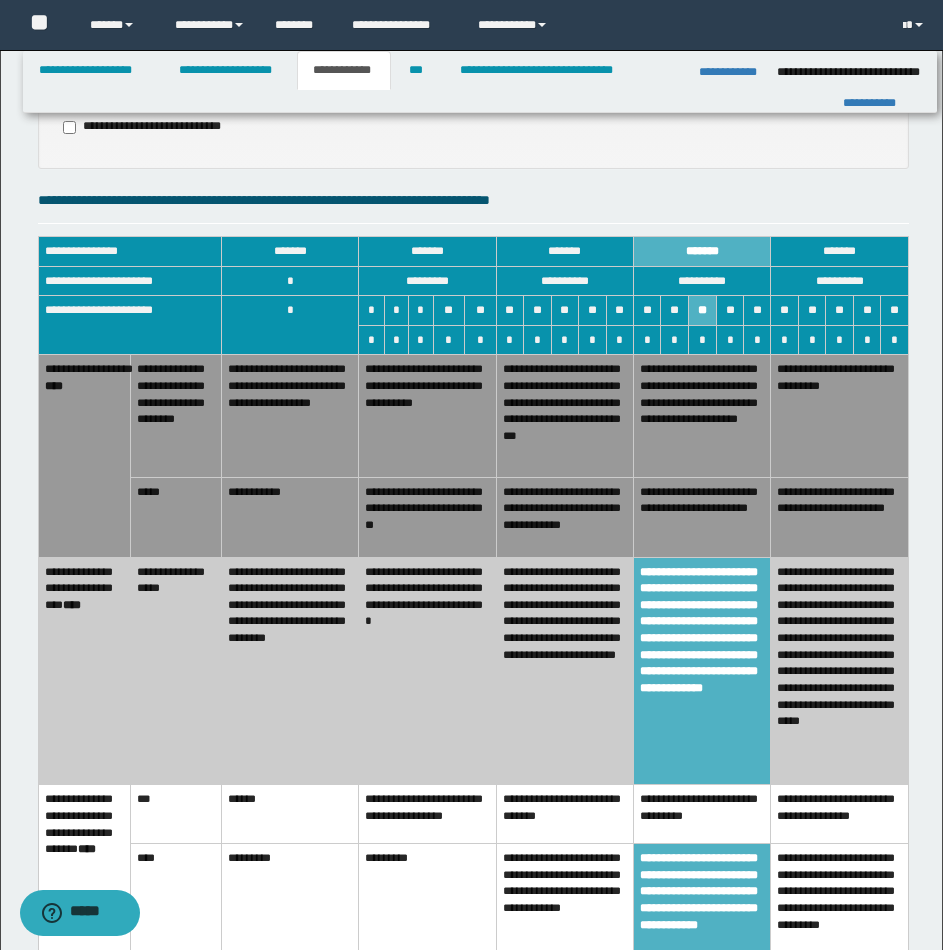 scroll, scrollTop: 1445, scrollLeft: 0, axis: vertical 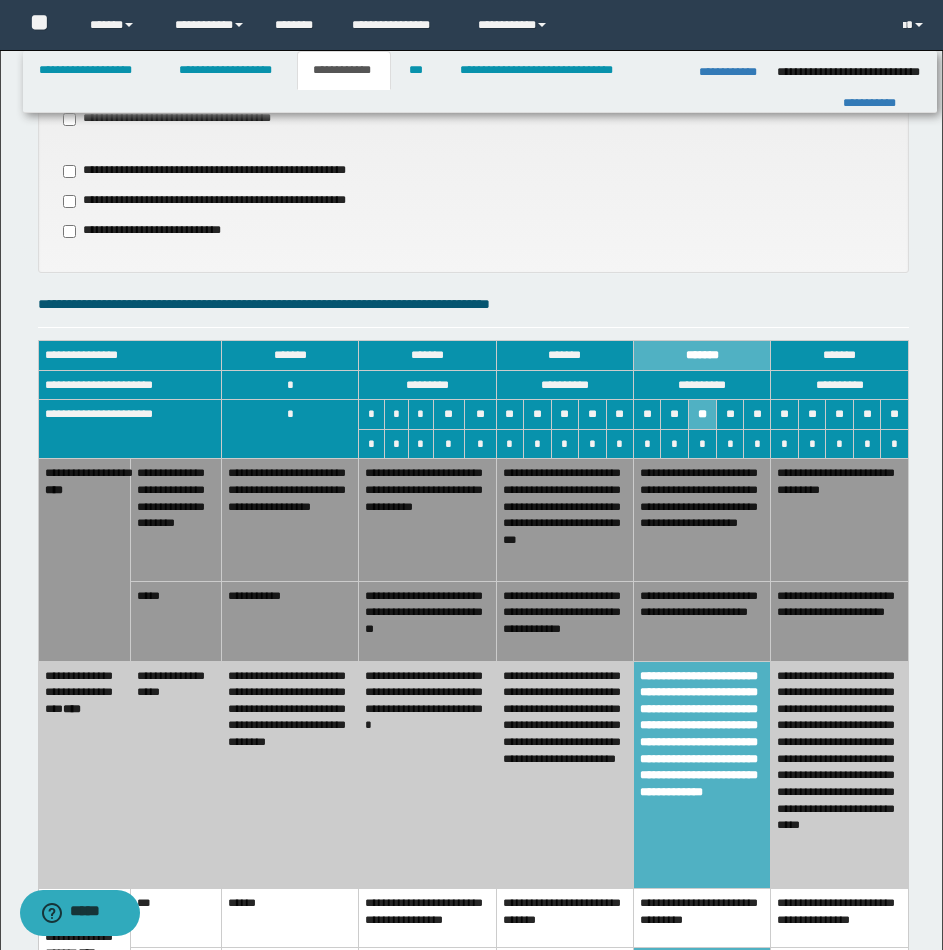 click on "**********" at bounding box center (427, 520) 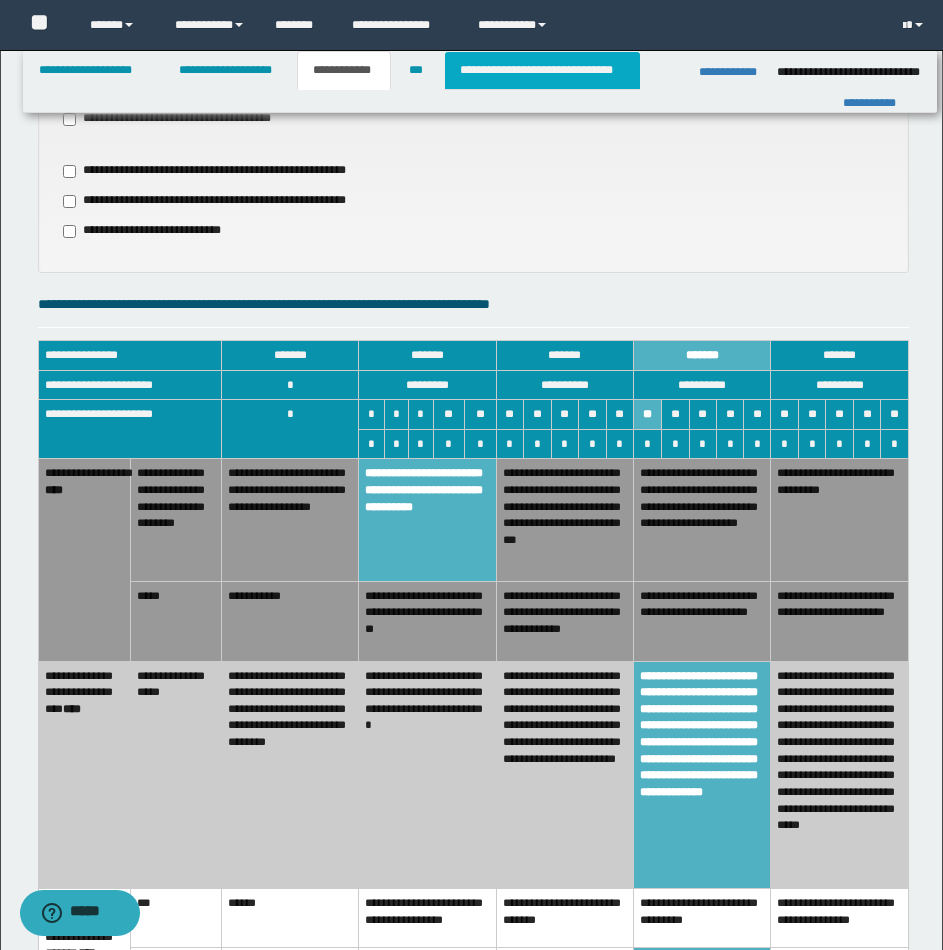click on "**********" at bounding box center [542, 70] 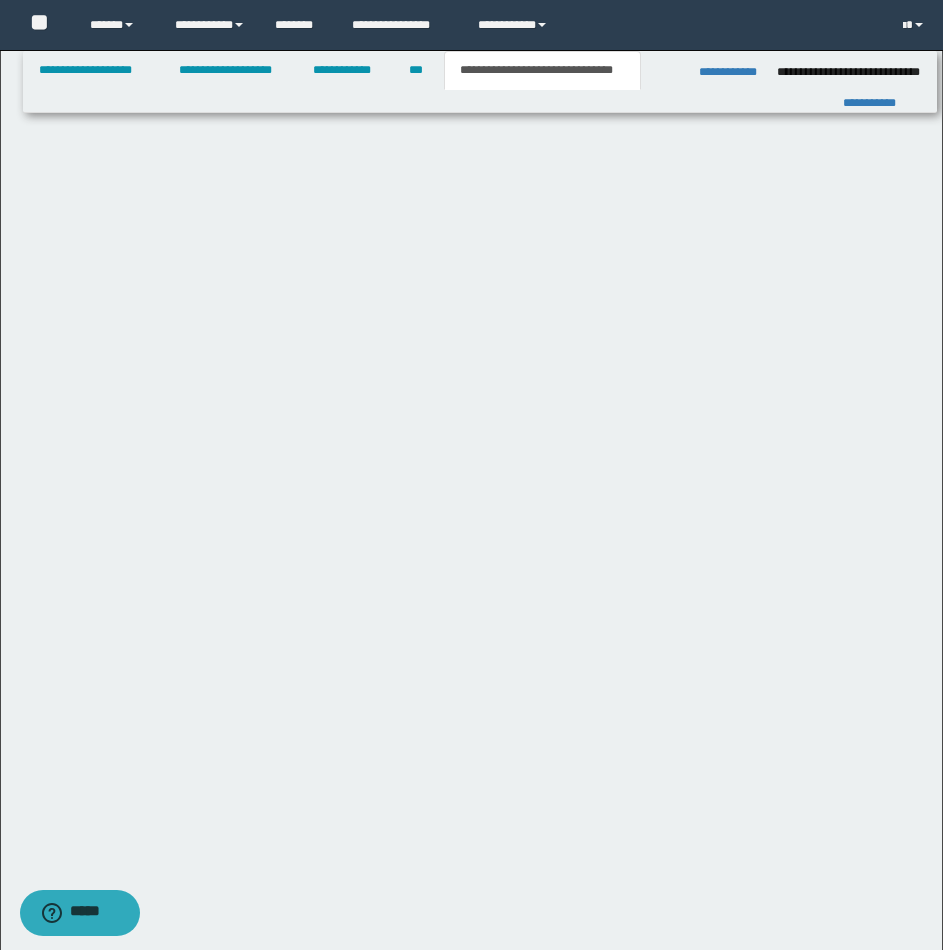 scroll, scrollTop: 0, scrollLeft: 0, axis: both 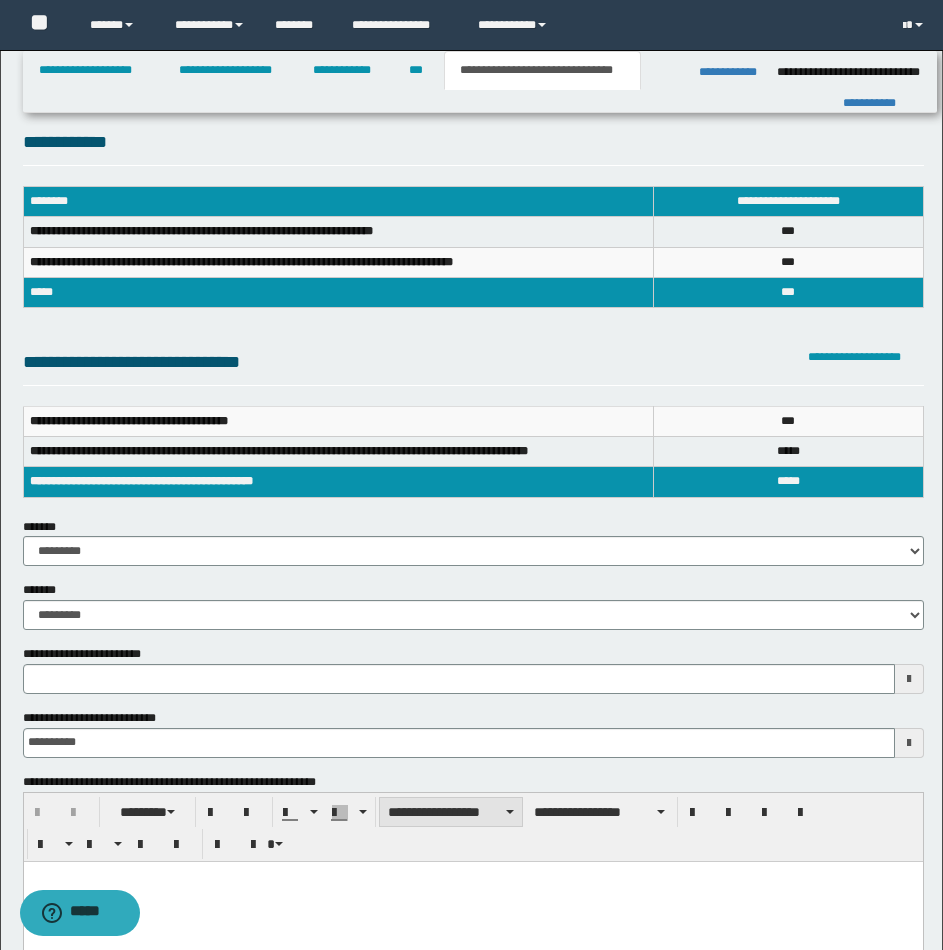 type 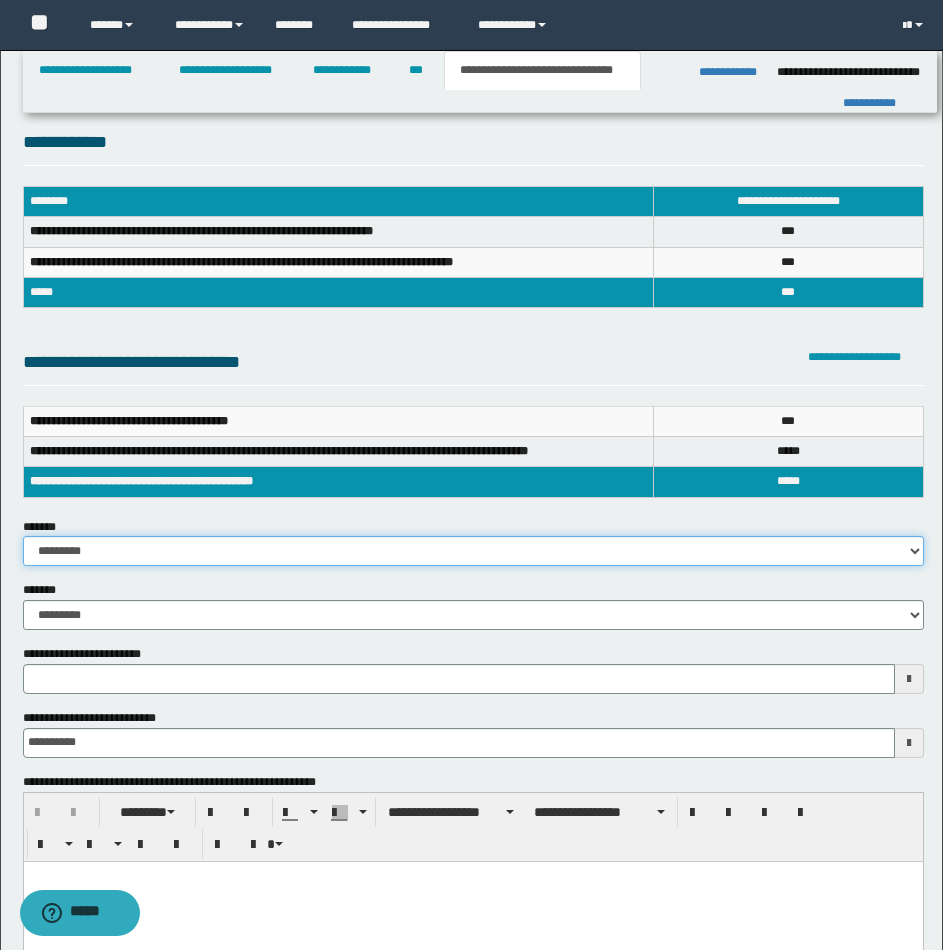 click on "**********" at bounding box center [473, 551] 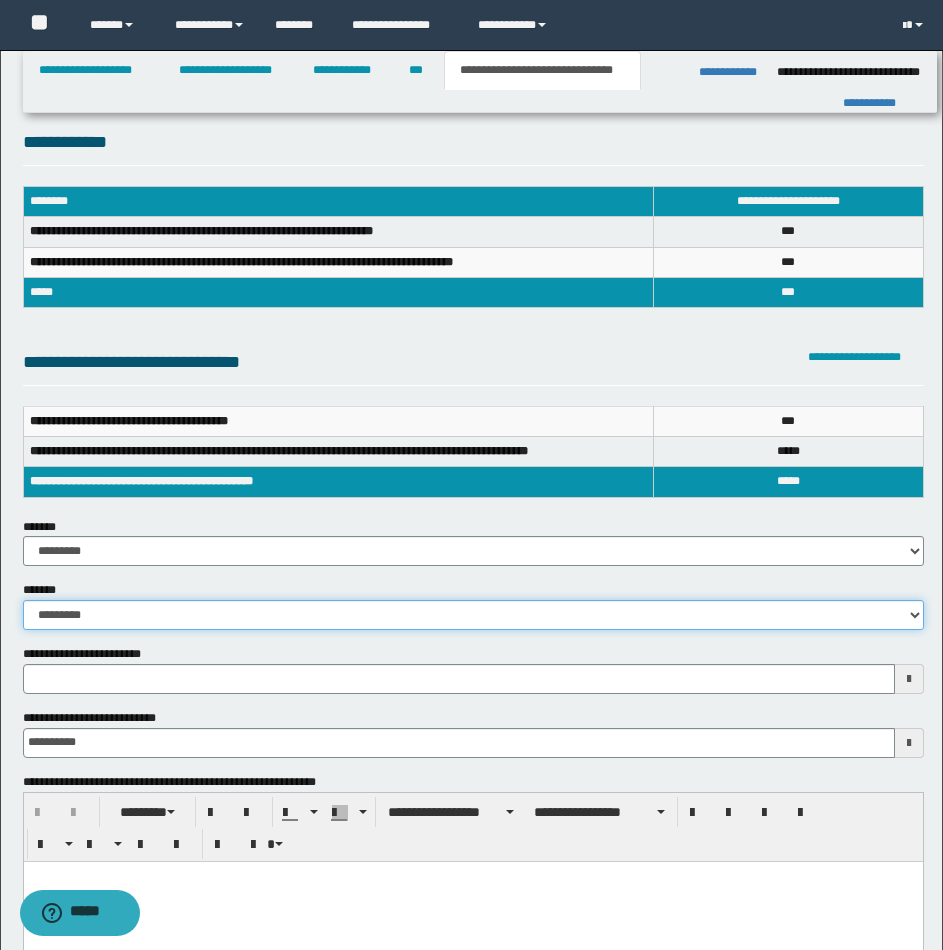 click on "**********" at bounding box center [473, 615] 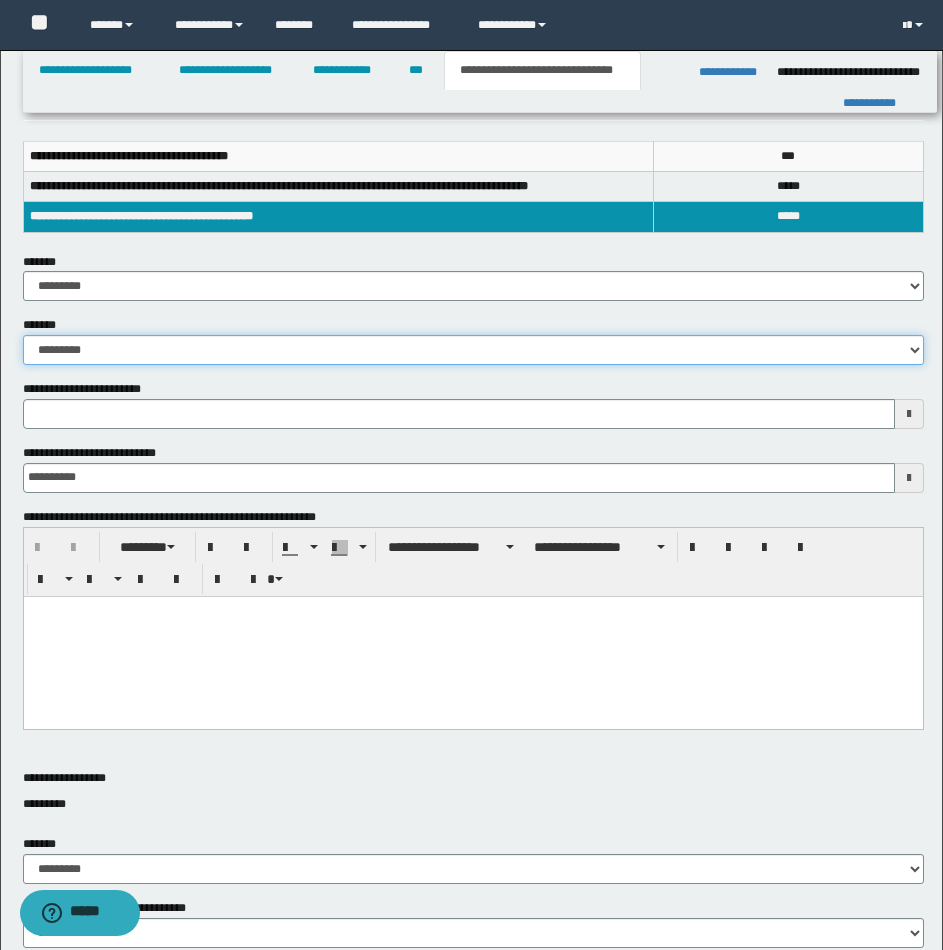 scroll, scrollTop: 403, scrollLeft: 0, axis: vertical 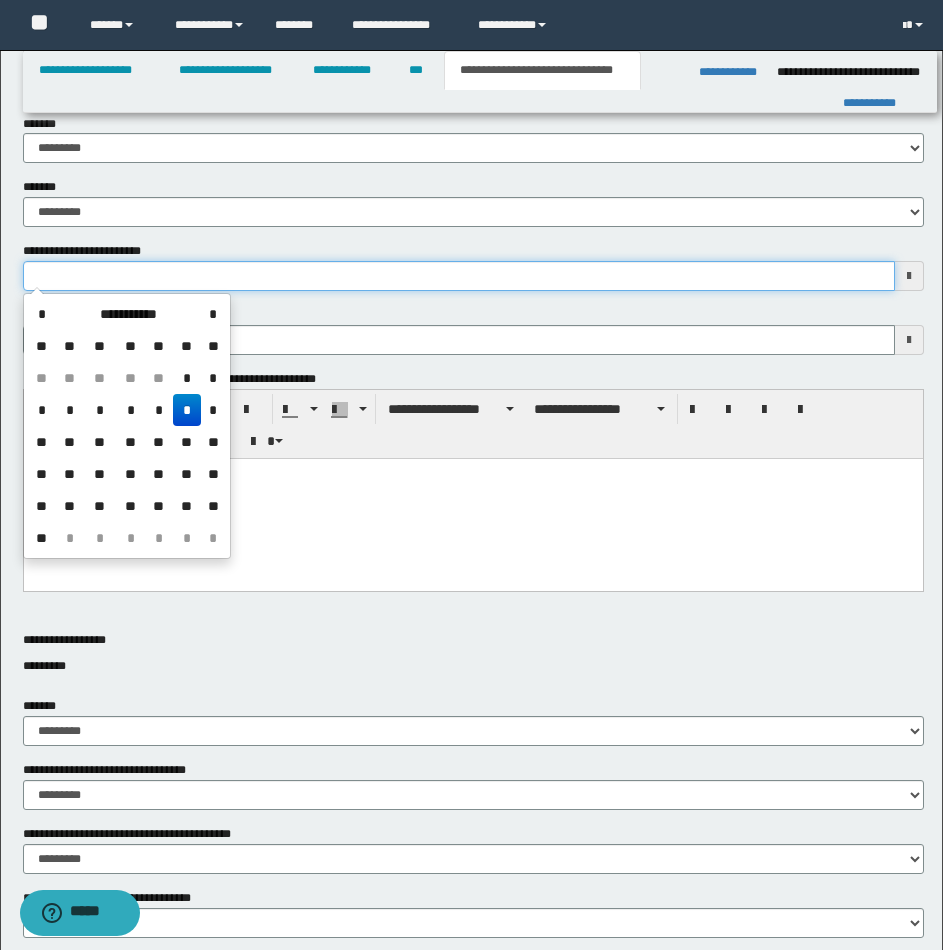 click on "**********" at bounding box center (459, 276) 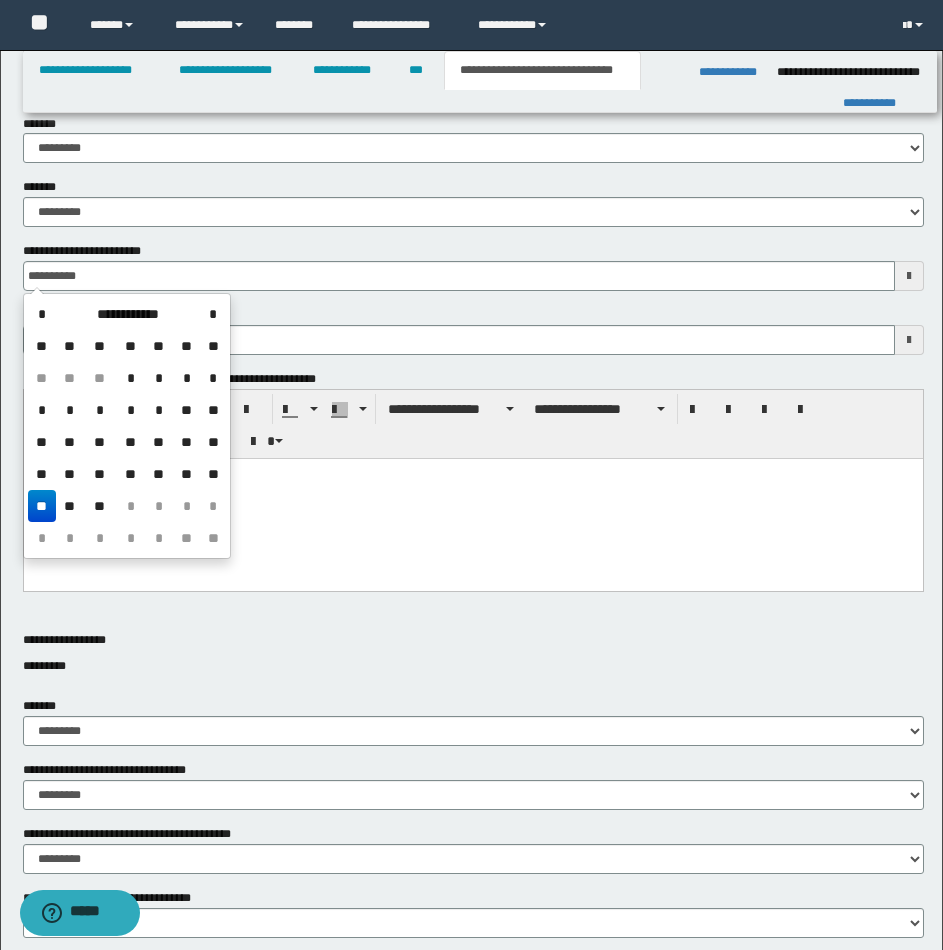 type on "**********" 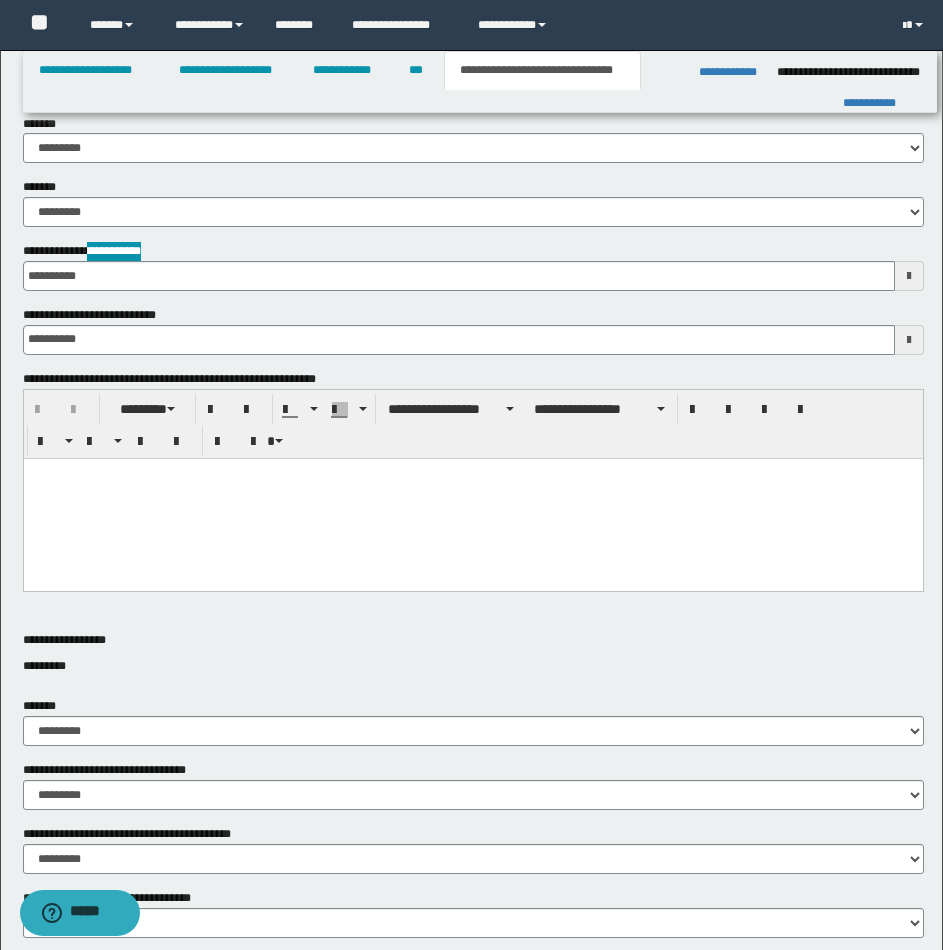 click at bounding box center (472, 498) 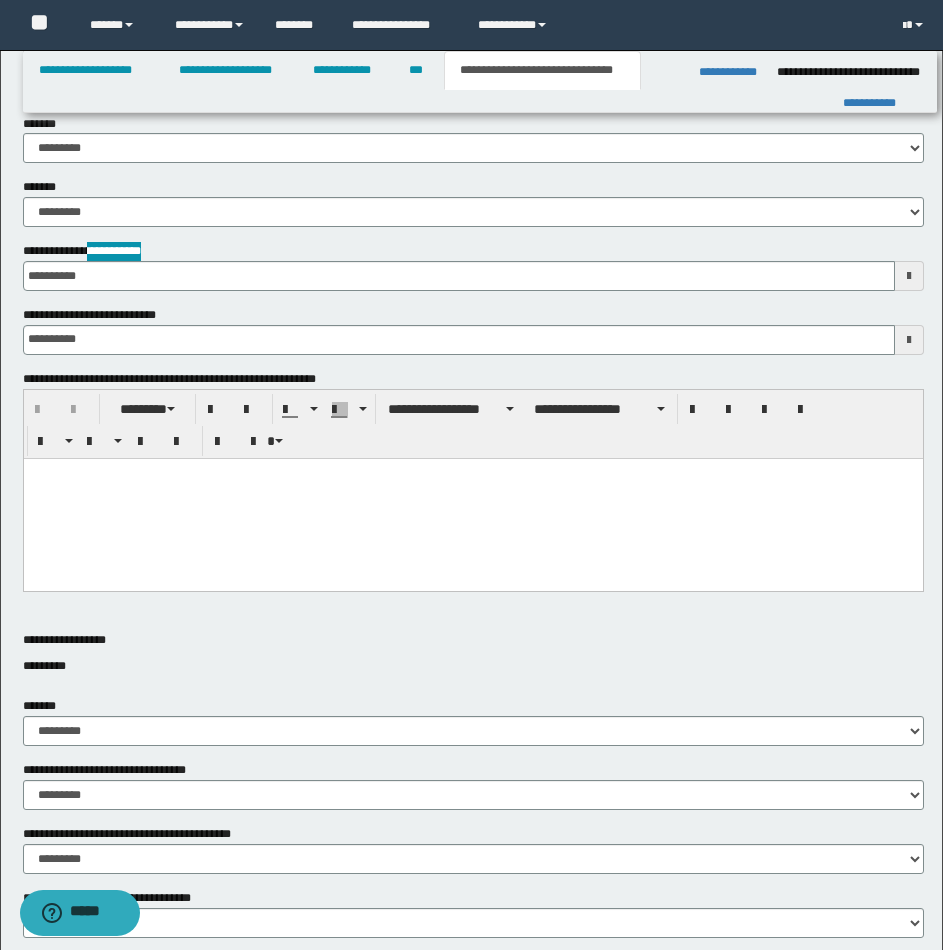 type 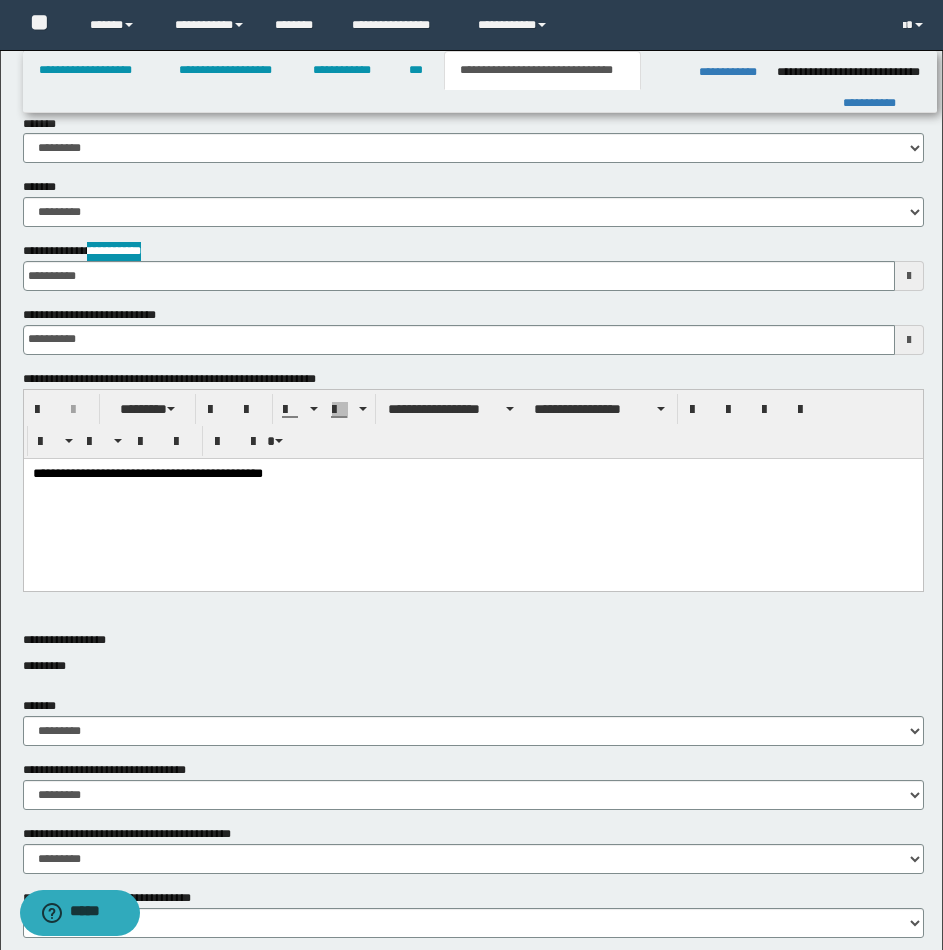 click on "**********" at bounding box center [472, 474] 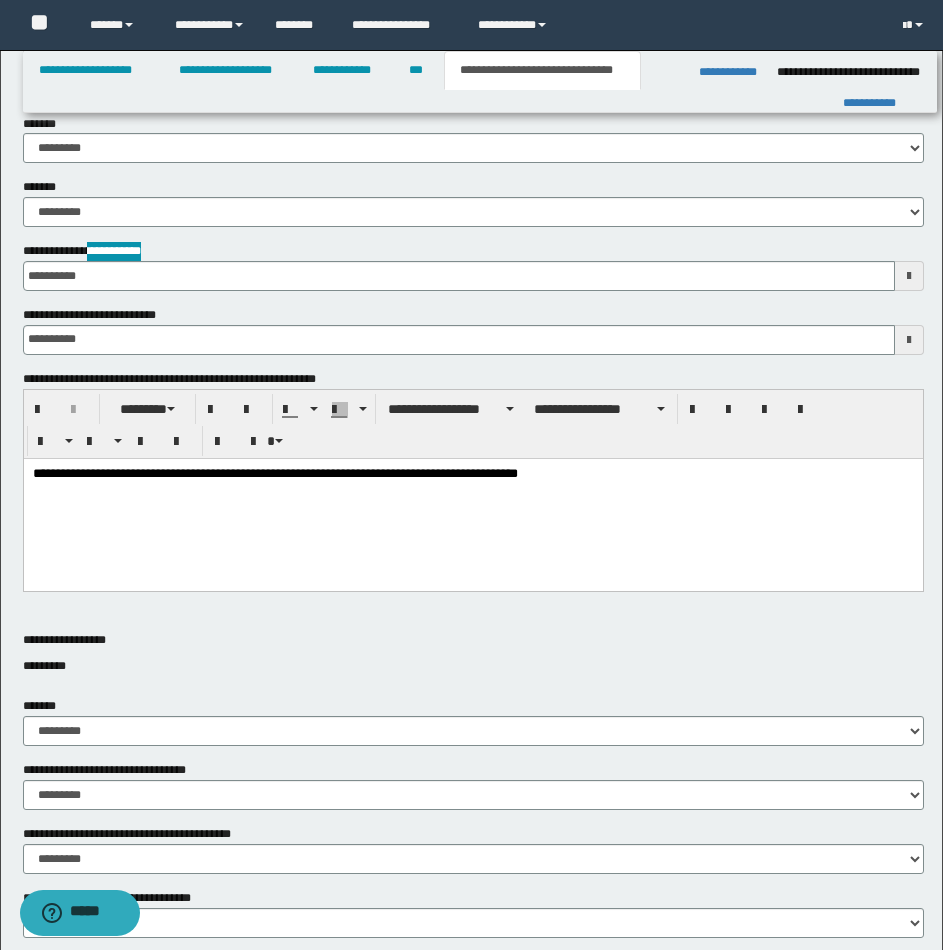 click on "**********" at bounding box center [472, 474] 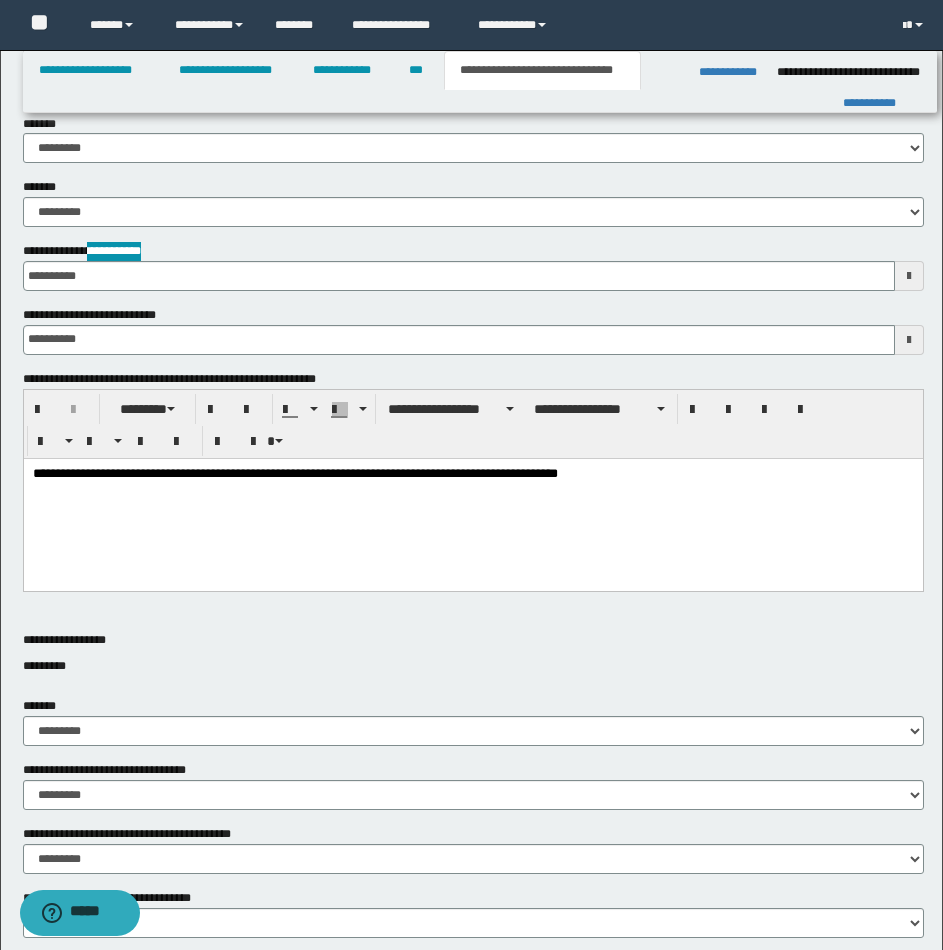 click on "**********" at bounding box center (472, 474) 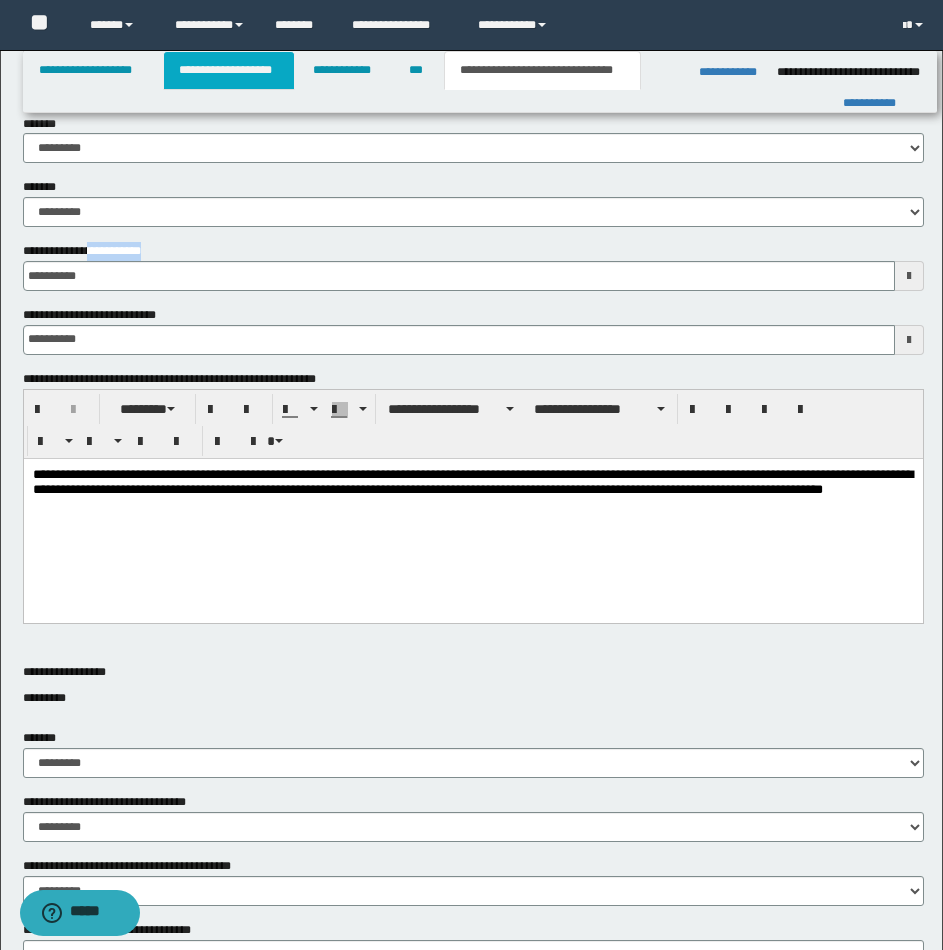 click on "**********" at bounding box center [229, 70] 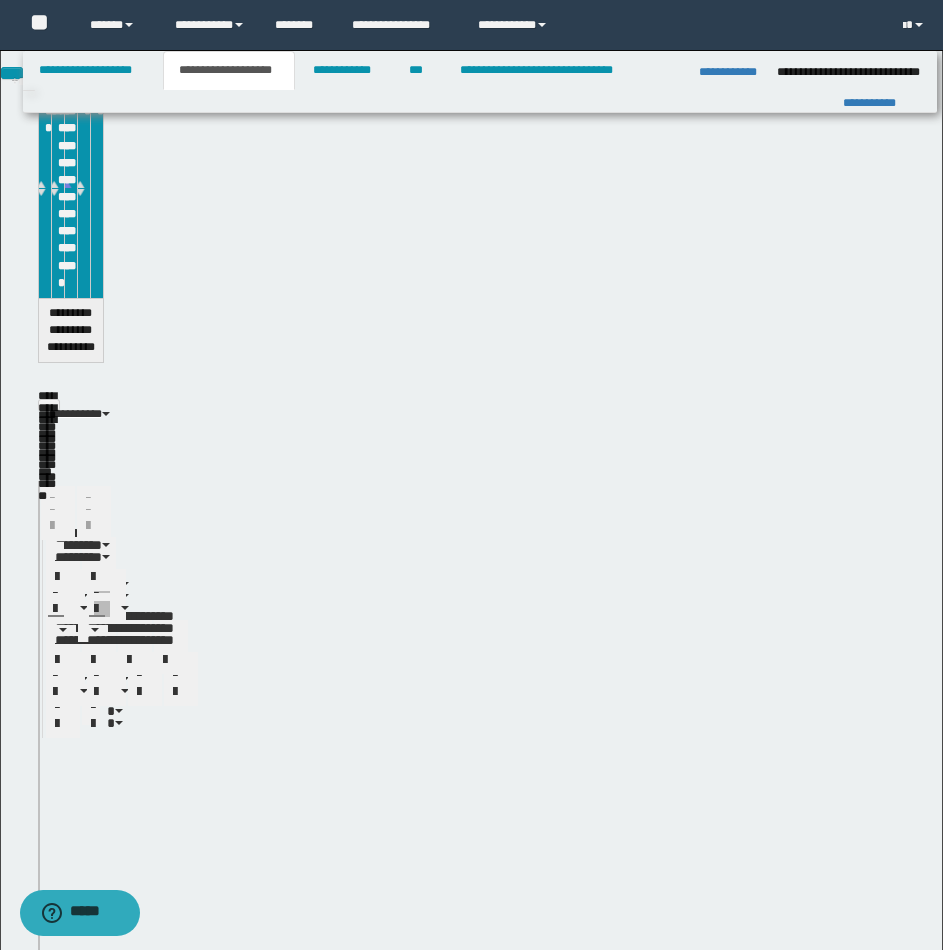scroll, scrollTop: 434, scrollLeft: 0, axis: vertical 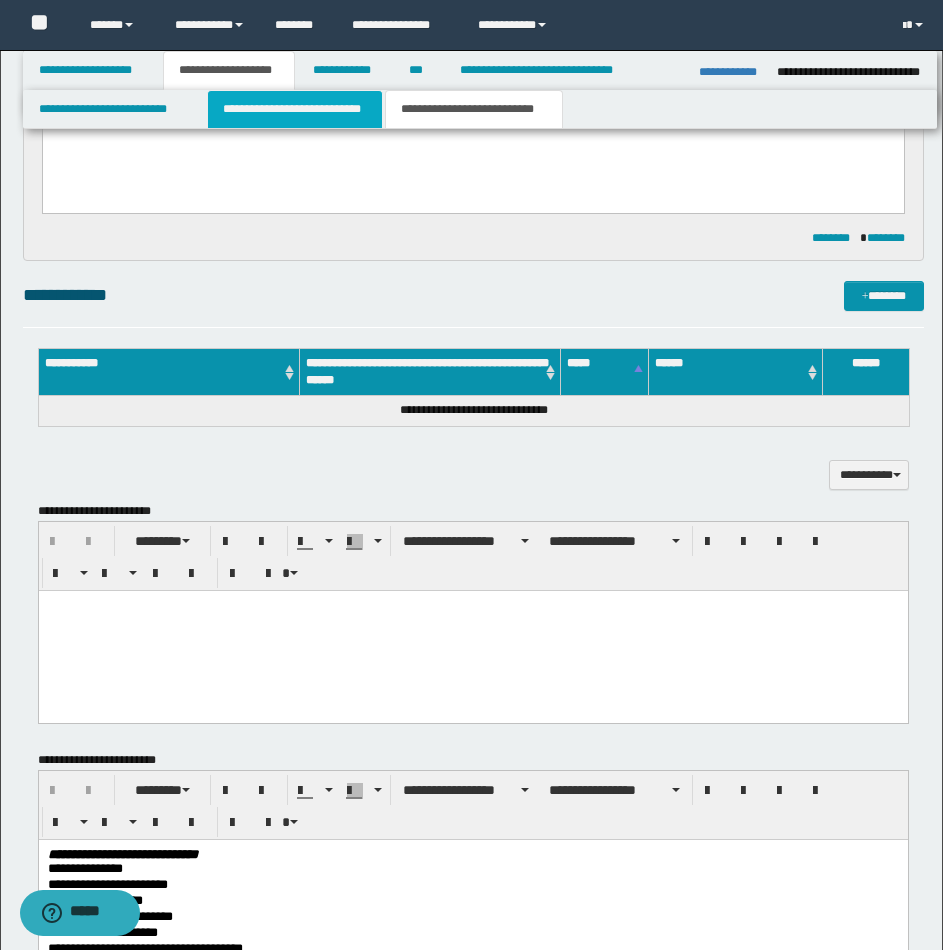 click on "**********" at bounding box center (295, 109) 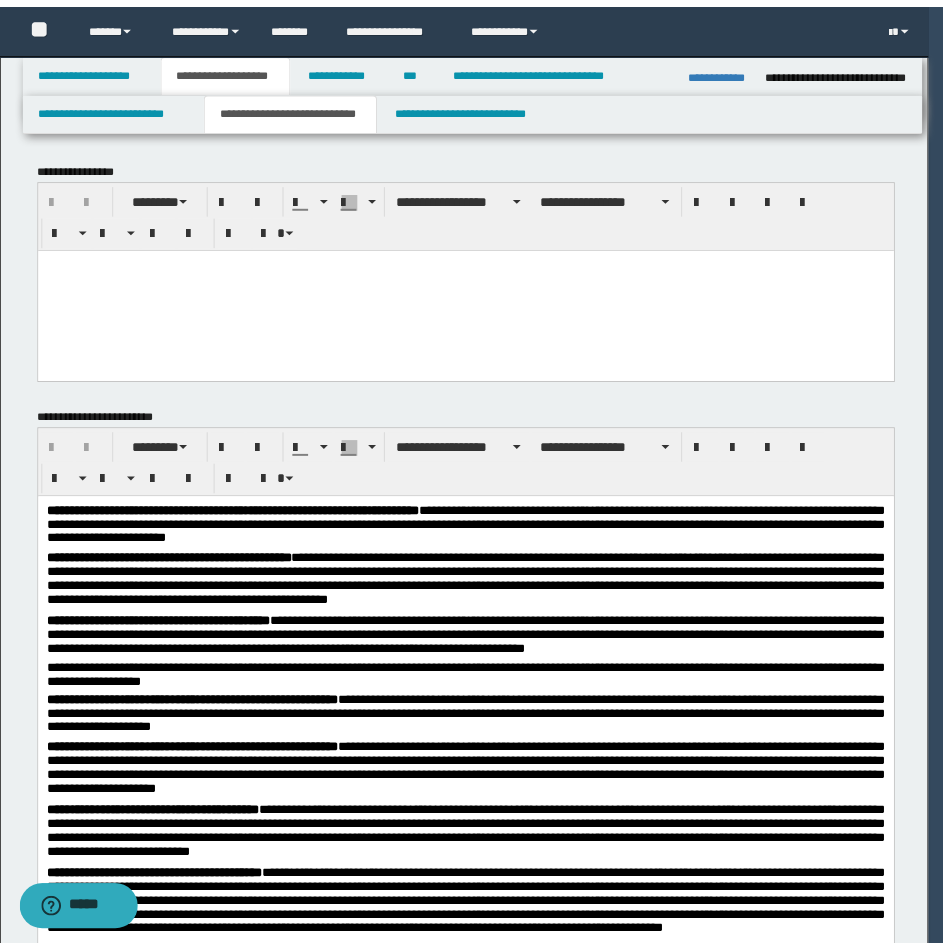 scroll, scrollTop: 0, scrollLeft: 0, axis: both 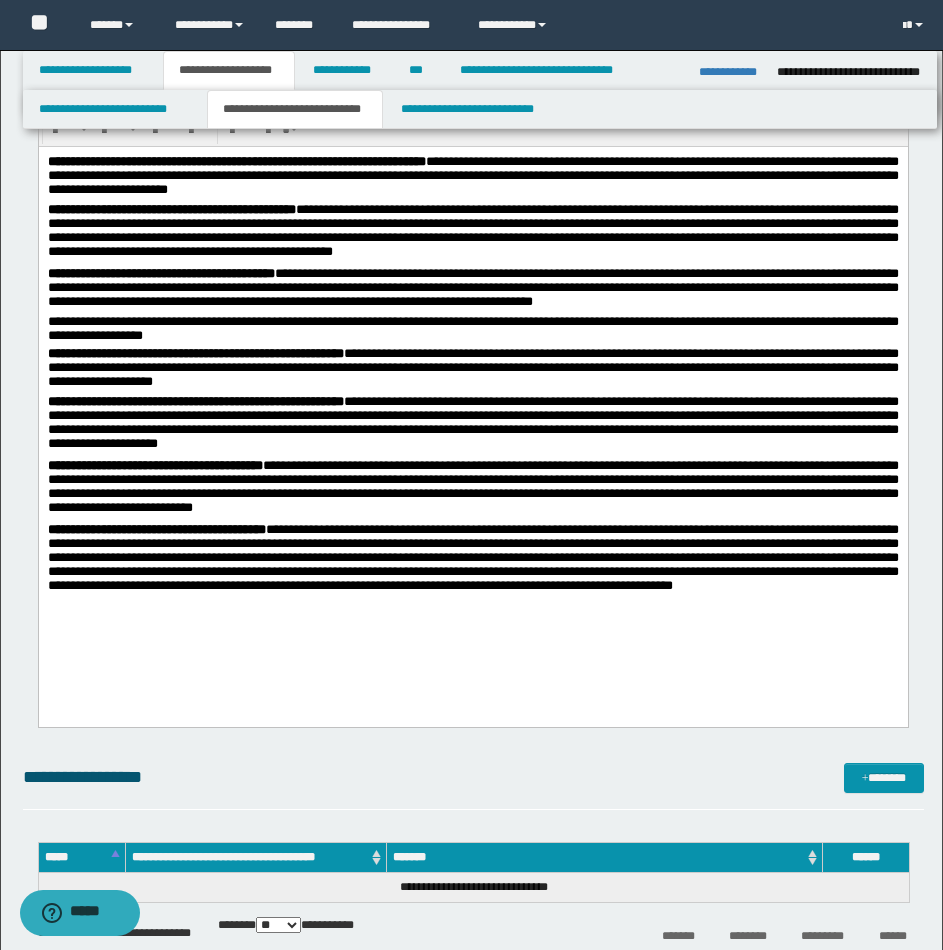 click on "**********" at bounding box center [471, 796] 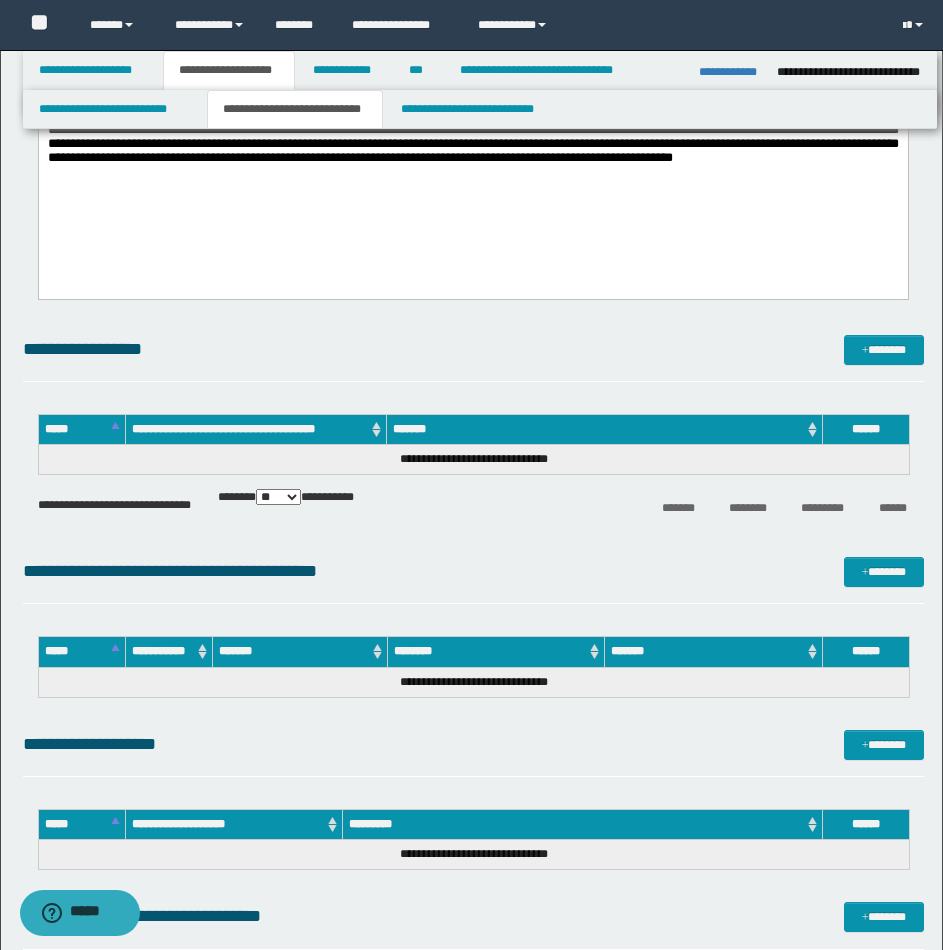 scroll, scrollTop: 790, scrollLeft: 0, axis: vertical 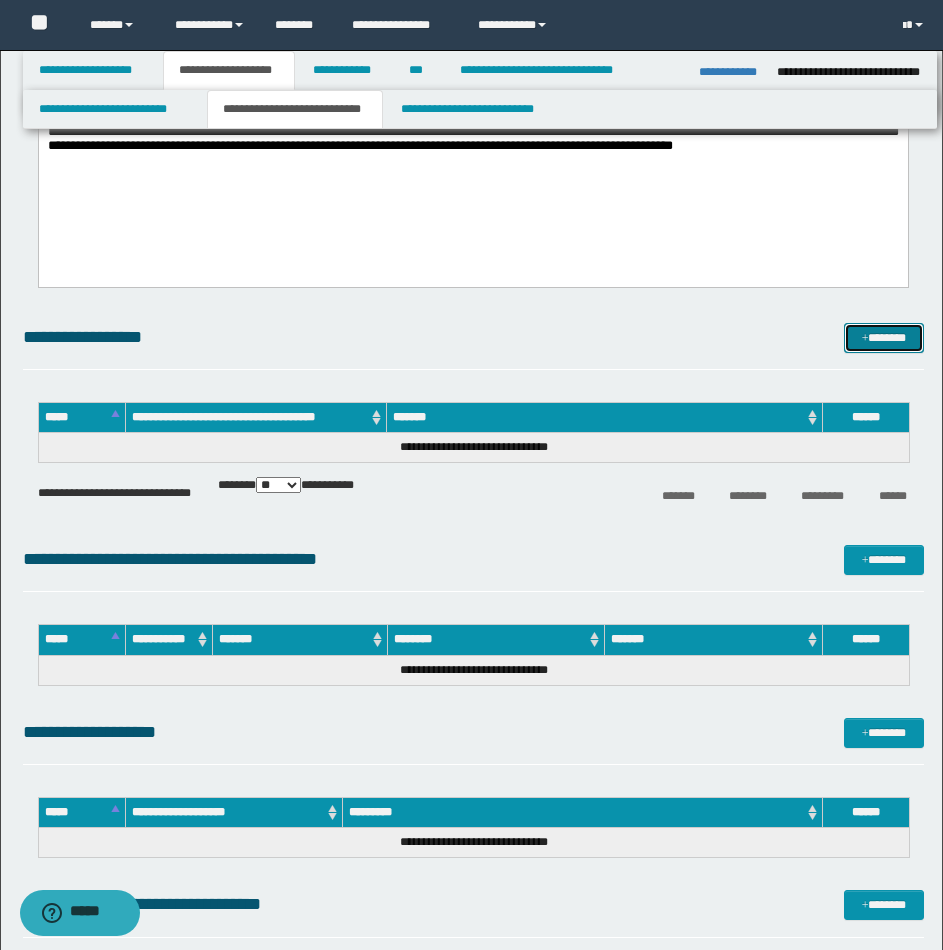click on "*******" at bounding box center (884, 338) 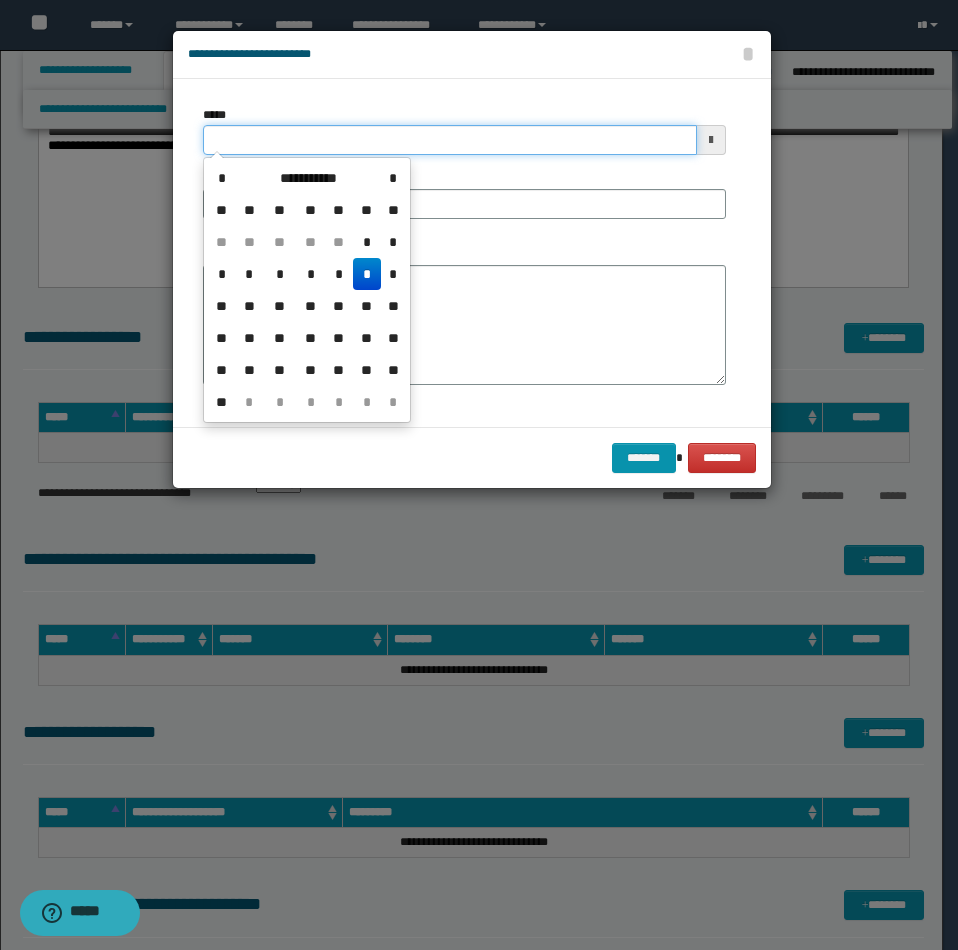 click on "*****" at bounding box center [450, 140] 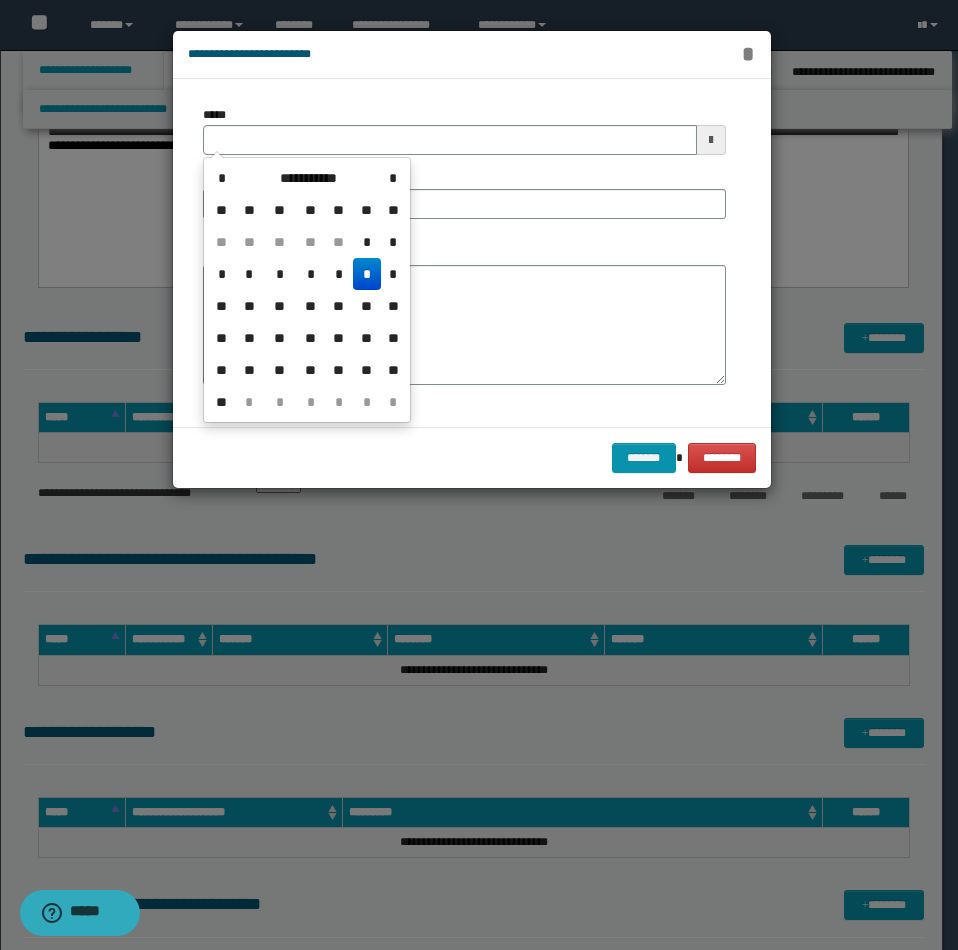 type 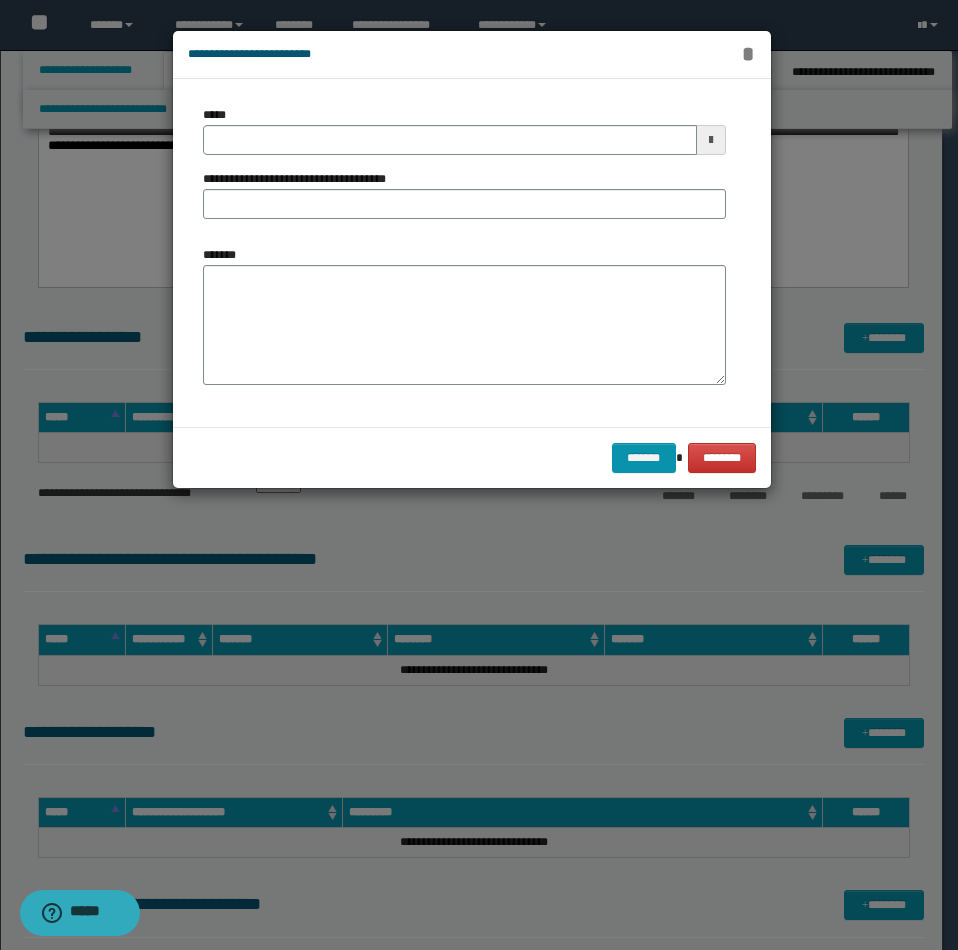 click on "*" at bounding box center (748, 54) 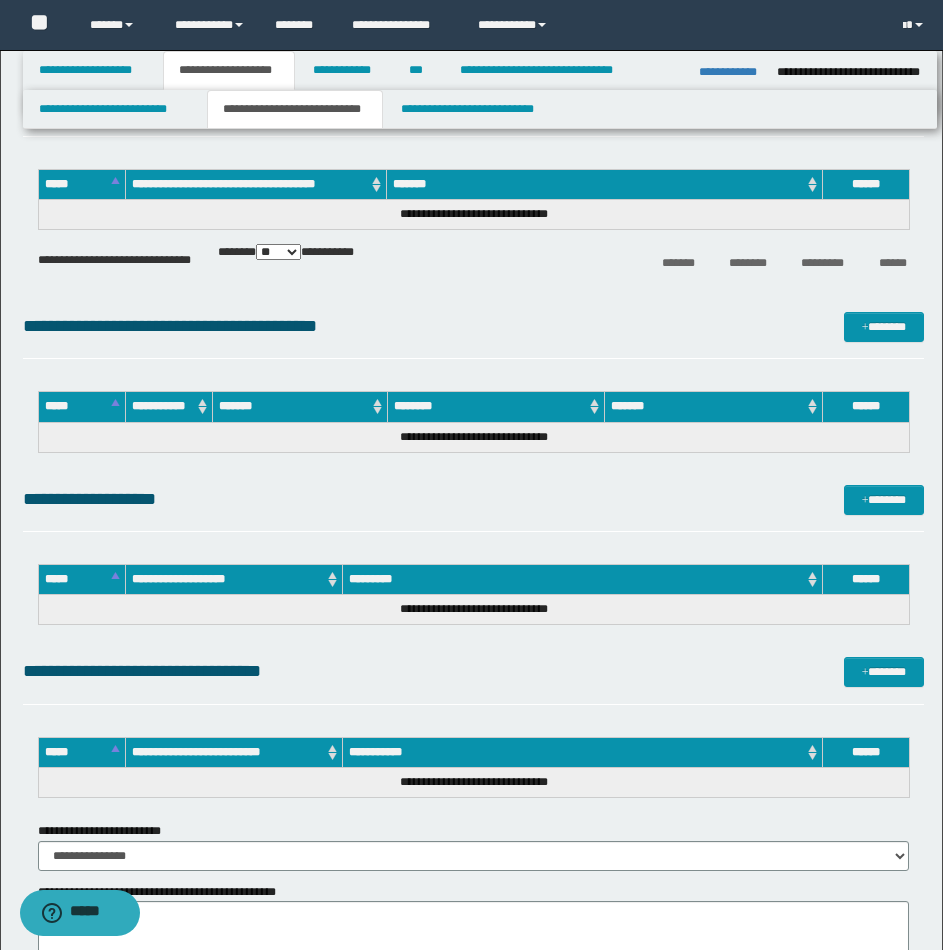 scroll, scrollTop: 1030, scrollLeft: 0, axis: vertical 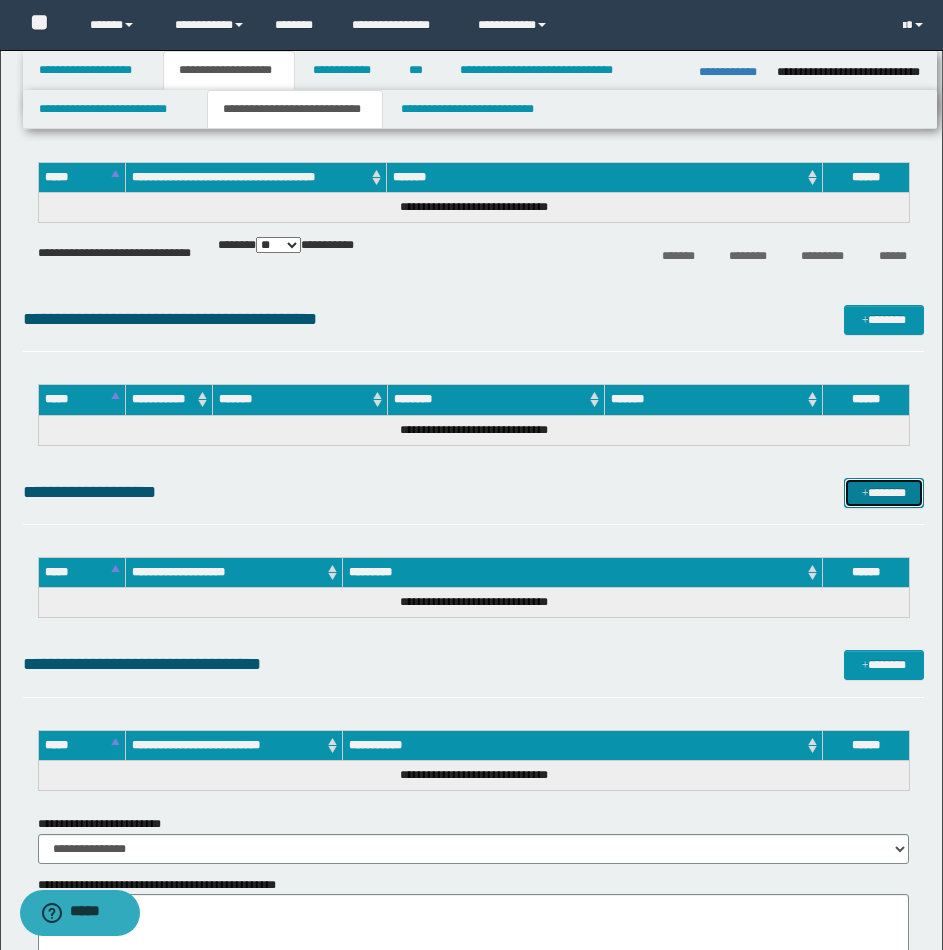 click on "*******" at bounding box center (884, 493) 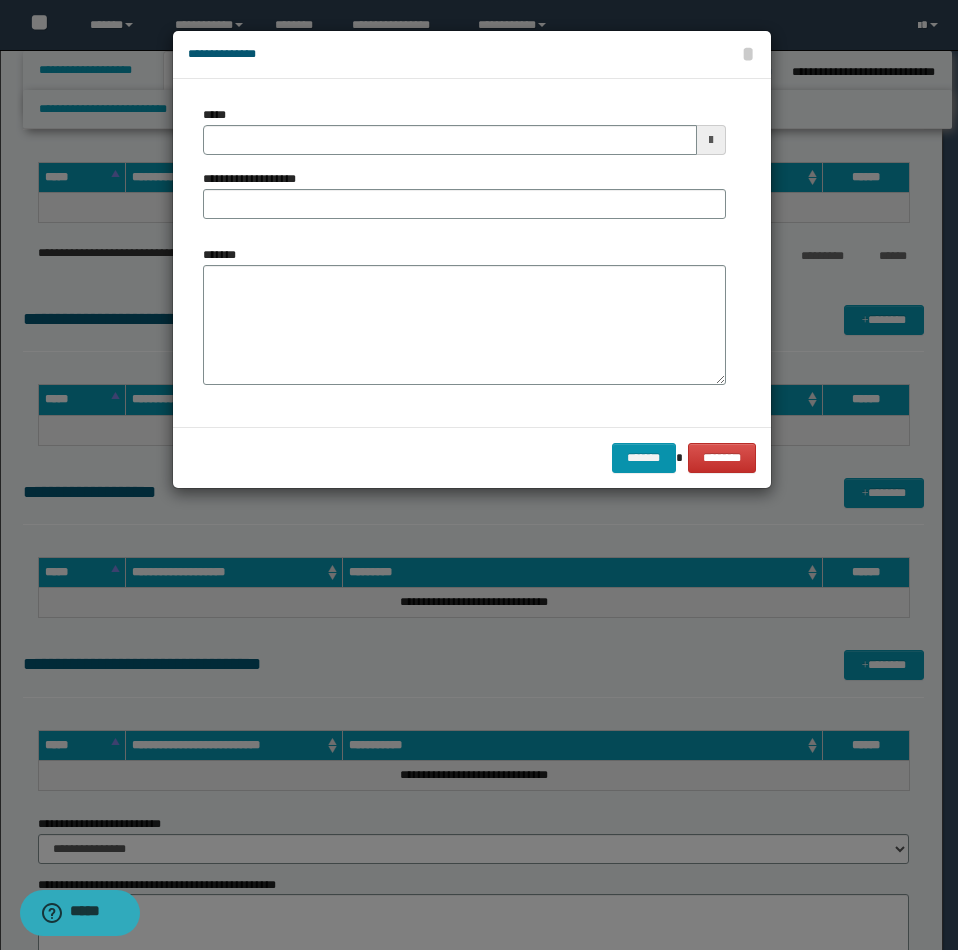 click on "**********" at bounding box center (464, 194) 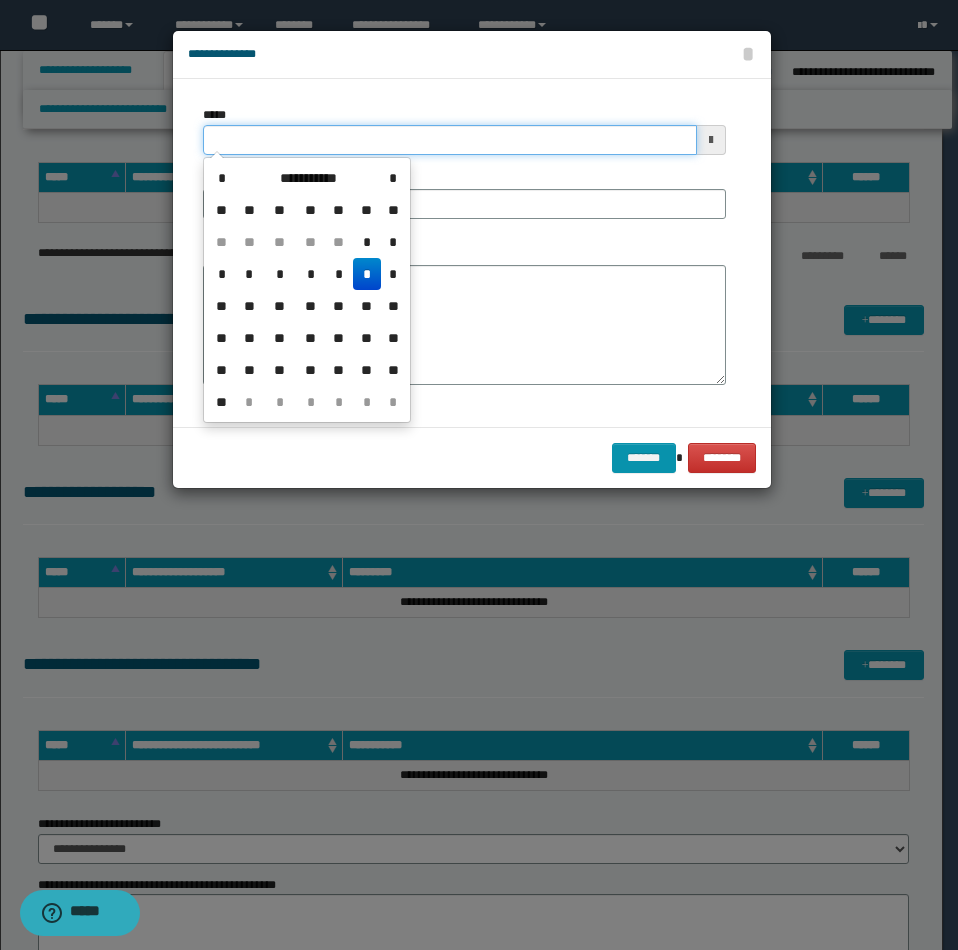 click on "*****" at bounding box center [450, 140] 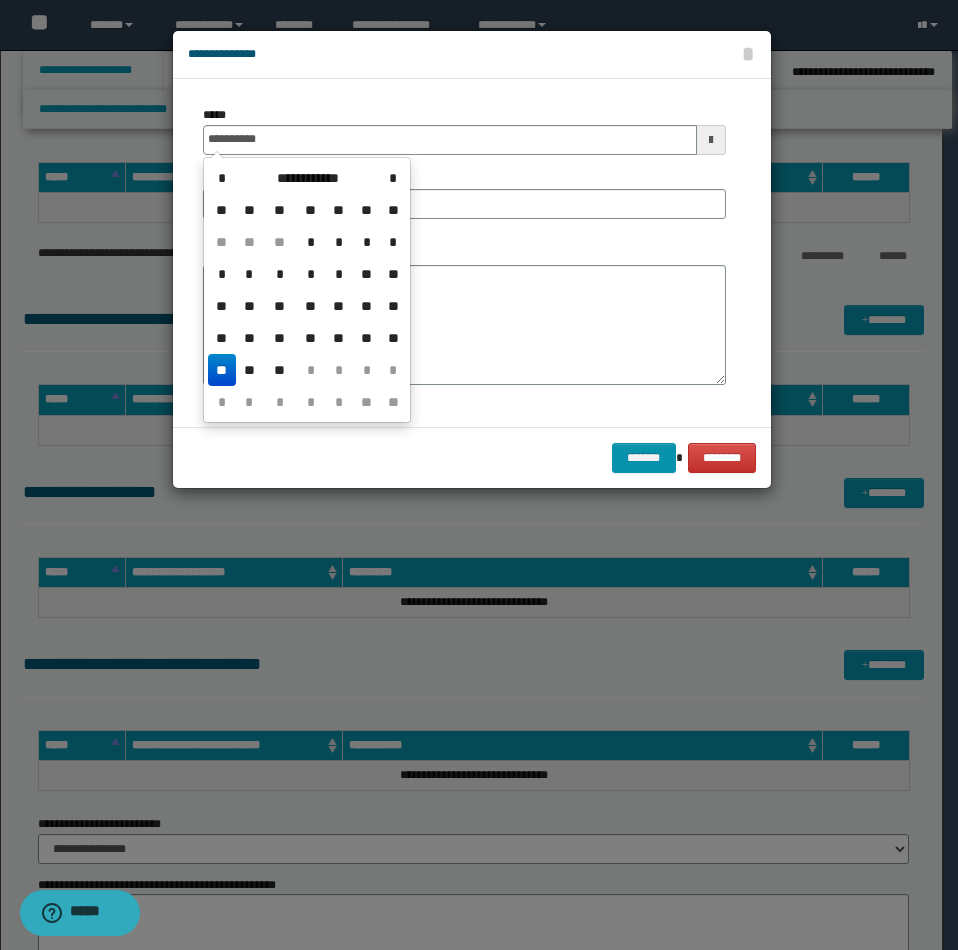 type on "**********" 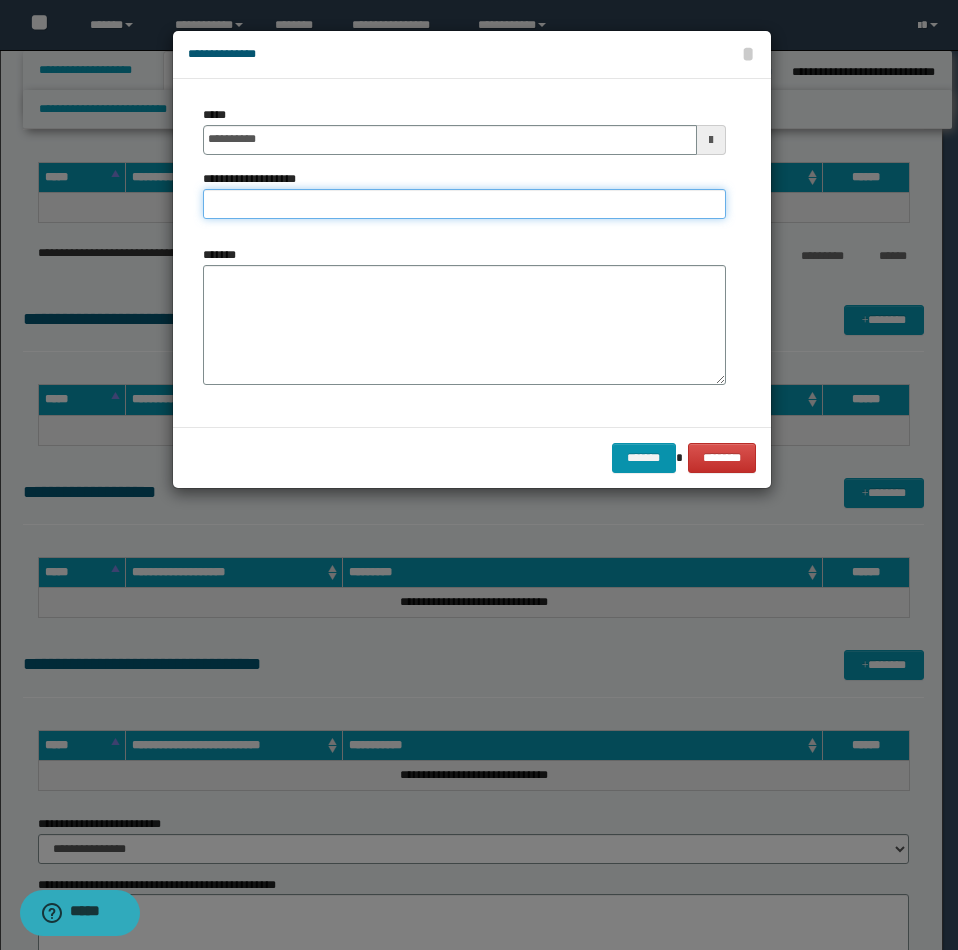 click on "**********" at bounding box center (464, 204) 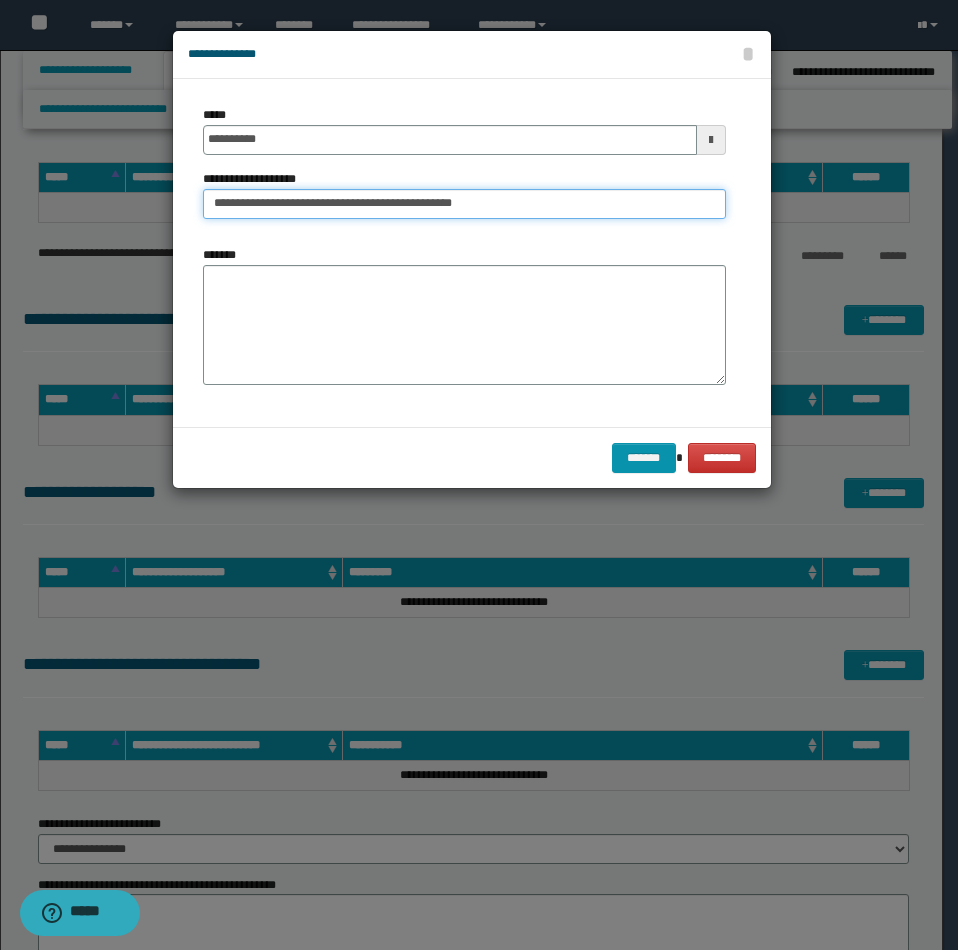 type on "**********" 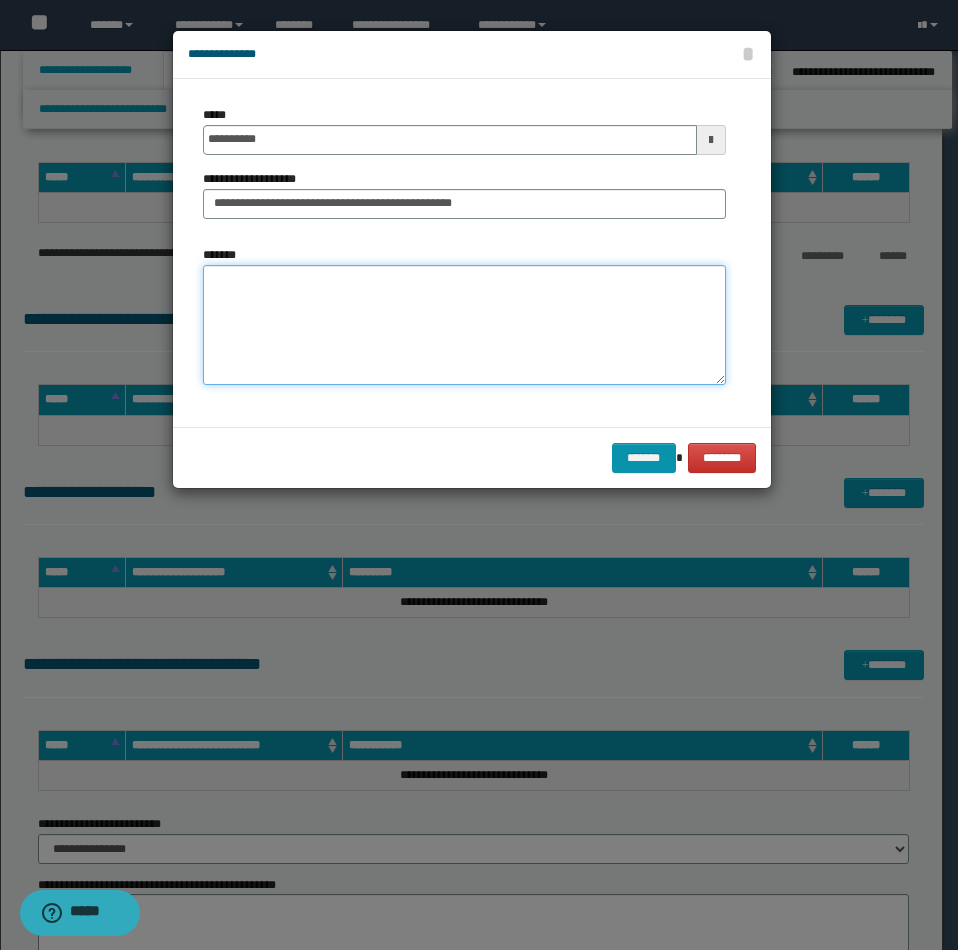 click on "*******" at bounding box center (464, 325) 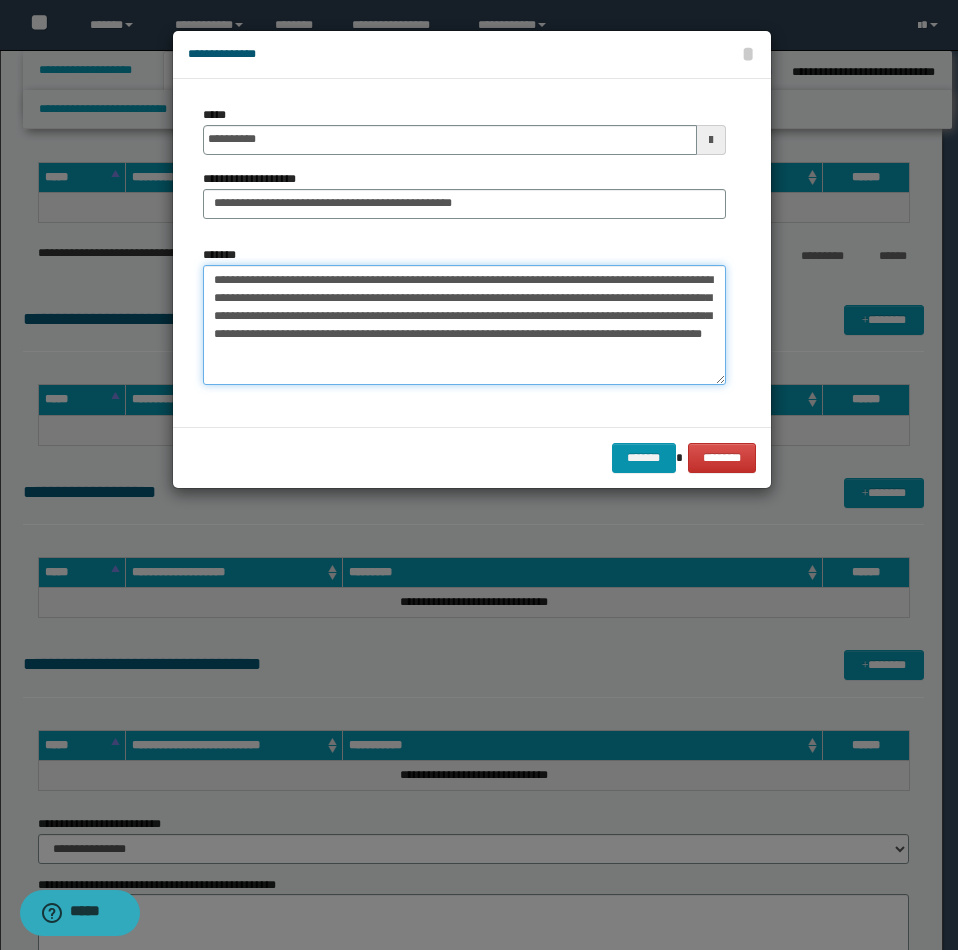 type on "**********" 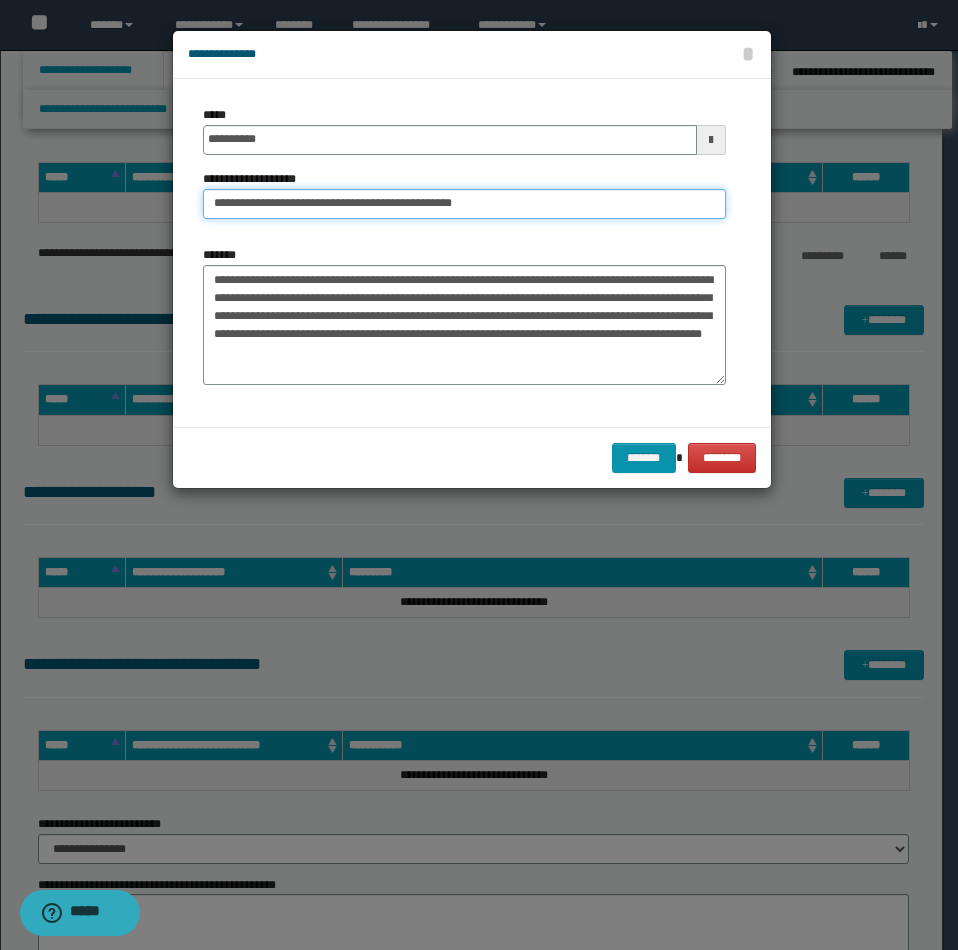 click on "**********" at bounding box center [464, 204] 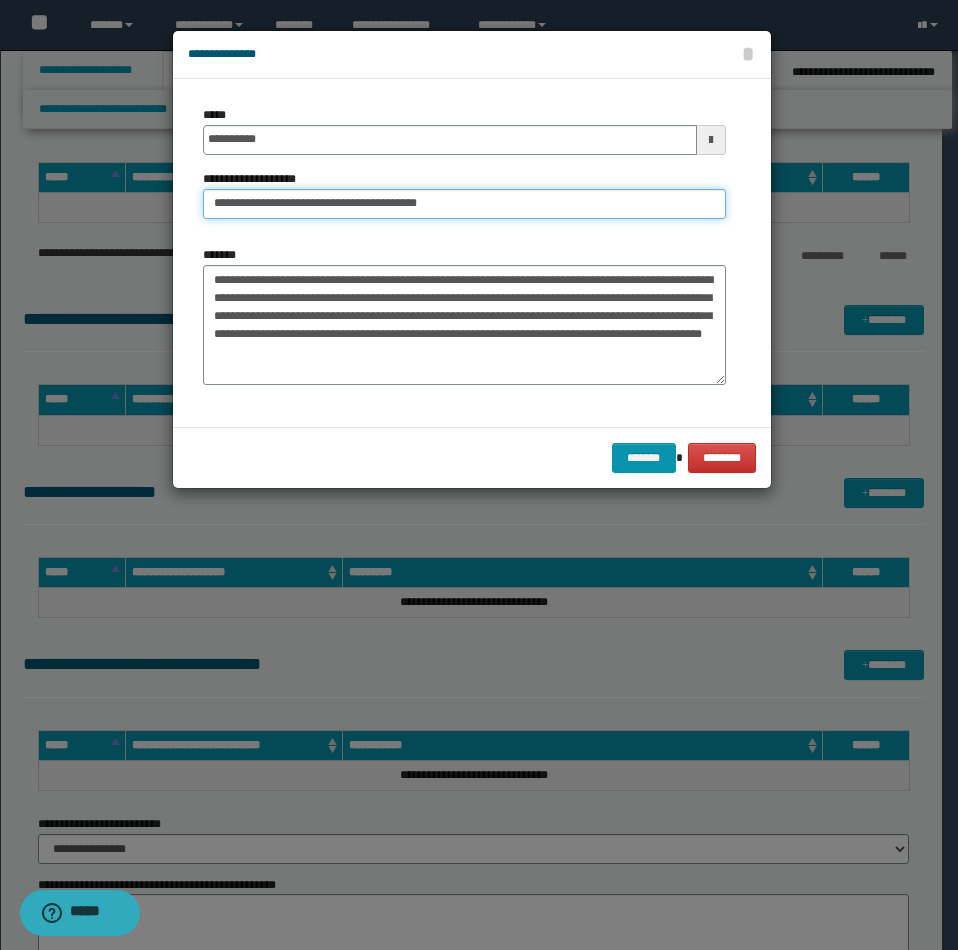 type on "**********" 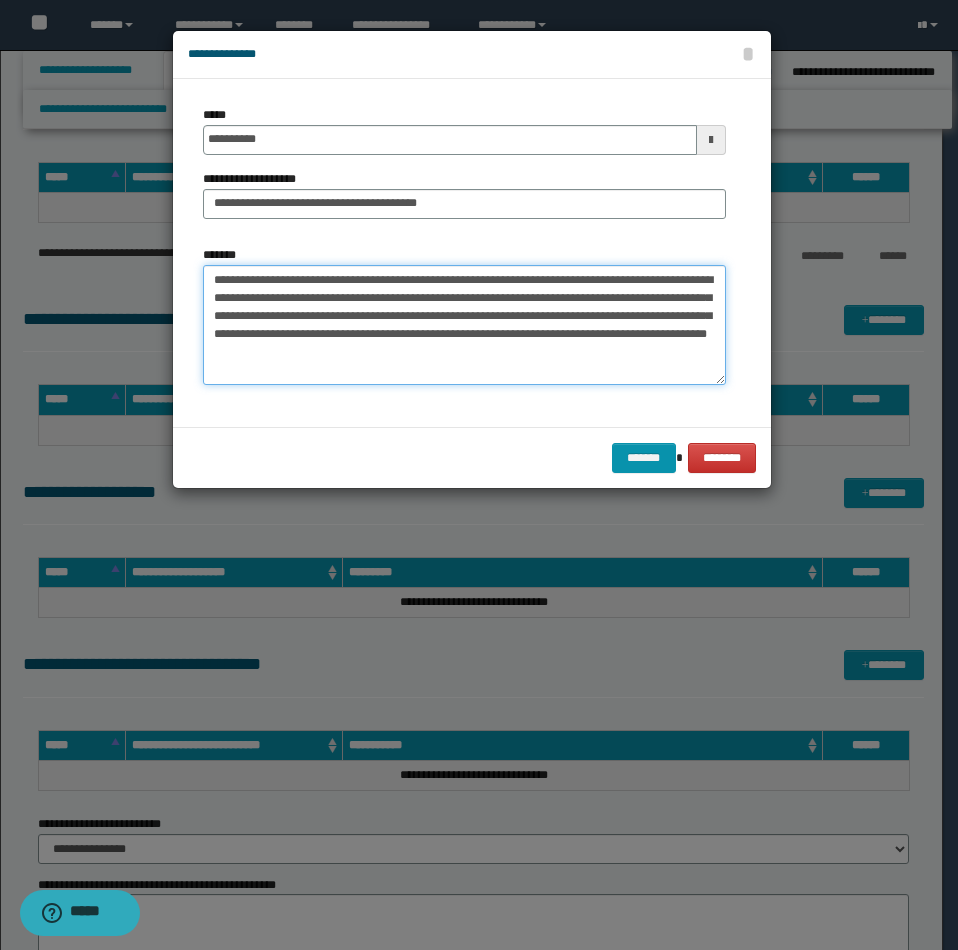 click on "**********" at bounding box center [464, 325] 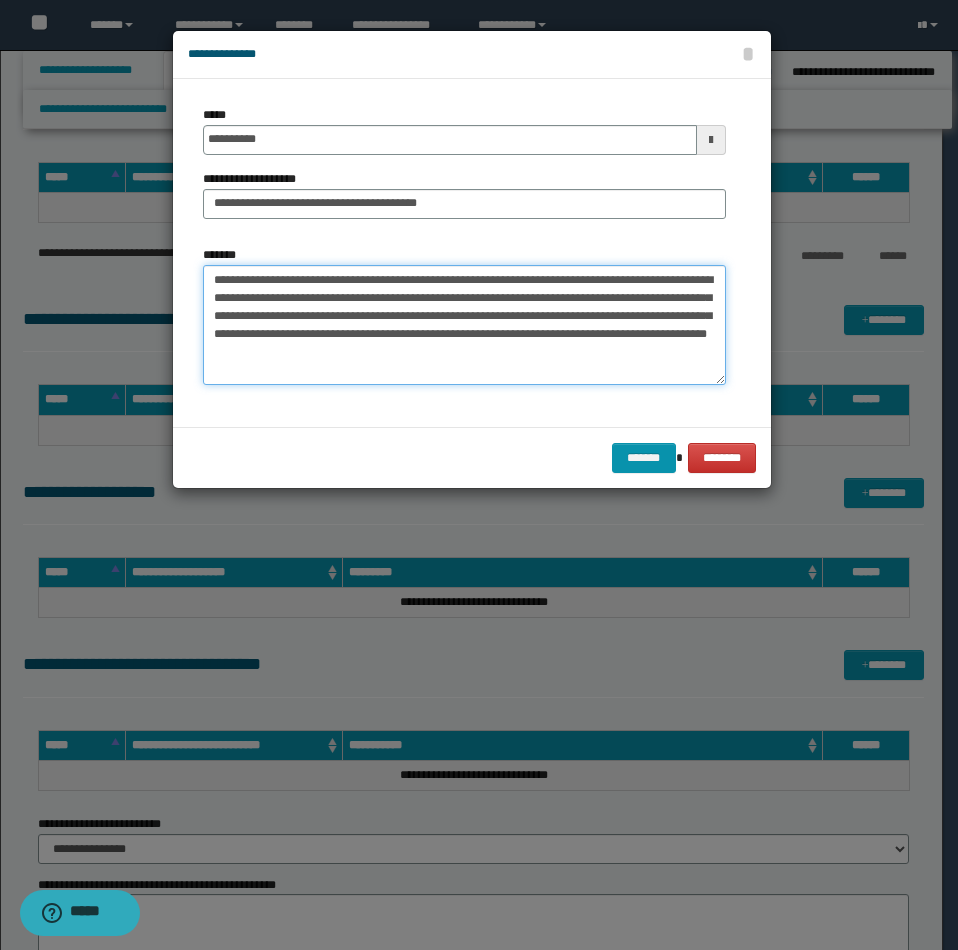 type on "**********" 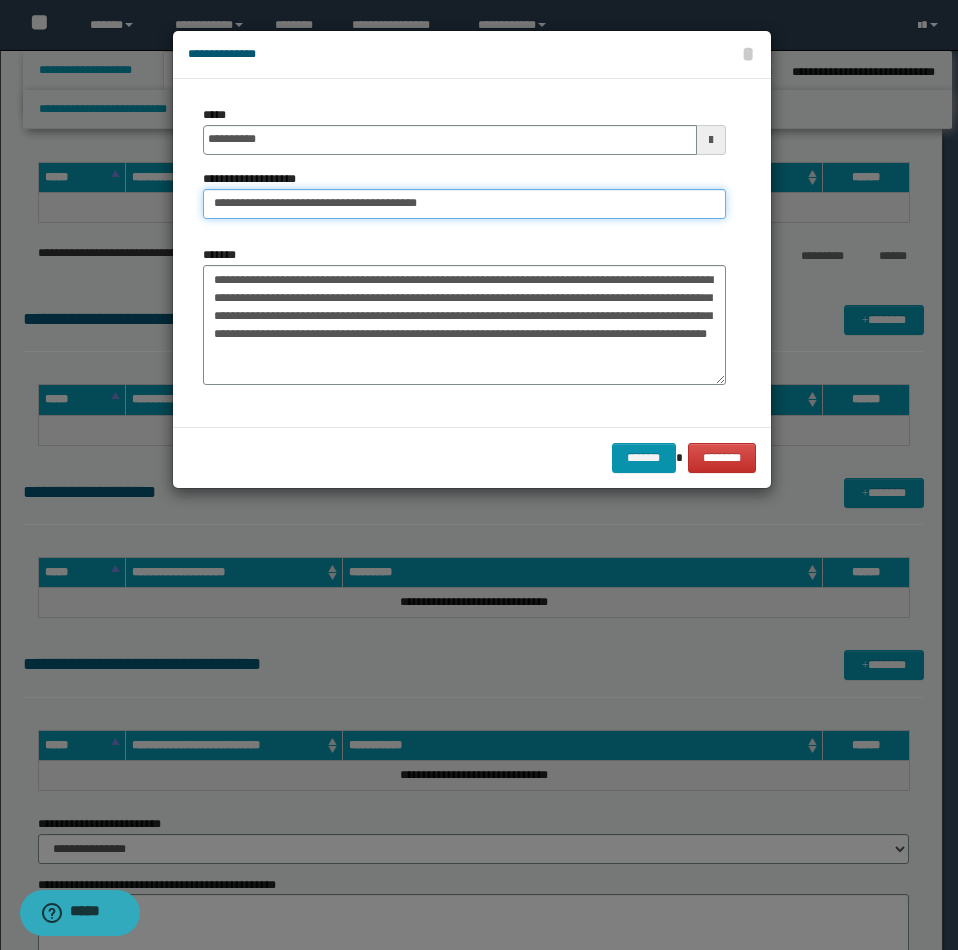 click on "**********" at bounding box center (464, 204) 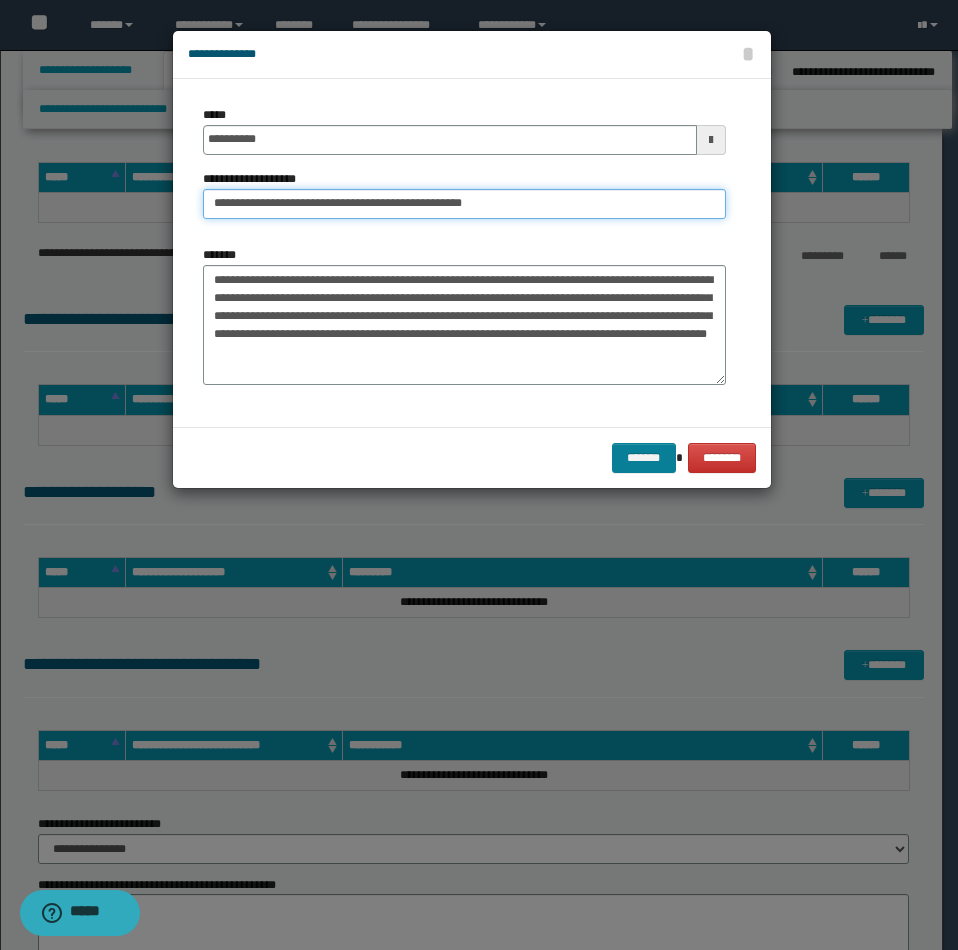 type on "**********" 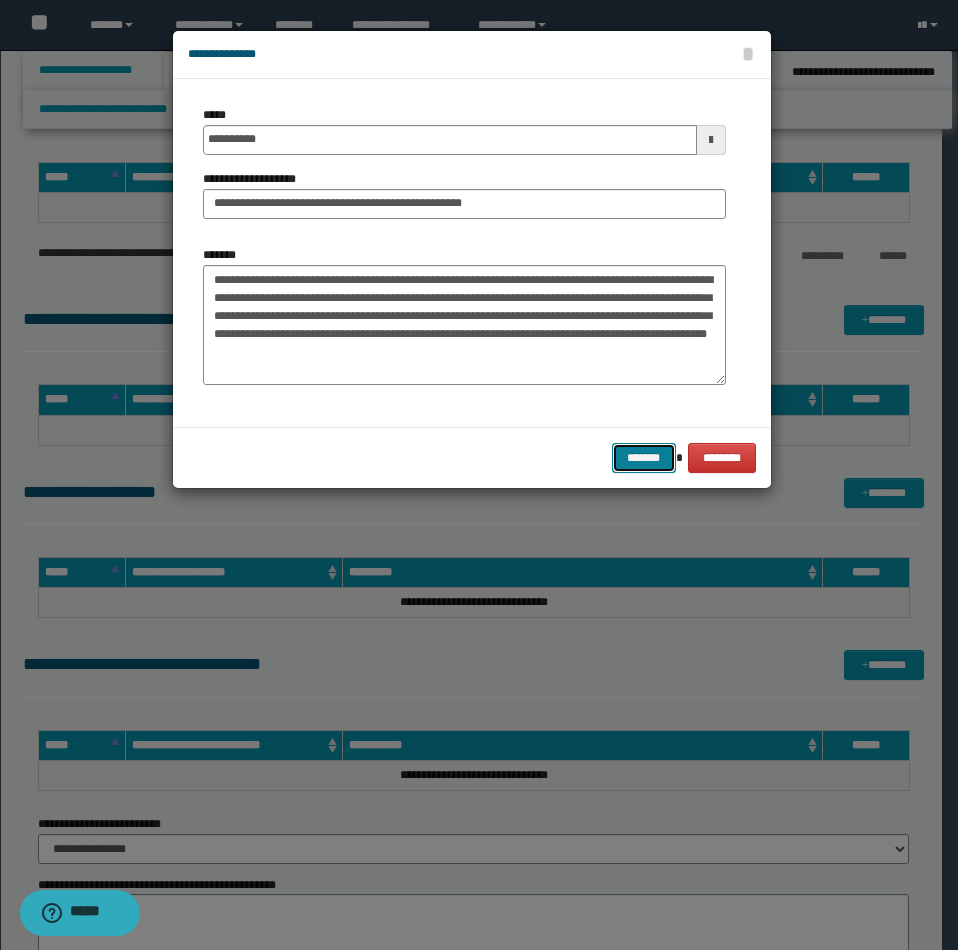 click on "*******" at bounding box center [644, 458] 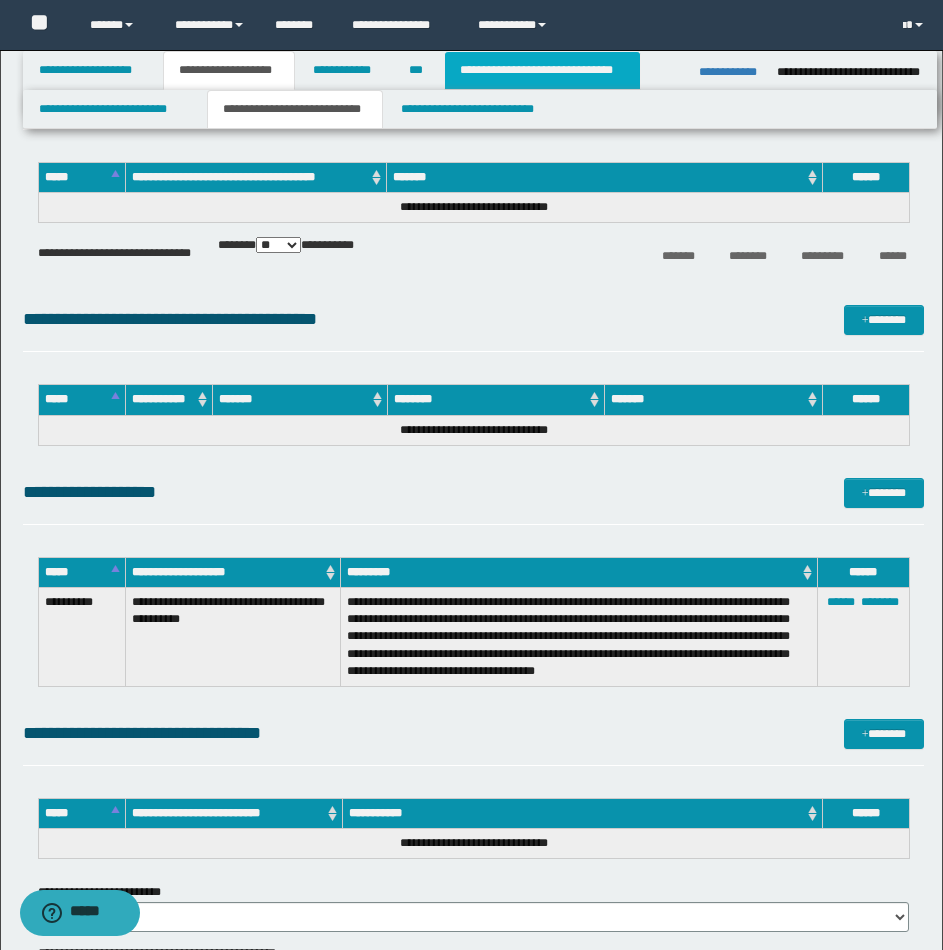 click on "**********" at bounding box center (542, 70) 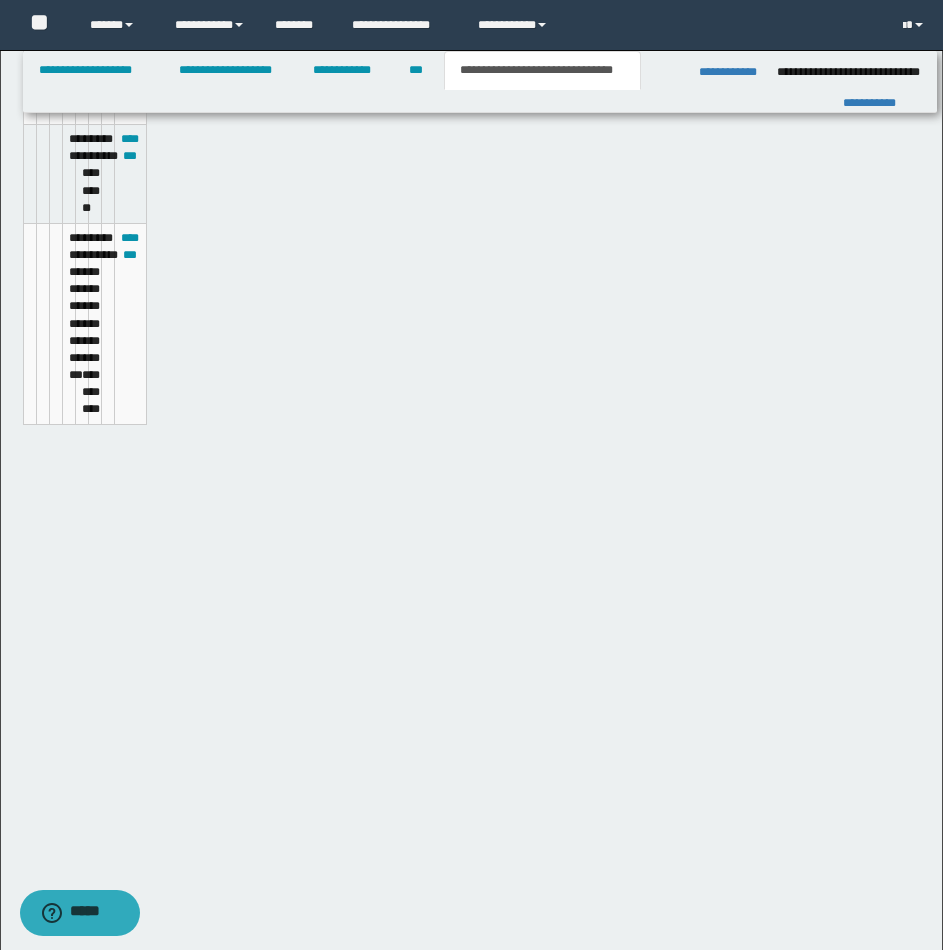 scroll, scrollTop: 999, scrollLeft: 0, axis: vertical 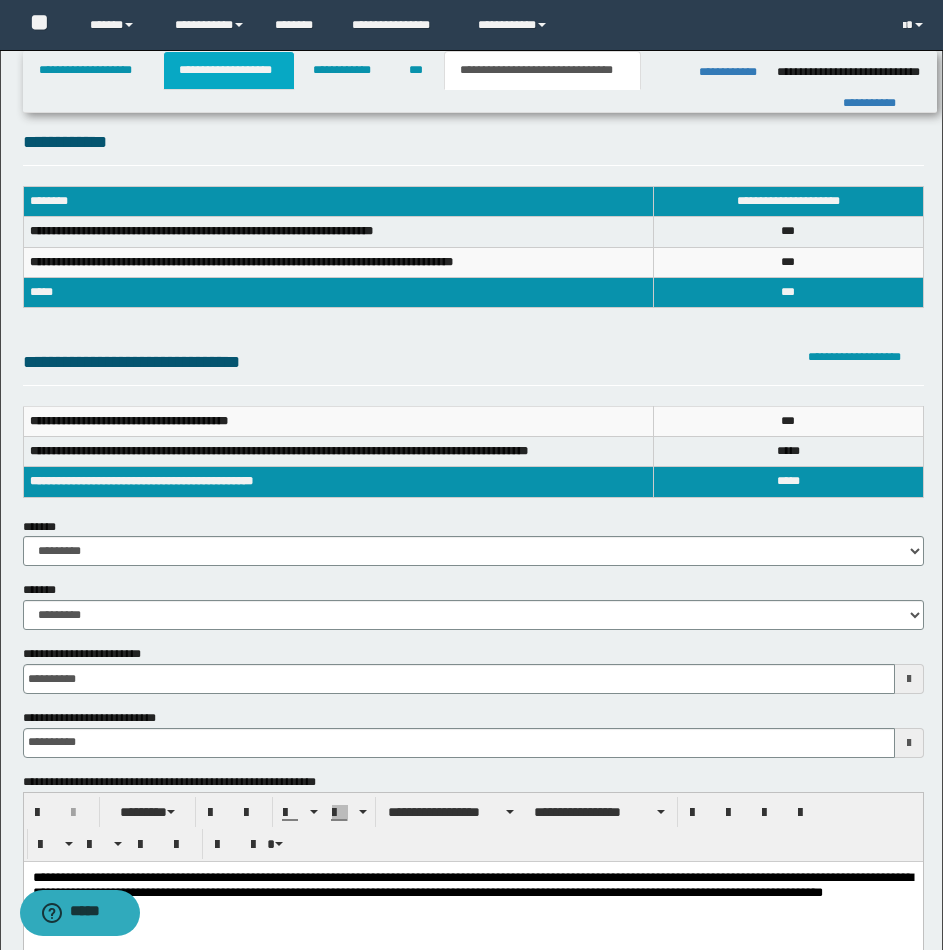 click on "**********" at bounding box center (229, 70) 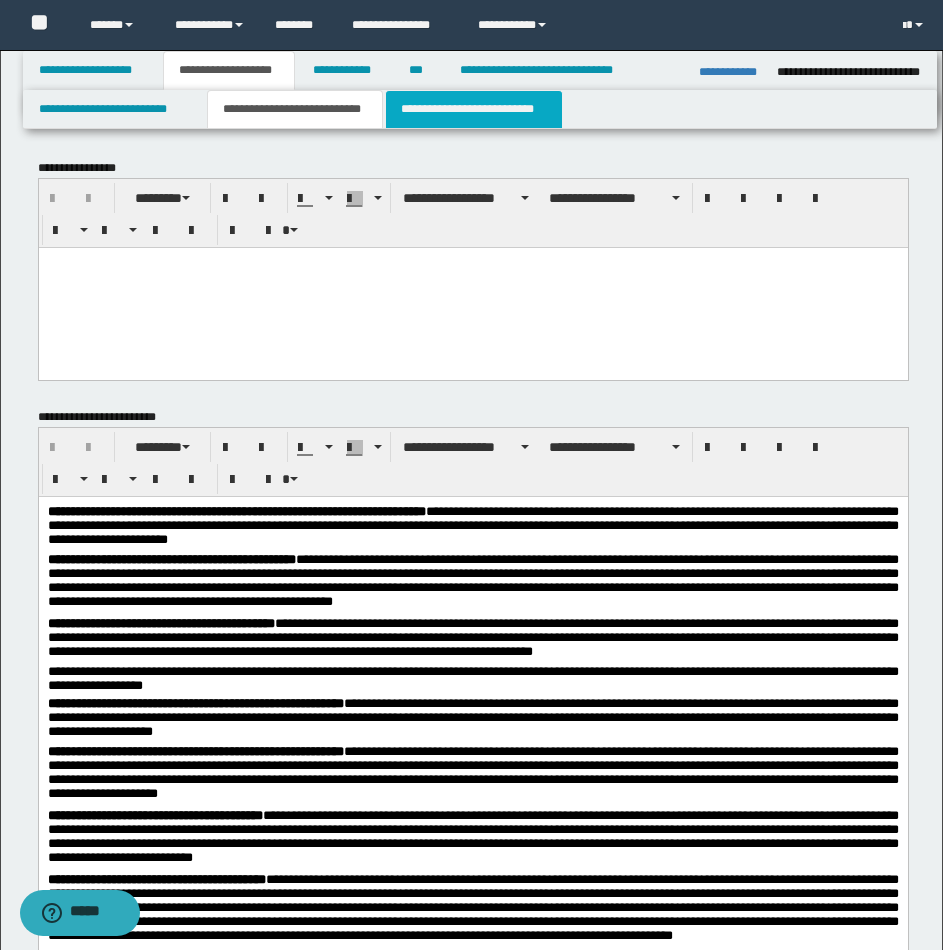click on "**********" at bounding box center (474, 109) 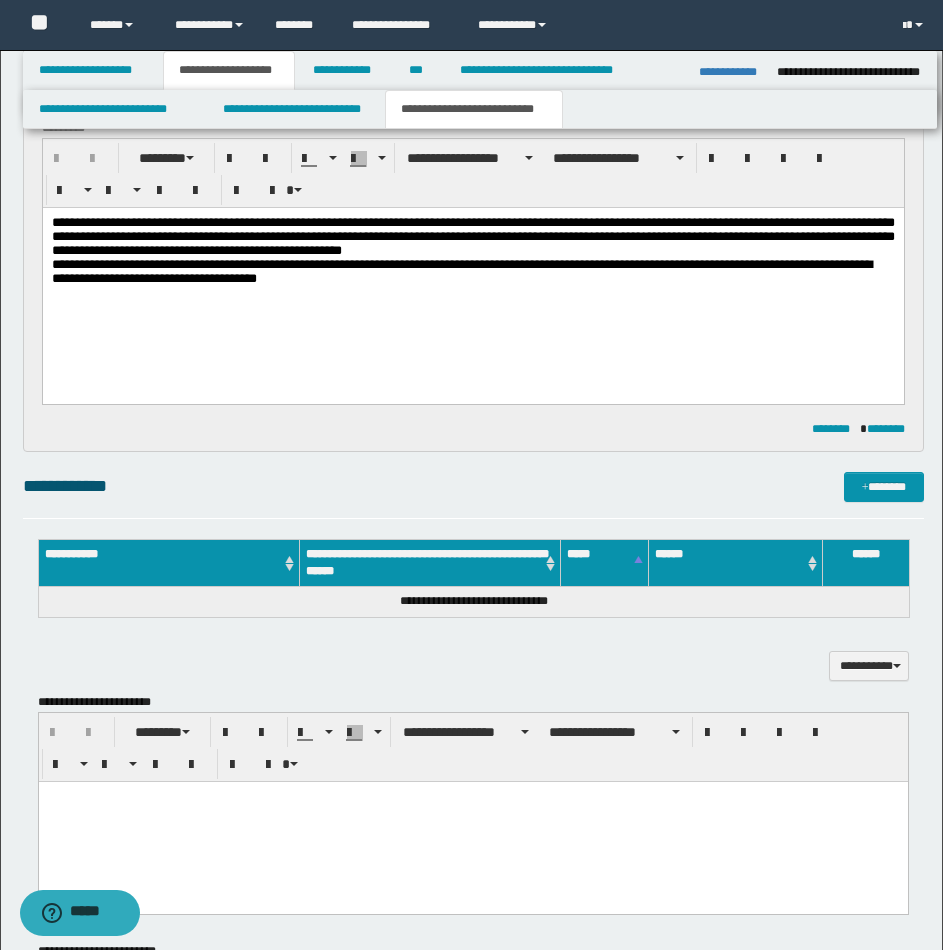scroll, scrollTop: 293, scrollLeft: 0, axis: vertical 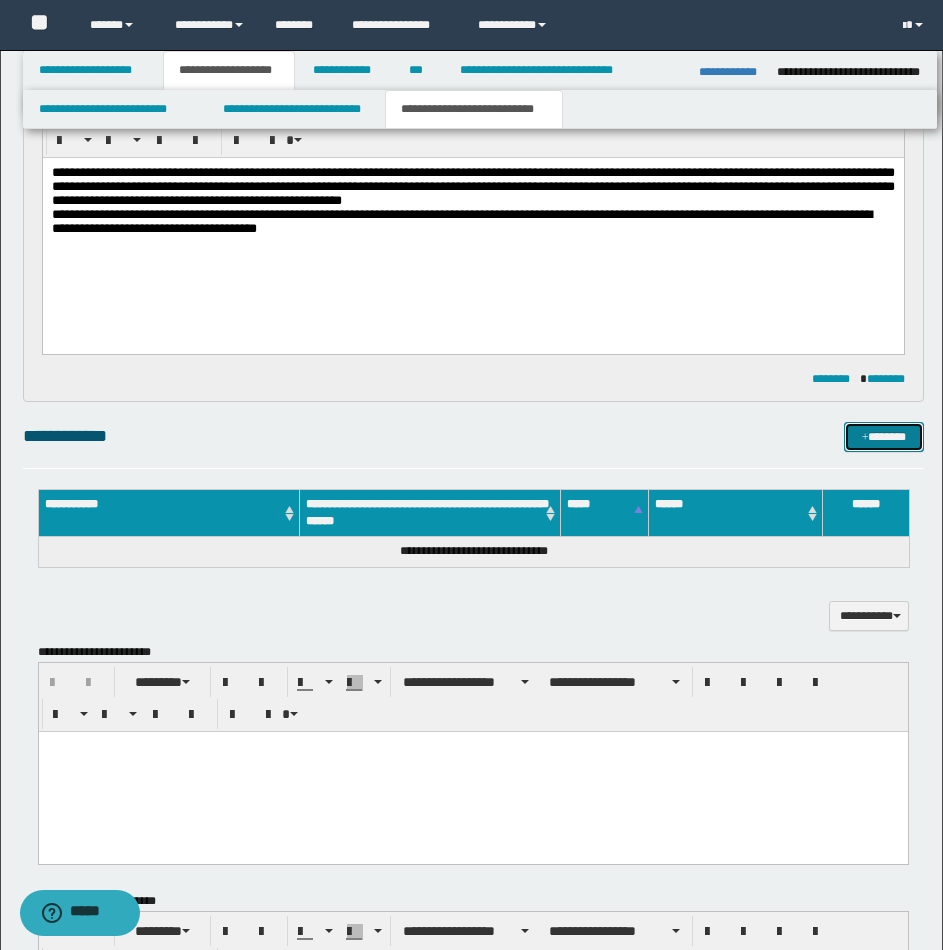 click on "*******" at bounding box center (884, 437) 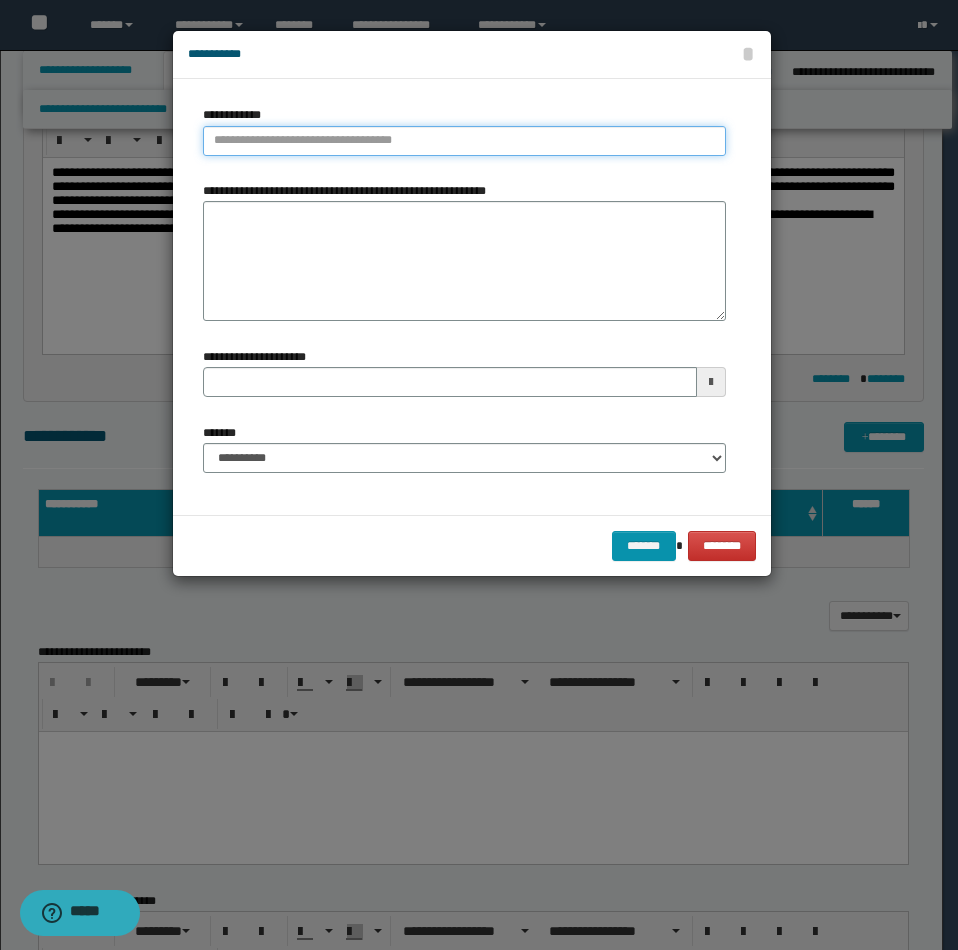 click on "**********" at bounding box center (464, 141) 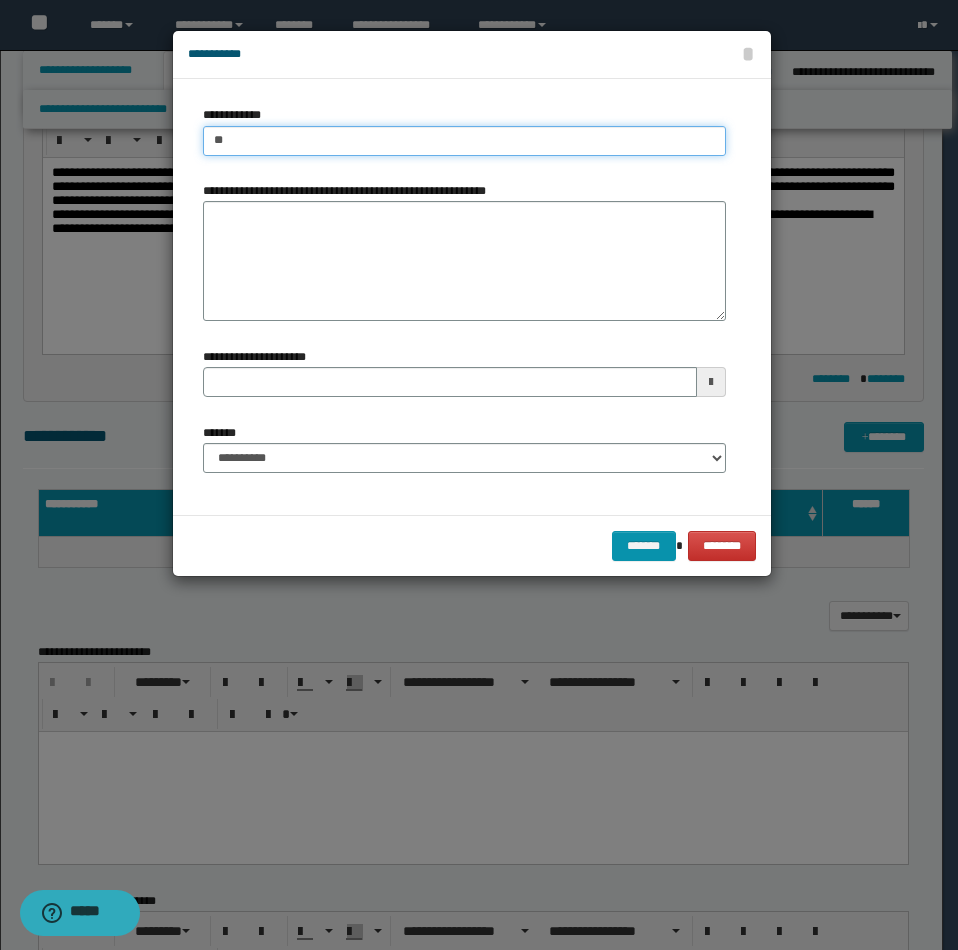 type on "***" 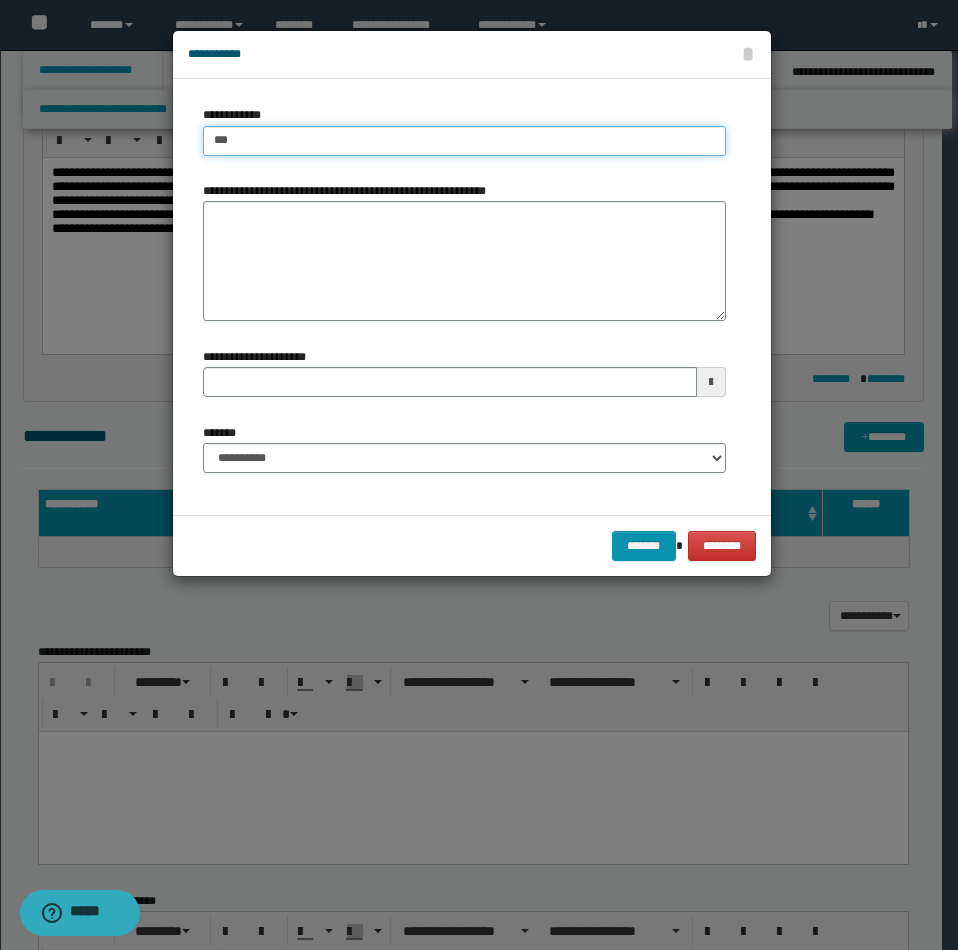 type on "***" 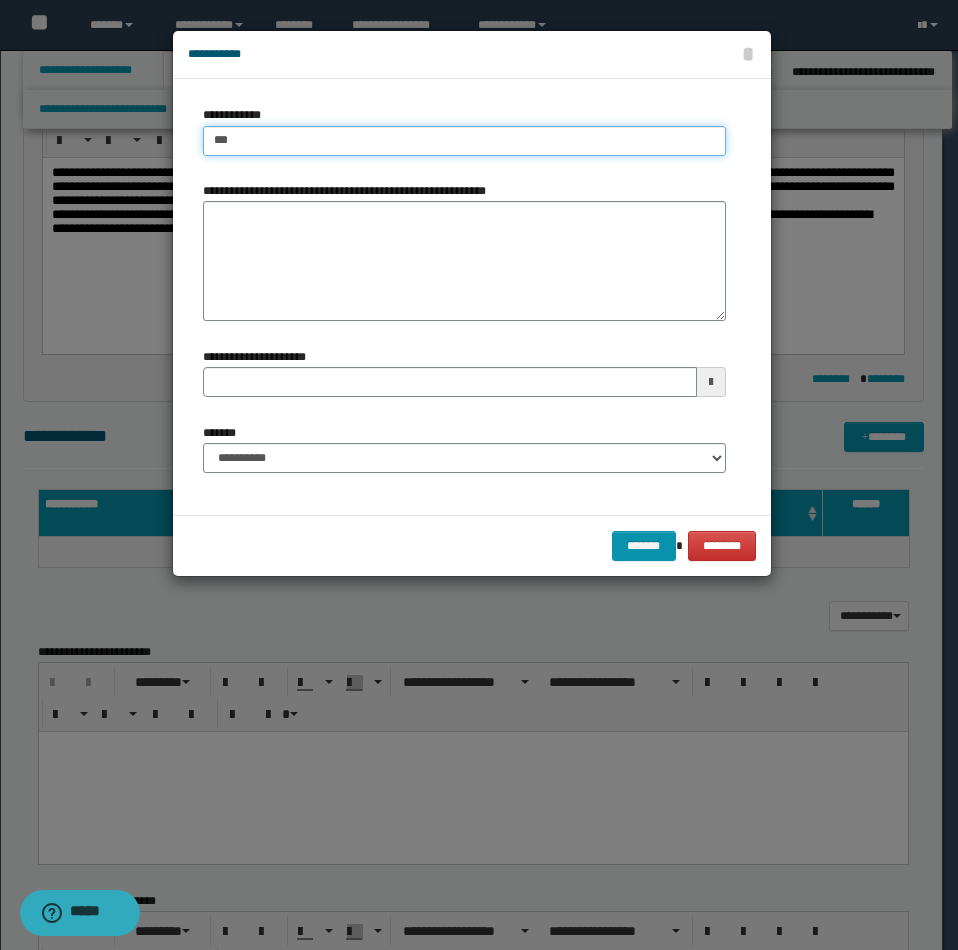 type 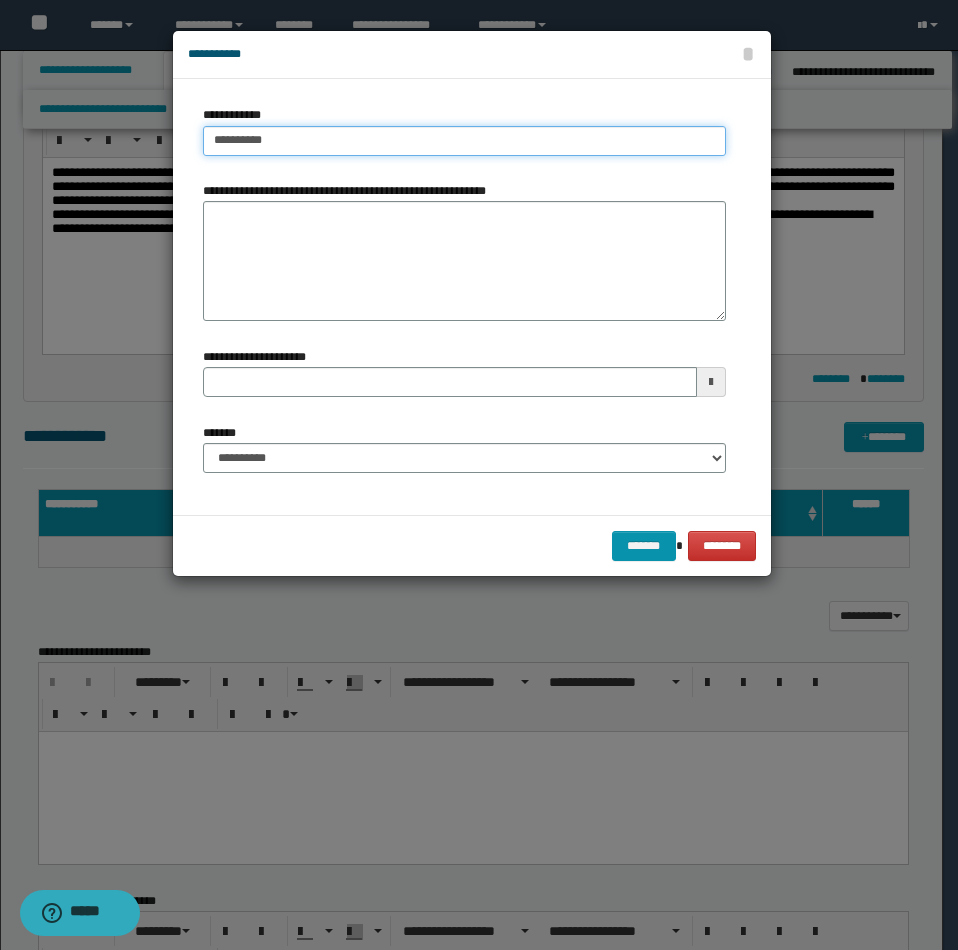 type on "**********" 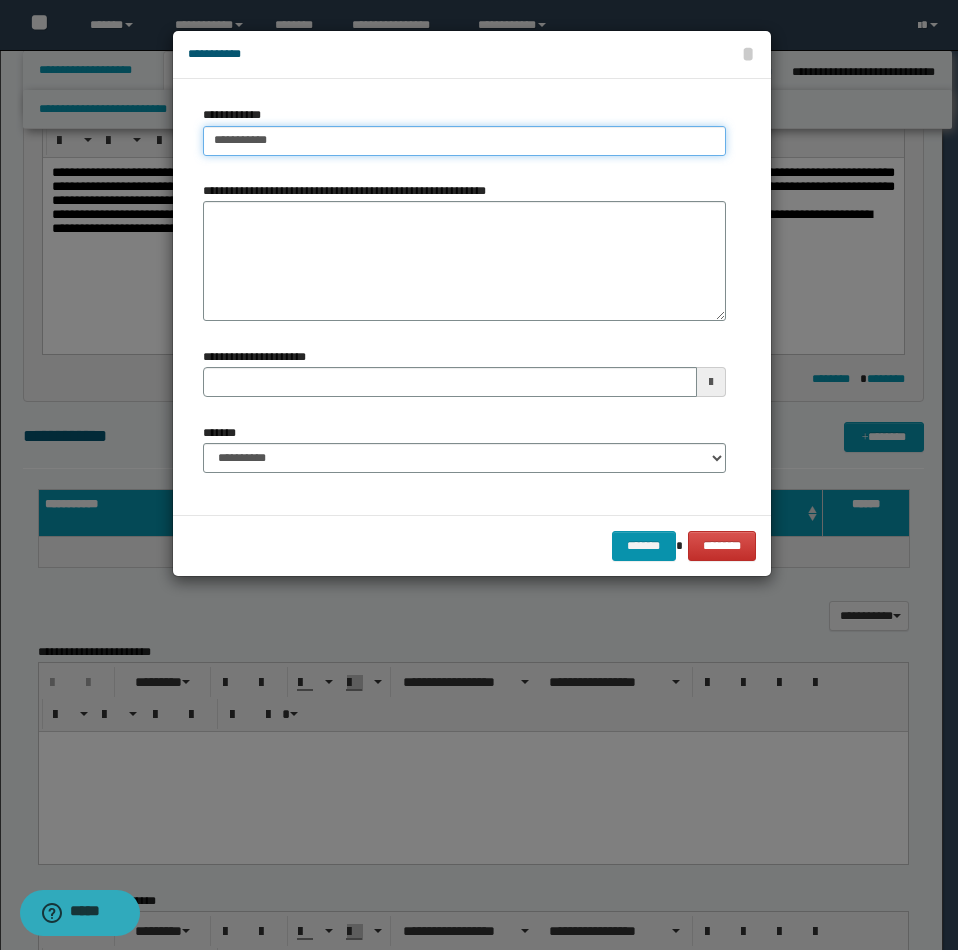 type on "**********" 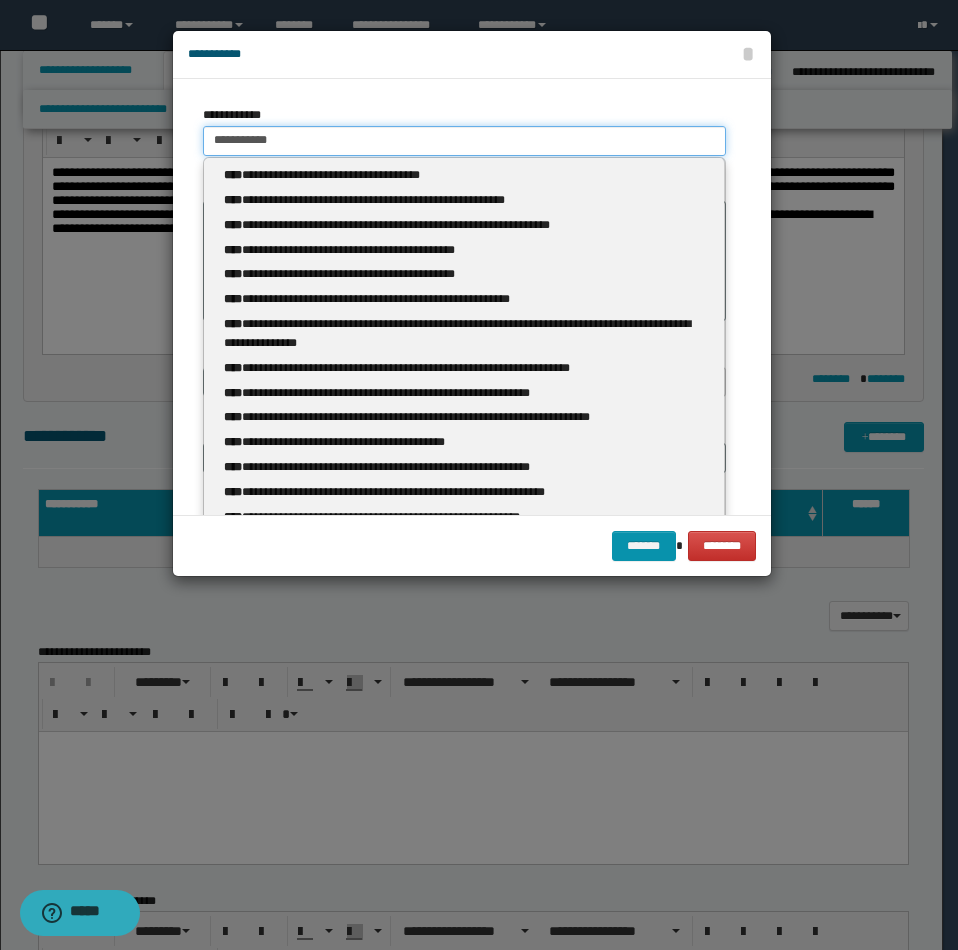 type 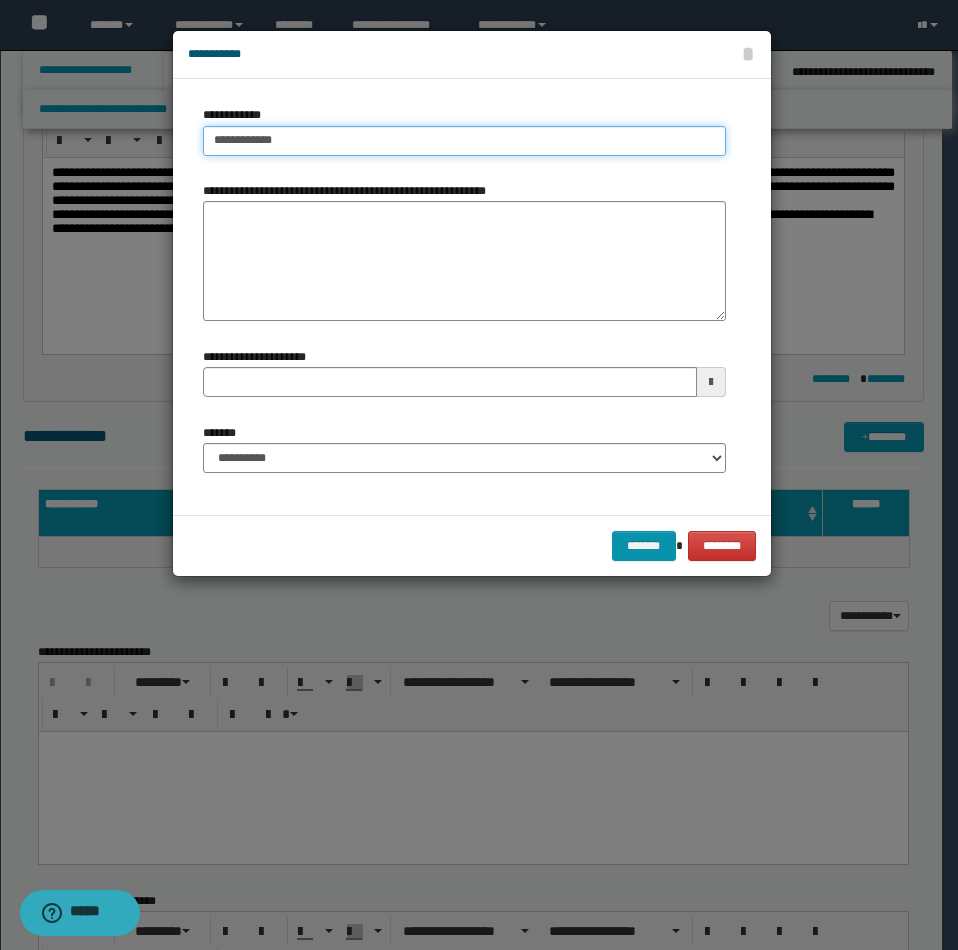 type on "**********" 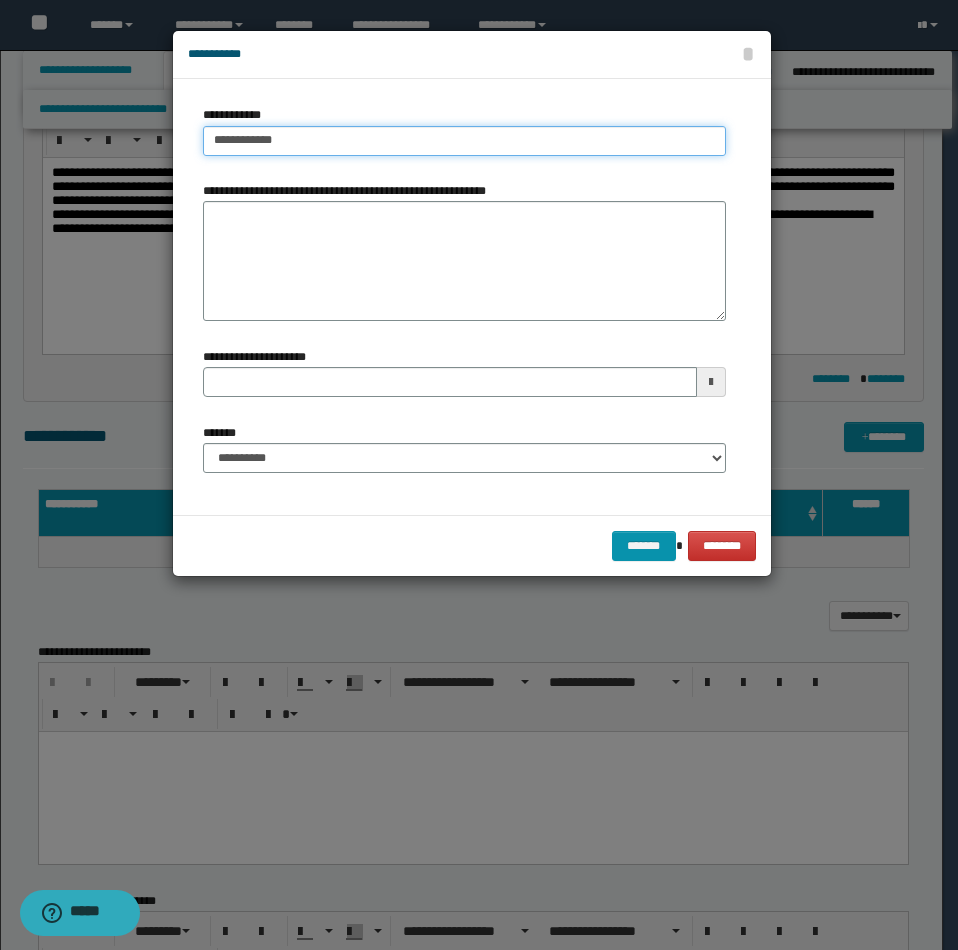 type 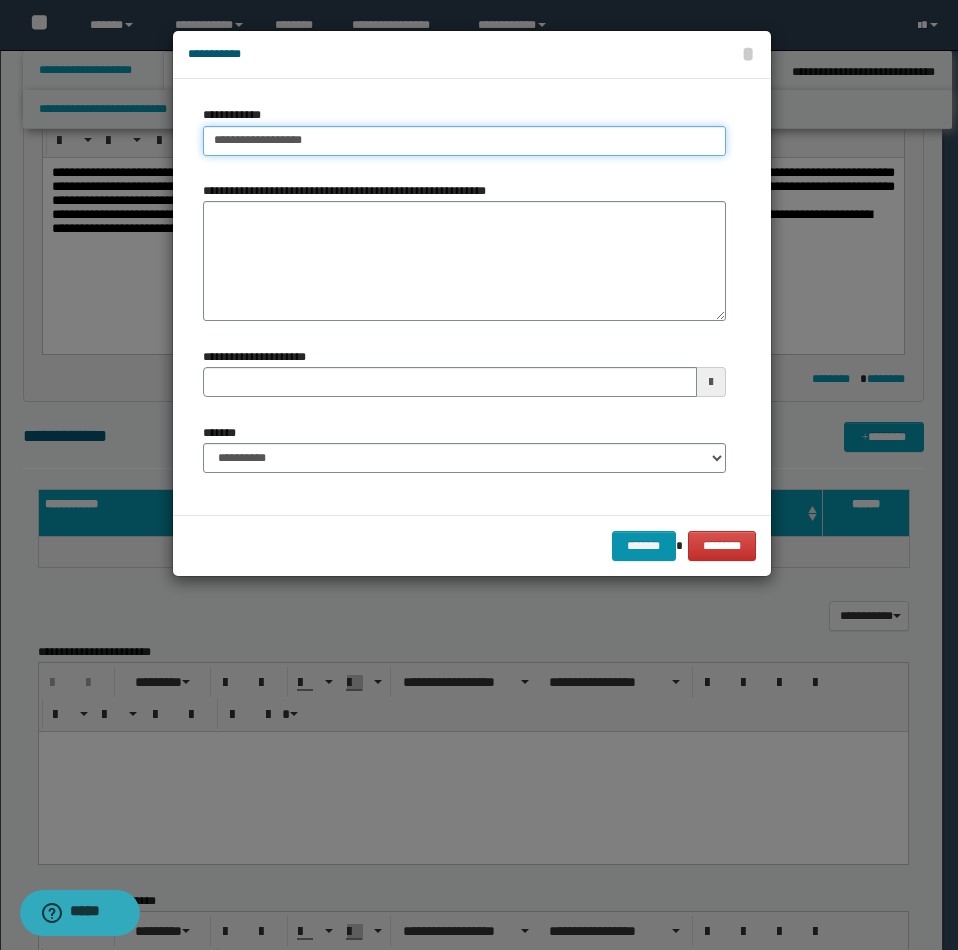 type on "**********" 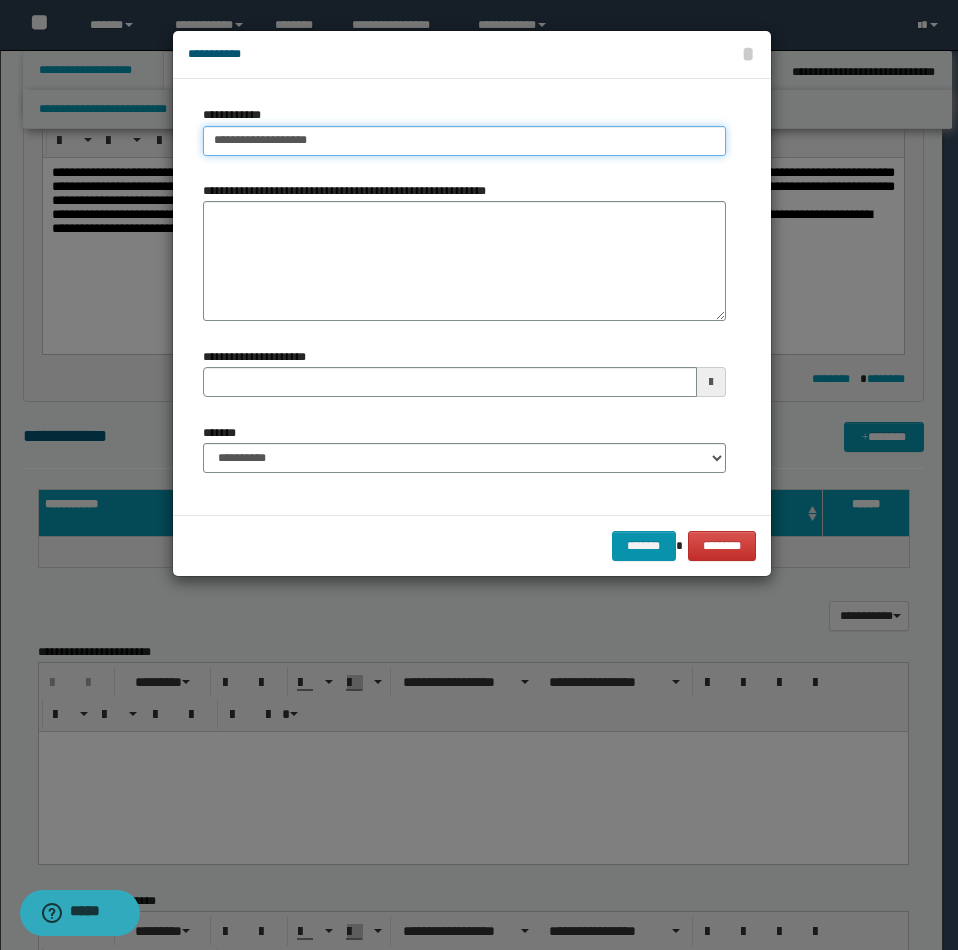 type on "**********" 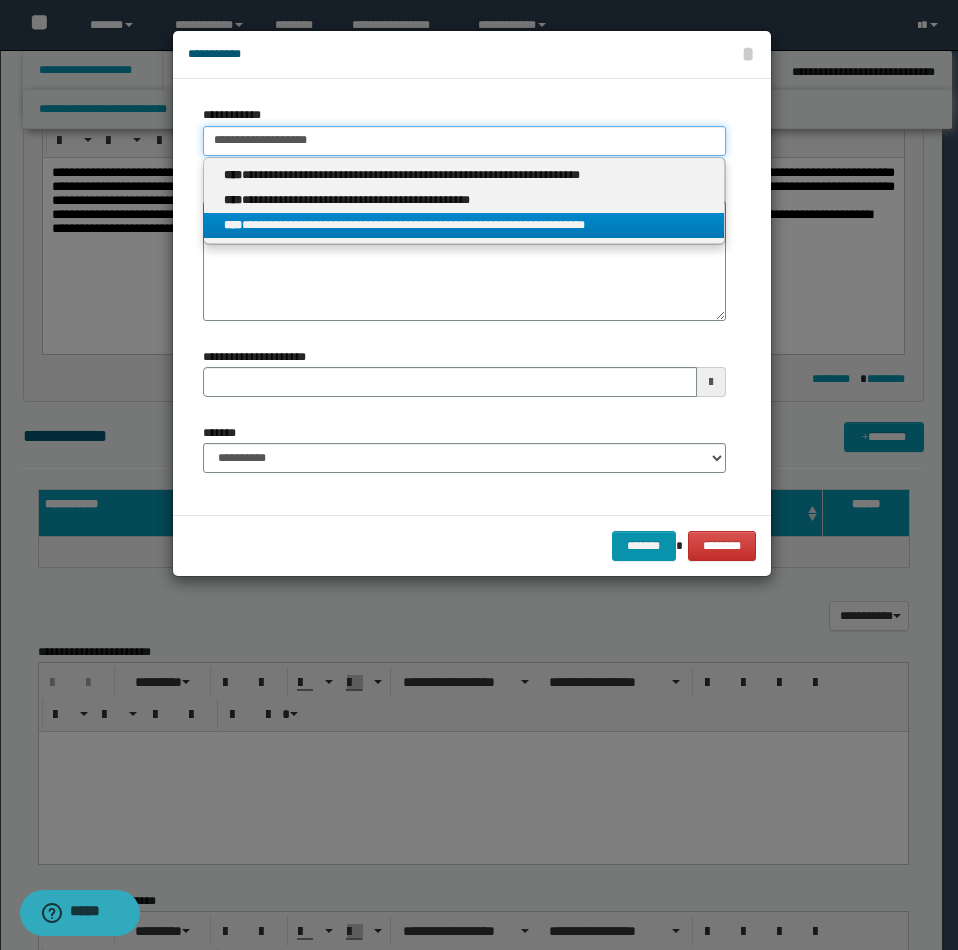 type on "**********" 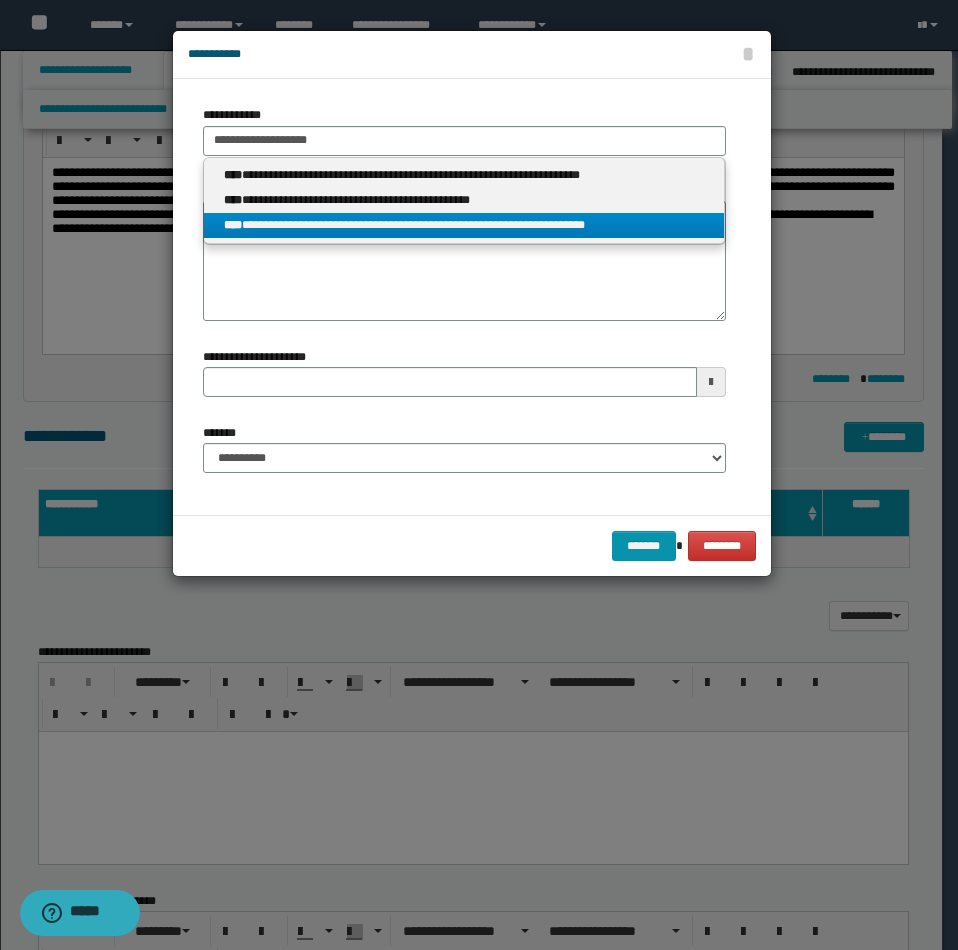 click on "**********" at bounding box center (464, 225) 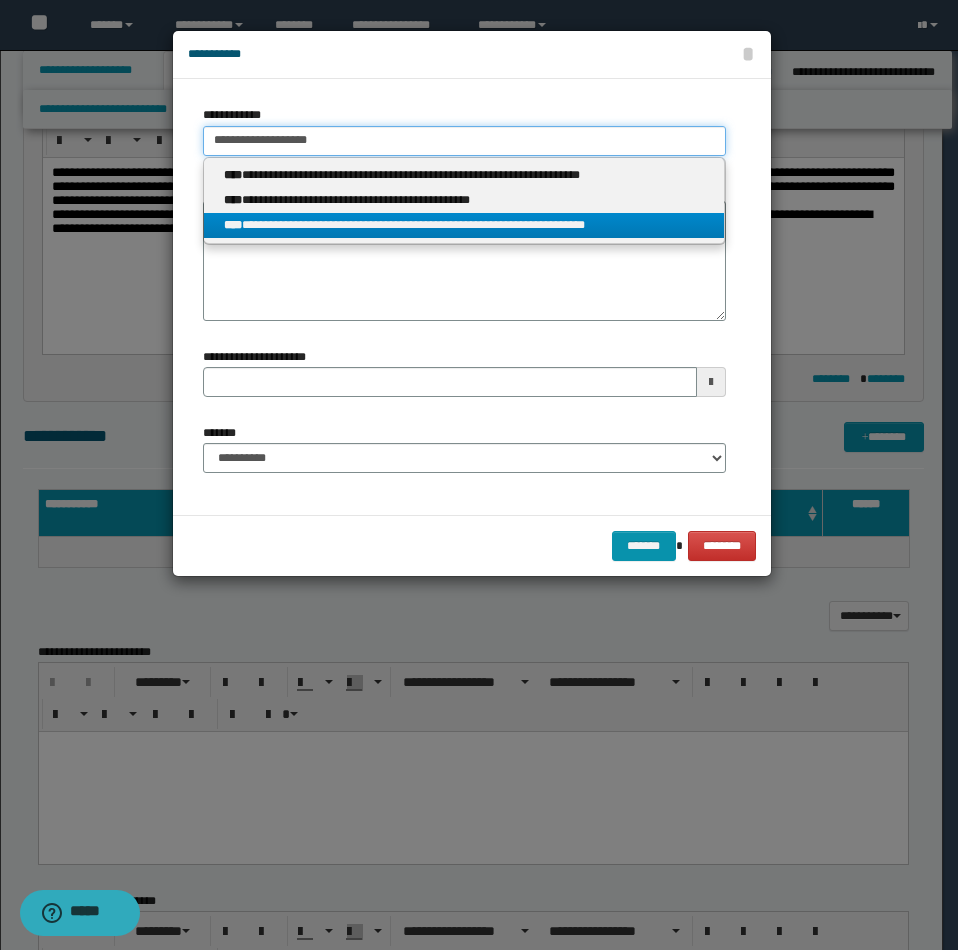 type 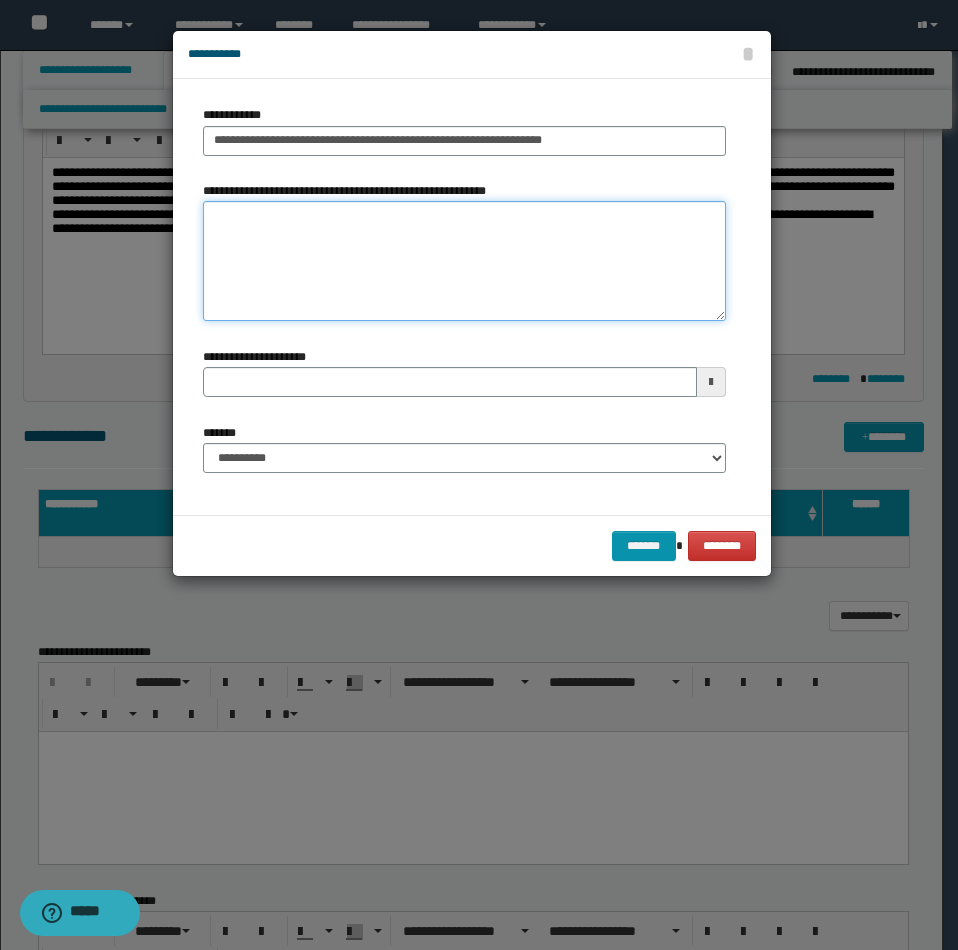 click on "**********" at bounding box center [464, 261] 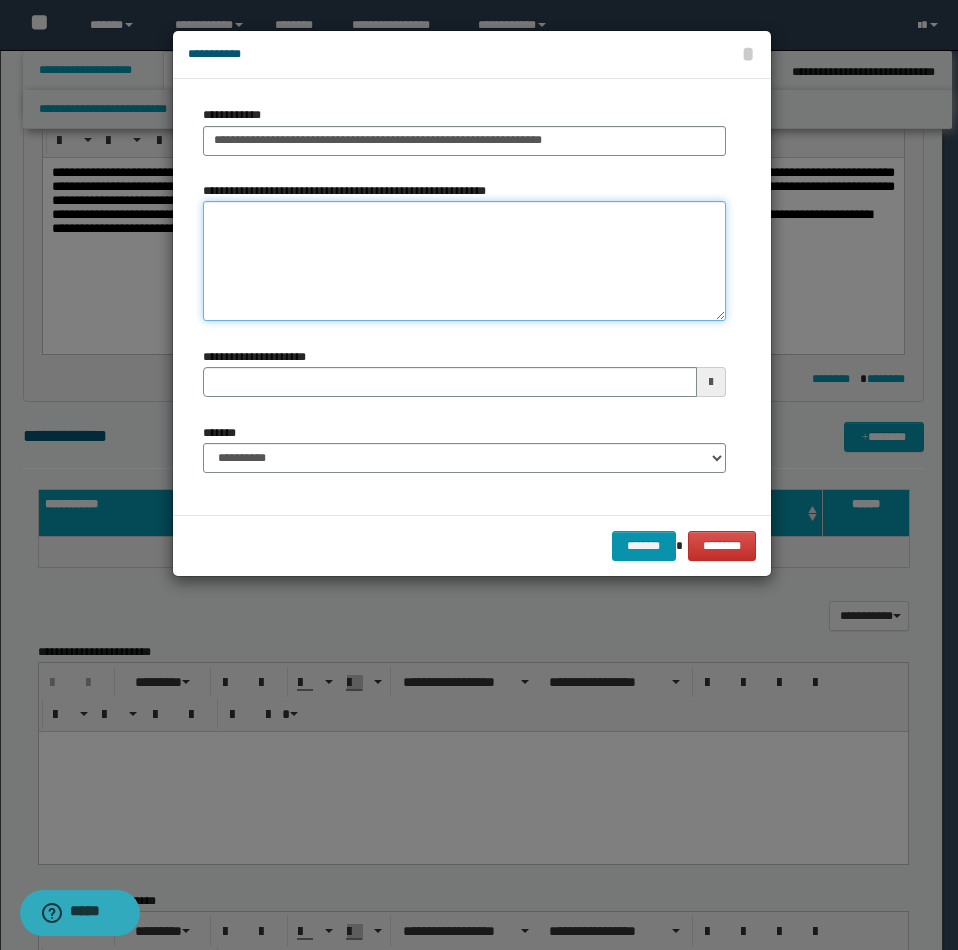 paste on "**********" 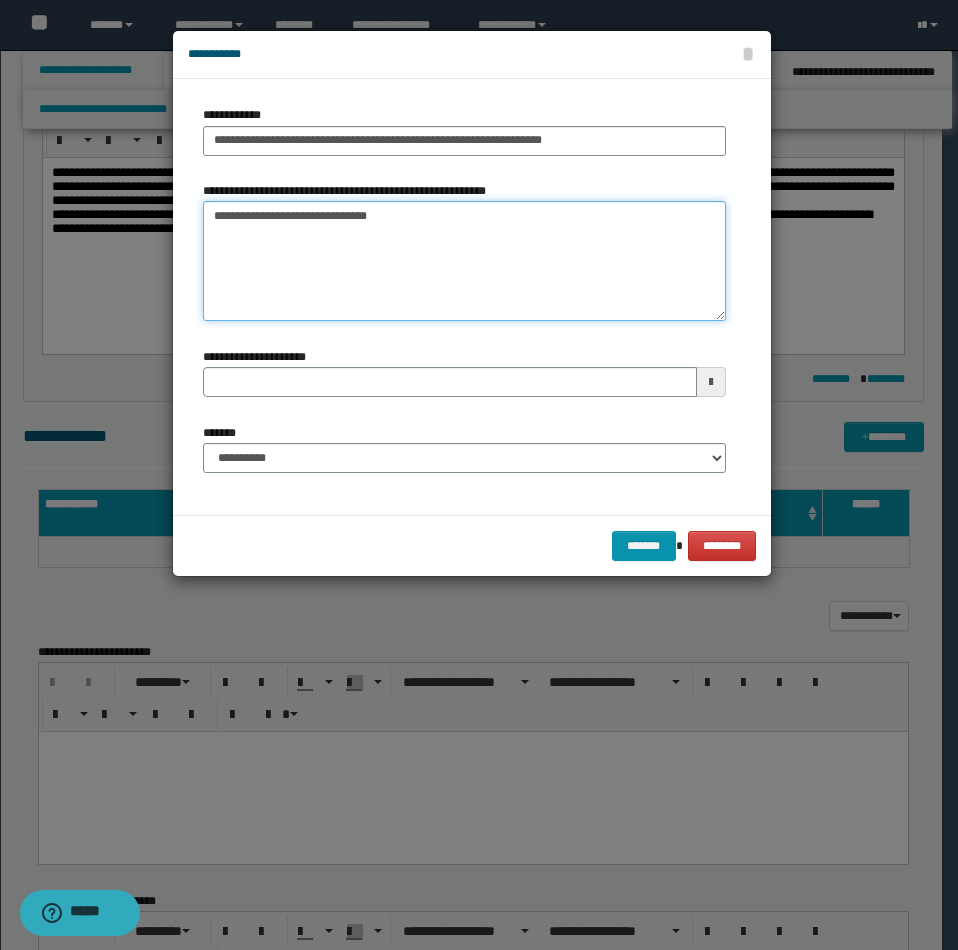 type on "**********" 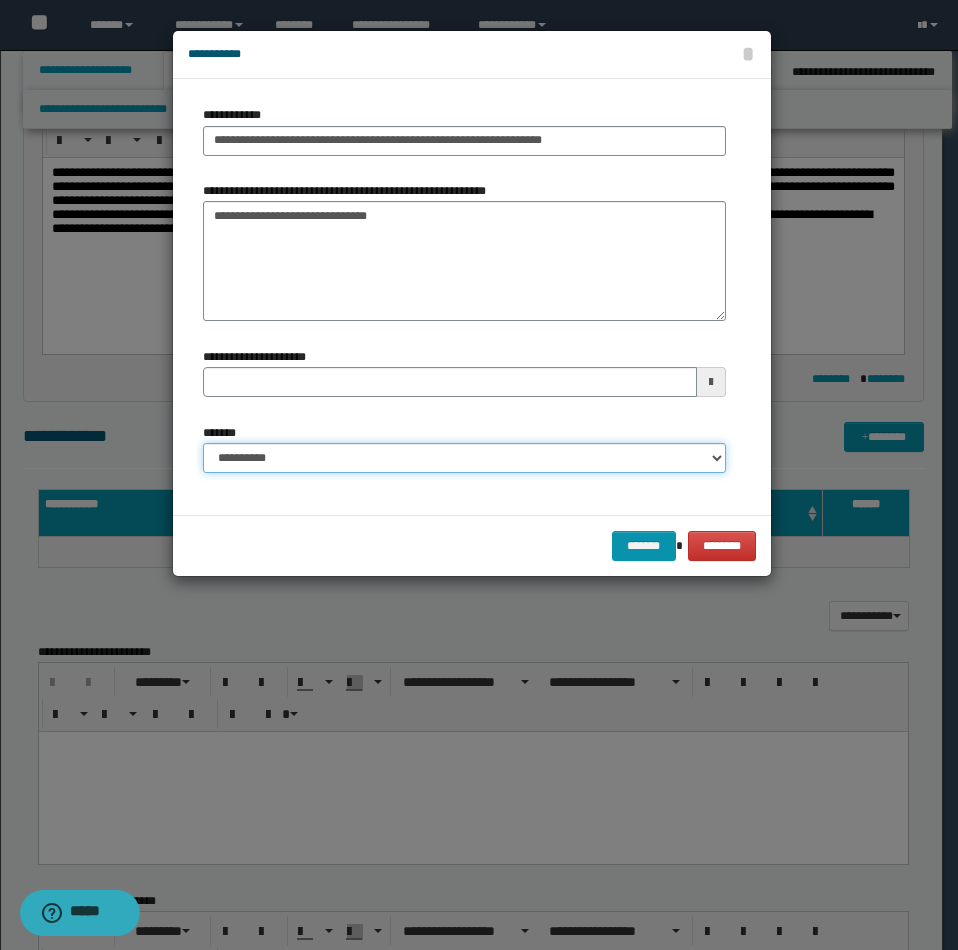 click on "**********" at bounding box center [464, 458] 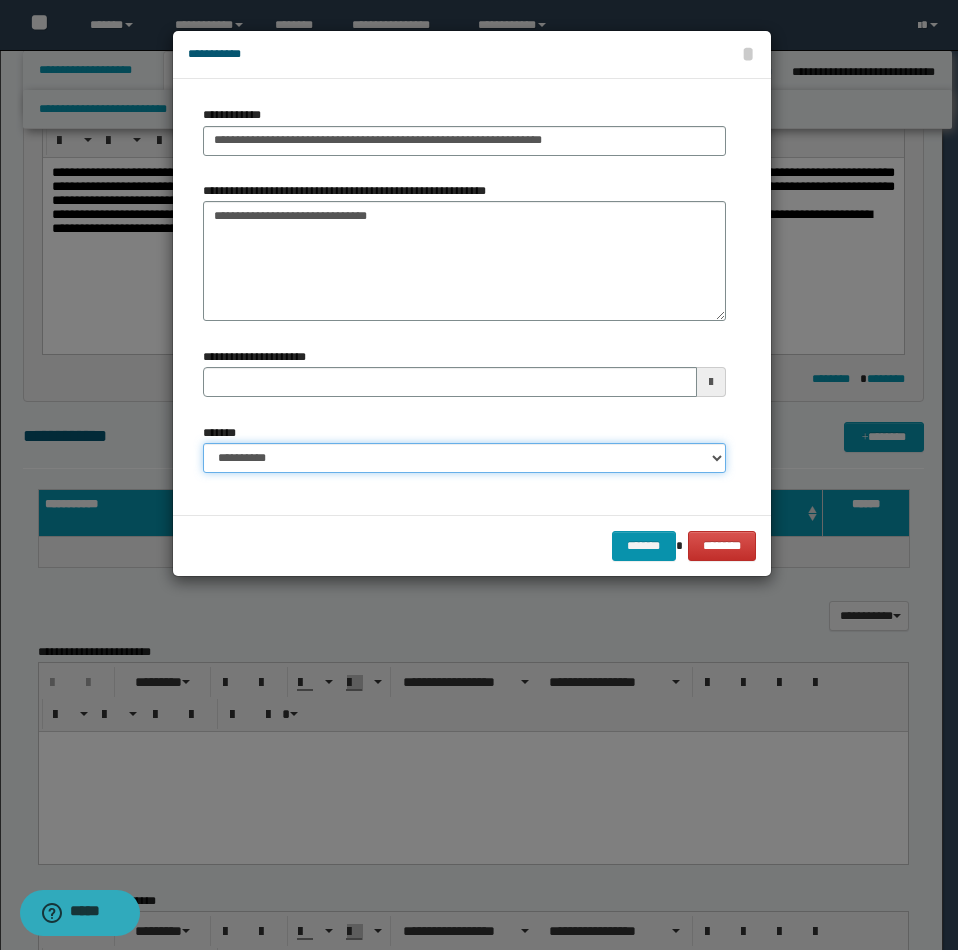 select on "*" 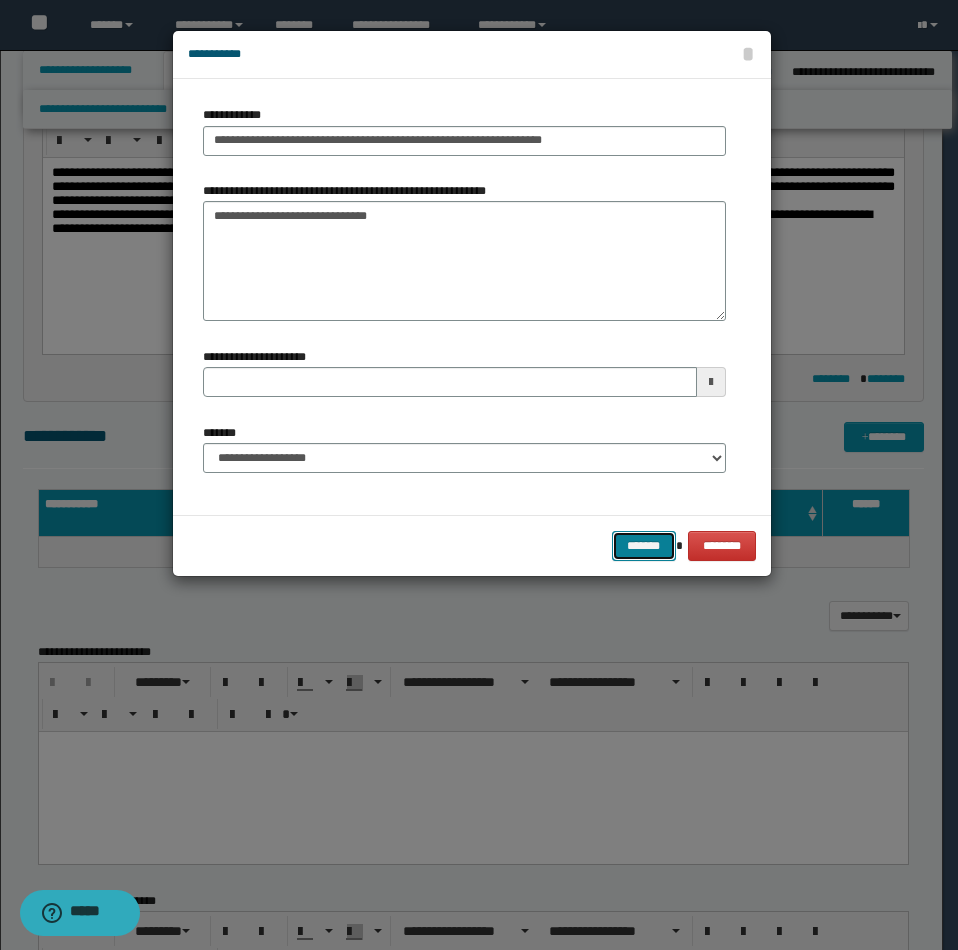 click on "*******" at bounding box center [644, 546] 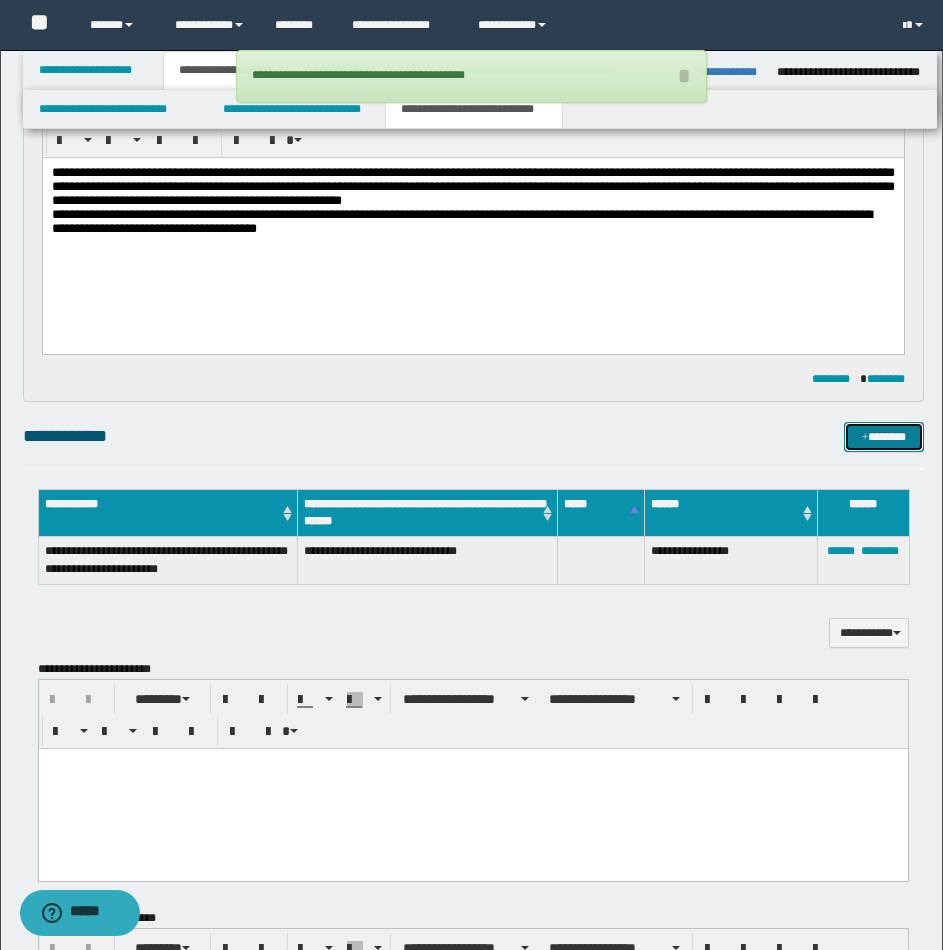 click on "*******" at bounding box center (884, 437) 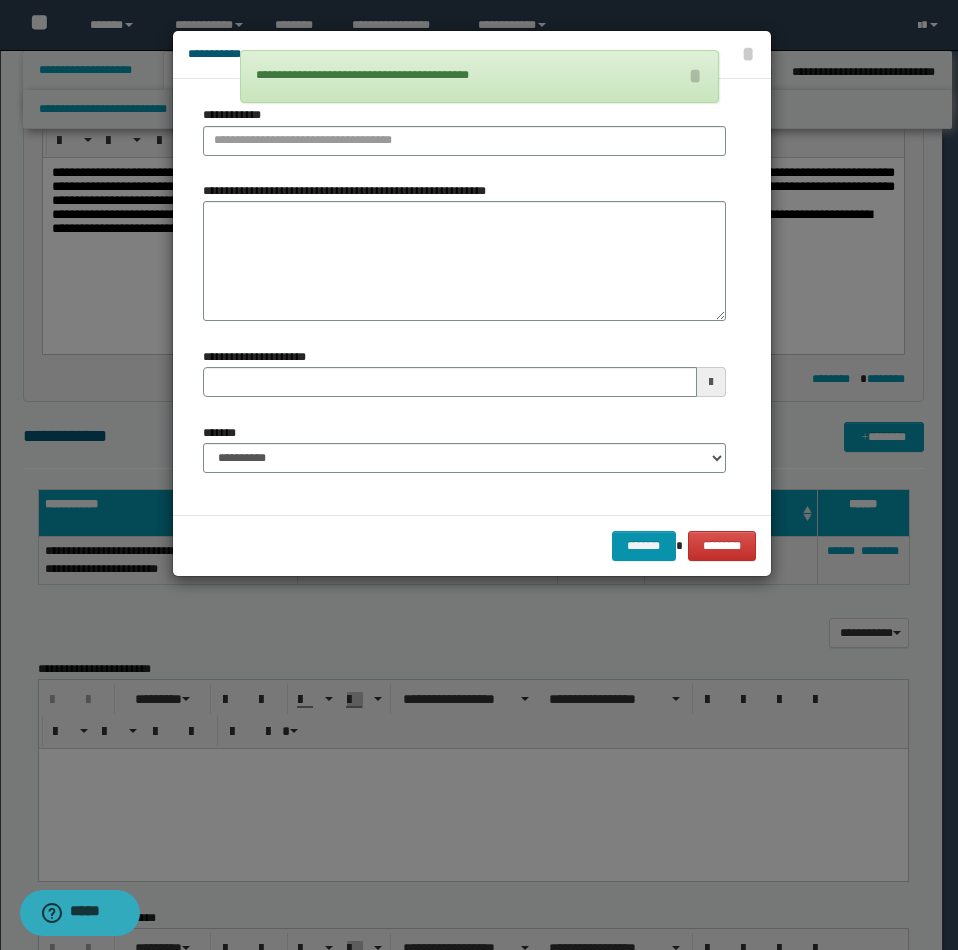 type 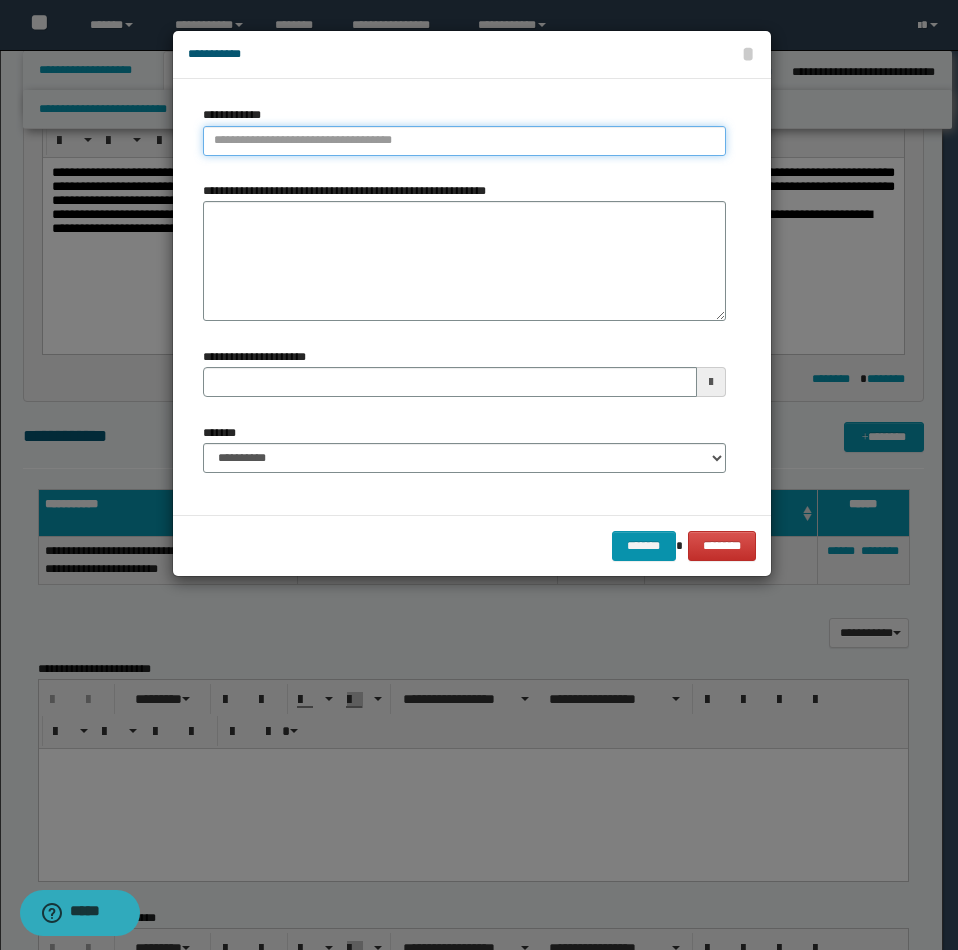 type on "**********" 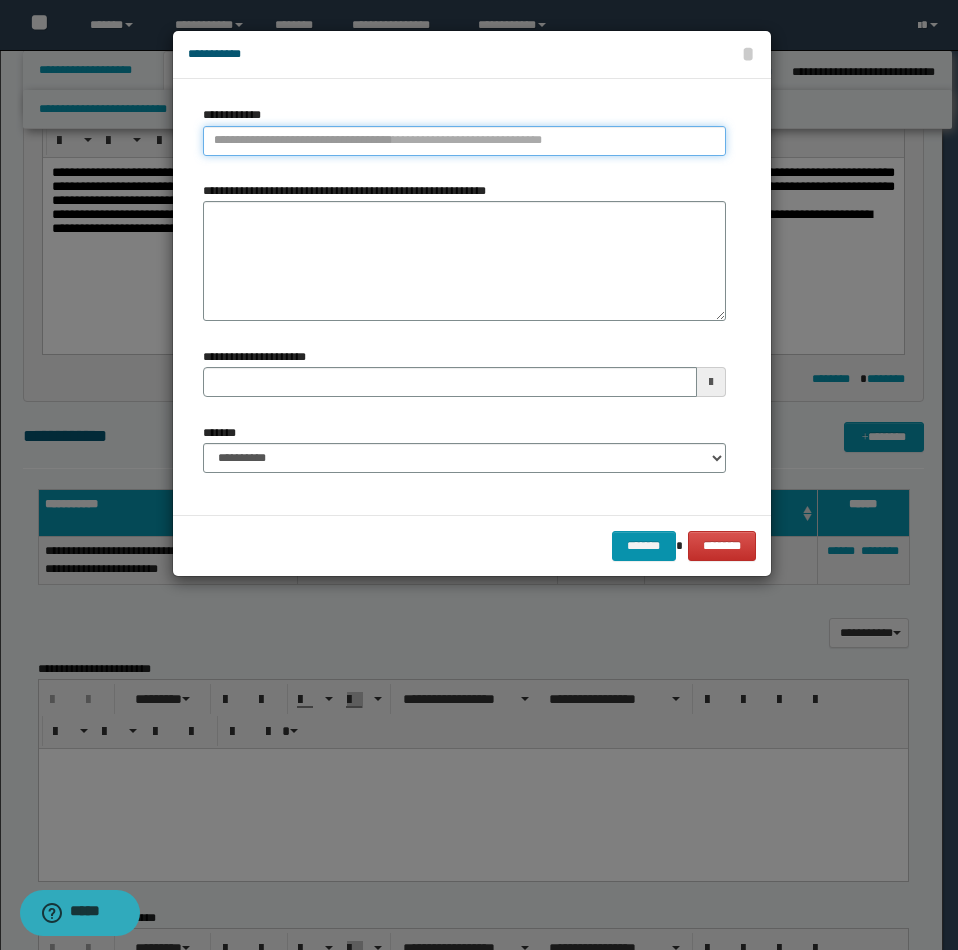 click on "**********" at bounding box center (464, 141) 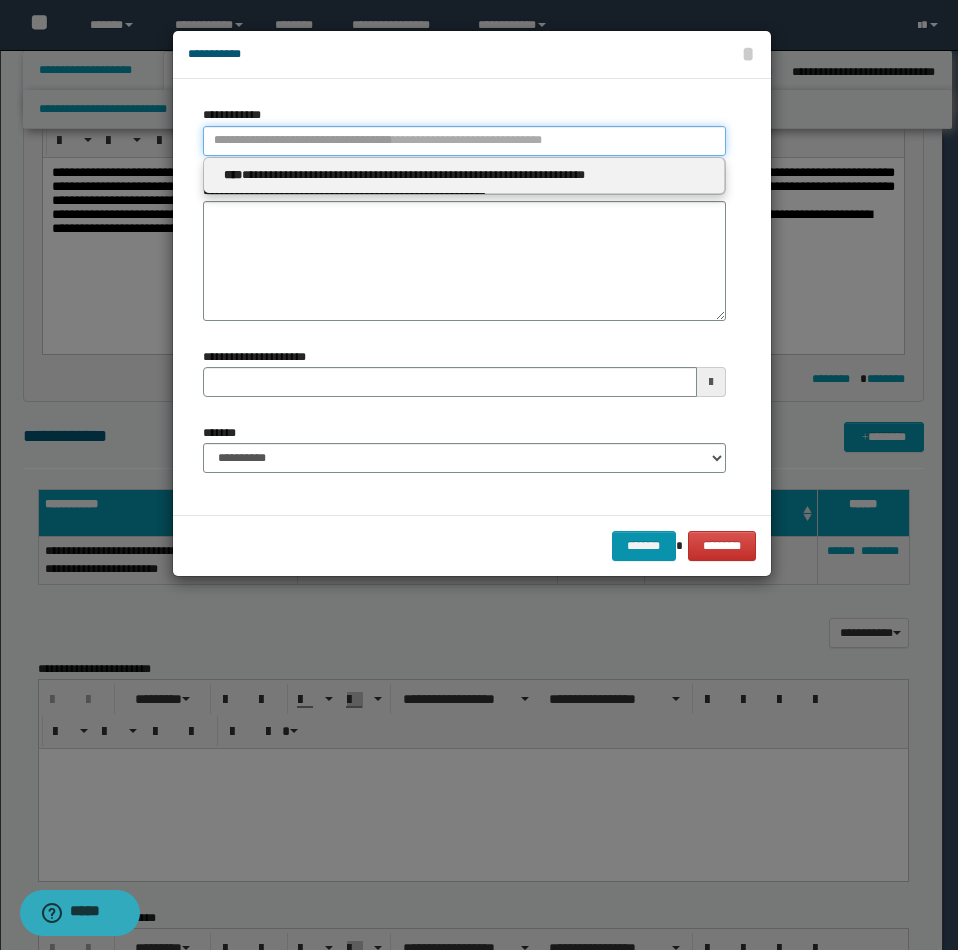 type 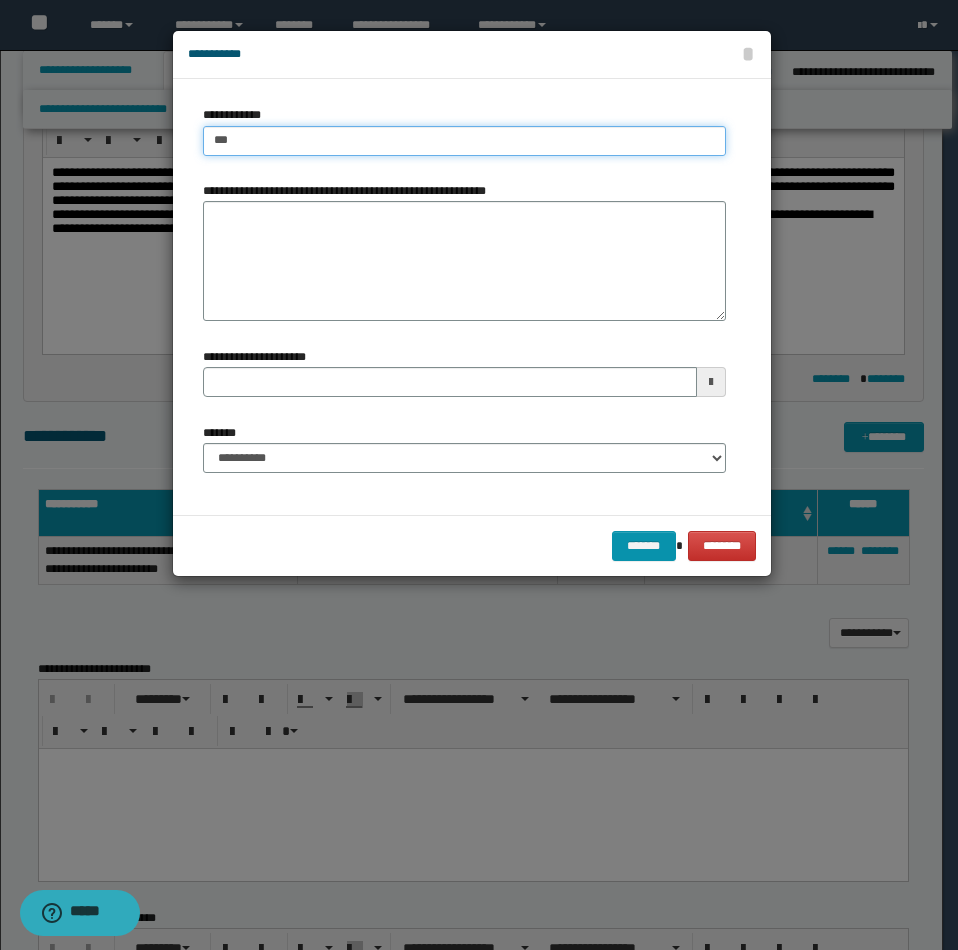 type on "****" 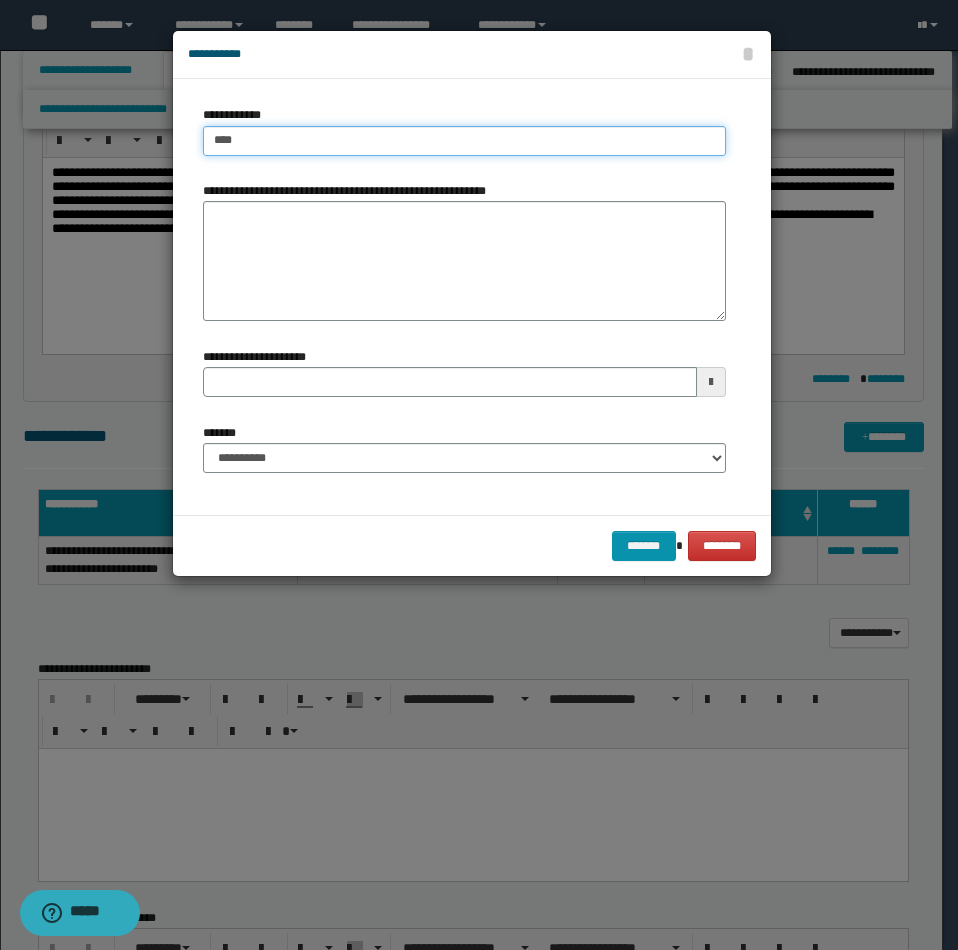 type on "****" 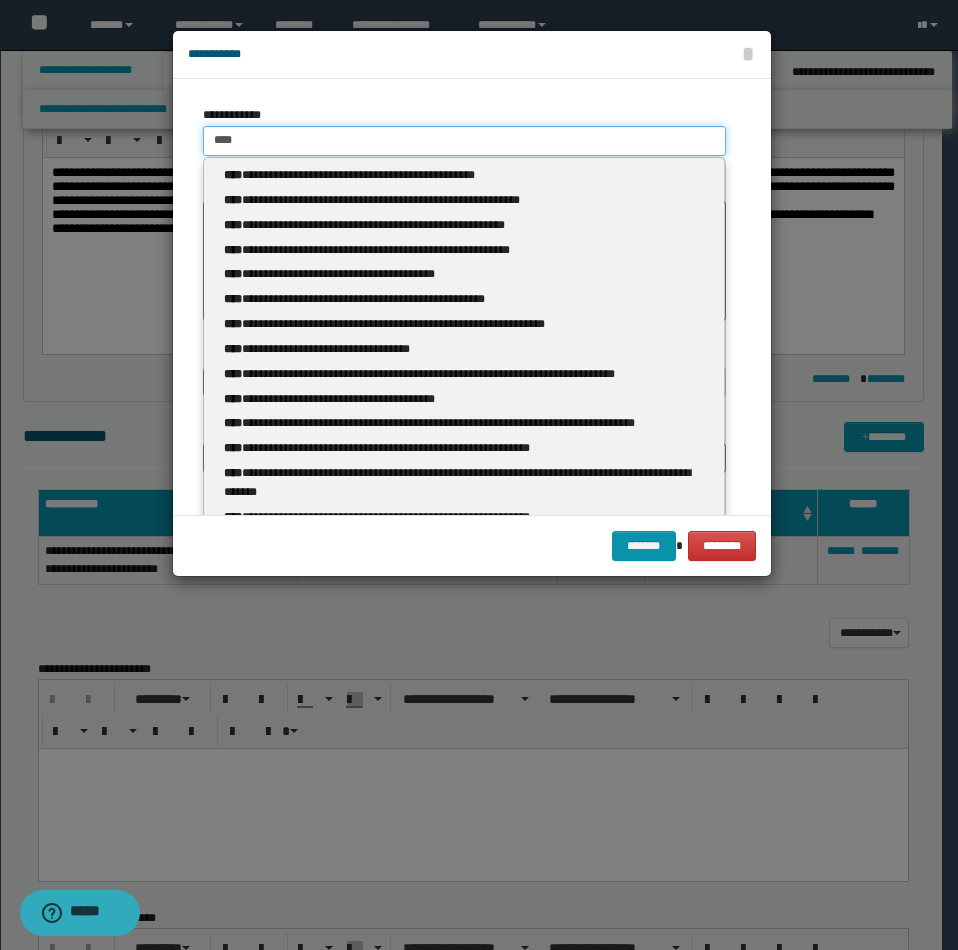 type 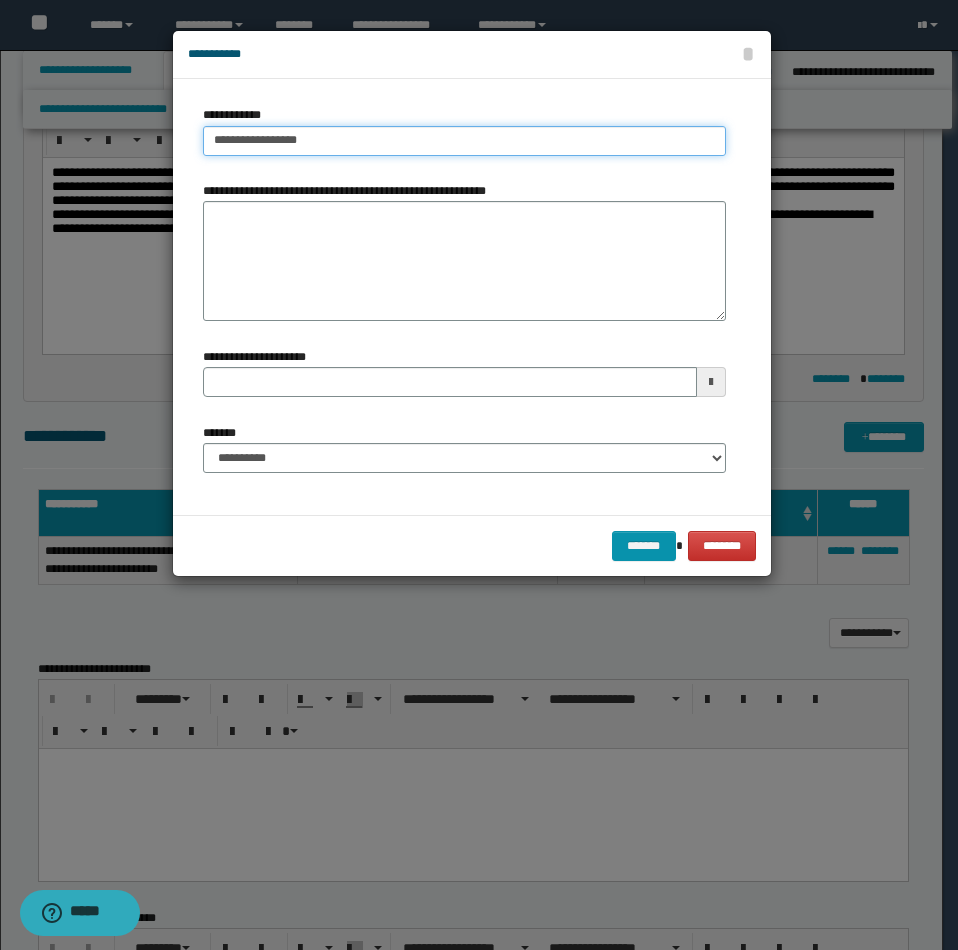 click on "**********" at bounding box center [464, 141] 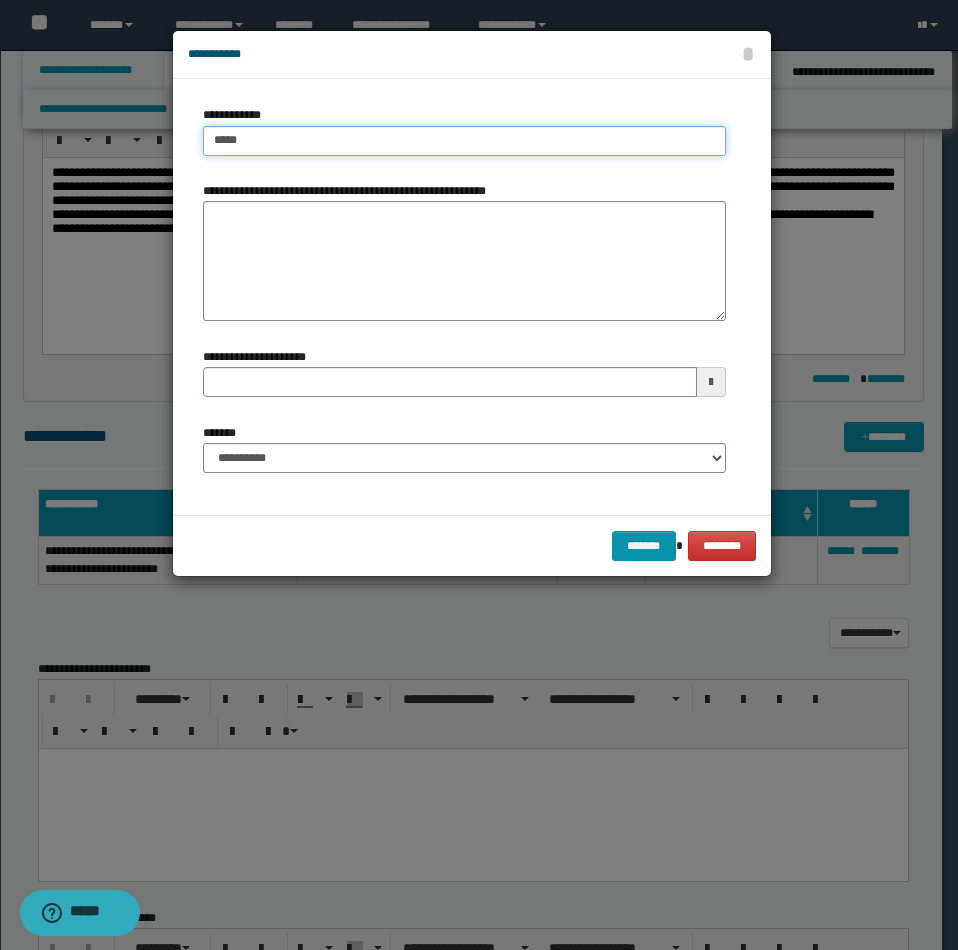 type on "****" 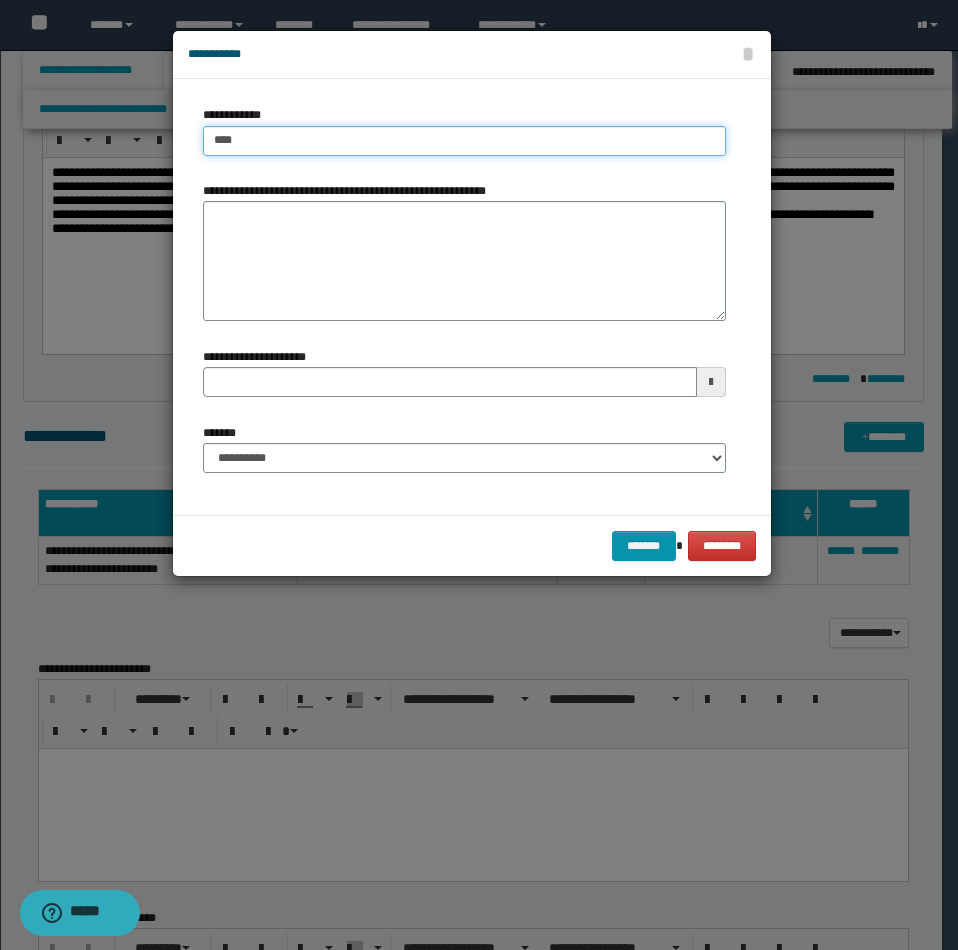 type on "****" 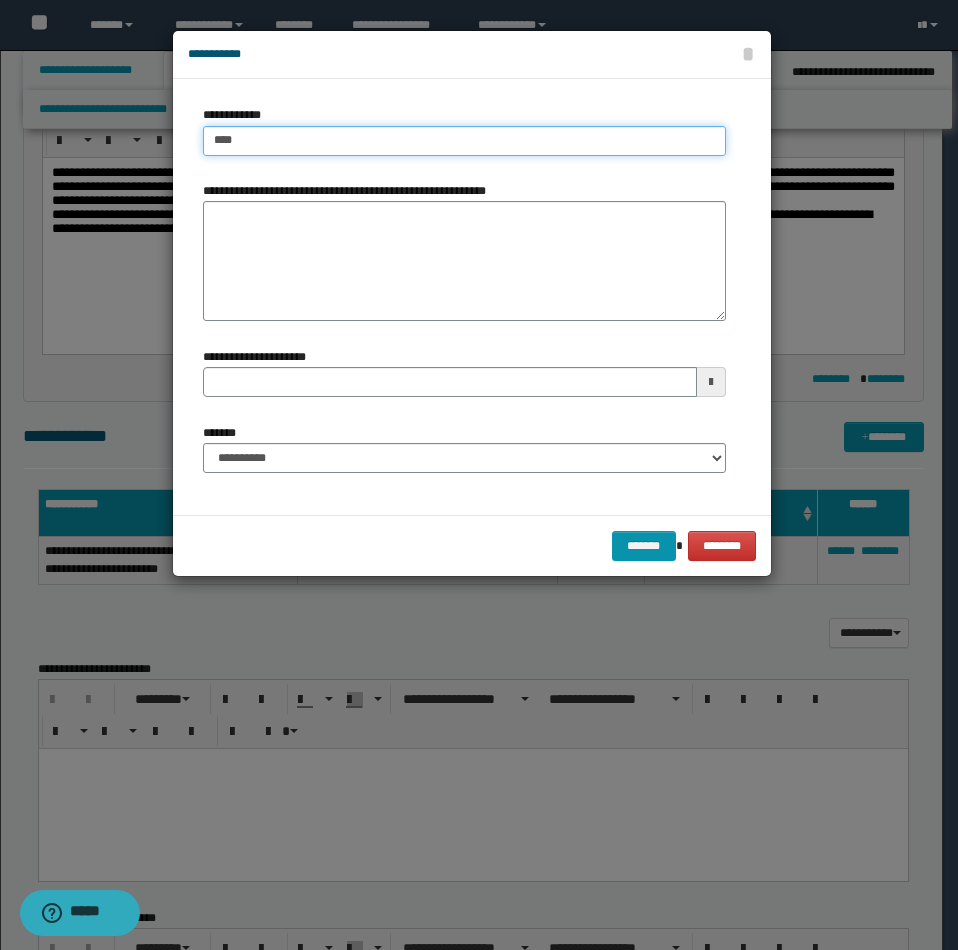 type 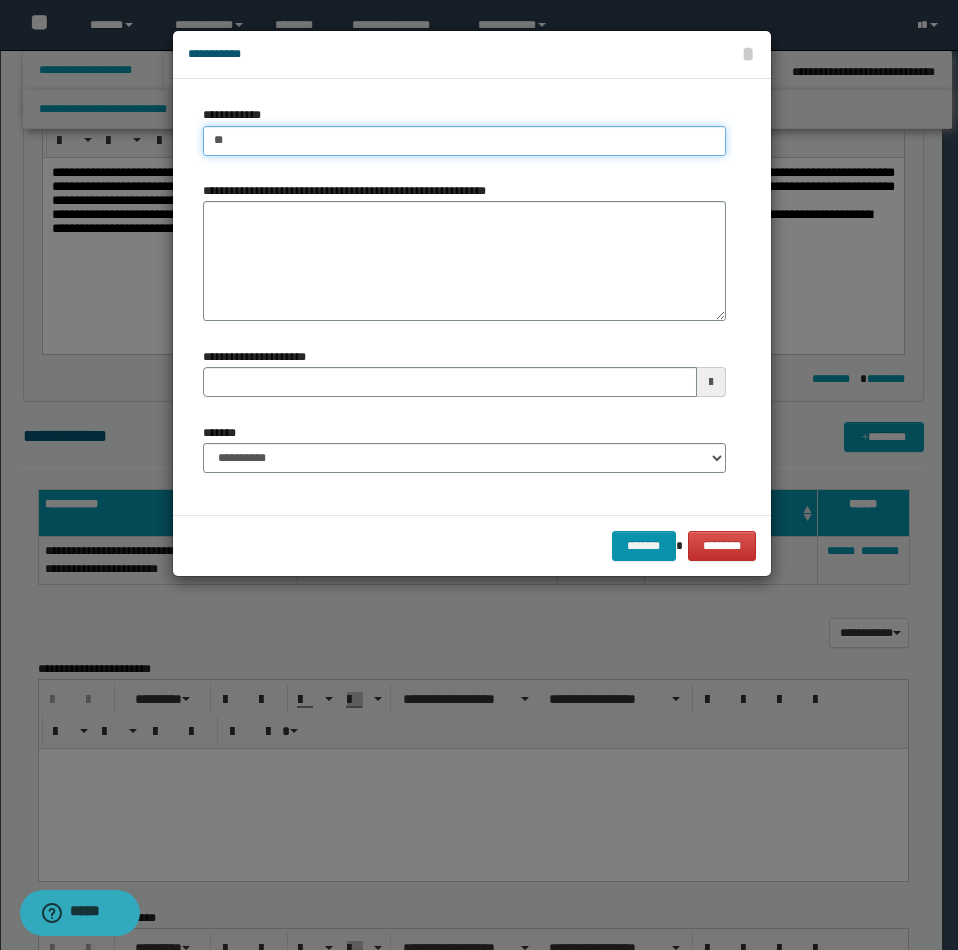 type on "*" 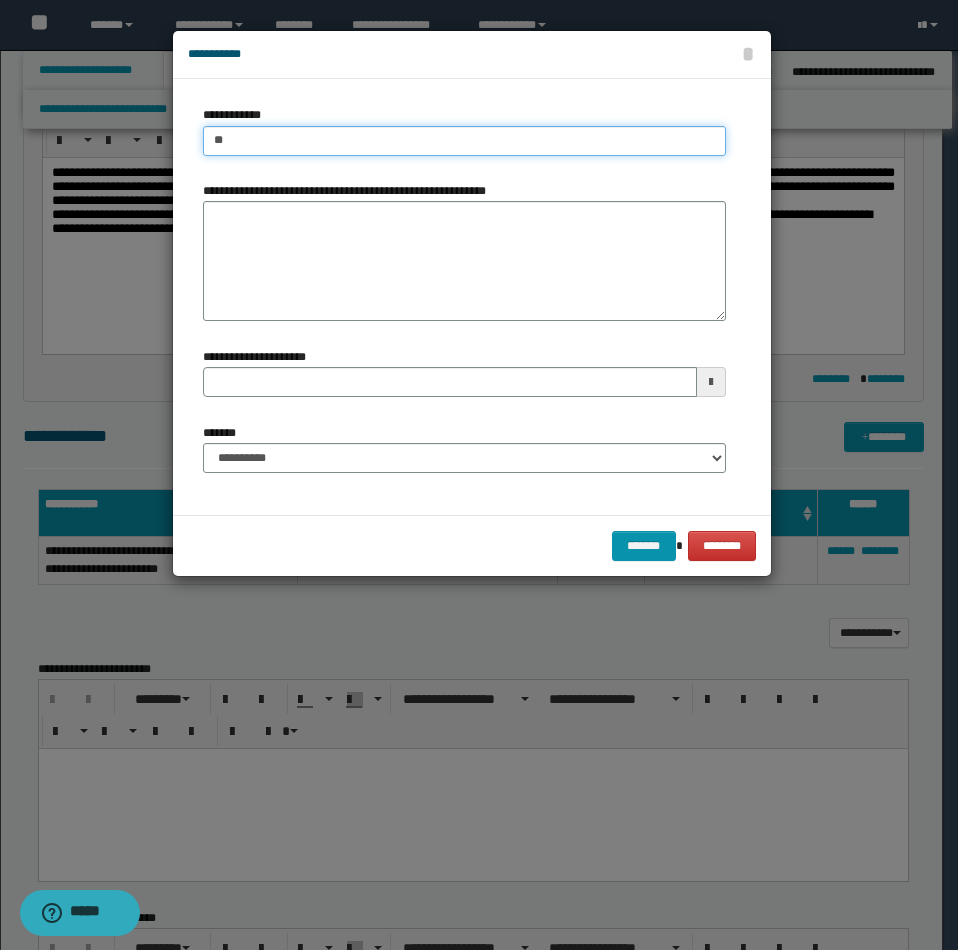 type on "*" 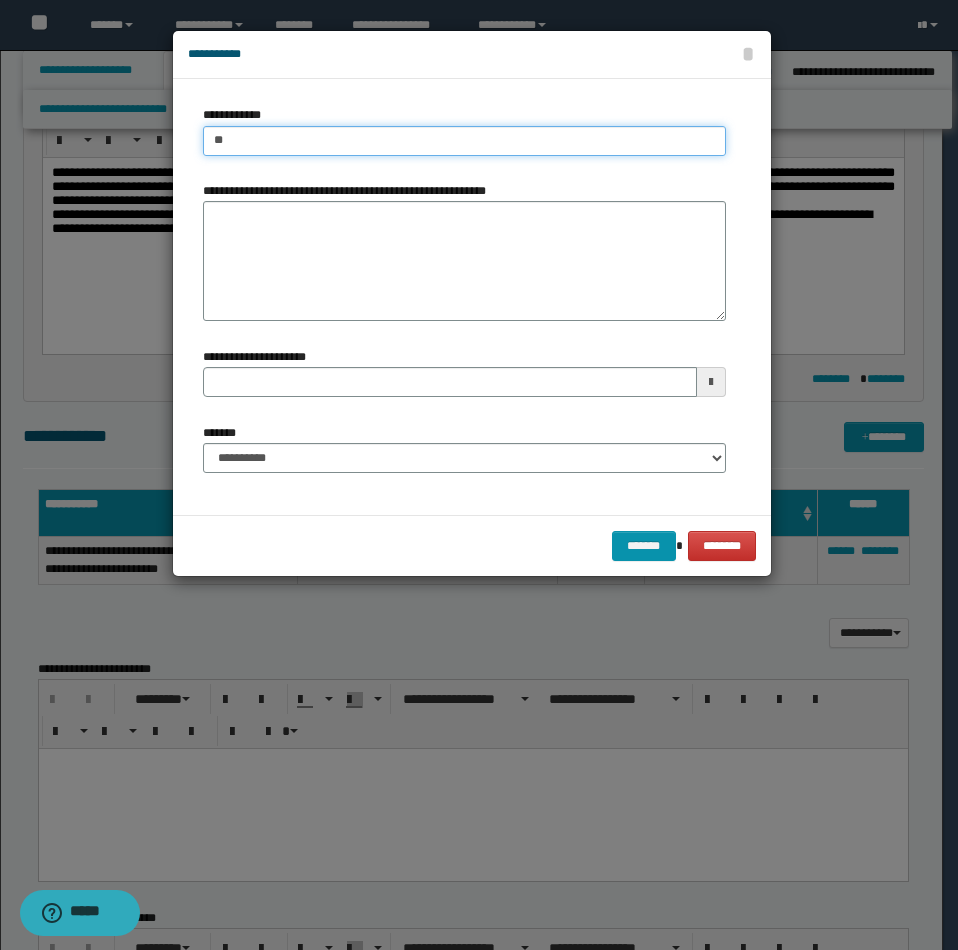 type on "***" 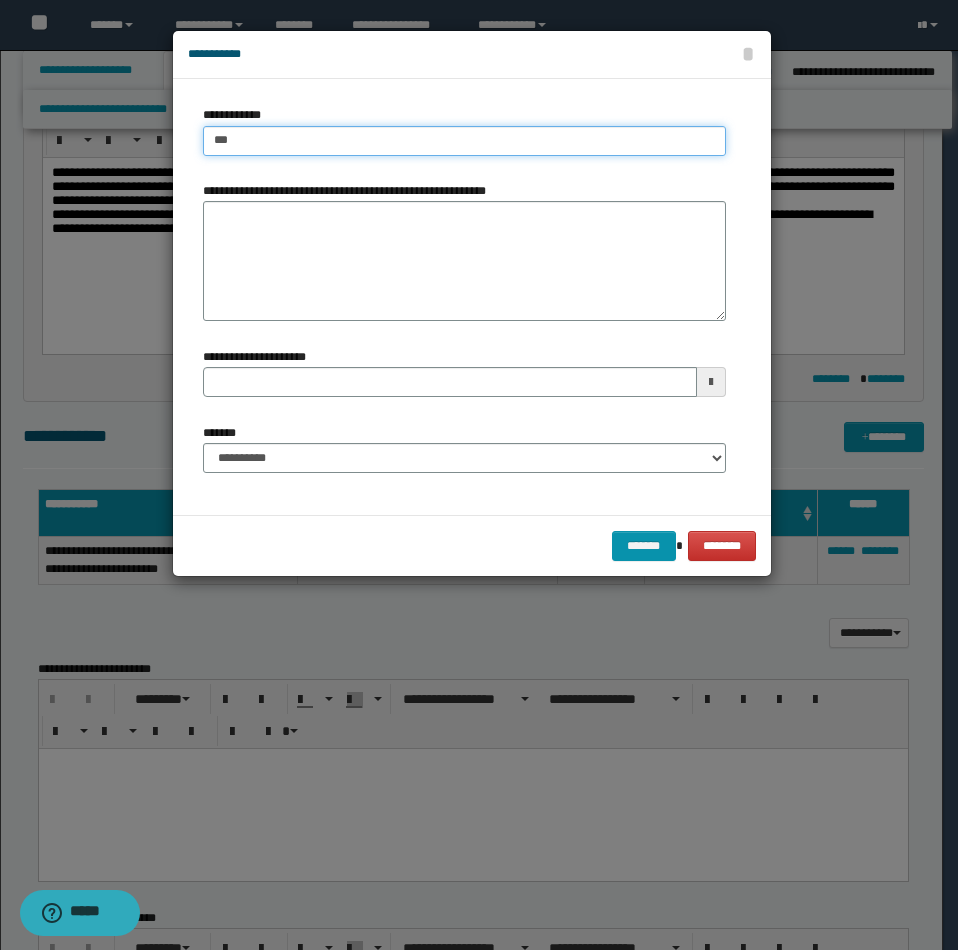 type on "***" 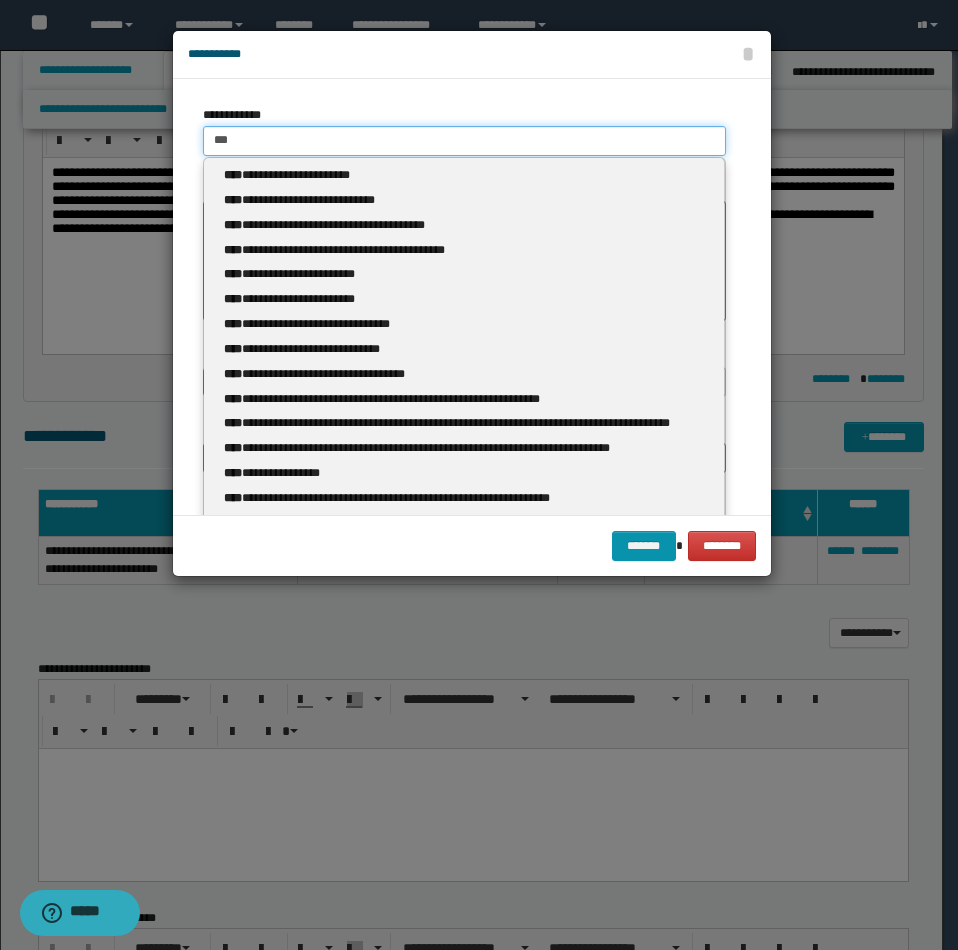 type 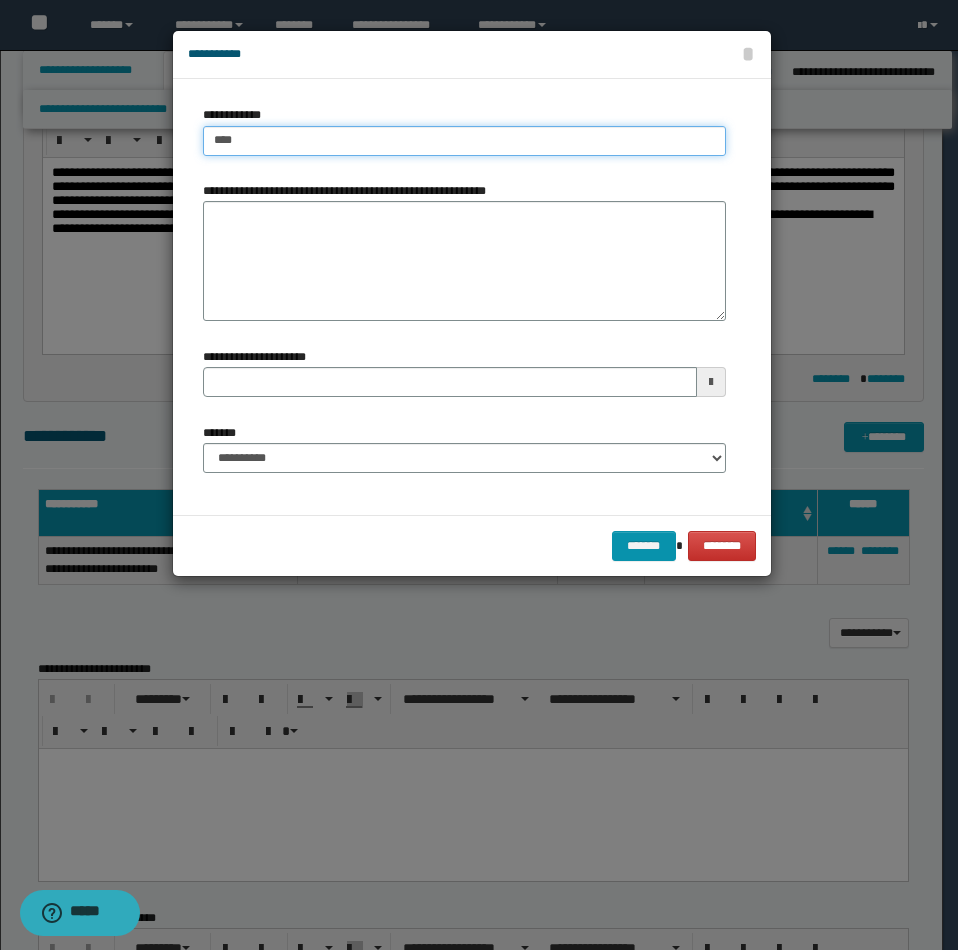 type on "***" 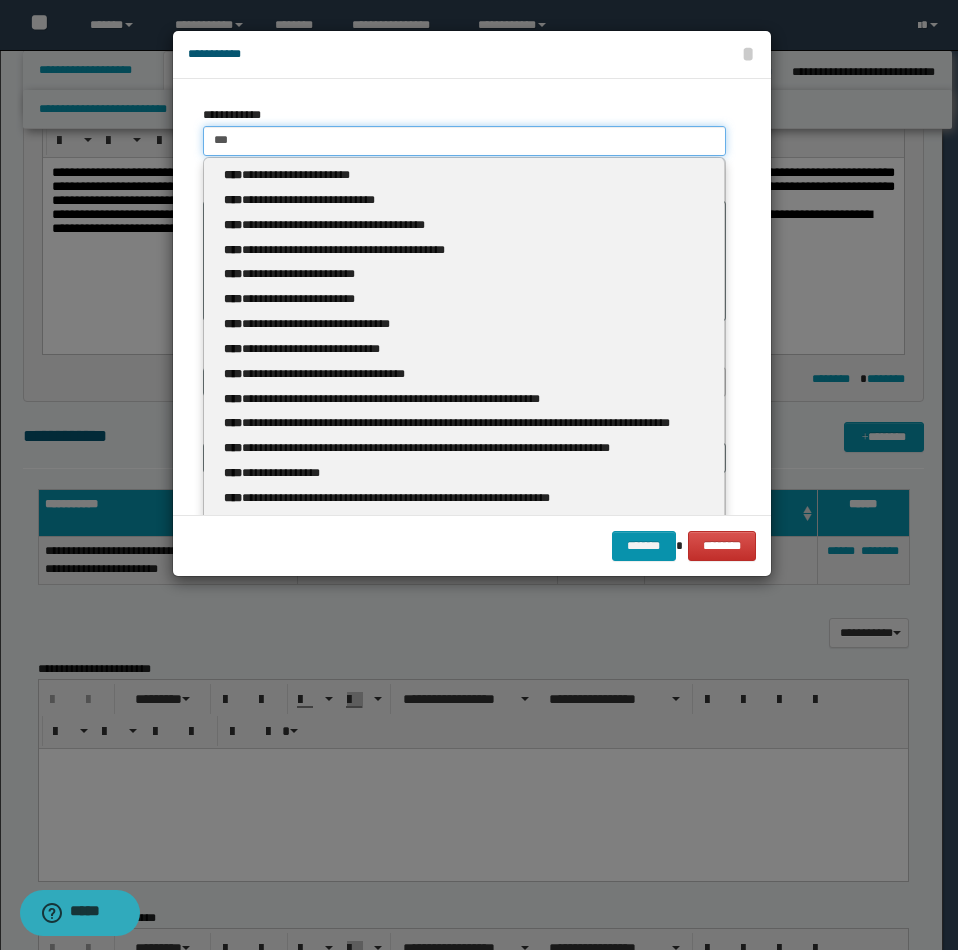 type on "***" 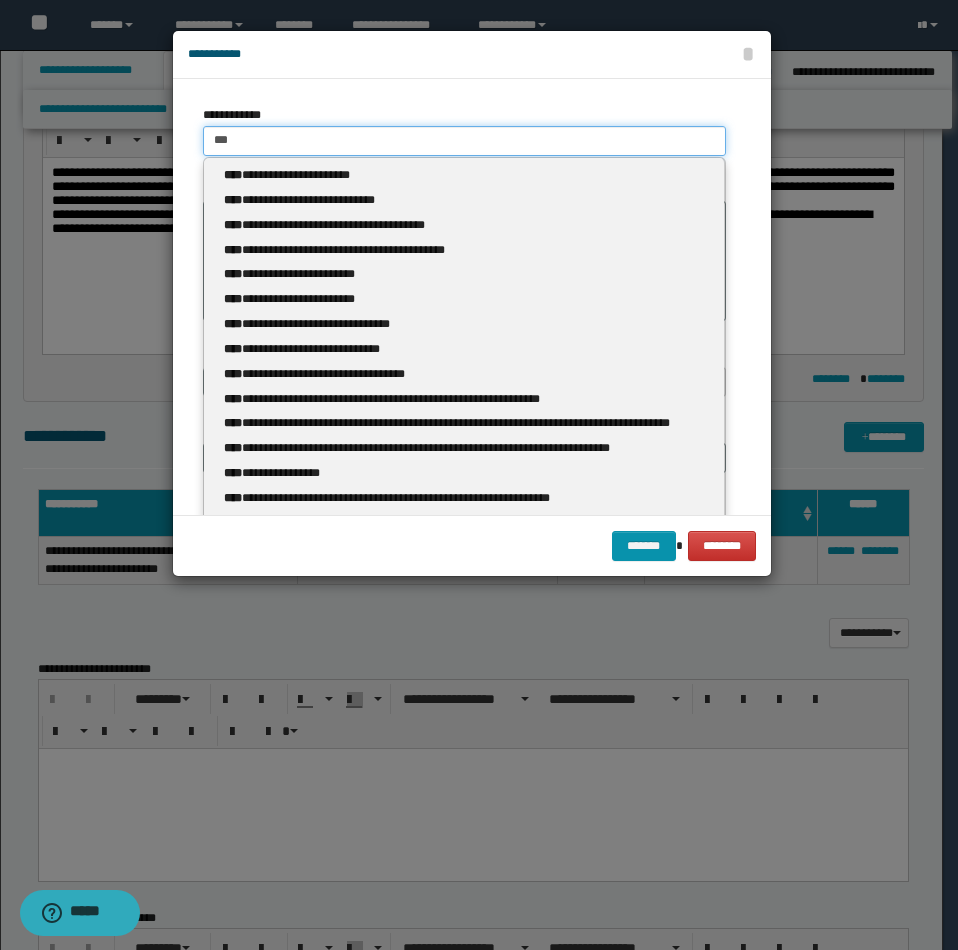 type 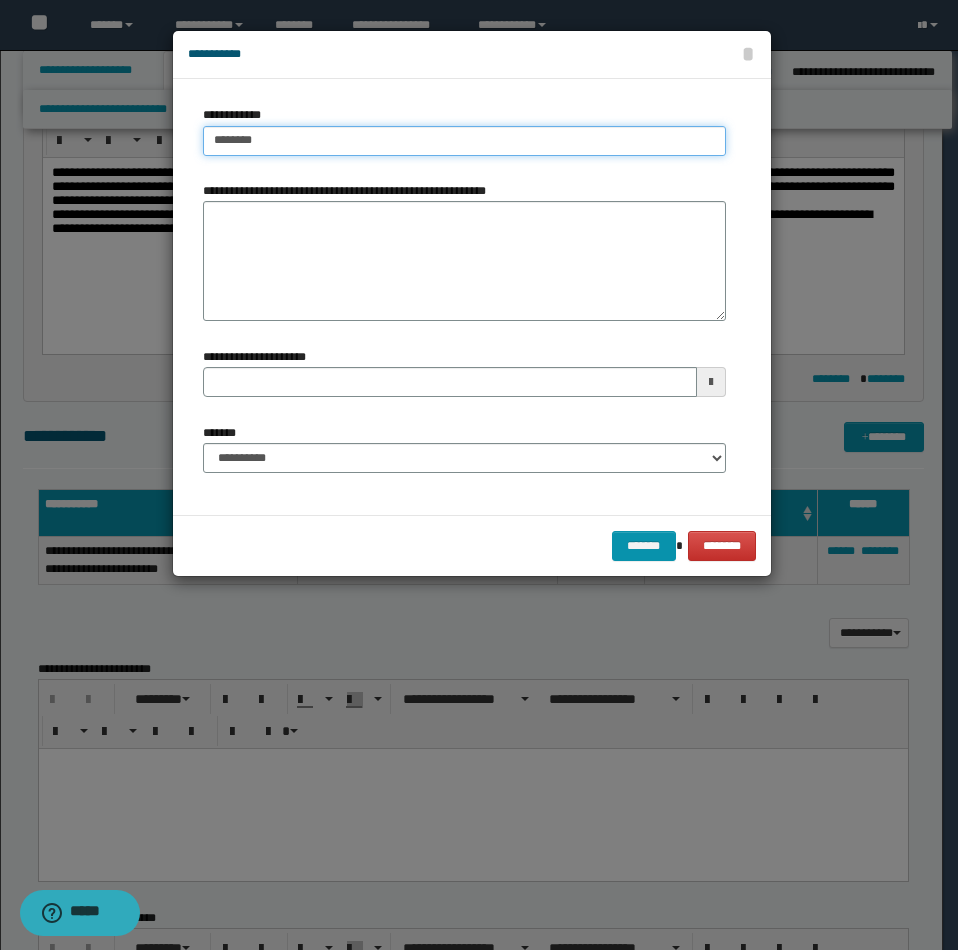 type on "********" 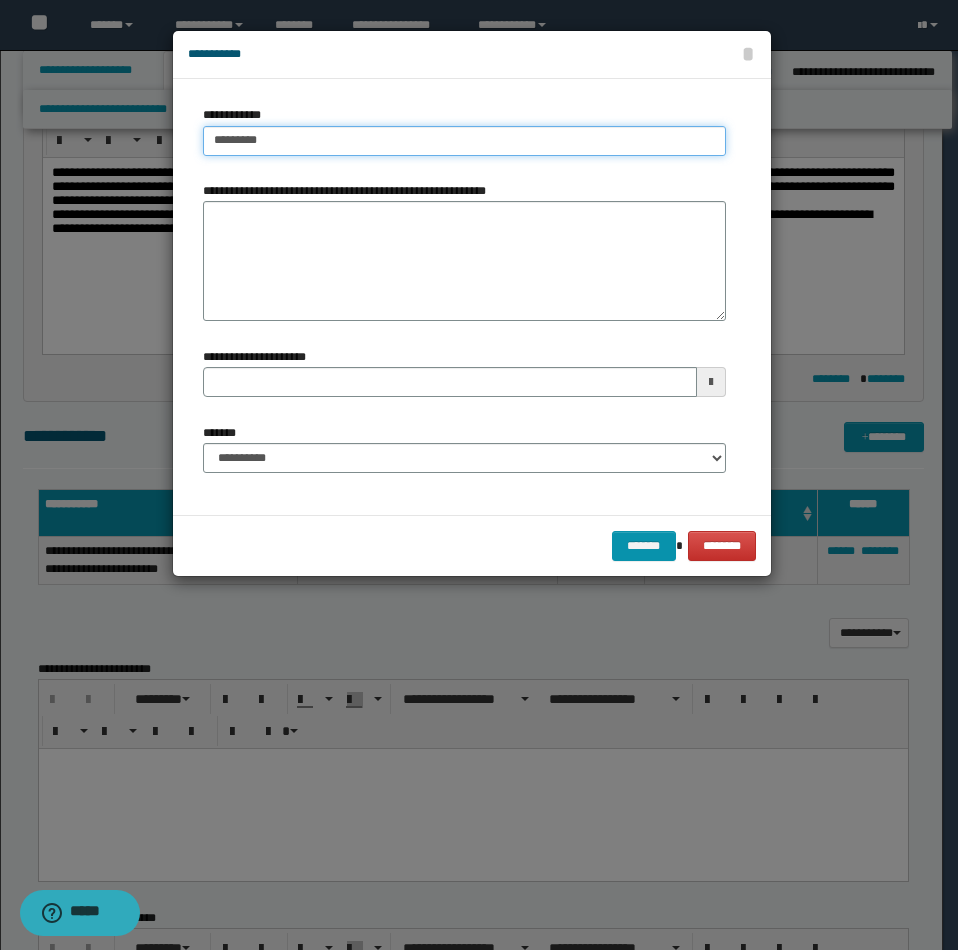 type on "********" 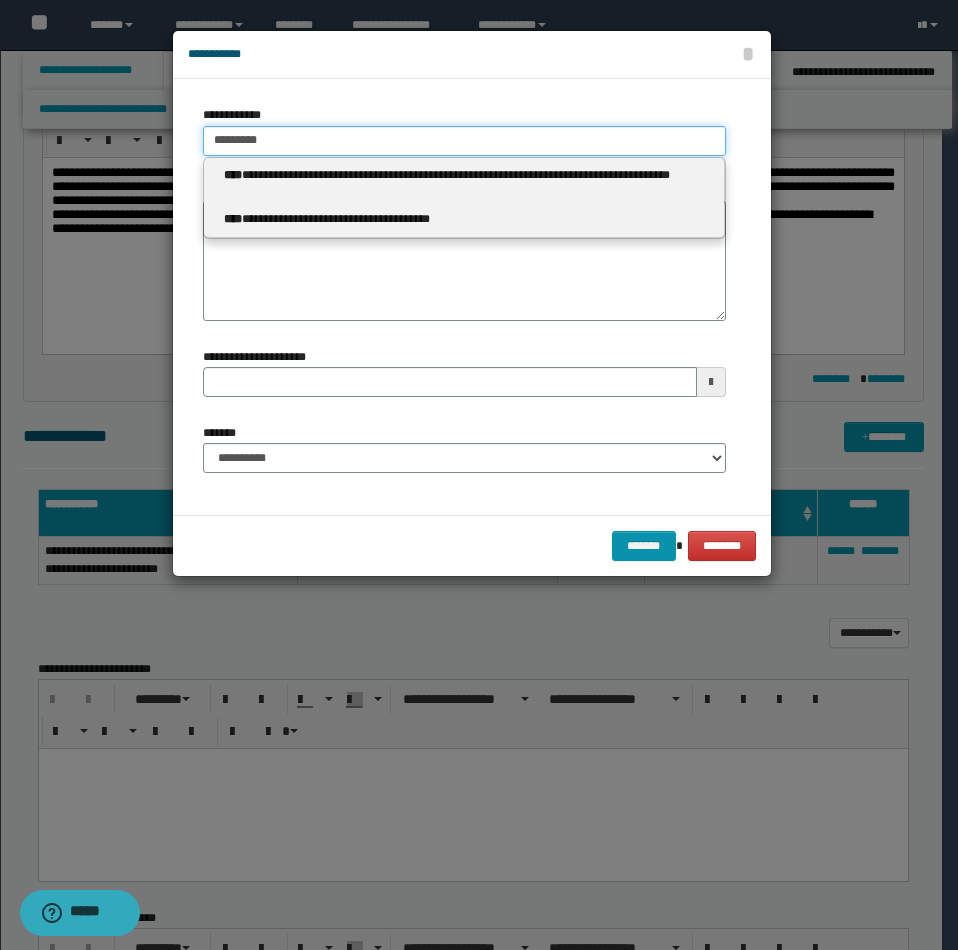 type 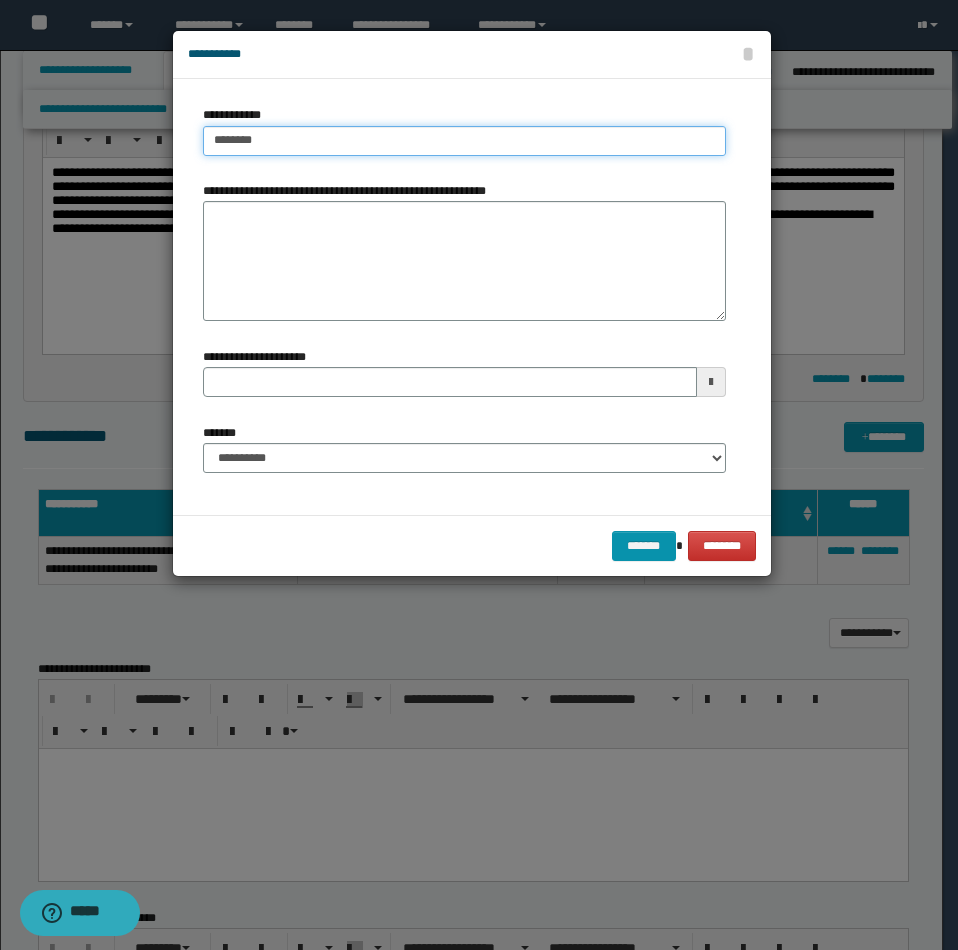type on "*******" 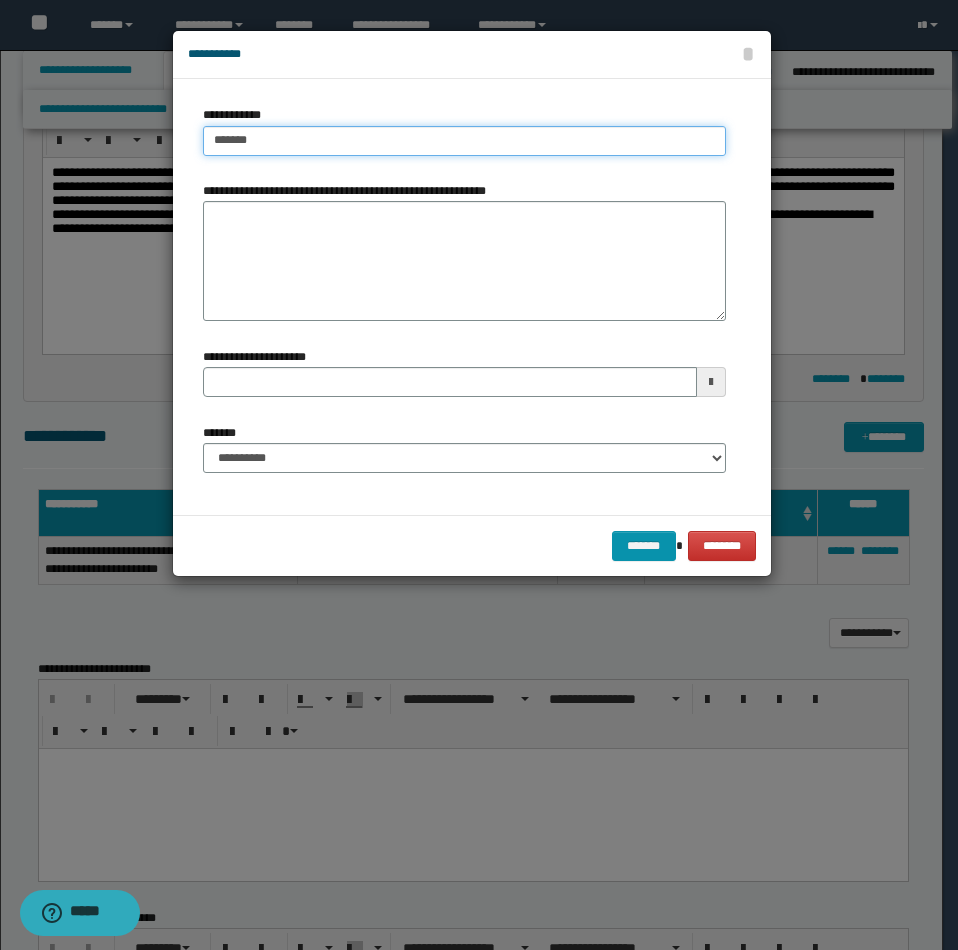type on "*******" 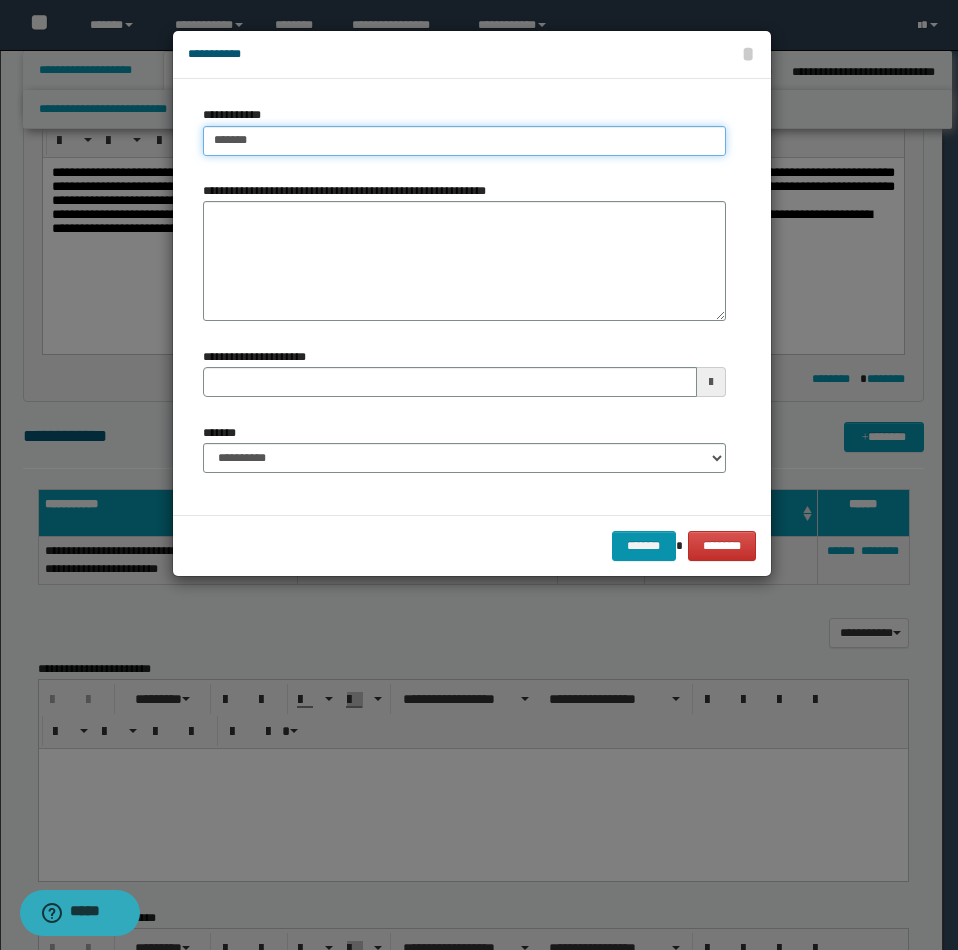 type 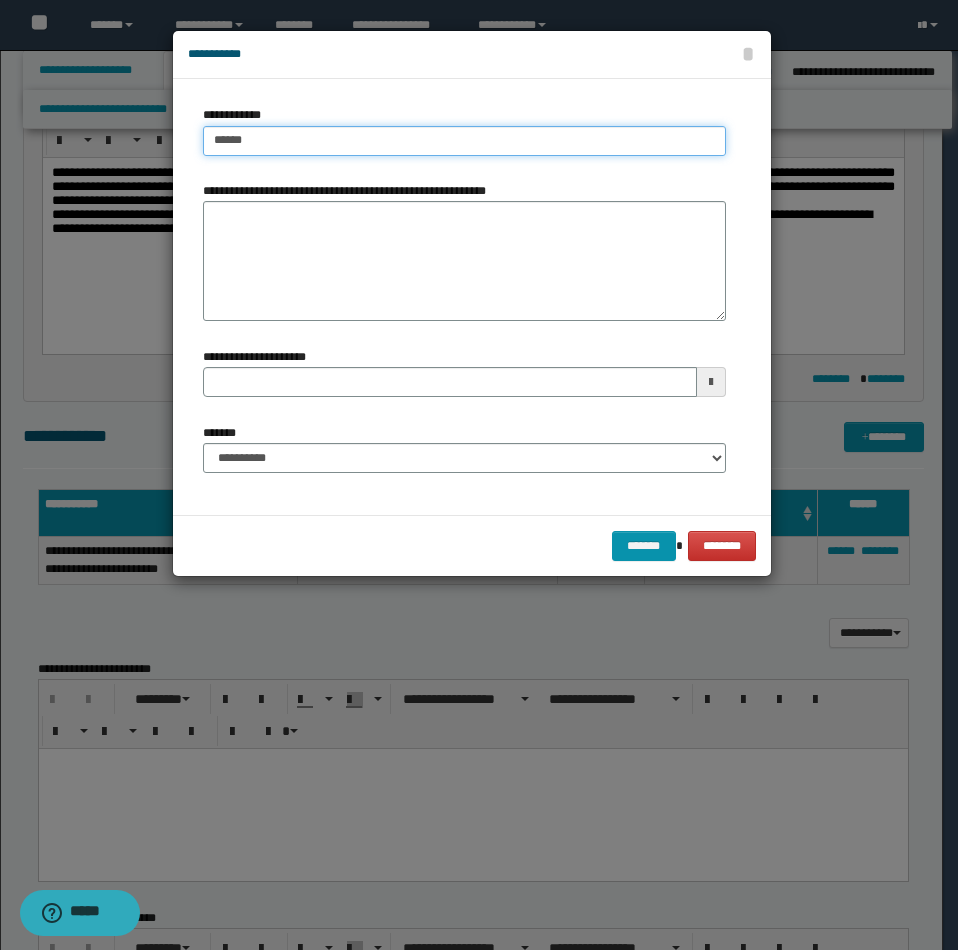 type 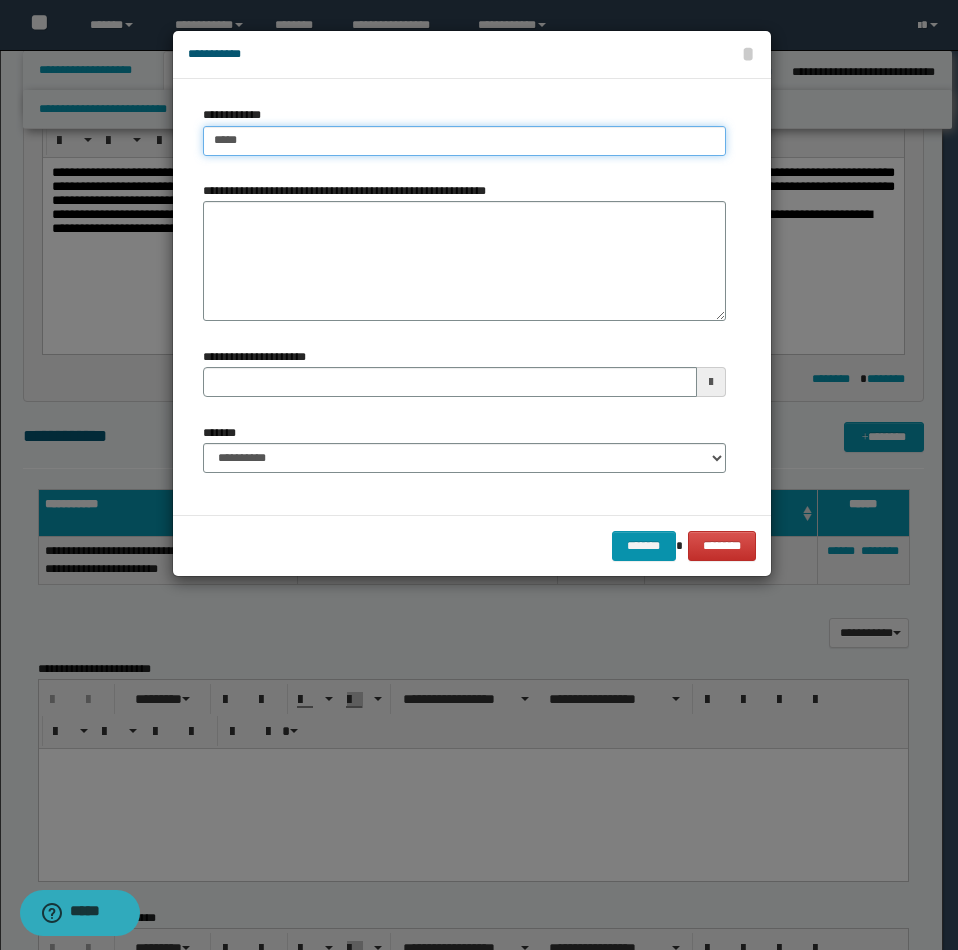 type on "****" 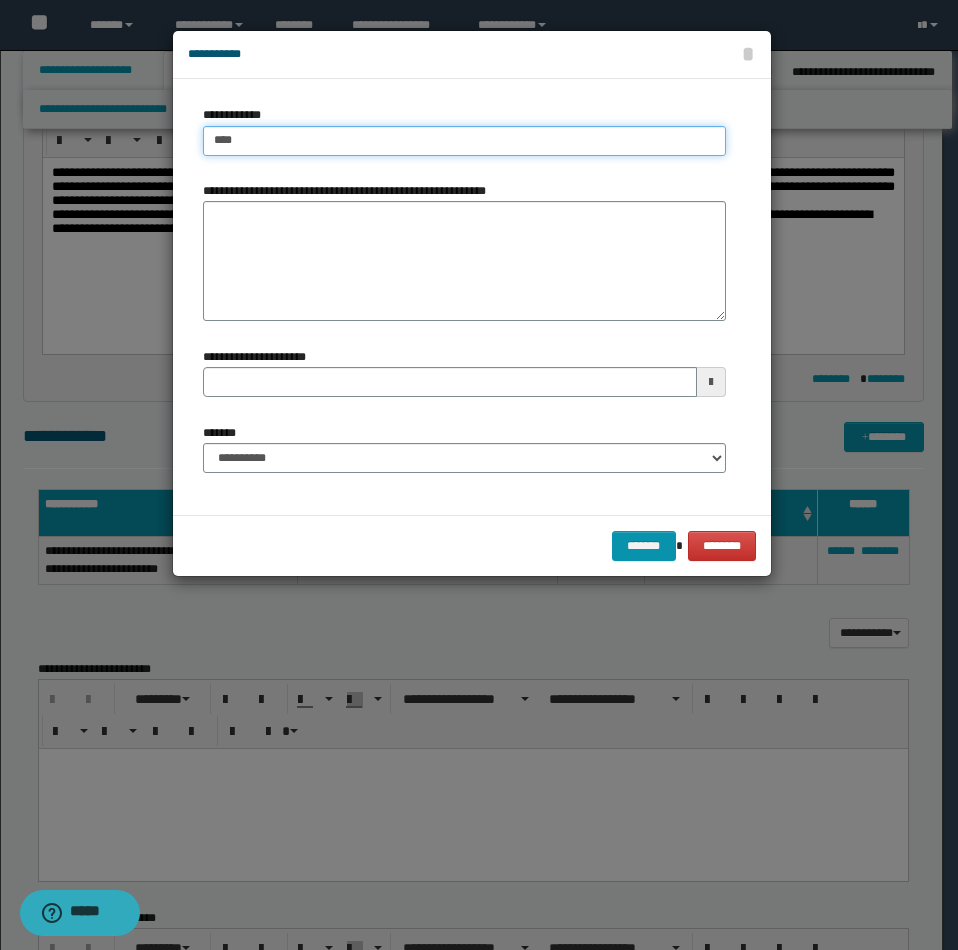 type on "**********" 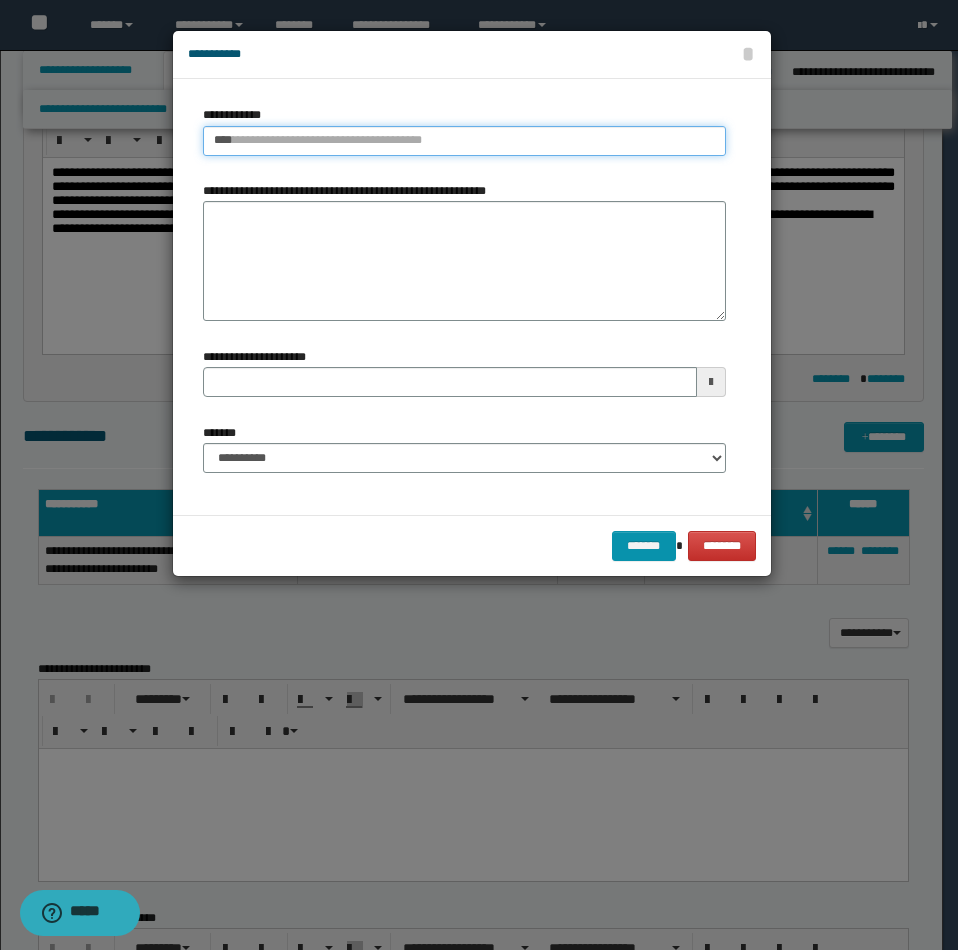 type on "***" 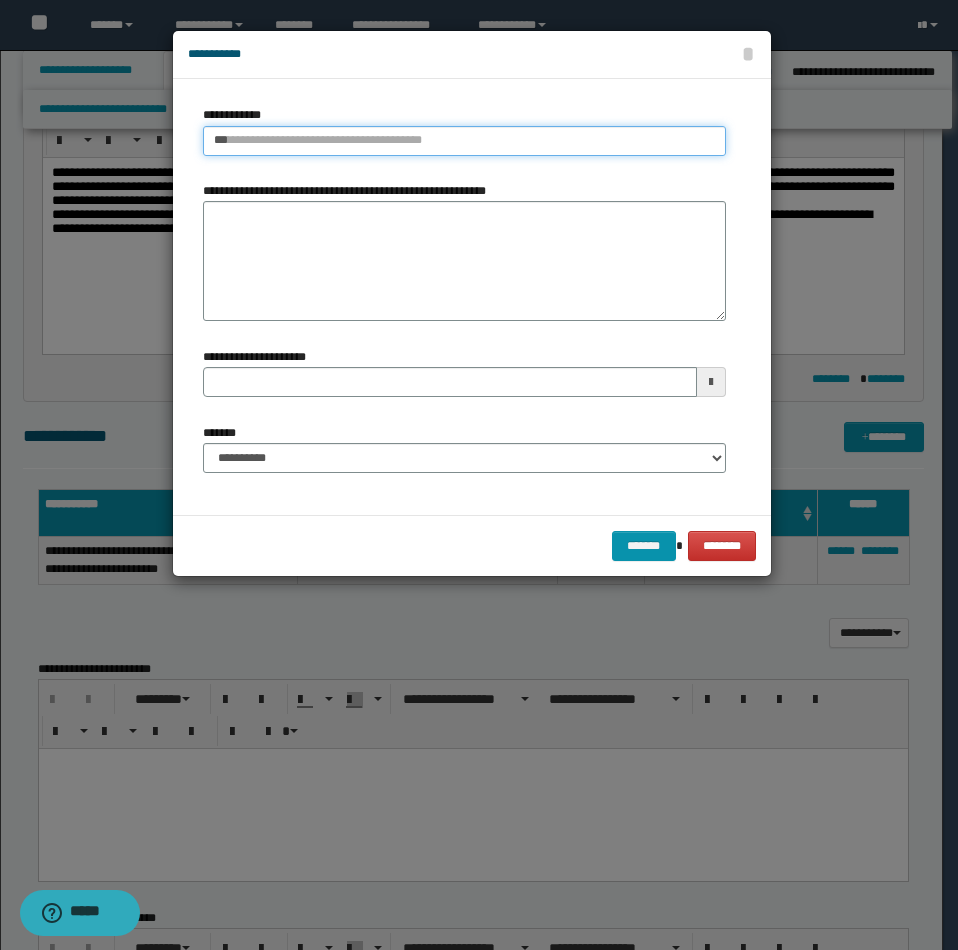 type 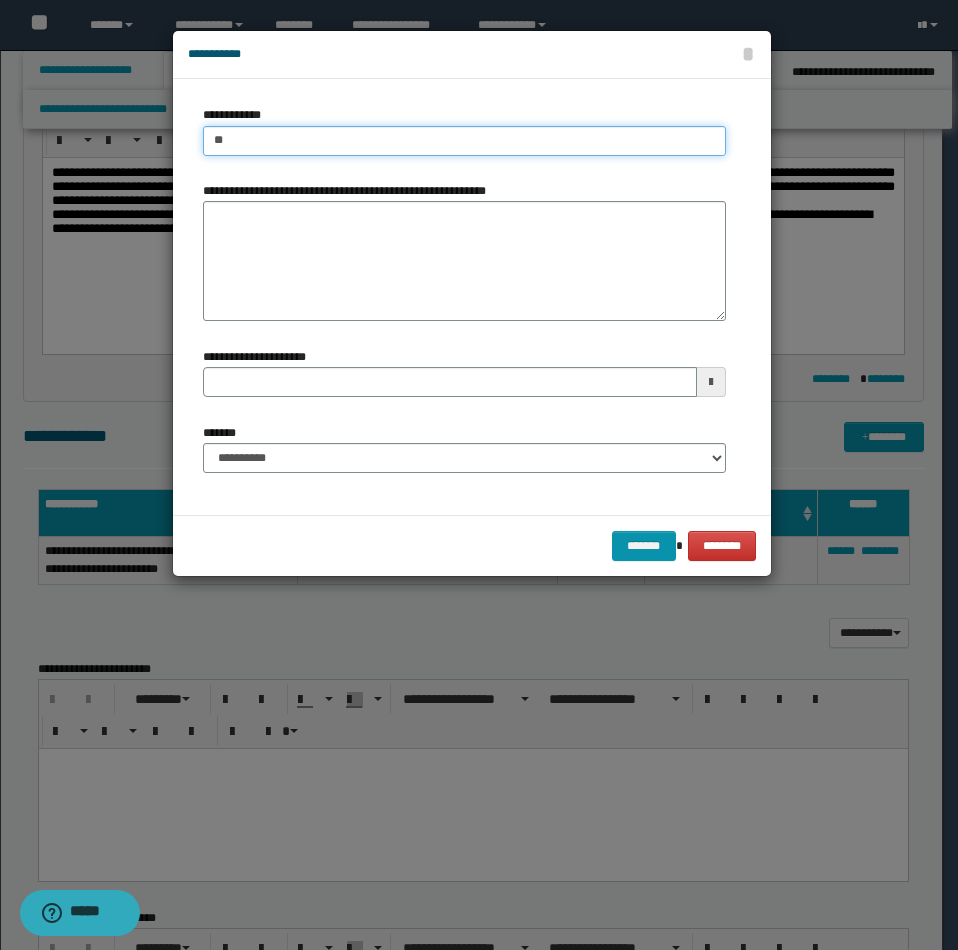 type on "*" 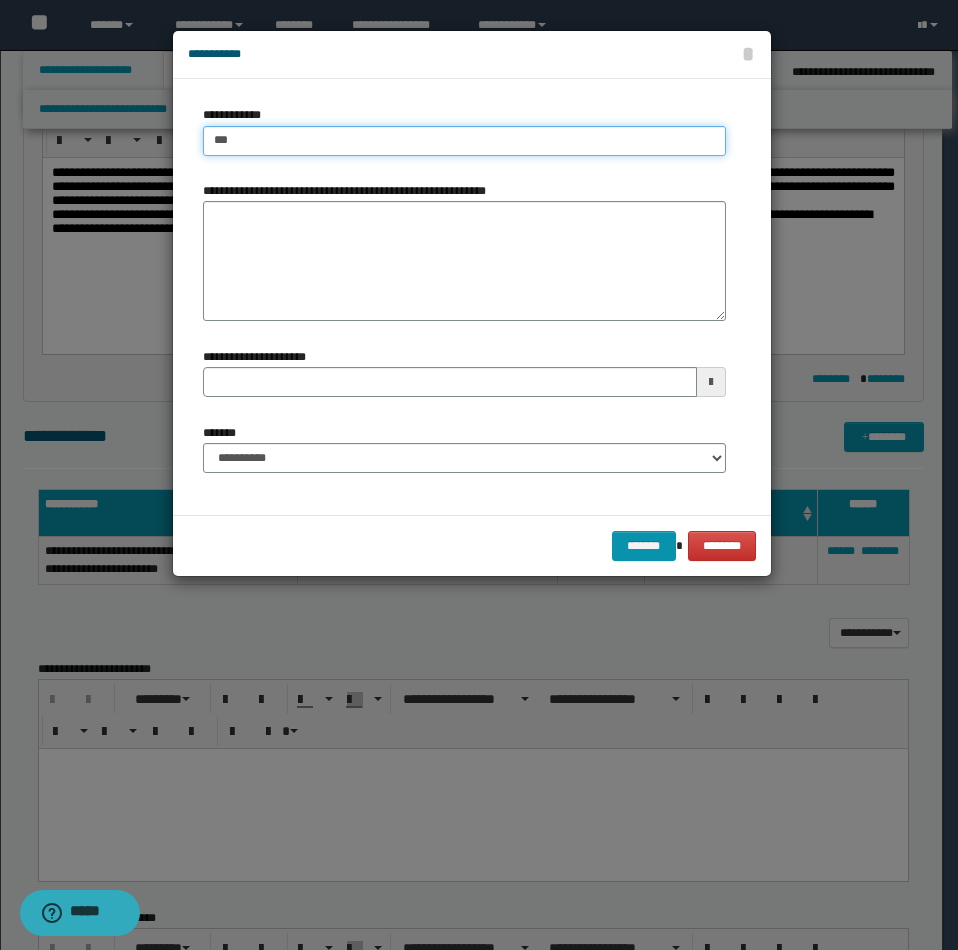 type on "****" 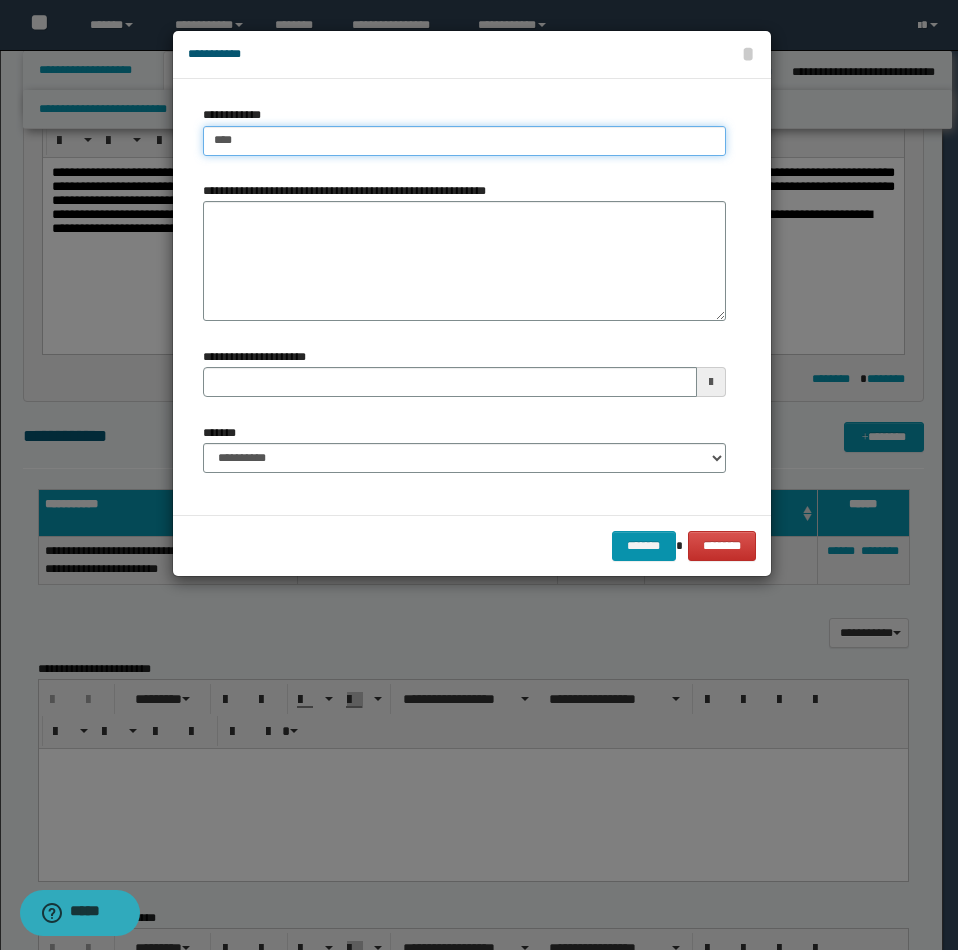 type on "****" 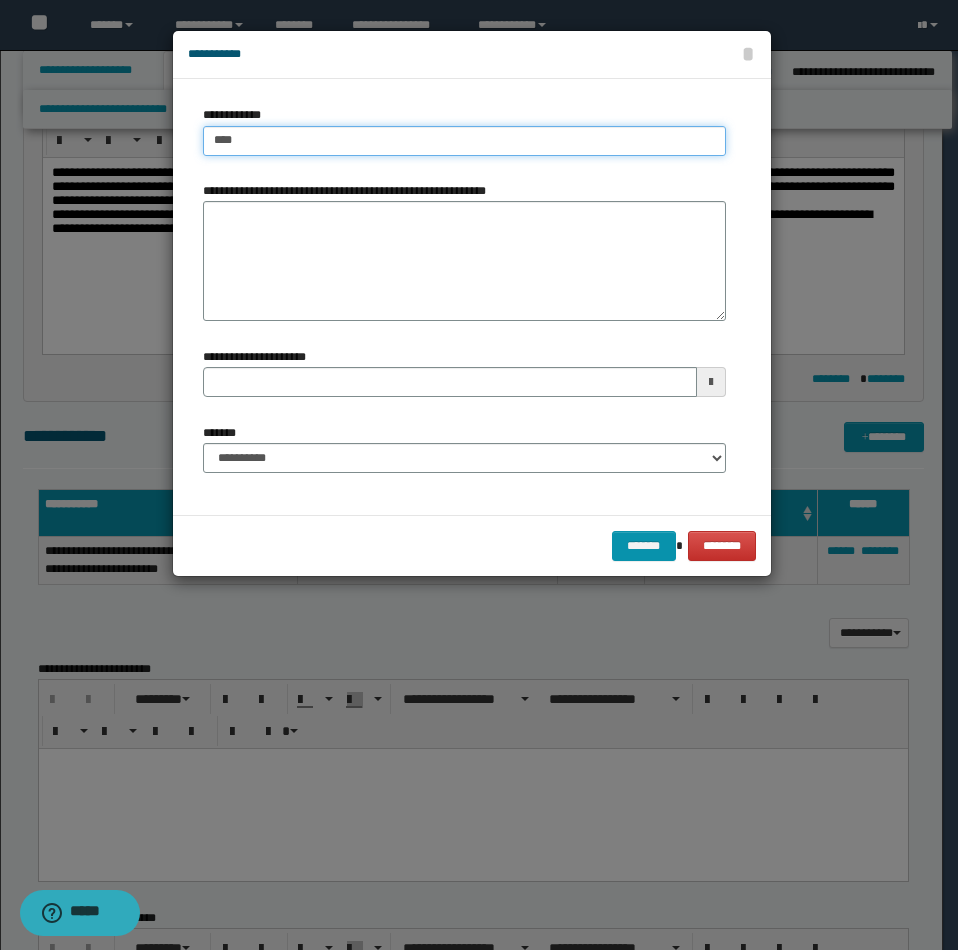 type 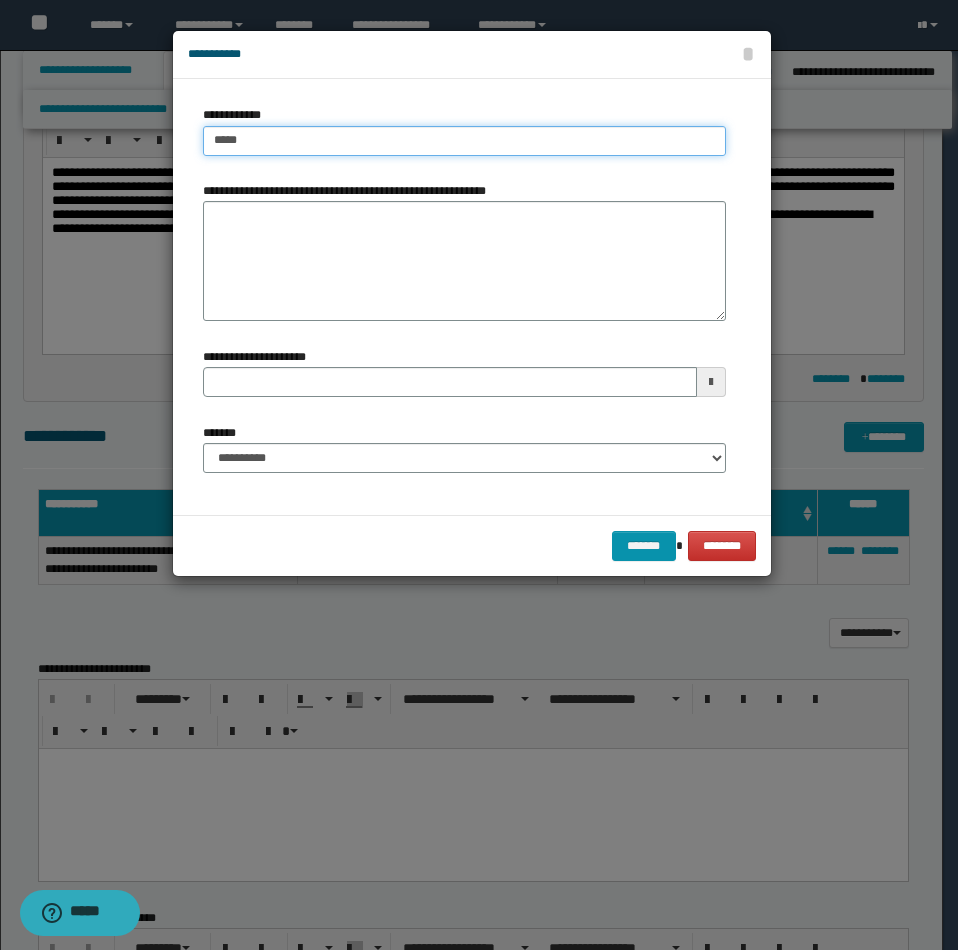 type on "******" 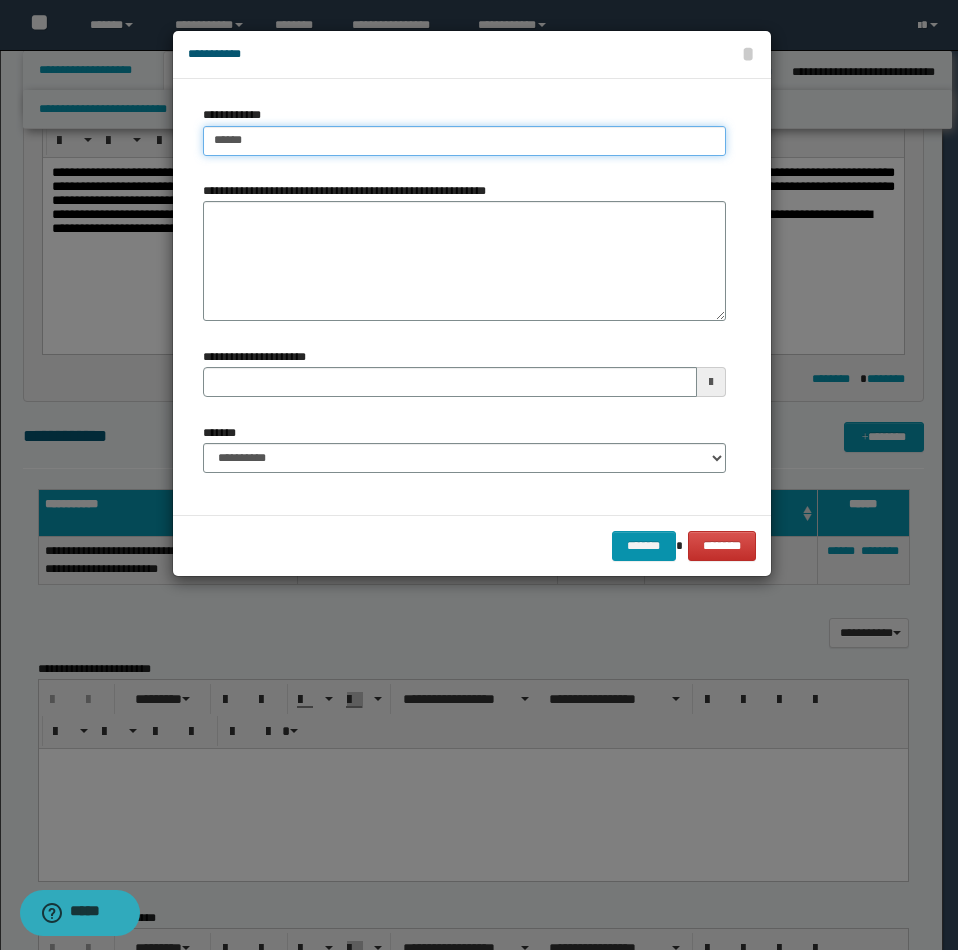 type on "******" 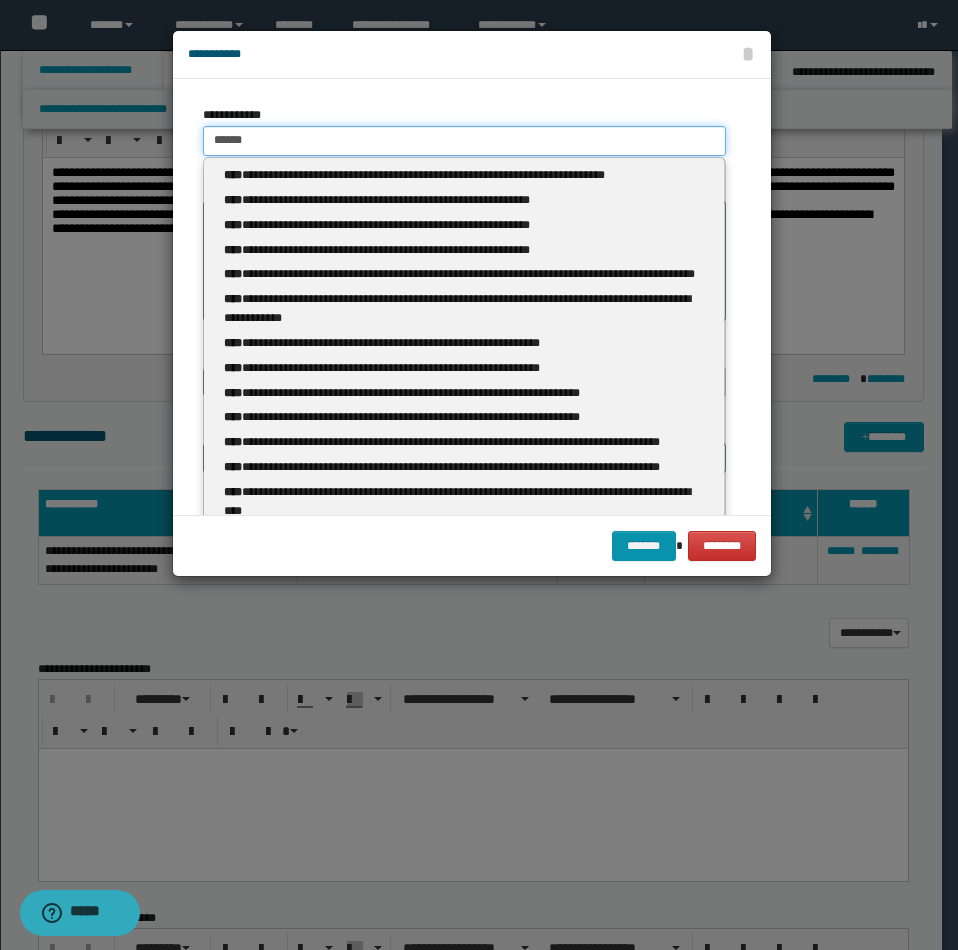 type 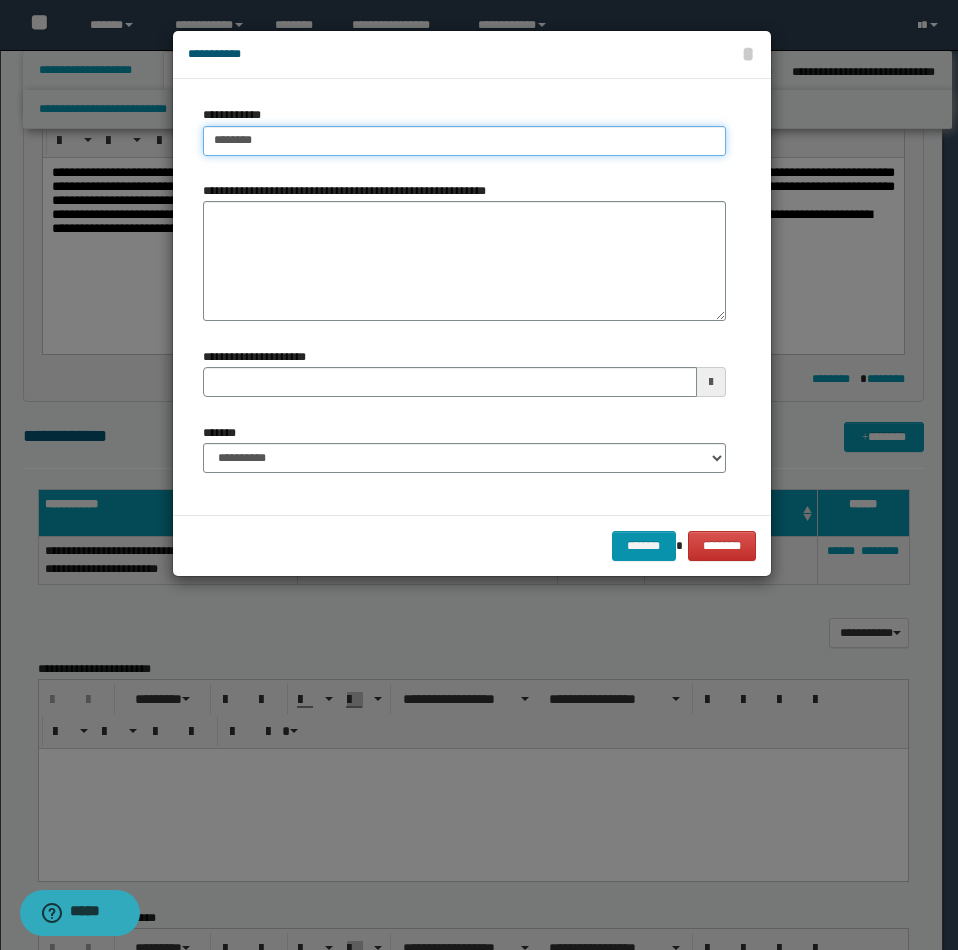 type on "********" 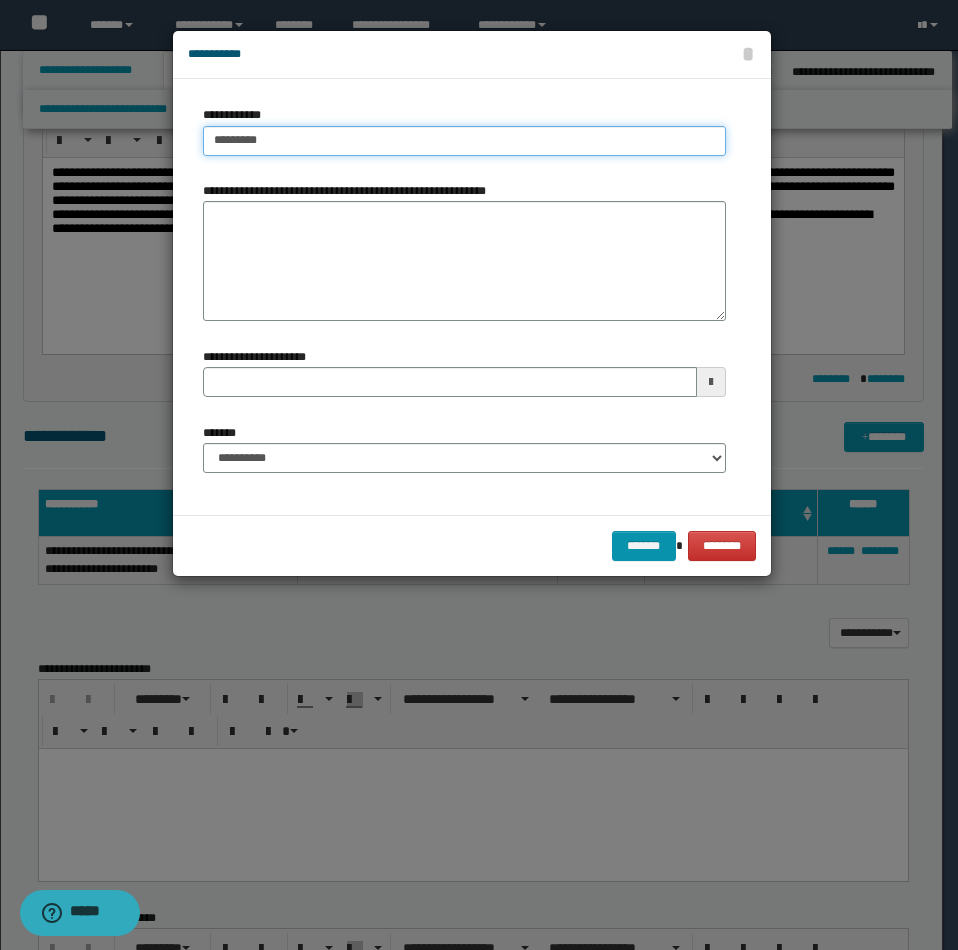 type on "********" 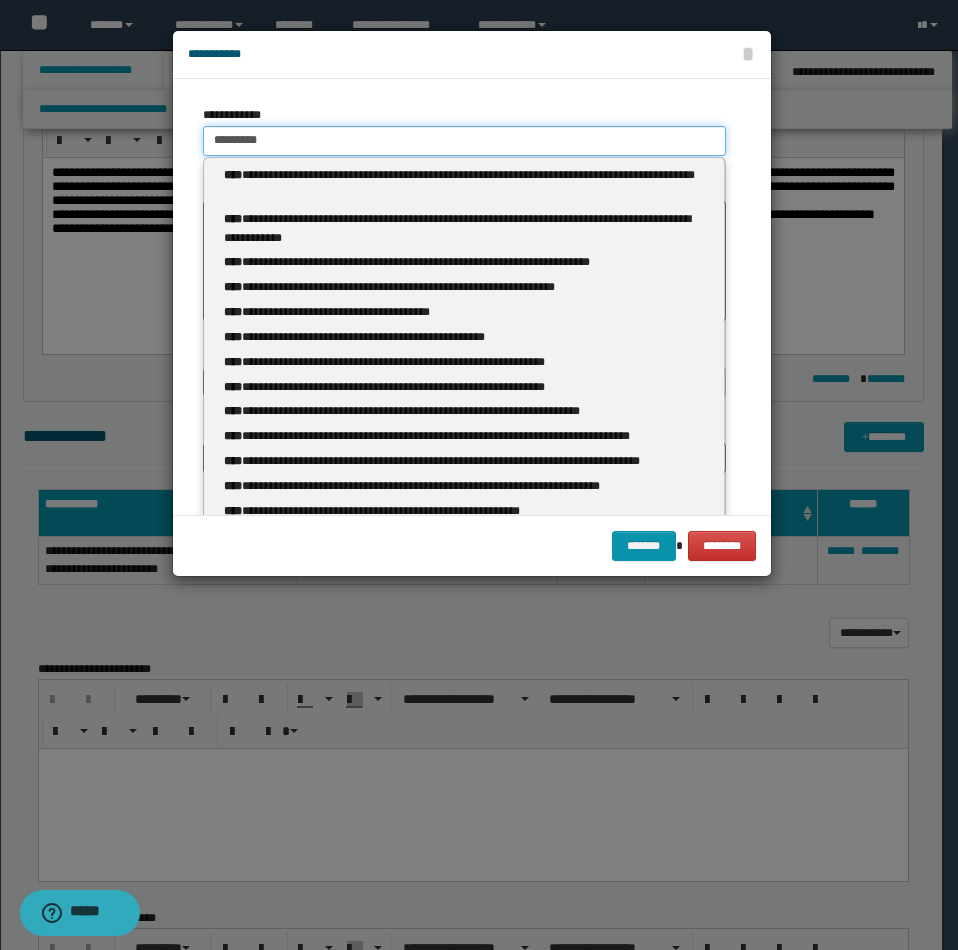 type 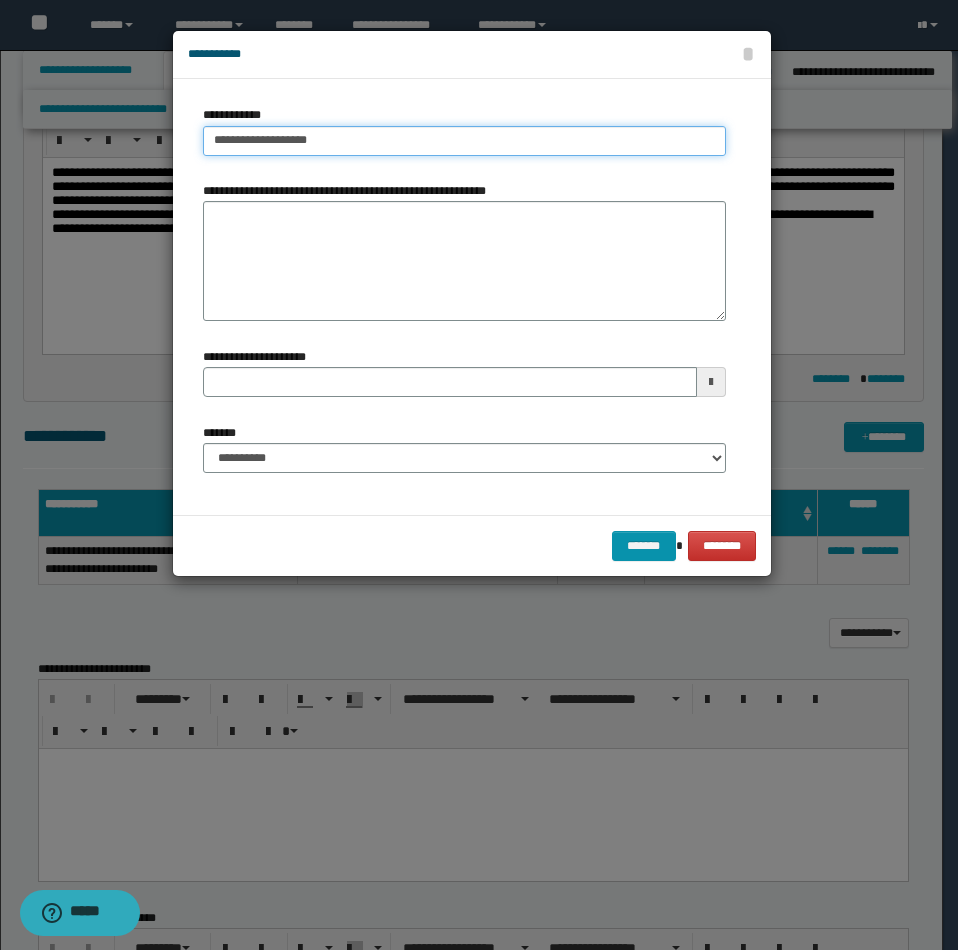 type on "**********" 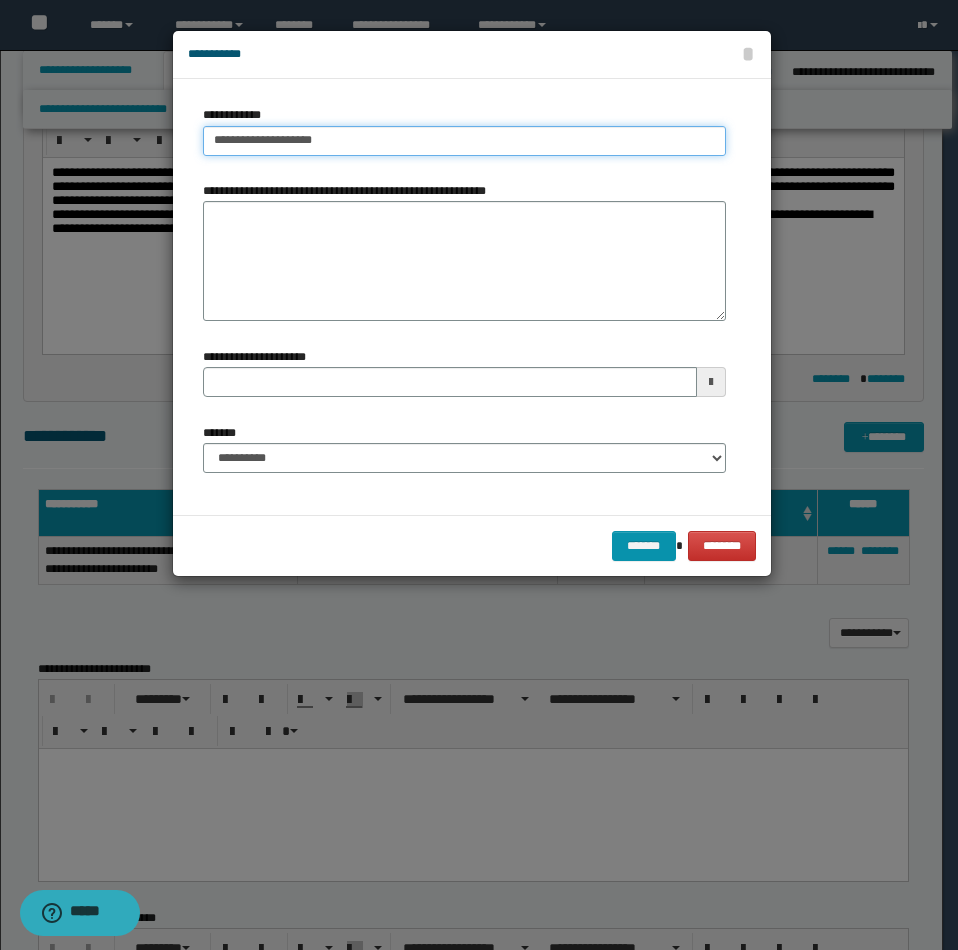 type on "**********" 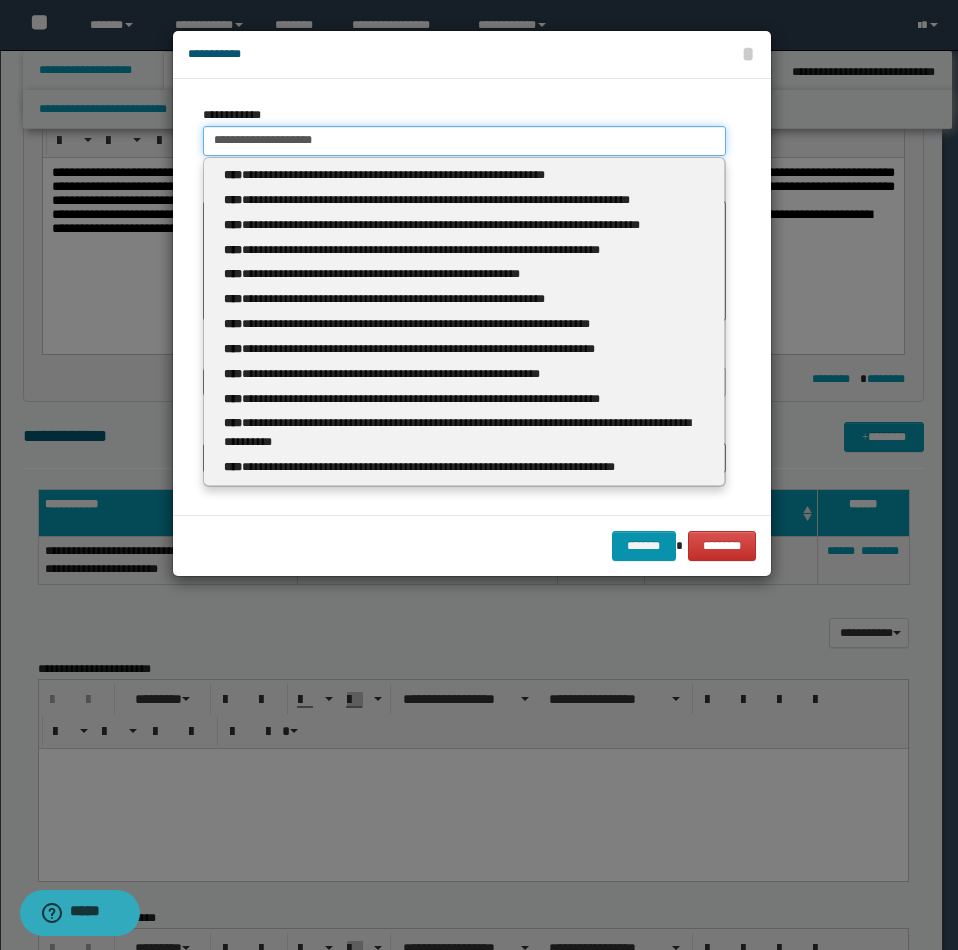 type 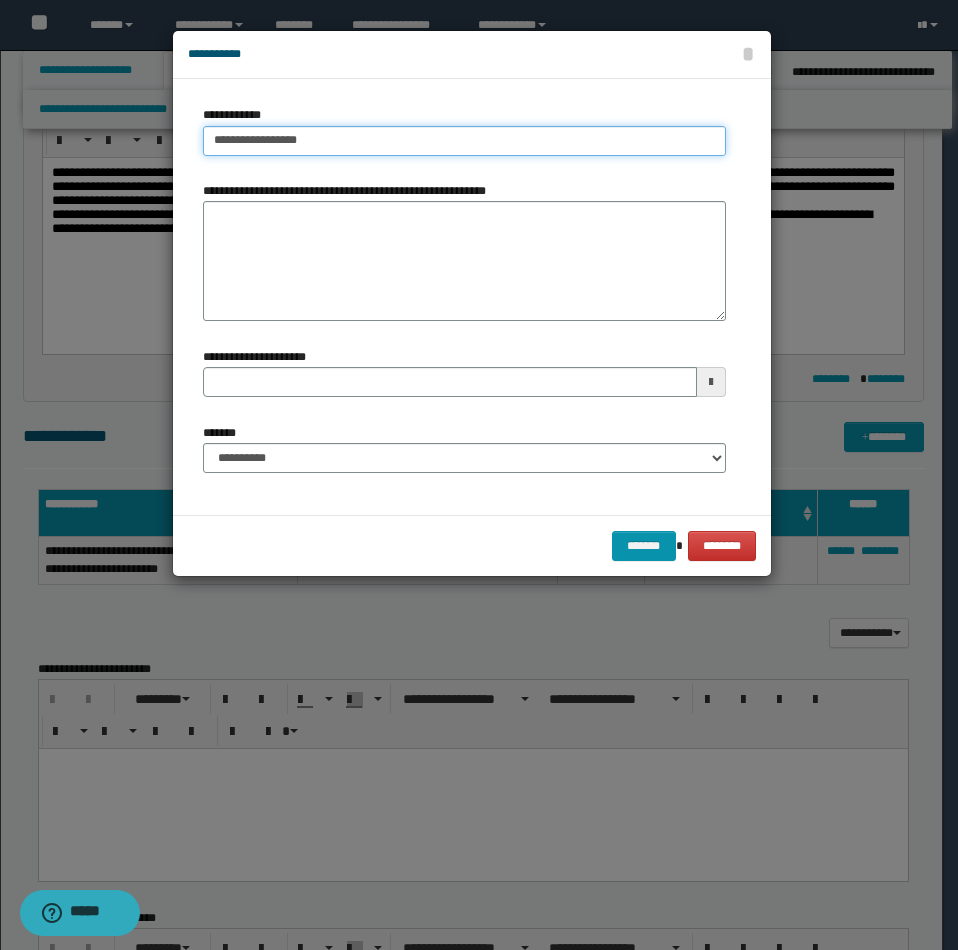 type on "**********" 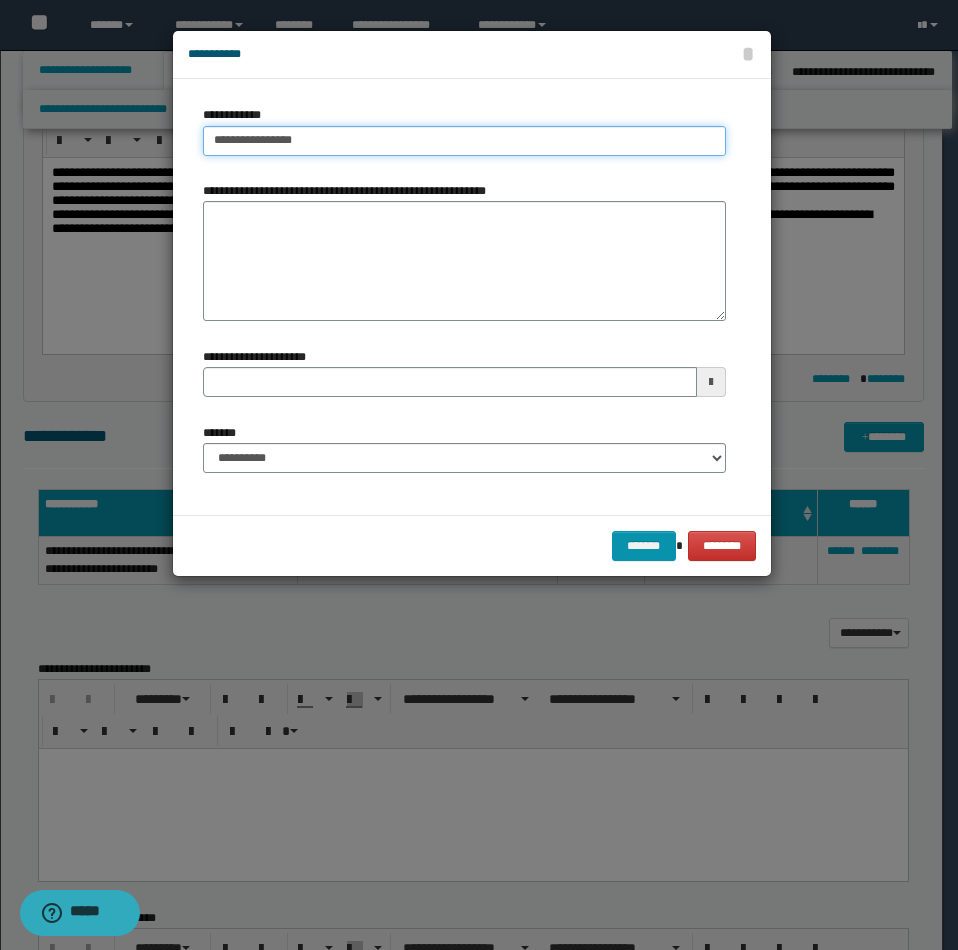 type on "**********" 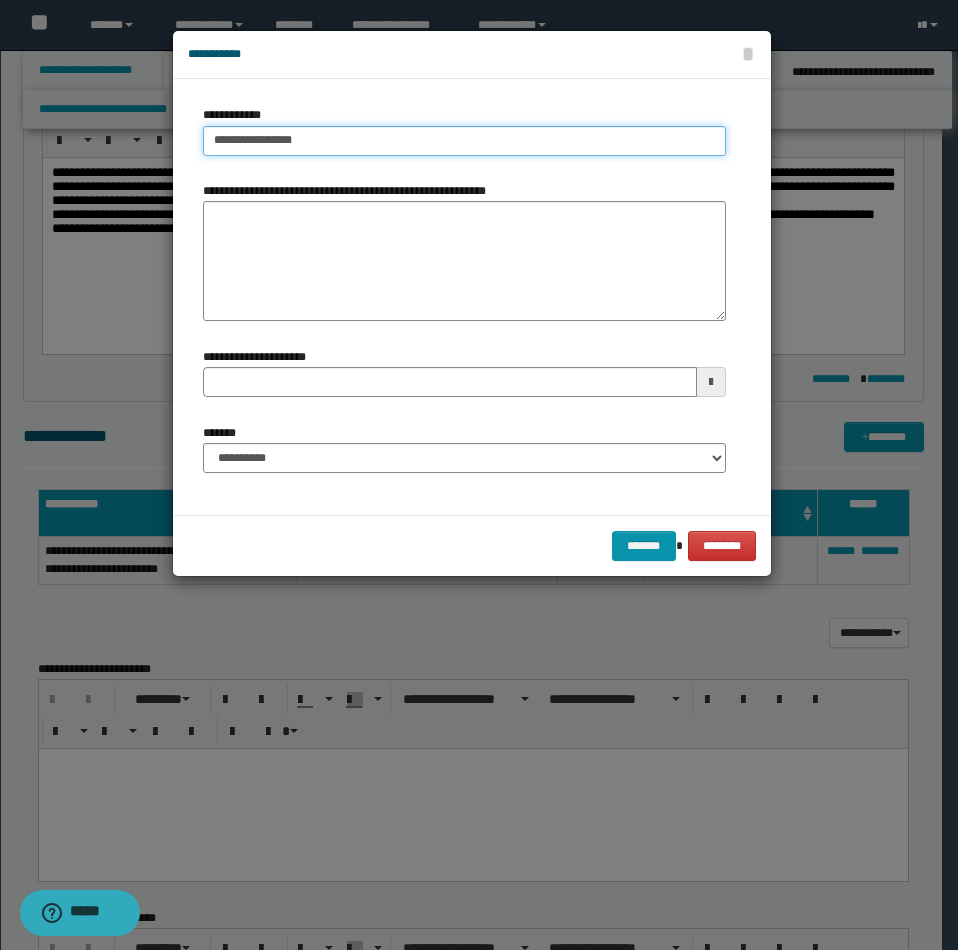 type 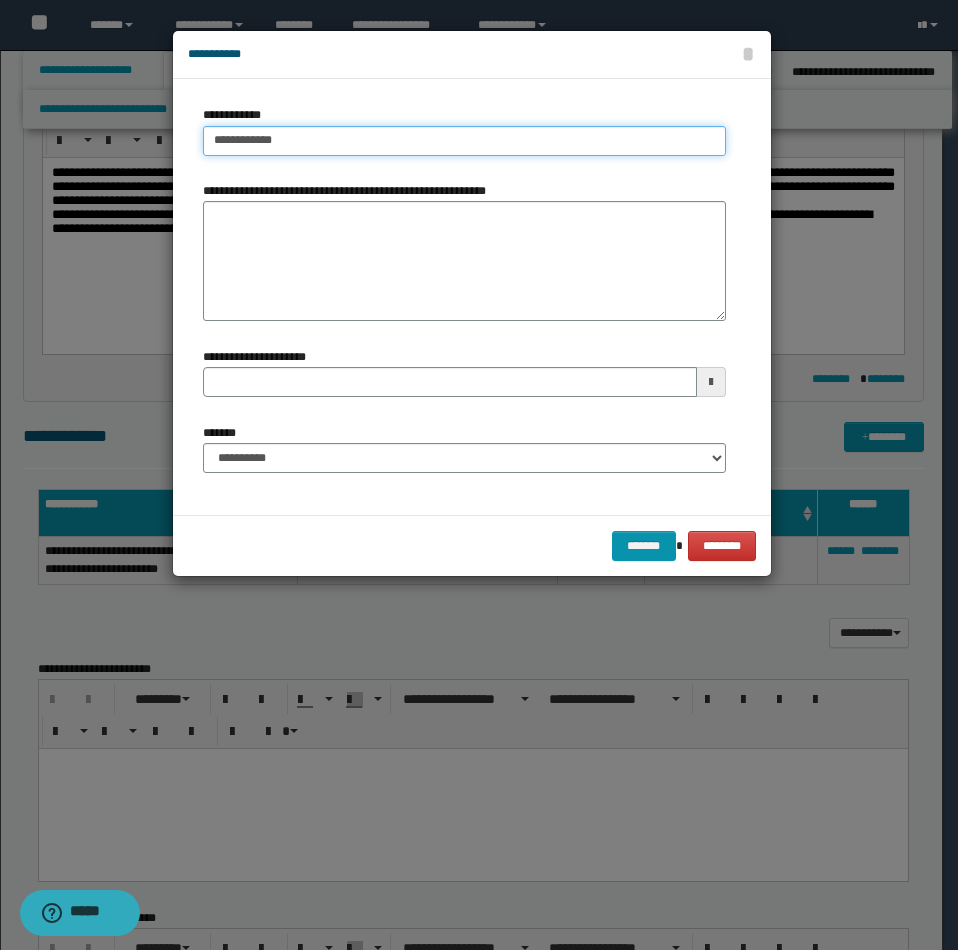 type on "**********" 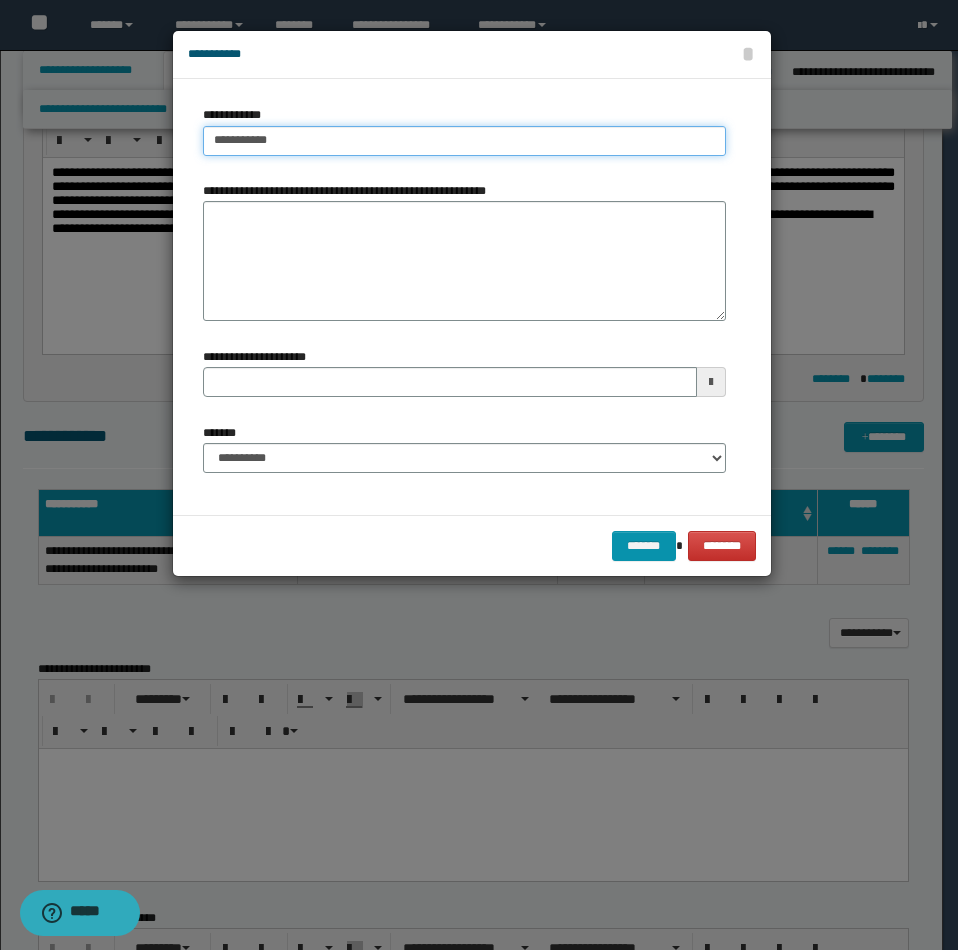 type on "**********" 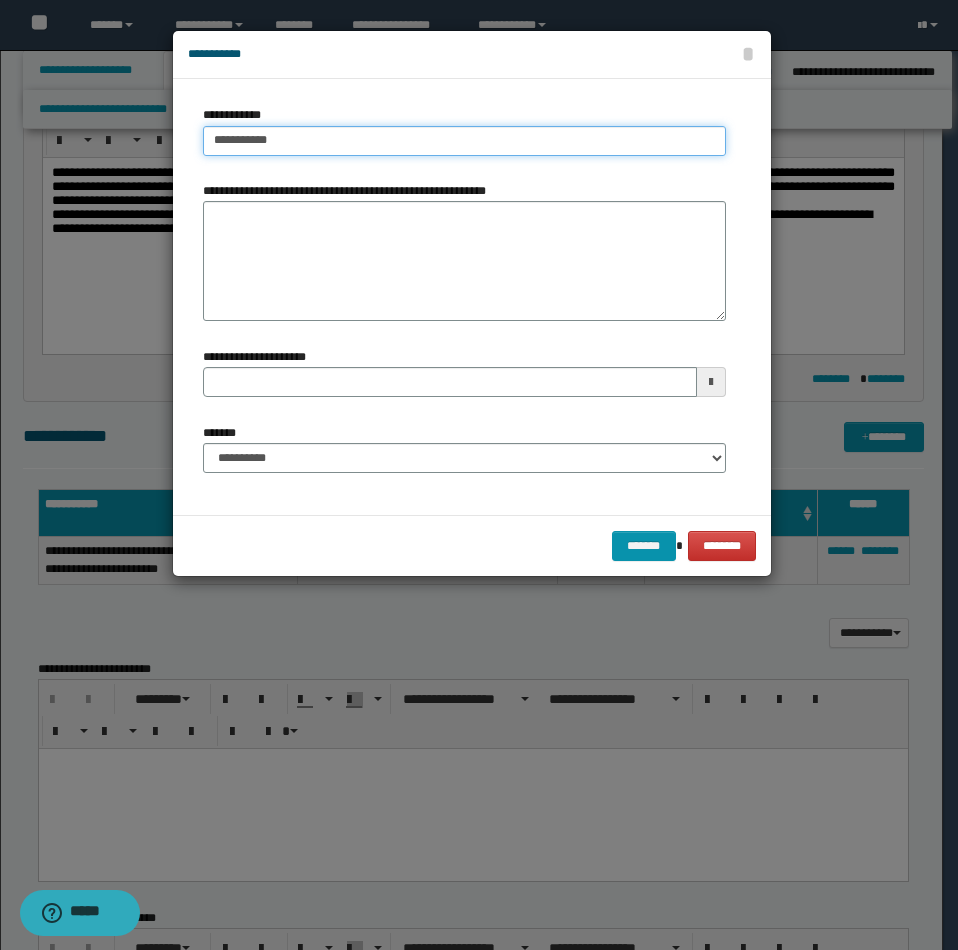 type 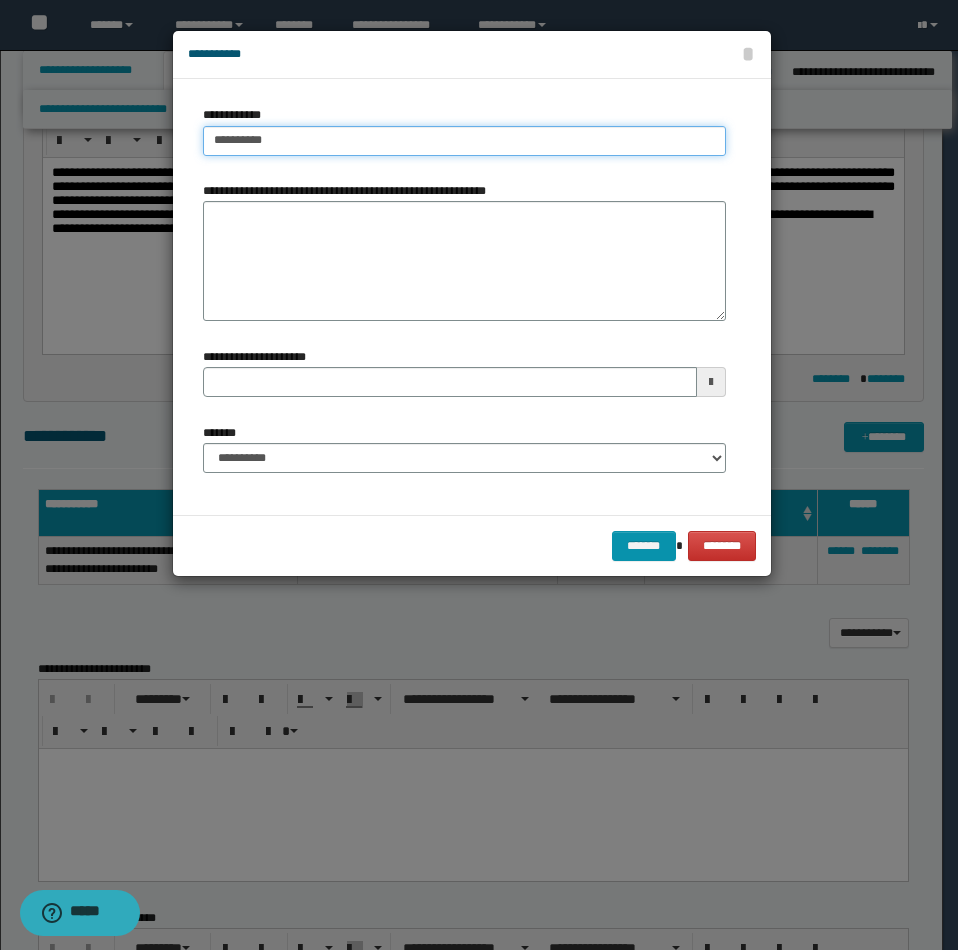 type on "********" 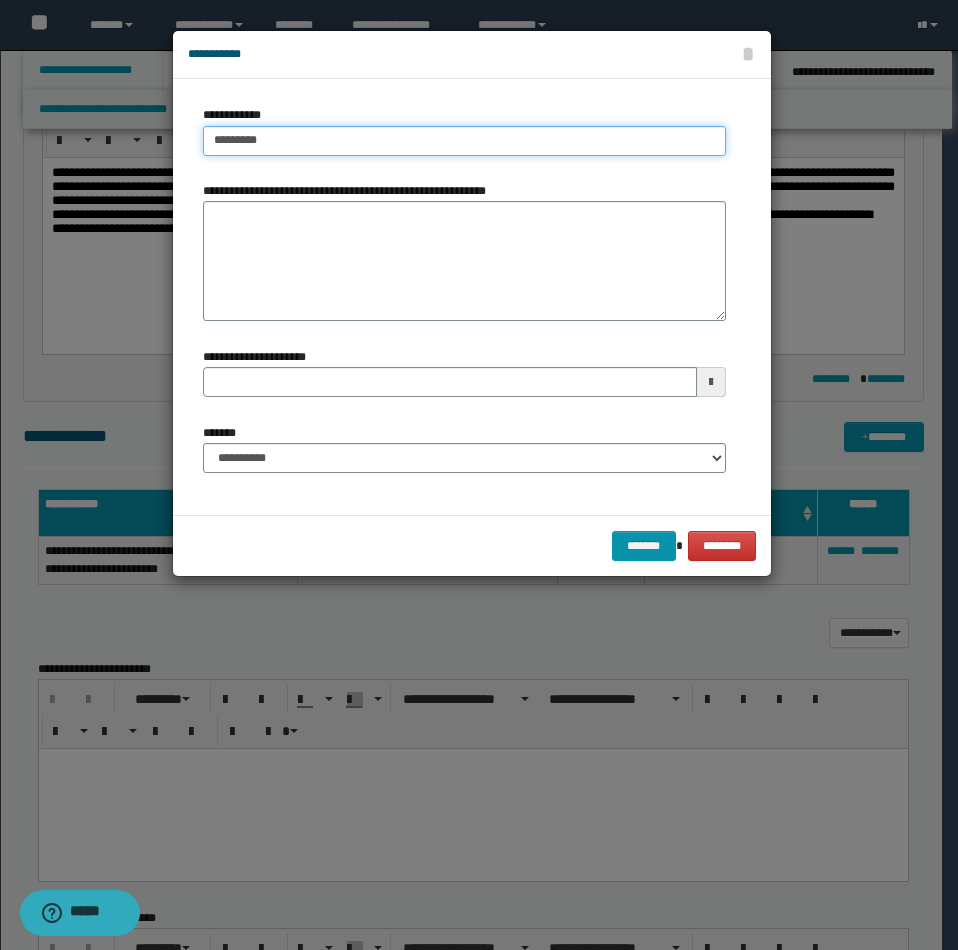 type 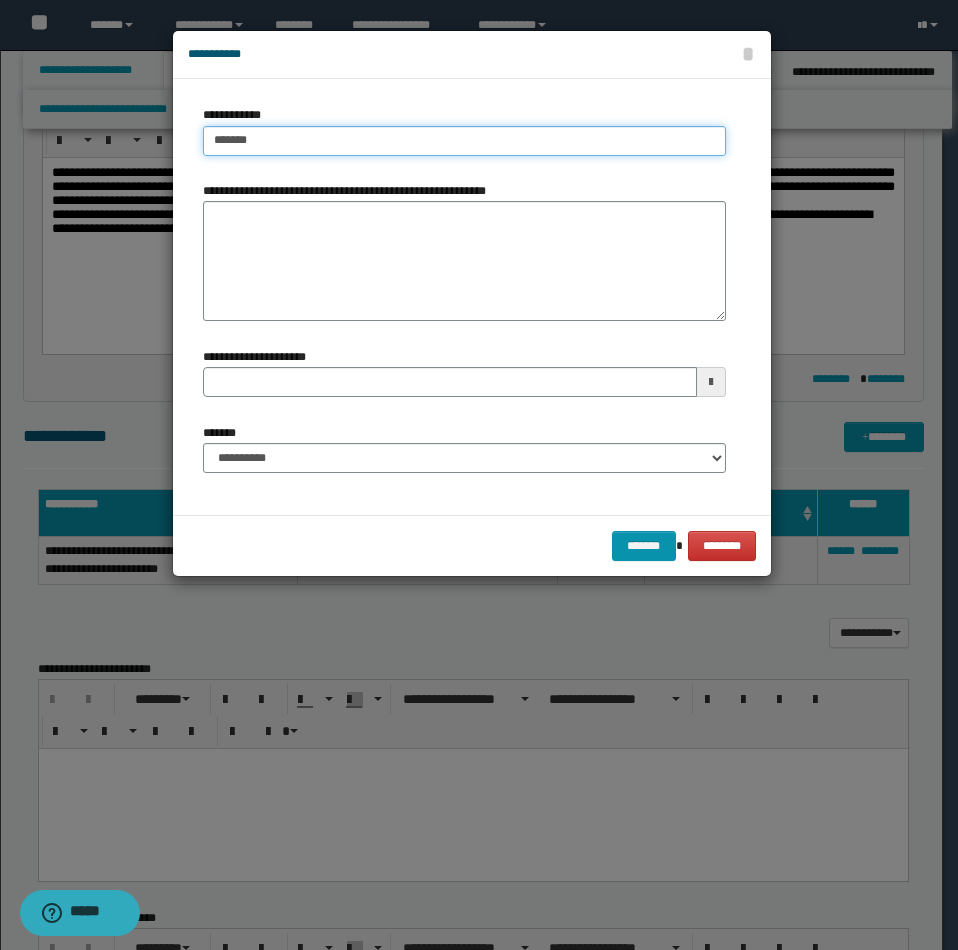 type on "******" 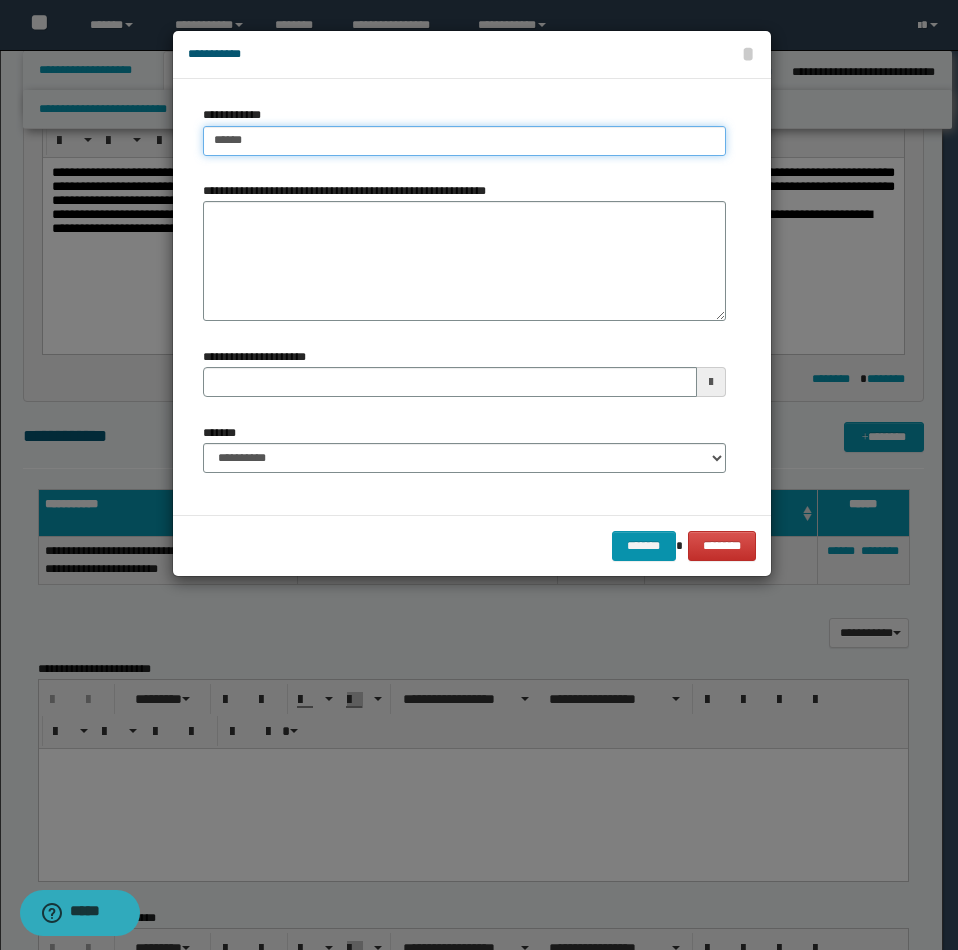 type 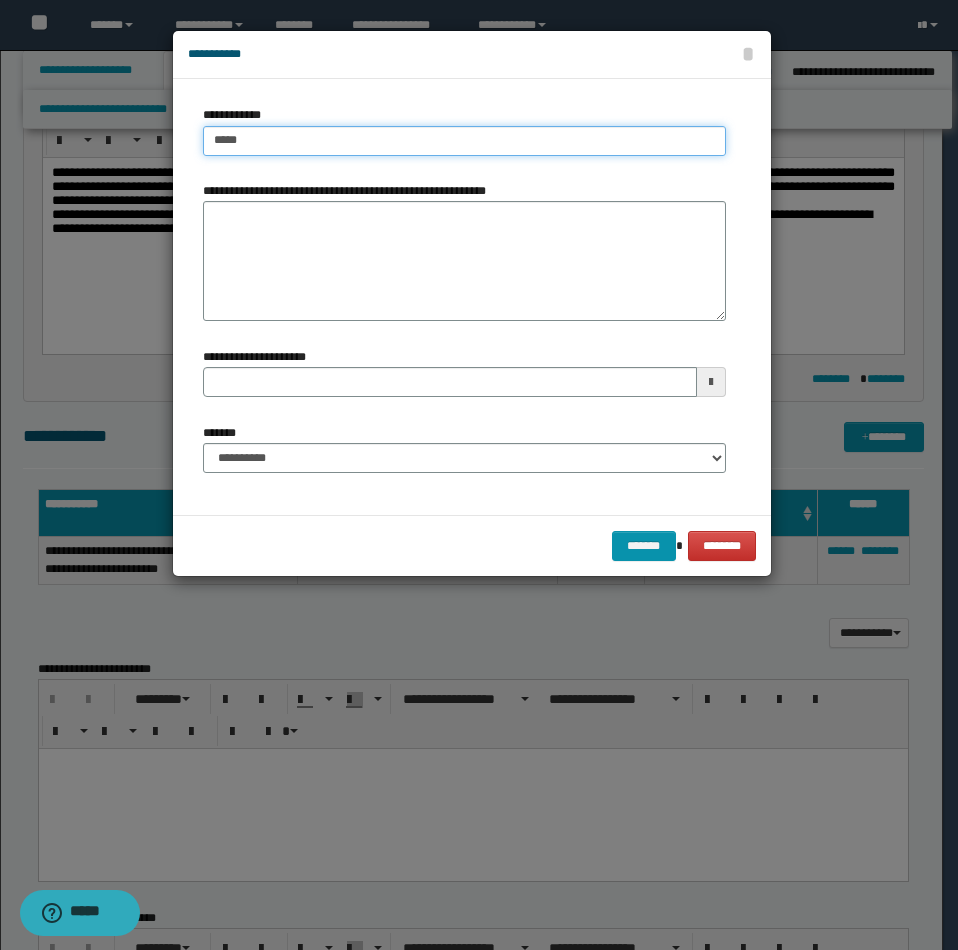 type on "****" 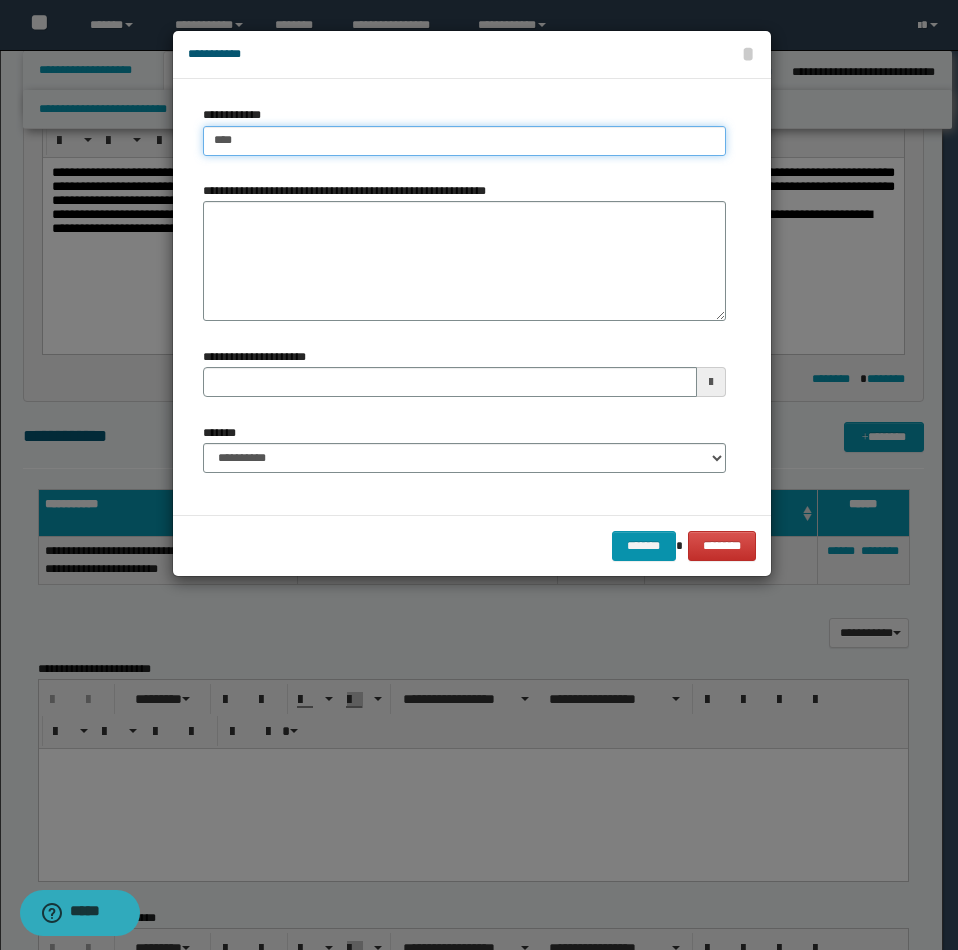 type 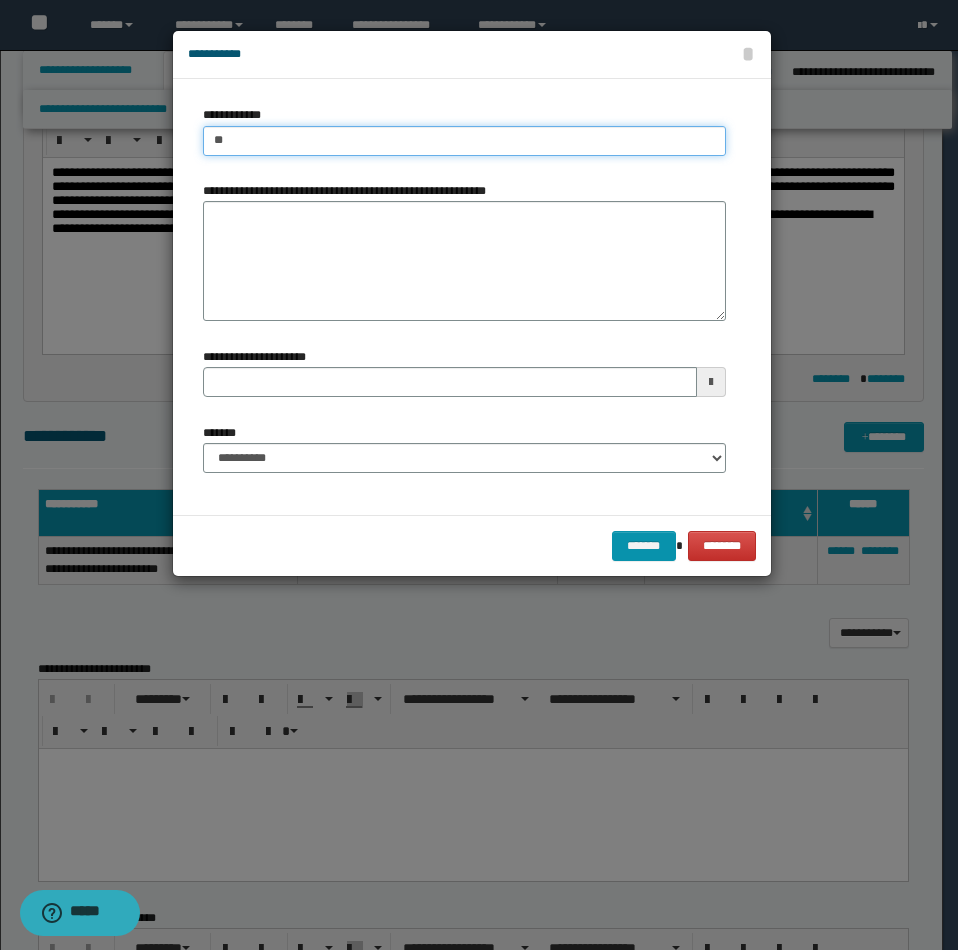 type on "*" 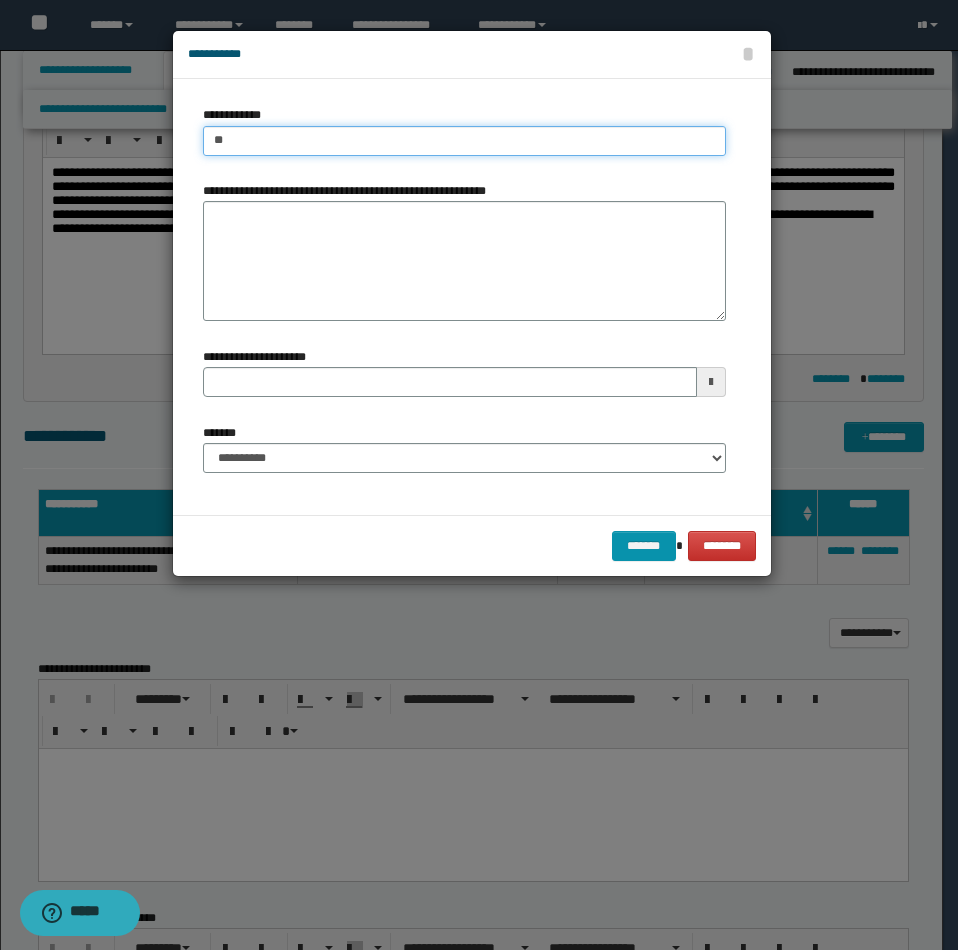 type on "***" 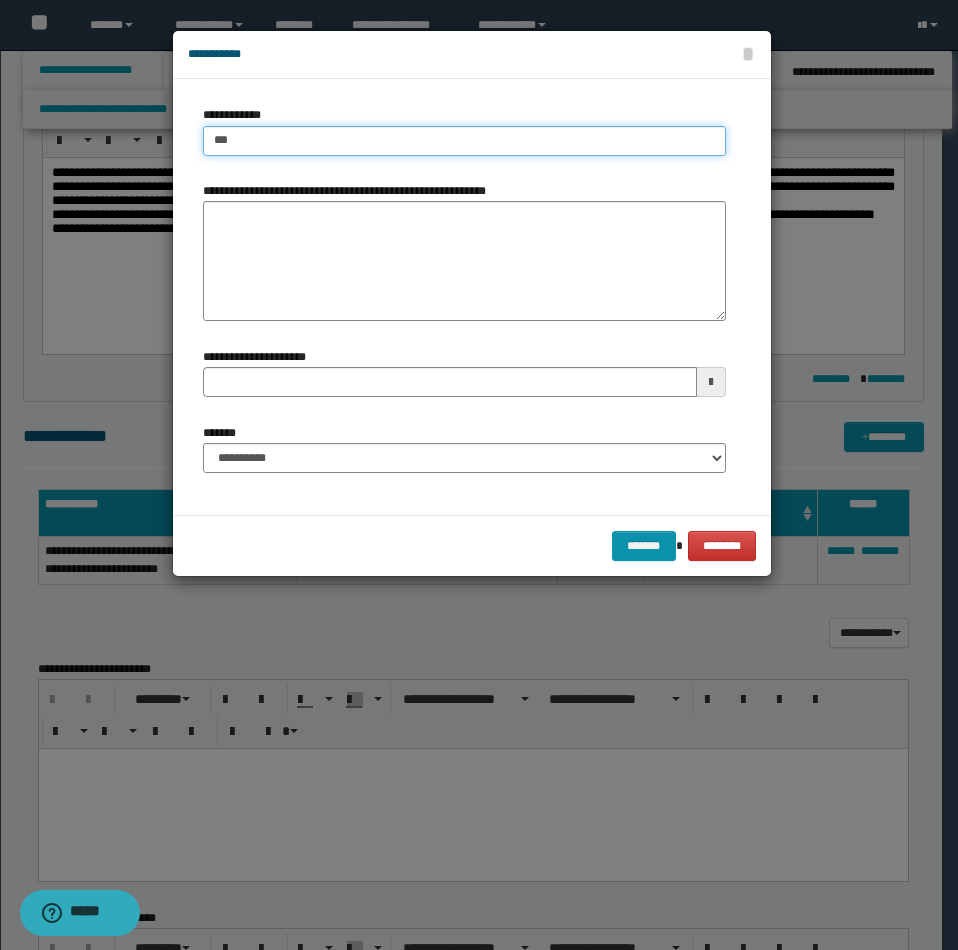 type on "***" 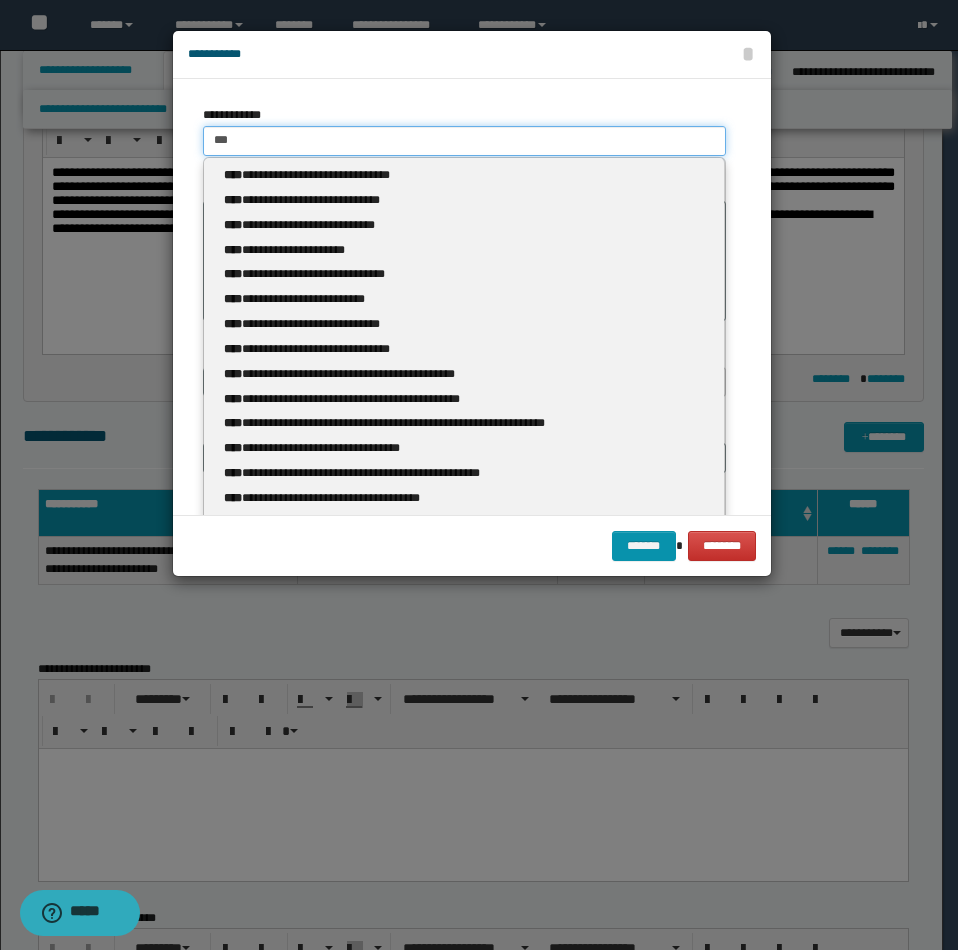 type 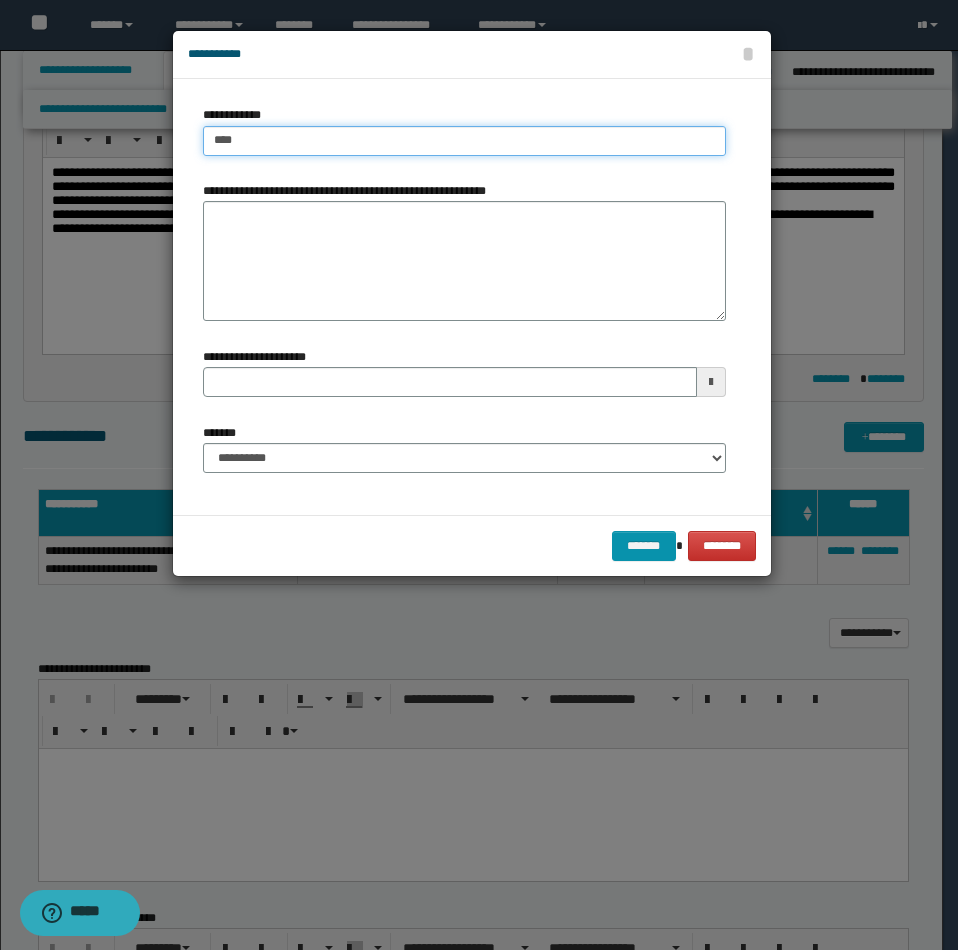 type on "*****" 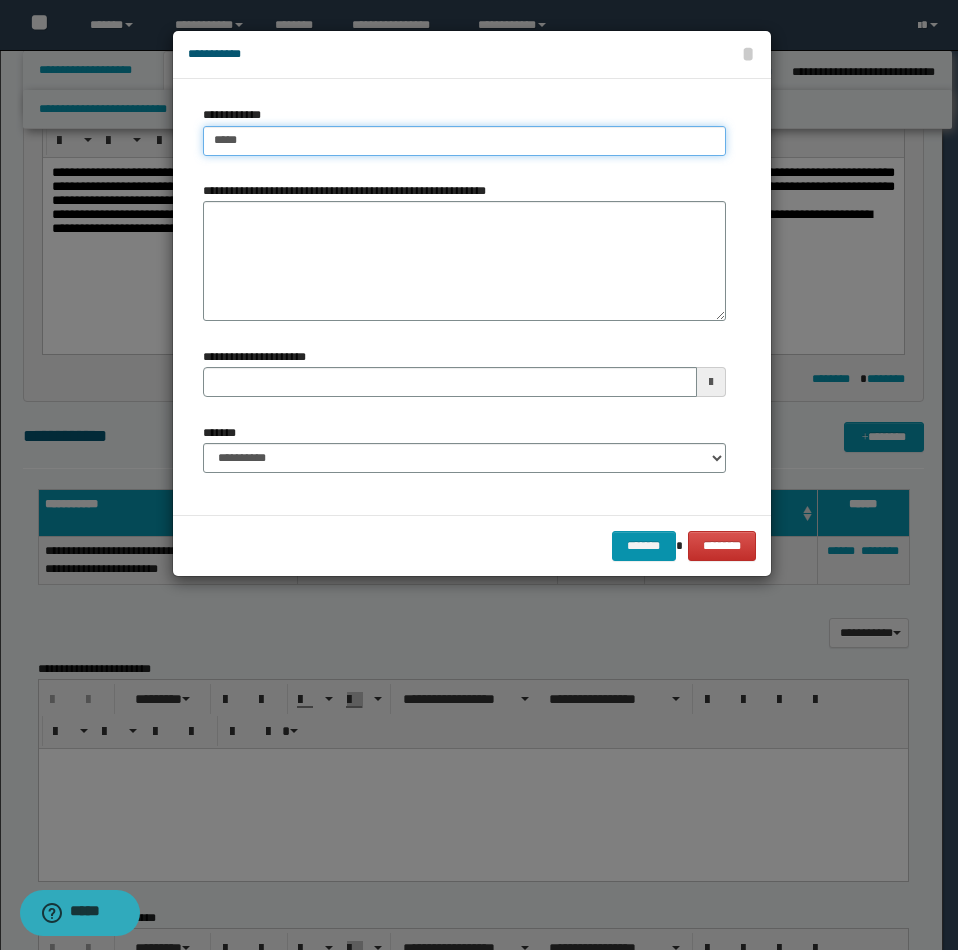 type on "*****" 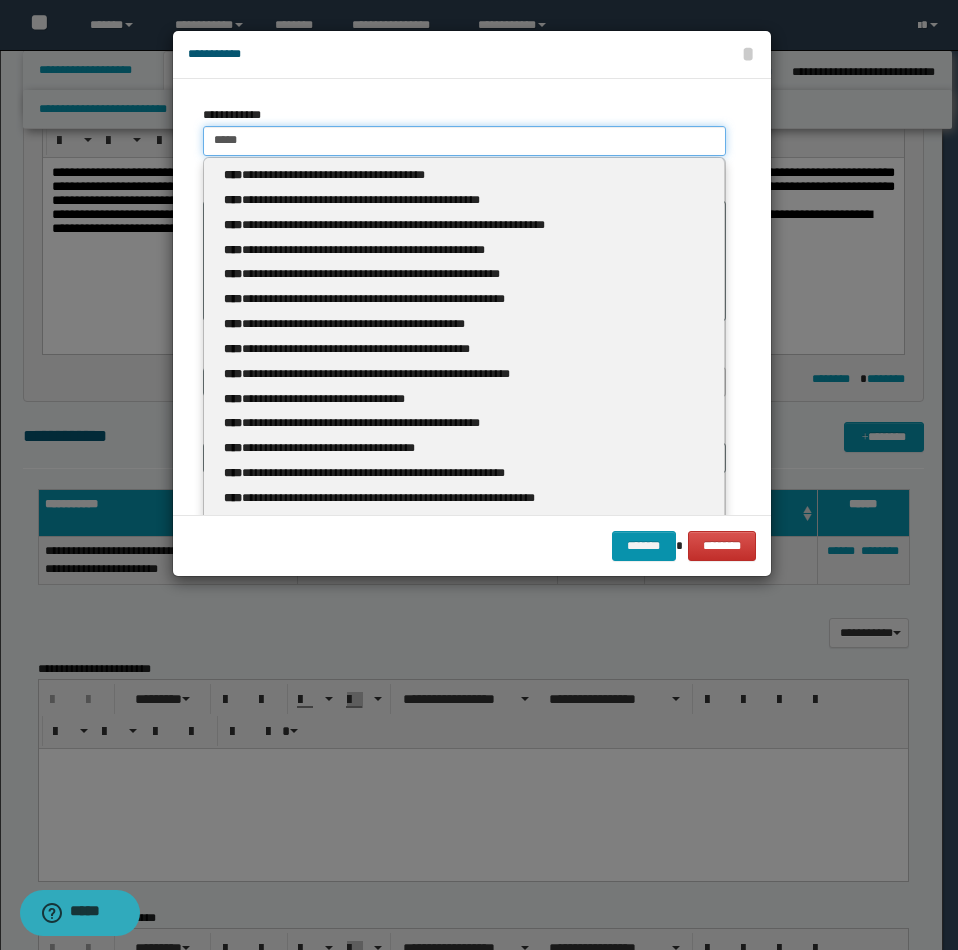 type 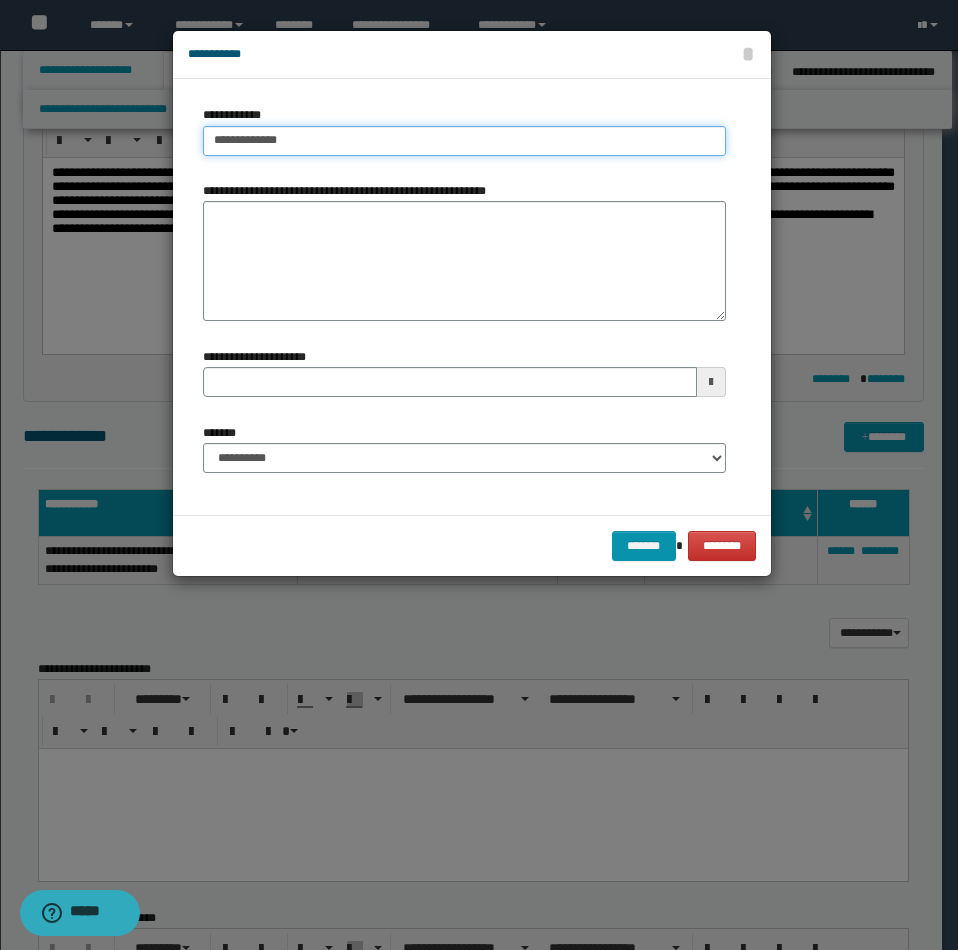 click on "**********" at bounding box center [464, 141] 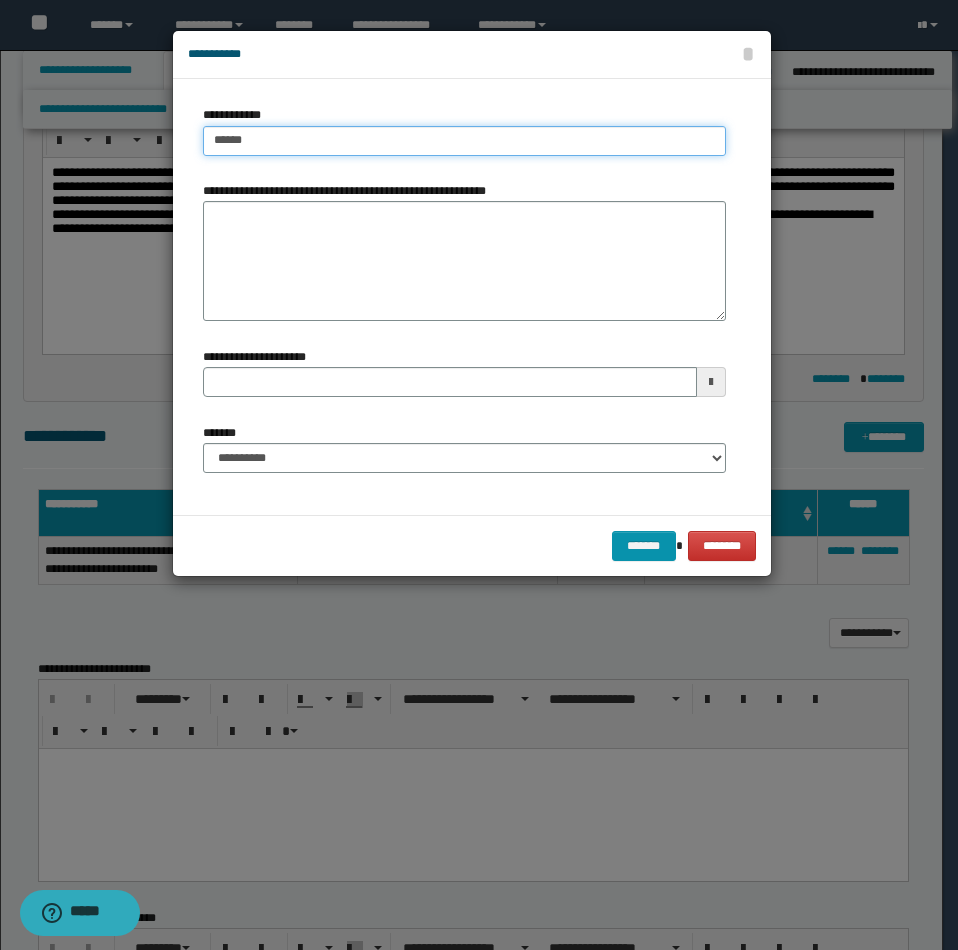 type on "*****" 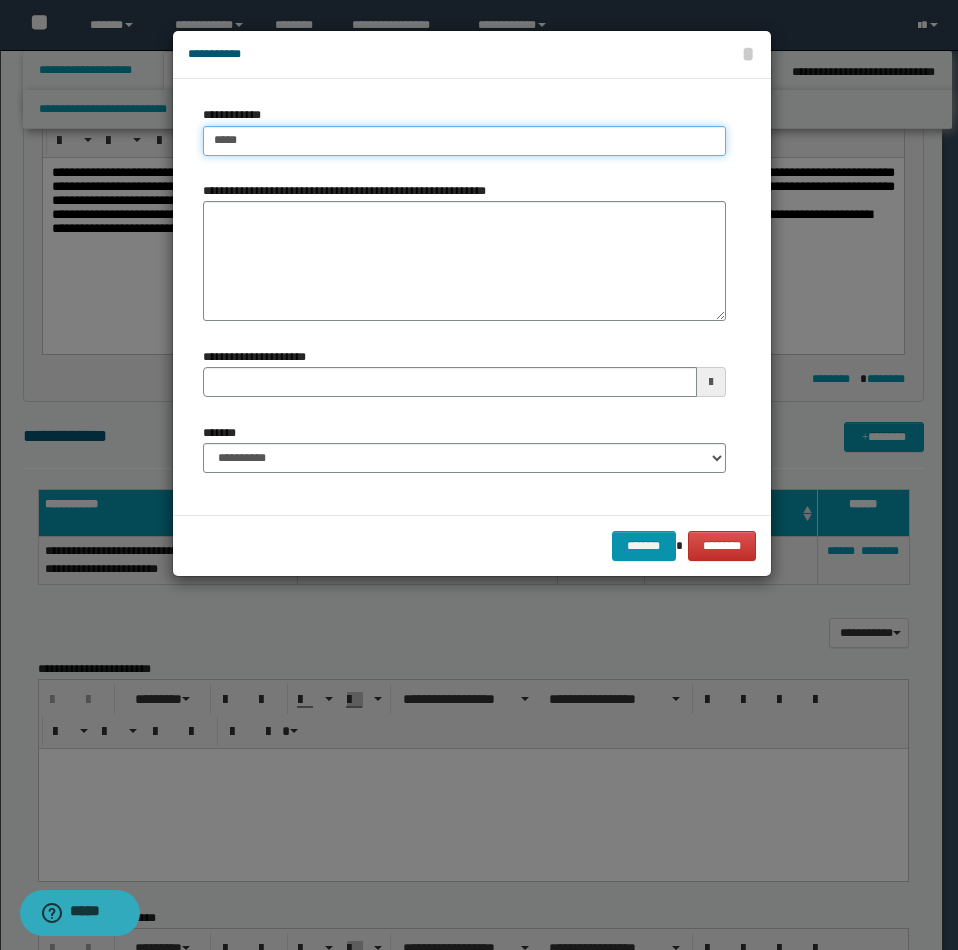 type on "*****" 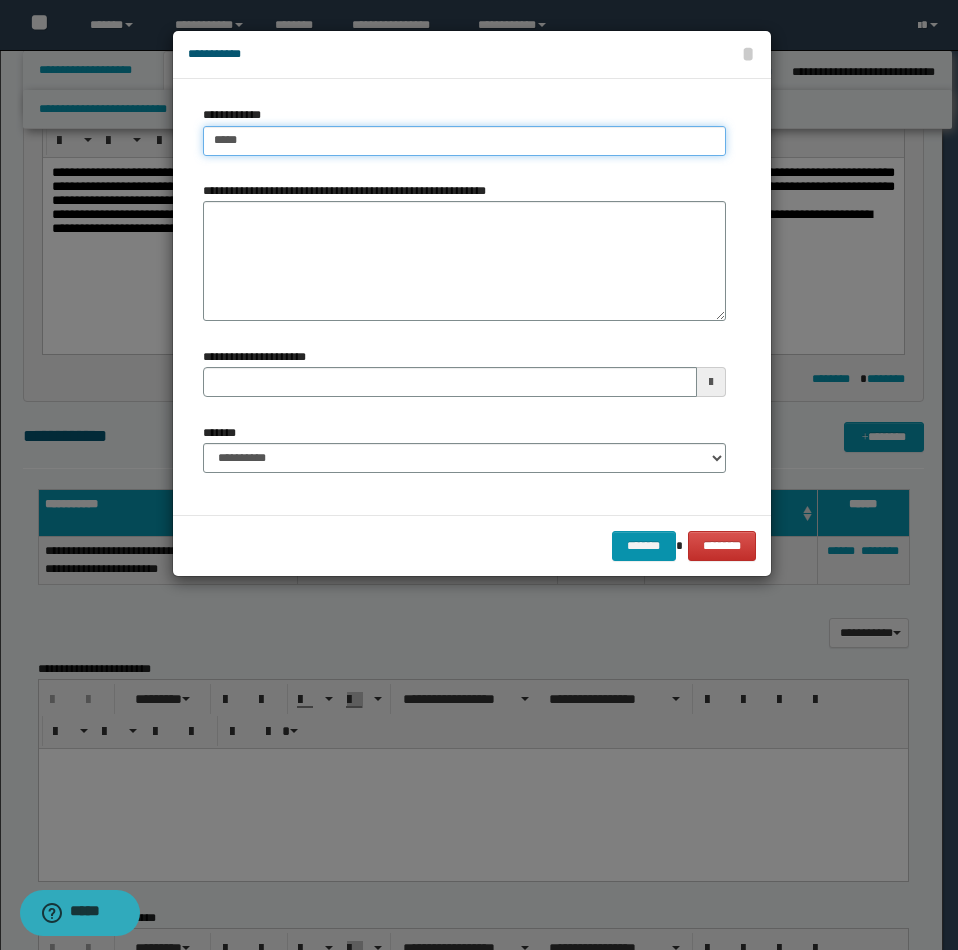 type 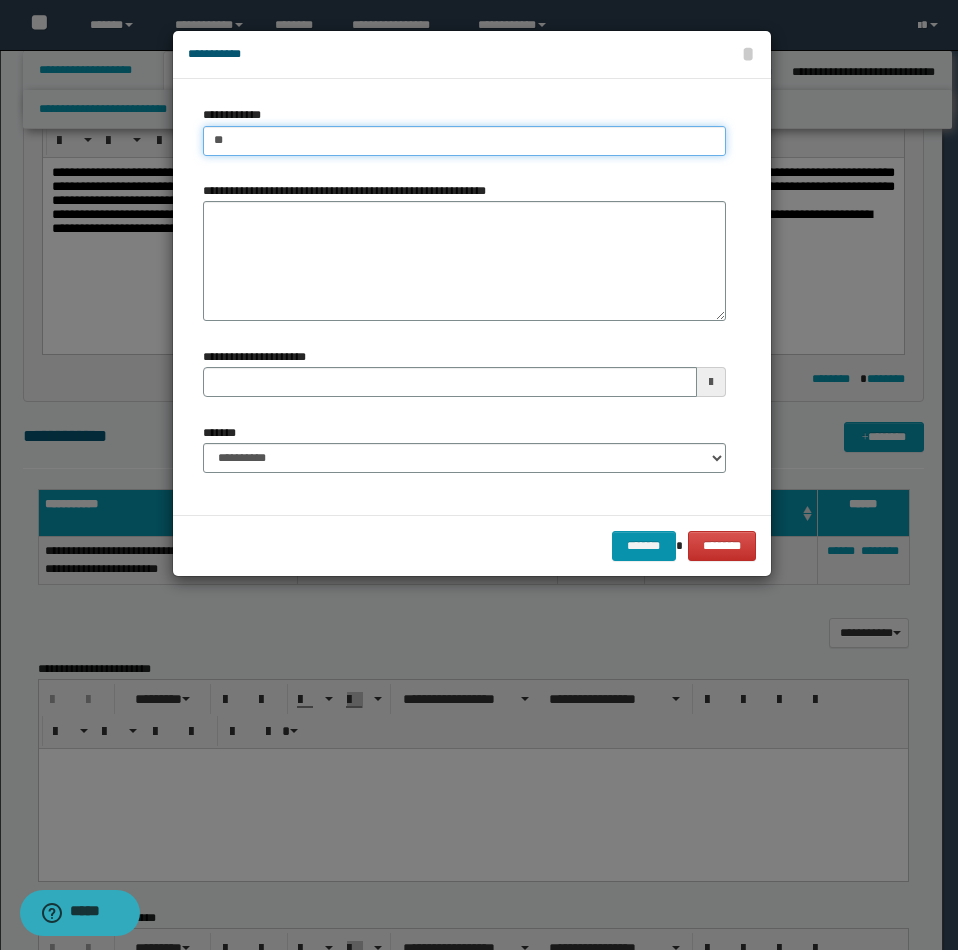 type on "*" 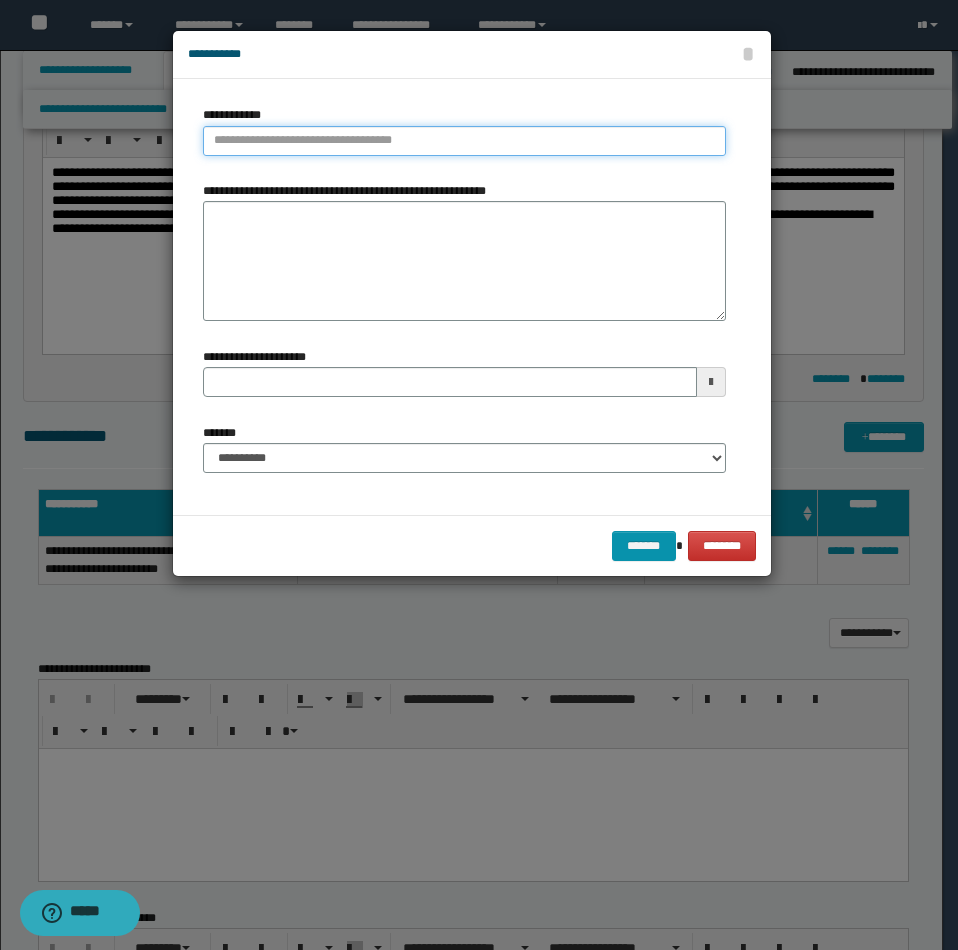 click on "**********" at bounding box center (464, 141) 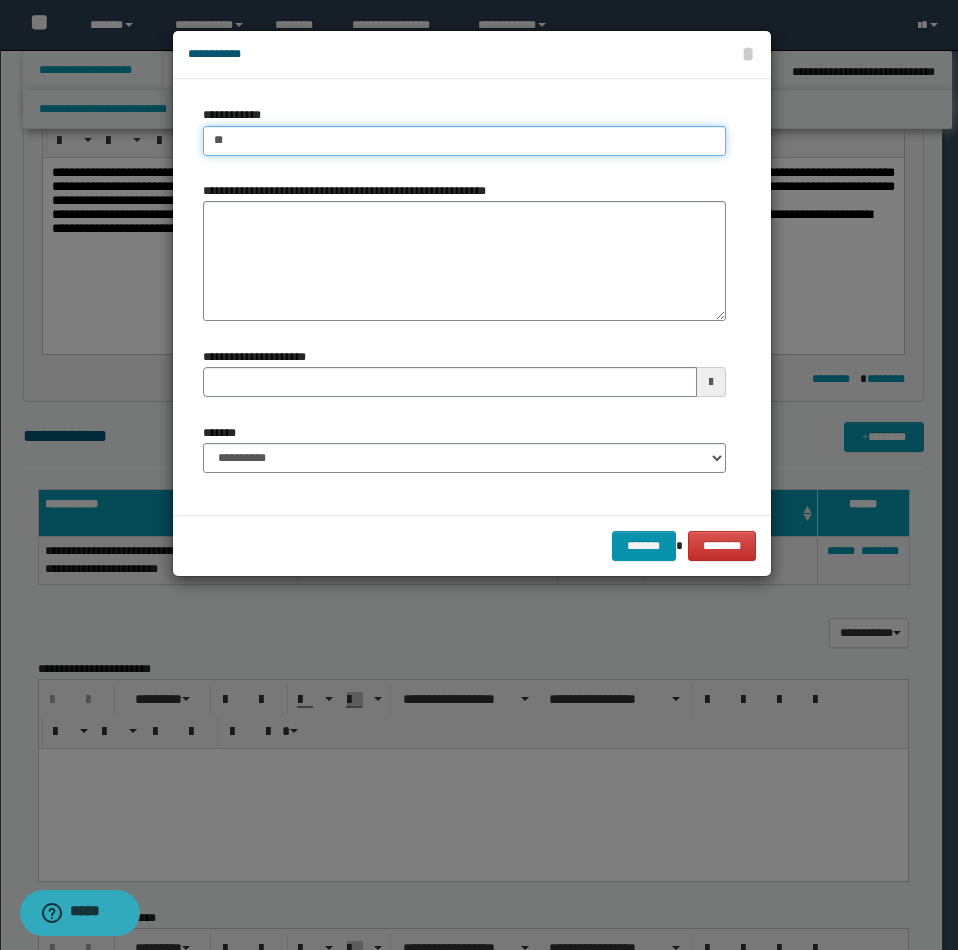 type on "***" 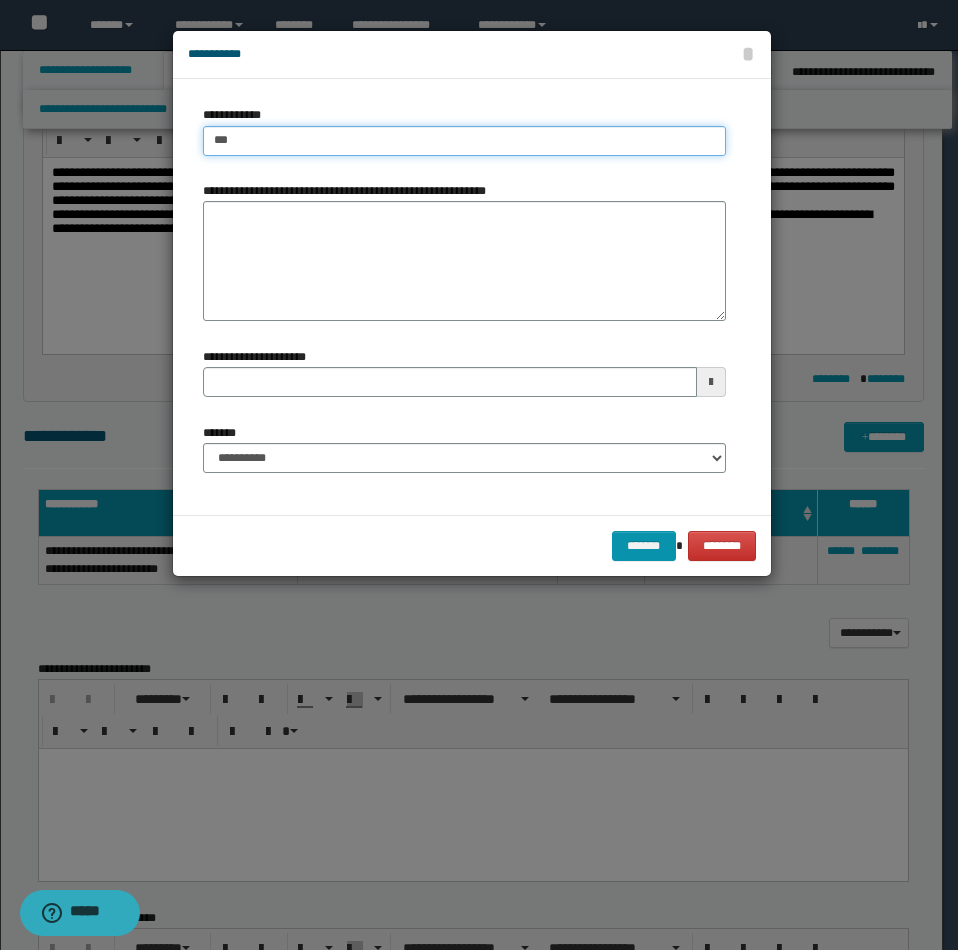 type on "***" 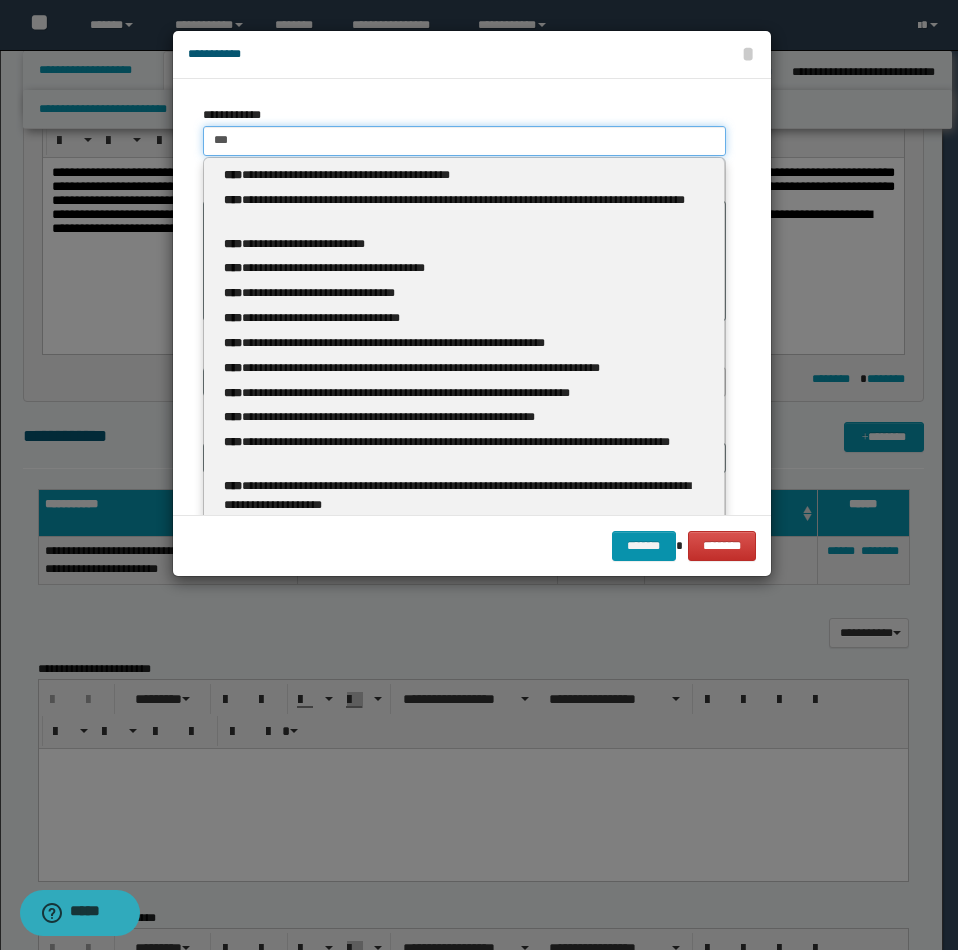 type 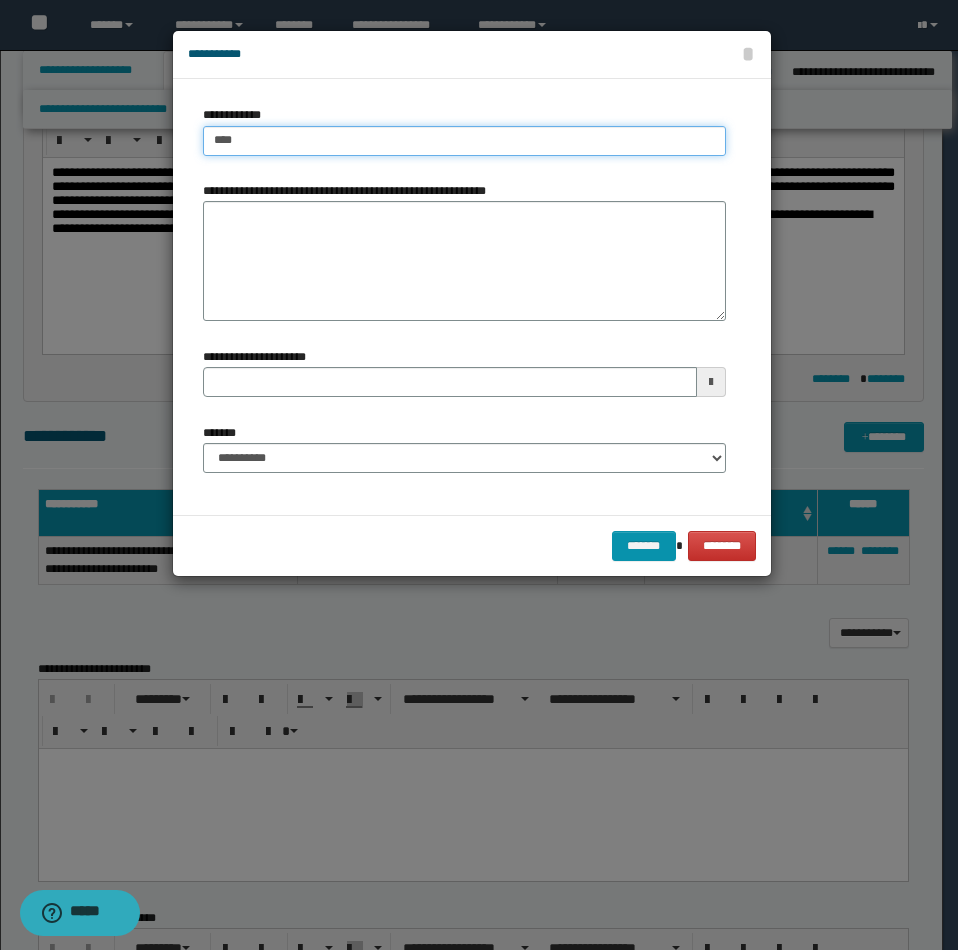 type on "****" 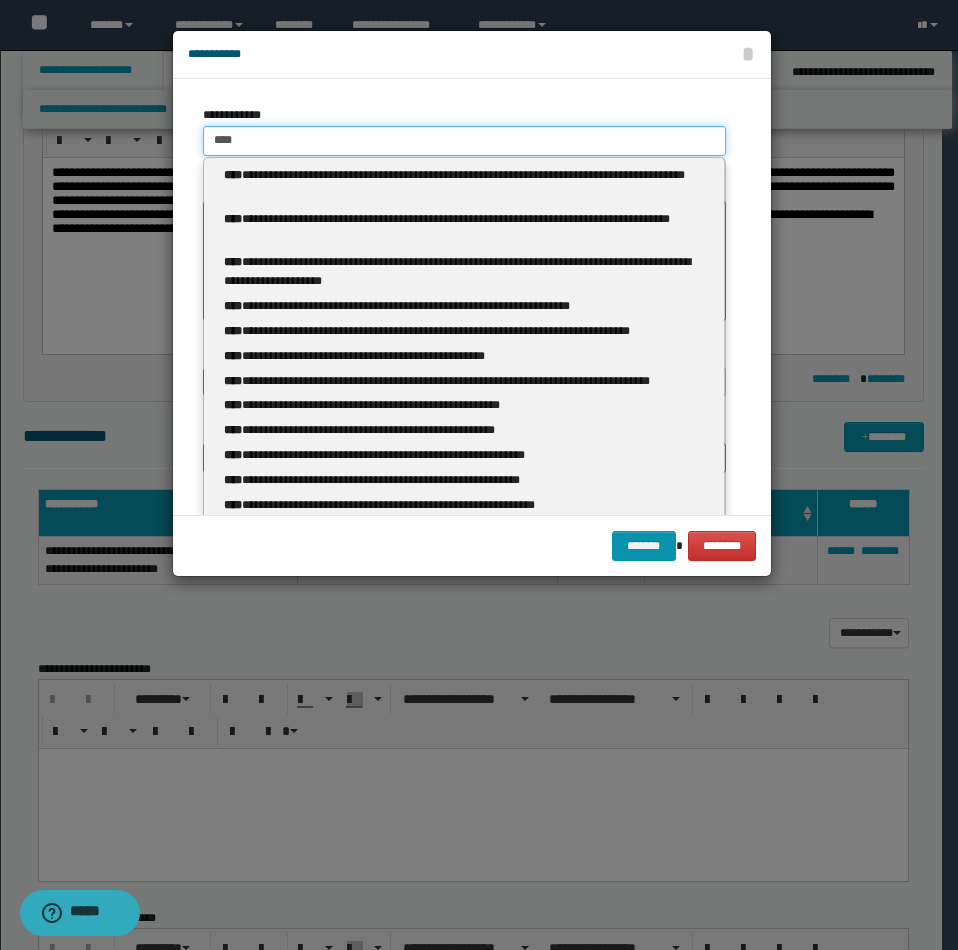 type 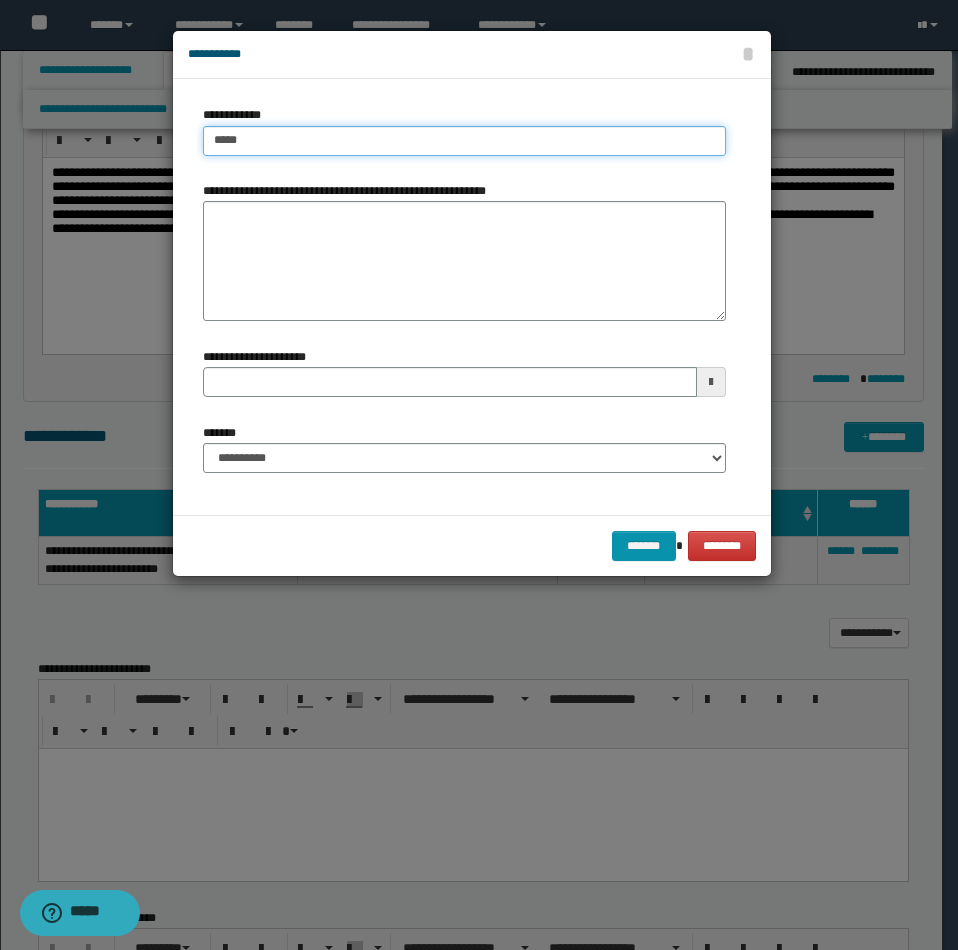 type on "*****" 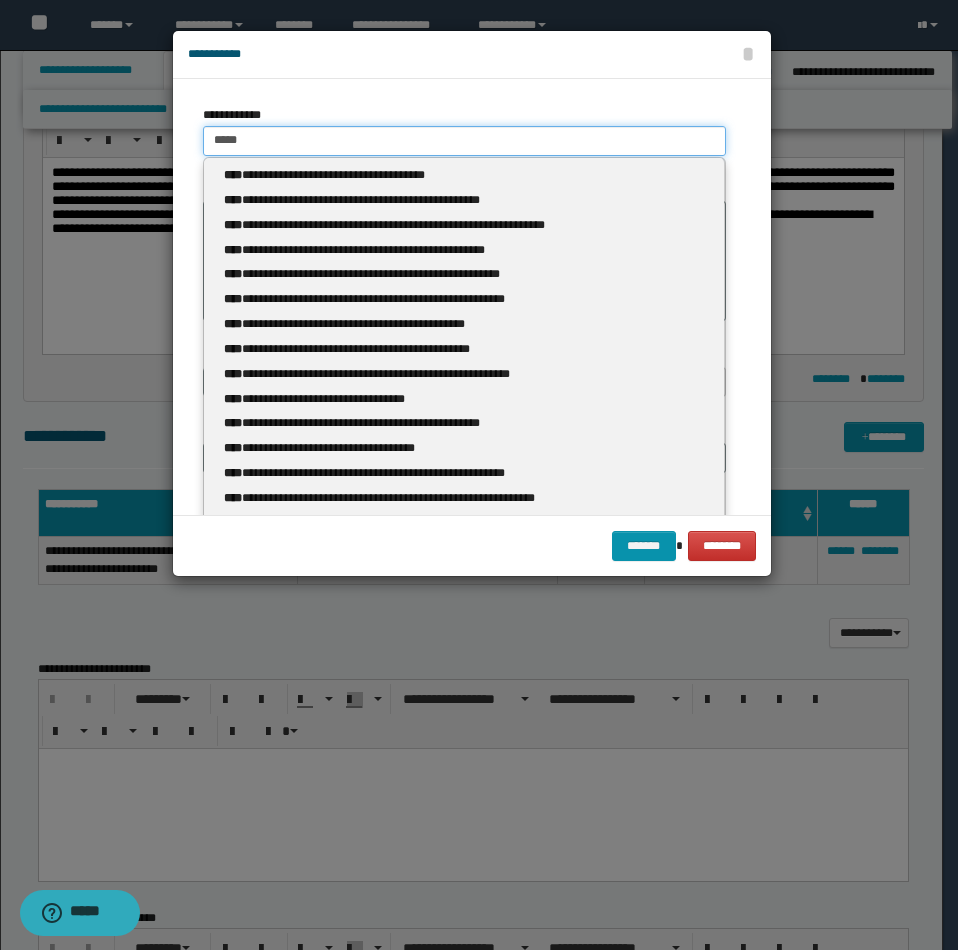type 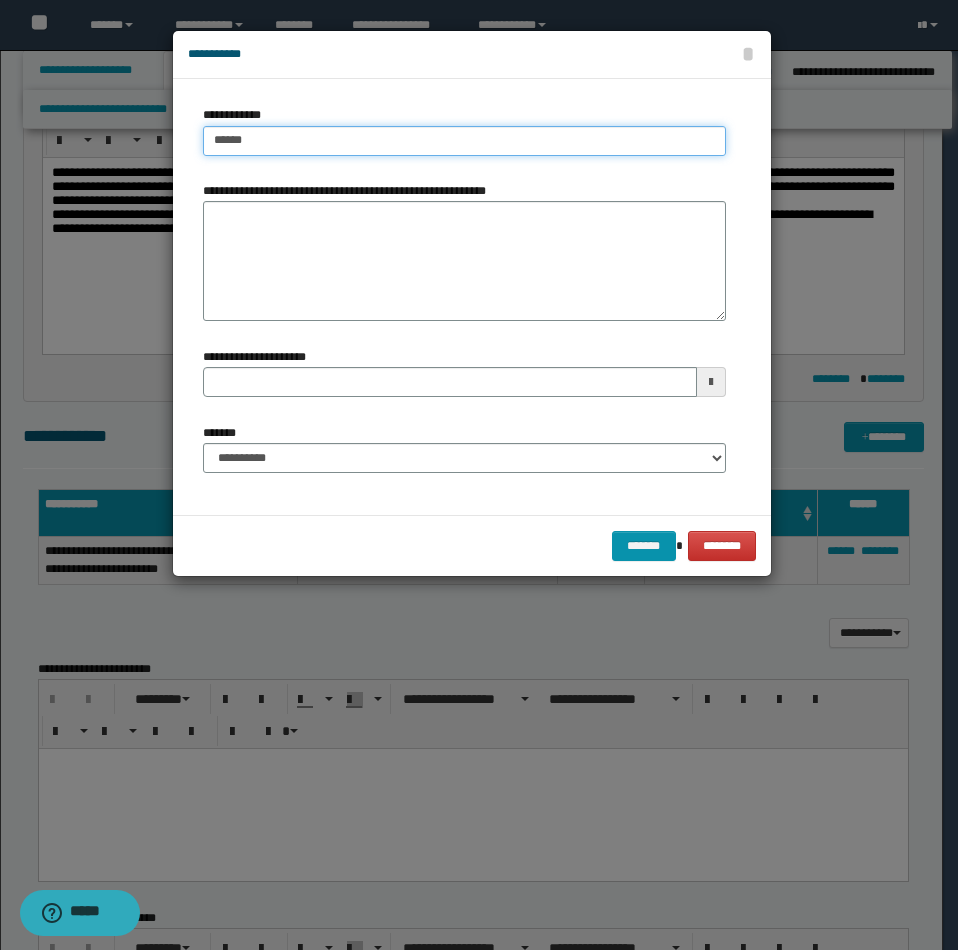 type on "*****" 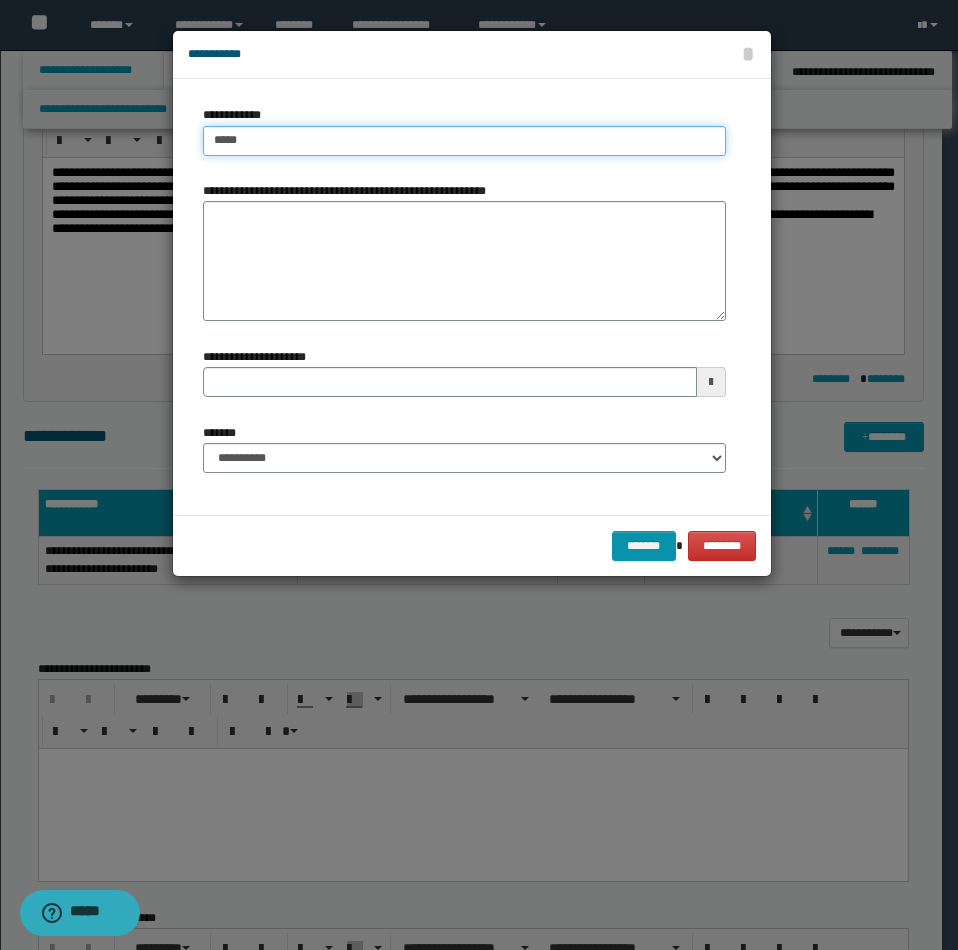 type on "*****" 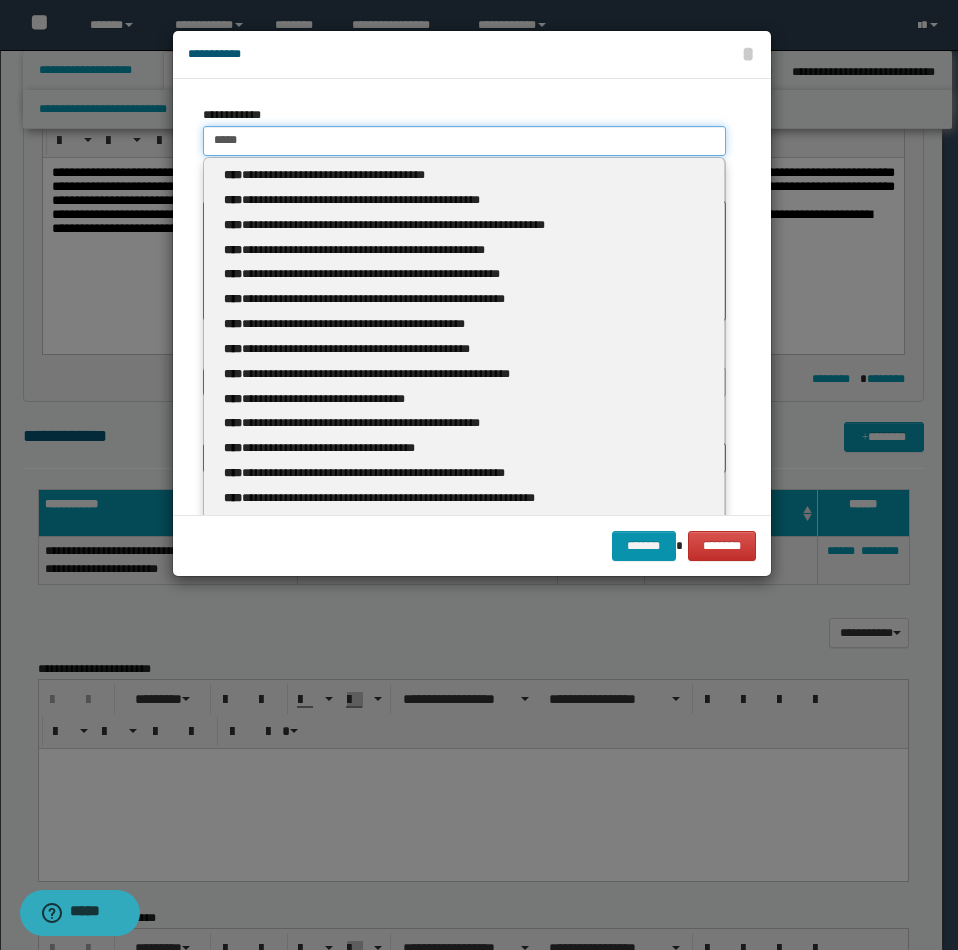 type 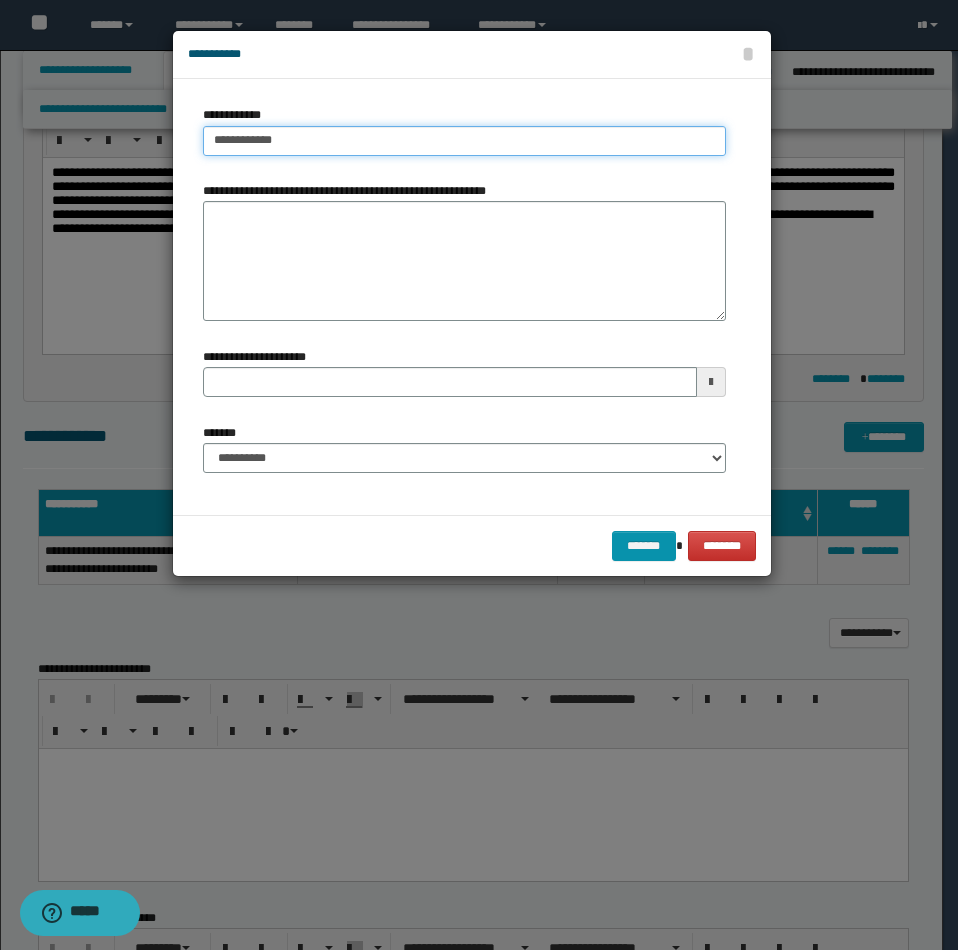 click on "**********" at bounding box center [464, 141] 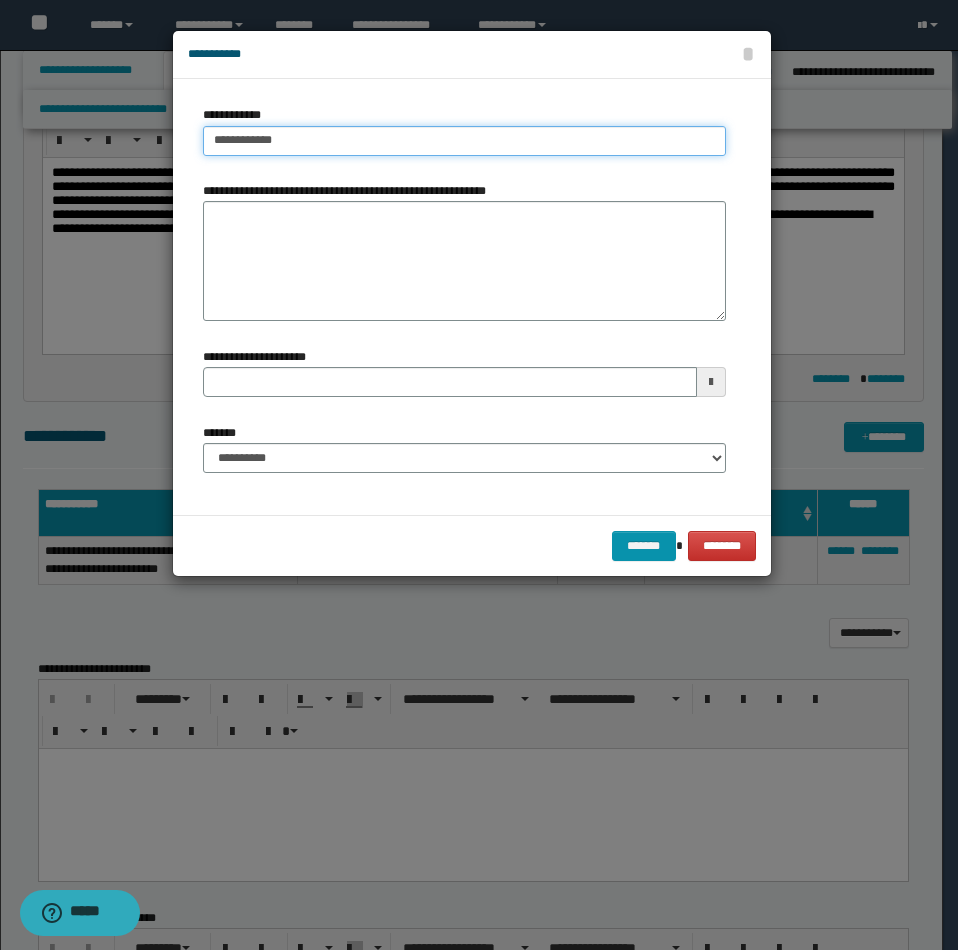 click on "**********" at bounding box center (464, 141) 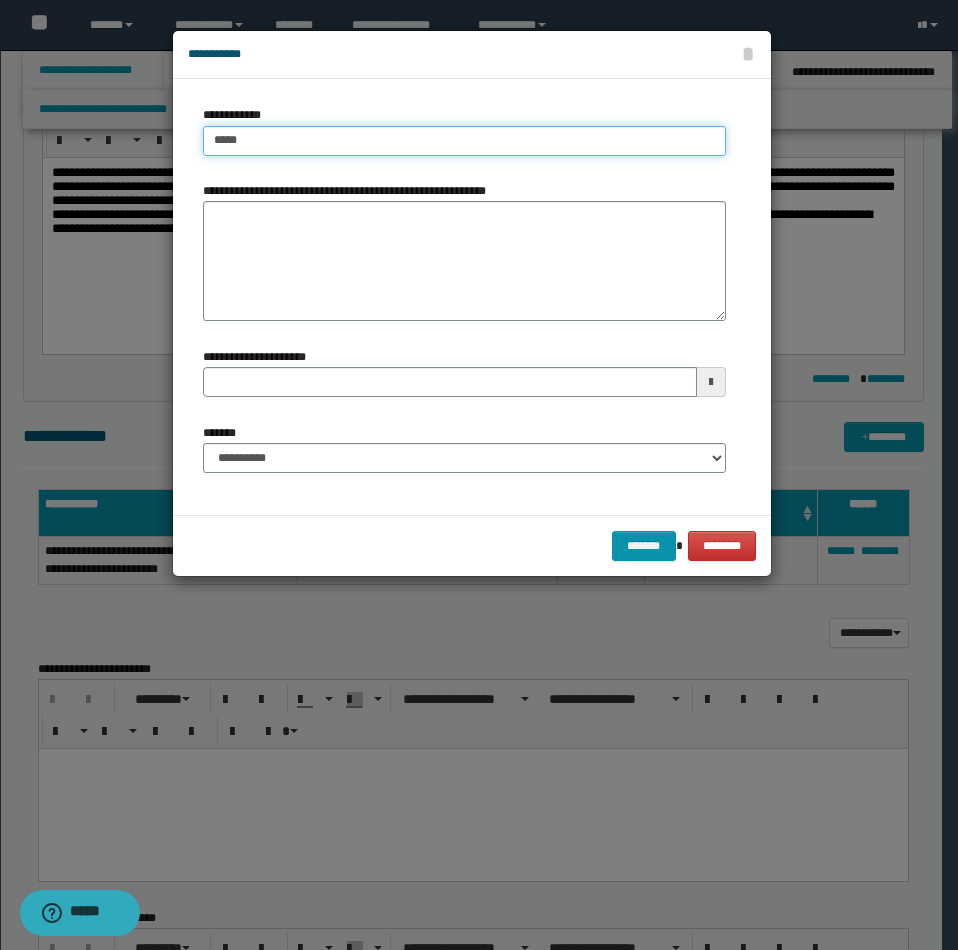 type on "****" 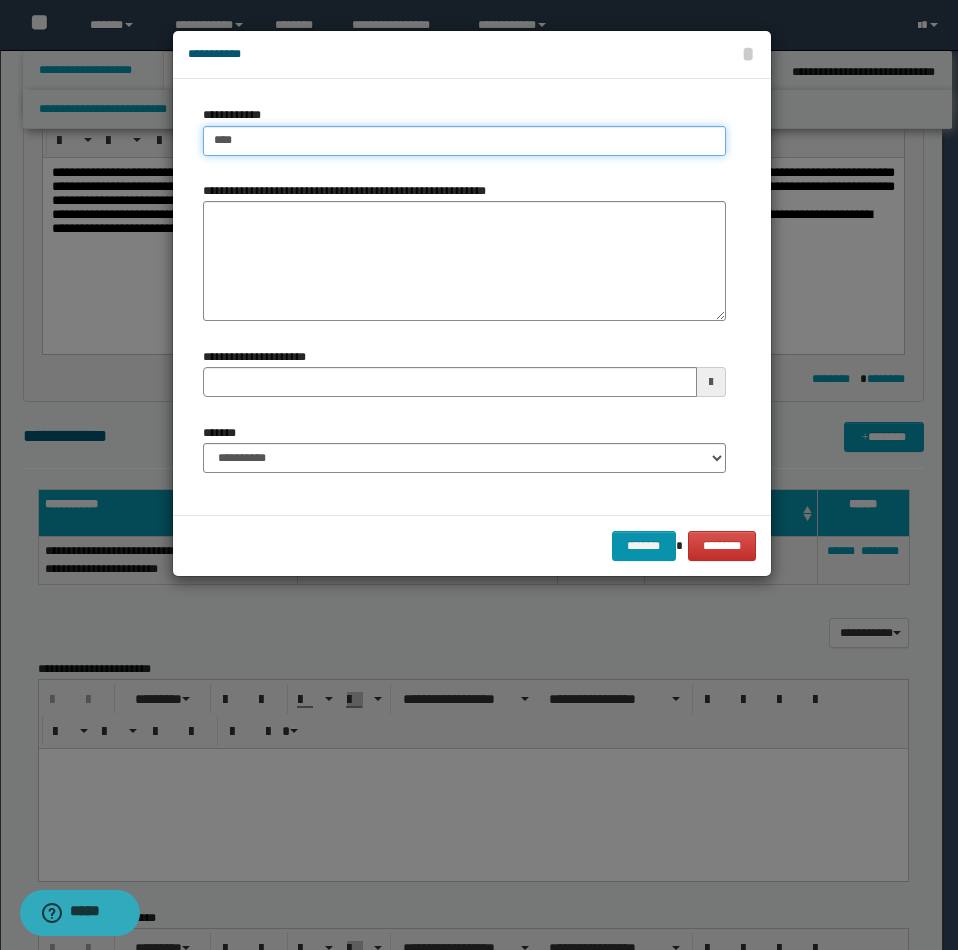 type 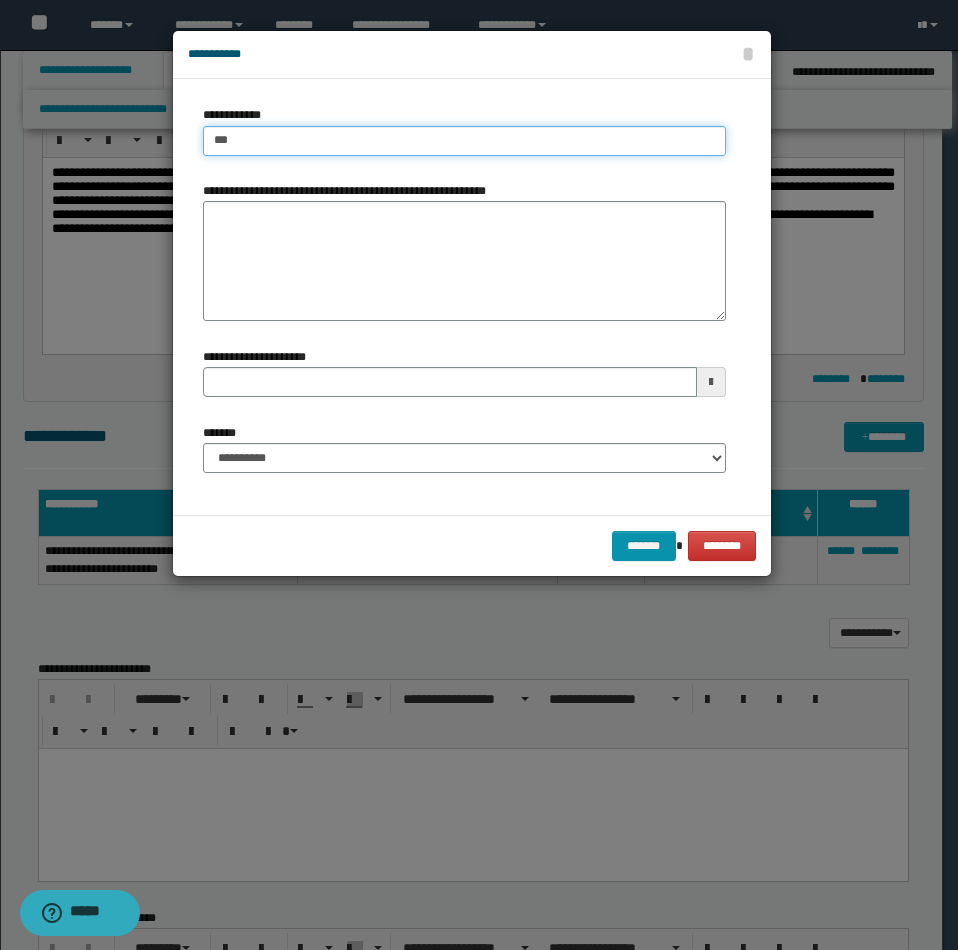 type on "**" 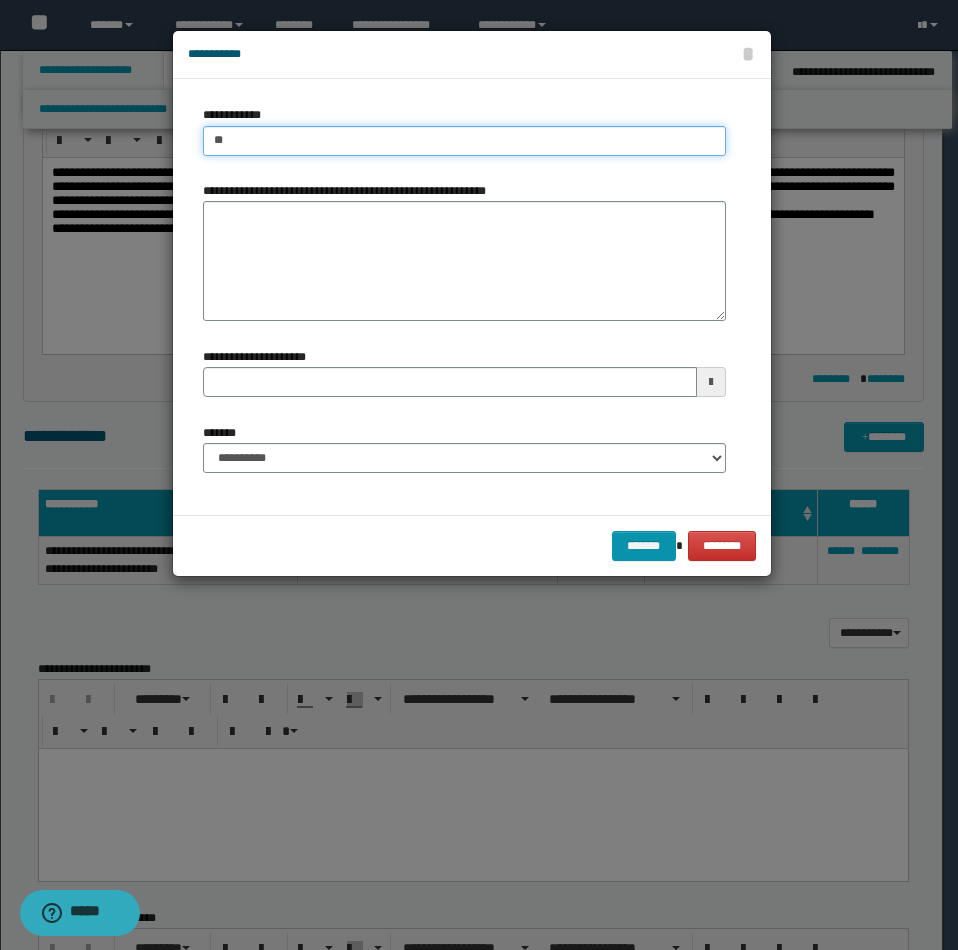 type 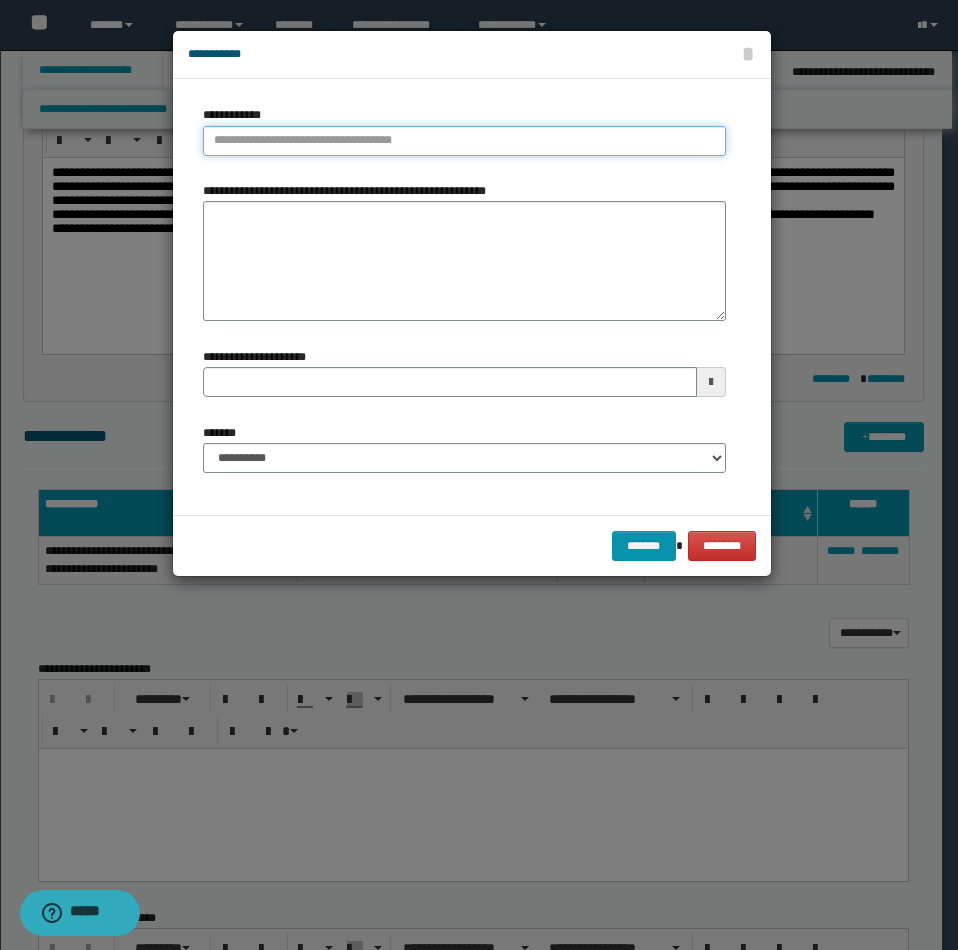click on "**********" at bounding box center (464, 141) 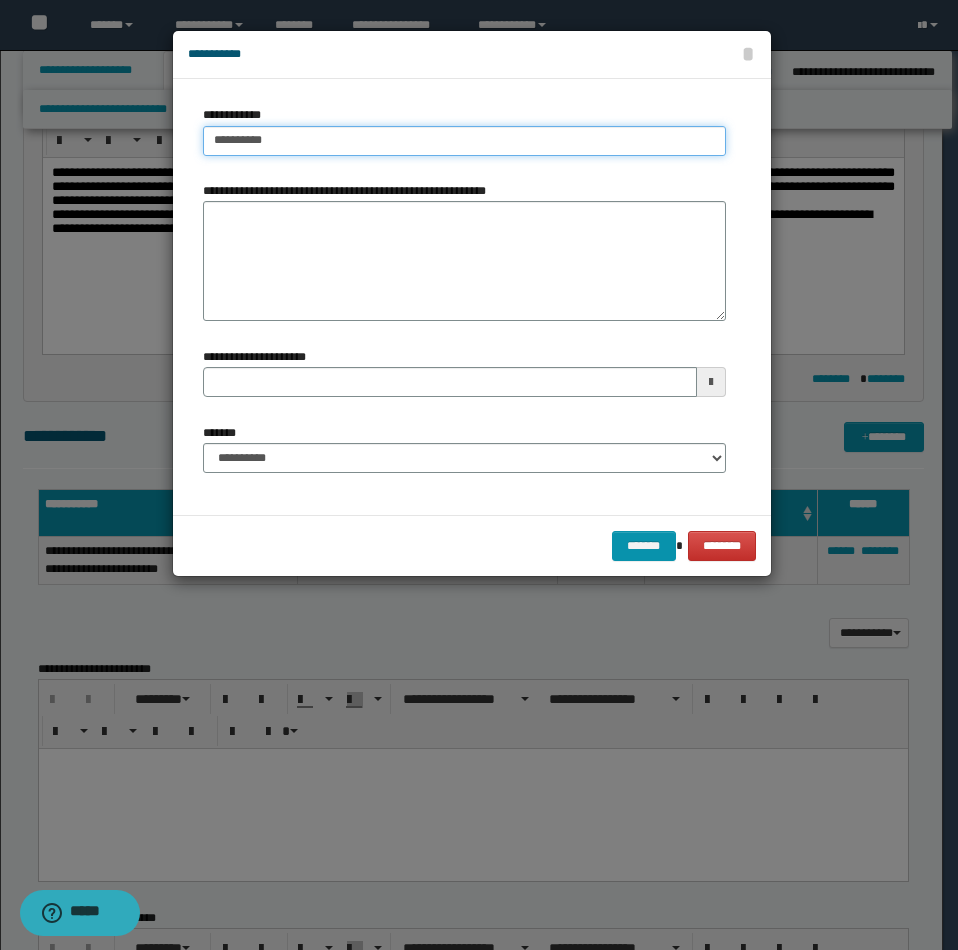 type on "**********" 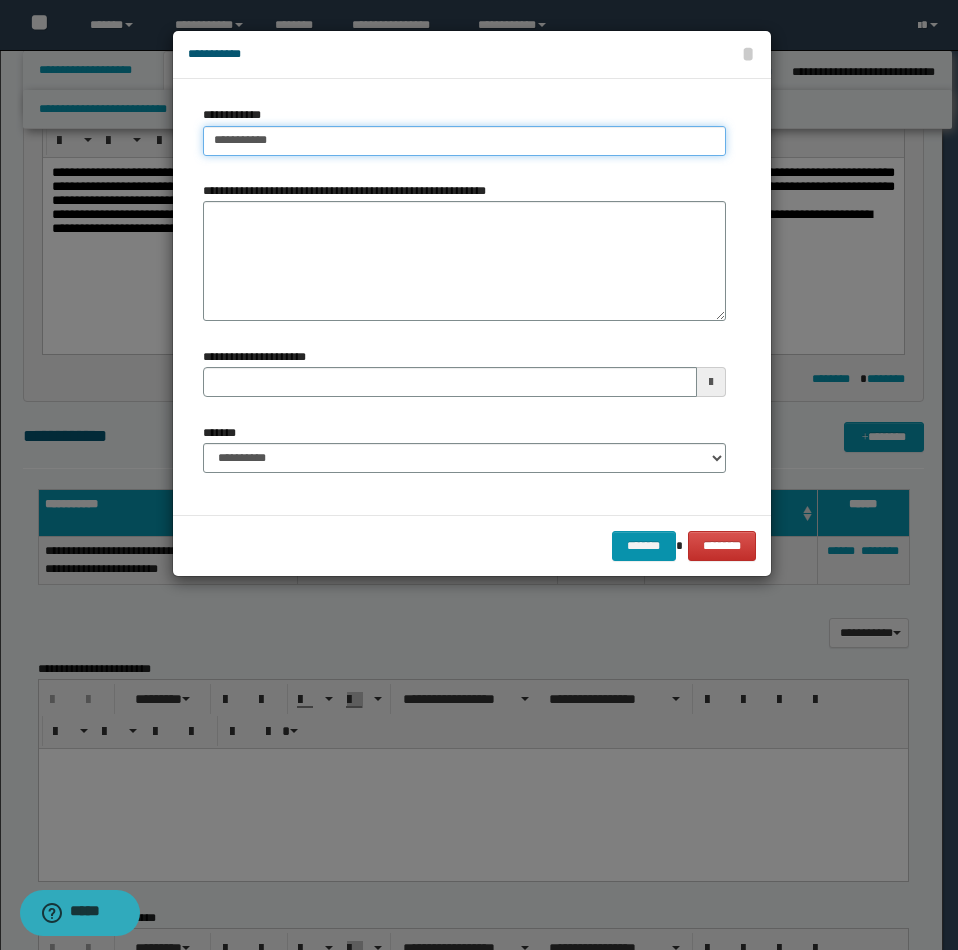type on "**********" 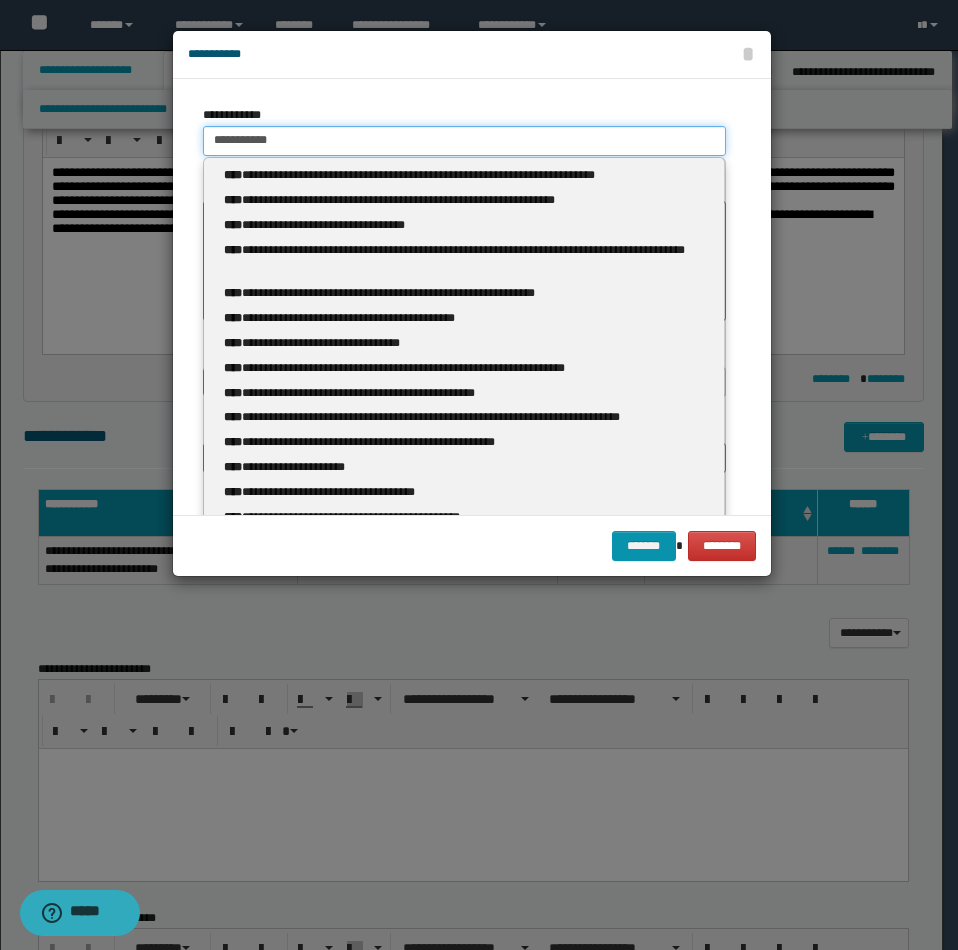 type 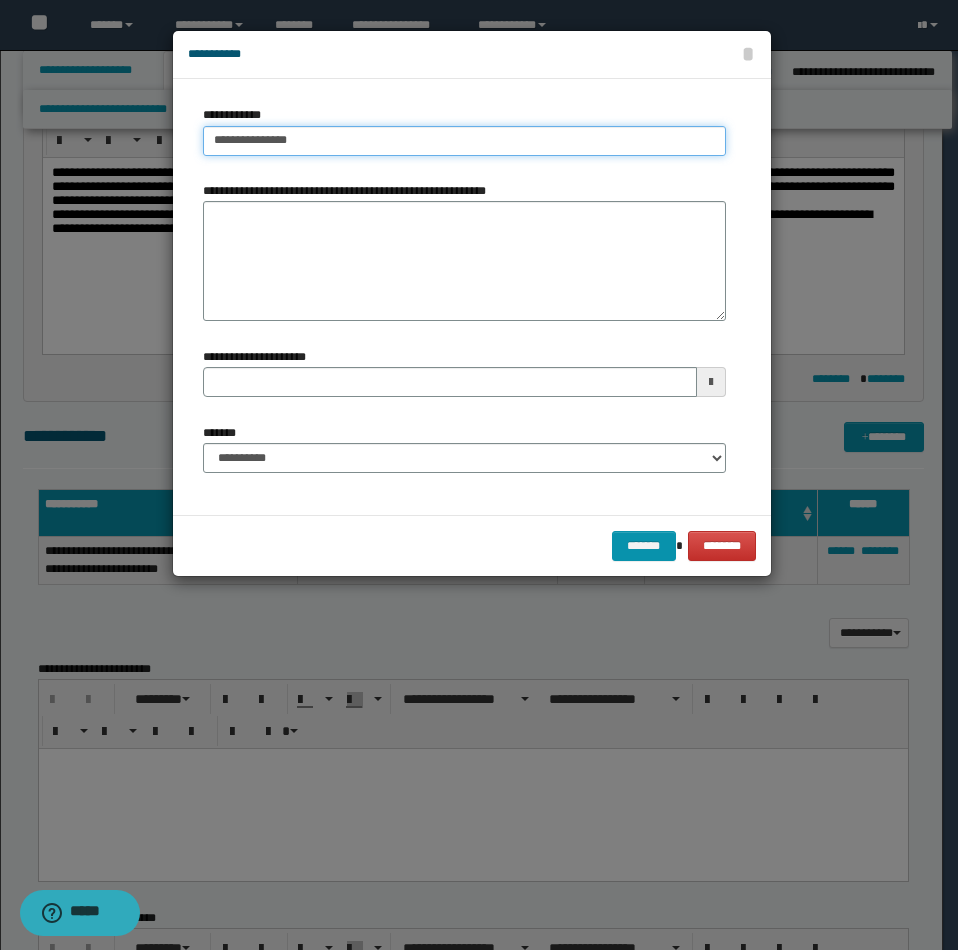 type on "**********" 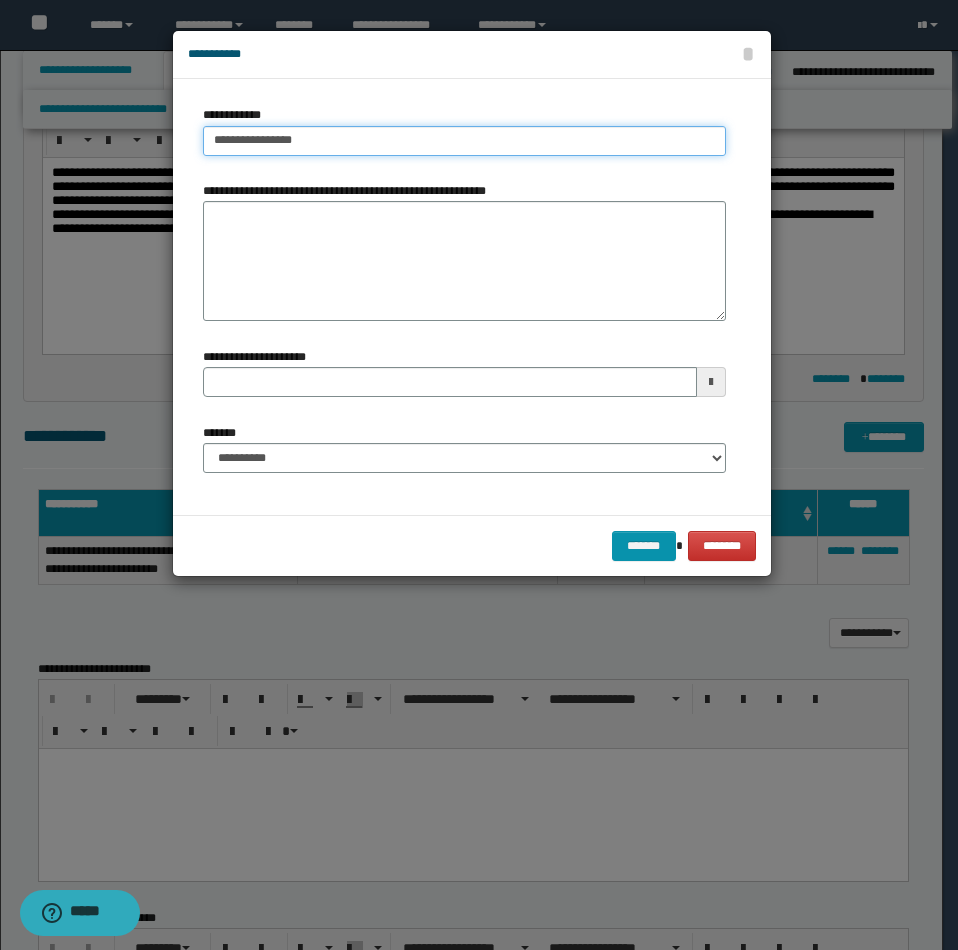 type on "**********" 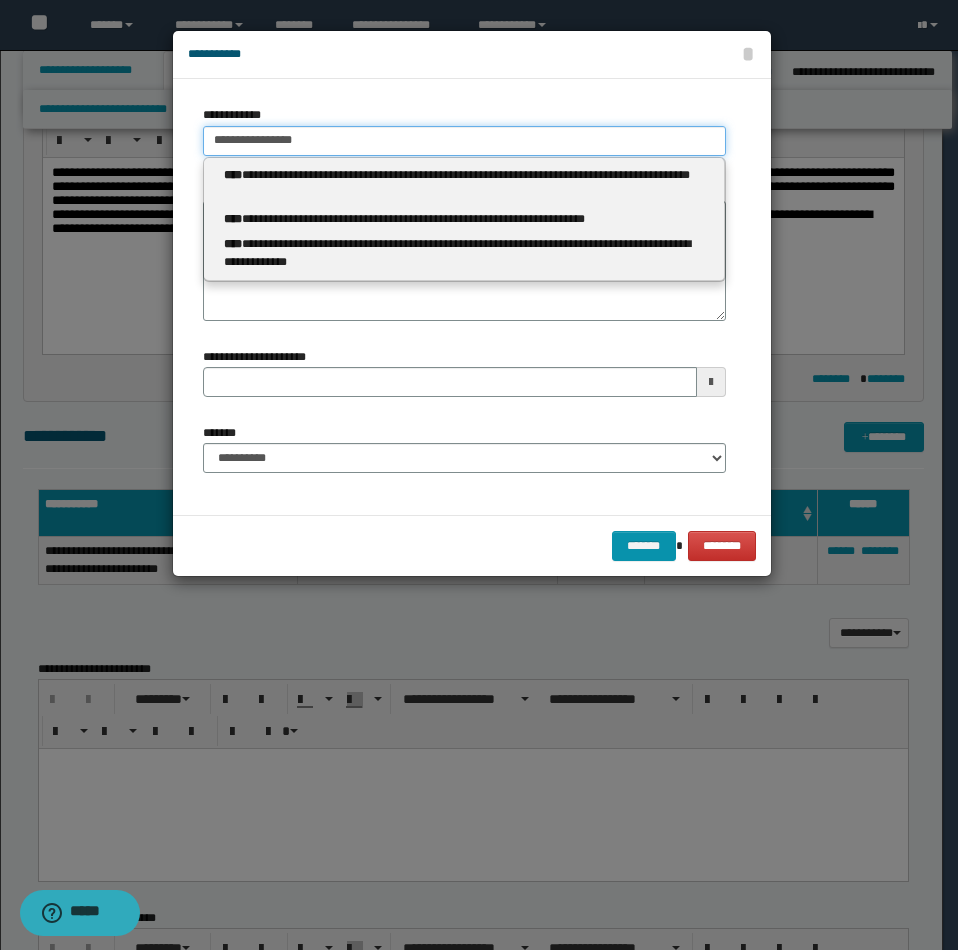 type 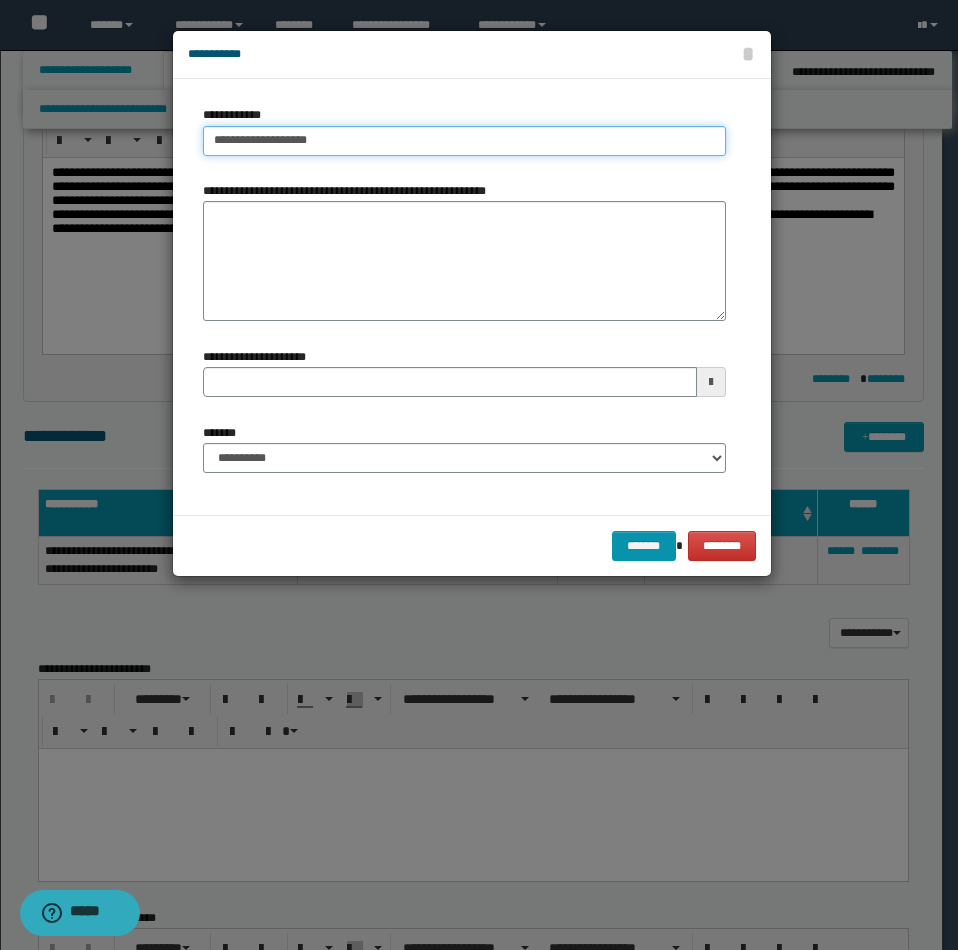 type on "**********" 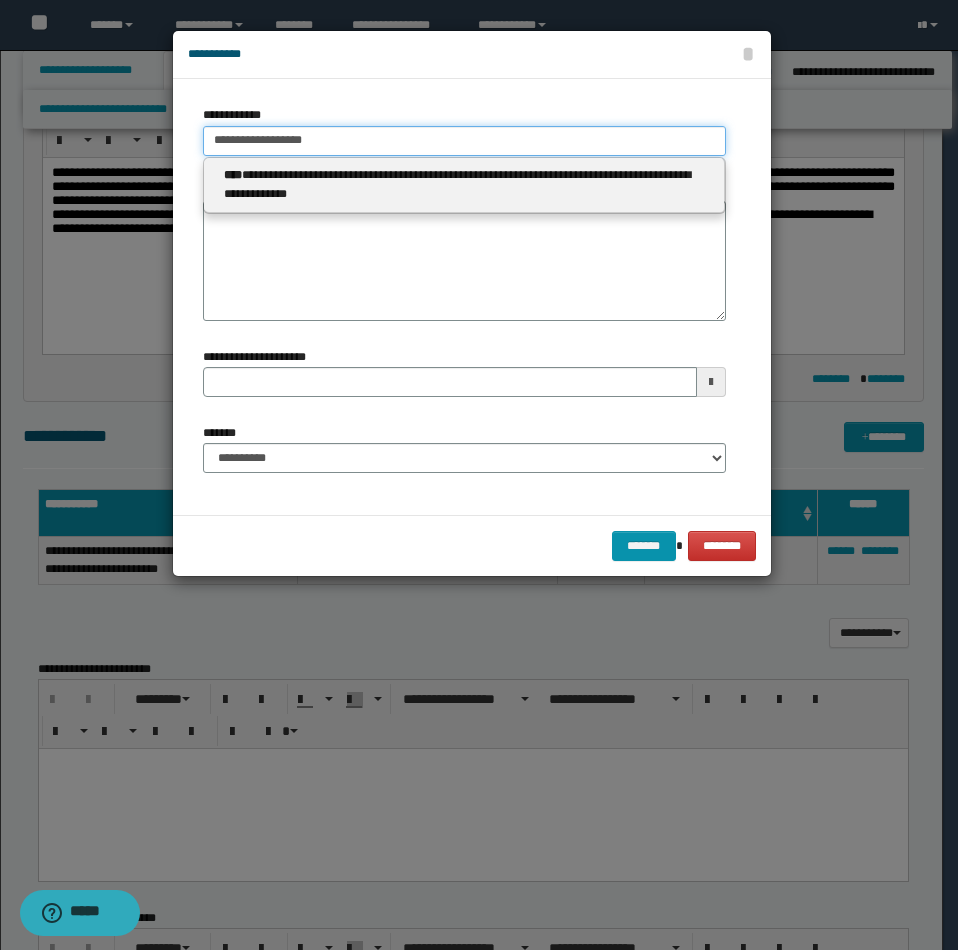 type on "**********" 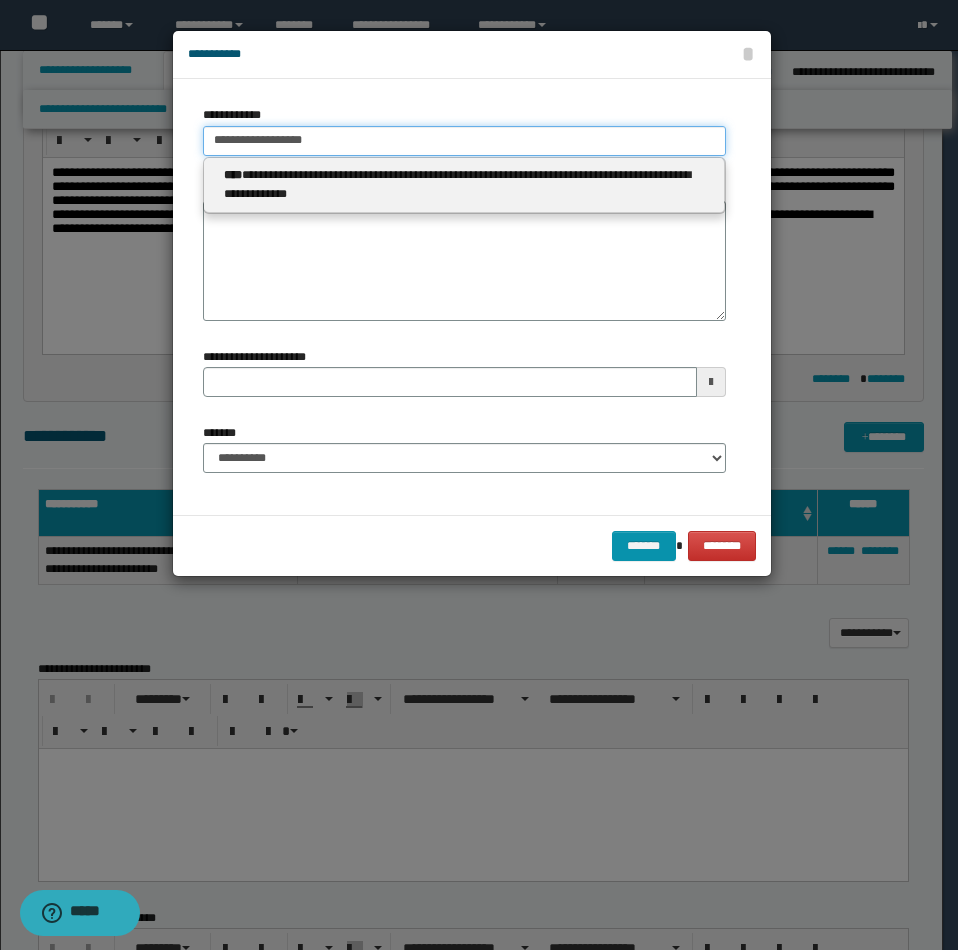 type 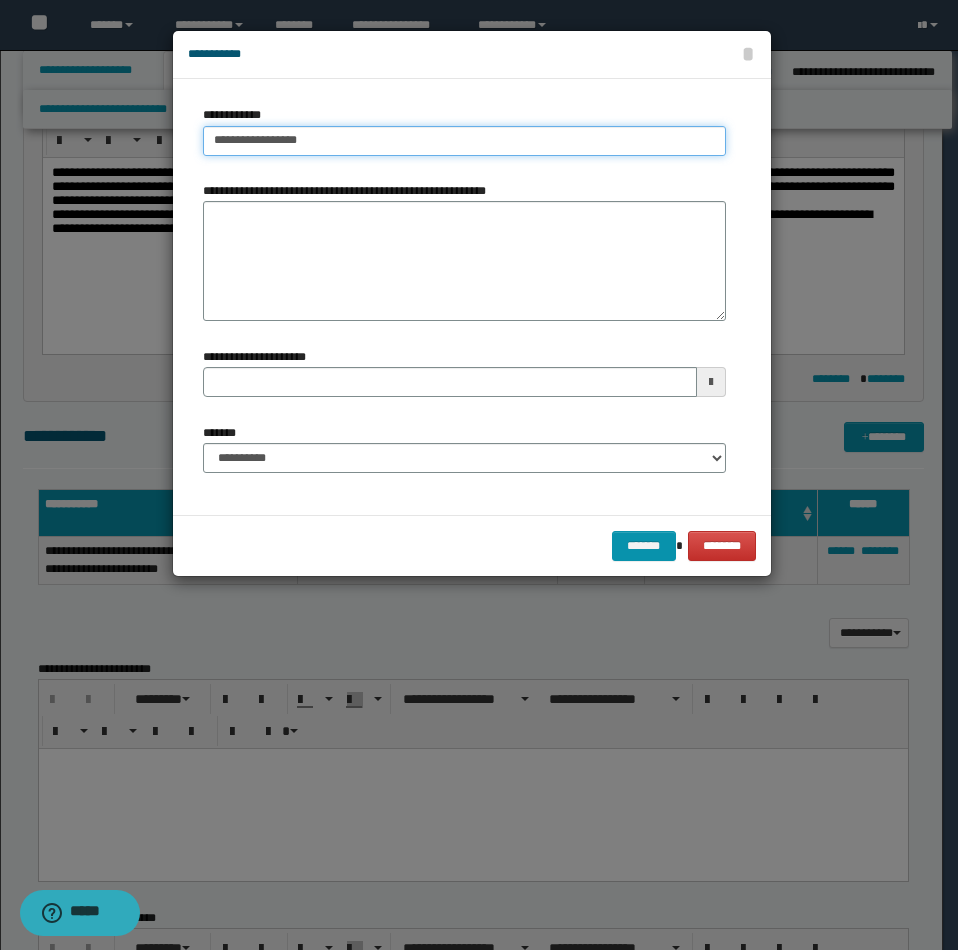type on "**********" 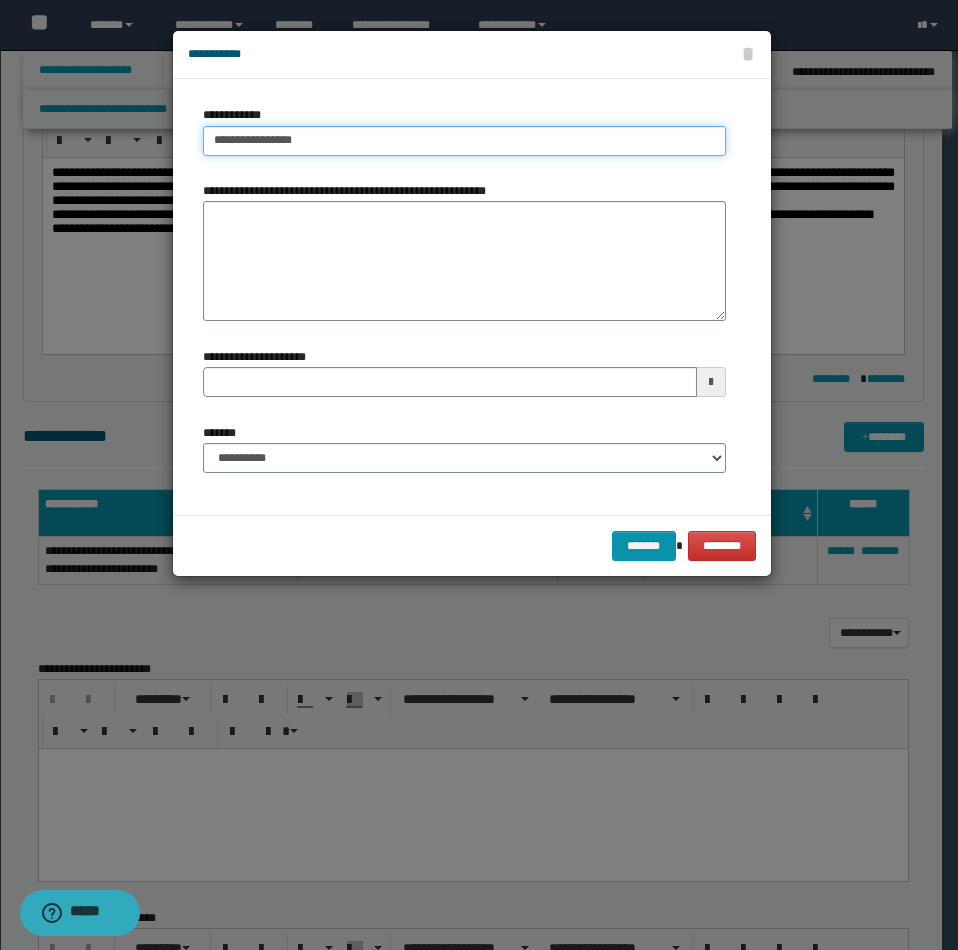 type on "**********" 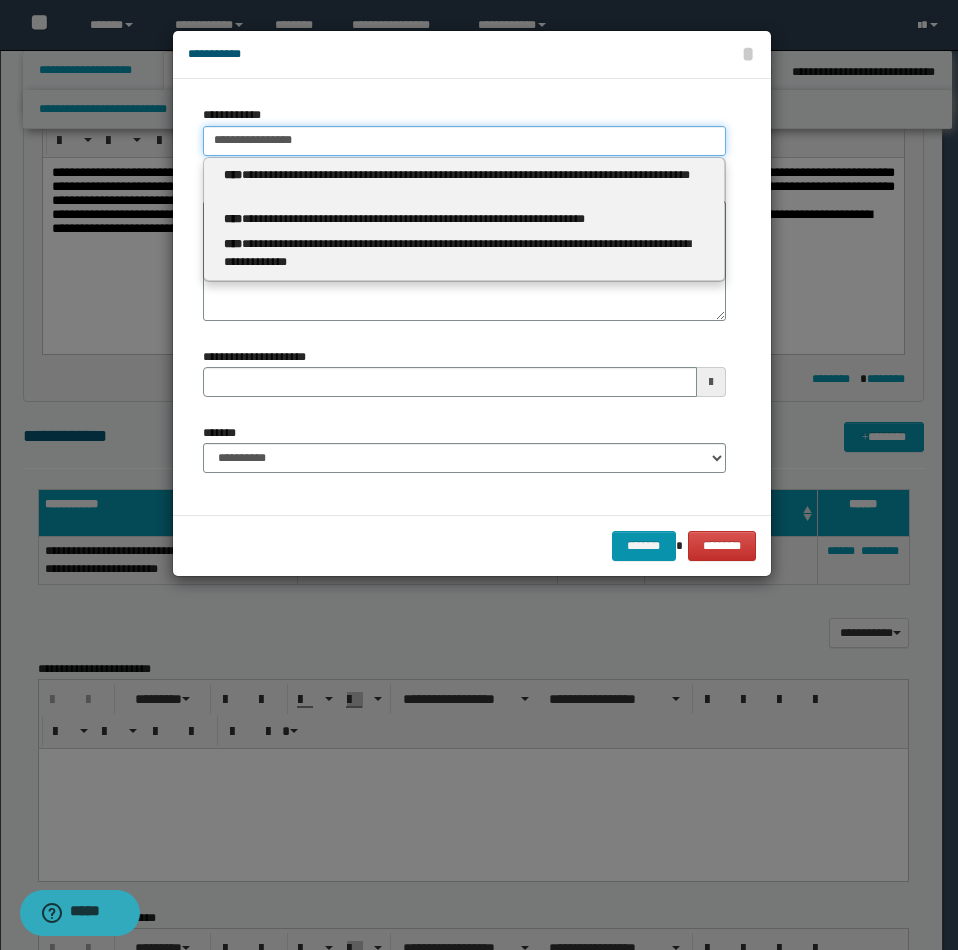 type 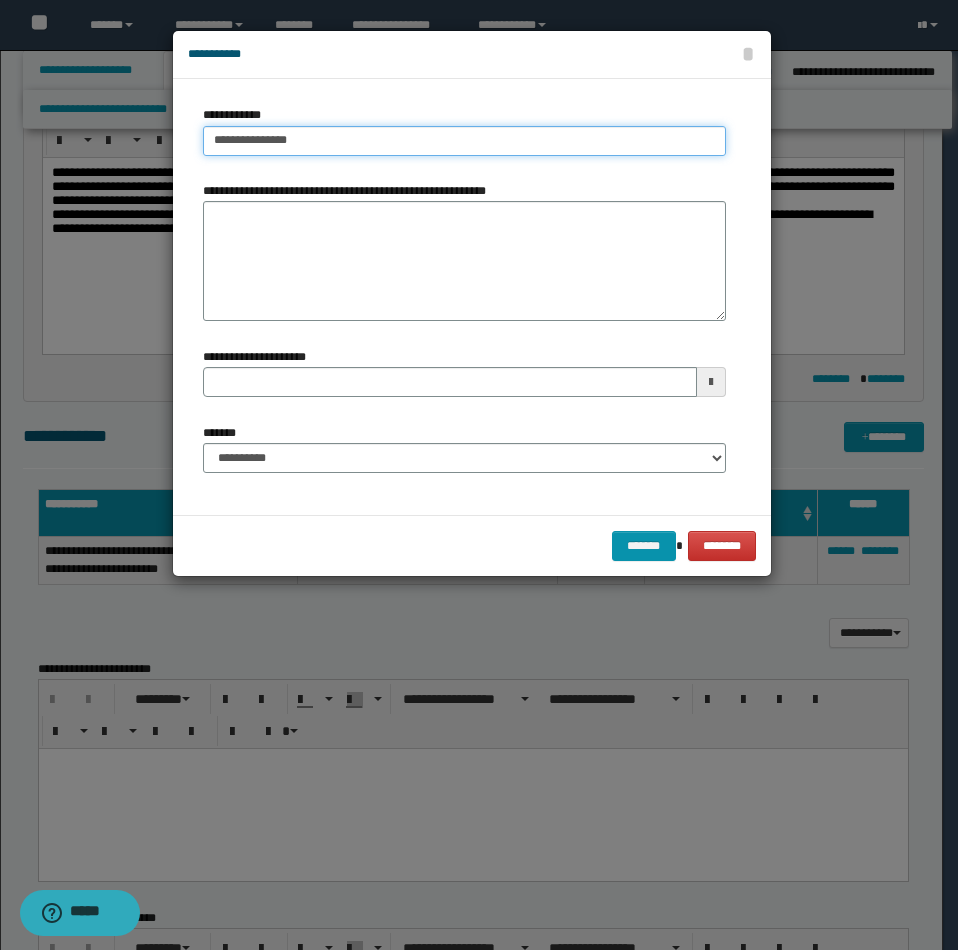 type on "**********" 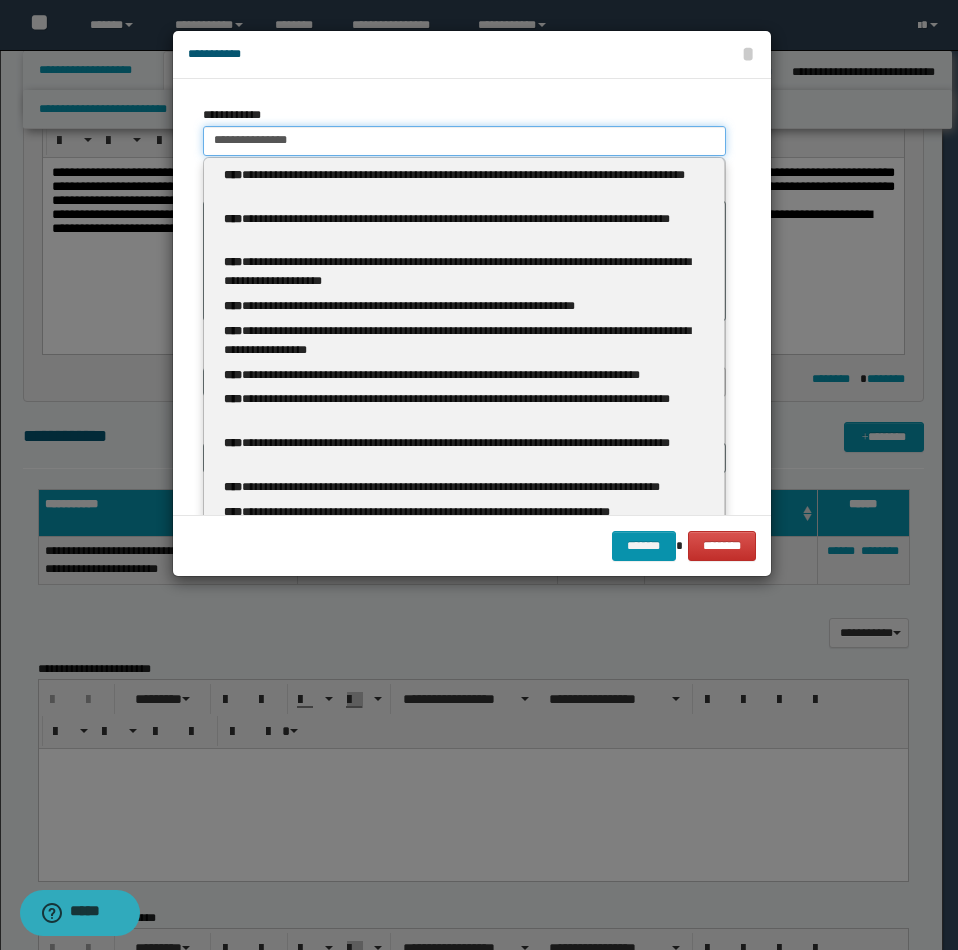 type 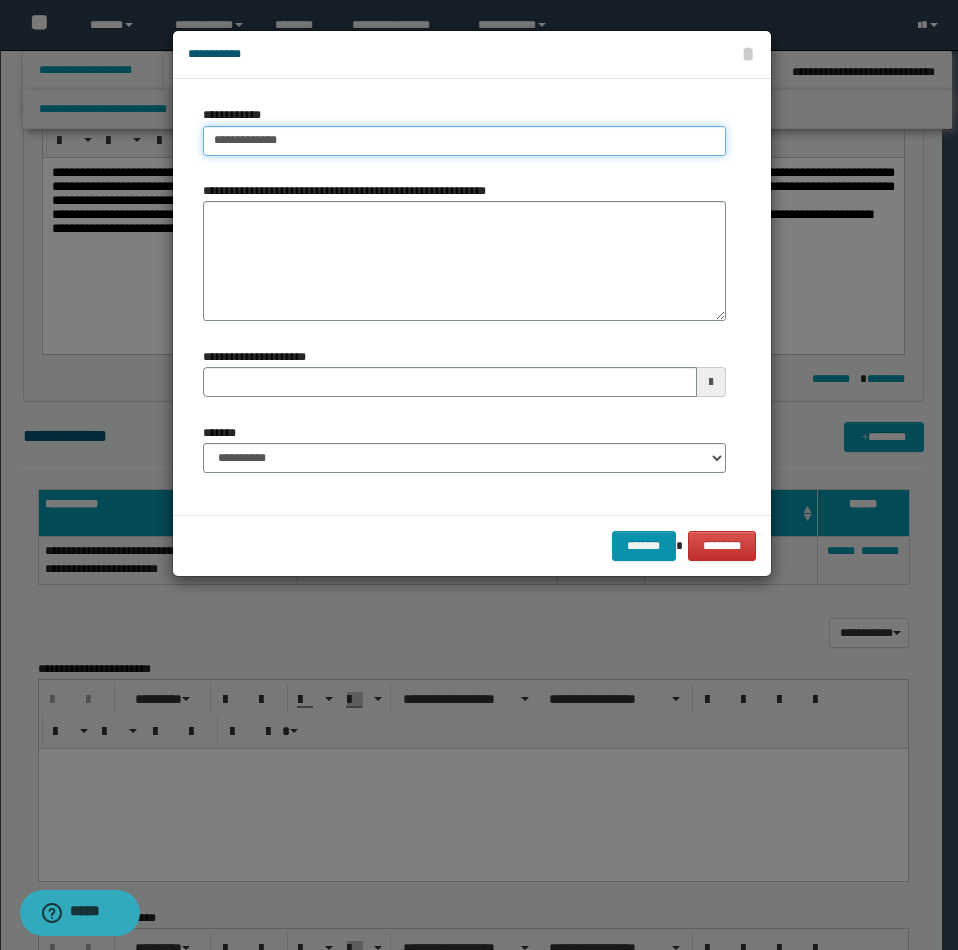 type on "**********" 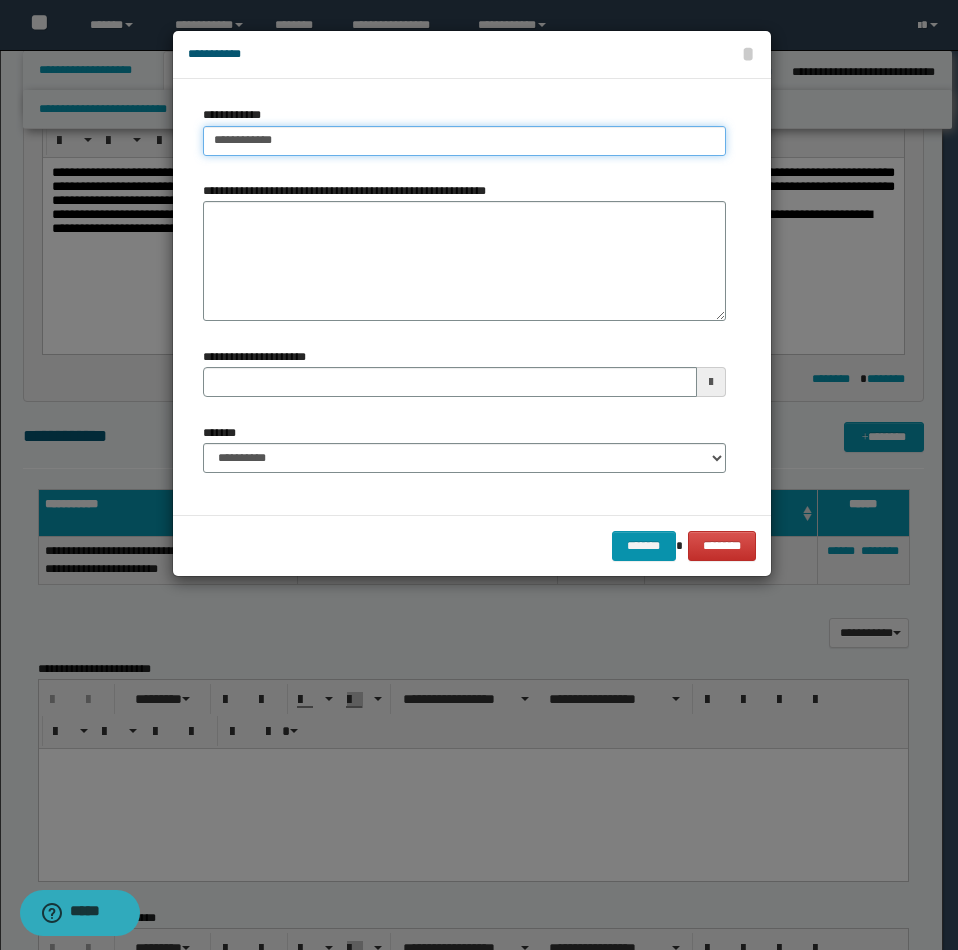 type on "**********" 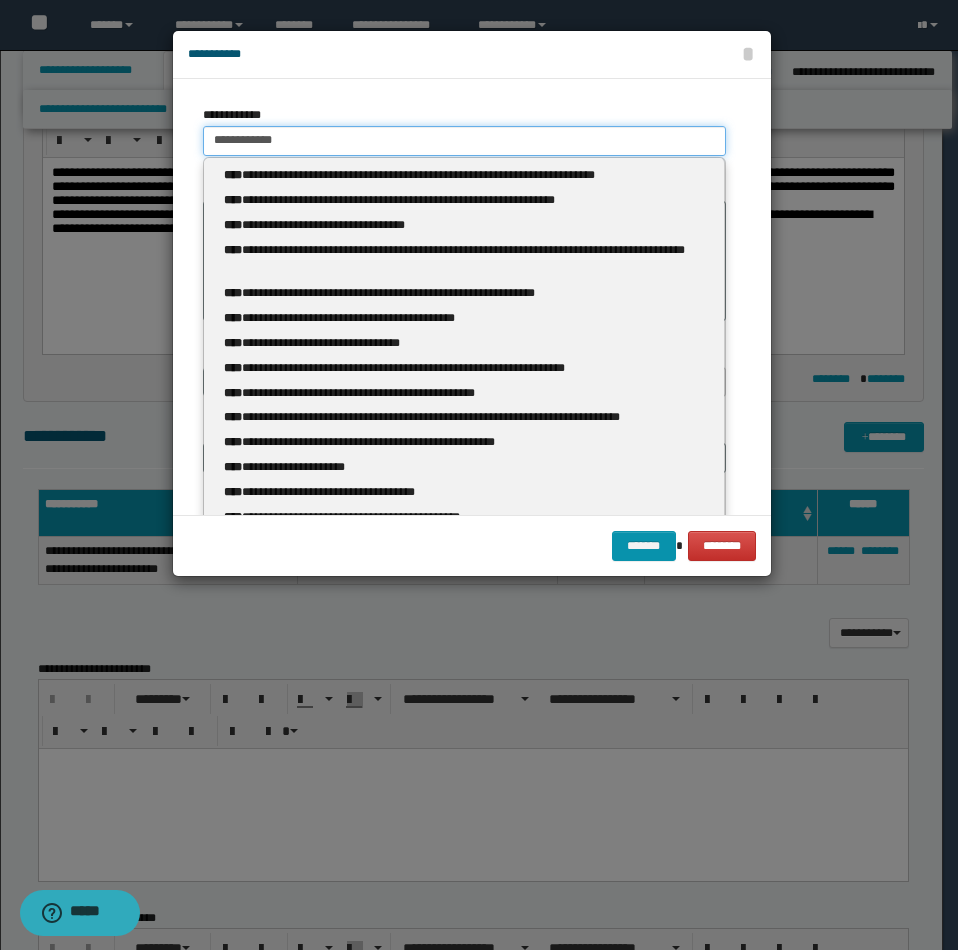 type 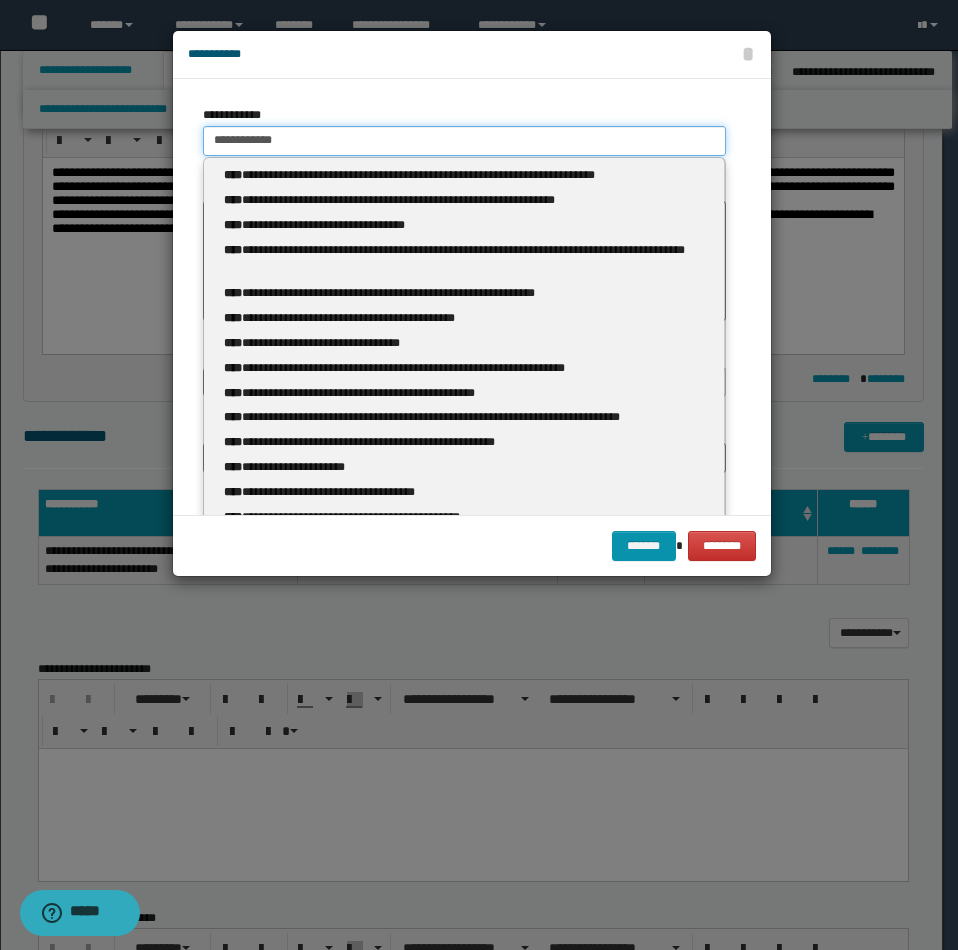 type on "**********" 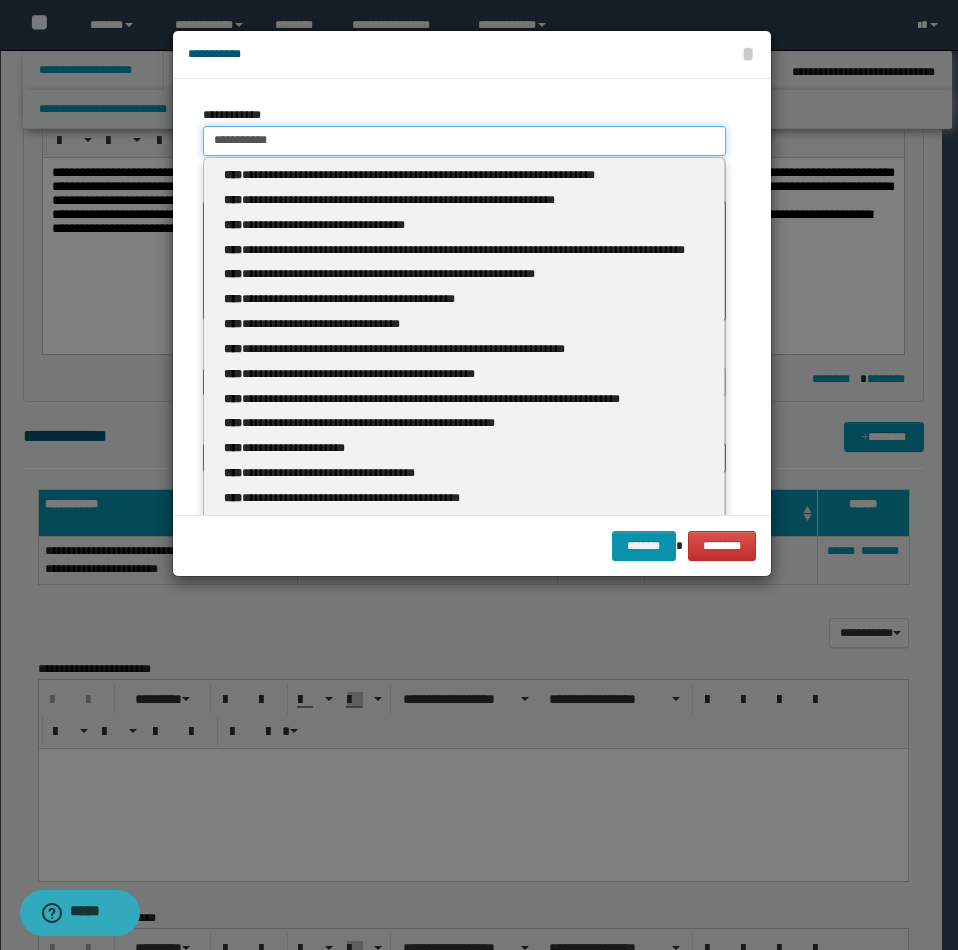 type on "**********" 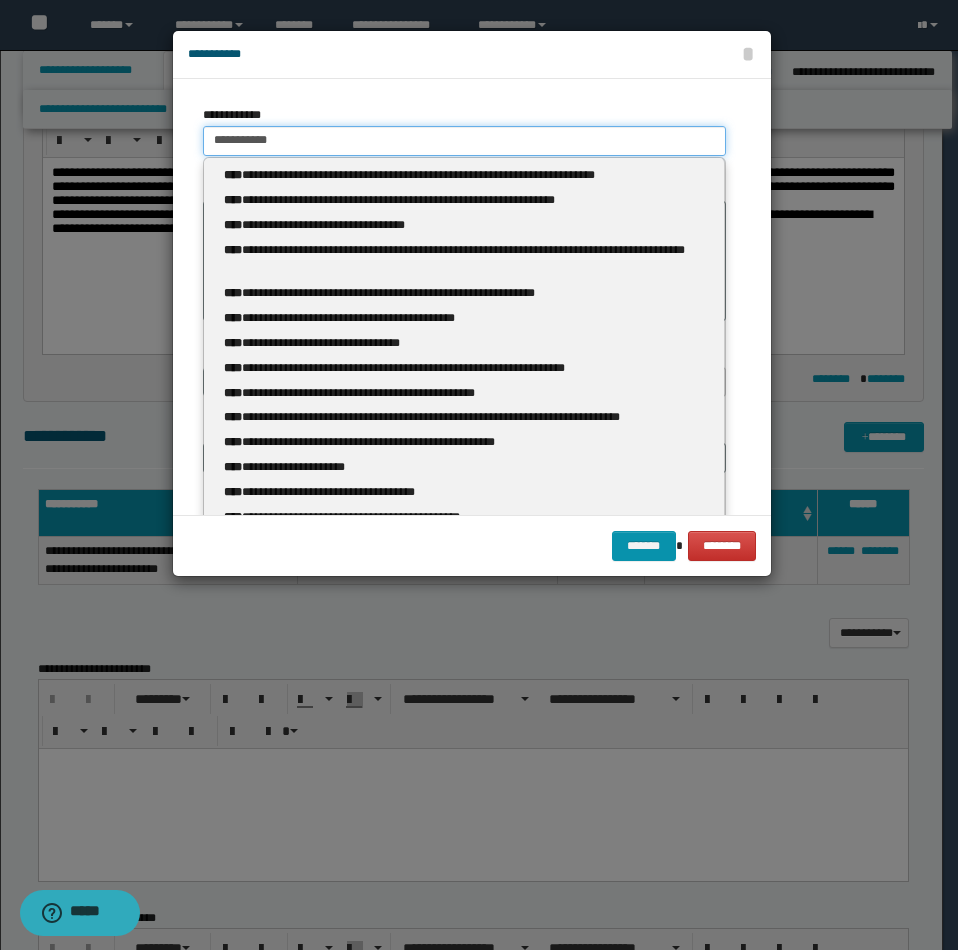 type 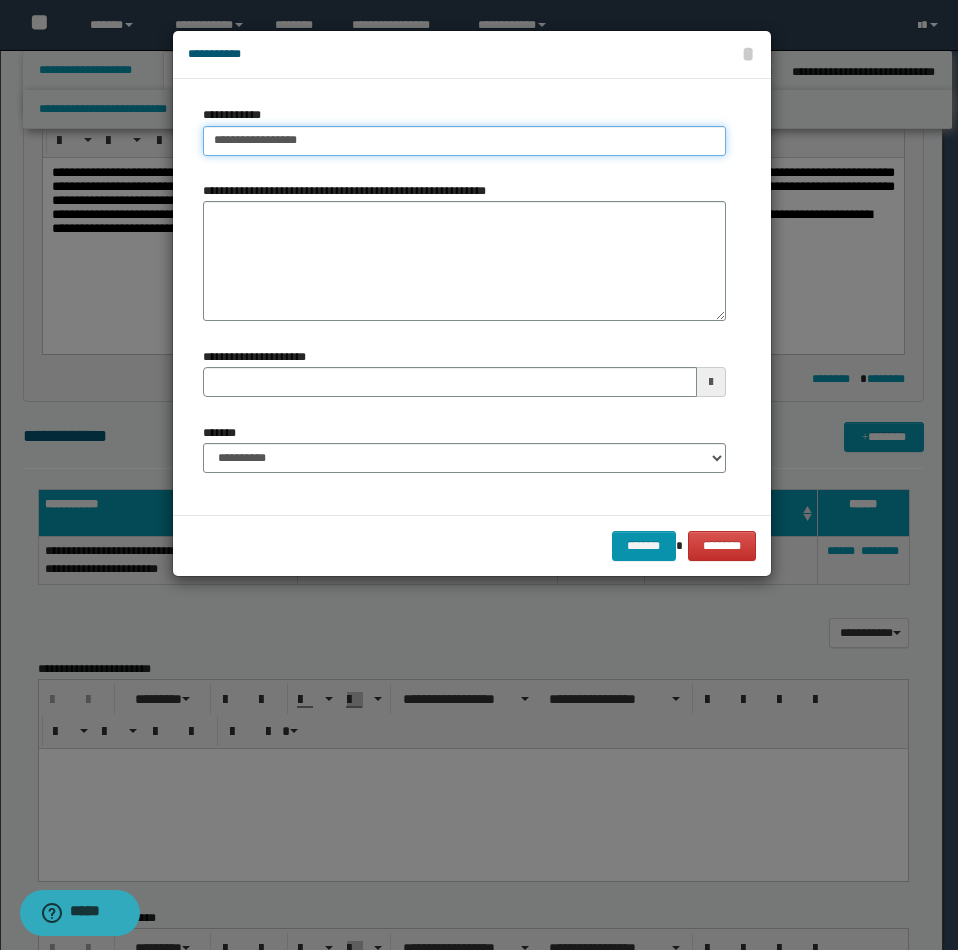 type on "**********" 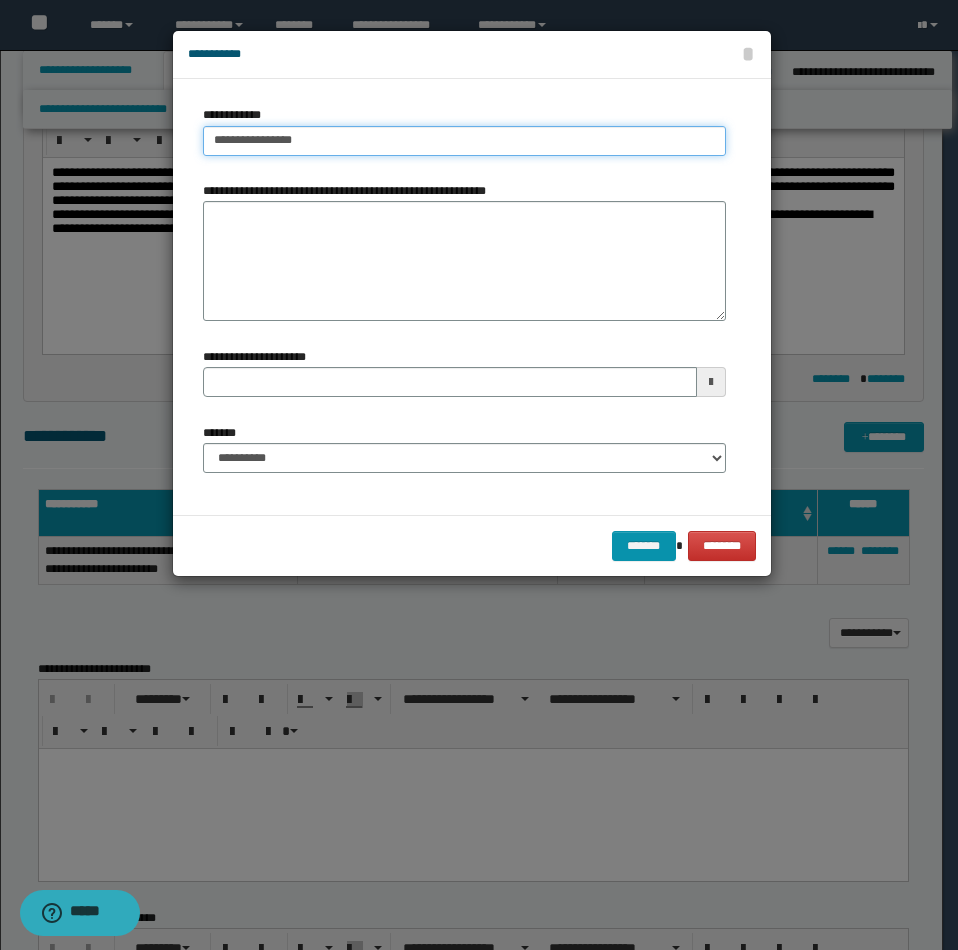 type on "**********" 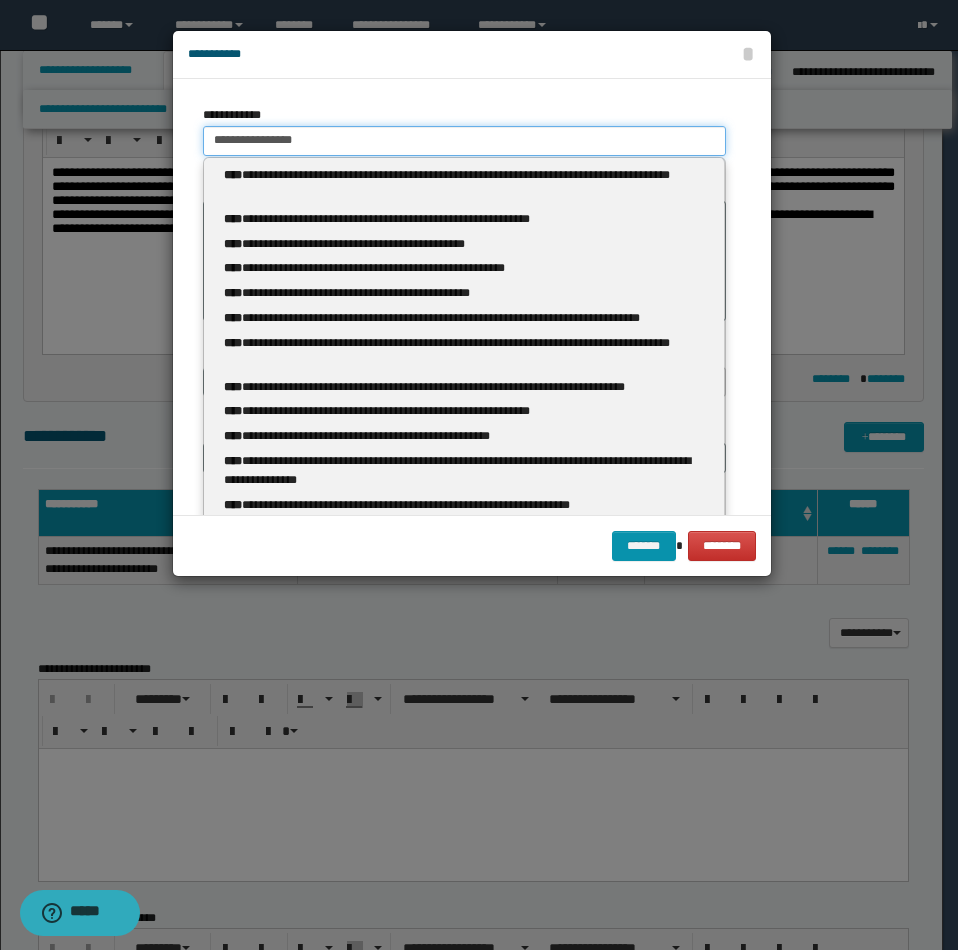 type 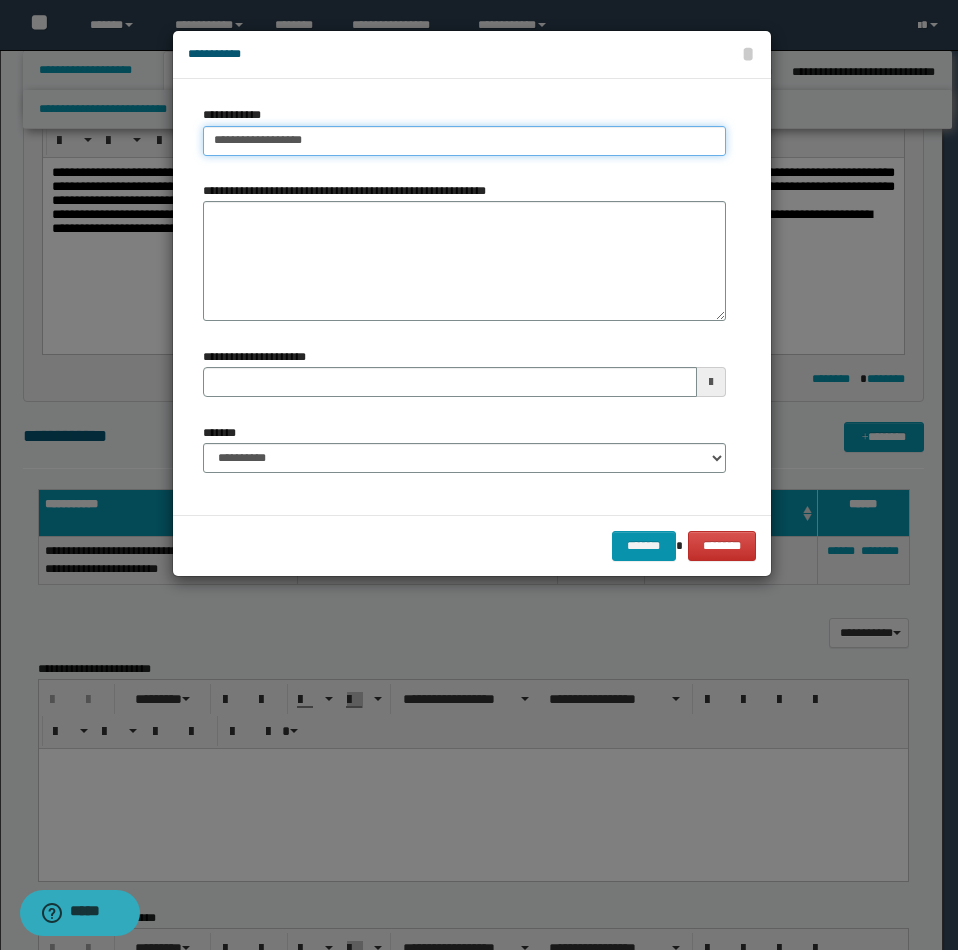 type on "**********" 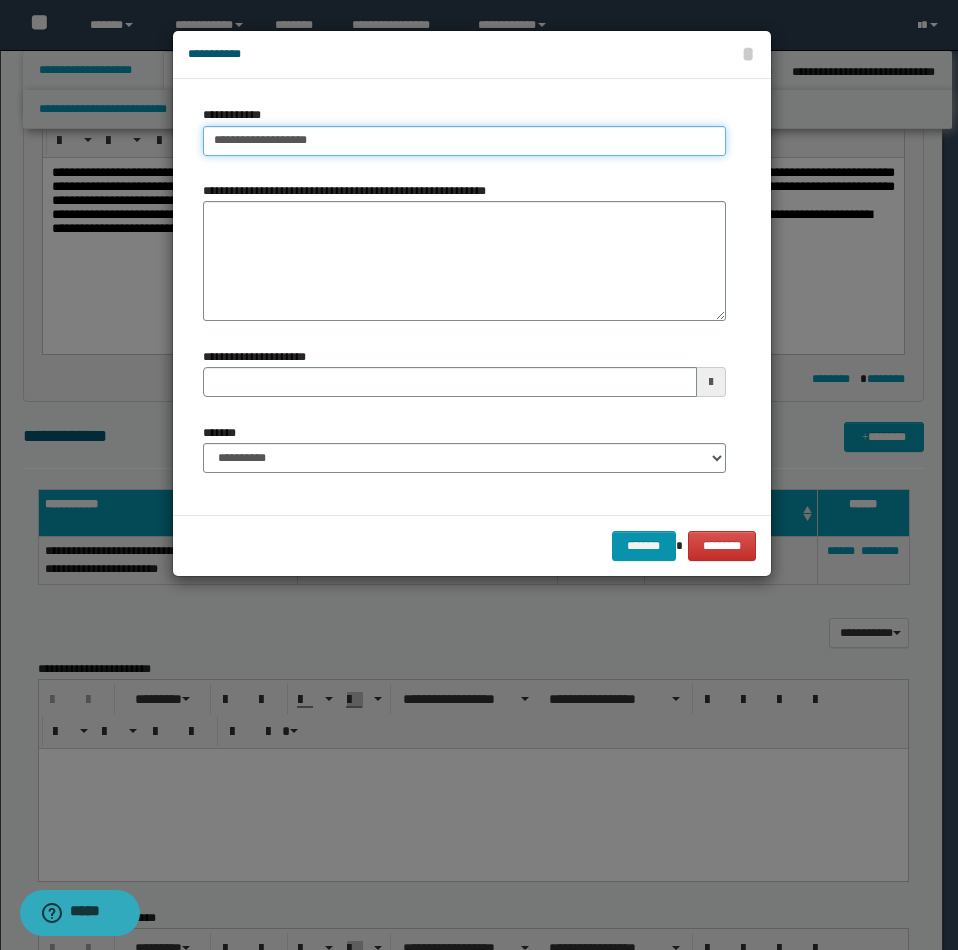 type on "**********" 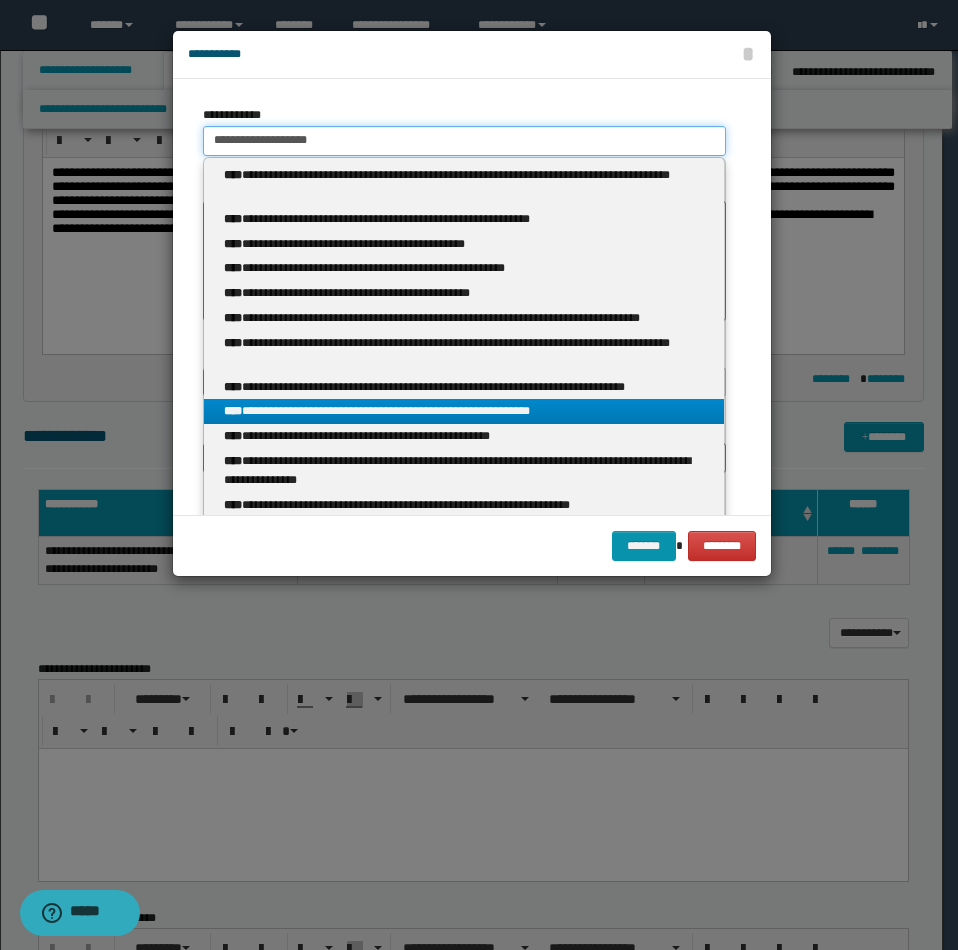 type on "**********" 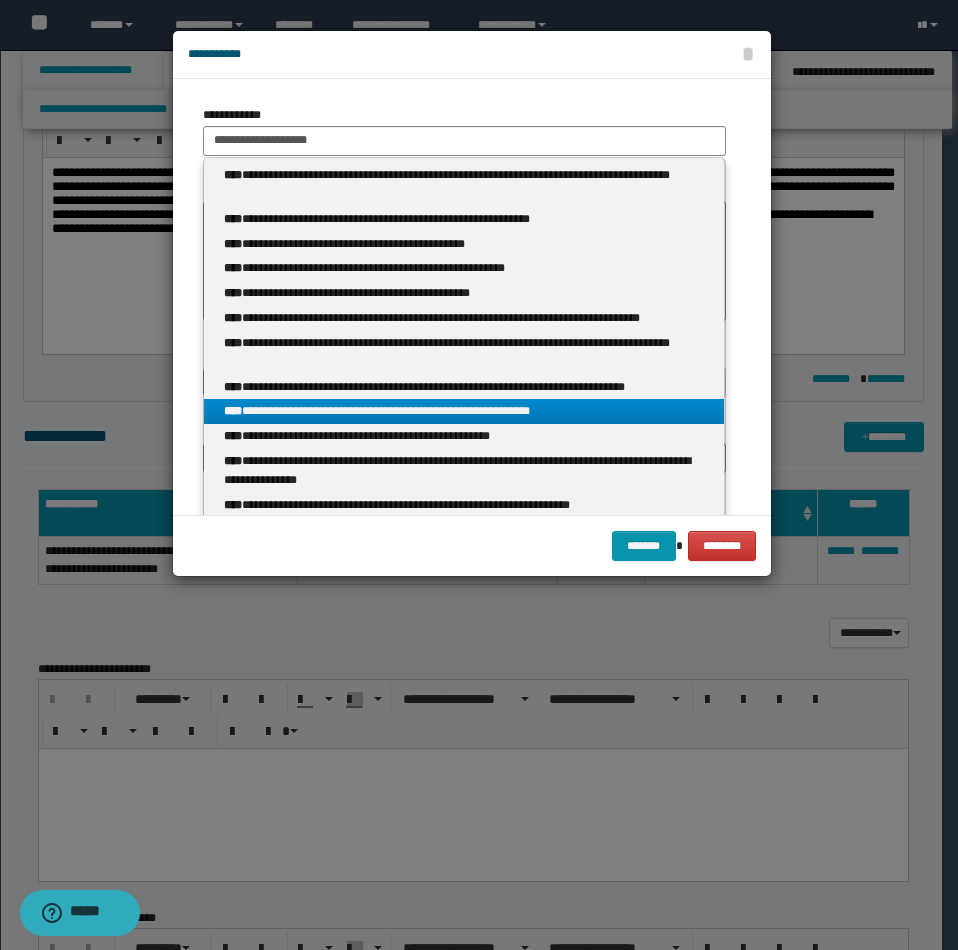 click on "**********" at bounding box center [464, 411] 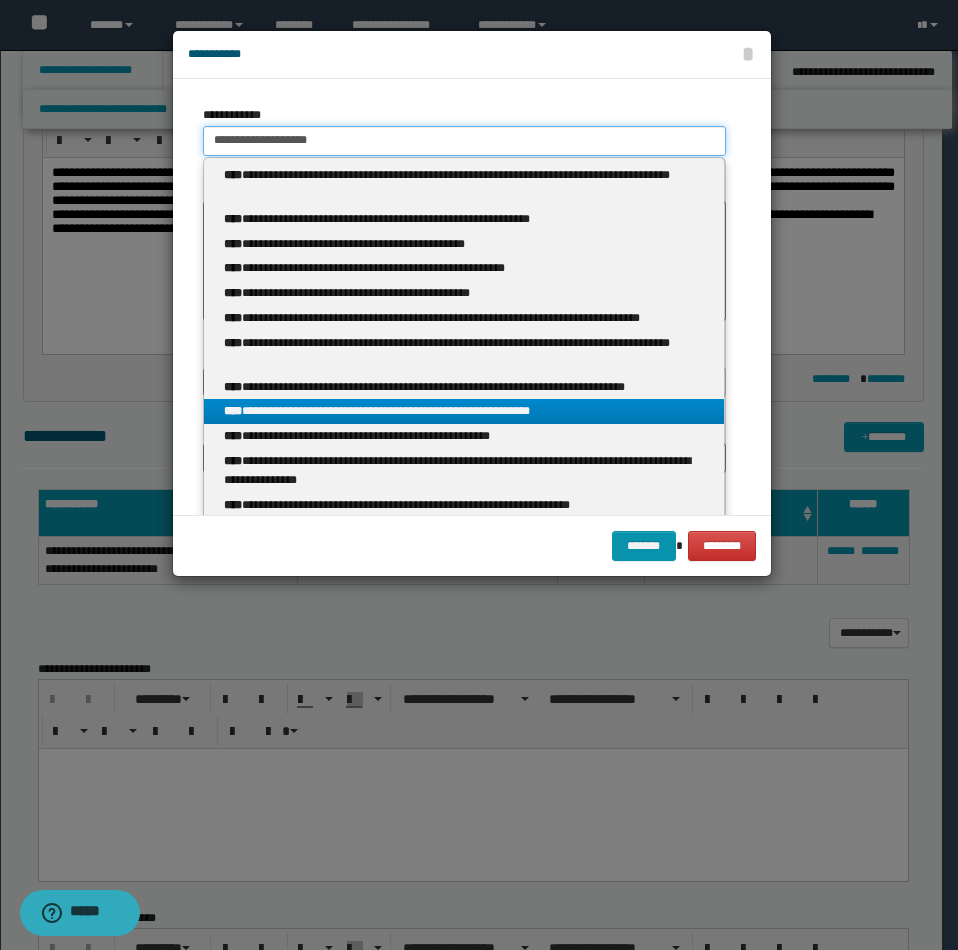 type 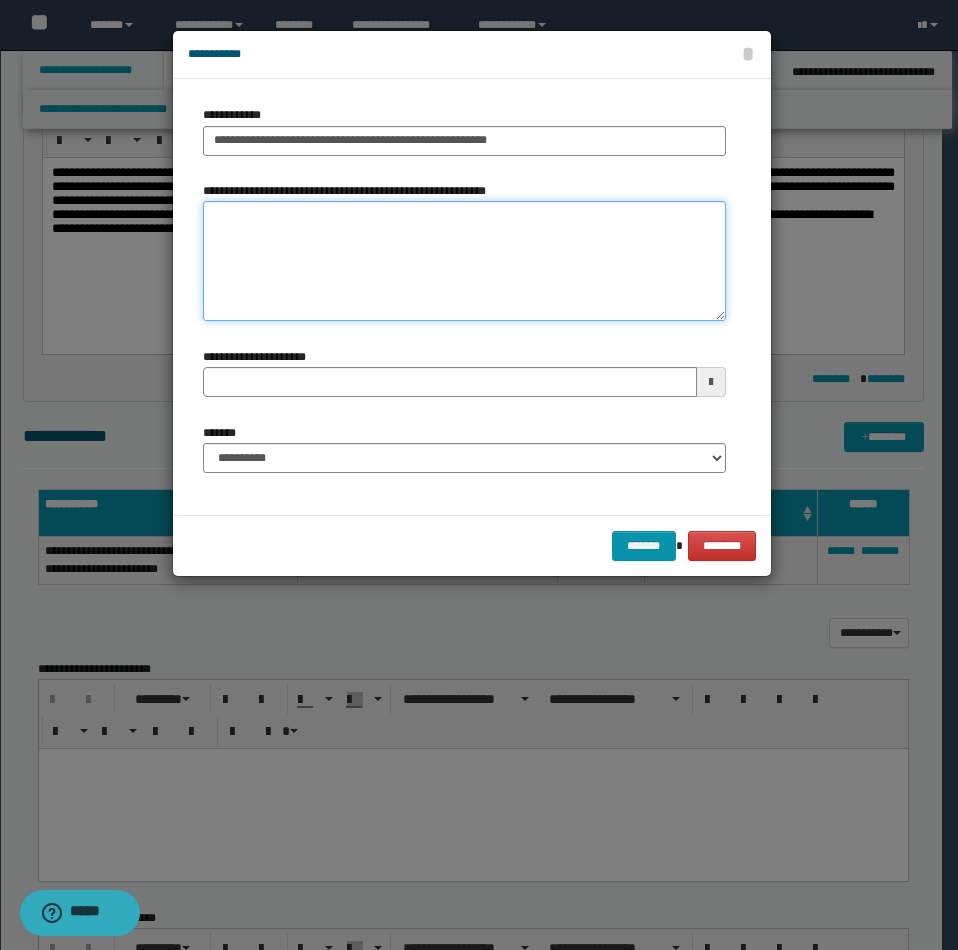 click on "**********" at bounding box center [464, 261] 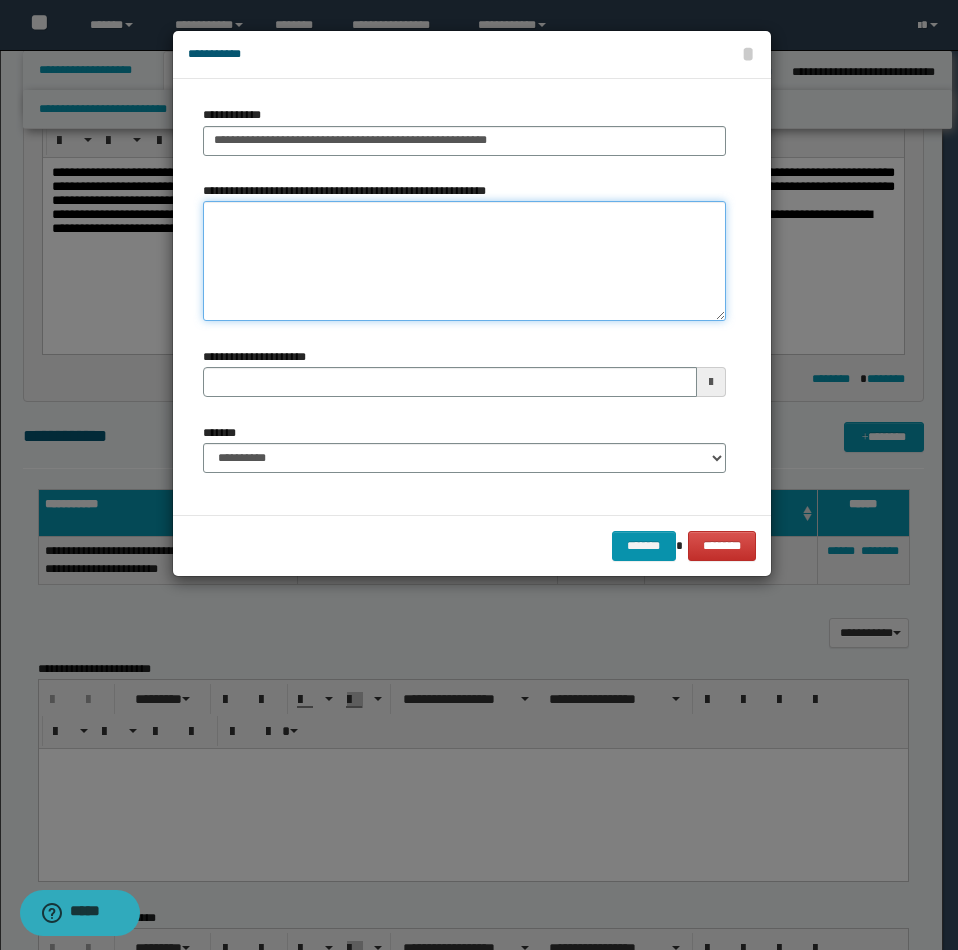 paste on "**********" 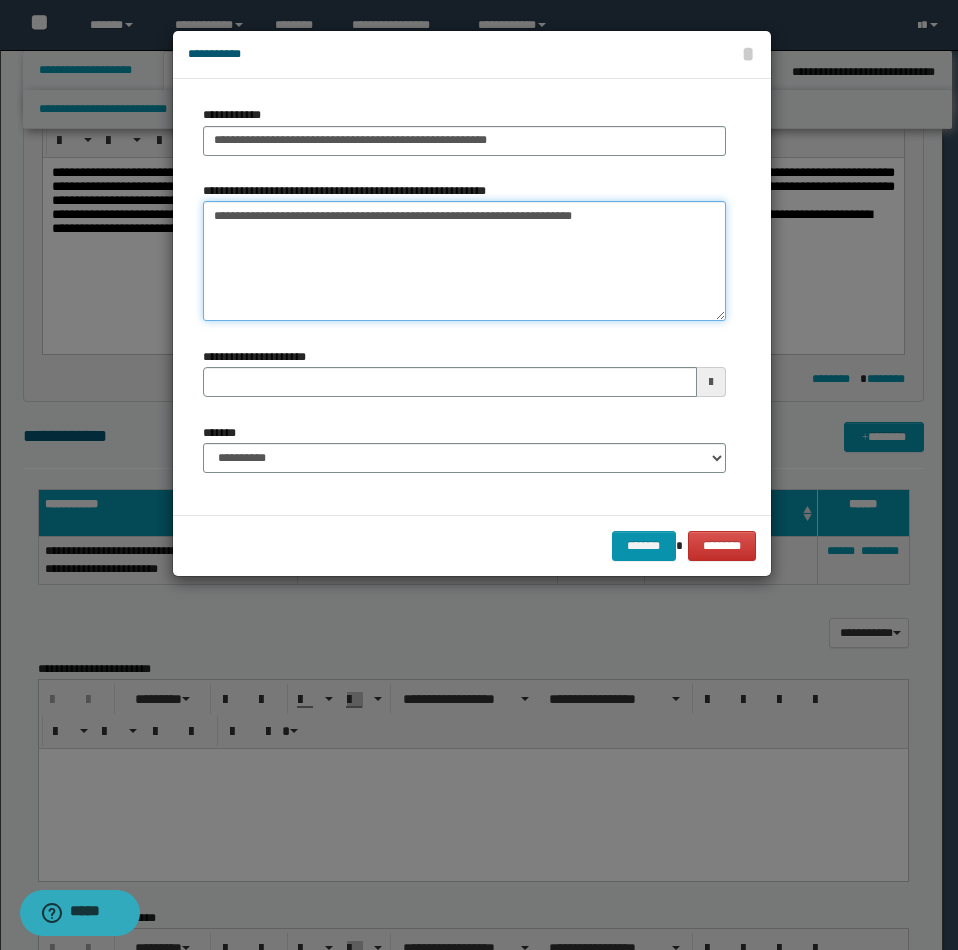 click on "**********" at bounding box center (464, 261) 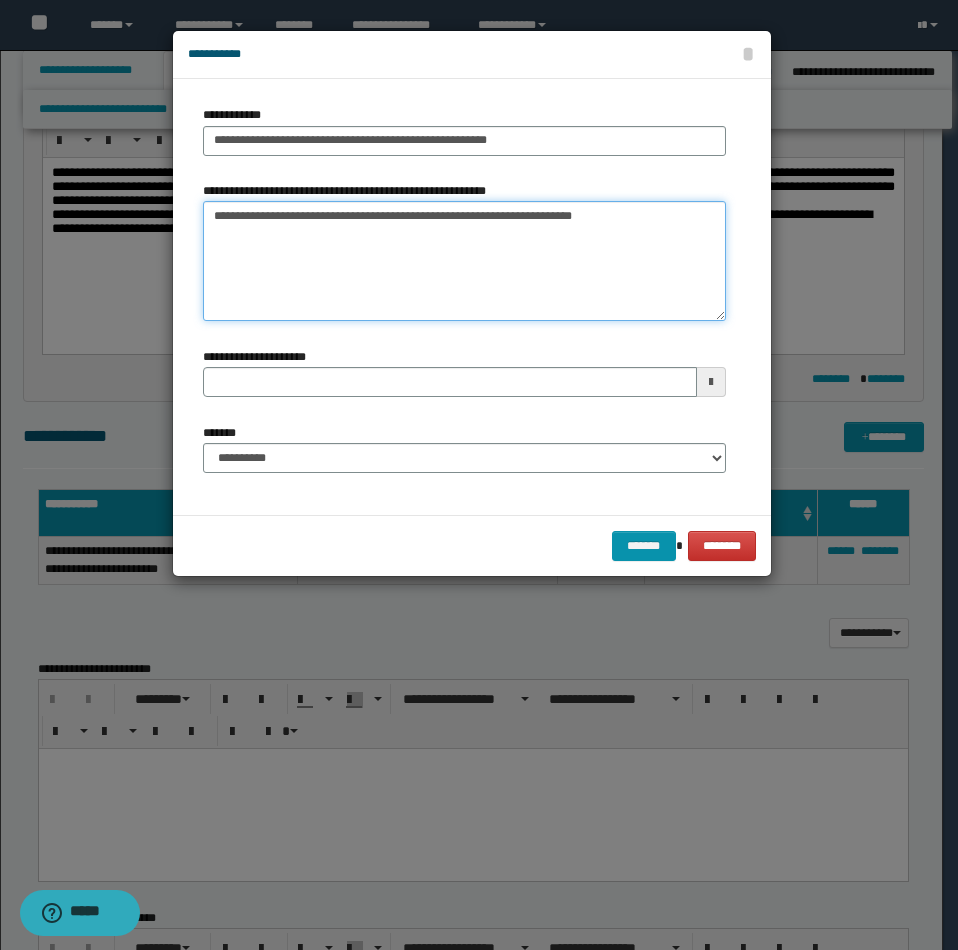 paste on "**********" 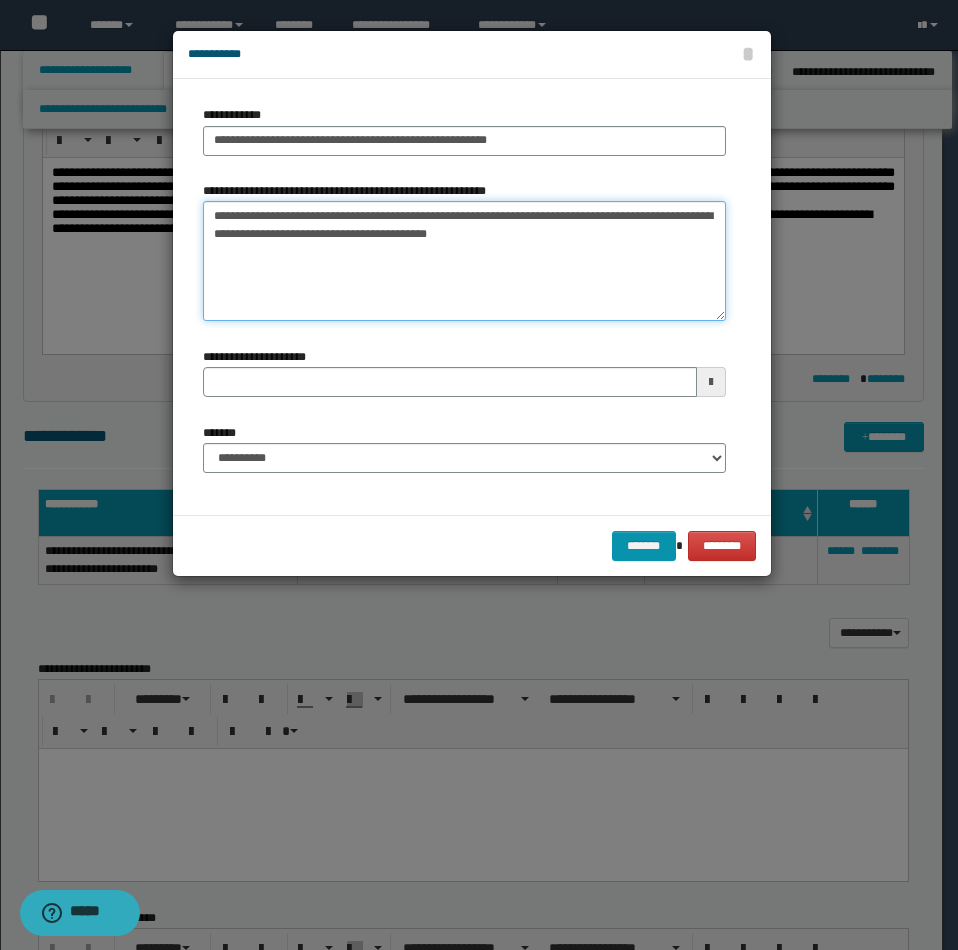 type on "**********" 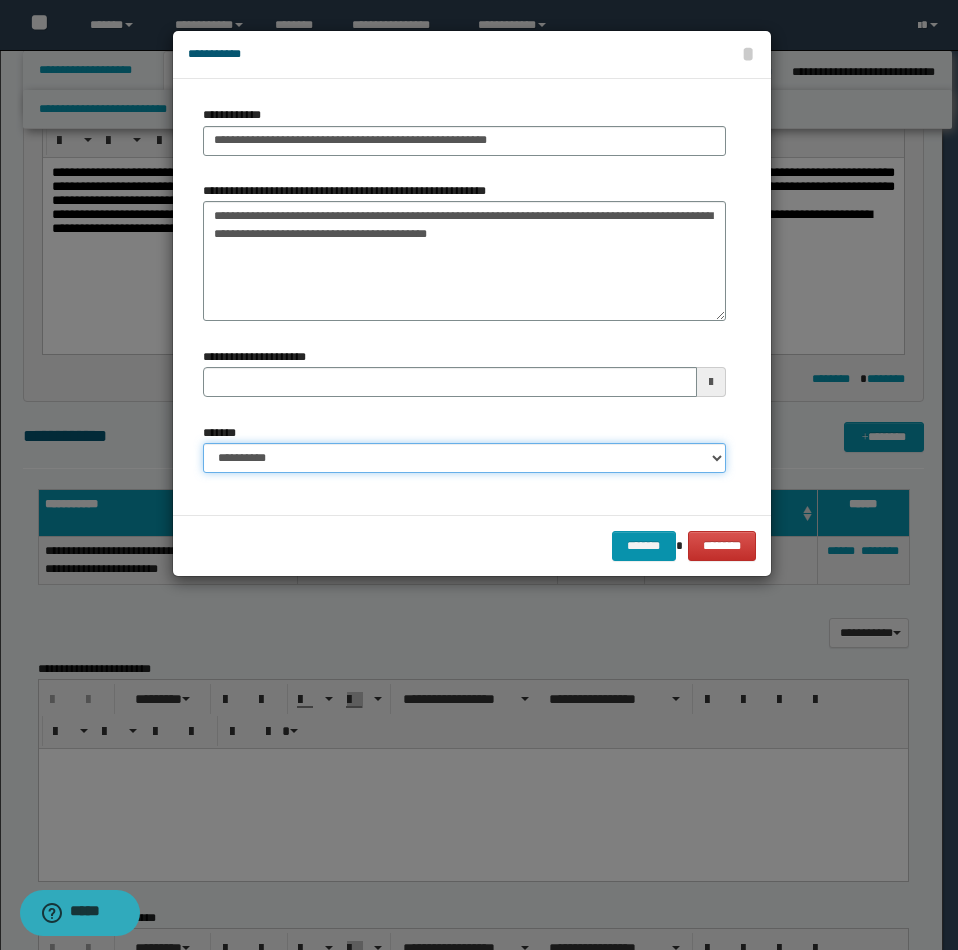 click on "**********" at bounding box center [464, 458] 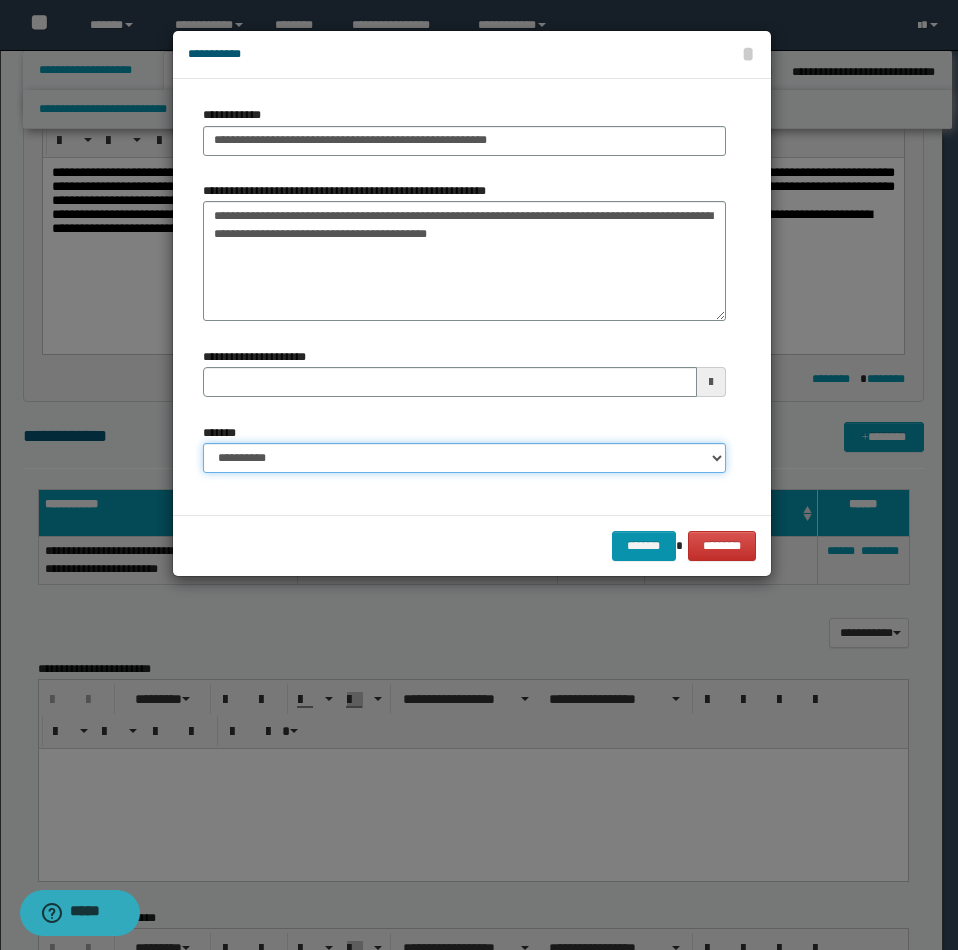 select on "*" 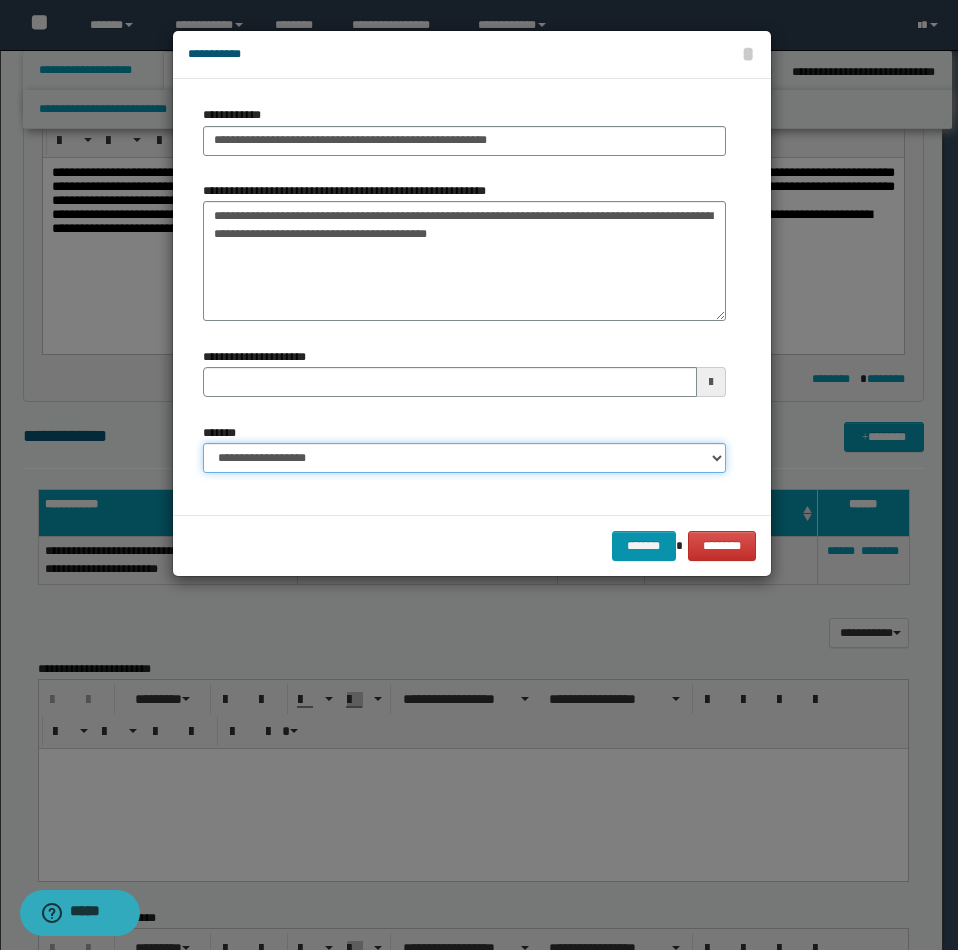 click on "**********" at bounding box center (464, 458) 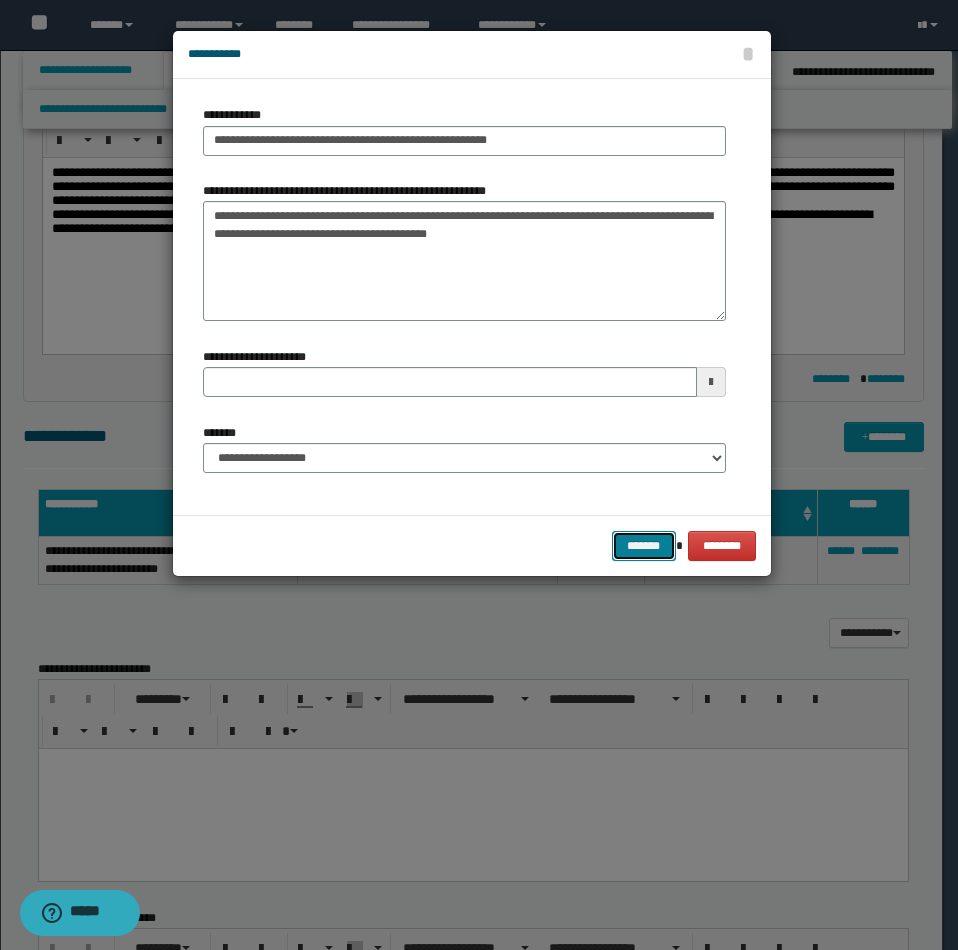 click on "*******" at bounding box center [644, 546] 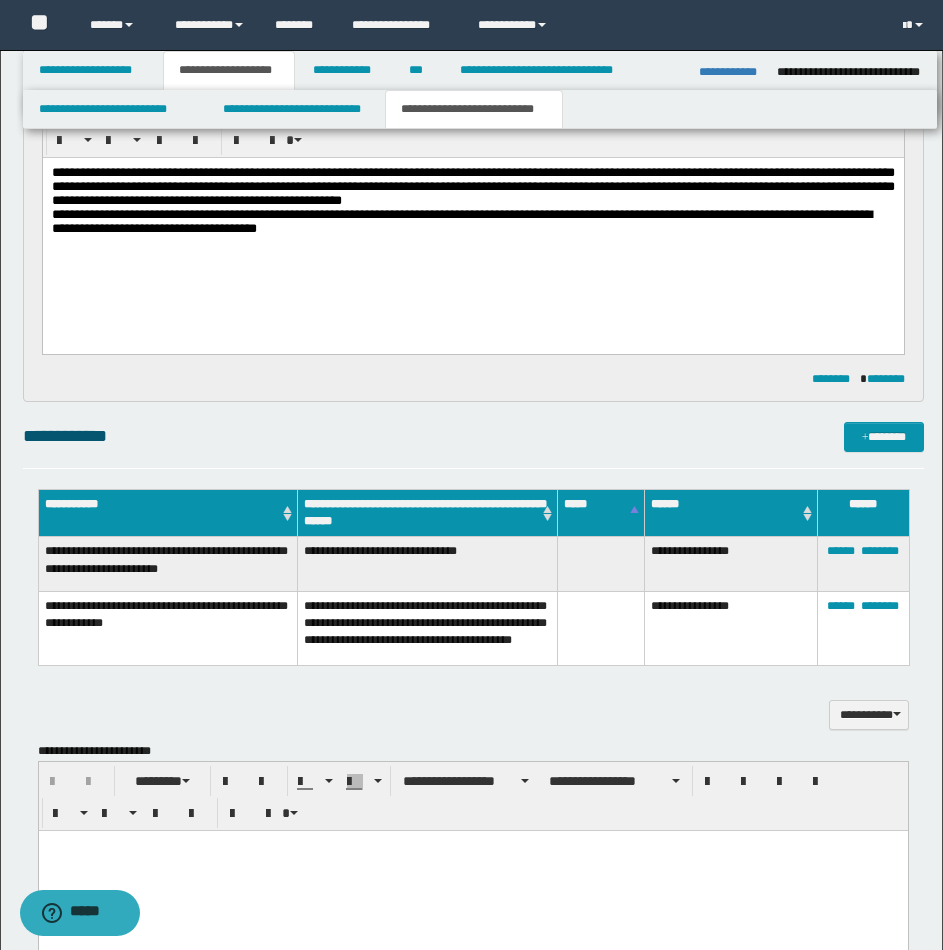 click on "**********" at bounding box center [428, 564] 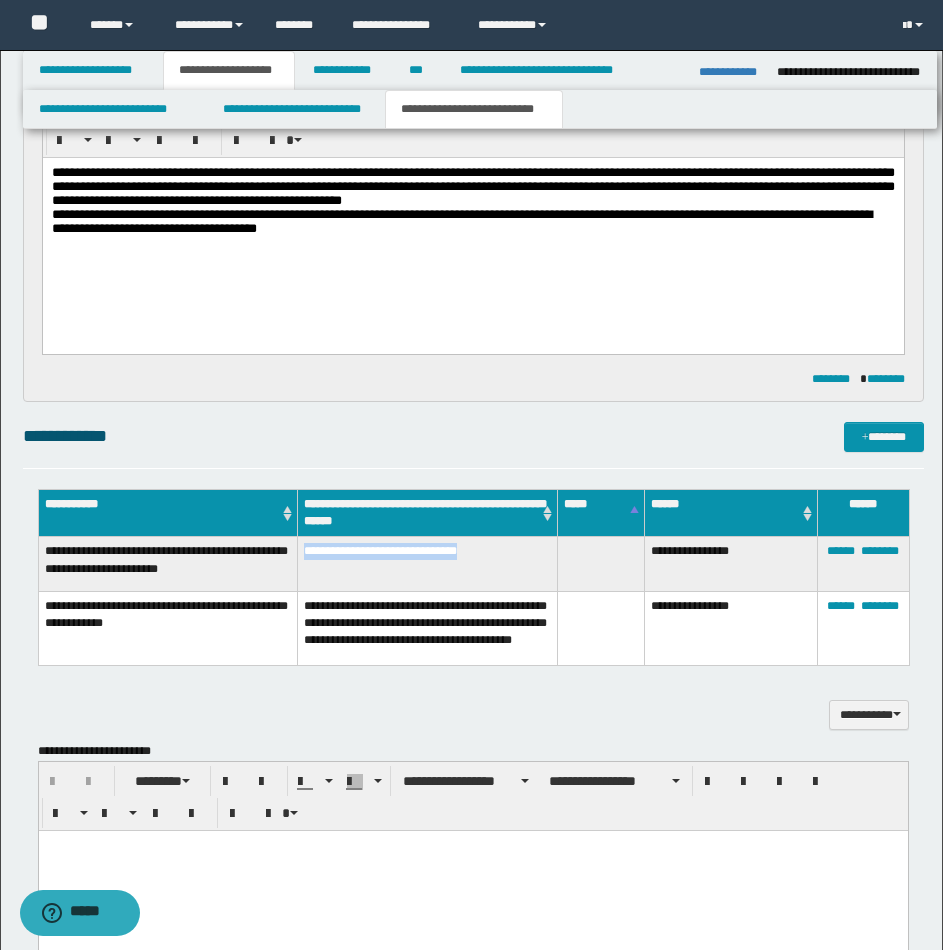 drag, startPoint x: 305, startPoint y: 548, endPoint x: 522, endPoint y: 548, distance: 217 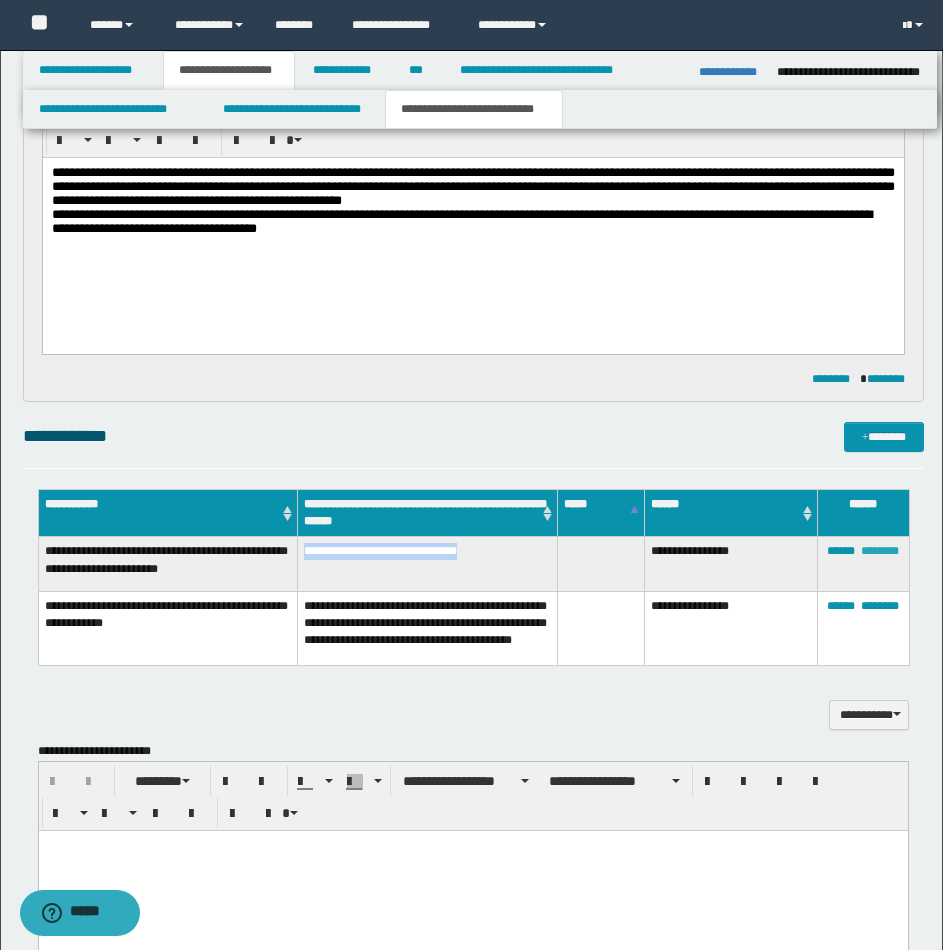 click on "********" at bounding box center [880, 551] 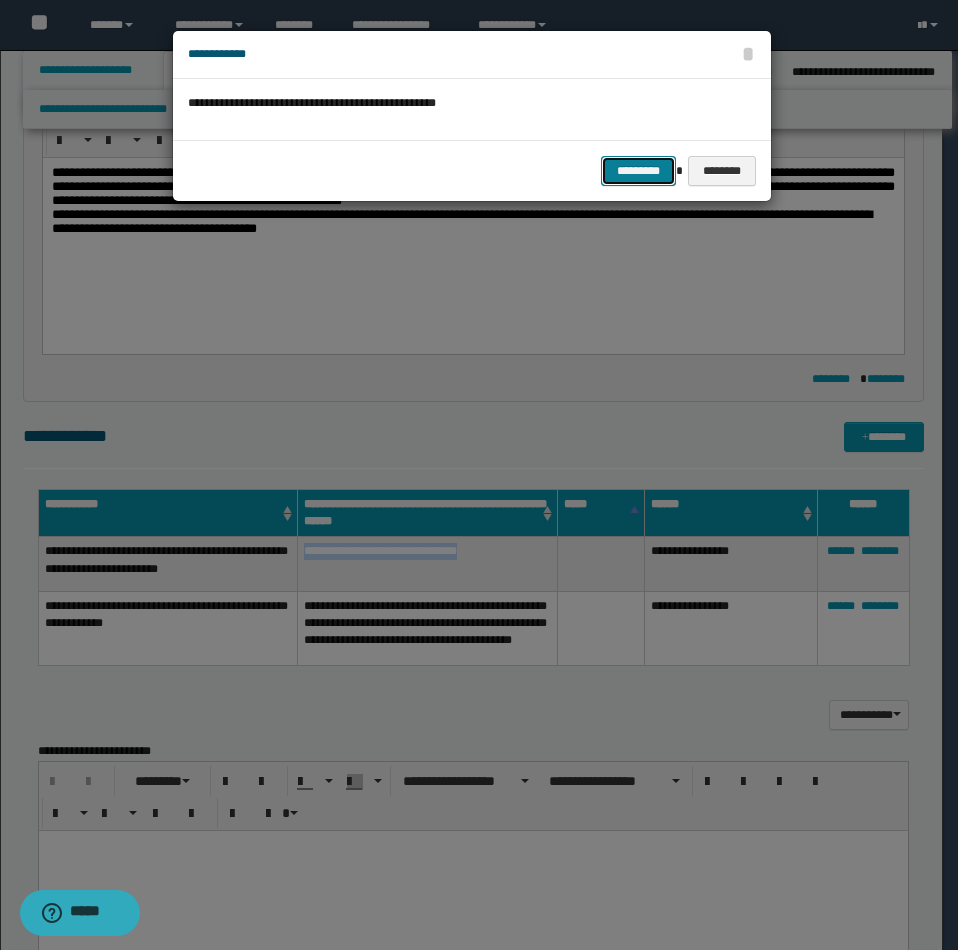 click on "*********" at bounding box center (638, 171) 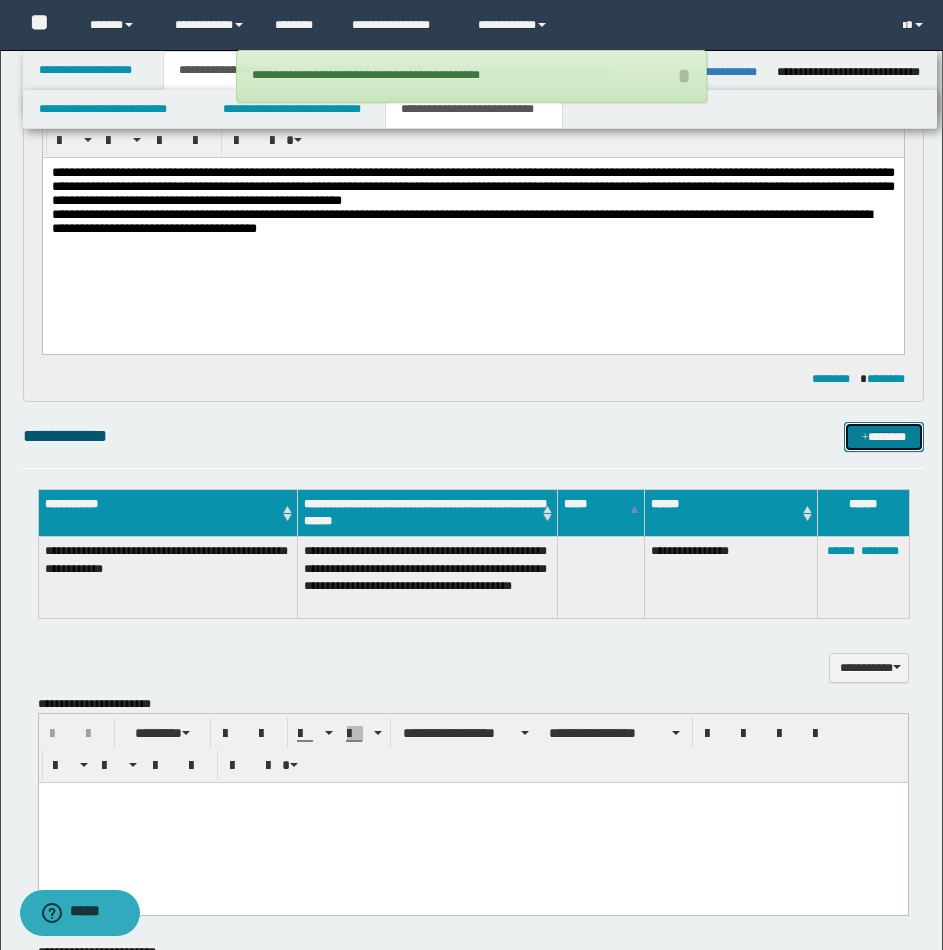 click on "*******" at bounding box center (884, 437) 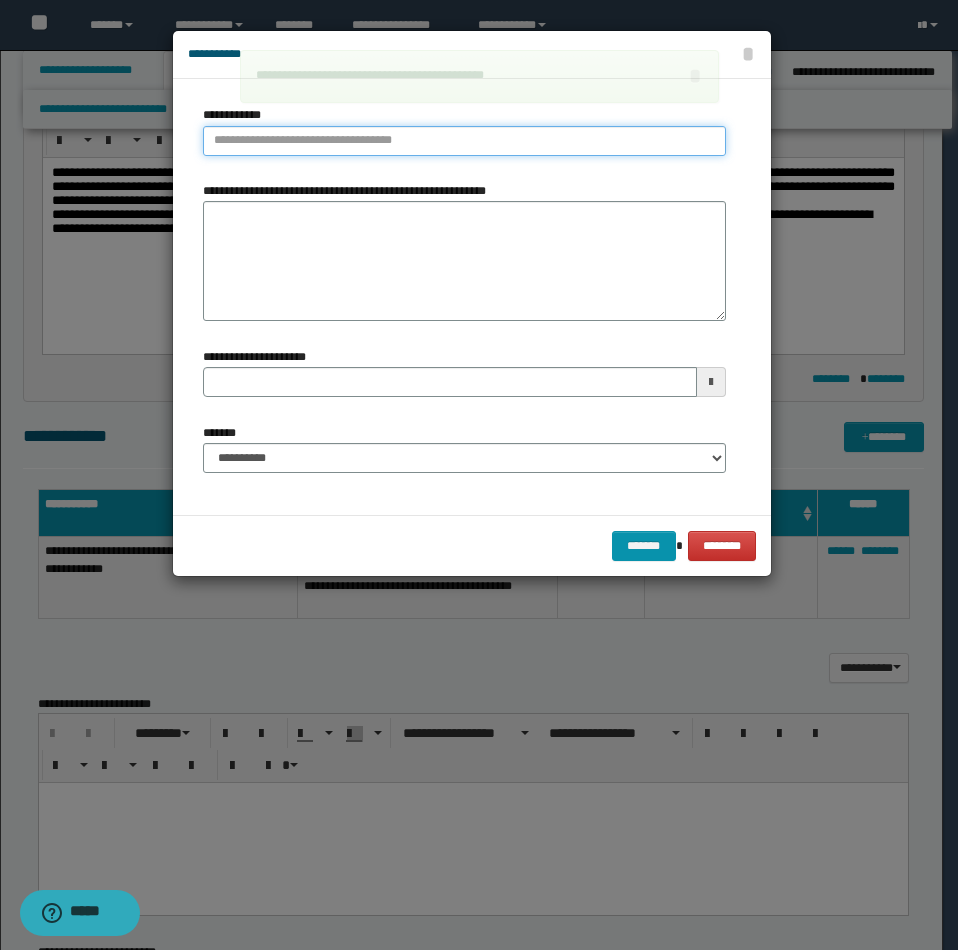 type on "**********" 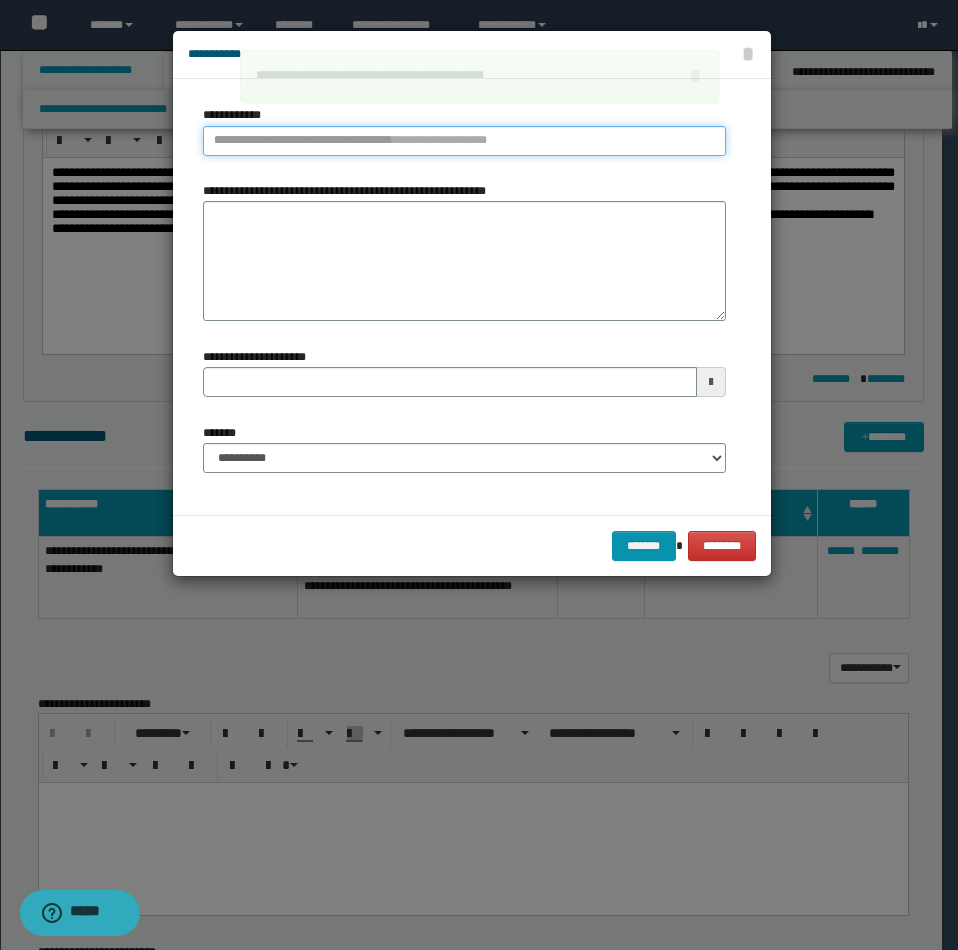 click on "**********" at bounding box center [464, 141] 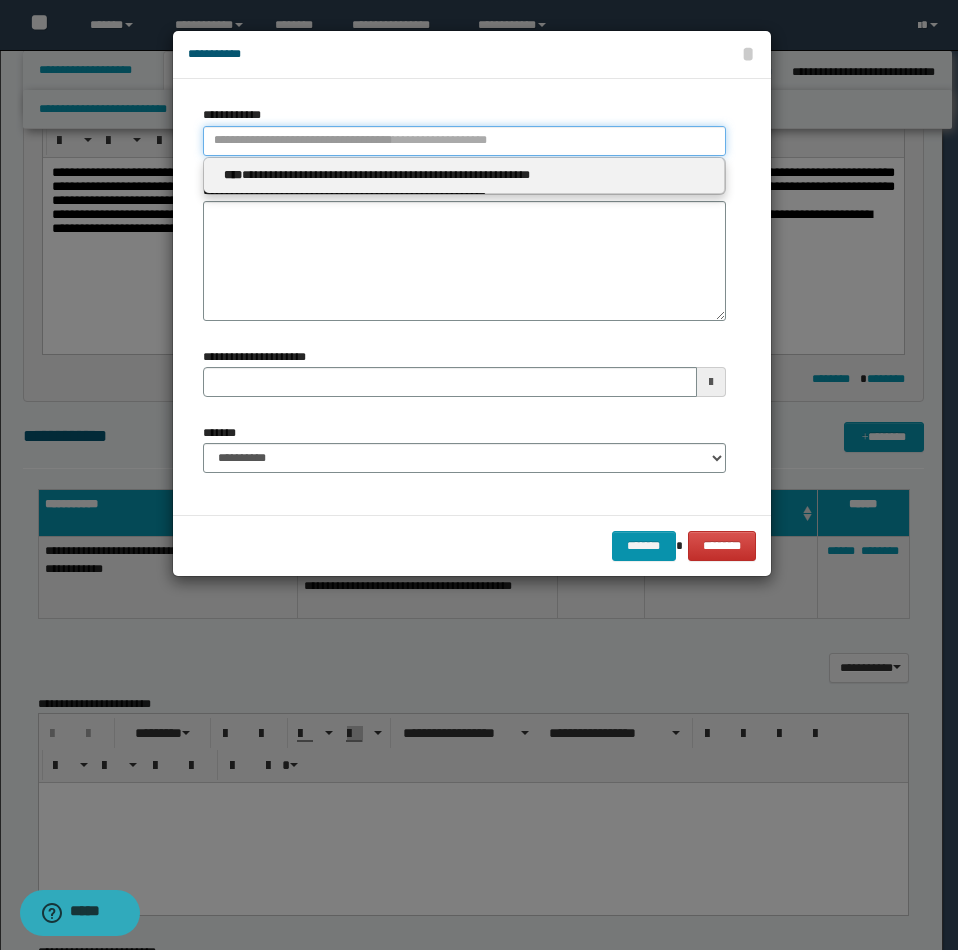 type 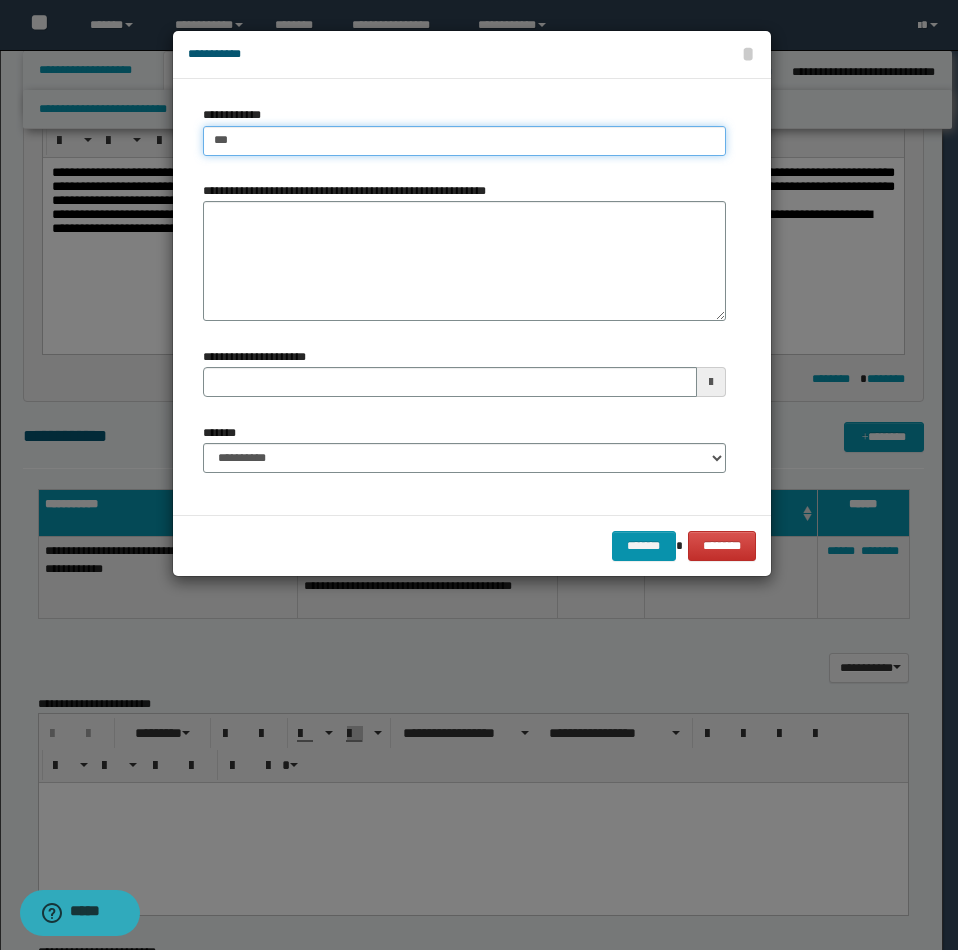 type on "****" 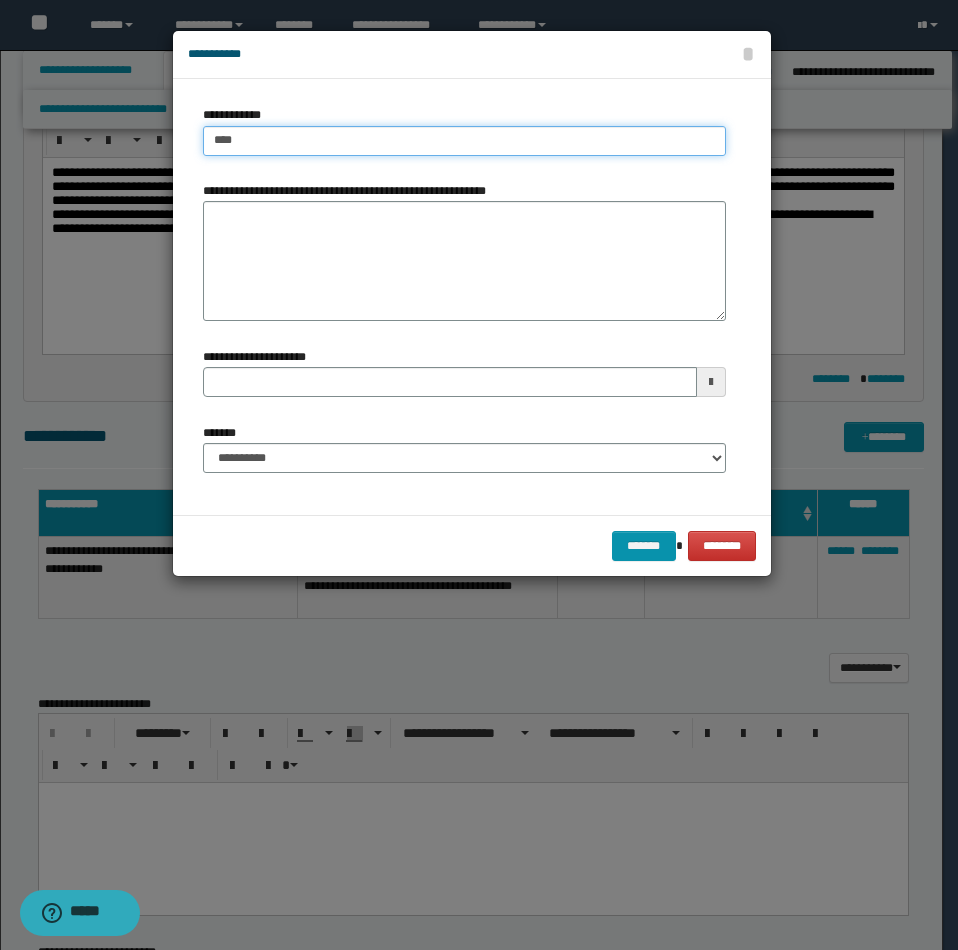 type on "****" 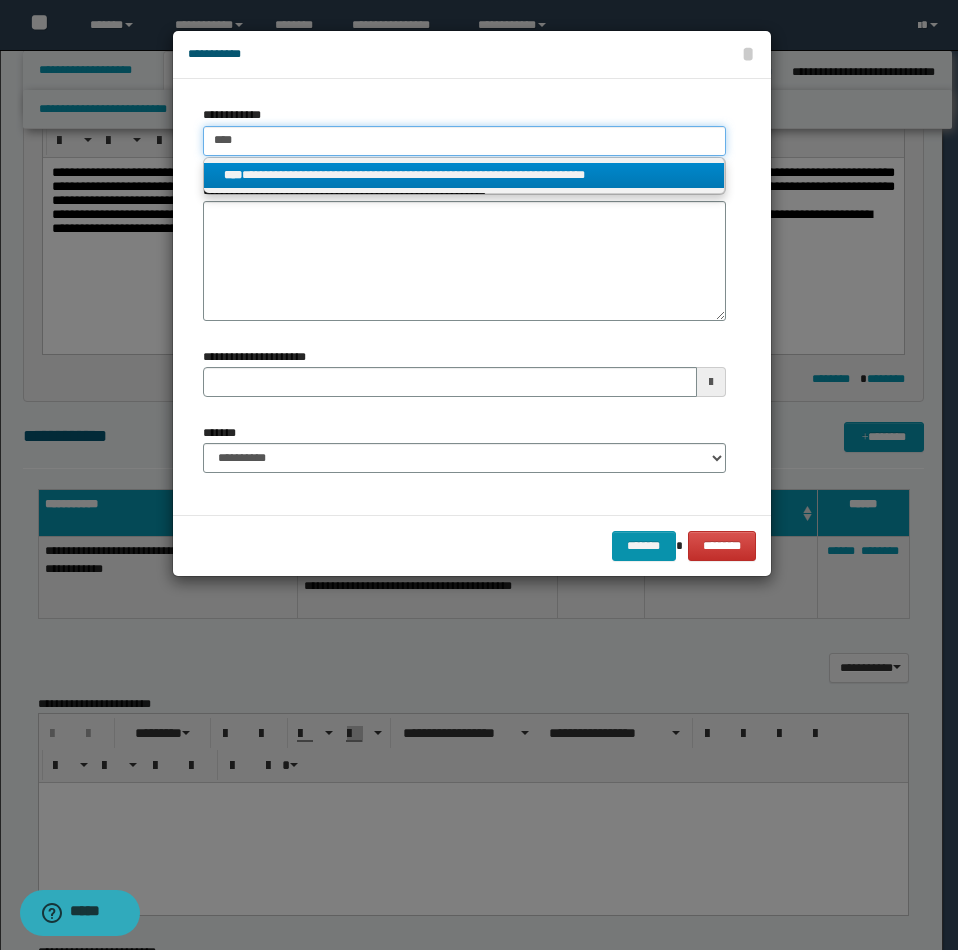 type on "****" 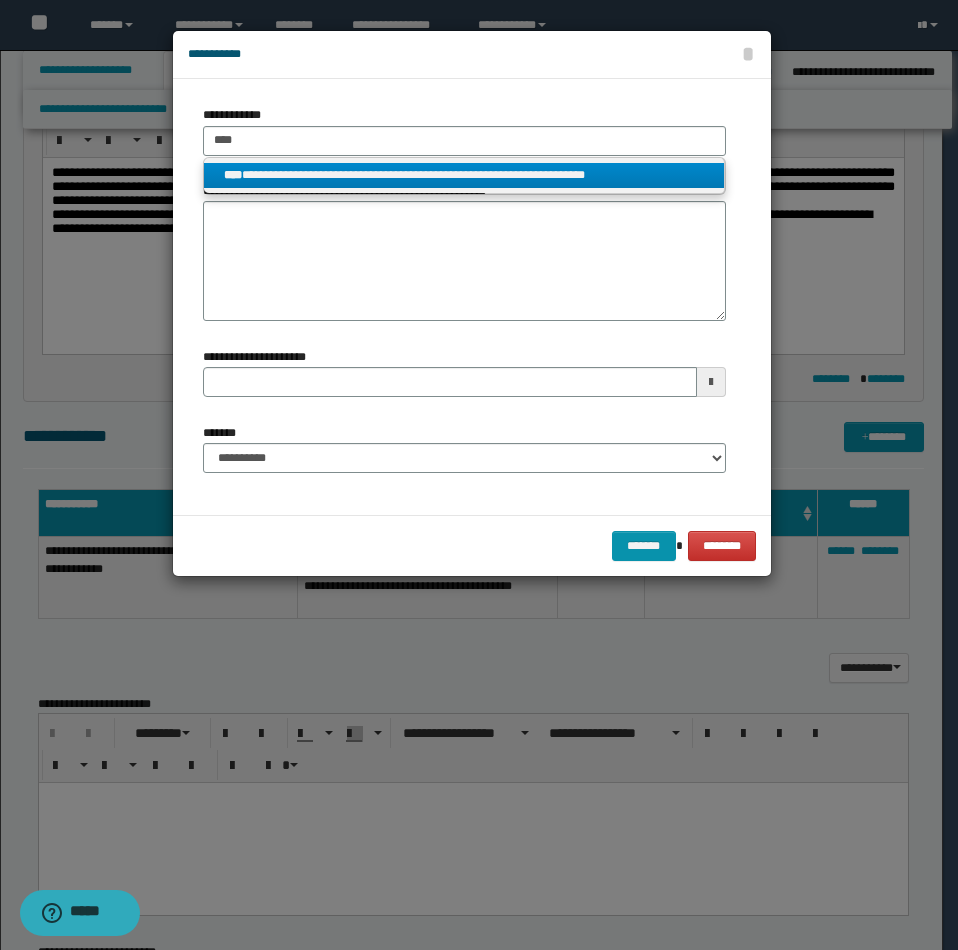 click on "**********" at bounding box center [464, 175] 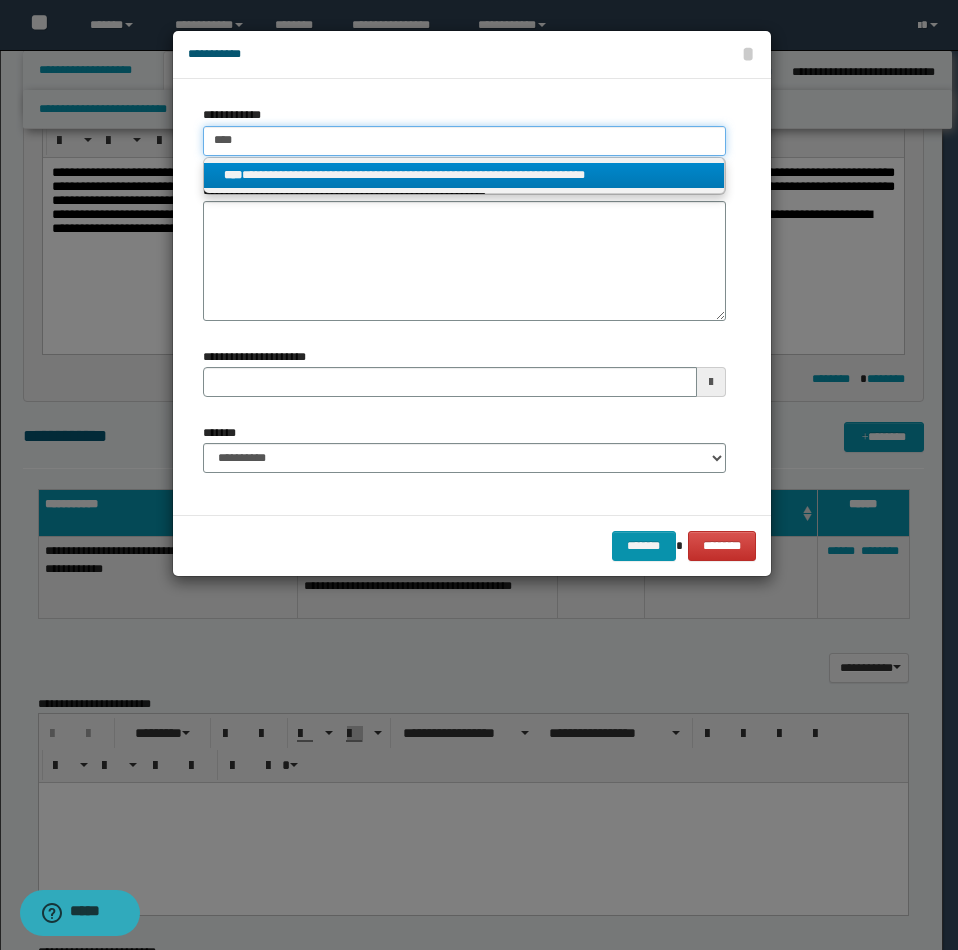 type 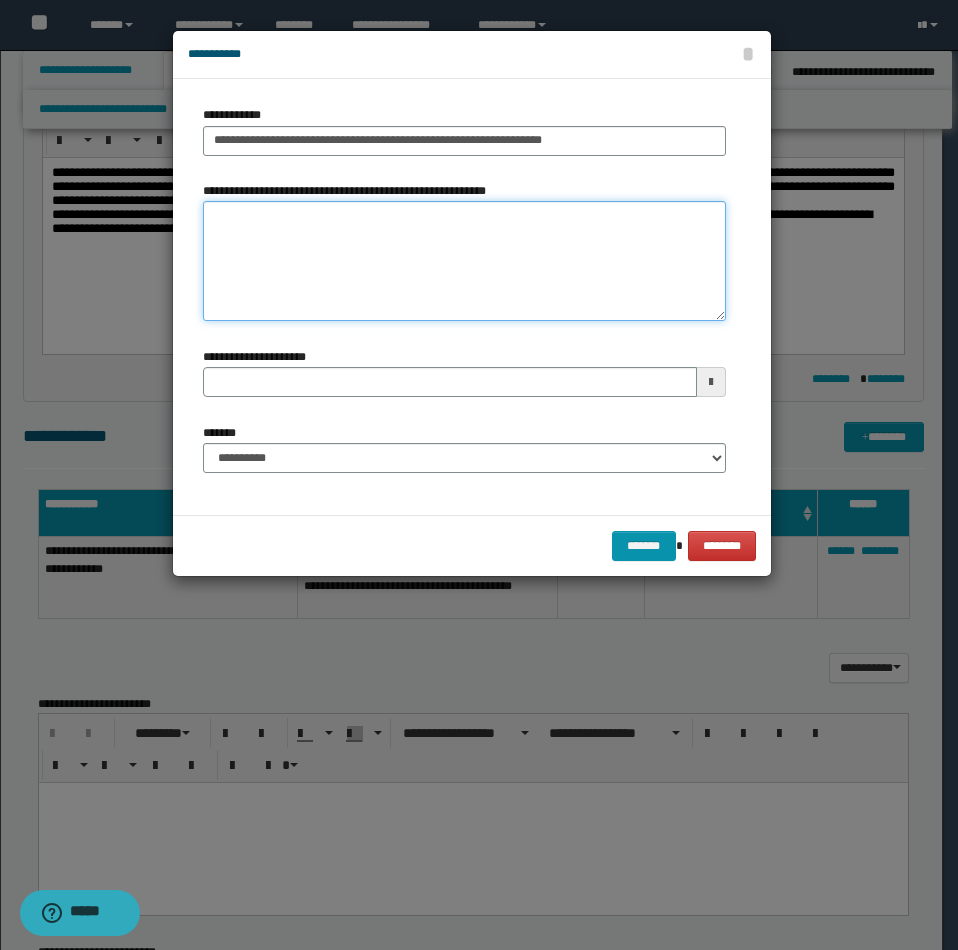click on "**********" at bounding box center (464, 261) 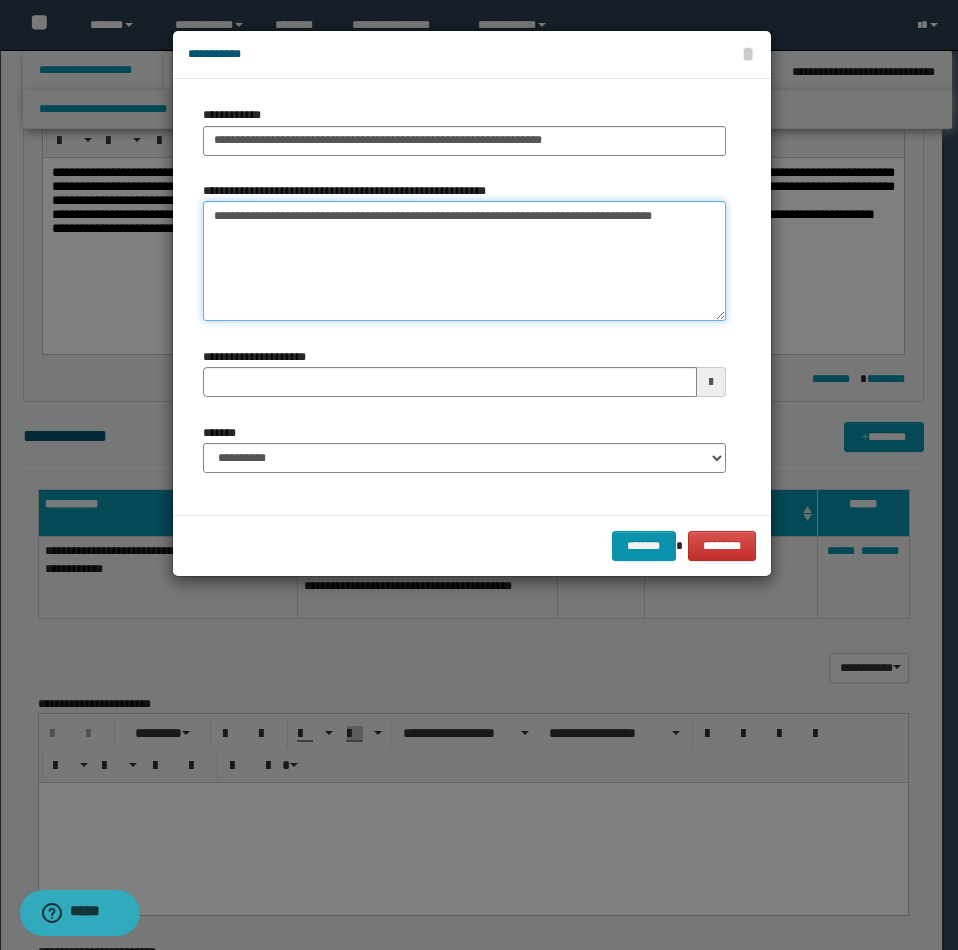 type on "**********" 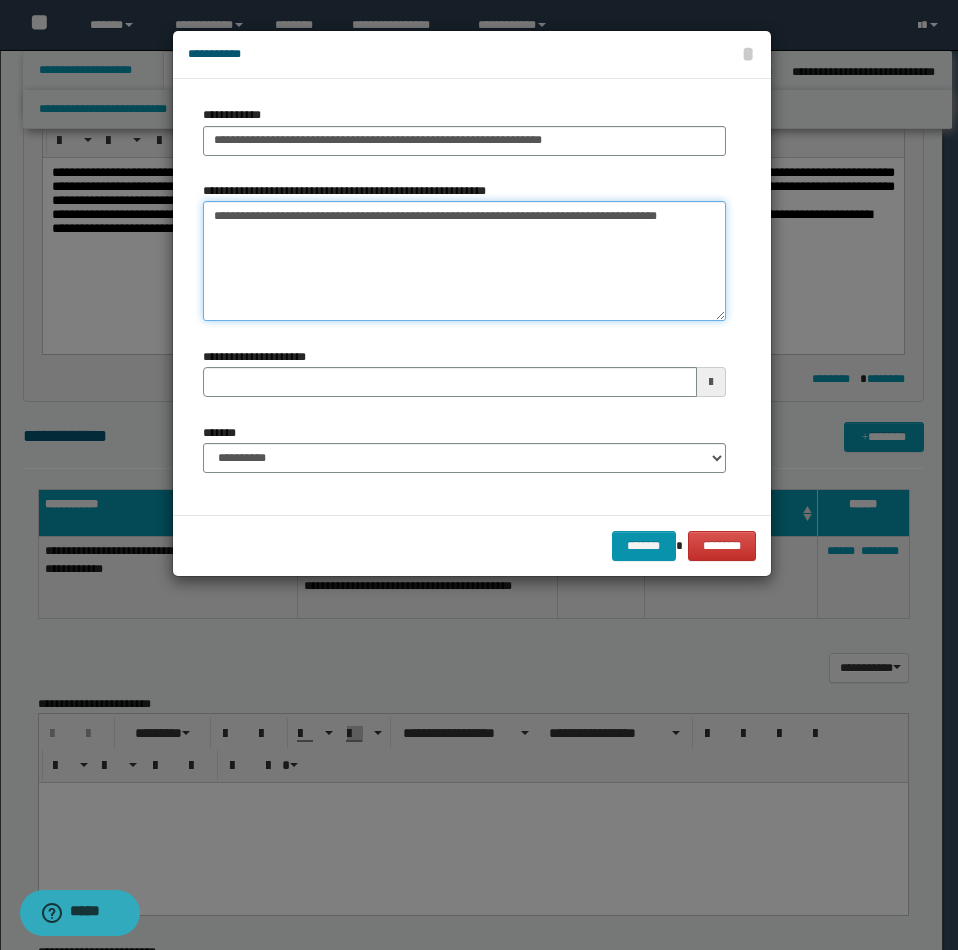 type 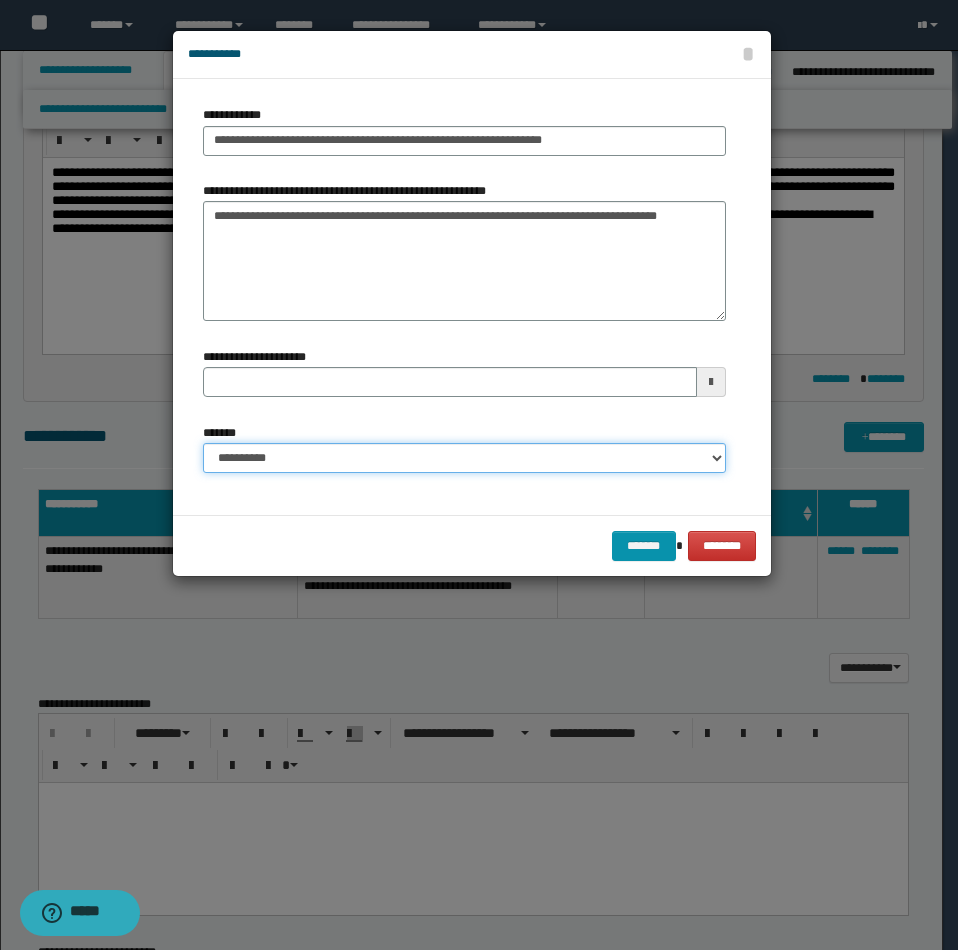 click on "**********" at bounding box center [464, 458] 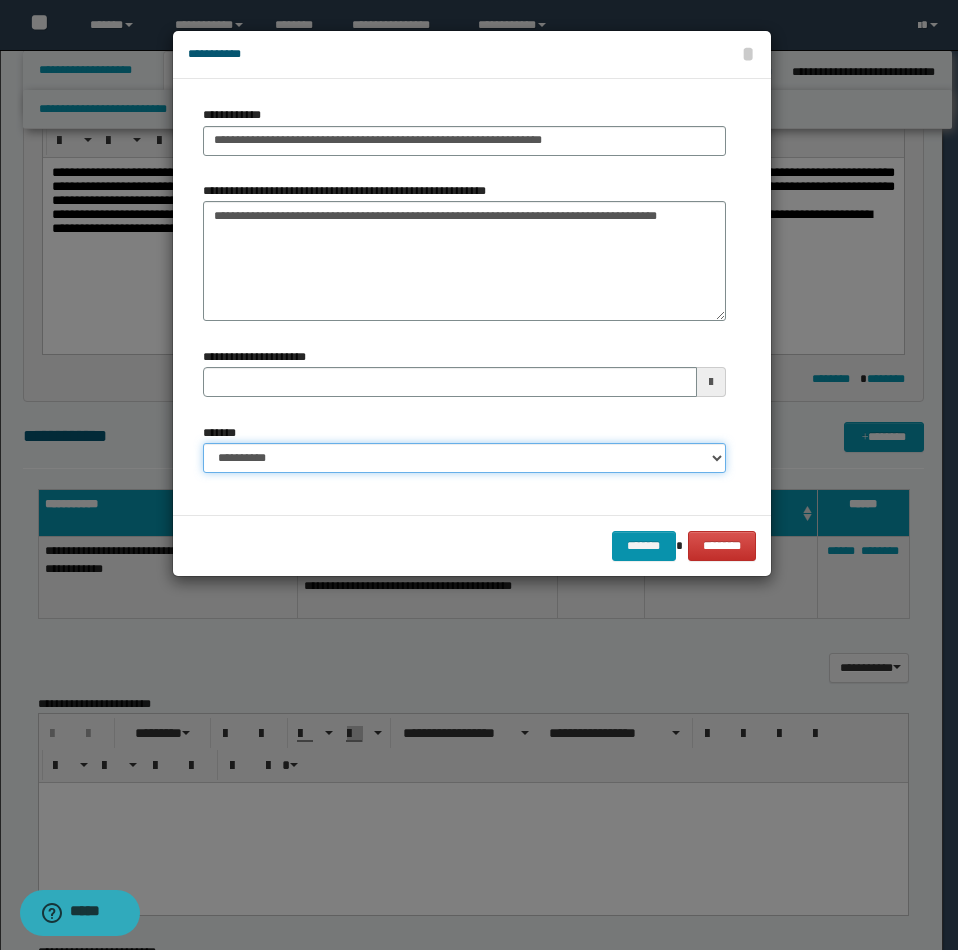 select on "*" 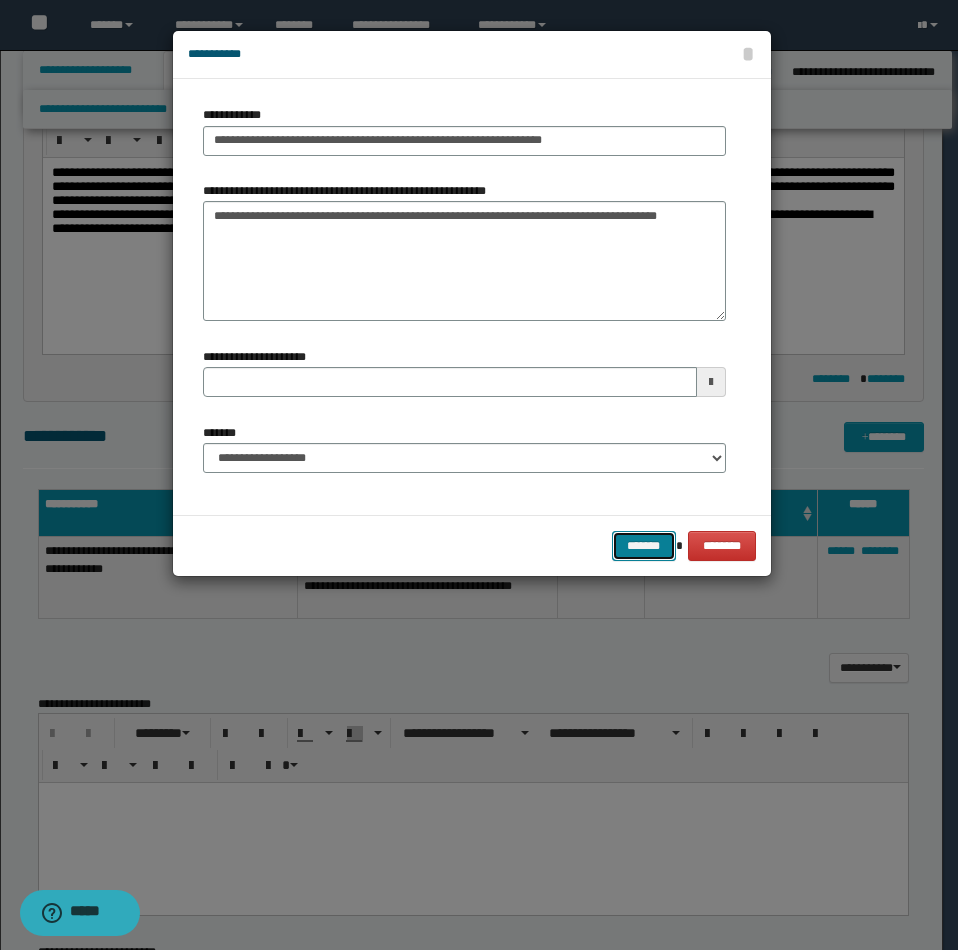 click on "*******" at bounding box center (644, 546) 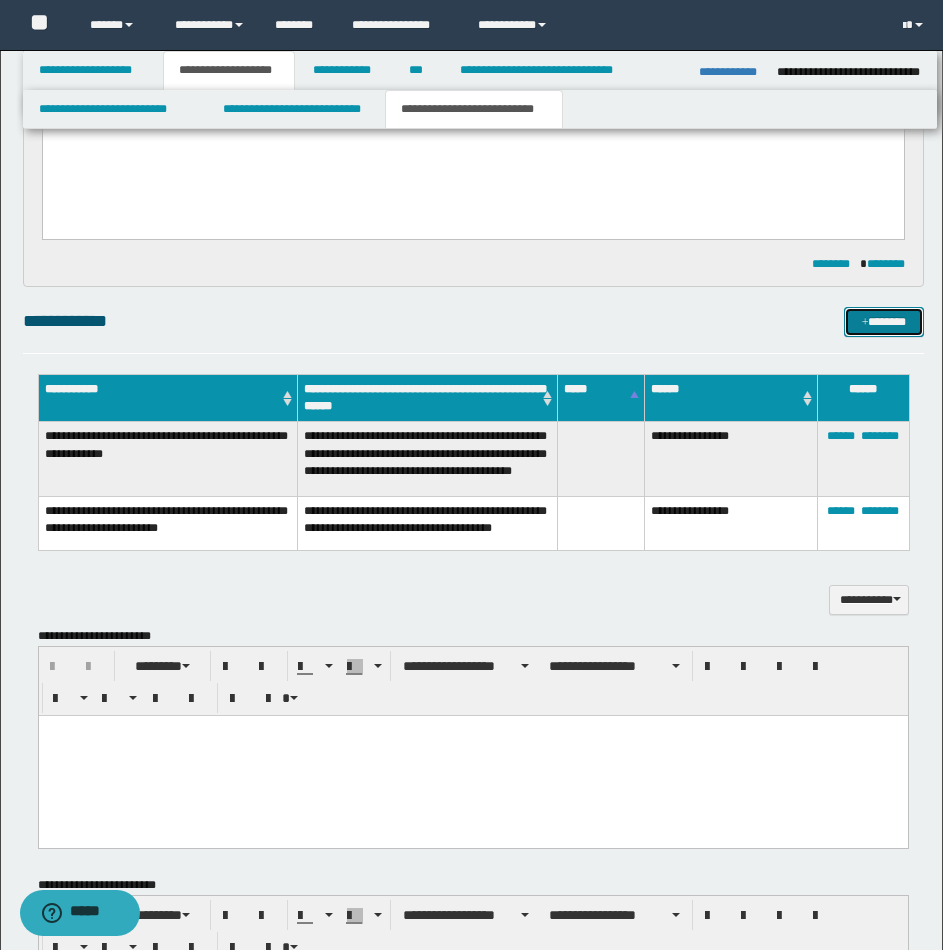 scroll, scrollTop: 475, scrollLeft: 0, axis: vertical 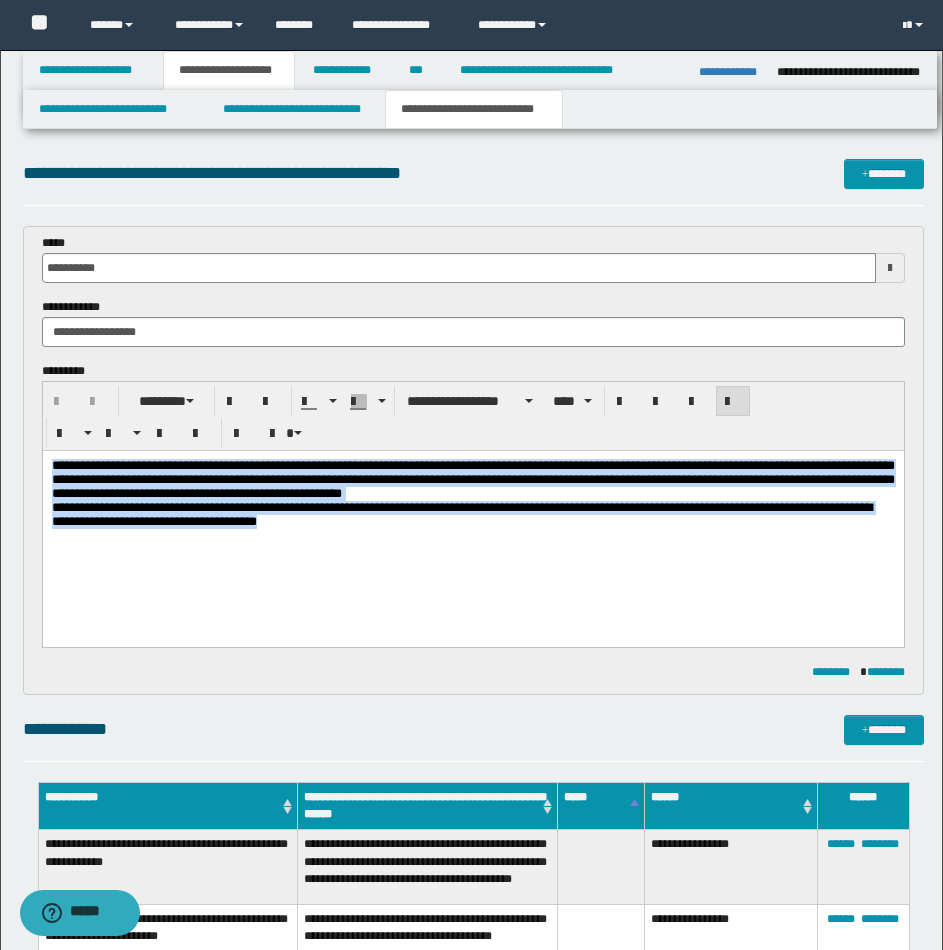 drag, startPoint x: 50, startPoint y: 466, endPoint x: 916, endPoint y: 609, distance: 877.7272 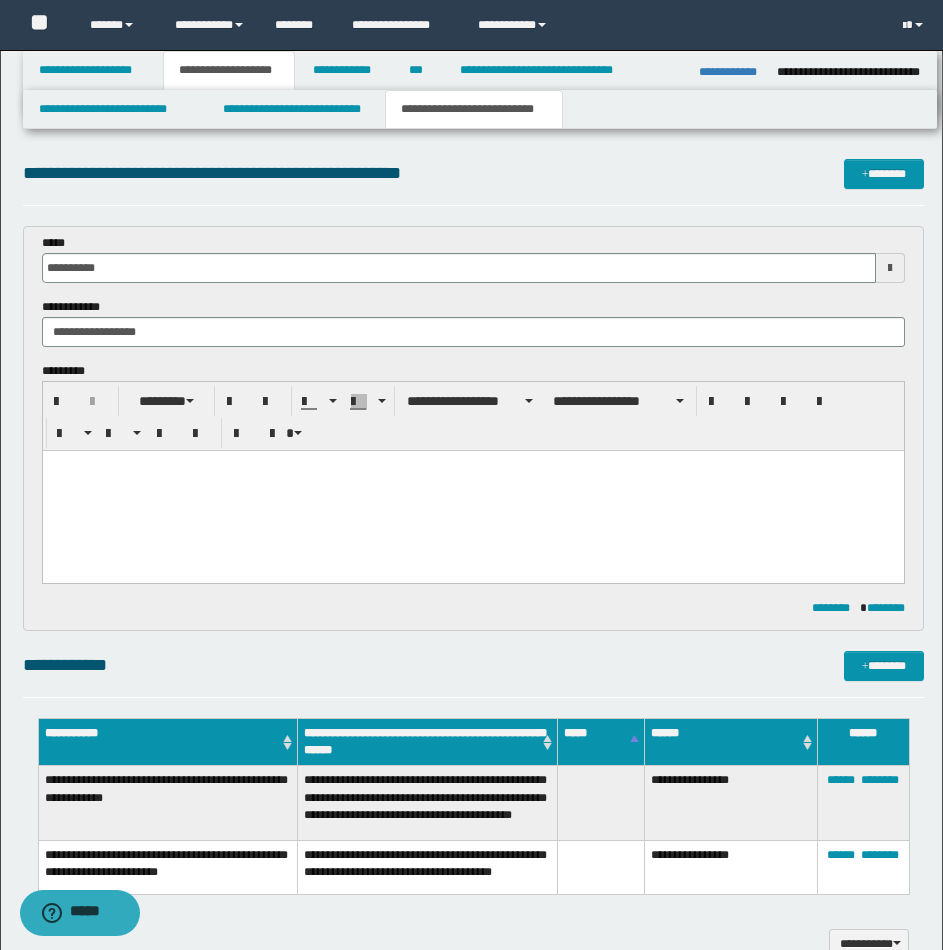 type 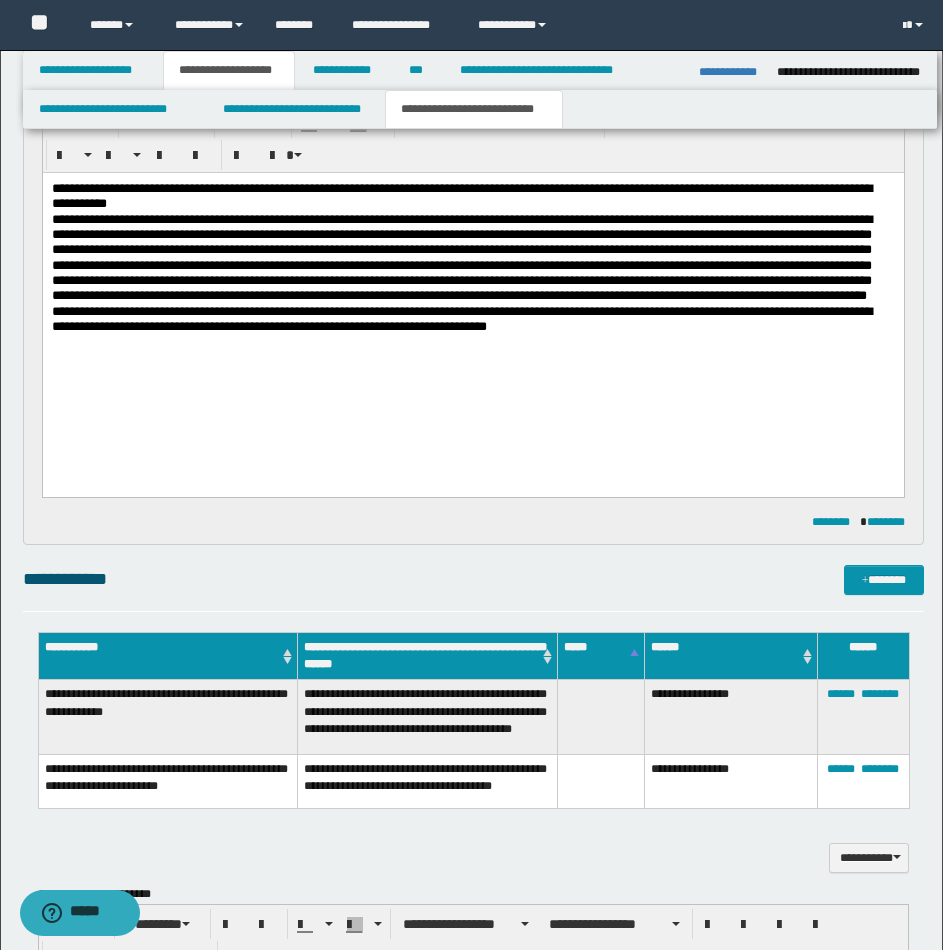 scroll, scrollTop: 453, scrollLeft: 0, axis: vertical 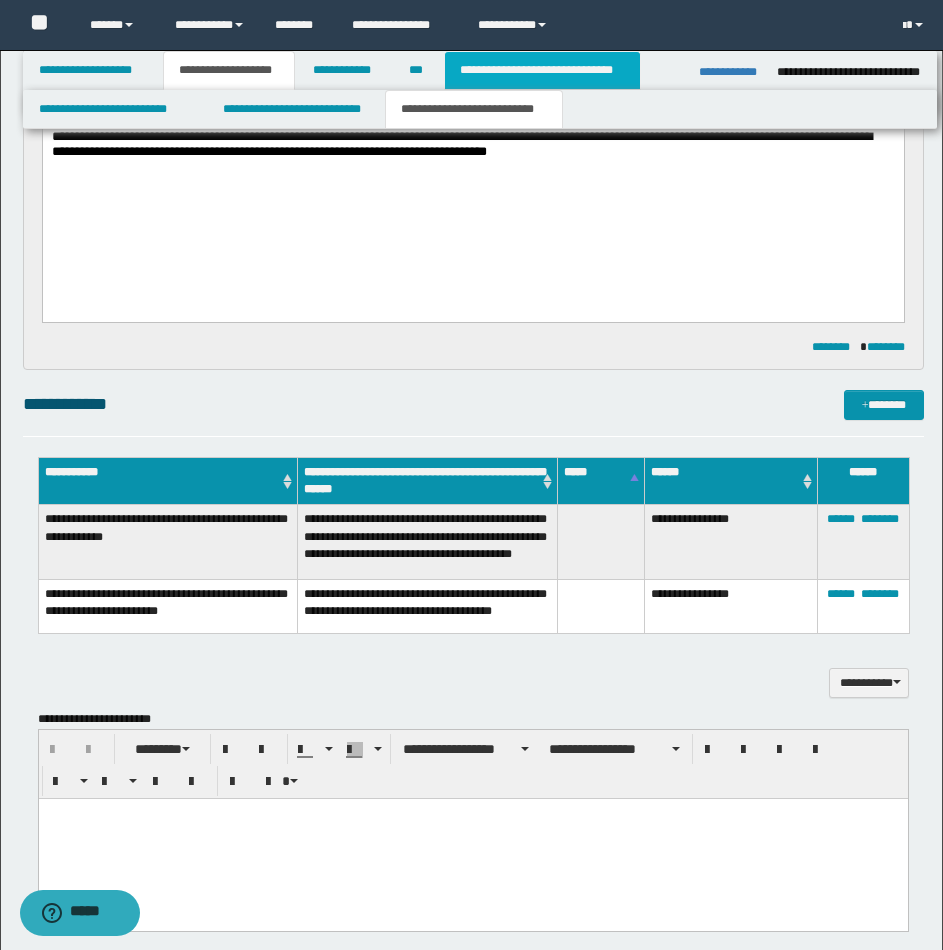 click on "**********" at bounding box center [542, 70] 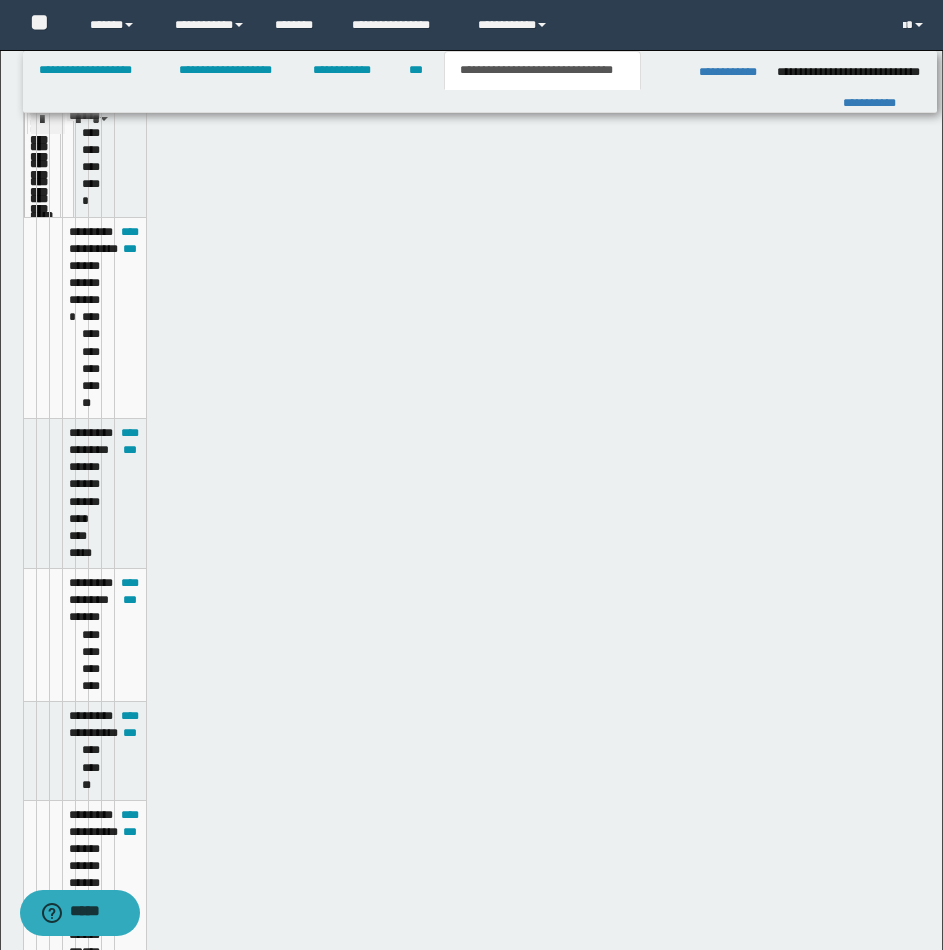 scroll, scrollTop: 422, scrollLeft: 0, axis: vertical 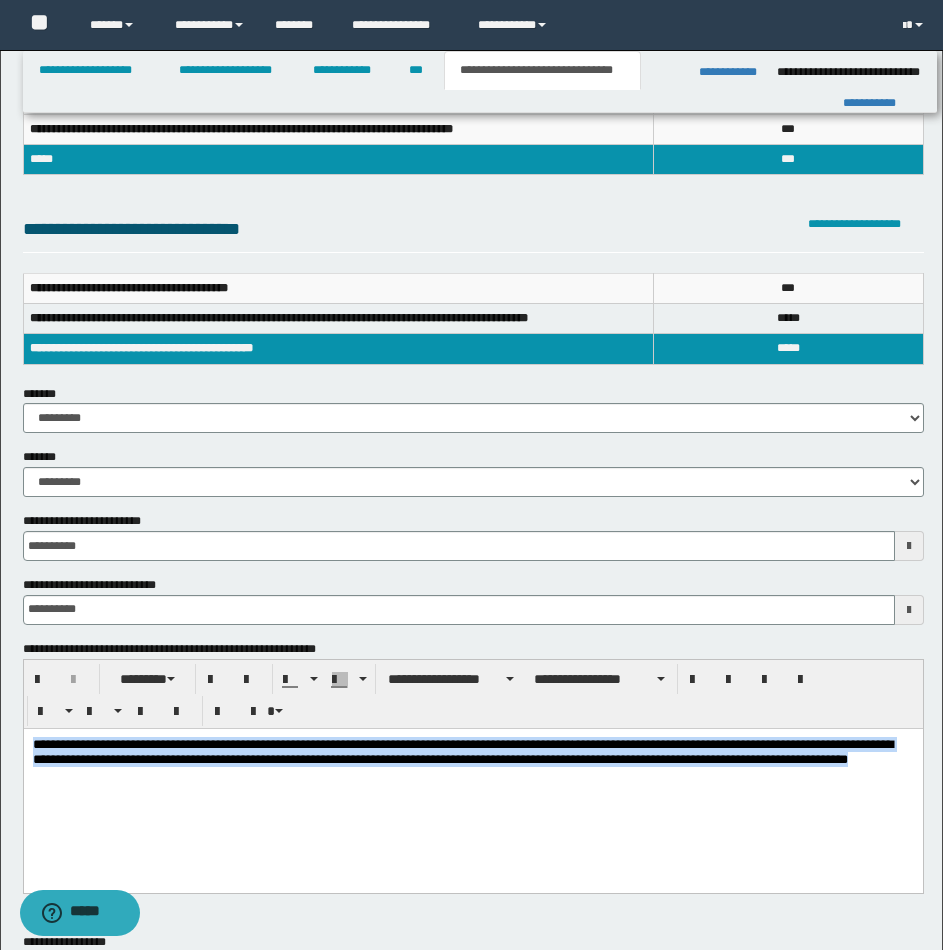 drag, startPoint x: 30, startPoint y: 740, endPoint x: 228, endPoint y: 817, distance: 212.44528 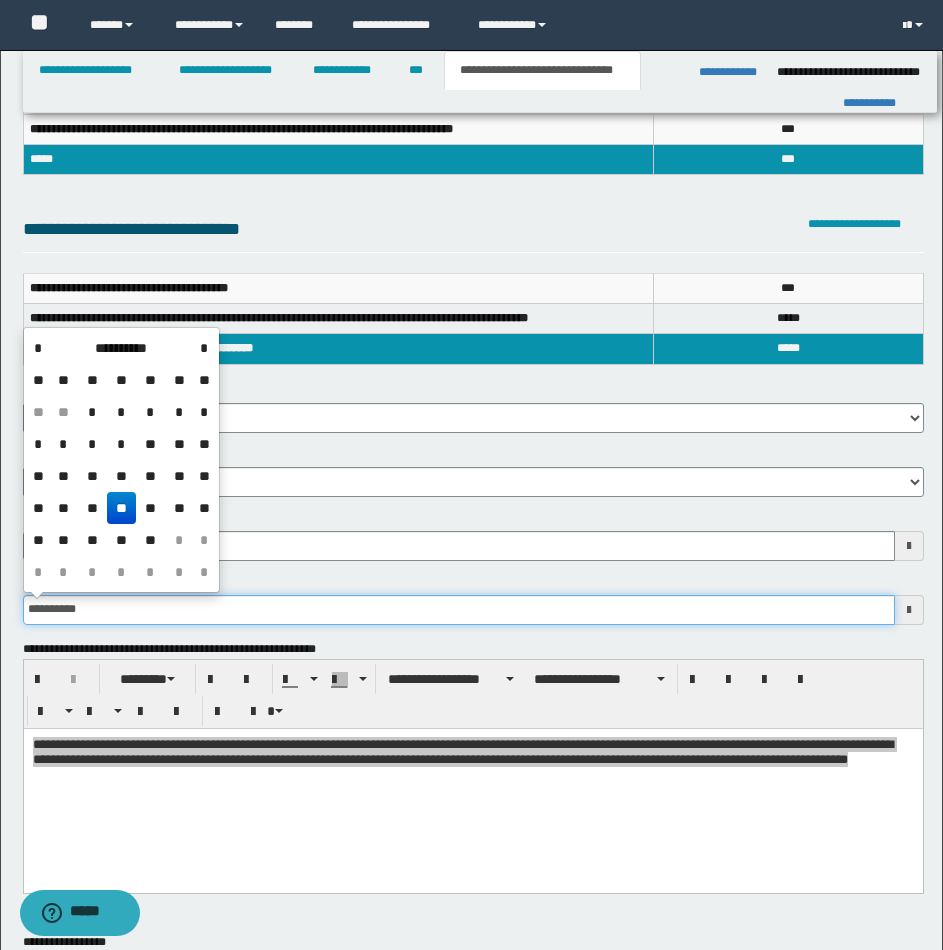 click on "**********" at bounding box center (459, 610) 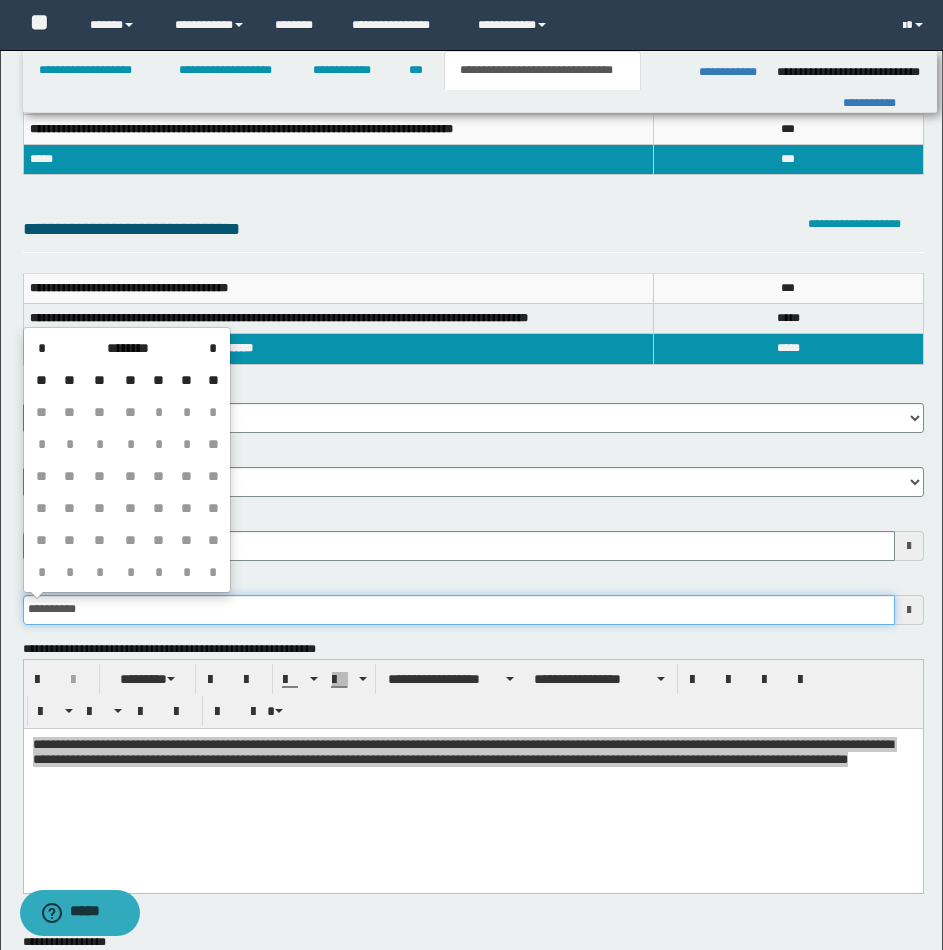 click on "**********" at bounding box center (459, 610) 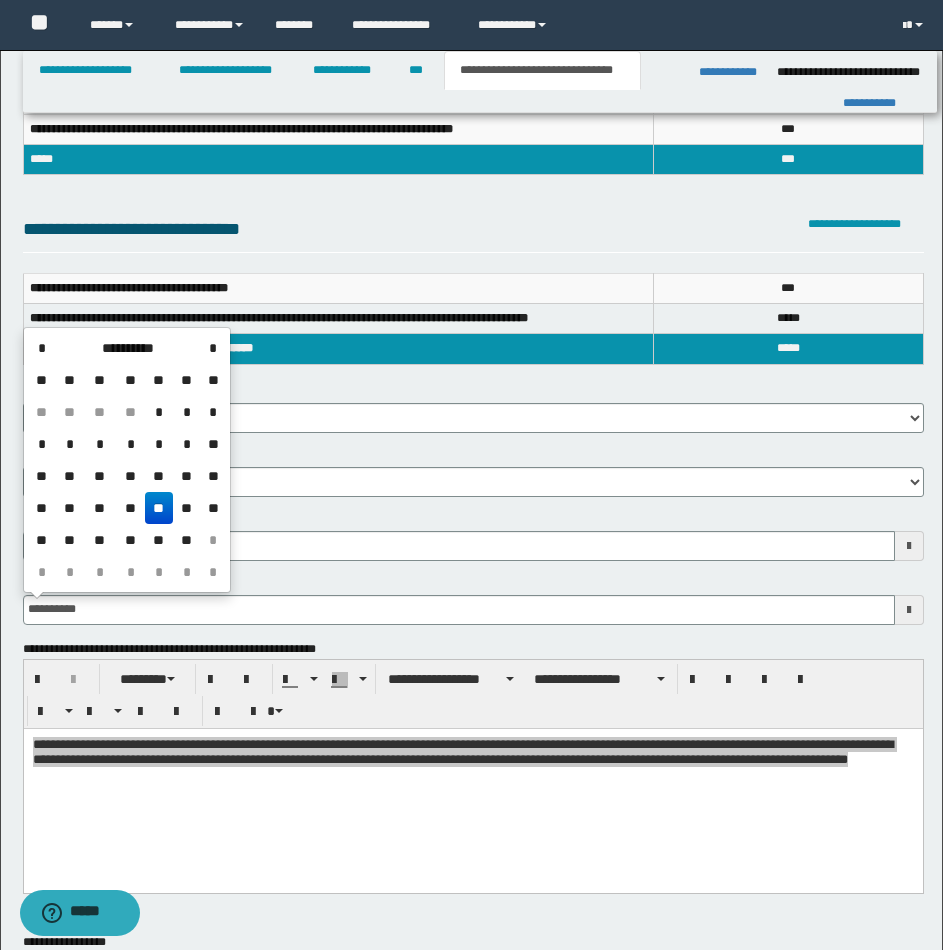 click on "**" at bounding box center [159, 508] 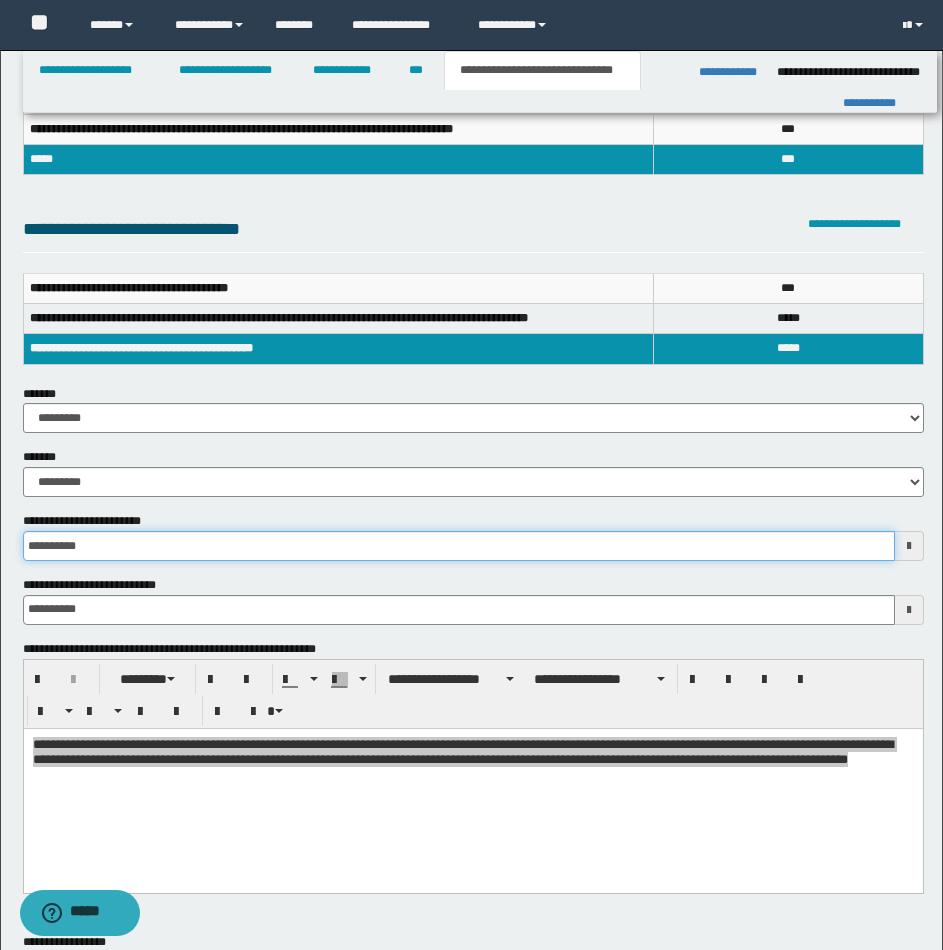 click on "**********" at bounding box center (459, 546) 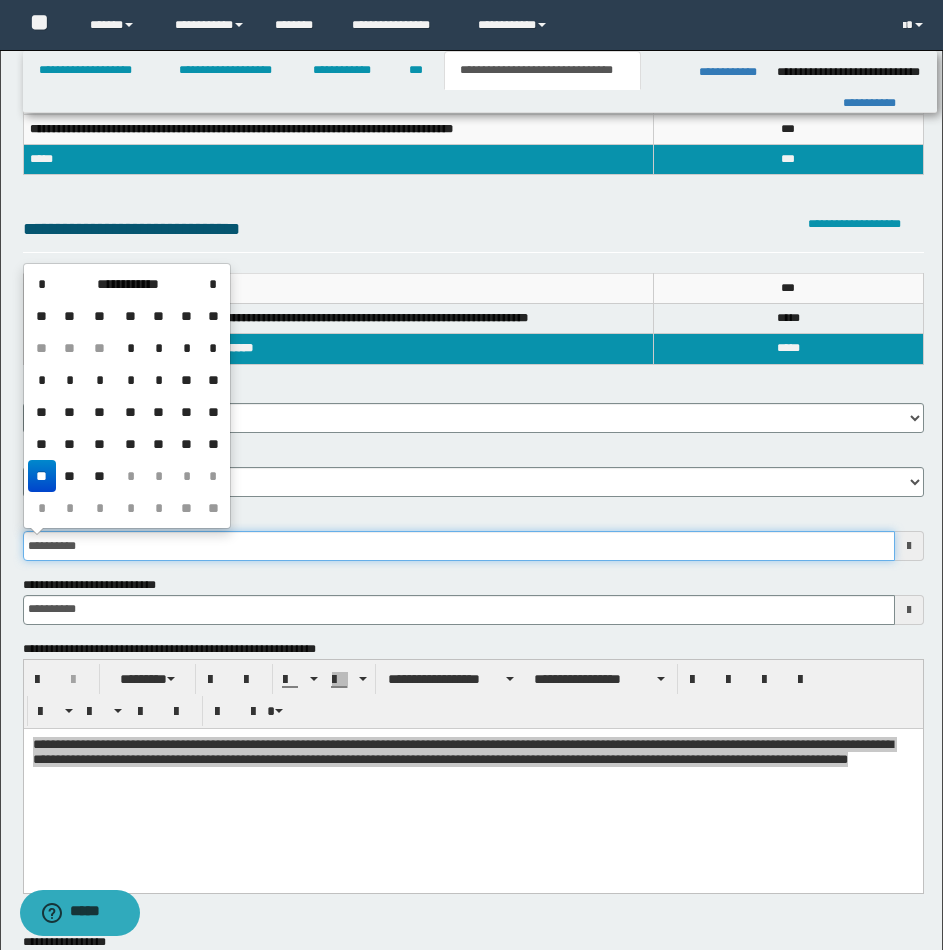 click on "**********" at bounding box center [459, 546] 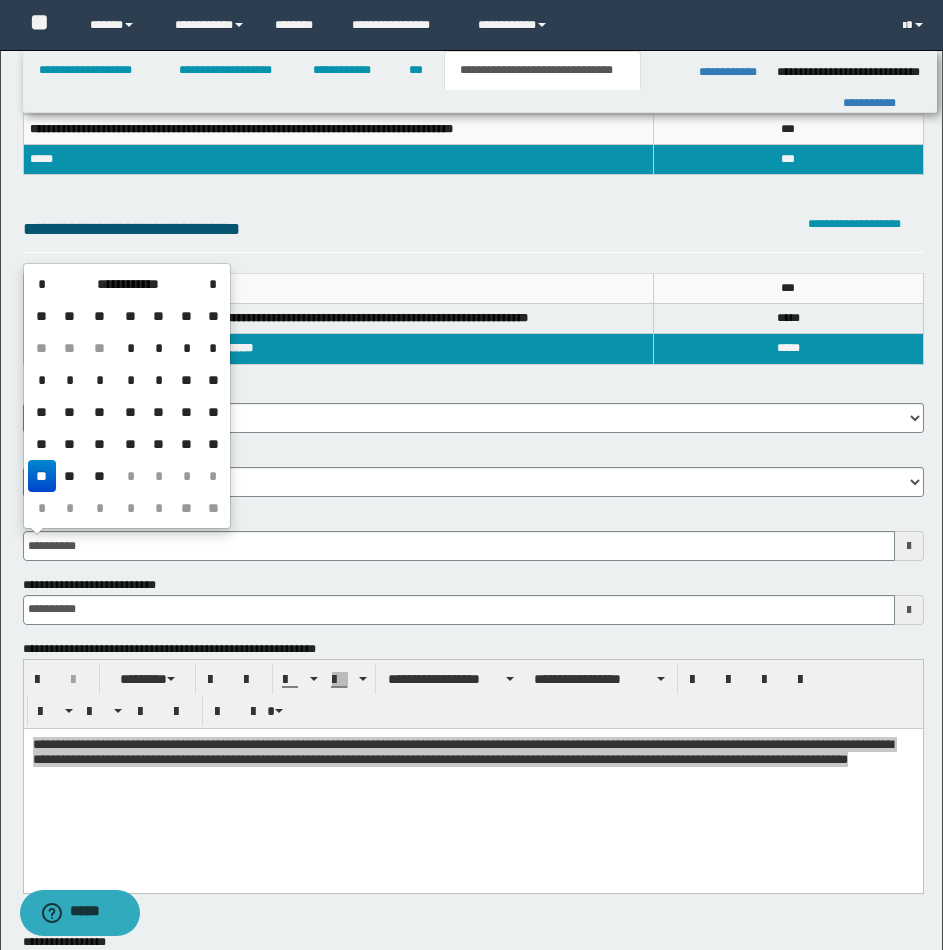 click on "**" at bounding box center [42, 476] 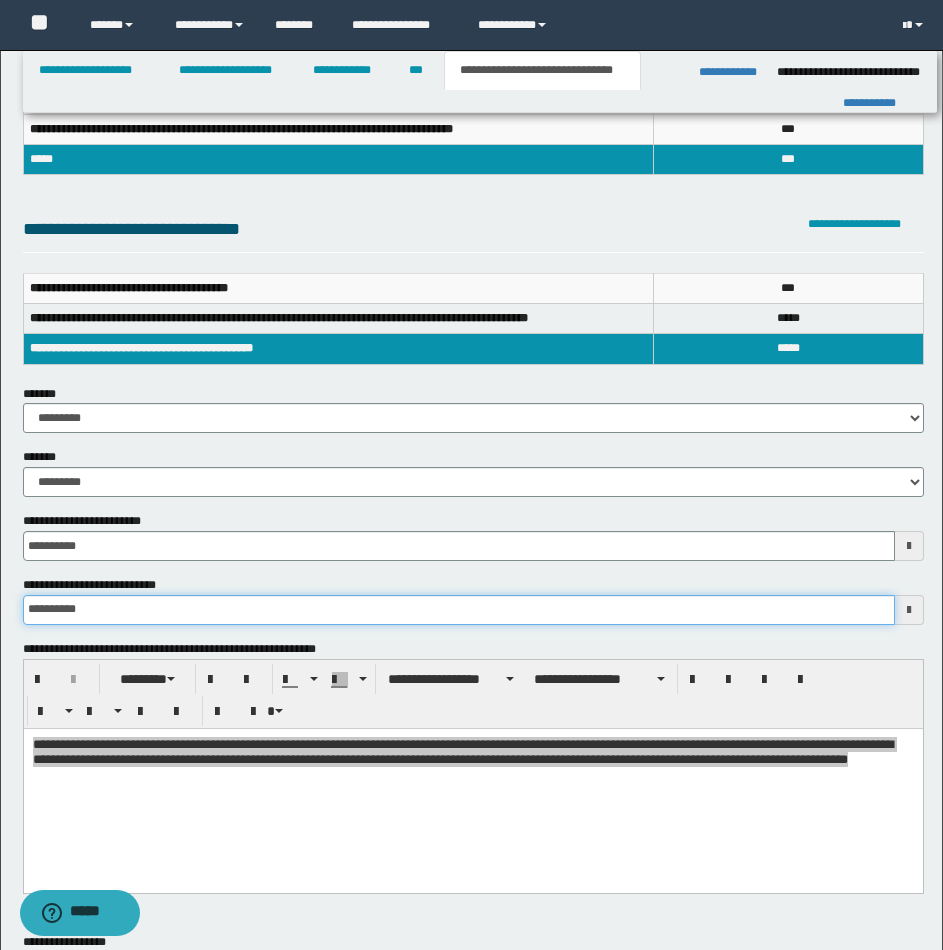 click on "**********" at bounding box center (459, 610) 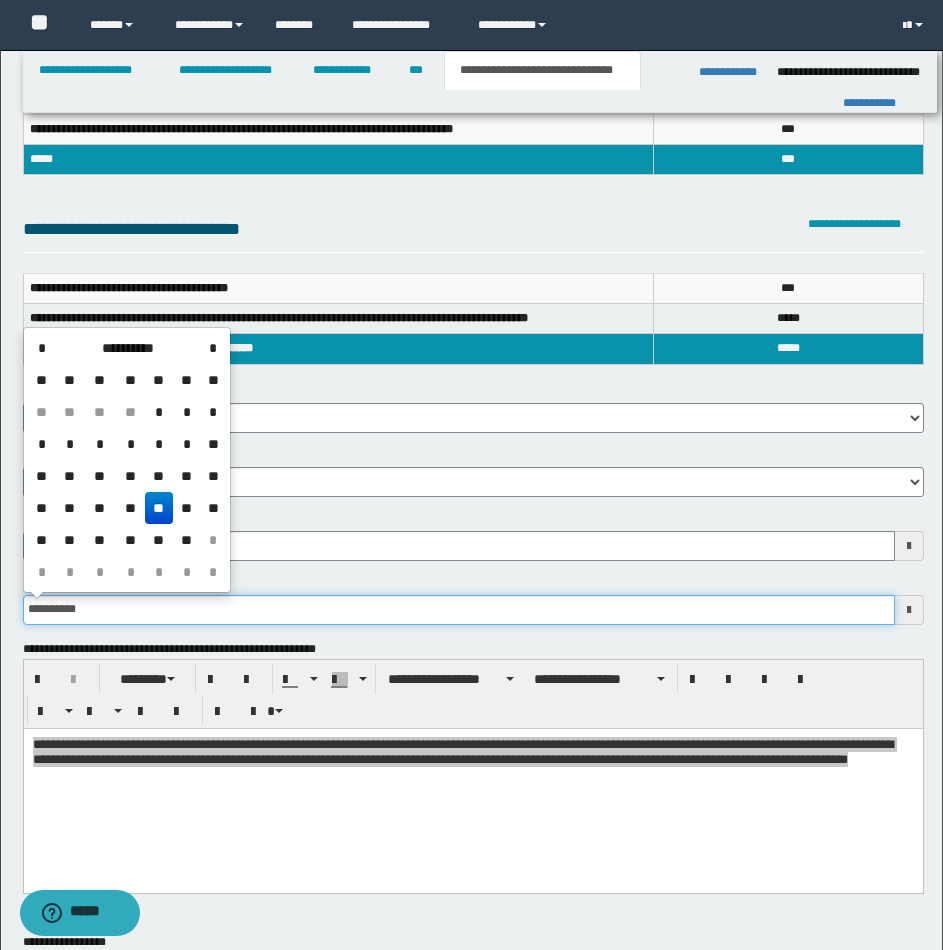 click on "**********" at bounding box center (459, 610) 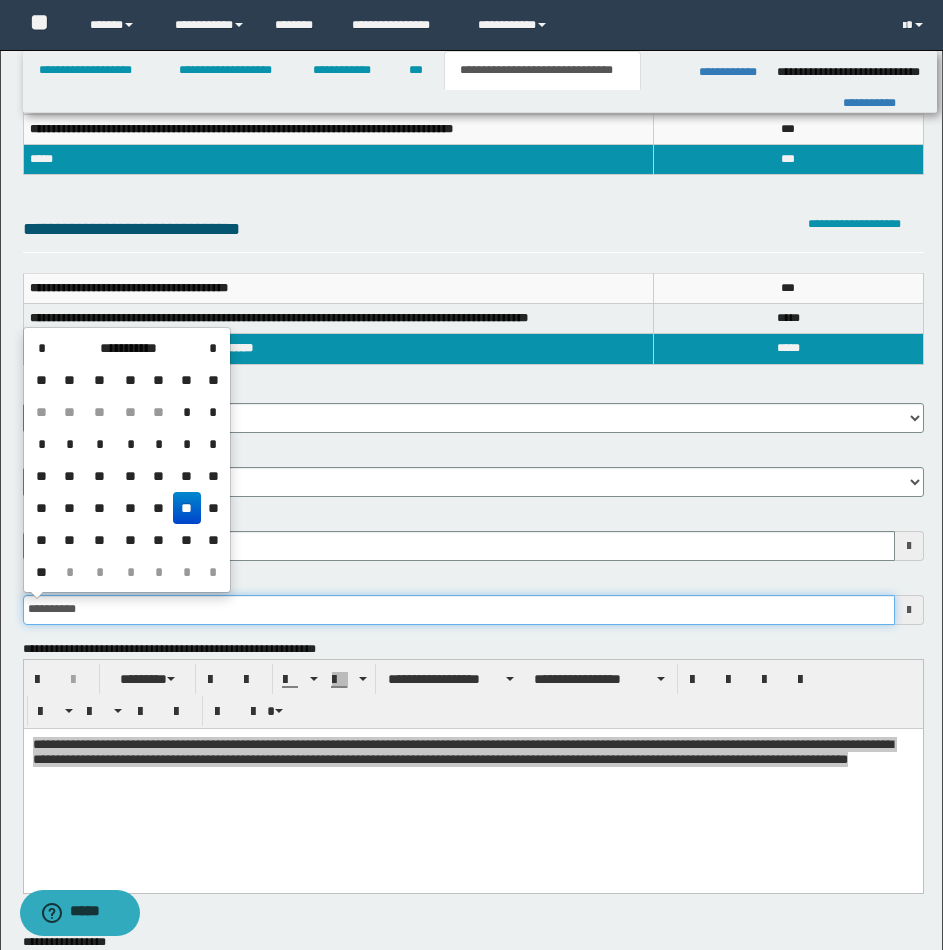 type on "**********" 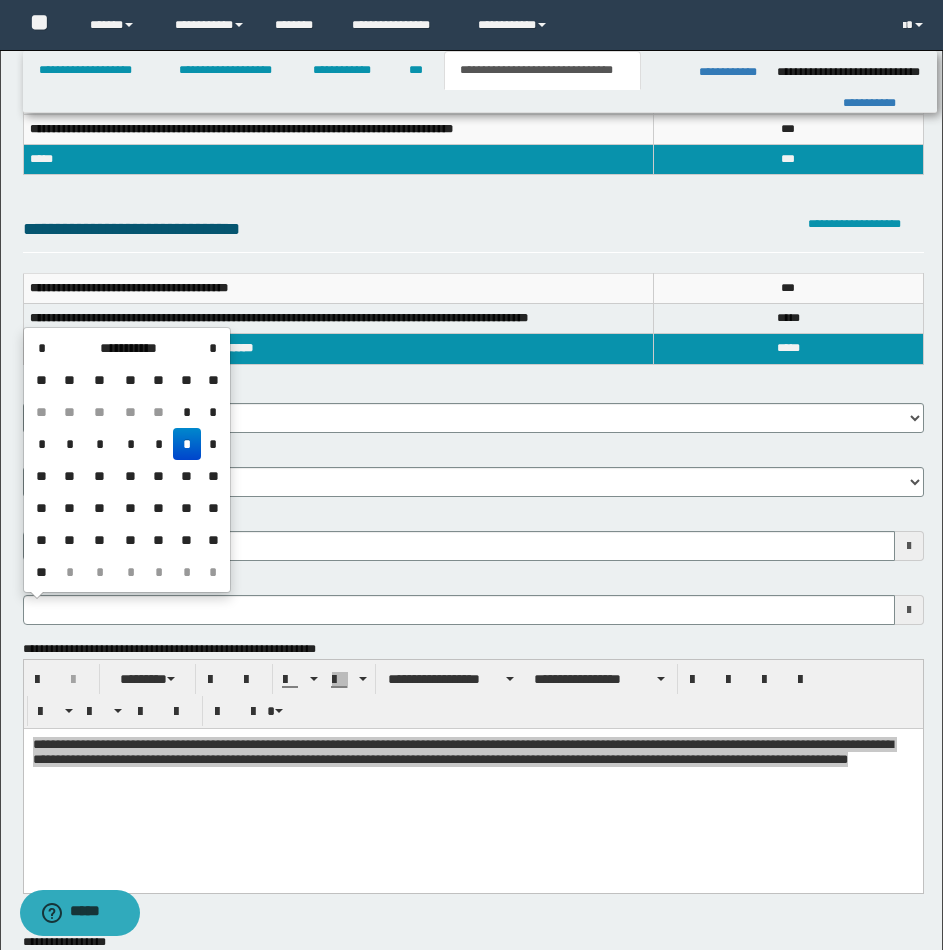 drag, startPoint x: 214, startPoint y: 348, endPoint x: 289, endPoint y: 378, distance: 80.77747 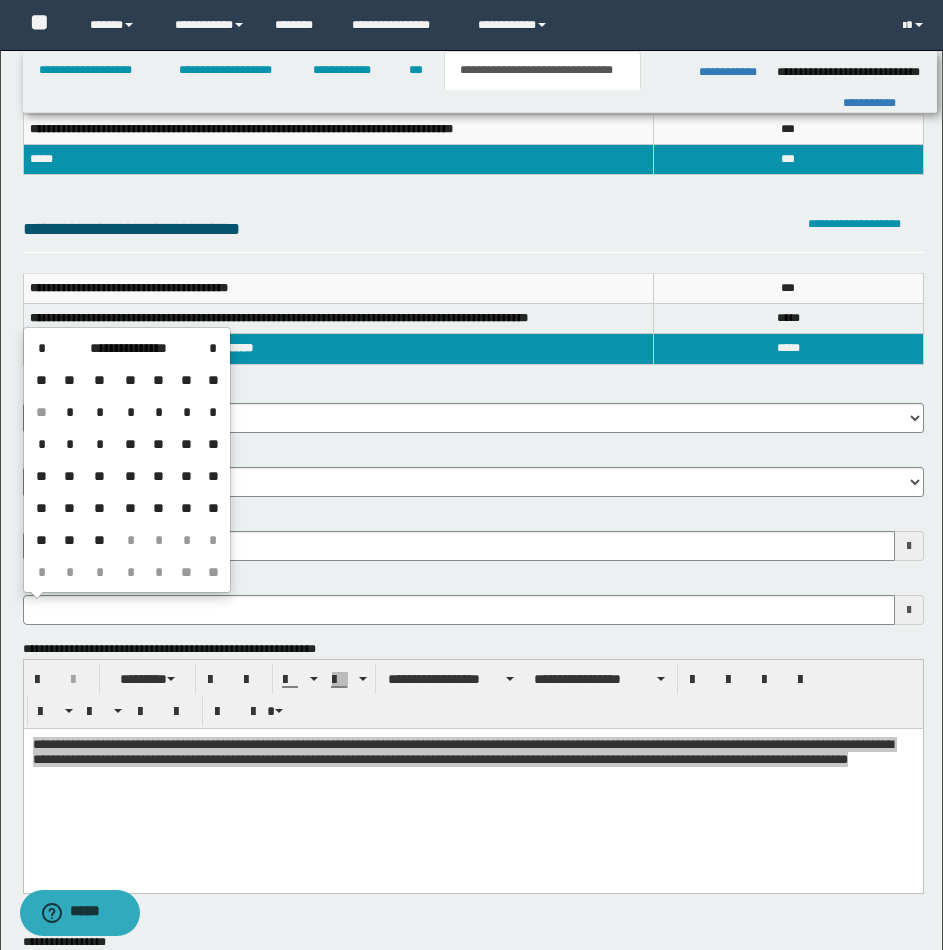 click on "**********" at bounding box center [473, 1057] 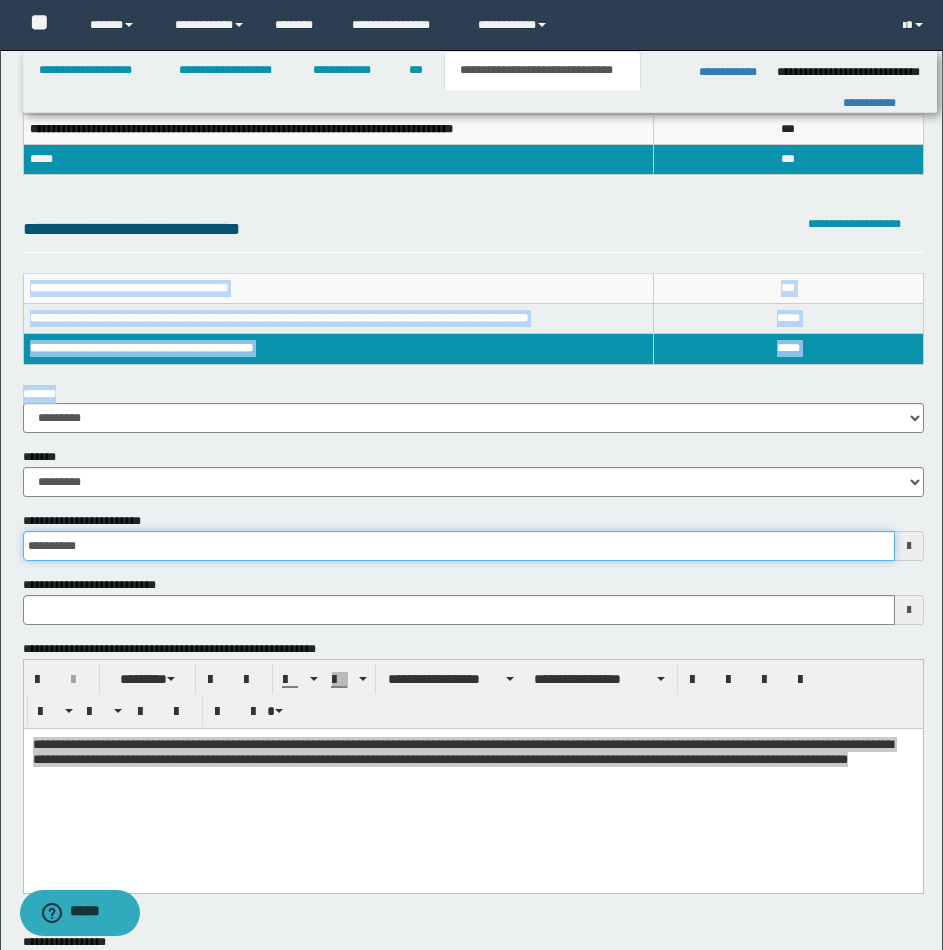 click on "**********" at bounding box center [459, 546] 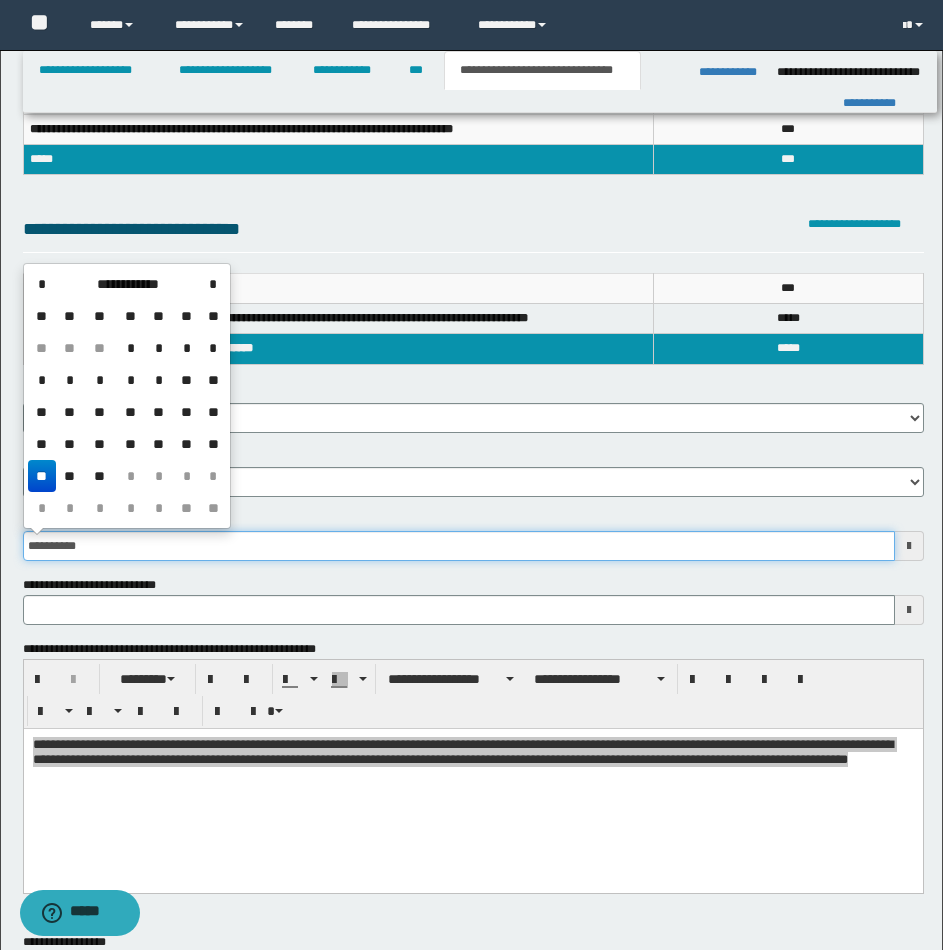 click on "**********" at bounding box center (459, 546) 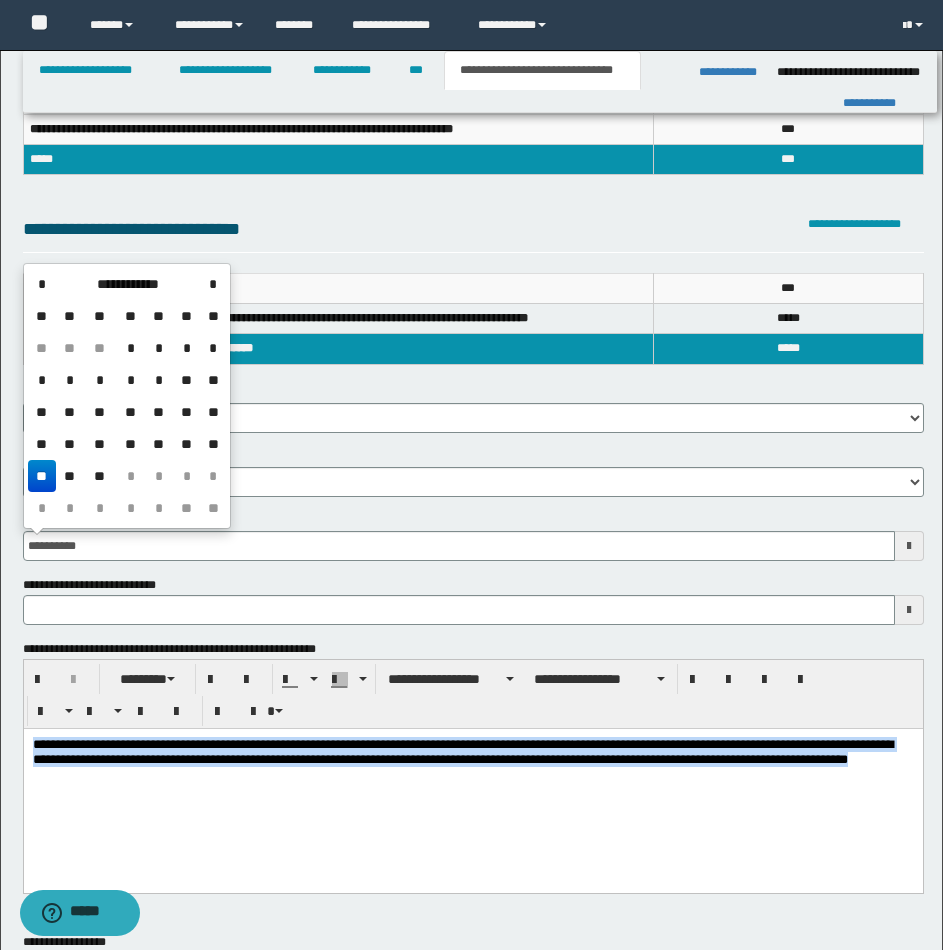 click on "**********" at bounding box center (472, 785) 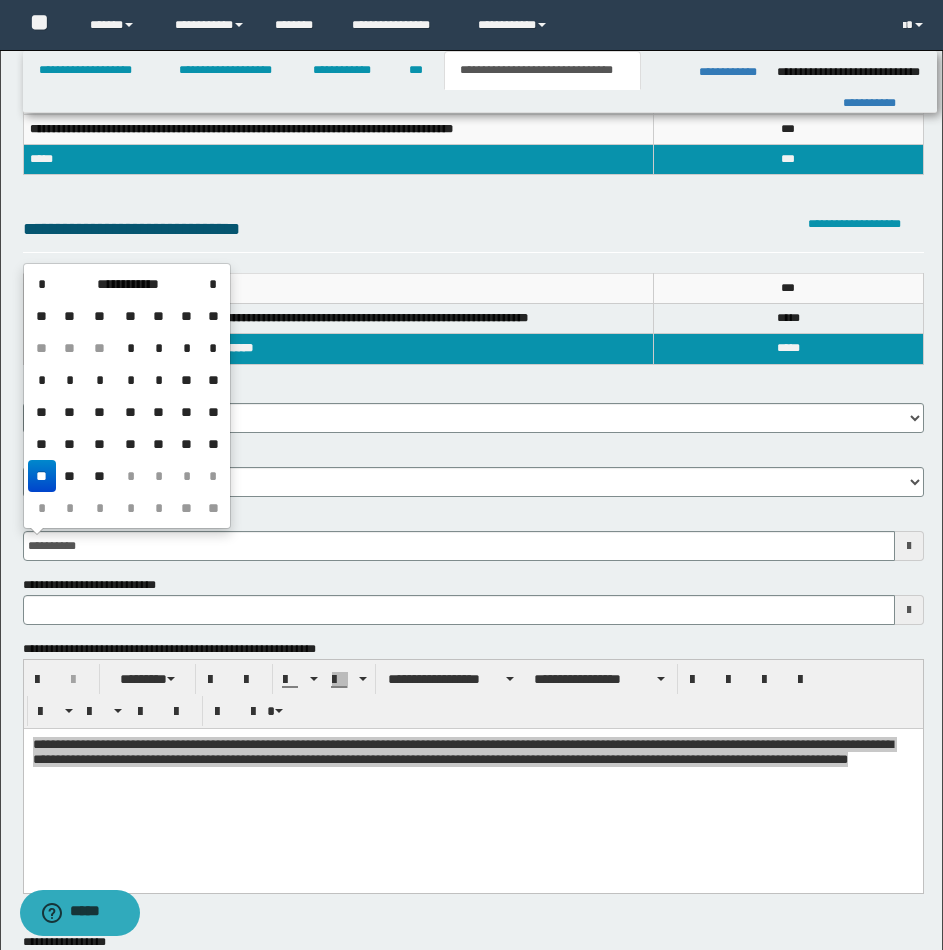 type on "**********" 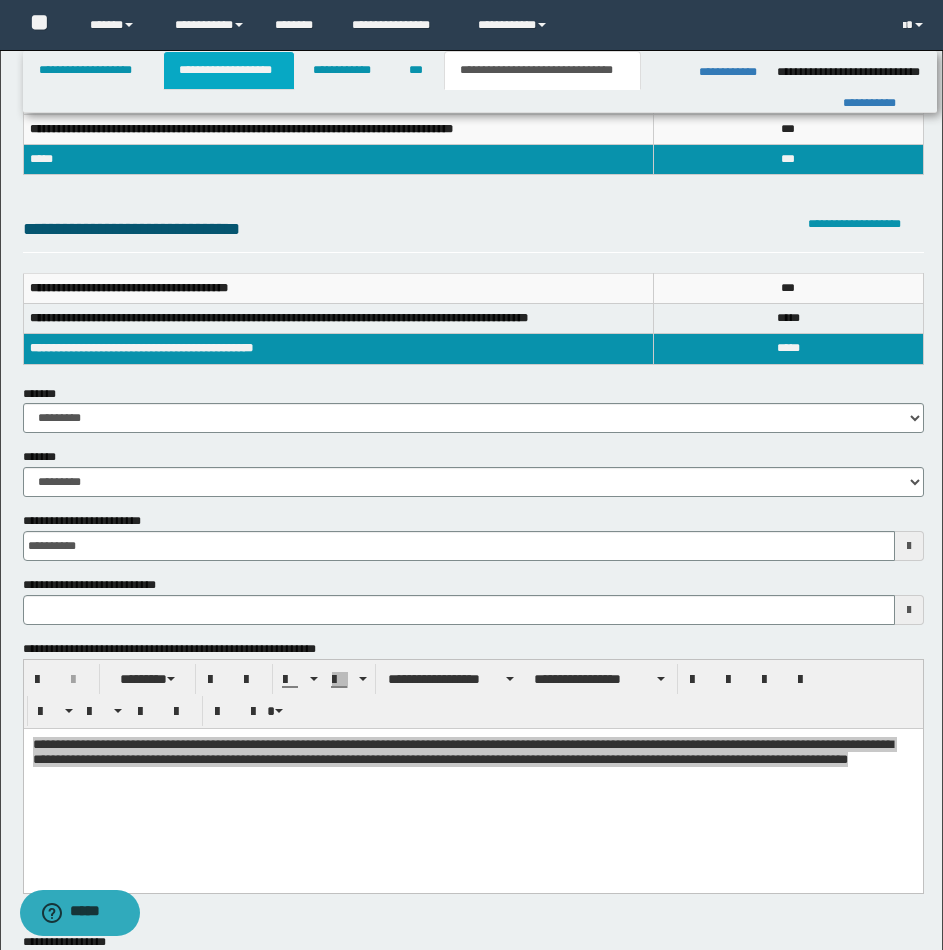 click on "**********" at bounding box center [229, 70] 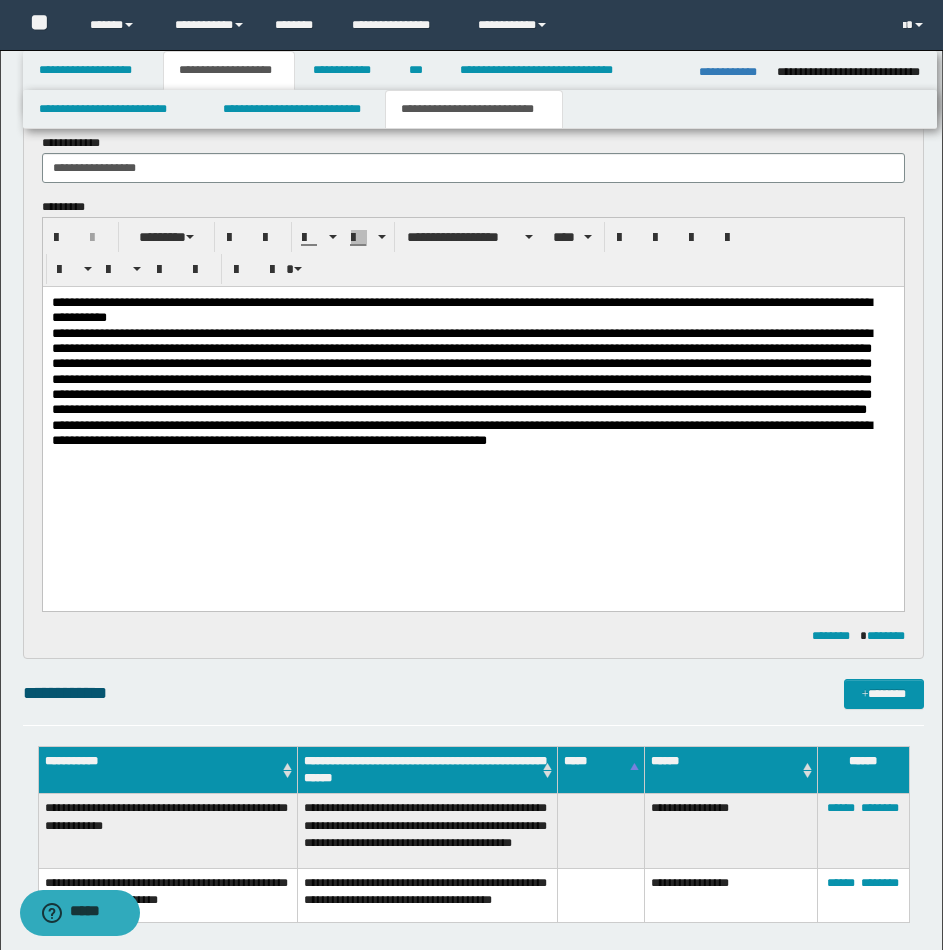 scroll, scrollTop: 995, scrollLeft: 0, axis: vertical 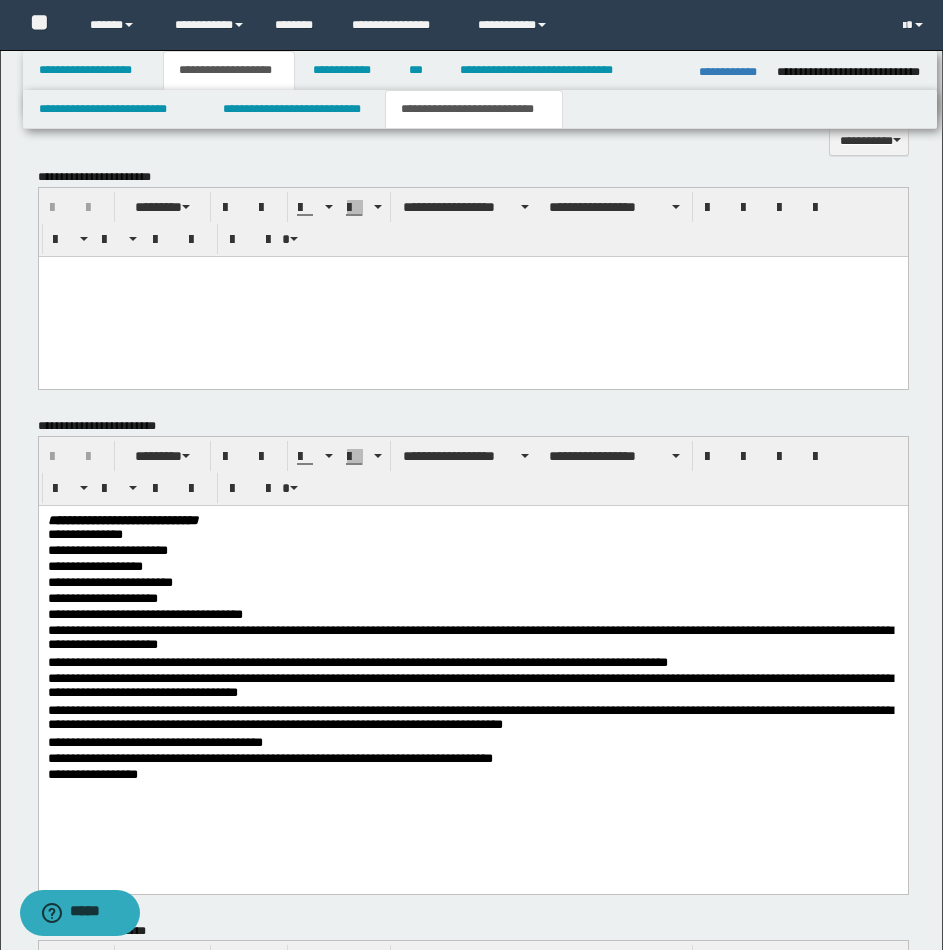click at bounding box center [472, 296] 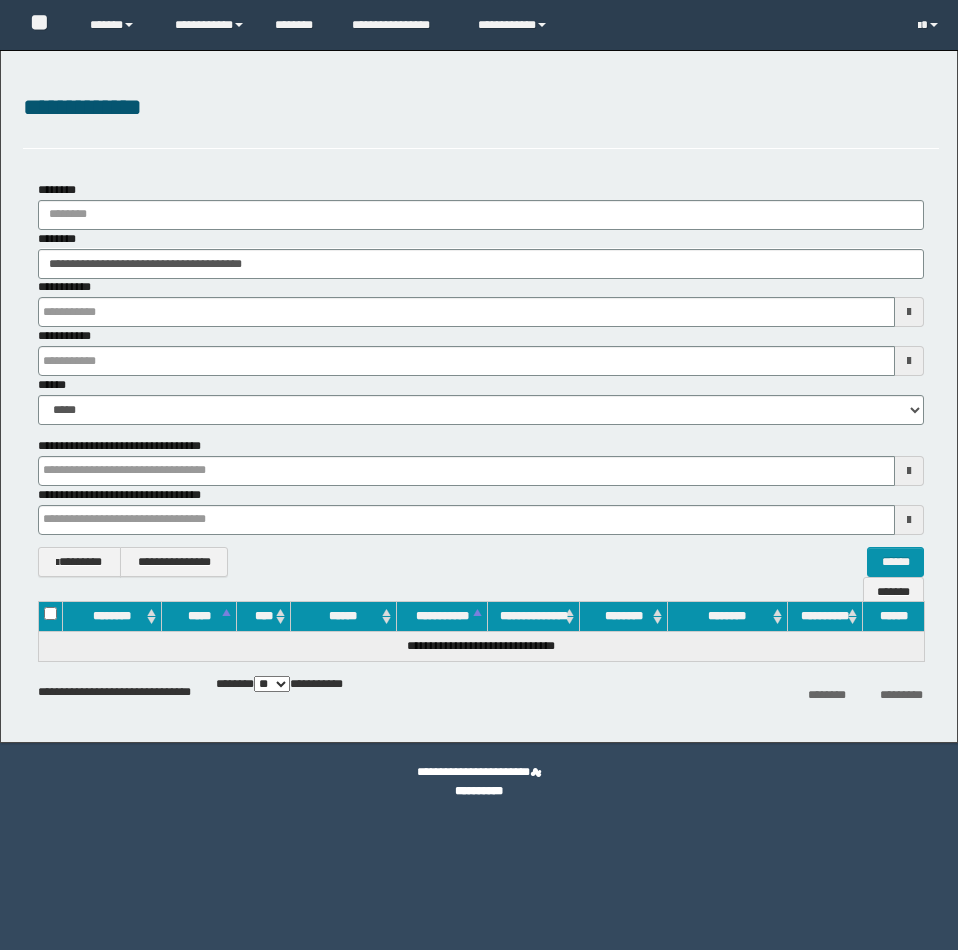 scroll, scrollTop: 0, scrollLeft: 0, axis: both 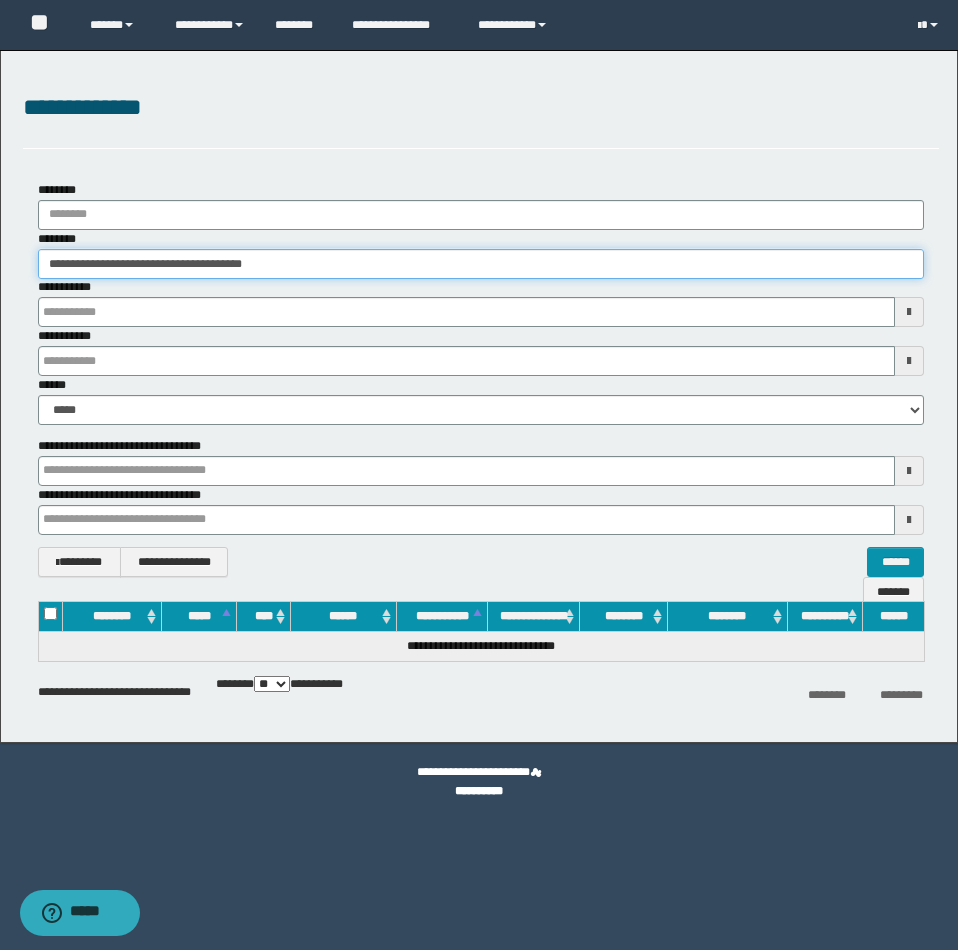 click on "**********" at bounding box center (481, 264) 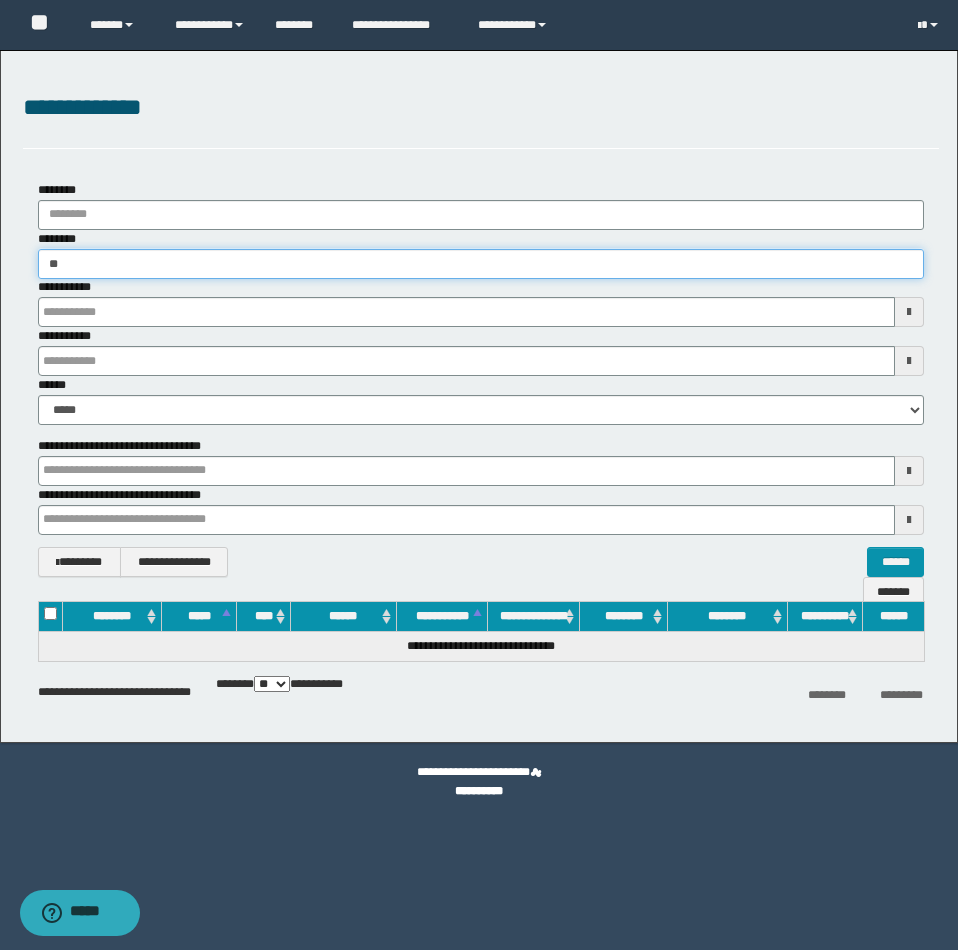 type on "*" 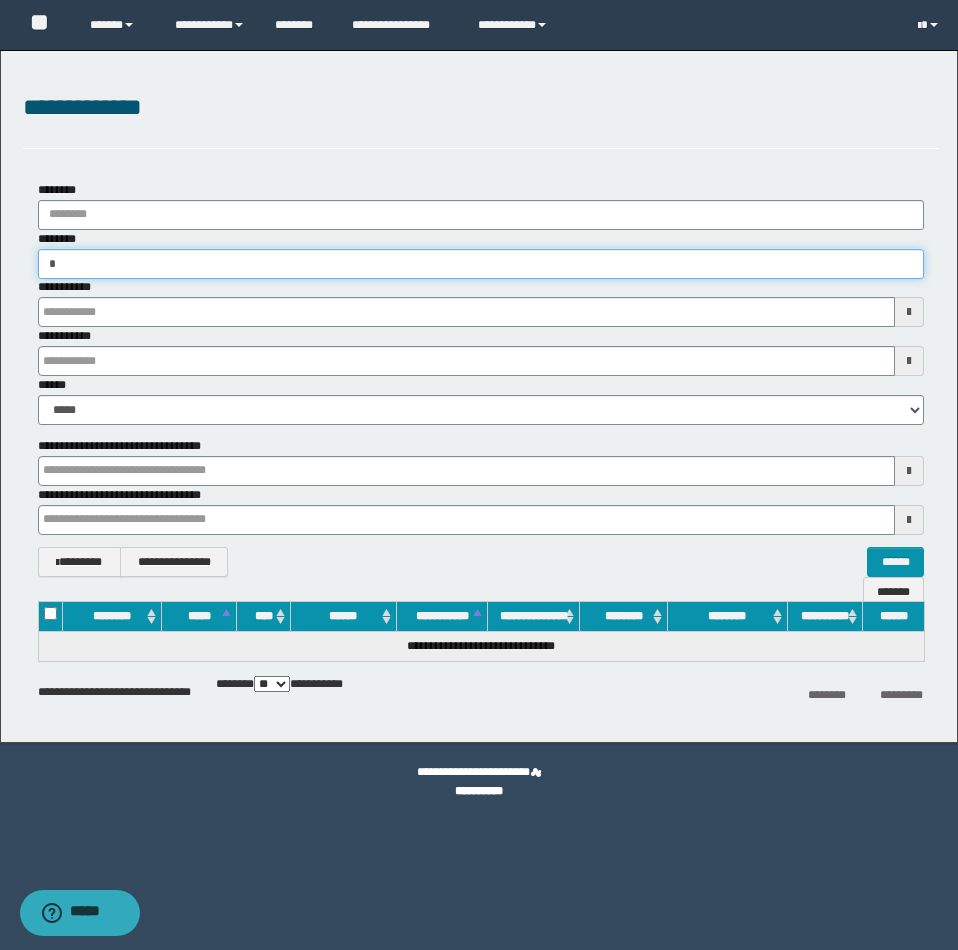type on "**" 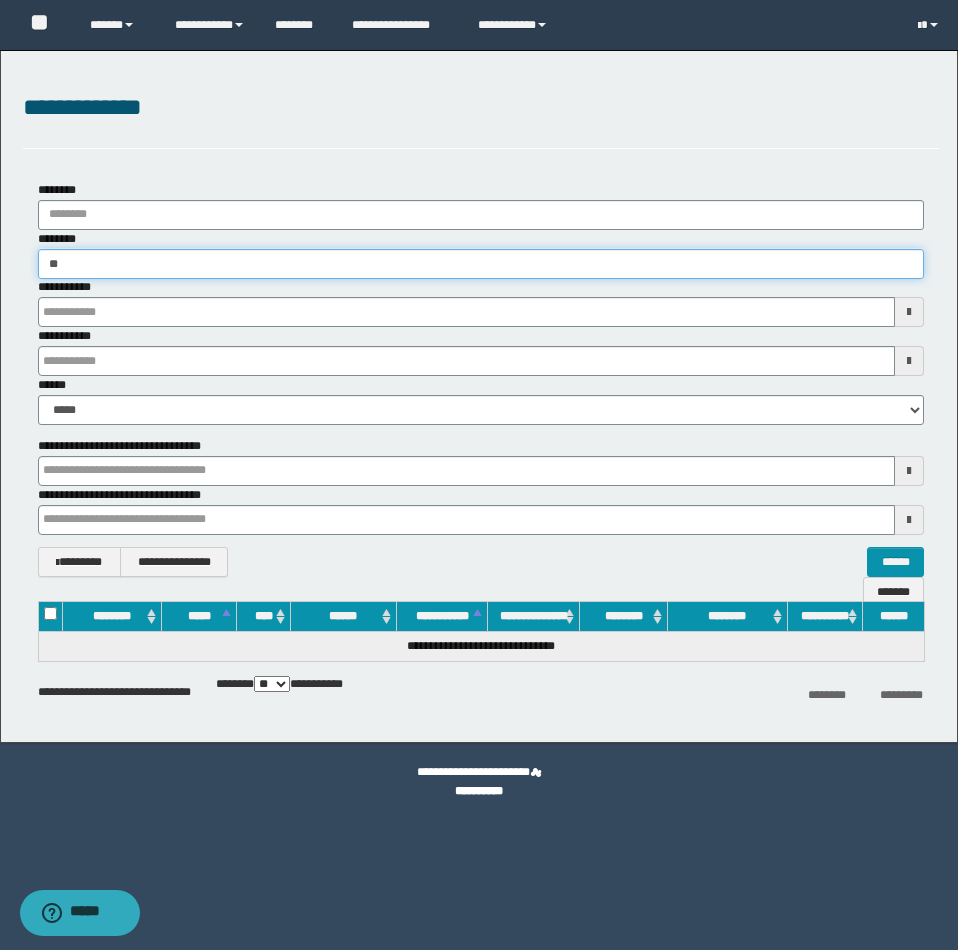 type on "**" 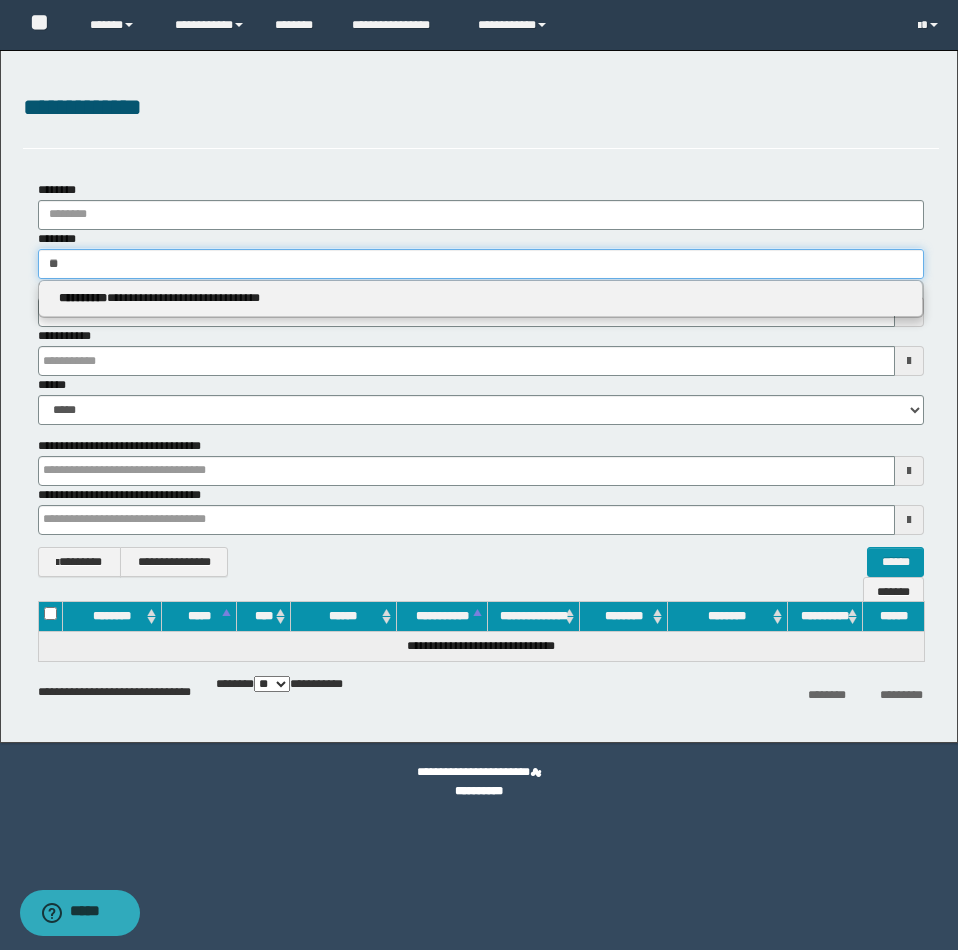 type 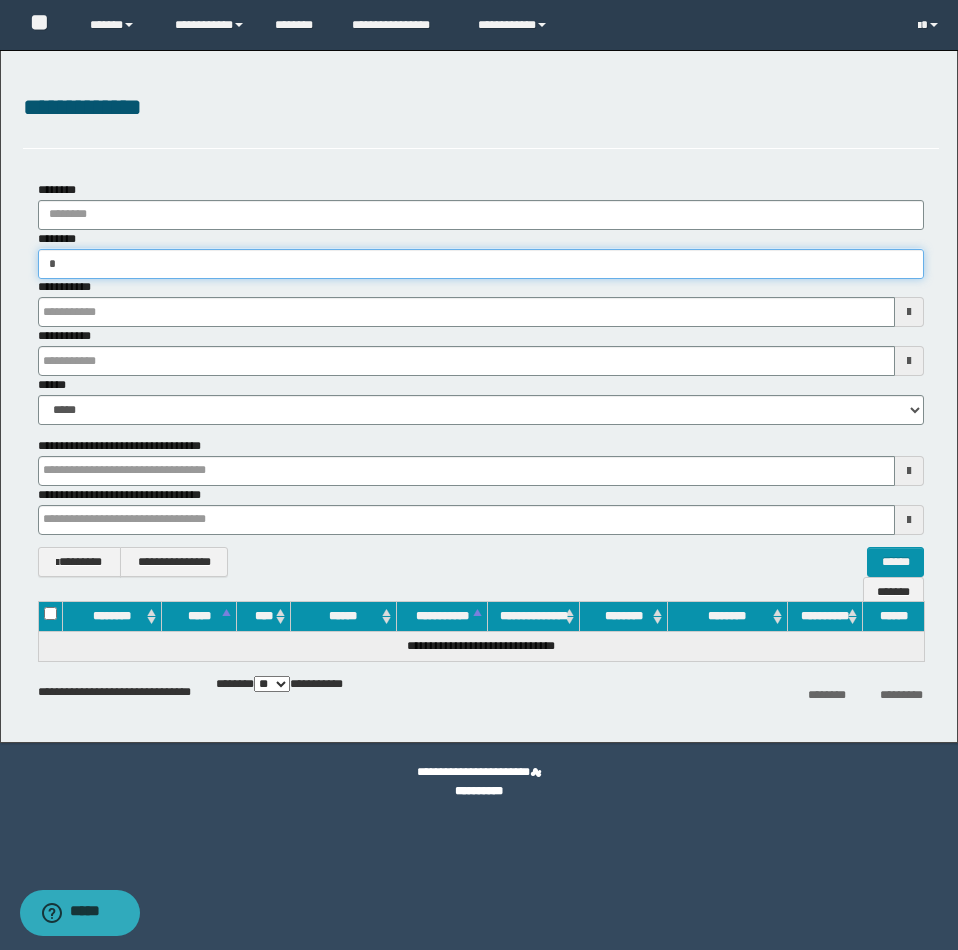 type on "**" 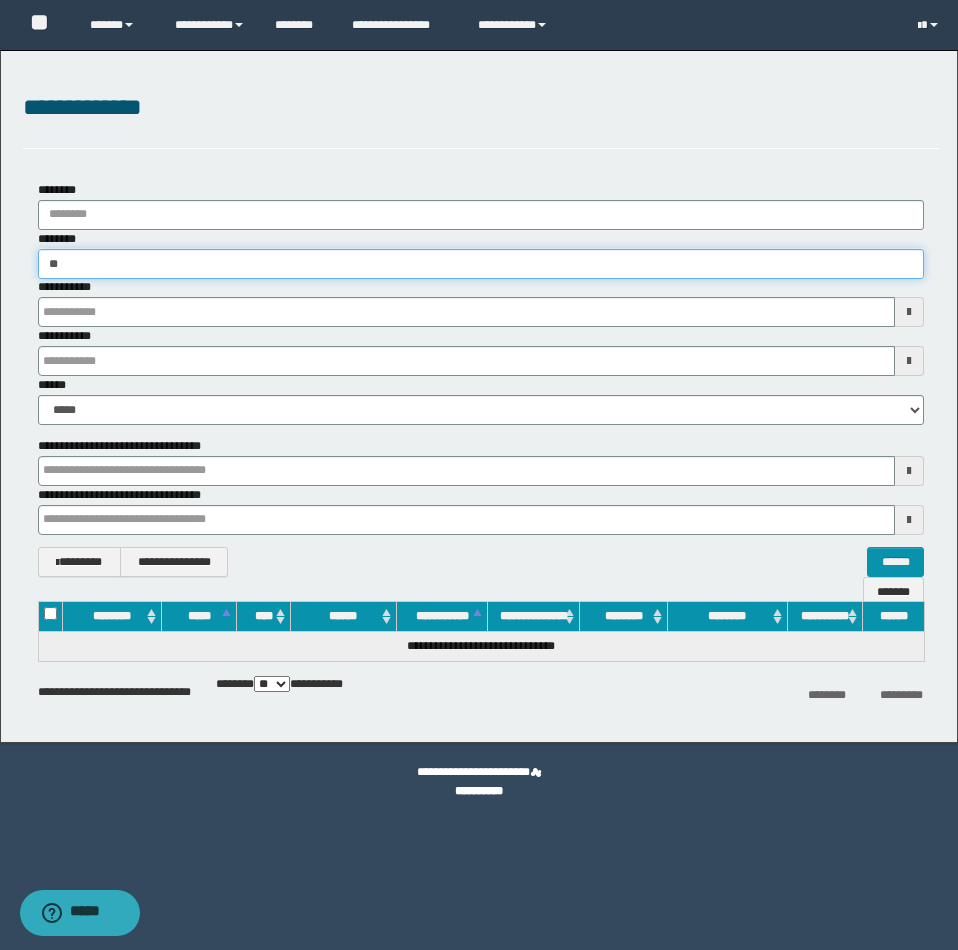 type on "**" 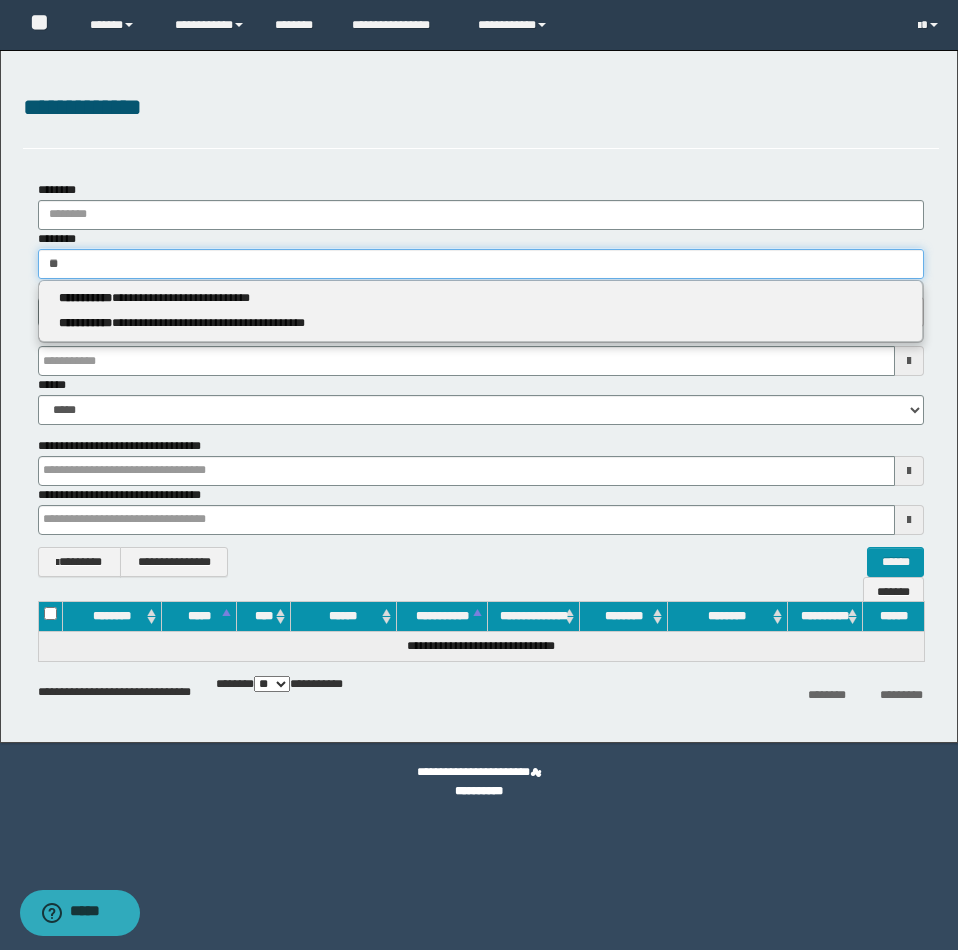type 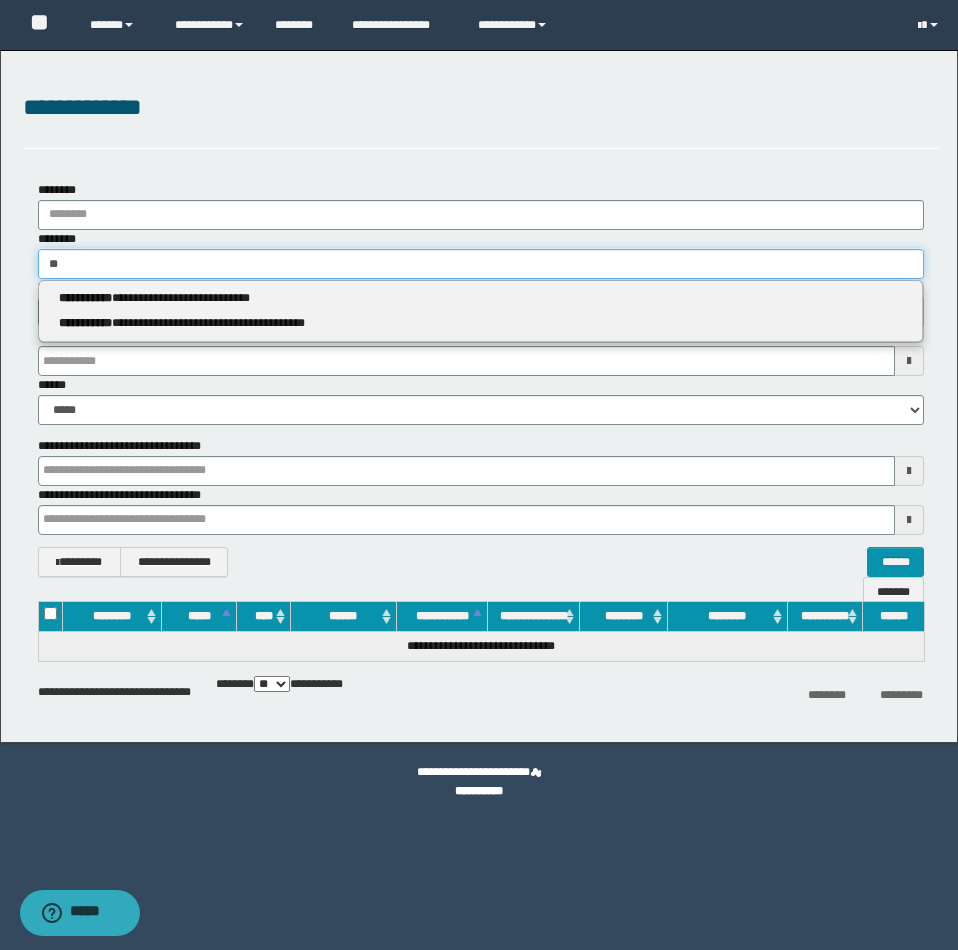 type on "***" 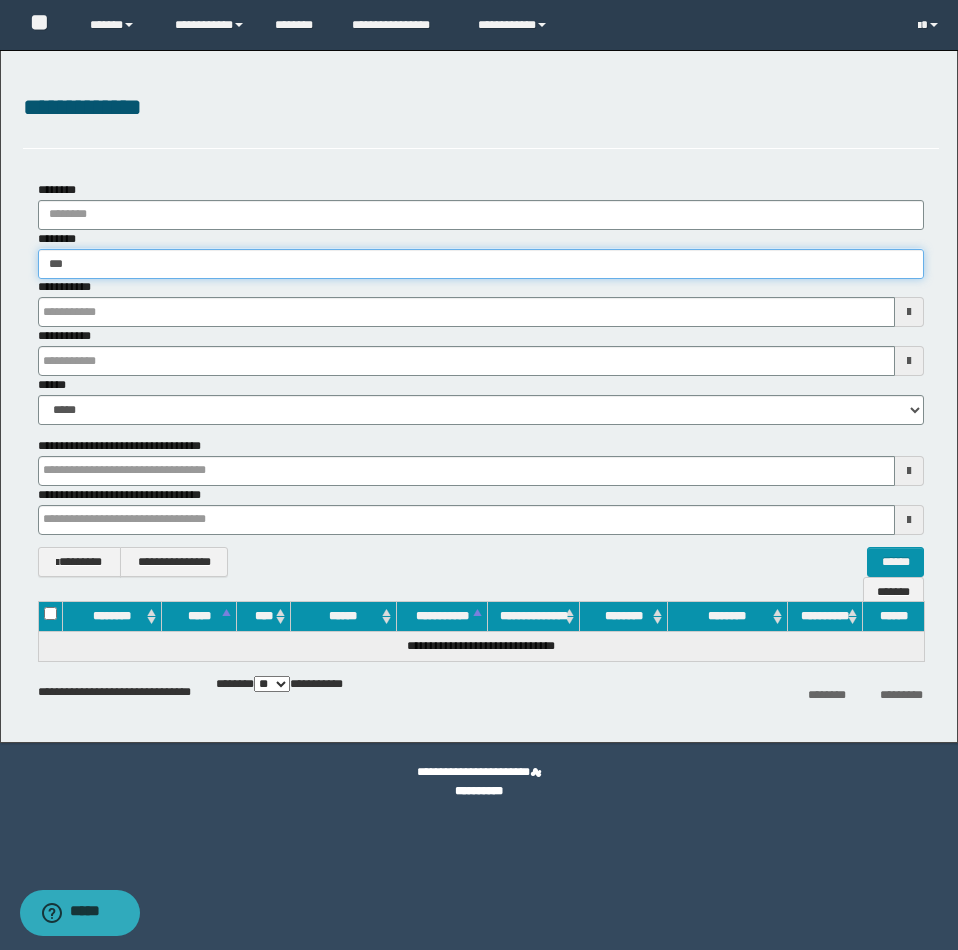 type on "***" 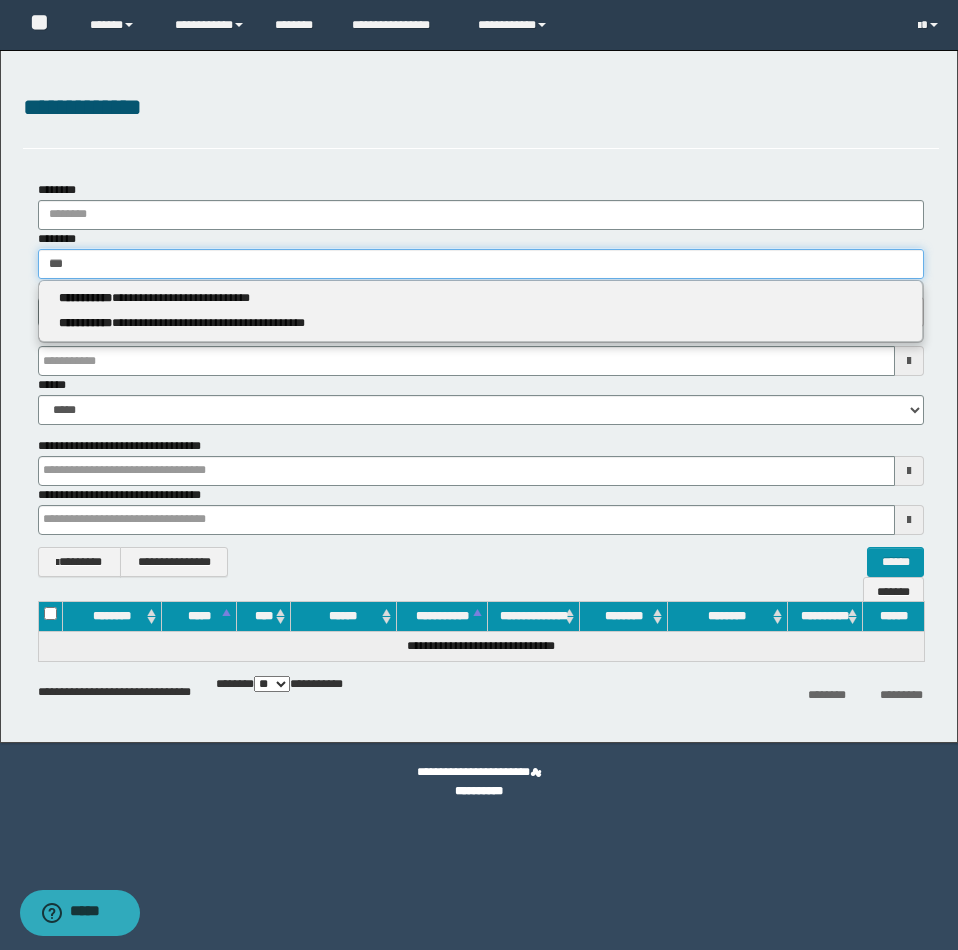 type 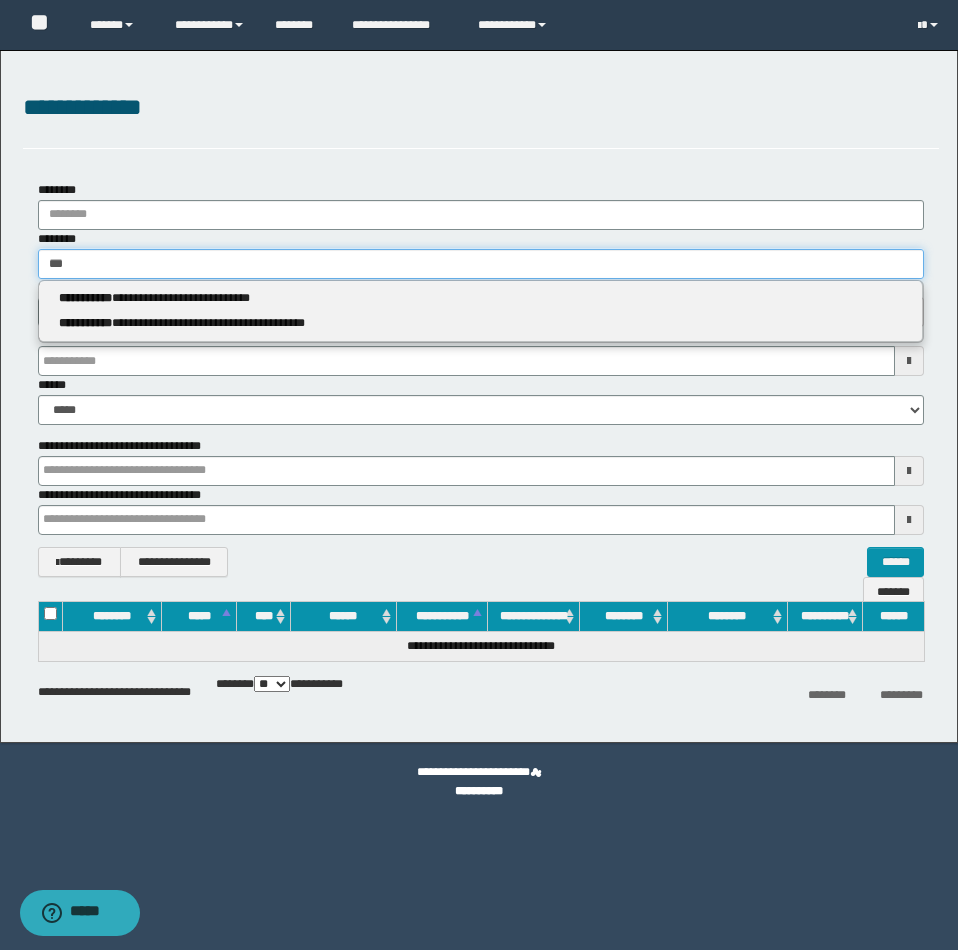 type on "****" 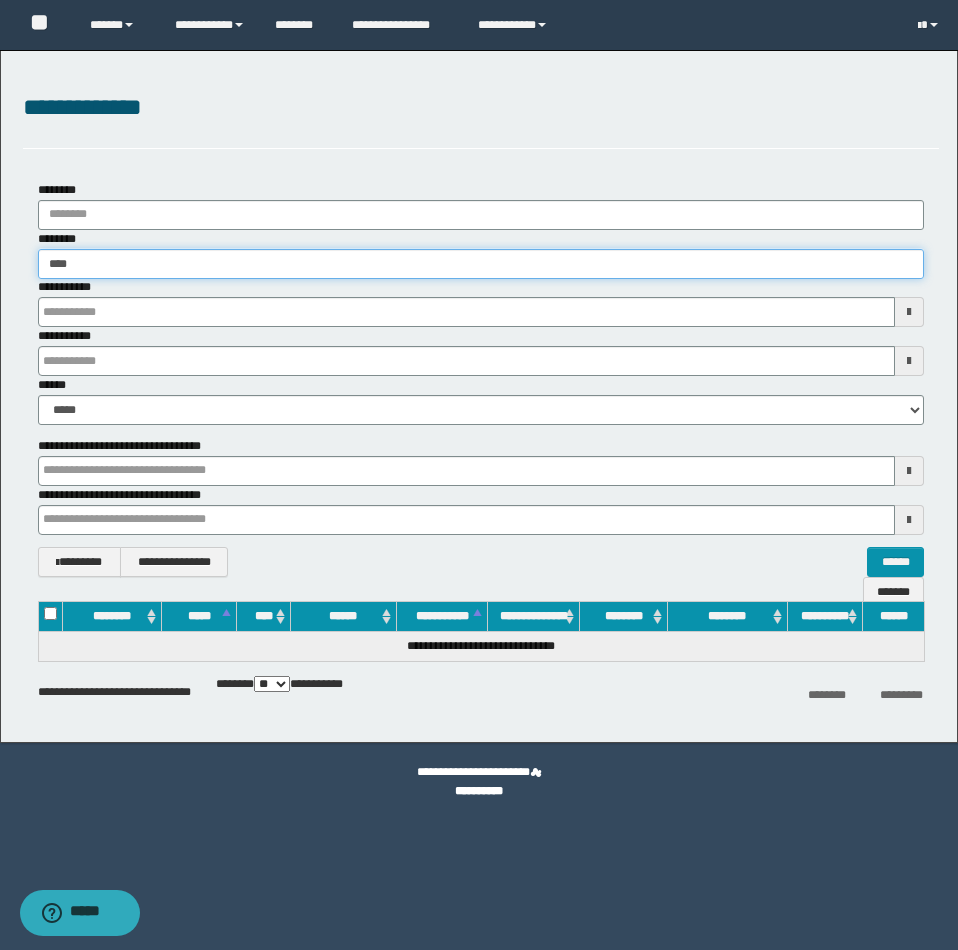 type on "****" 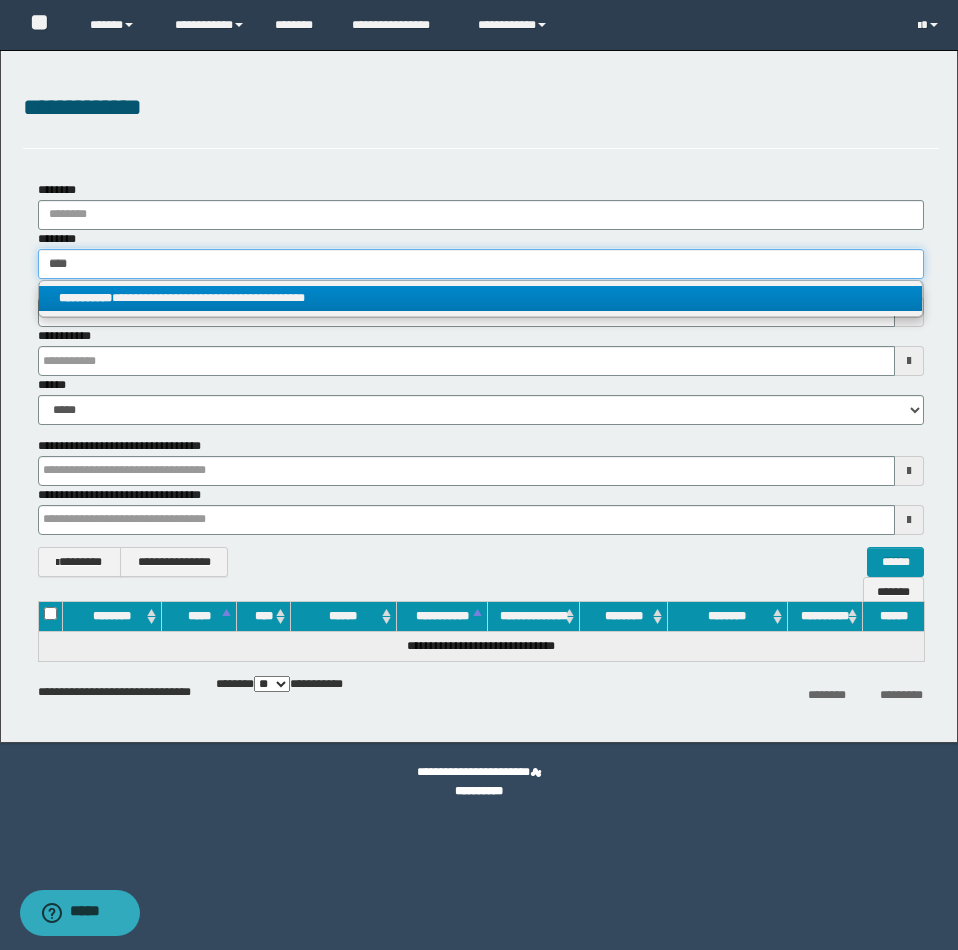 type on "****" 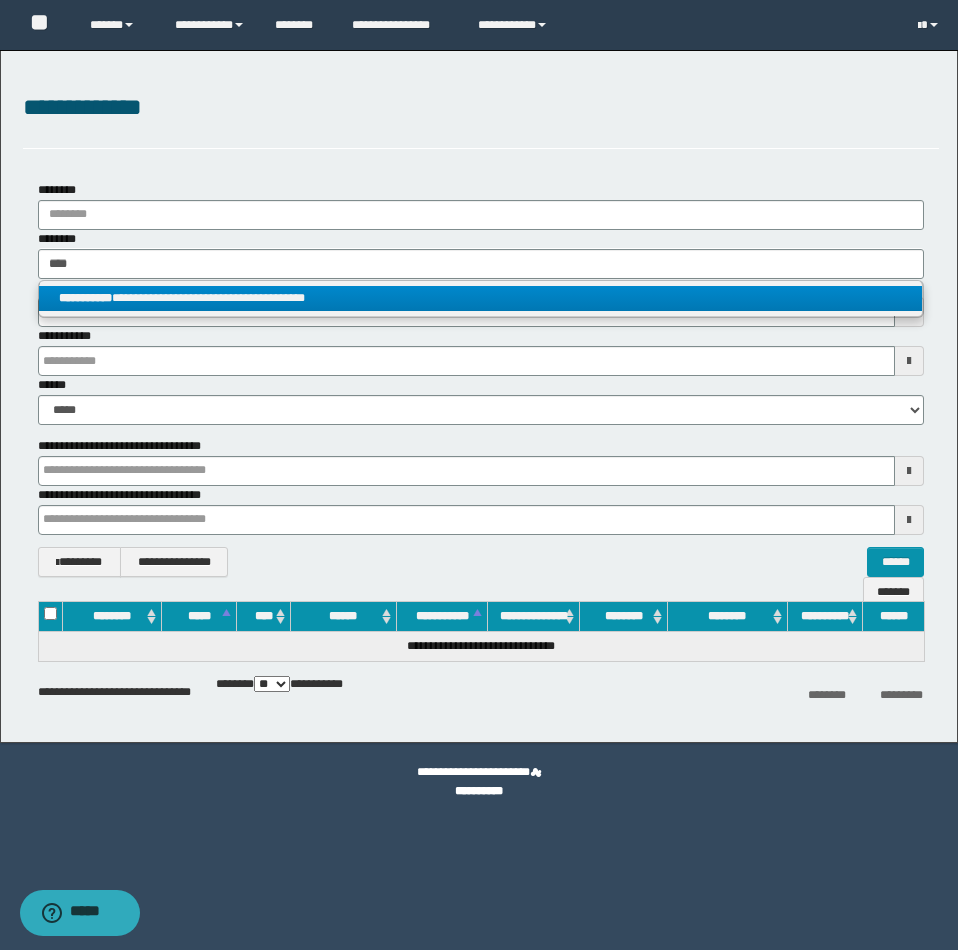click on "**********" at bounding box center (480, 298) 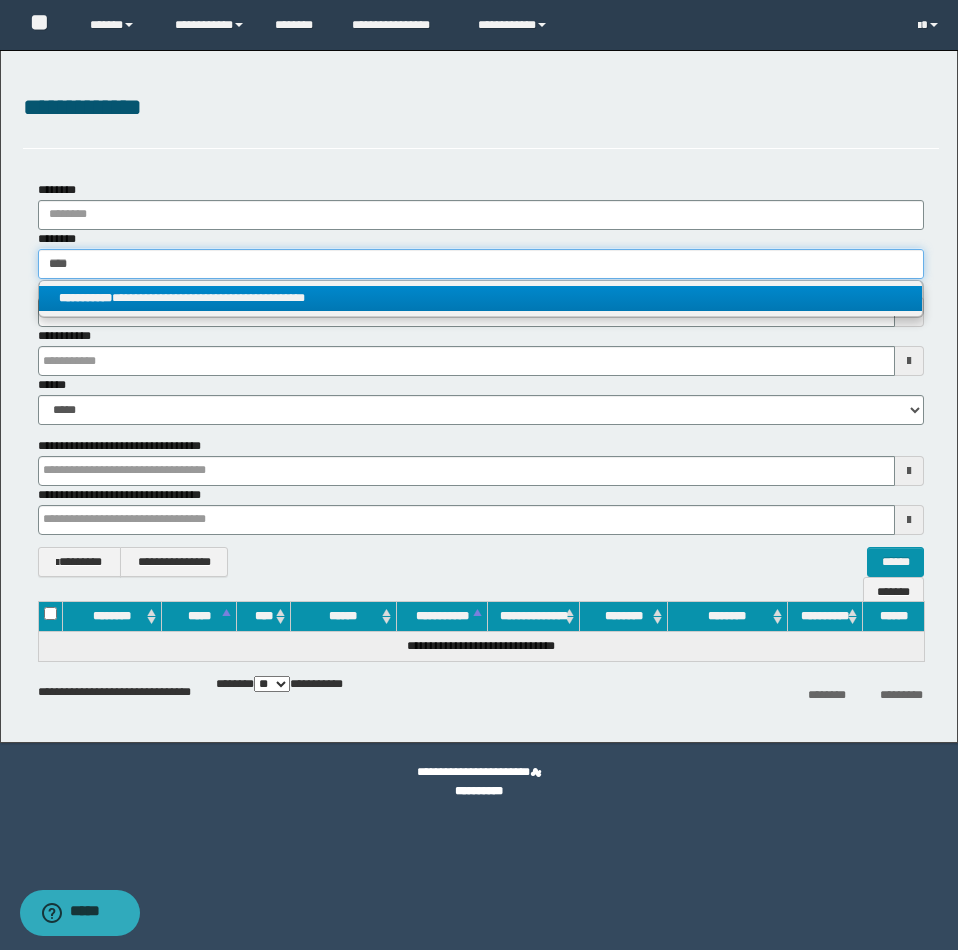 type 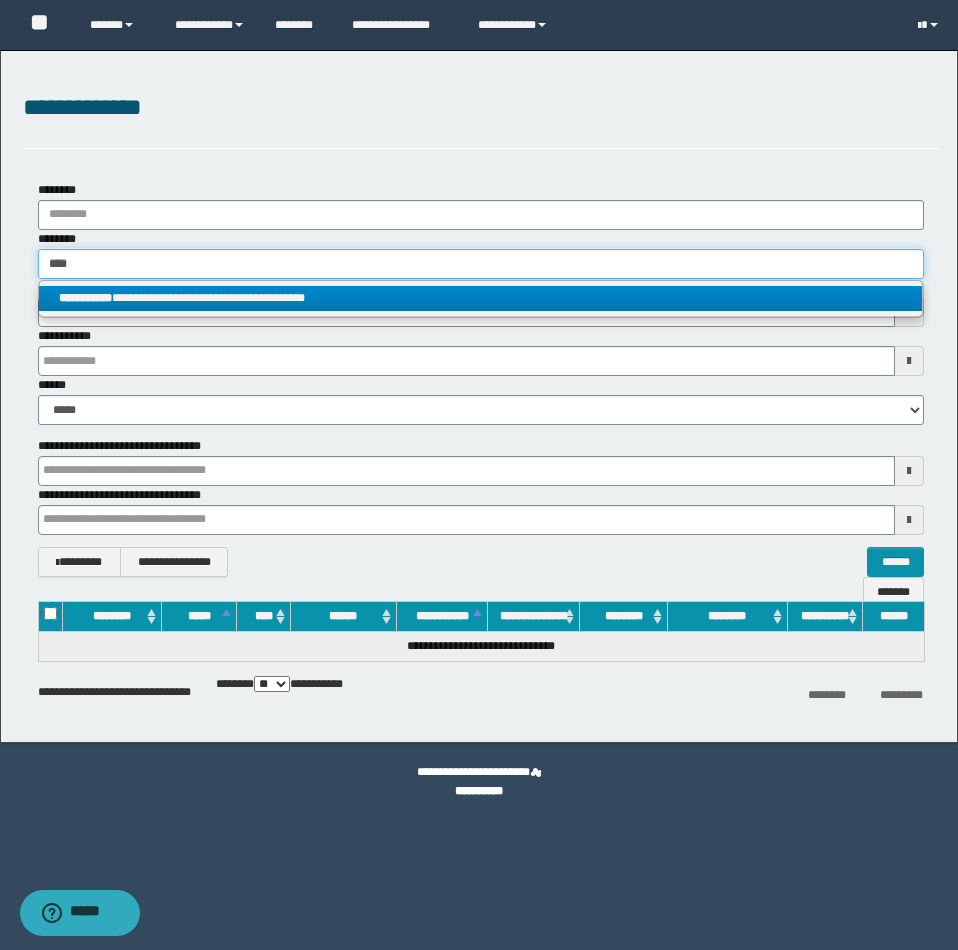 type on "**********" 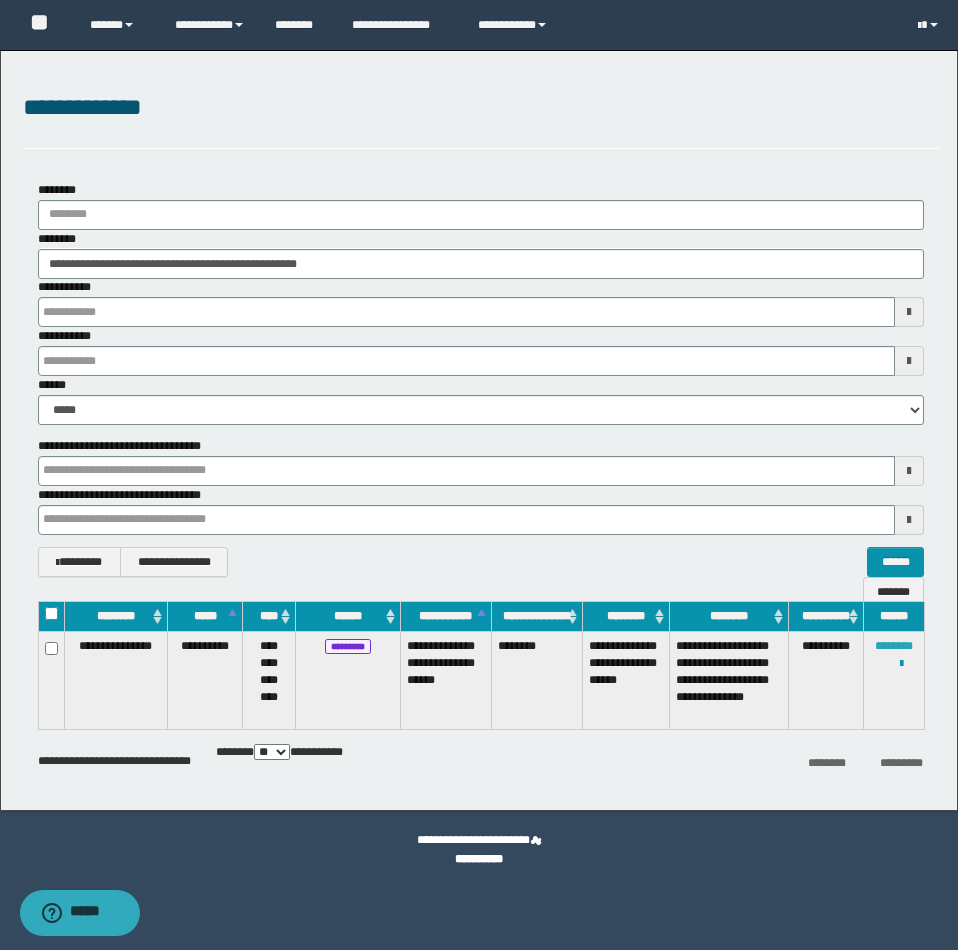 click on "********" at bounding box center [894, 646] 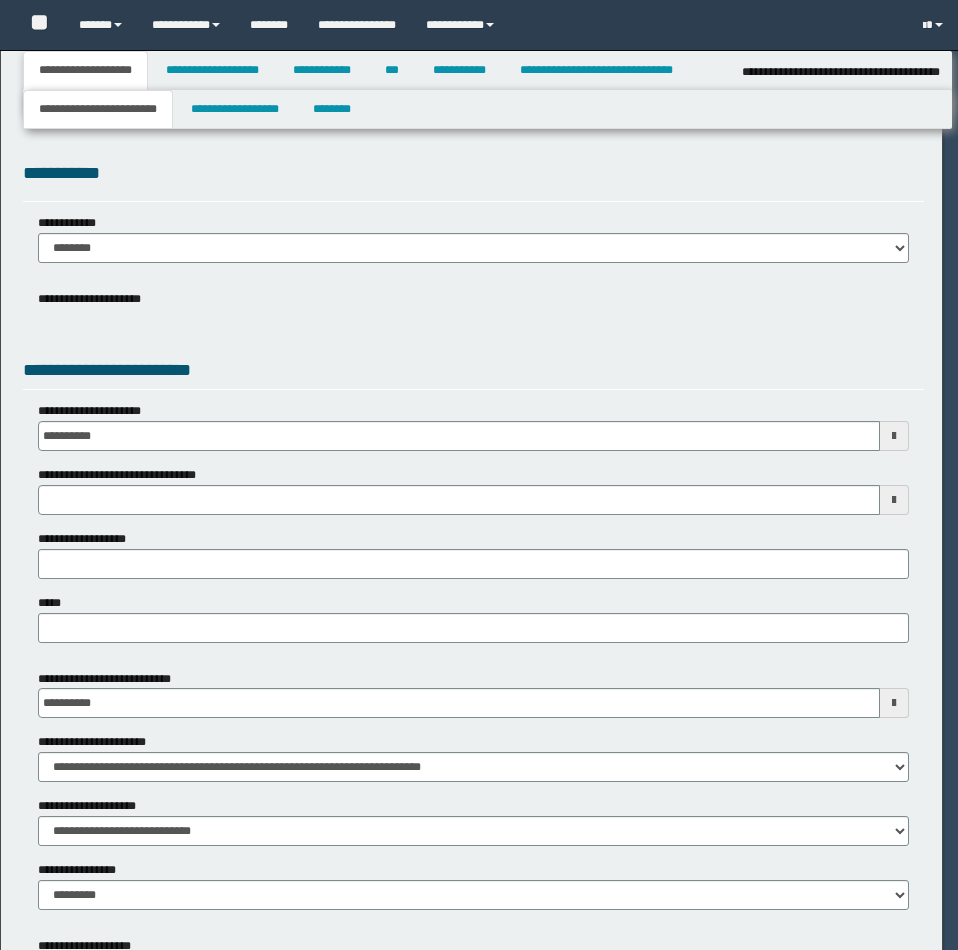 select on "*" 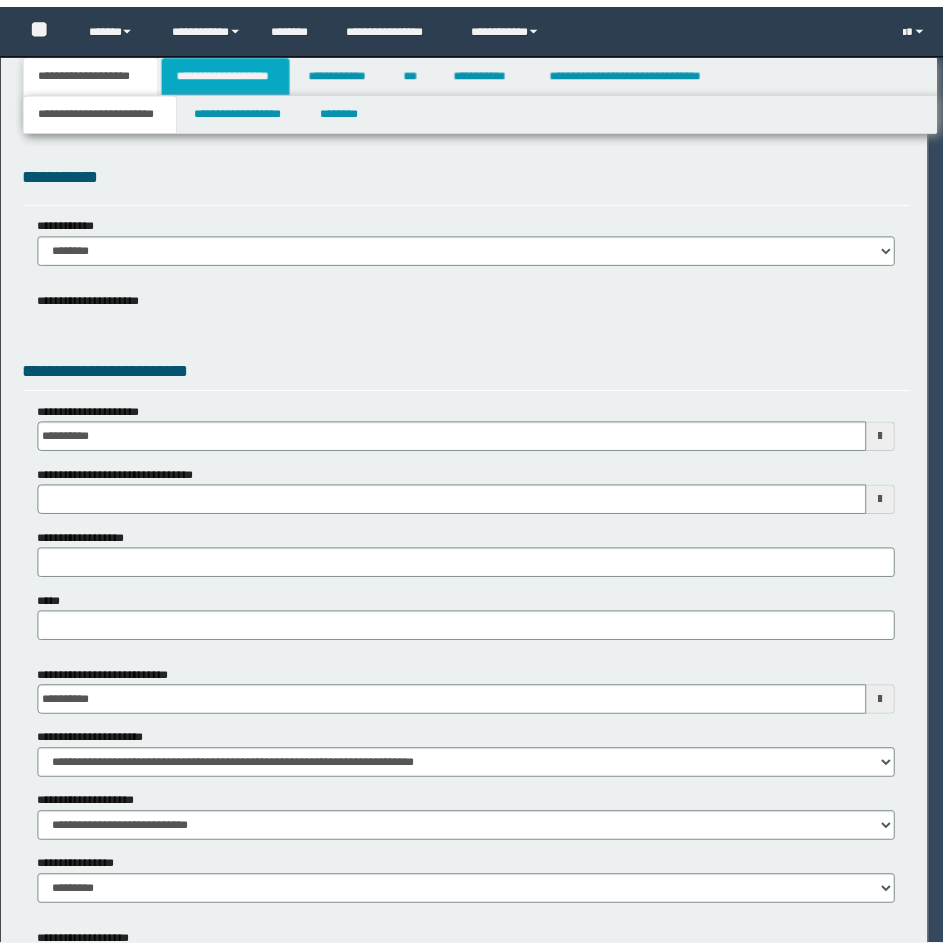 scroll, scrollTop: 0, scrollLeft: 0, axis: both 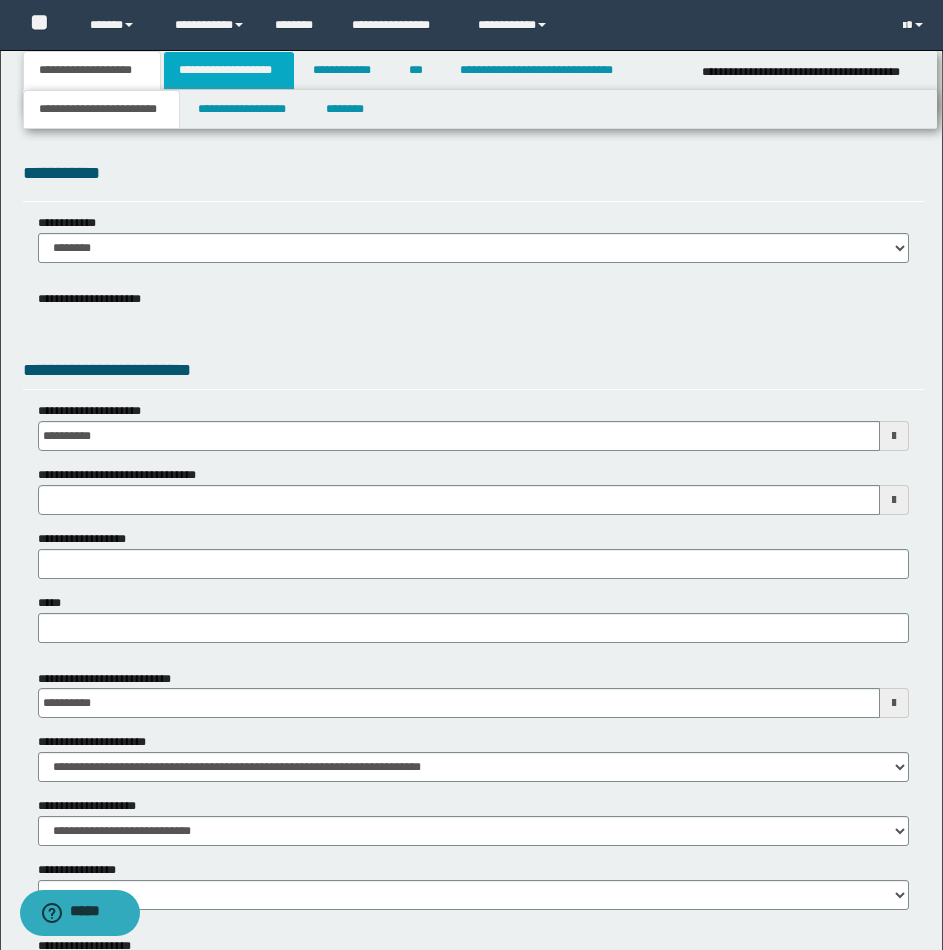 click on "**********" at bounding box center (229, 70) 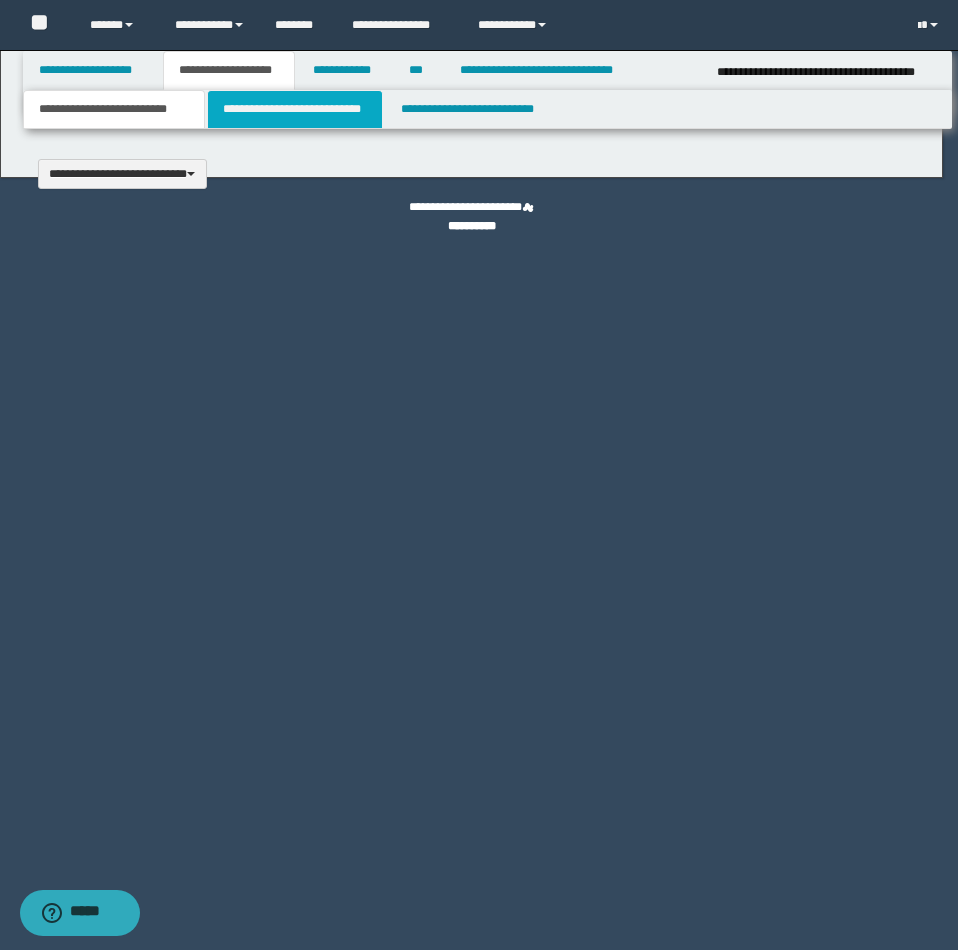 type 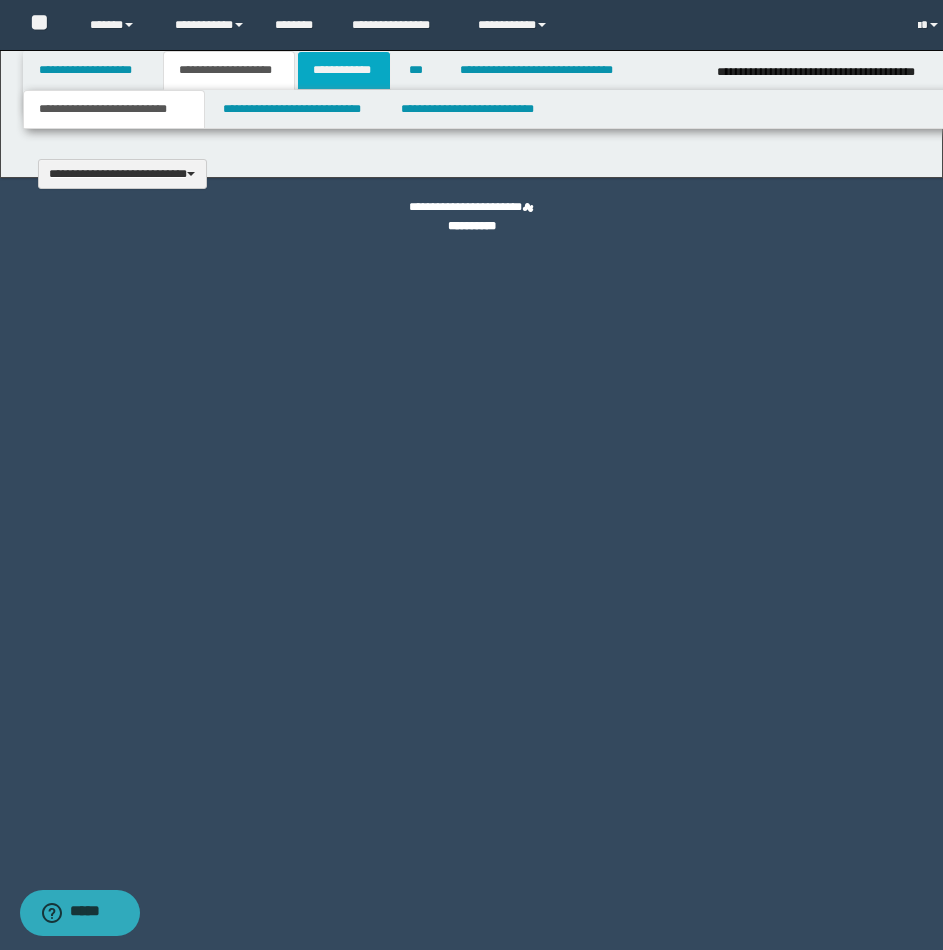 select on "*" 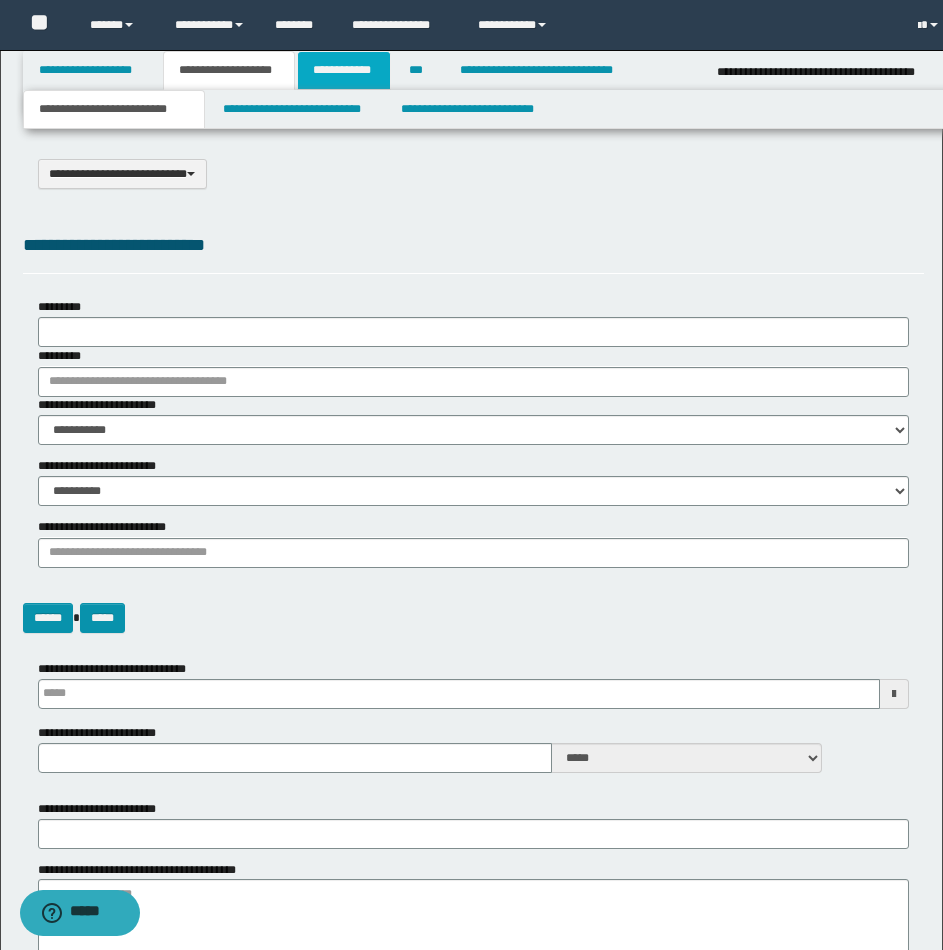 scroll, scrollTop: 0, scrollLeft: 0, axis: both 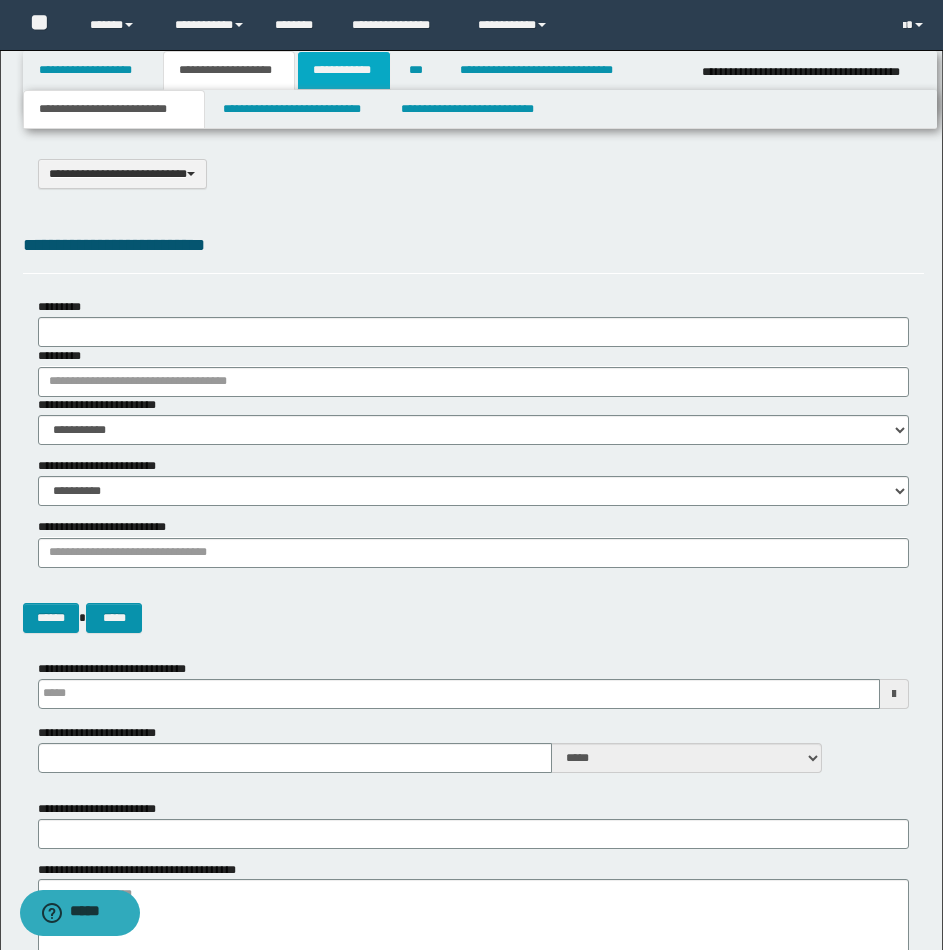 click on "**********" at bounding box center [344, 70] 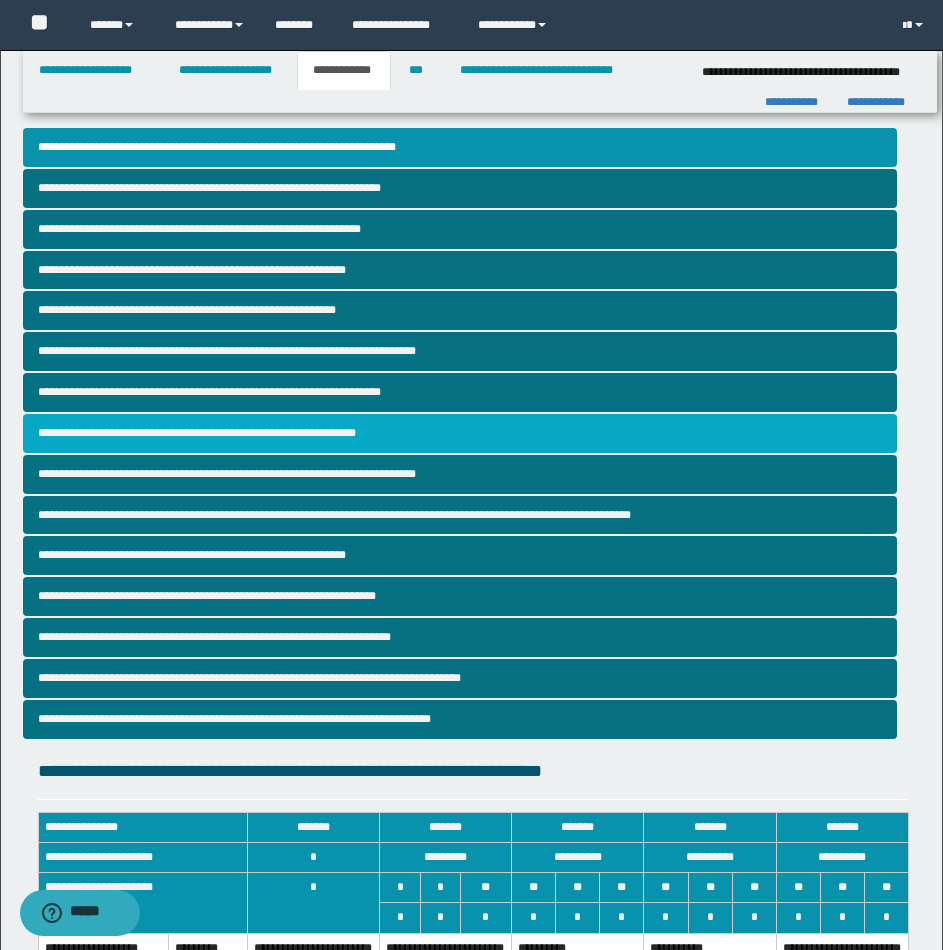 click on "**********" at bounding box center (460, 433) 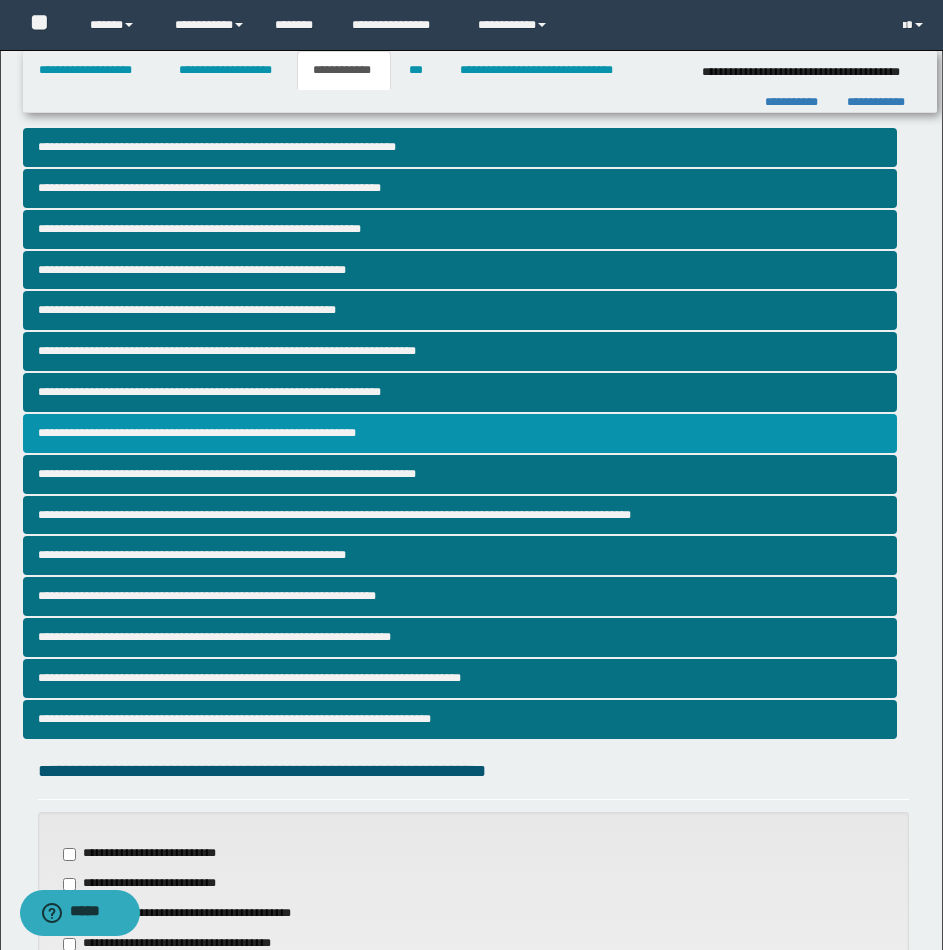 scroll, scrollTop: 618, scrollLeft: 0, axis: vertical 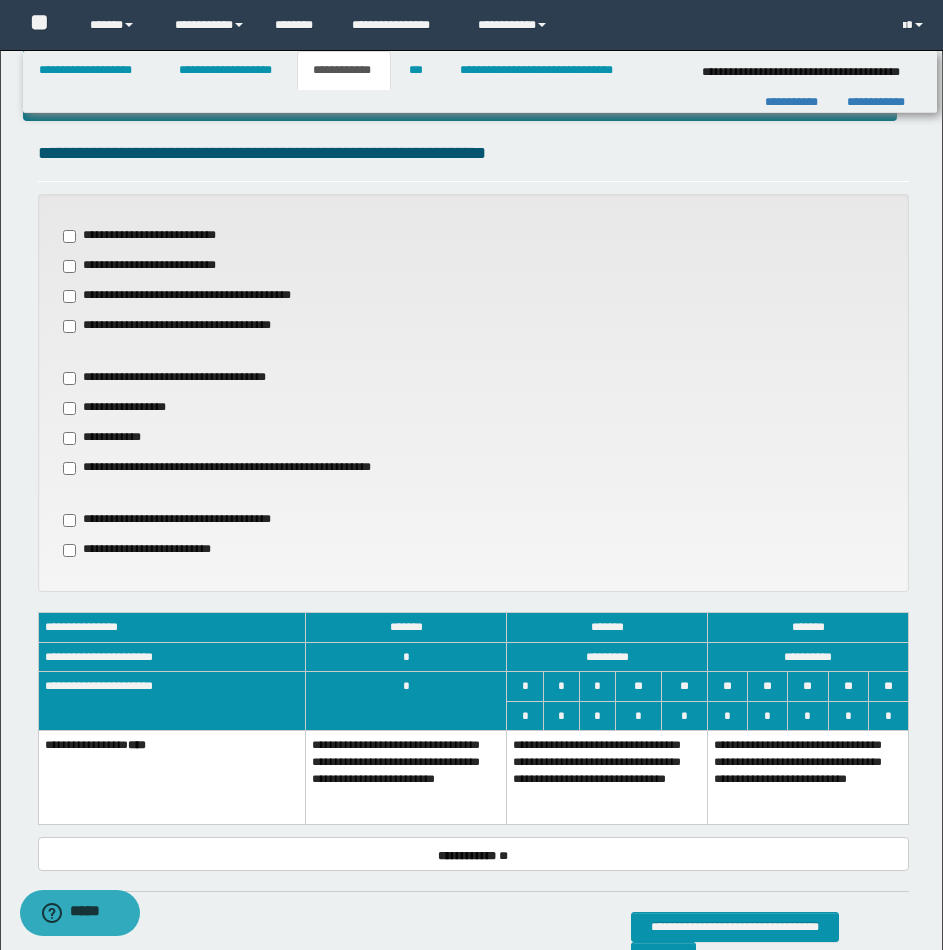 click on "**********" at bounding box center (607, 777) 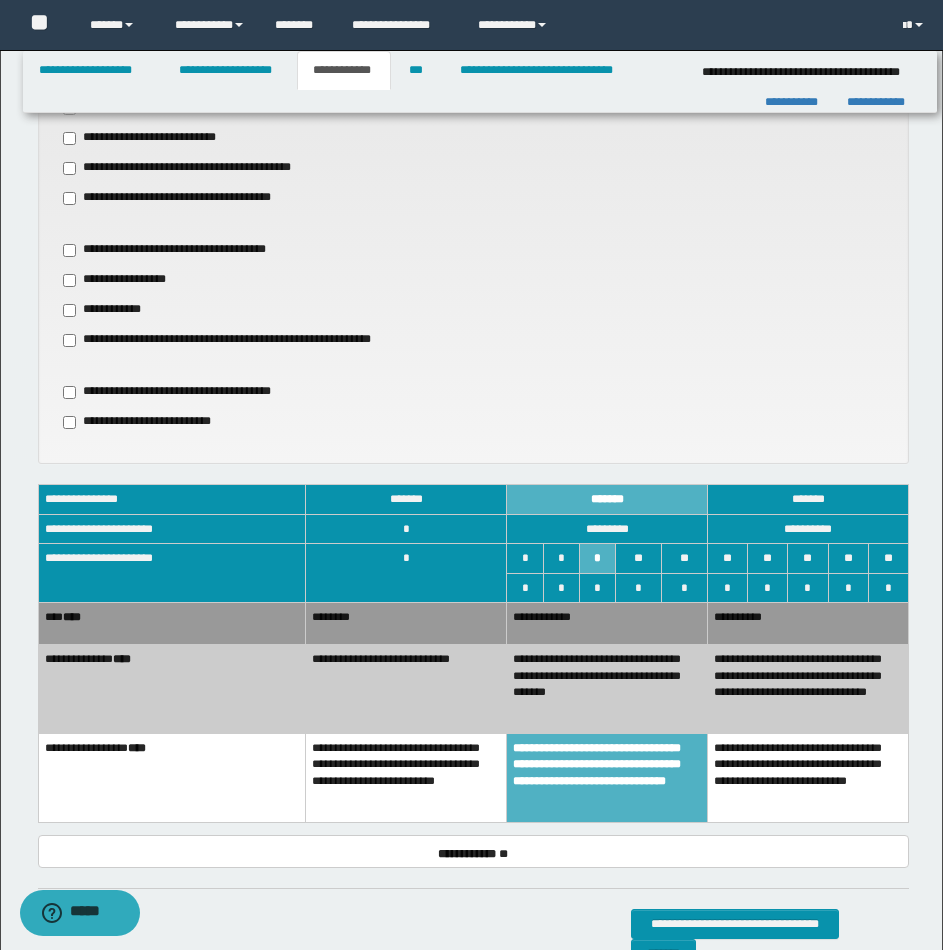 scroll, scrollTop: 758, scrollLeft: 0, axis: vertical 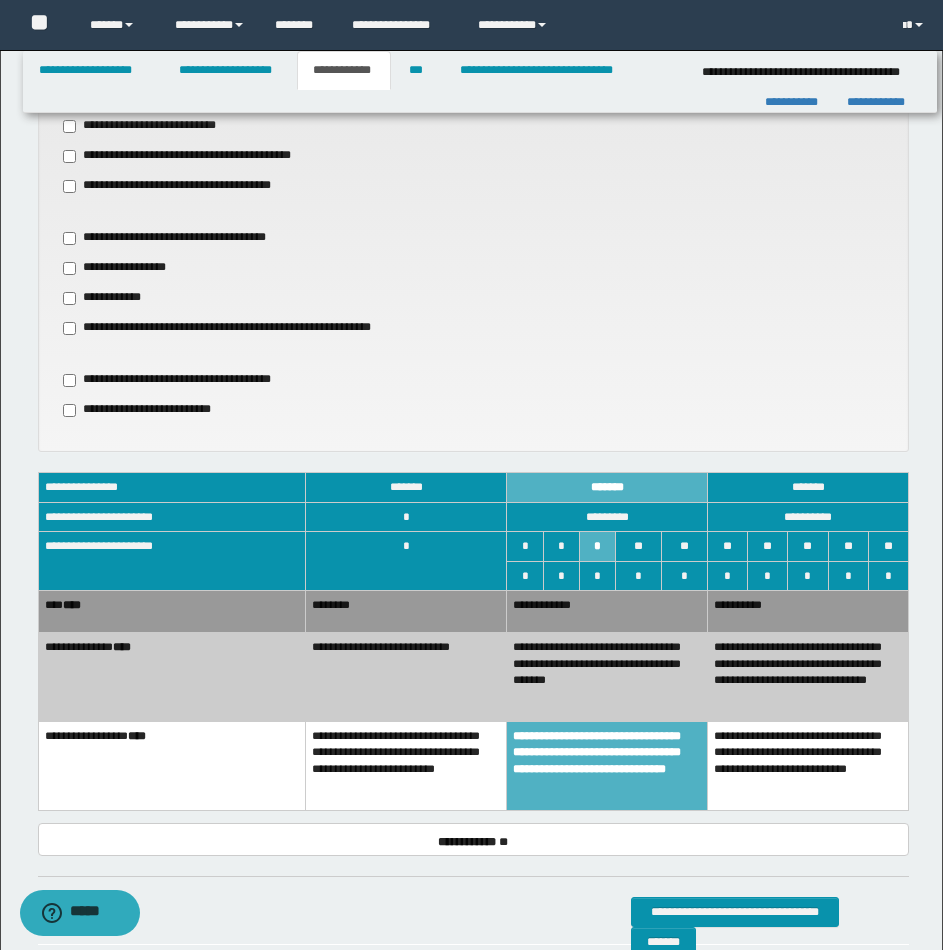 click on "**********" at bounding box center (406, 677) 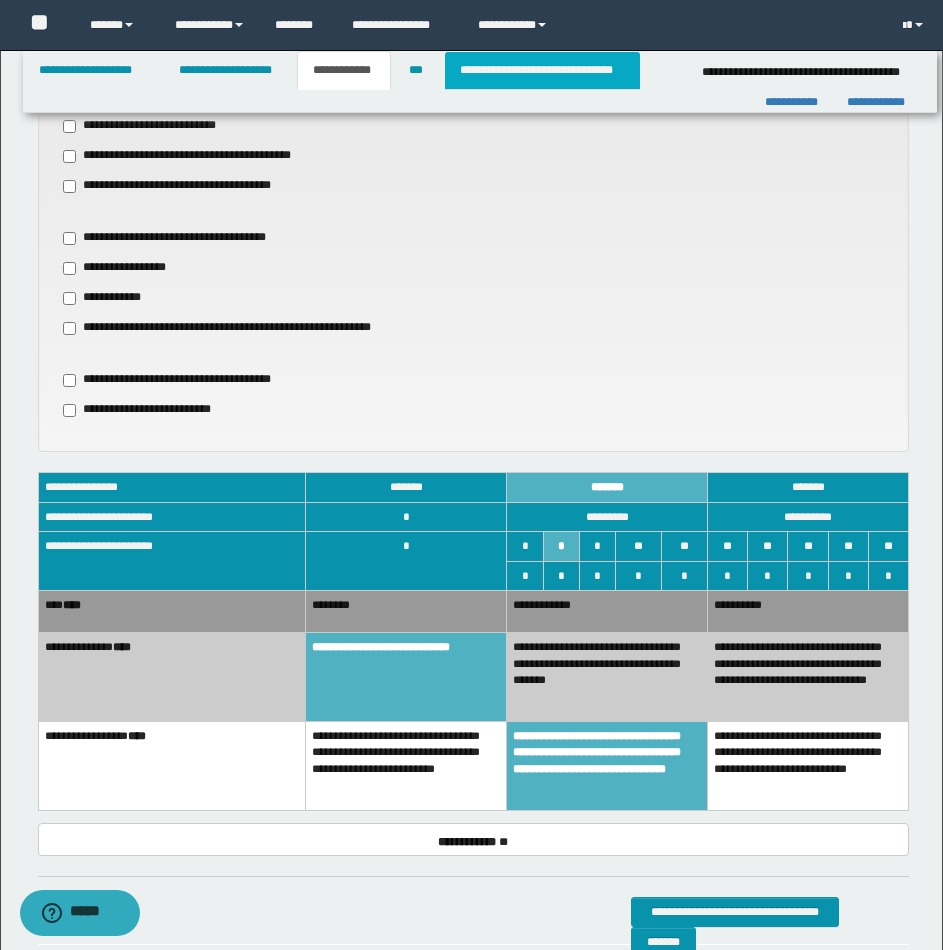click on "**********" at bounding box center (542, 70) 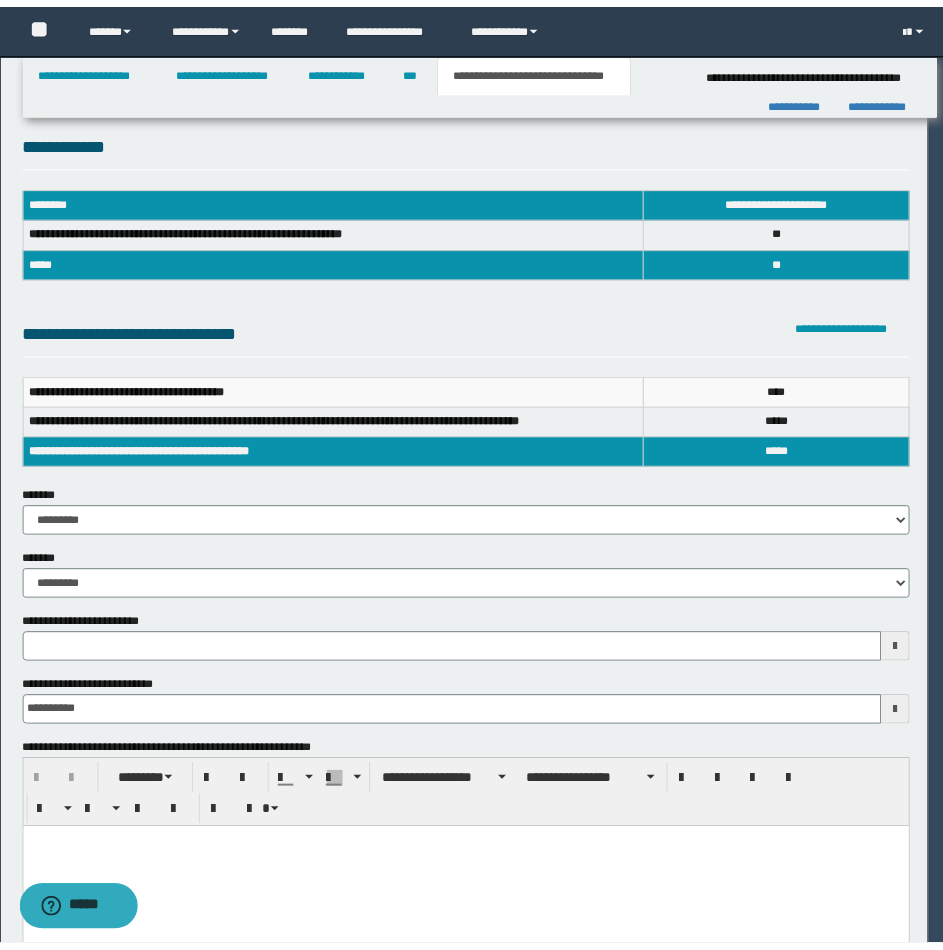 scroll, scrollTop: 0, scrollLeft: 0, axis: both 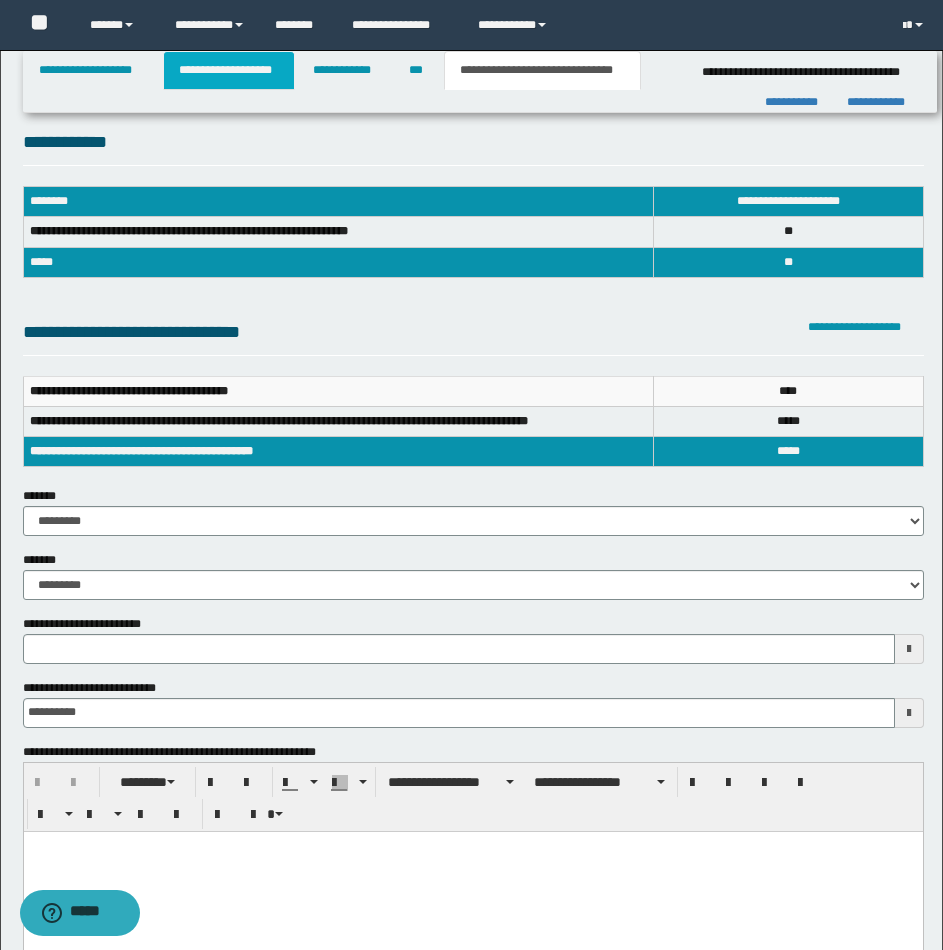 click on "**********" at bounding box center [229, 70] 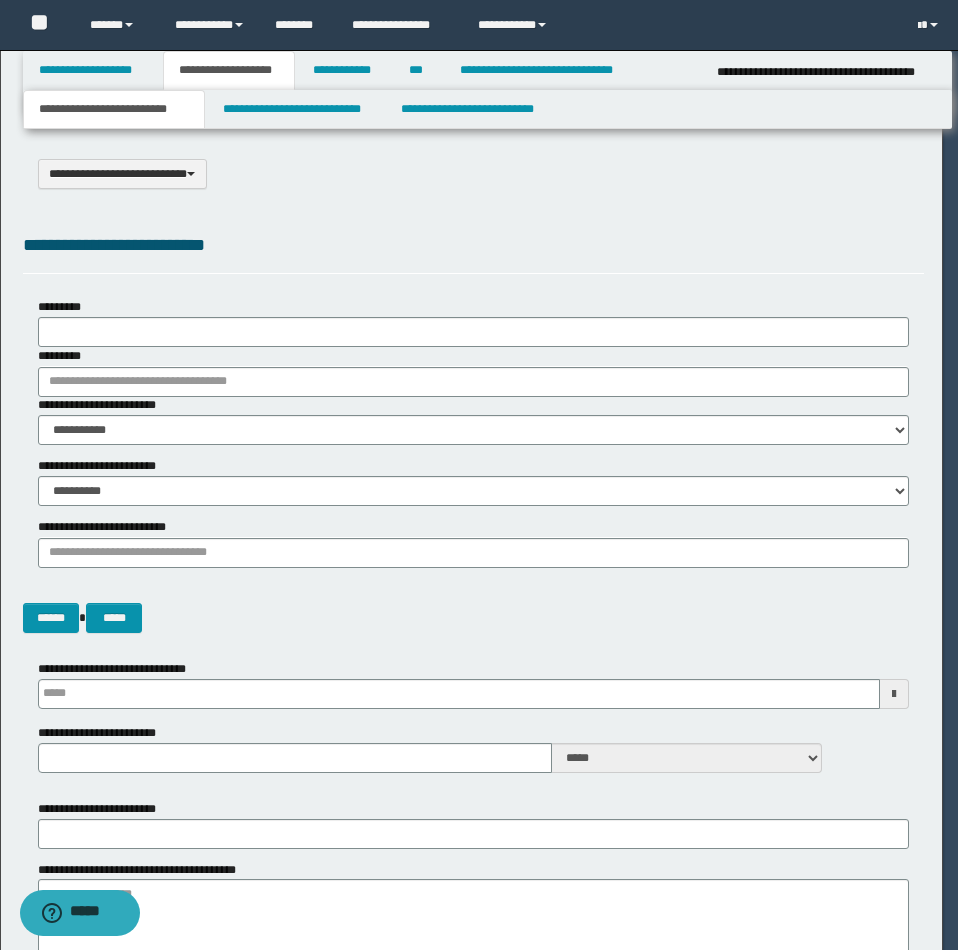 type 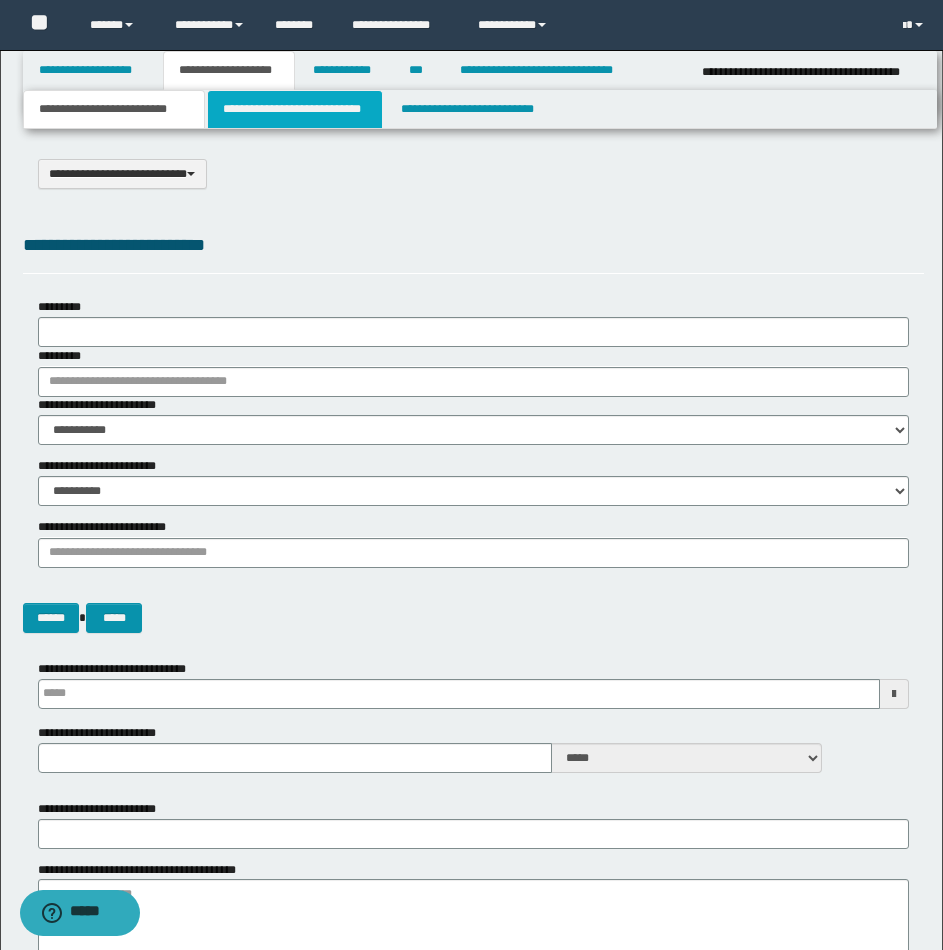 click on "**********" at bounding box center (295, 109) 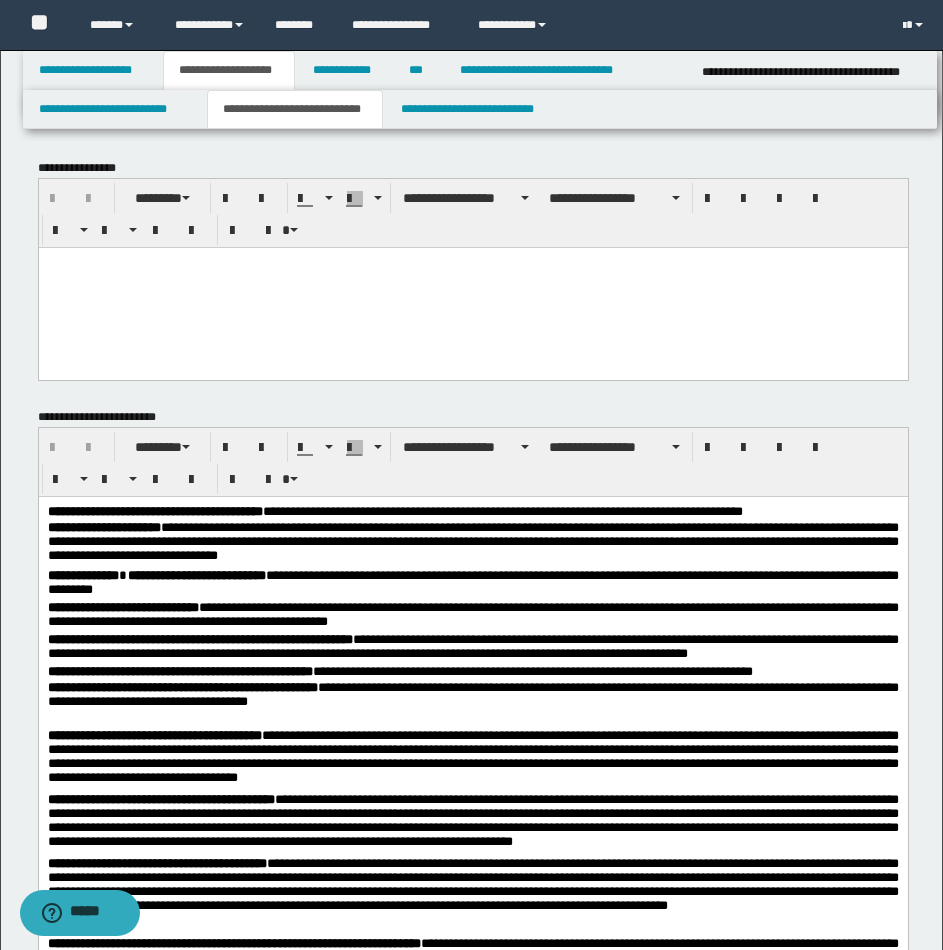 scroll, scrollTop: 0, scrollLeft: 0, axis: both 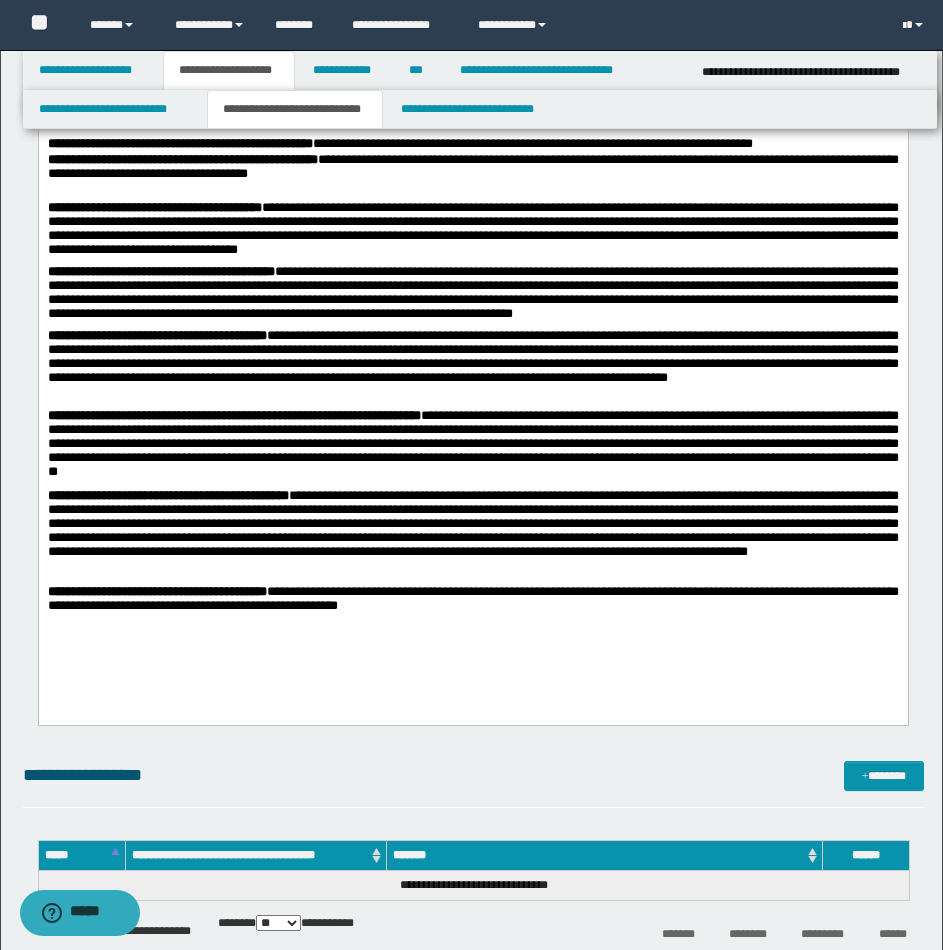 click on "**********" at bounding box center [472, 537] 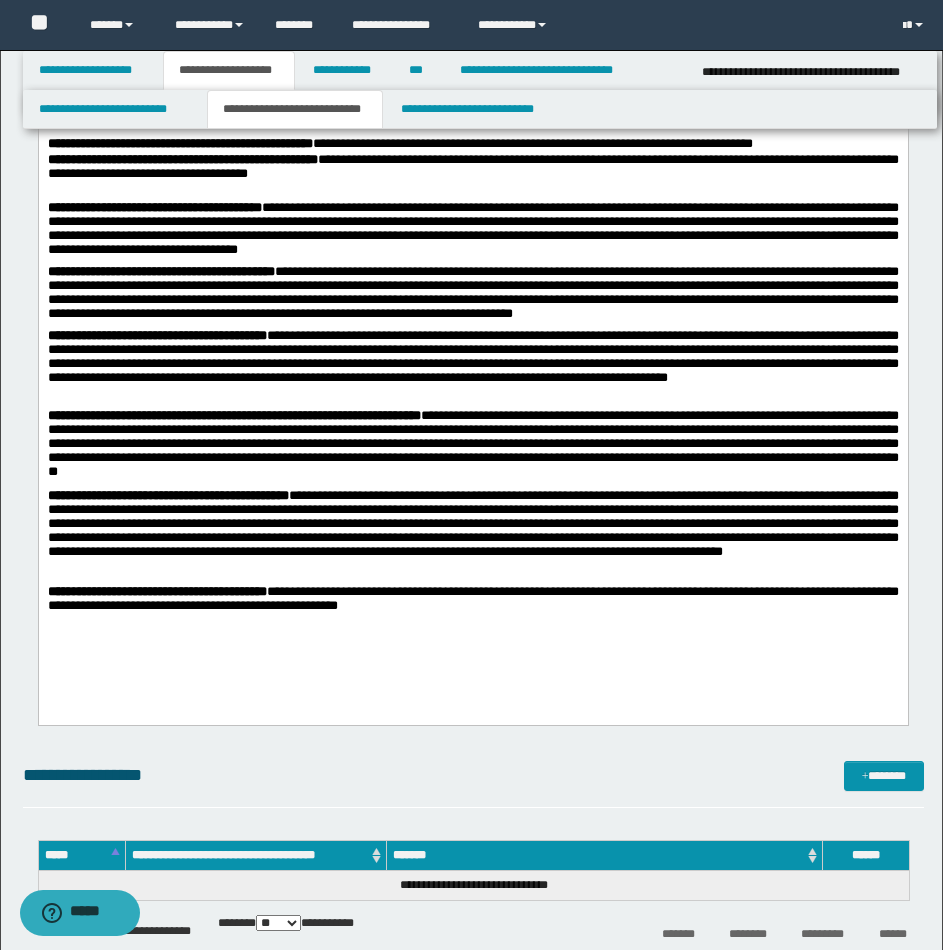 click on "**********" at bounding box center (472, 537) 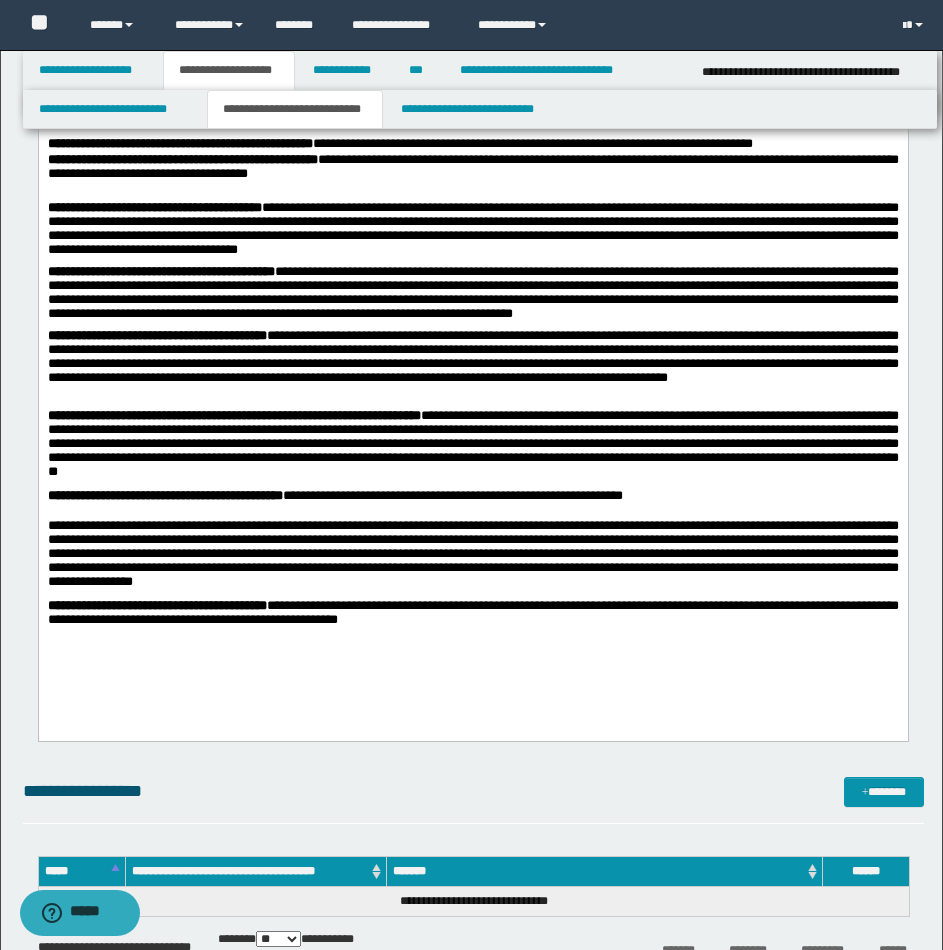 click on "**********" at bounding box center (472, 497) 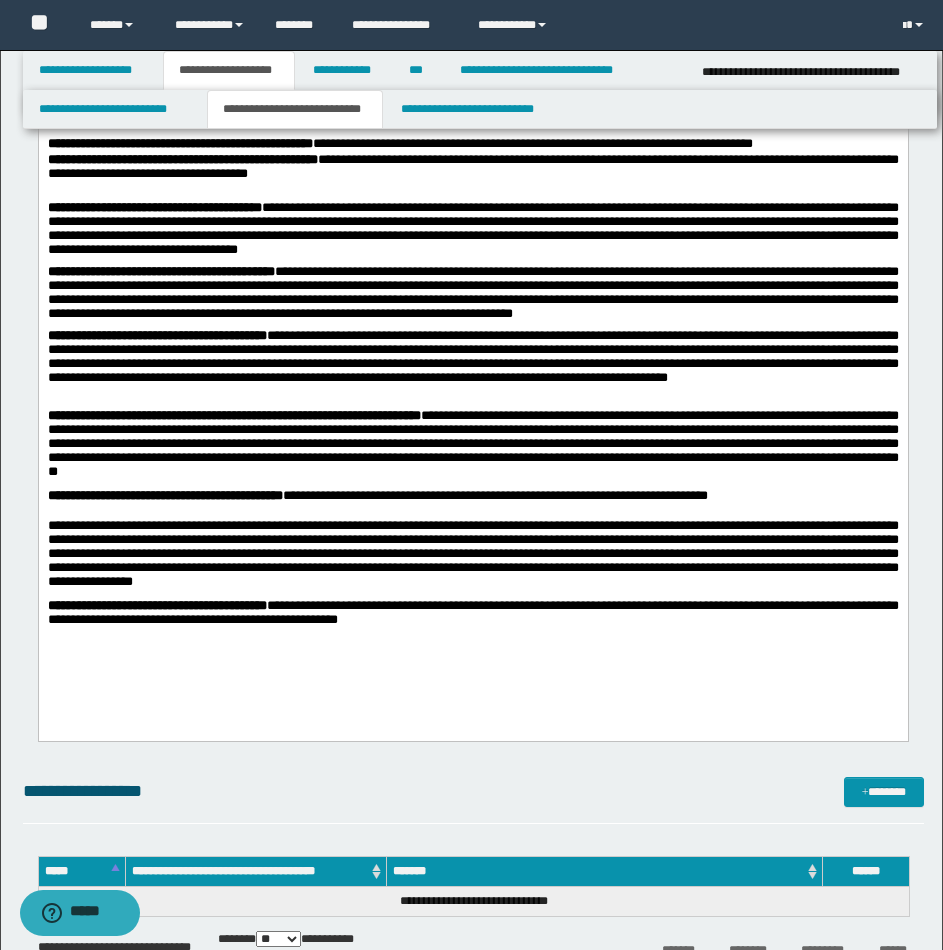 click on "**********" at bounding box center [472, 497] 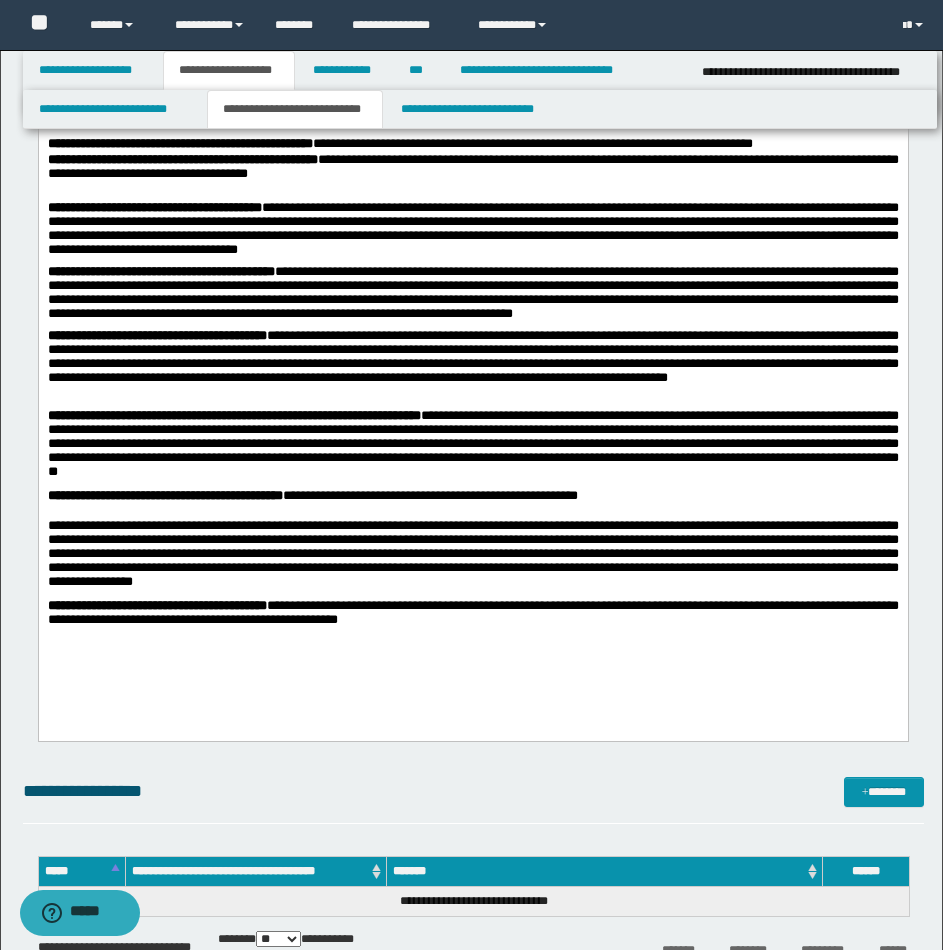 click on "**********" at bounding box center (472, 497) 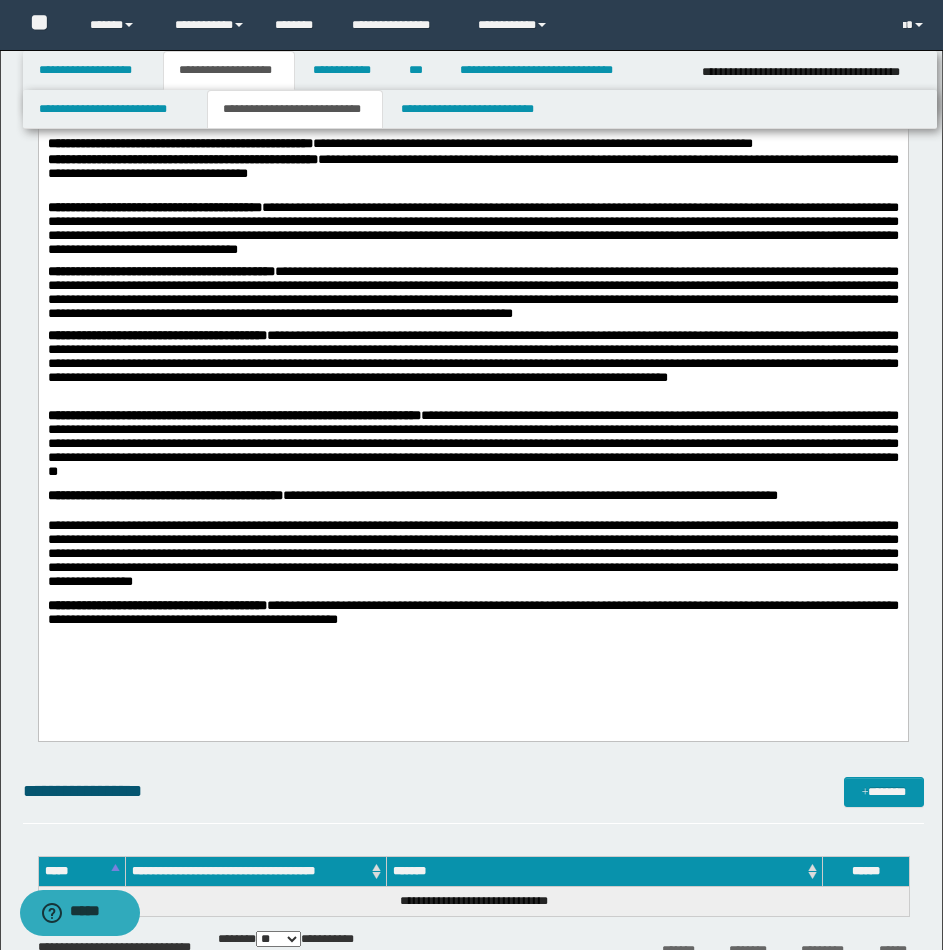 click on "**********" at bounding box center (472, 497) 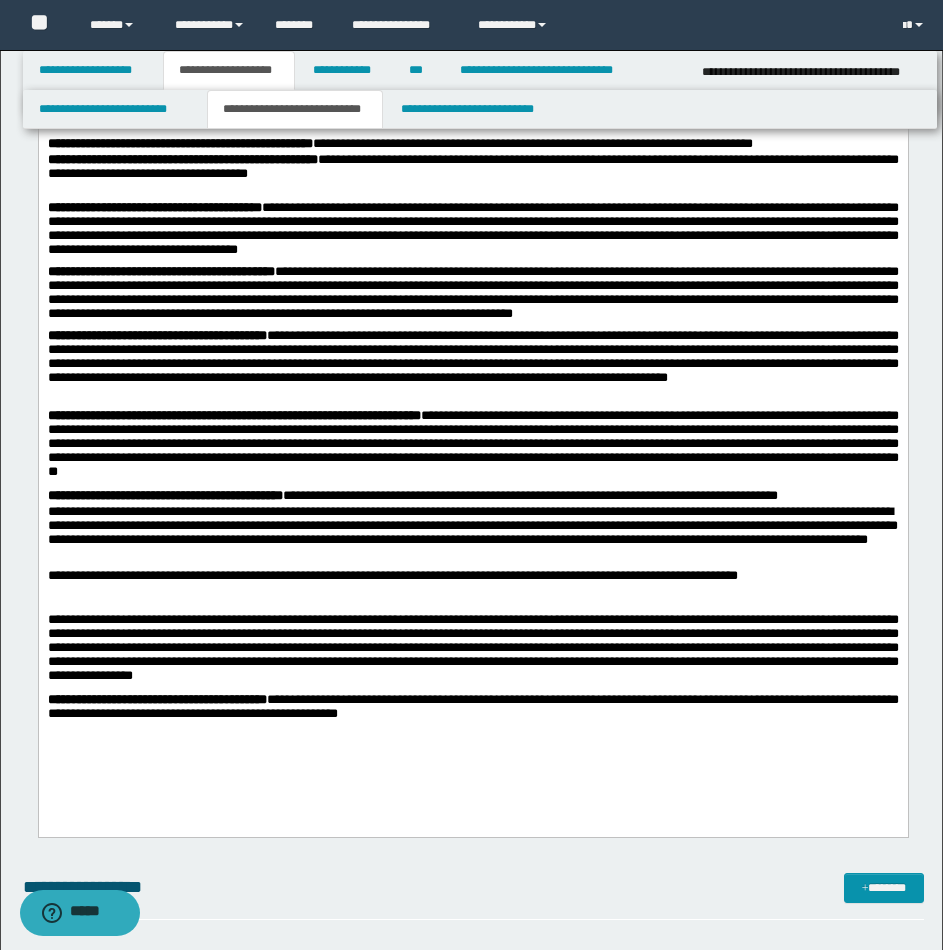 click on "**********" at bounding box center [472, 537] 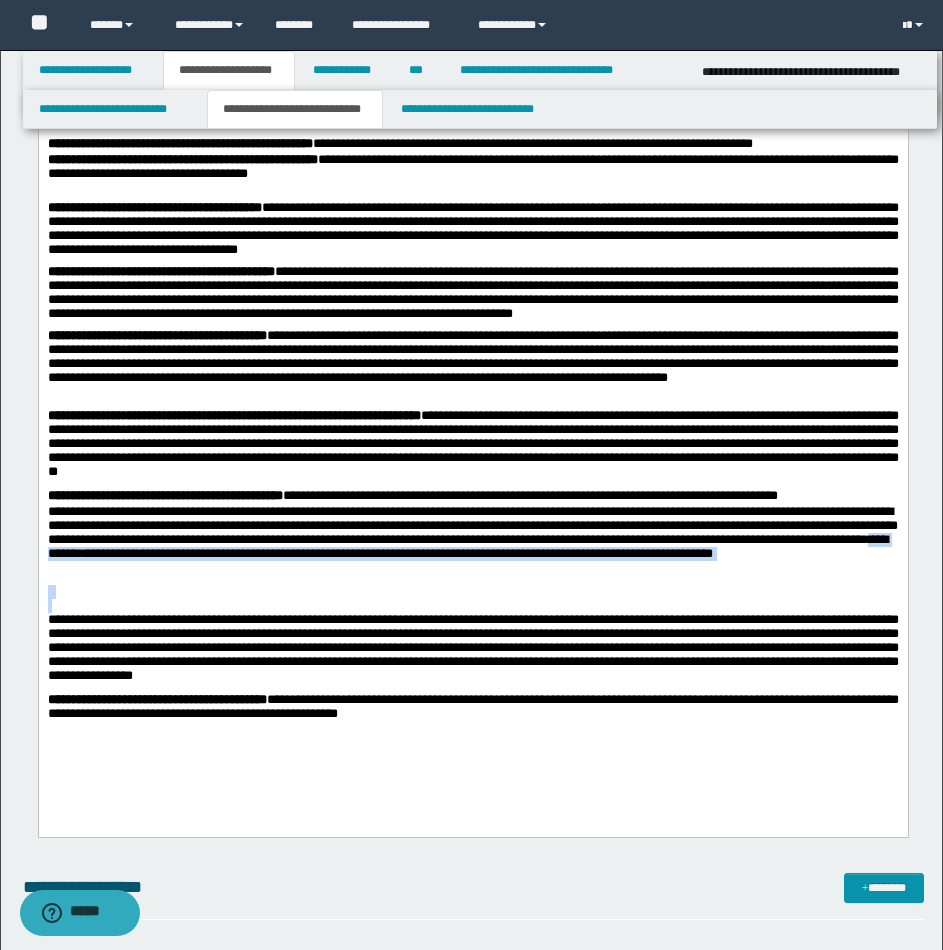 drag, startPoint x: 393, startPoint y: 563, endPoint x: 651, endPoint y: 603, distance: 261.08237 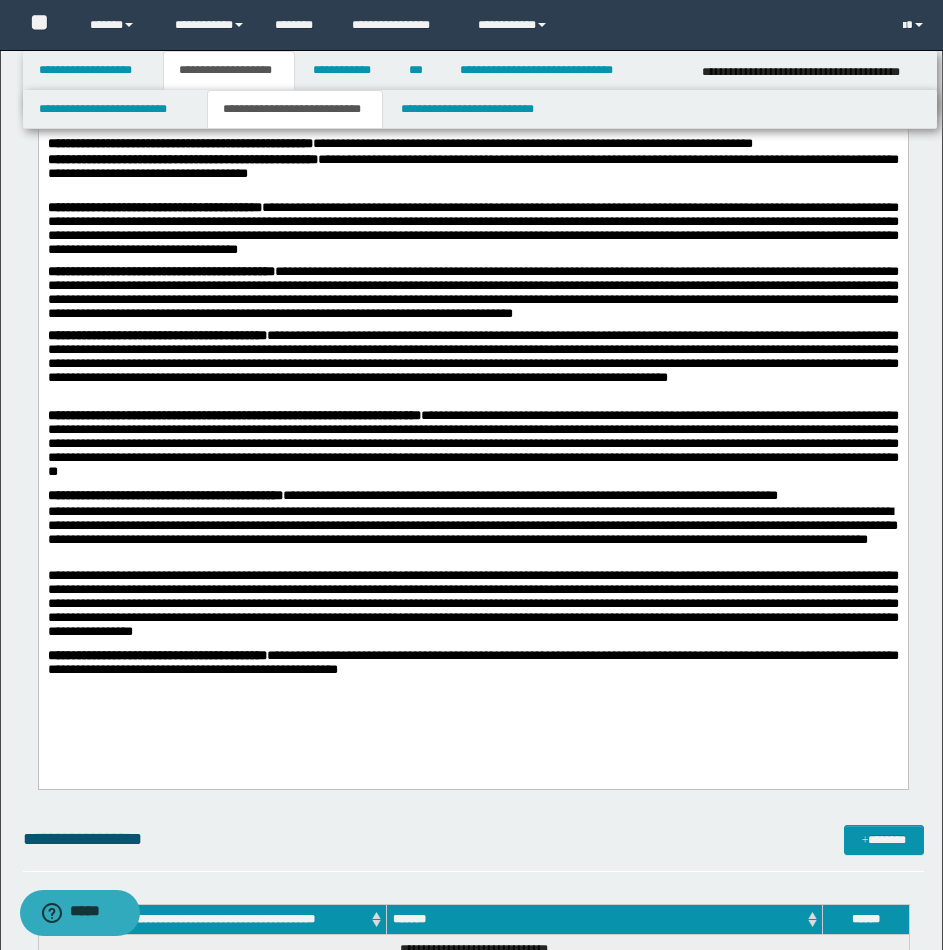 click on "**********" at bounding box center [472, 537] 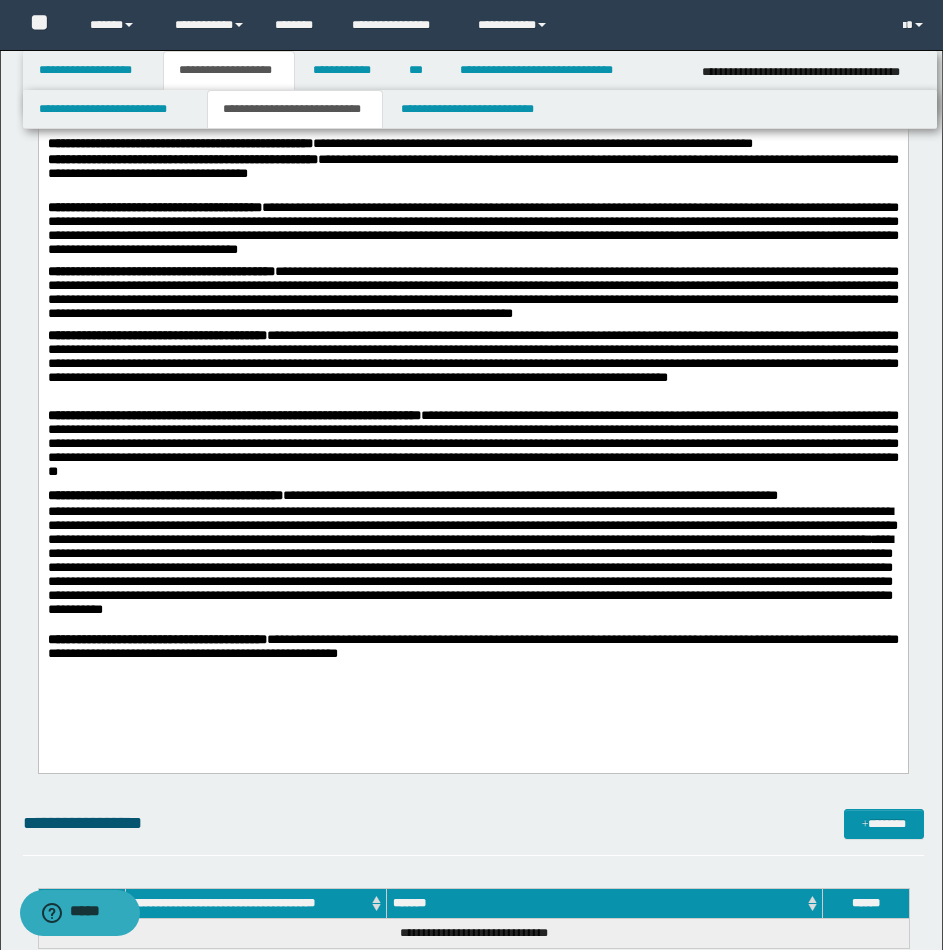 click on "**********" at bounding box center (472, 569) 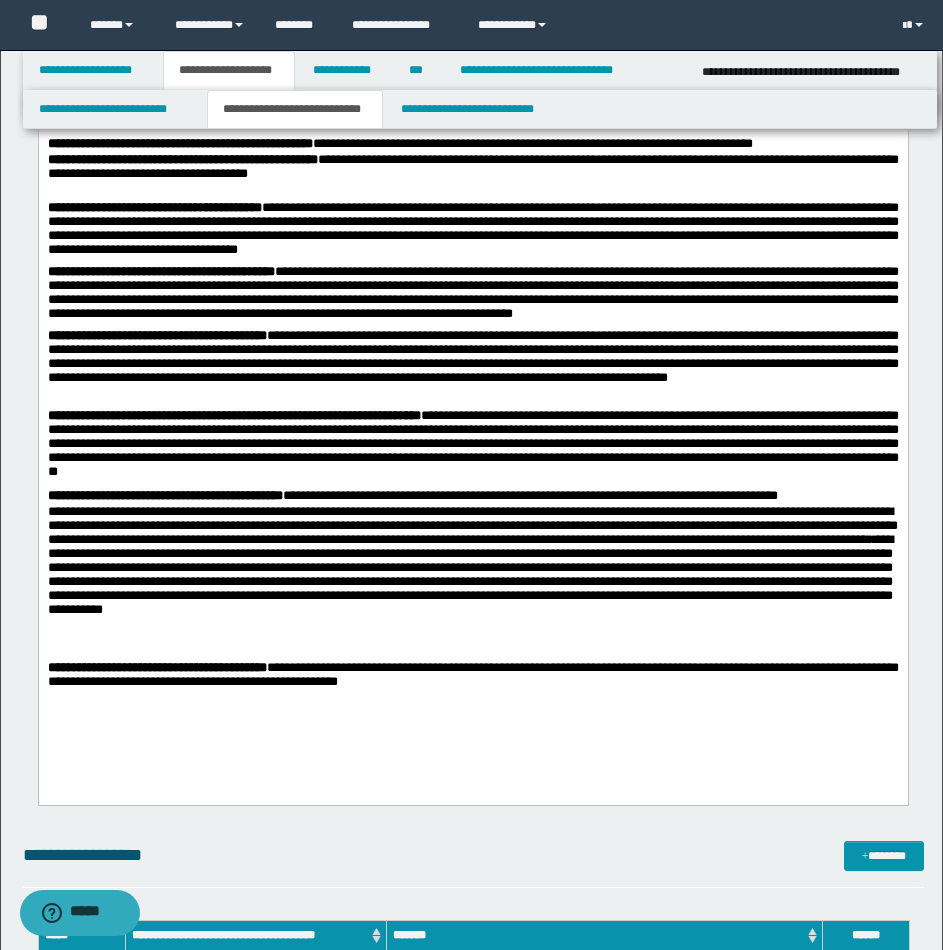 click on "**********" at bounding box center [472, 569] 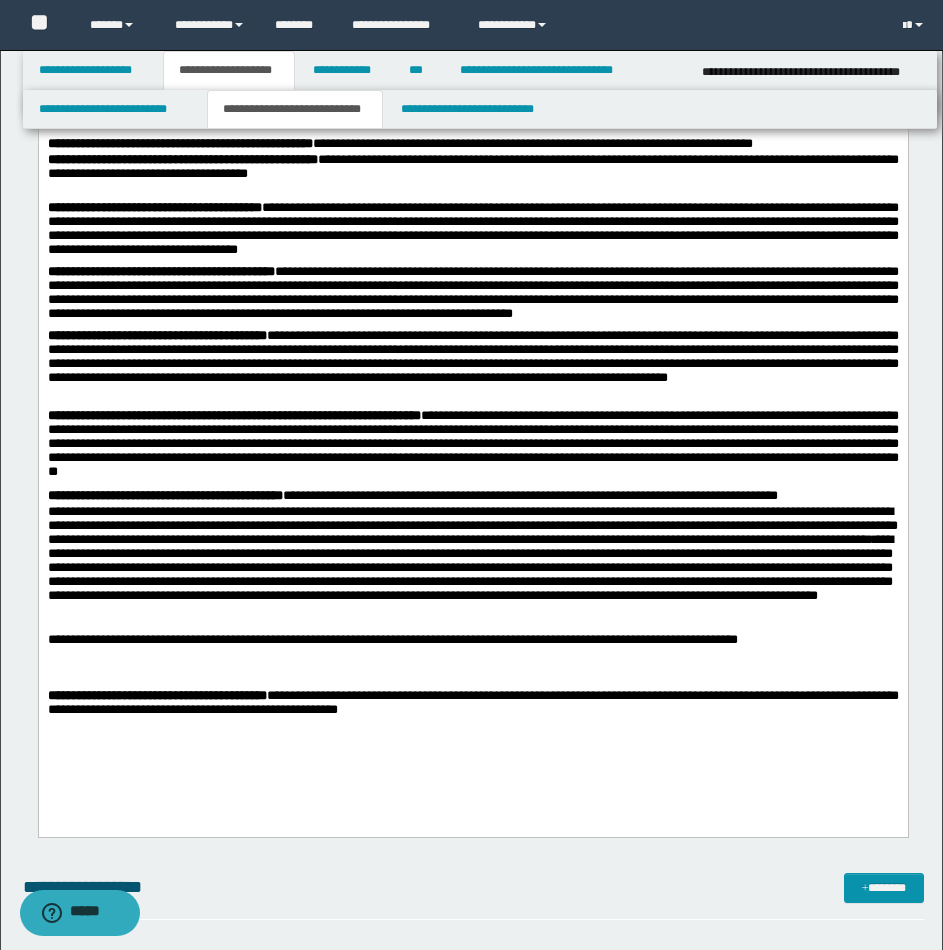 click on "**********" at bounding box center [472, 569] 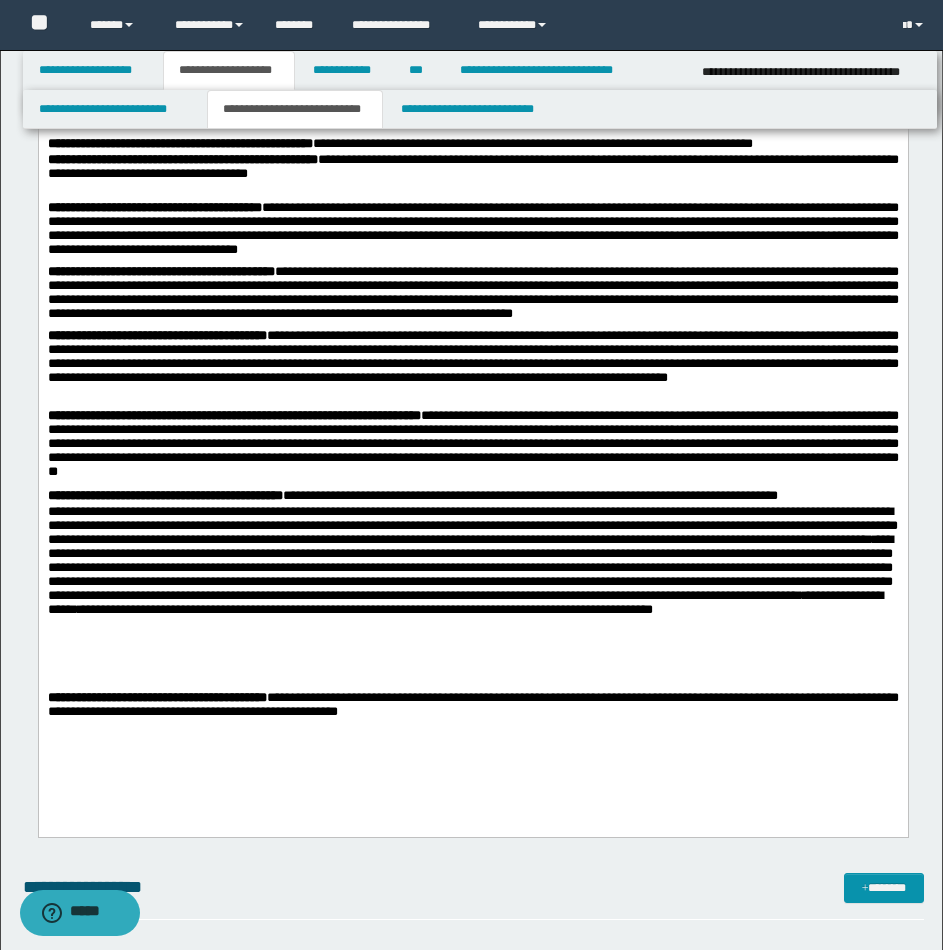 drag, startPoint x: 495, startPoint y: 642, endPoint x: 504, endPoint y: 675, distance: 34.20526 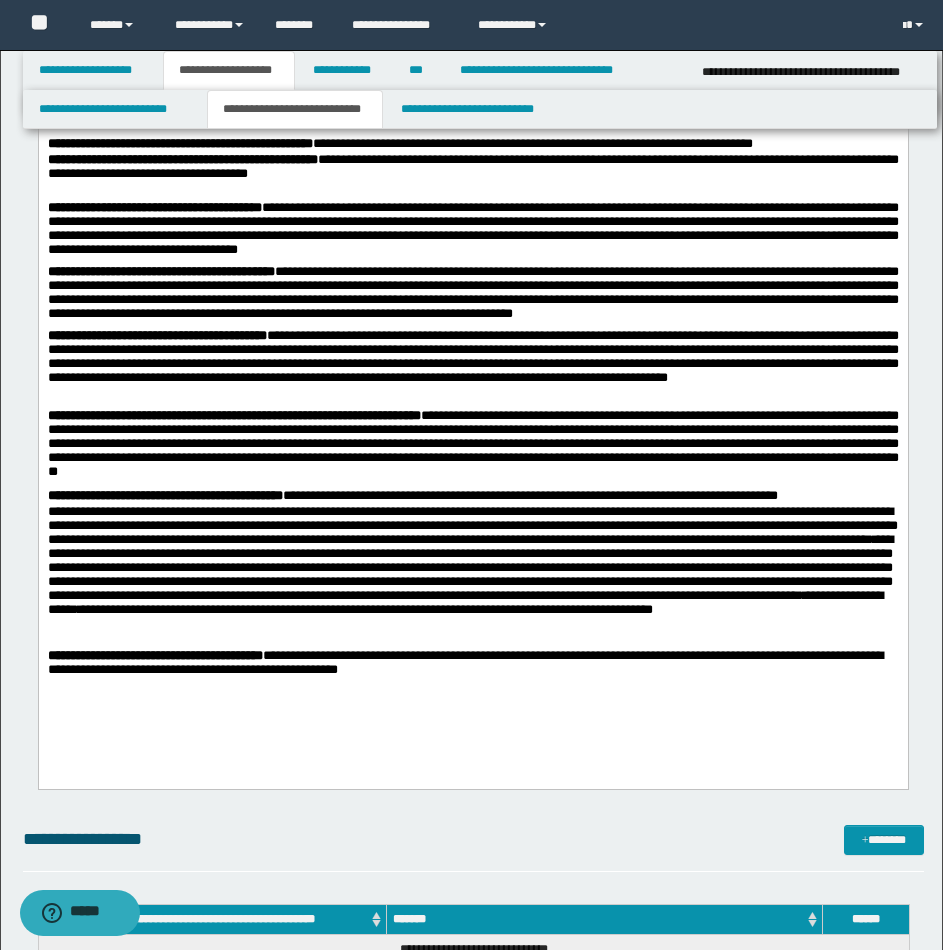 click on "**********" at bounding box center (472, 449) 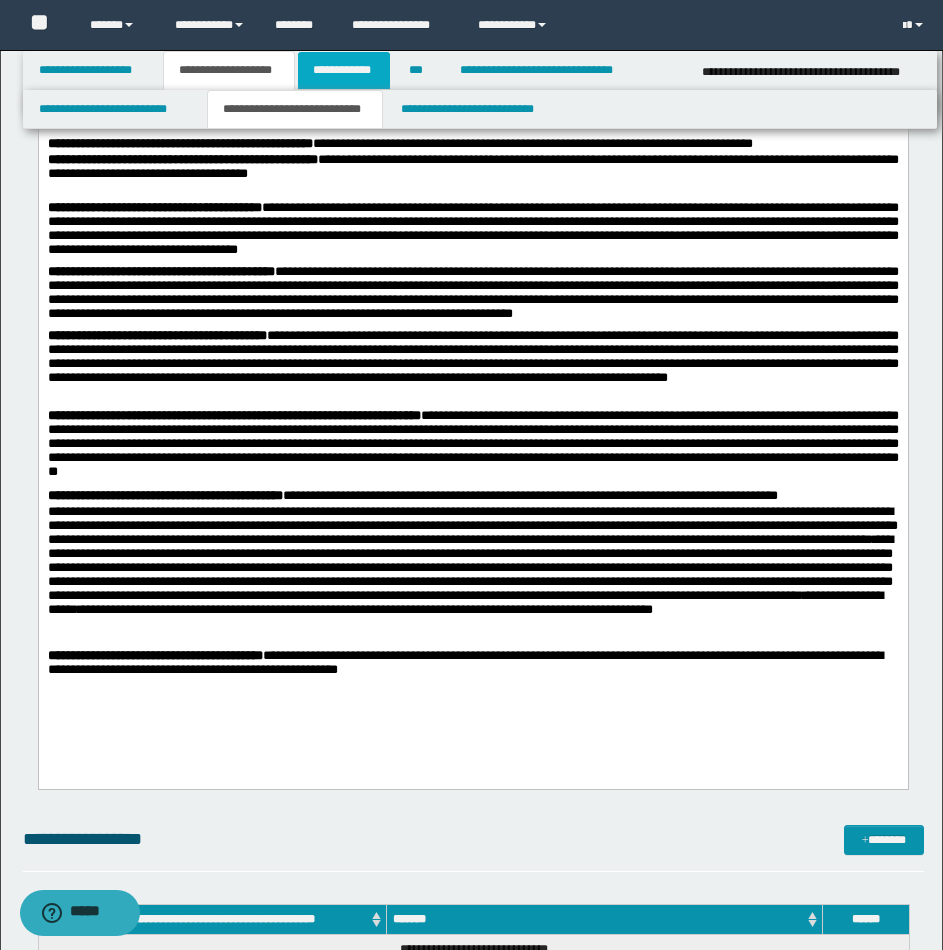 click on "**********" at bounding box center (344, 70) 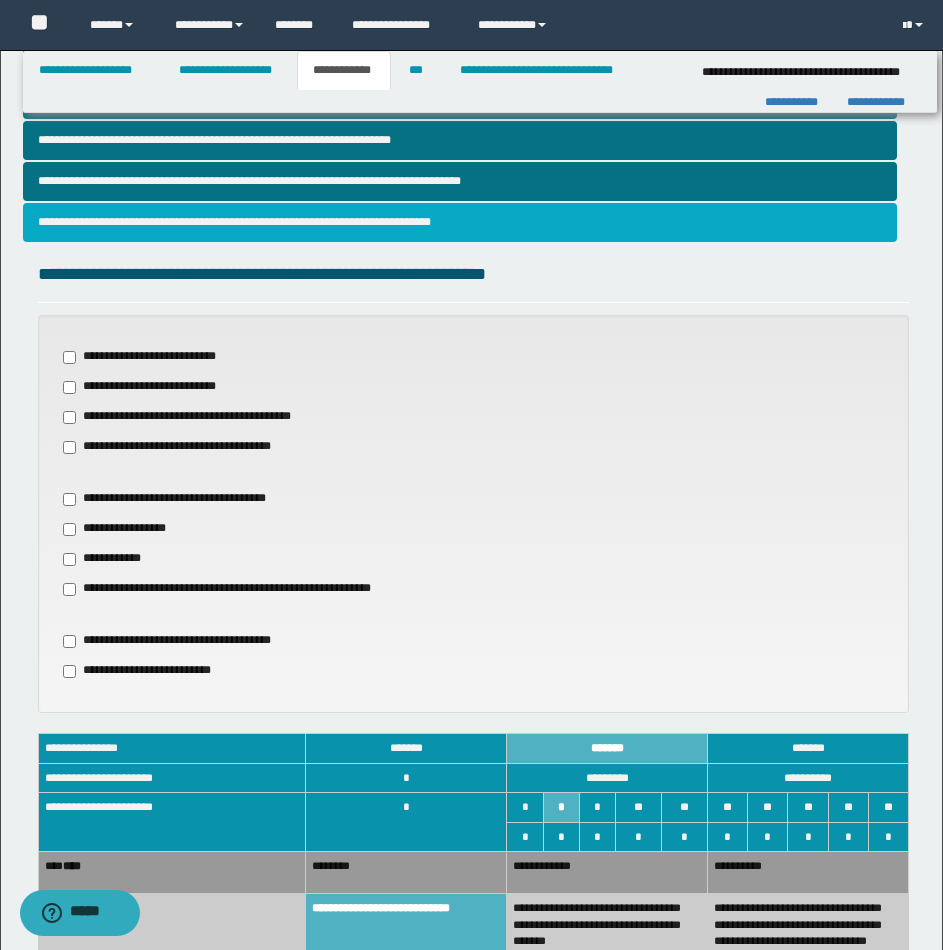 click on "**********" at bounding box center [460, 222] 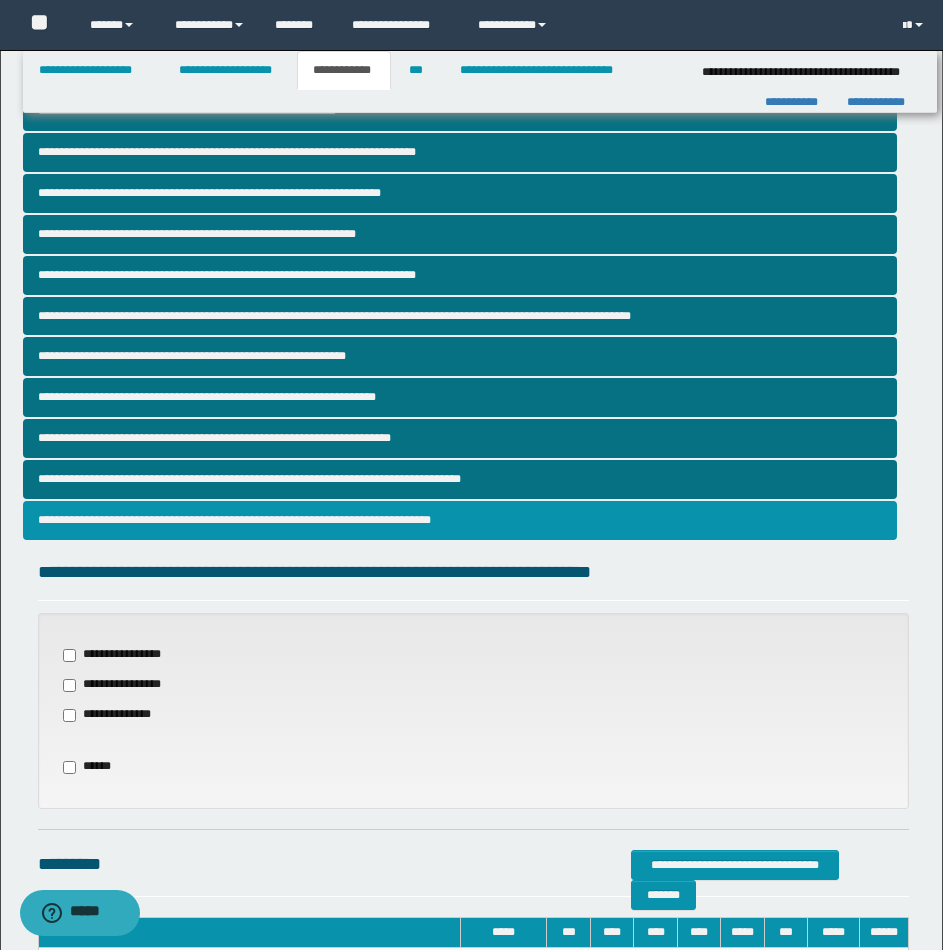 scroll, scrollTop: 200, scrollLeft: 0, axis: vertical 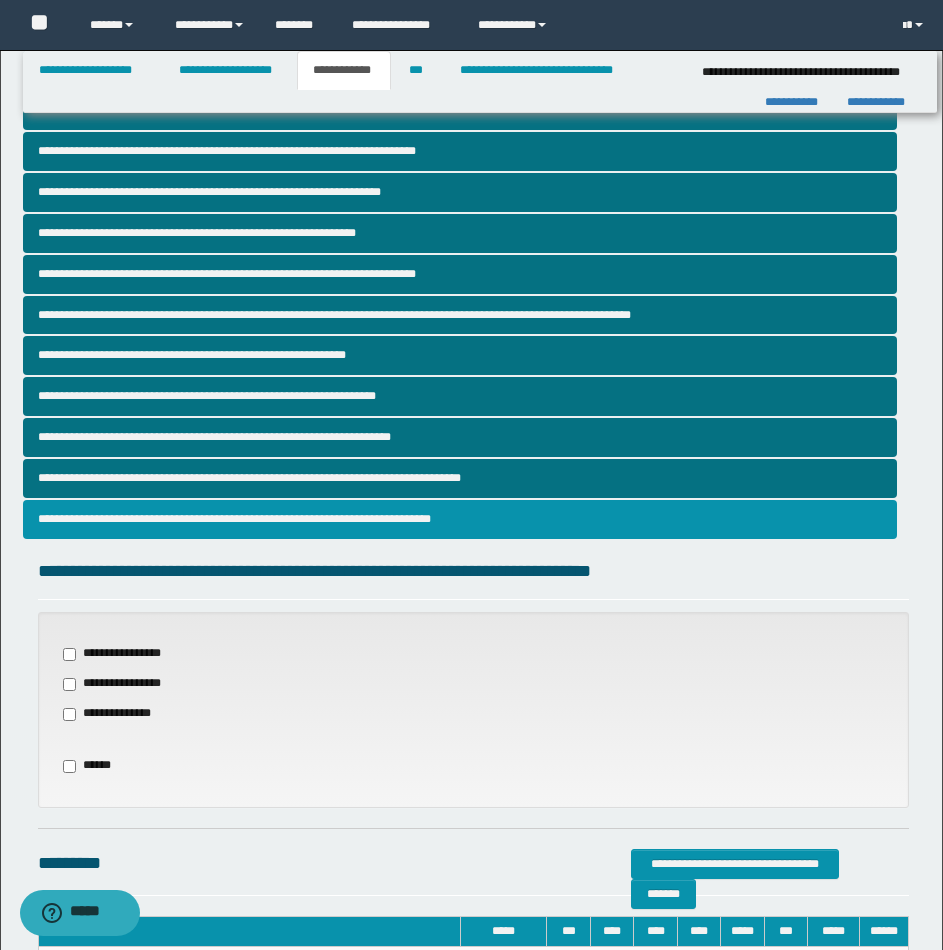 click on "**********" at bounding box center (460, 519) 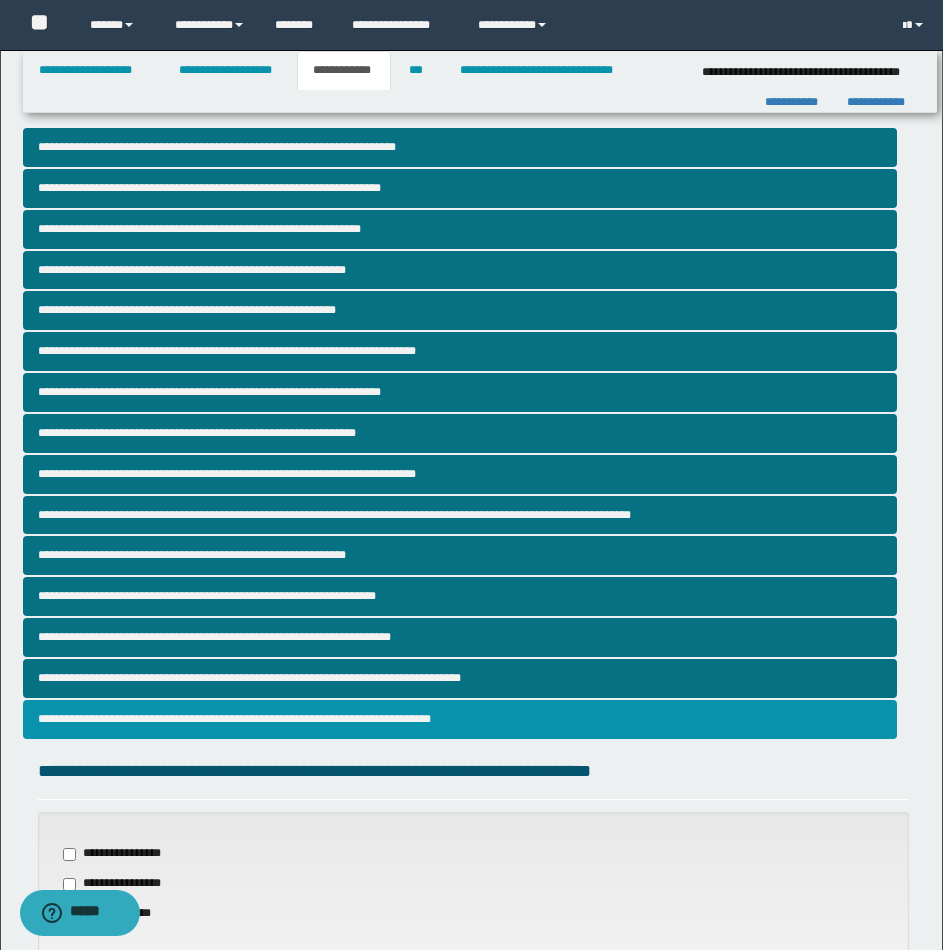 click on "**********" at bounding box center (460, 719) 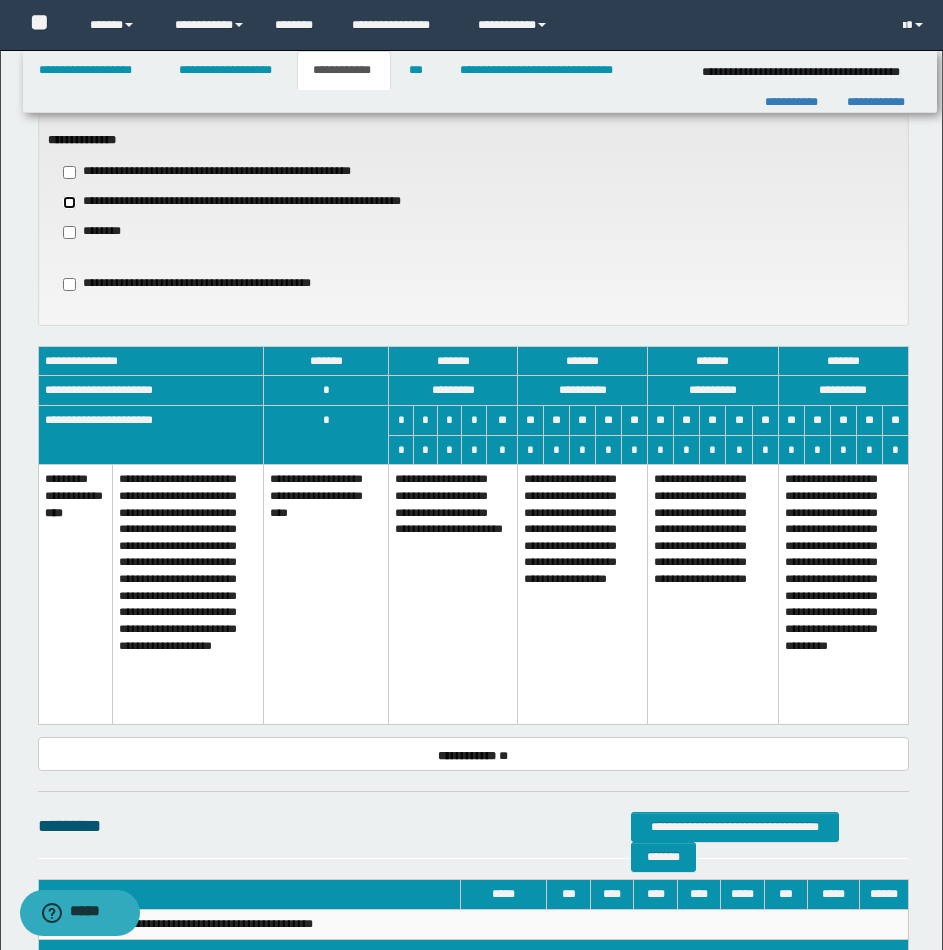 scroll, scrollTop: 956, scrollLeft: 0, axis: vertical 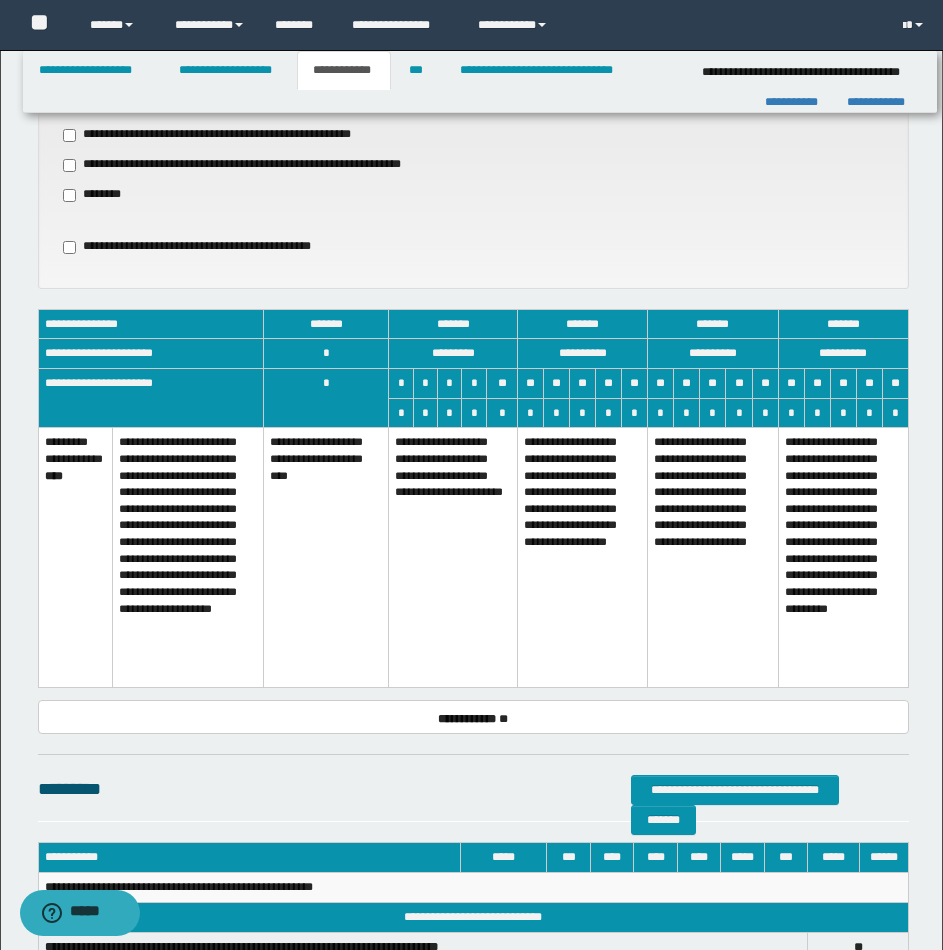 click on "**********" at bounding box center [582, 558] 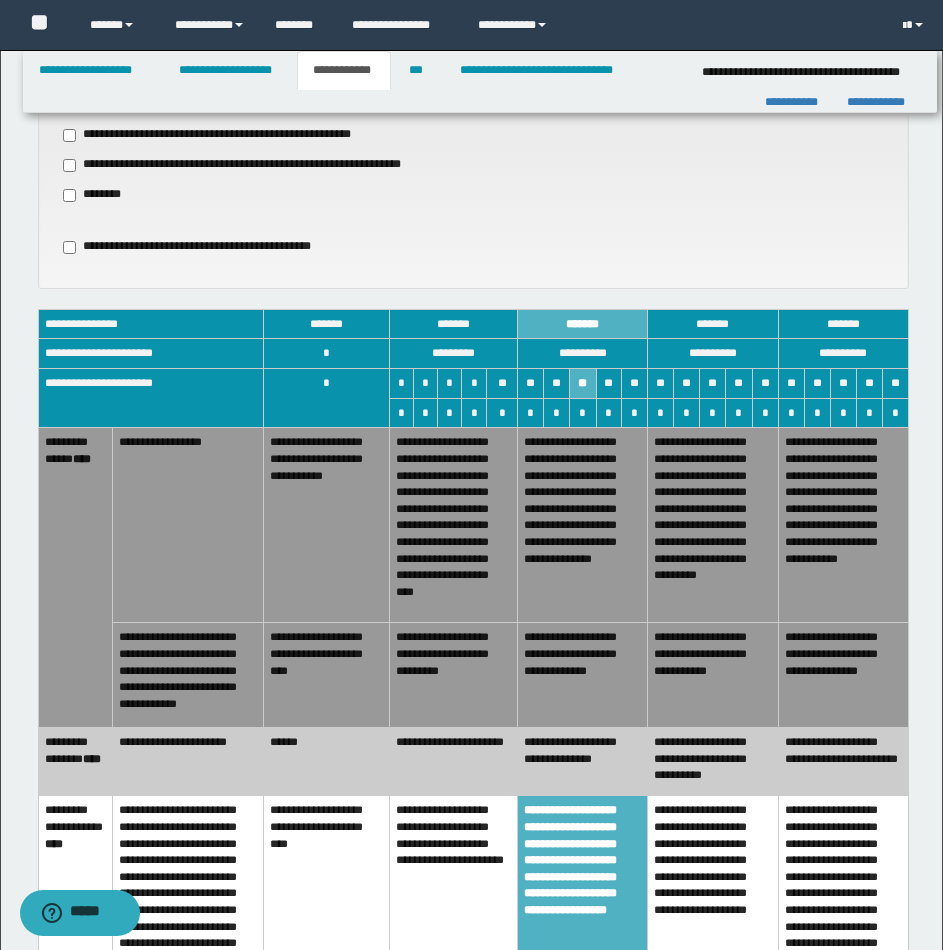 click on "**********" at bounding box center [583, 675] 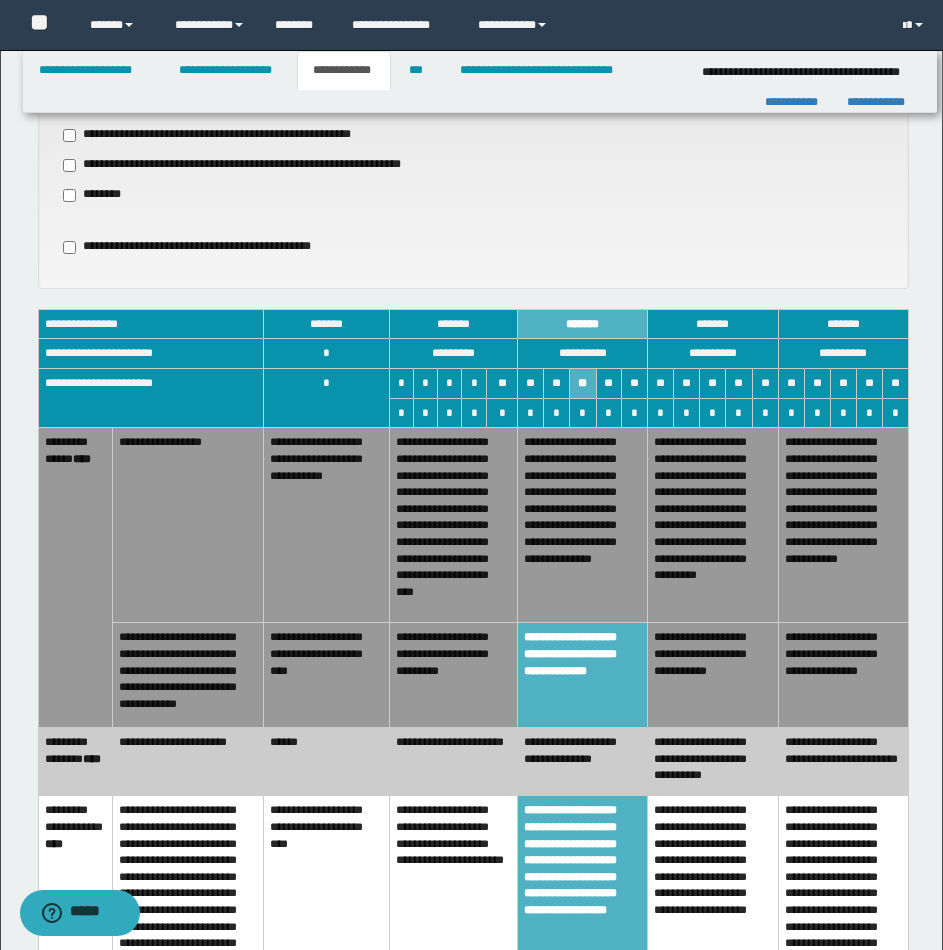 click on "**********" at bounding box center [583, 525] 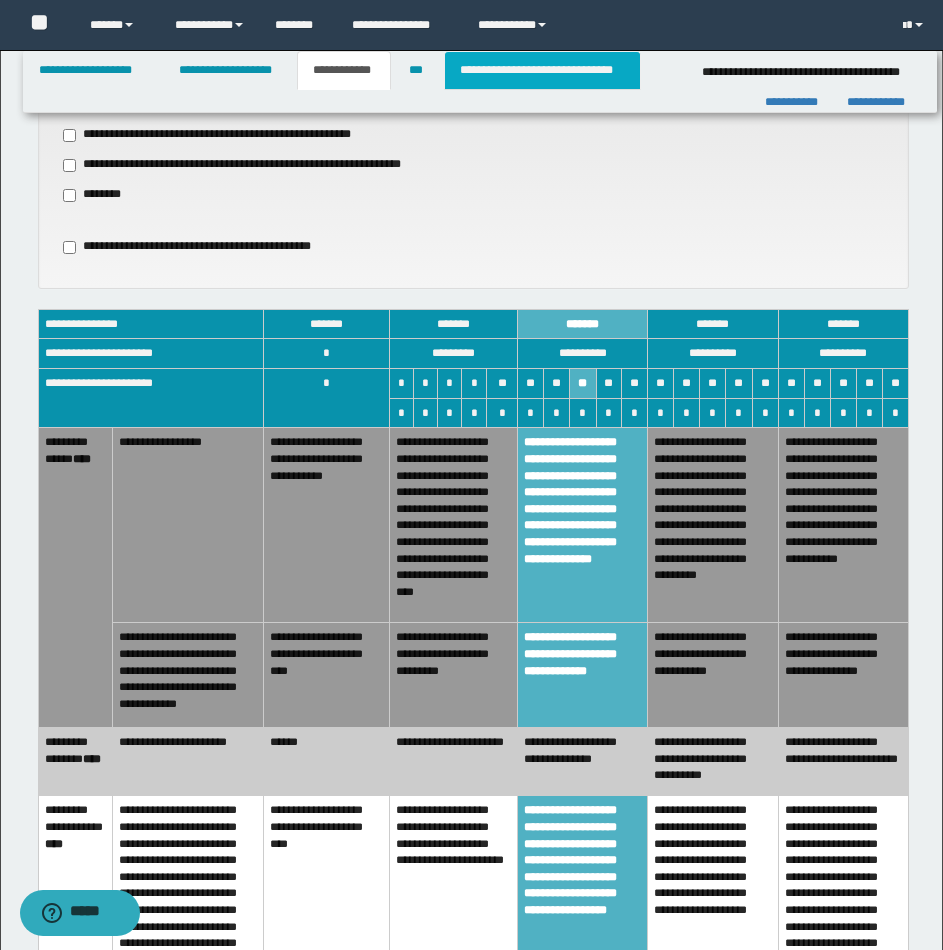 click on "**********" at bounding box center (542, 70) 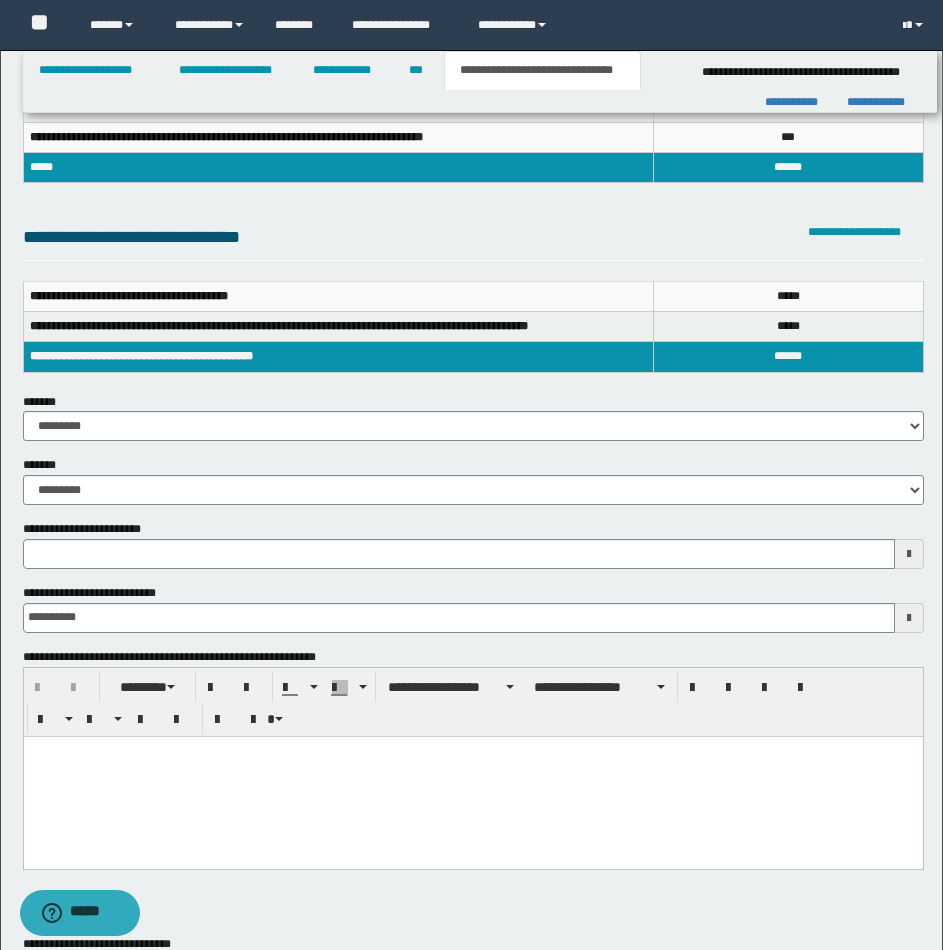 scroll, scrollTop: 0, scrollLeft: 0, axis: both 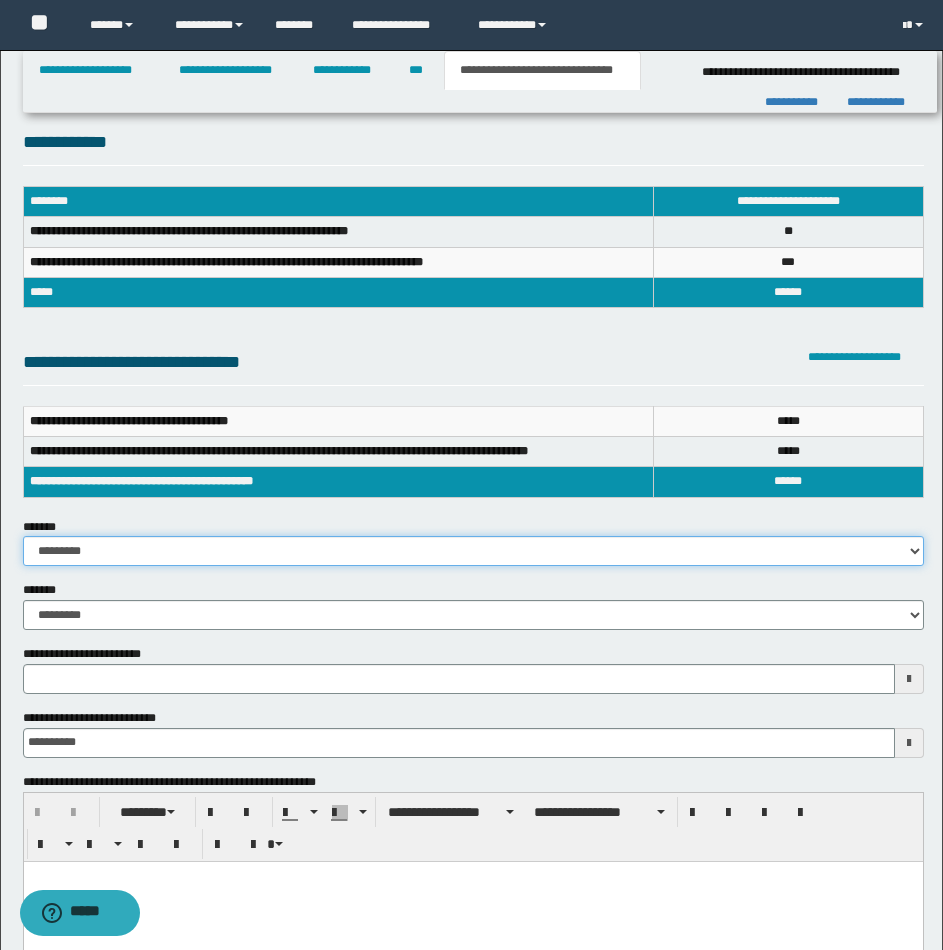 click on "**********" at bounding box center (473, 551) 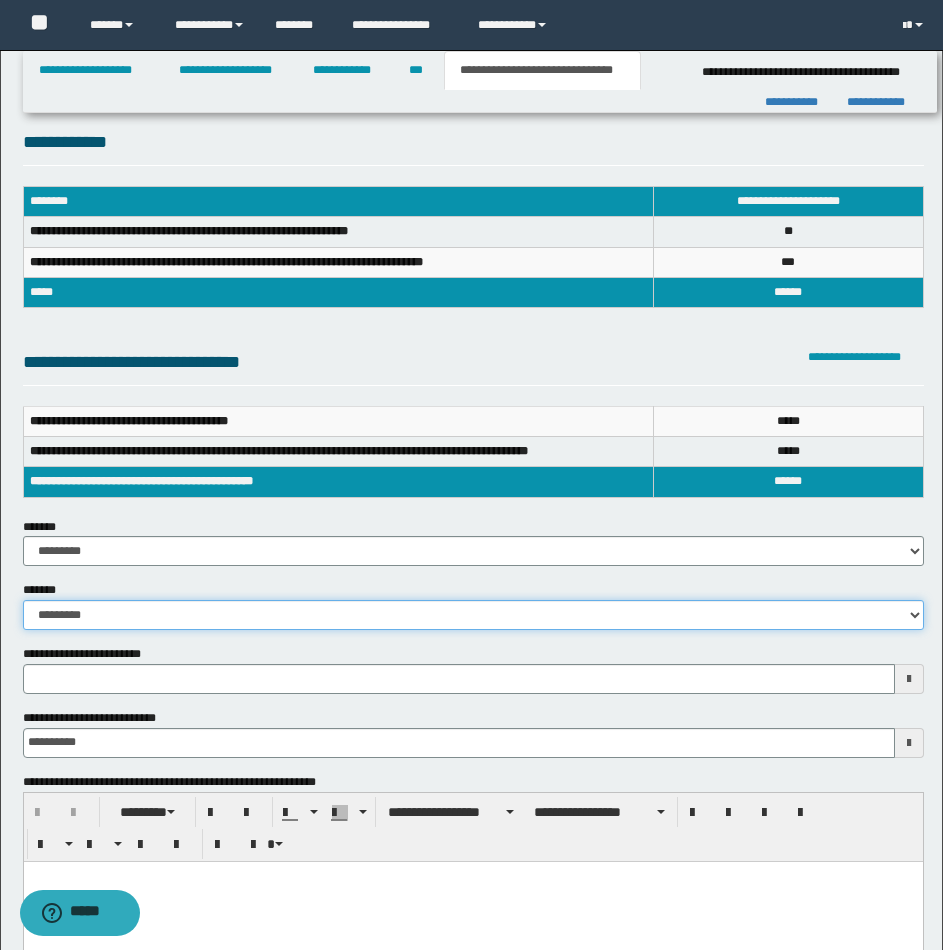 drag, startPoint x: 913, startPoint y: 615, endPoint x: 859, endPoint y: 615, distance: 54 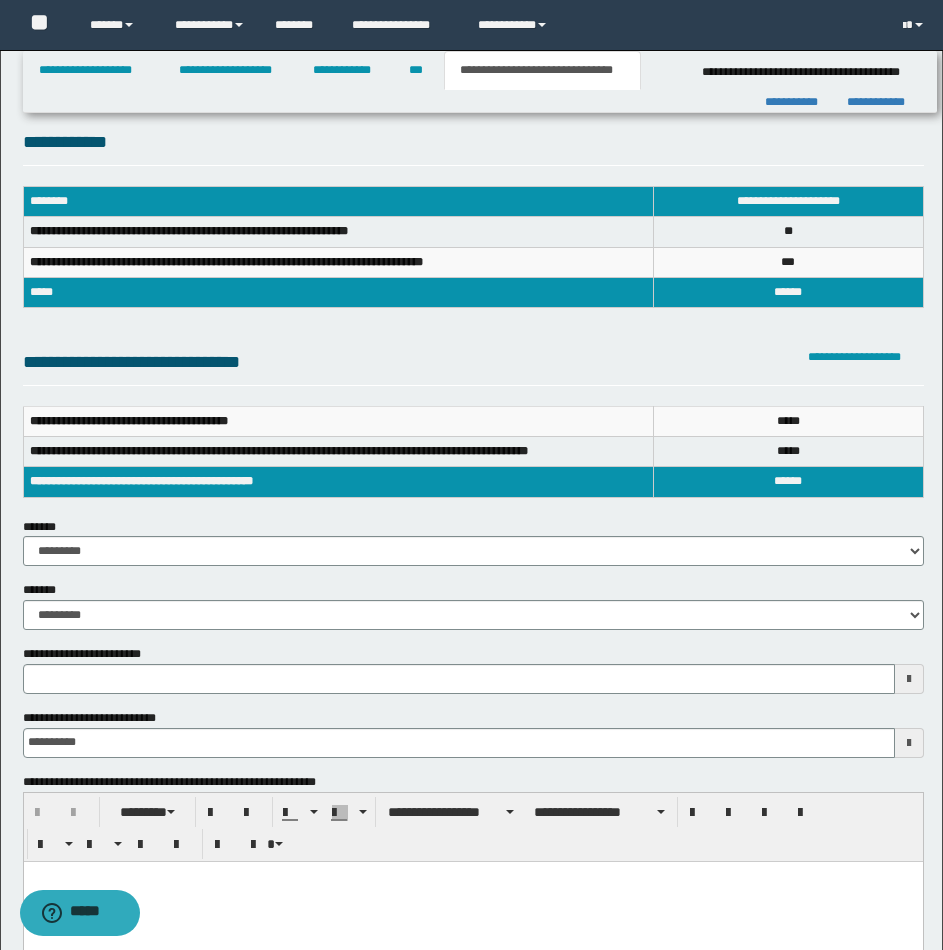 click on "********" at bounding box center [338, 202] 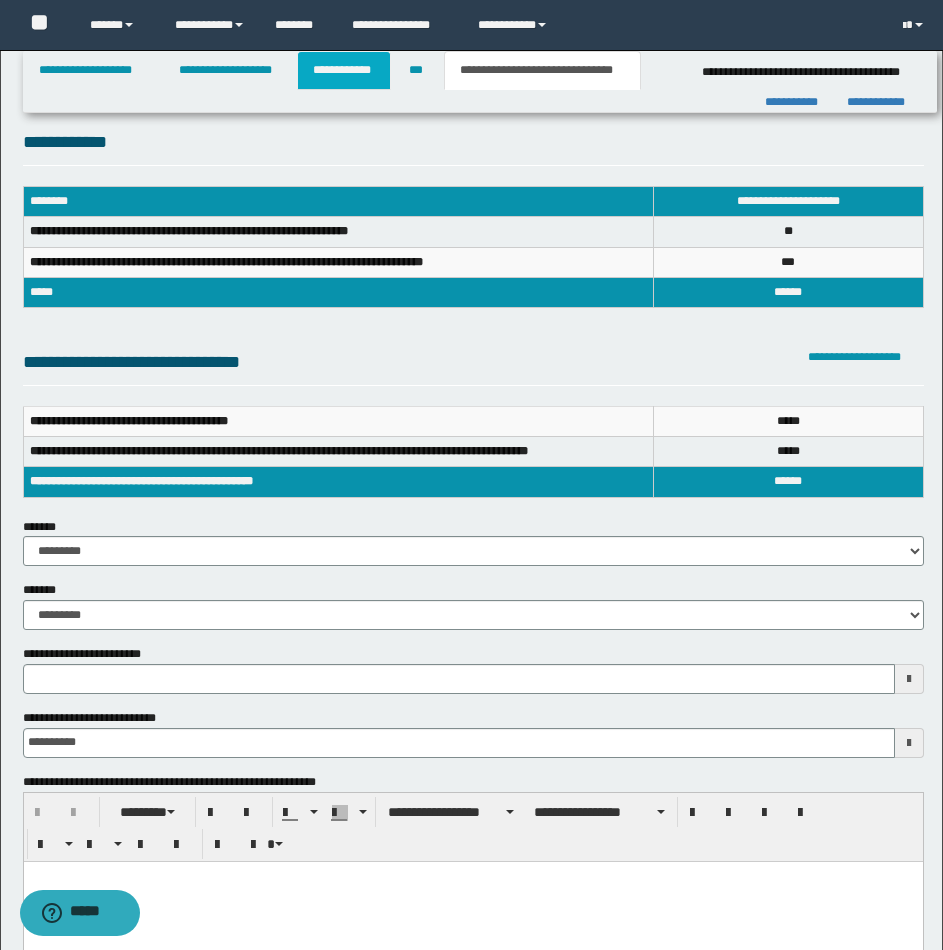 click on "**********" at bounding box center (344, 70) 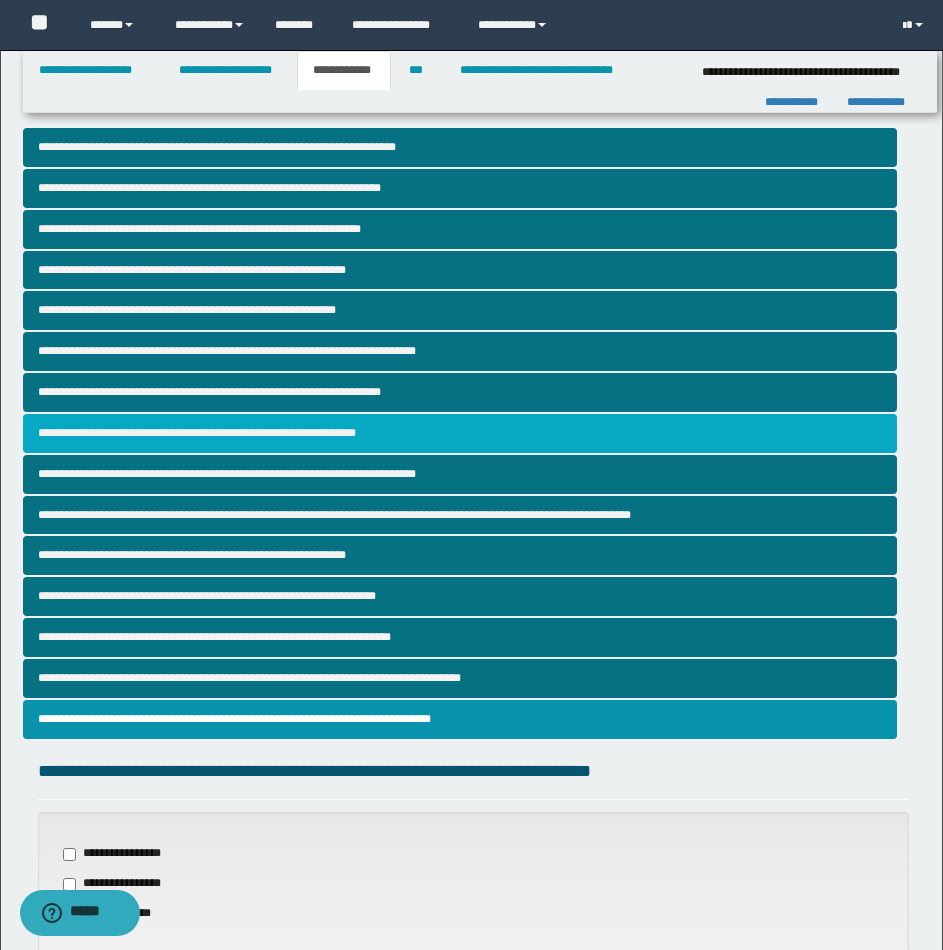 click on "**********" at bounding box center (460, 433) 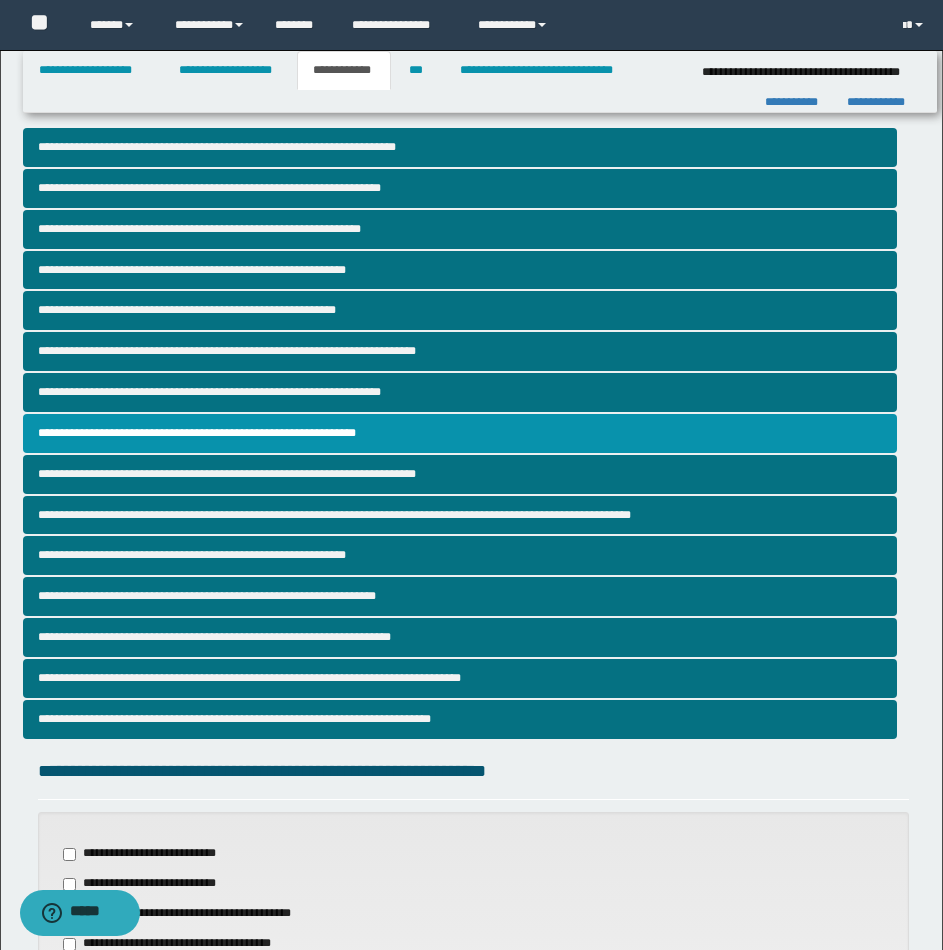 click on "**********" at bounding box center (471, 979) 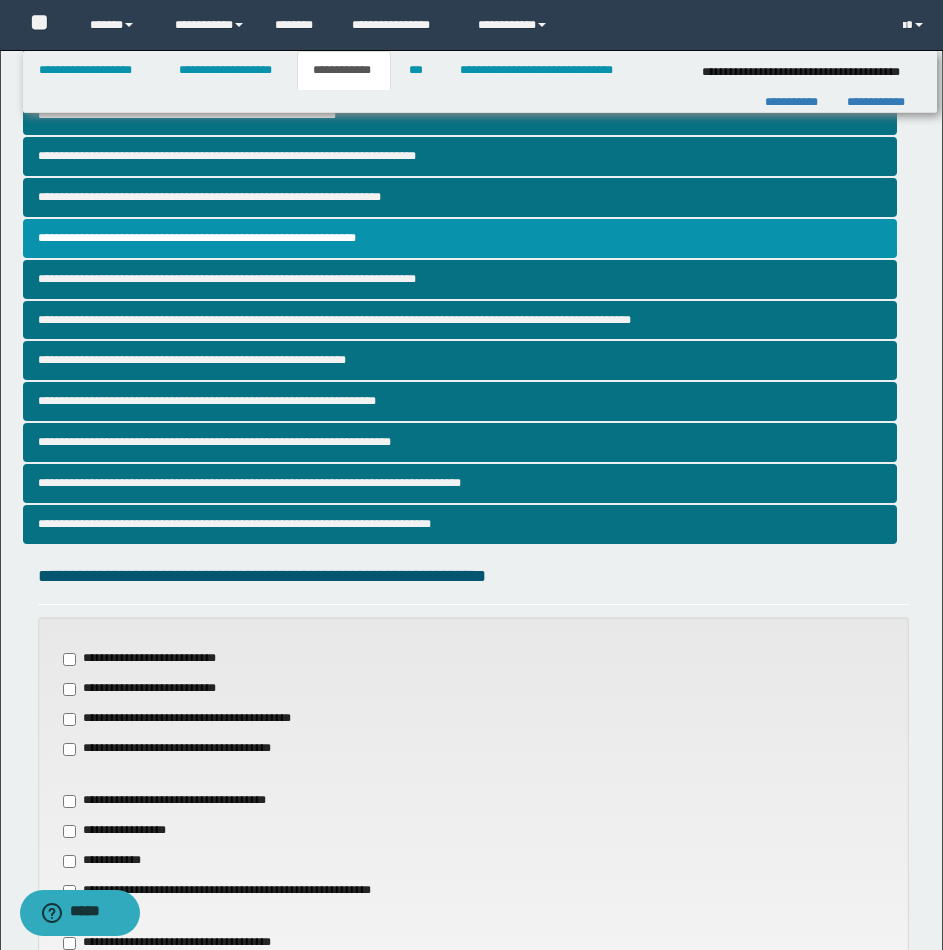 scroll, scrollTop: 831, scrollLeft: 0, axis: vertical 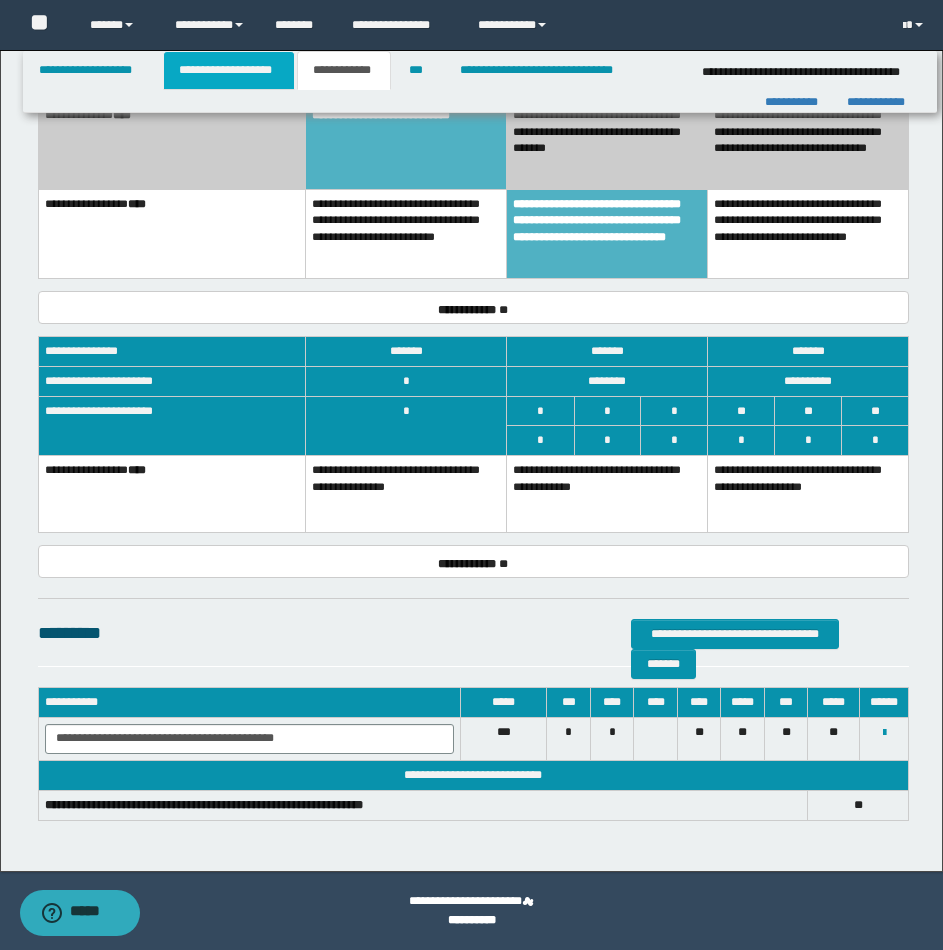click on "**********" at bounding box center [229, 70] 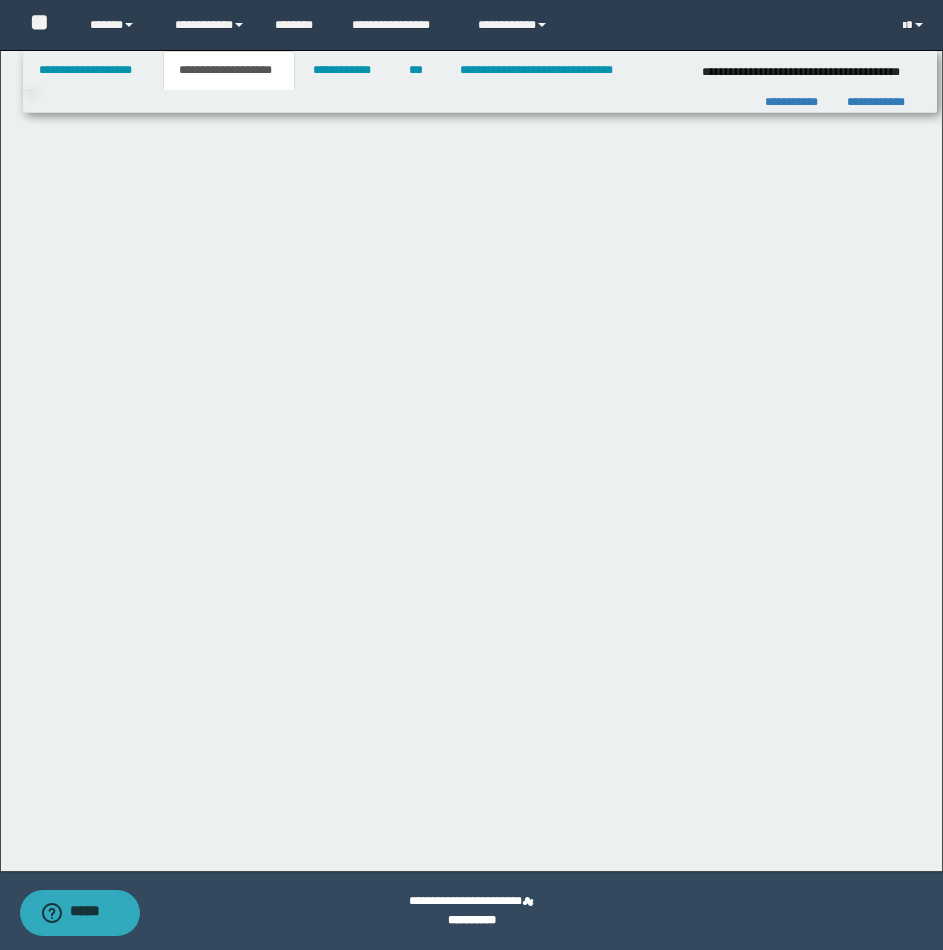scroll, scrollTop: 1321, scrollLeft: 0, axis: vertical 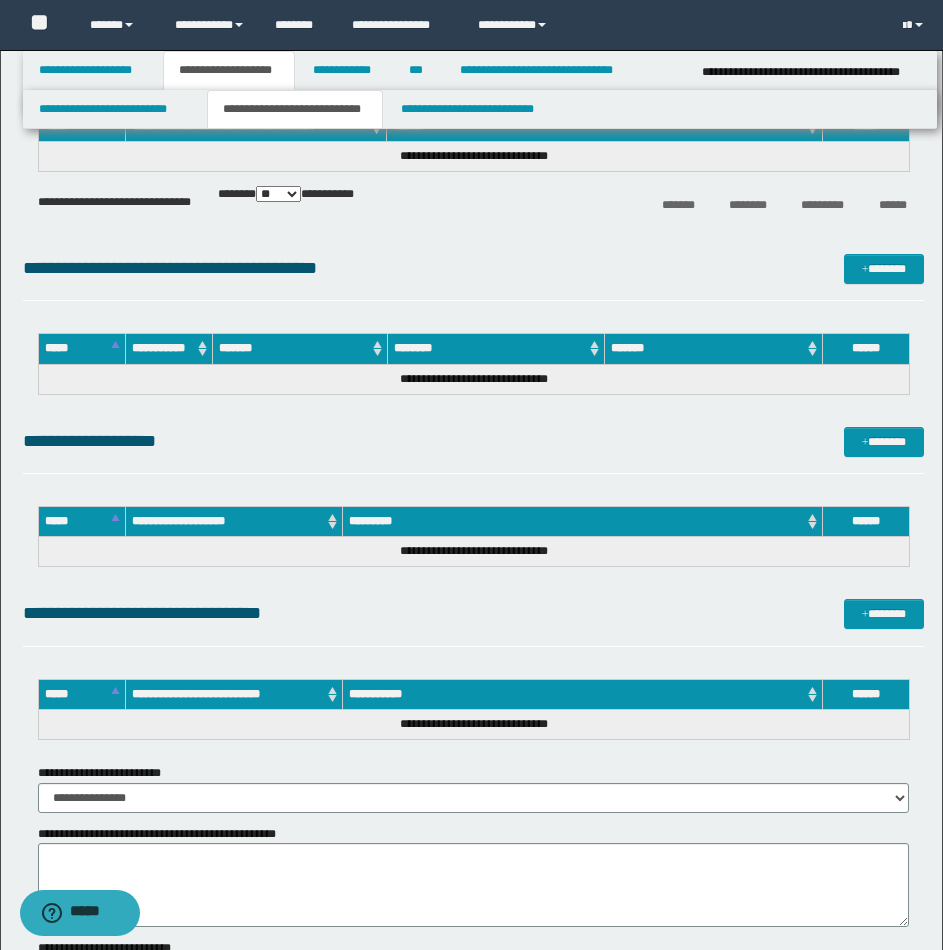 click on "**********" at bounding box center [295, 109] 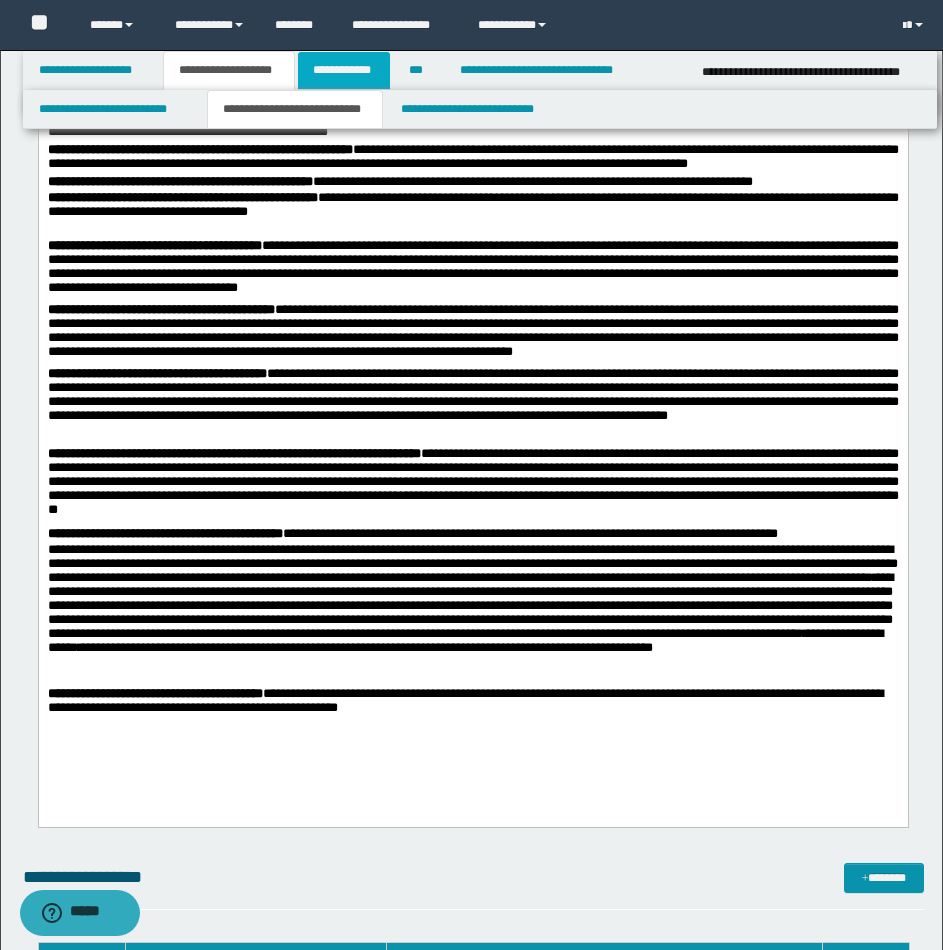 click on "**********" at bounding box center (344, 70) 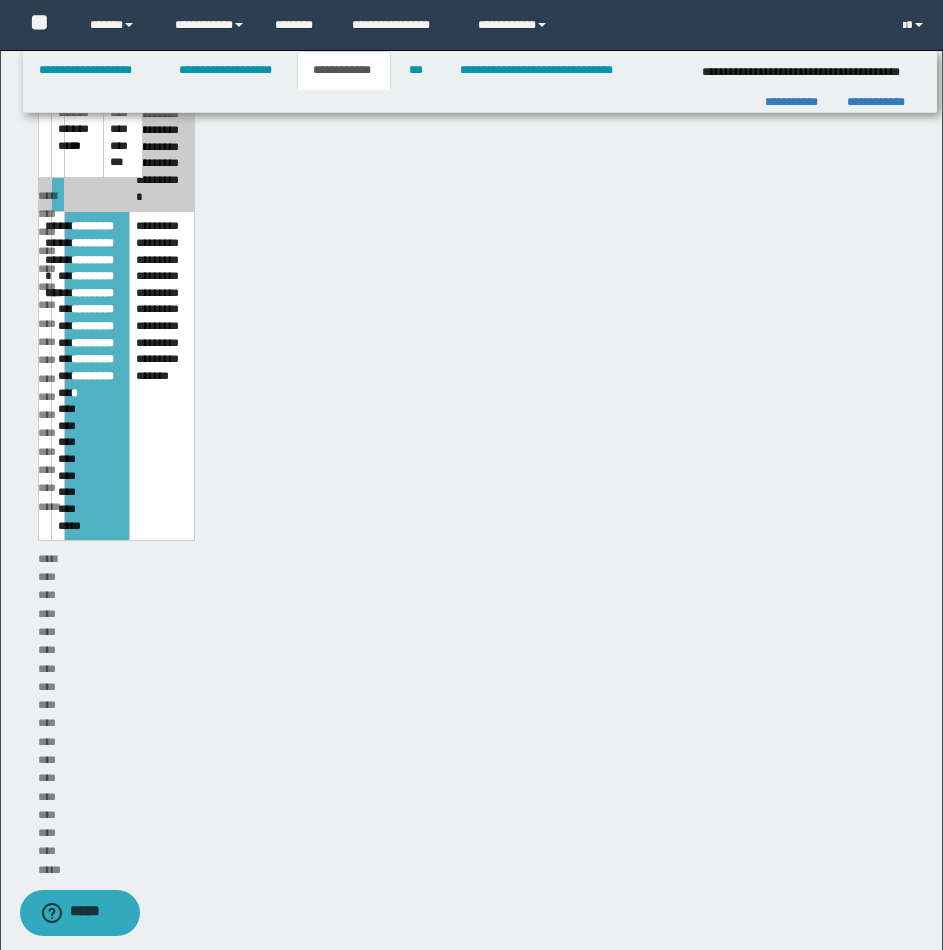 scroll, scrollTop: 459, scrollLeft: 0, axis: vertical 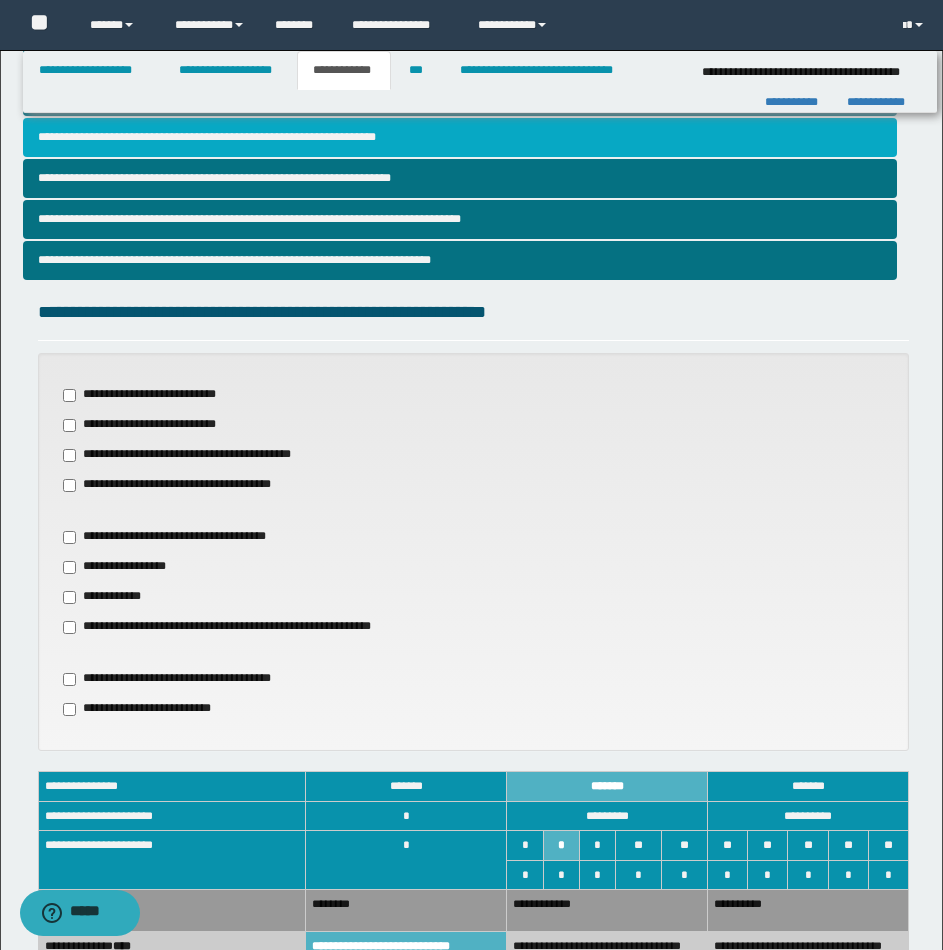 click on "**********" at bounding box center [460, 137] 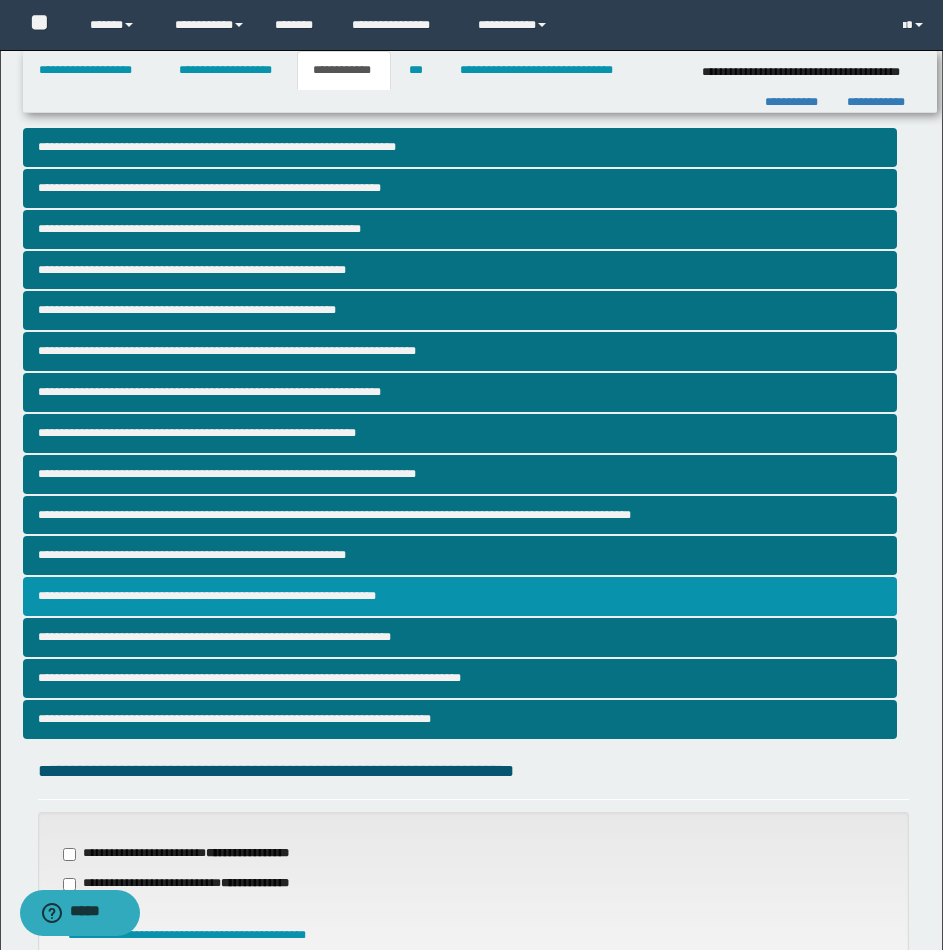 scroll, scrollTop: 408, scrollLeft: 0, axis: vertical 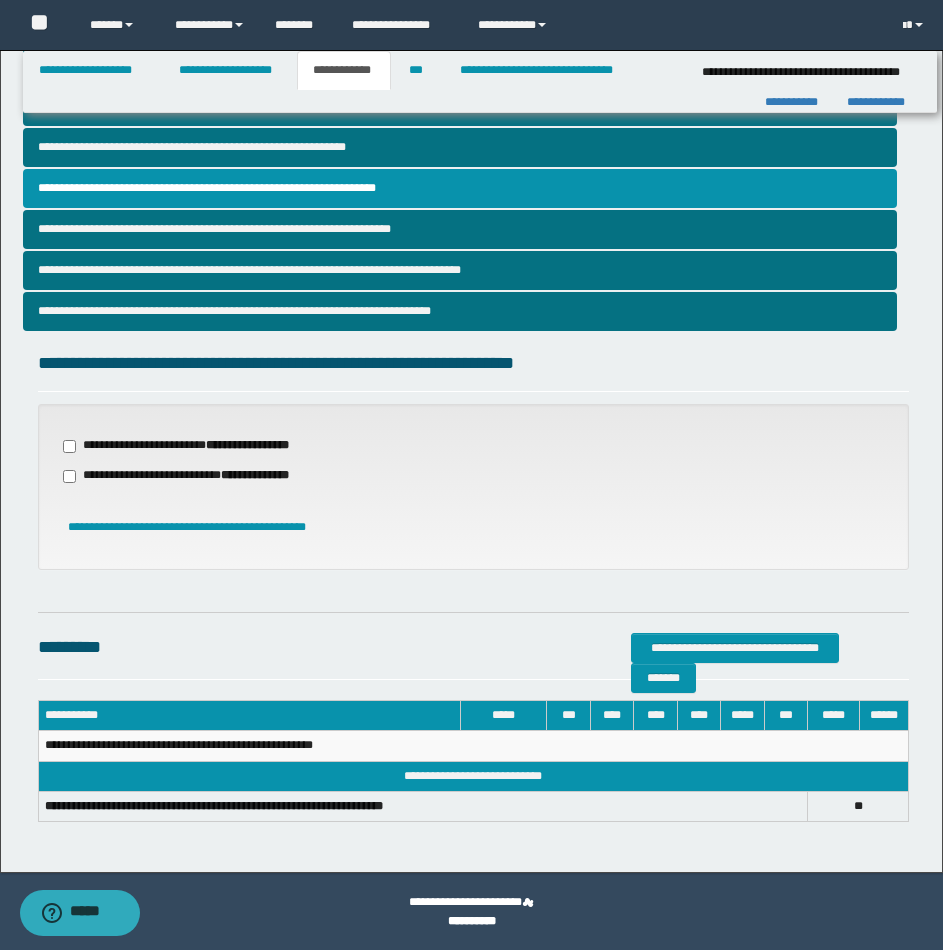 click on "**********" at bounding box center [188, 446] 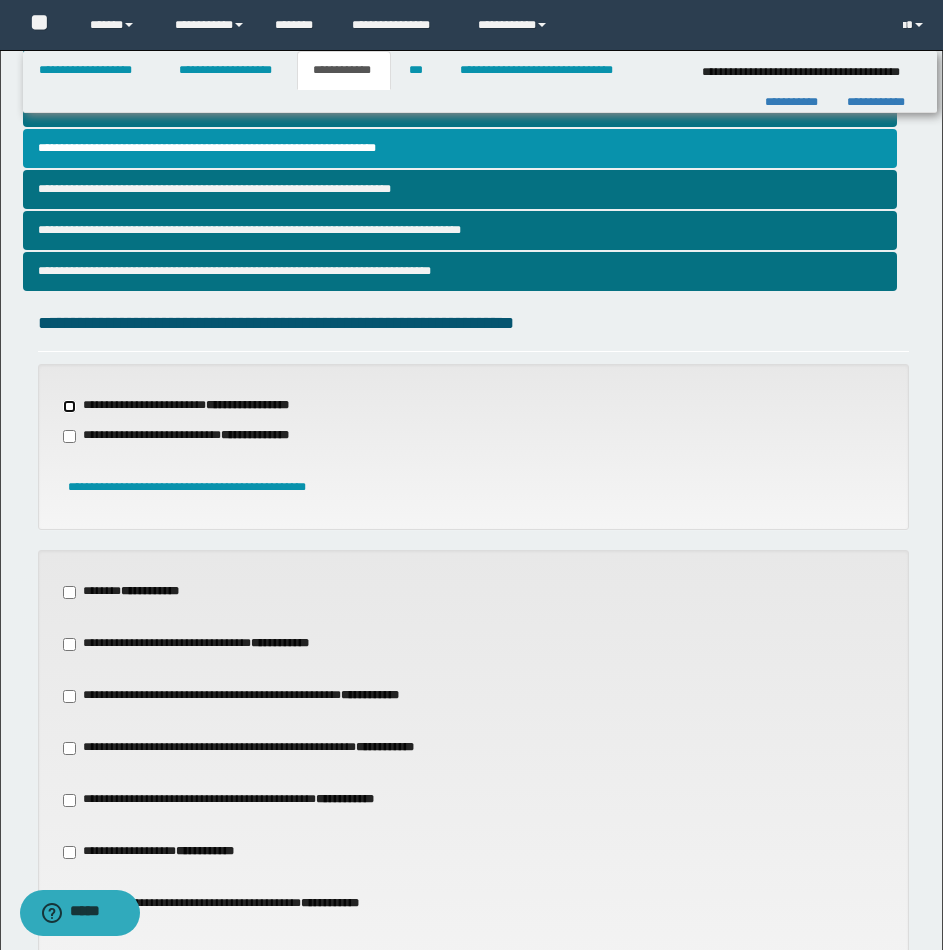 scroll, scrollTop: 598, scrollLeft: 0, axis: vertical 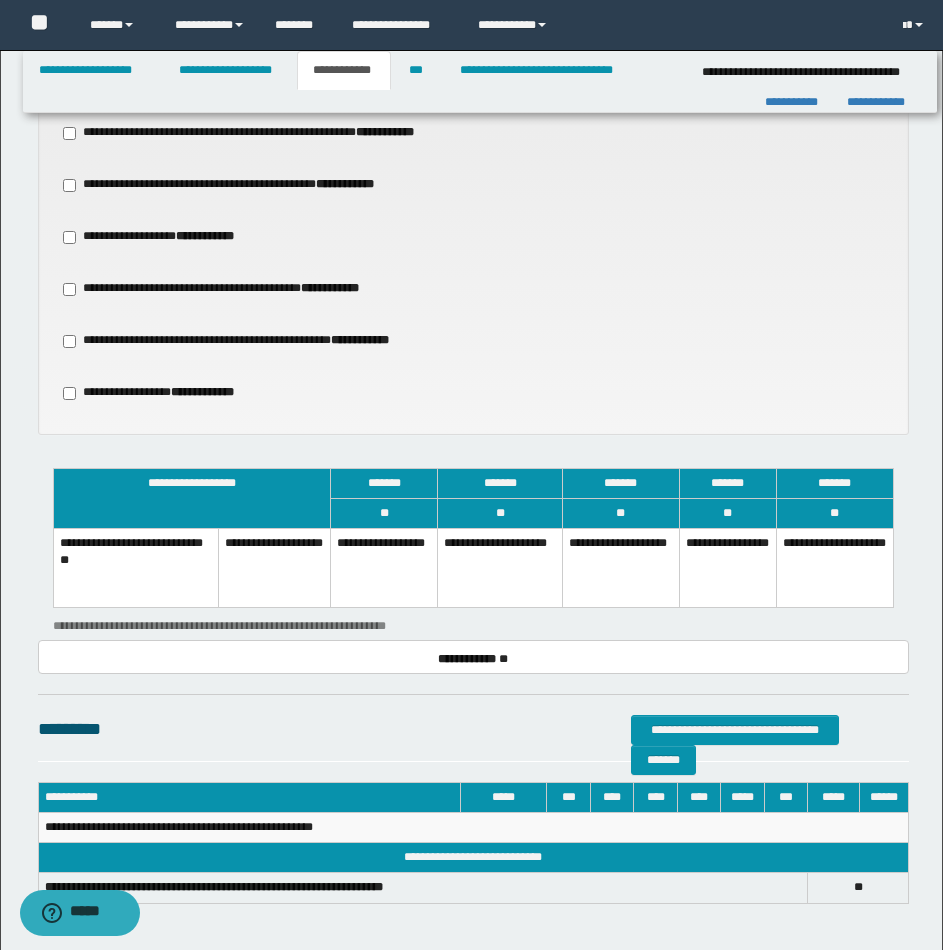 click on "**********" at bounding box center [500, 568] 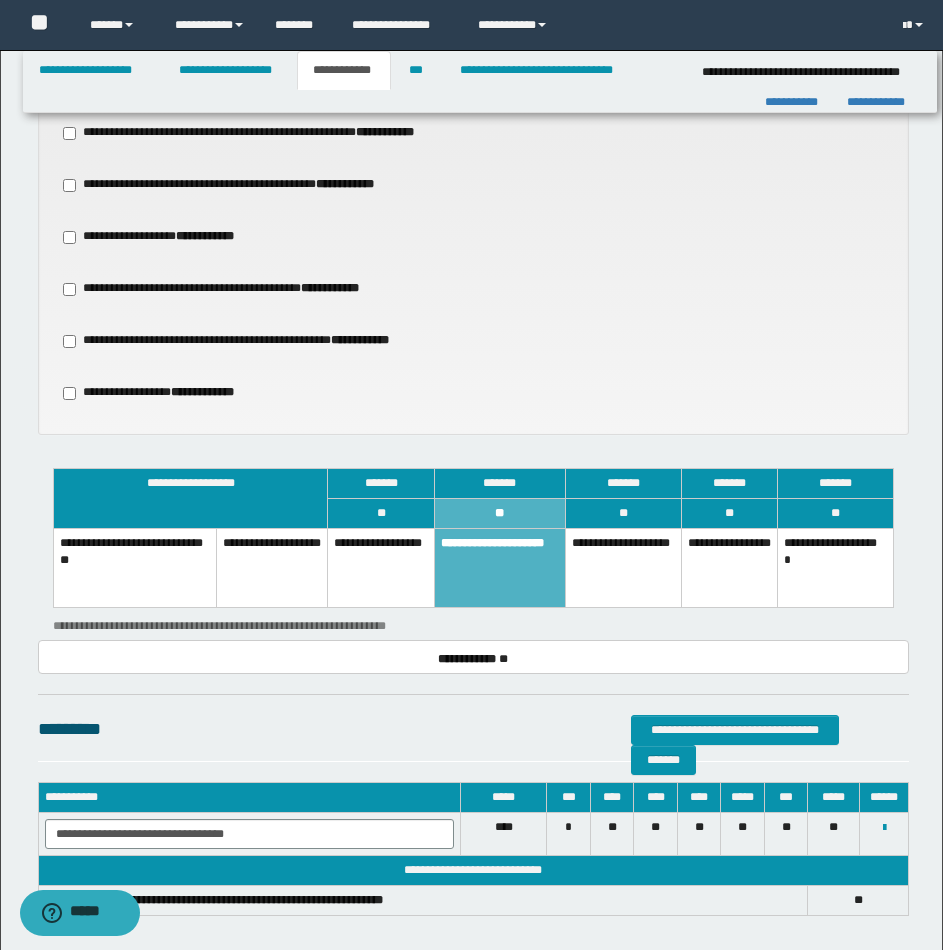 click on "**********" at bounding box center (344, 70) 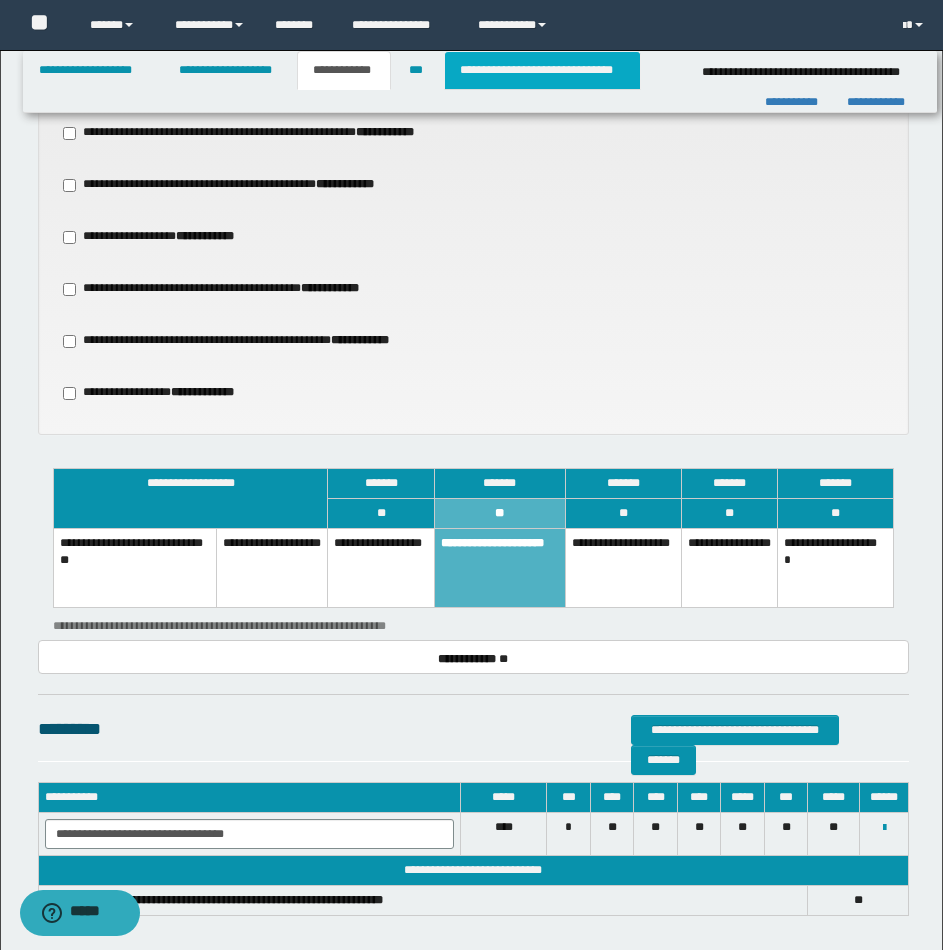 click on "**********" at bounding box center [542, 70] 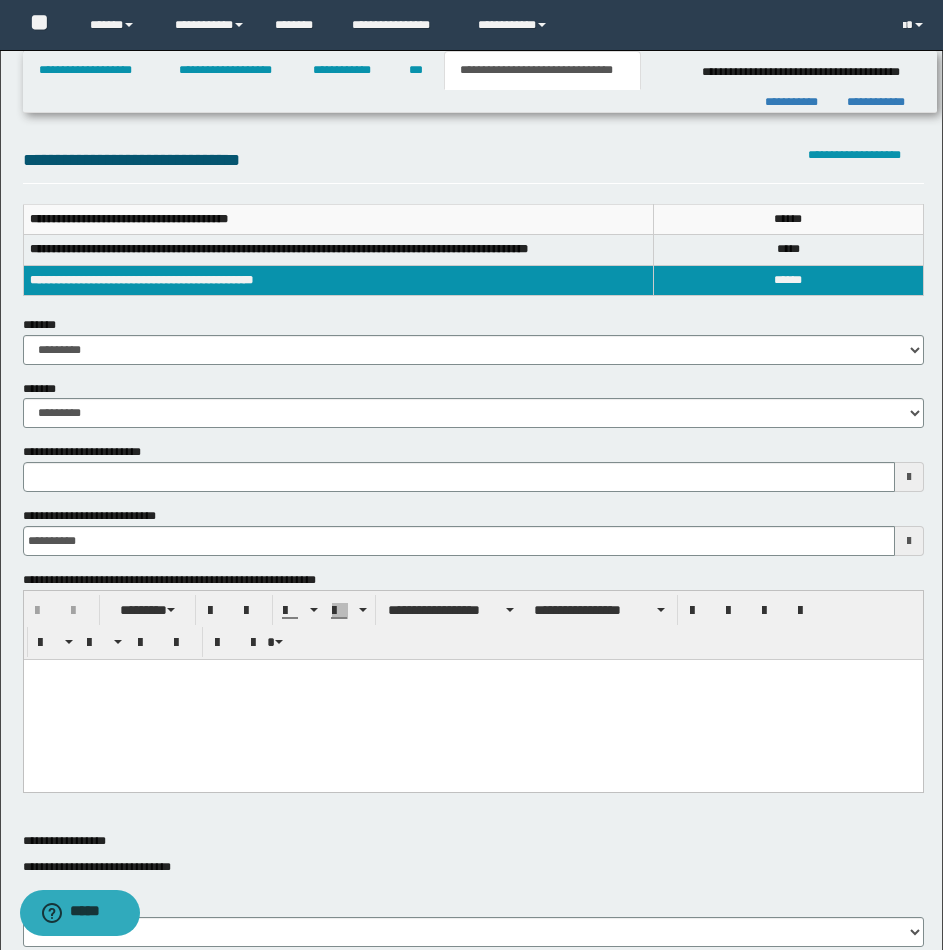 scroll, scrollTop: 0, scrollLeft: 0, axis: both 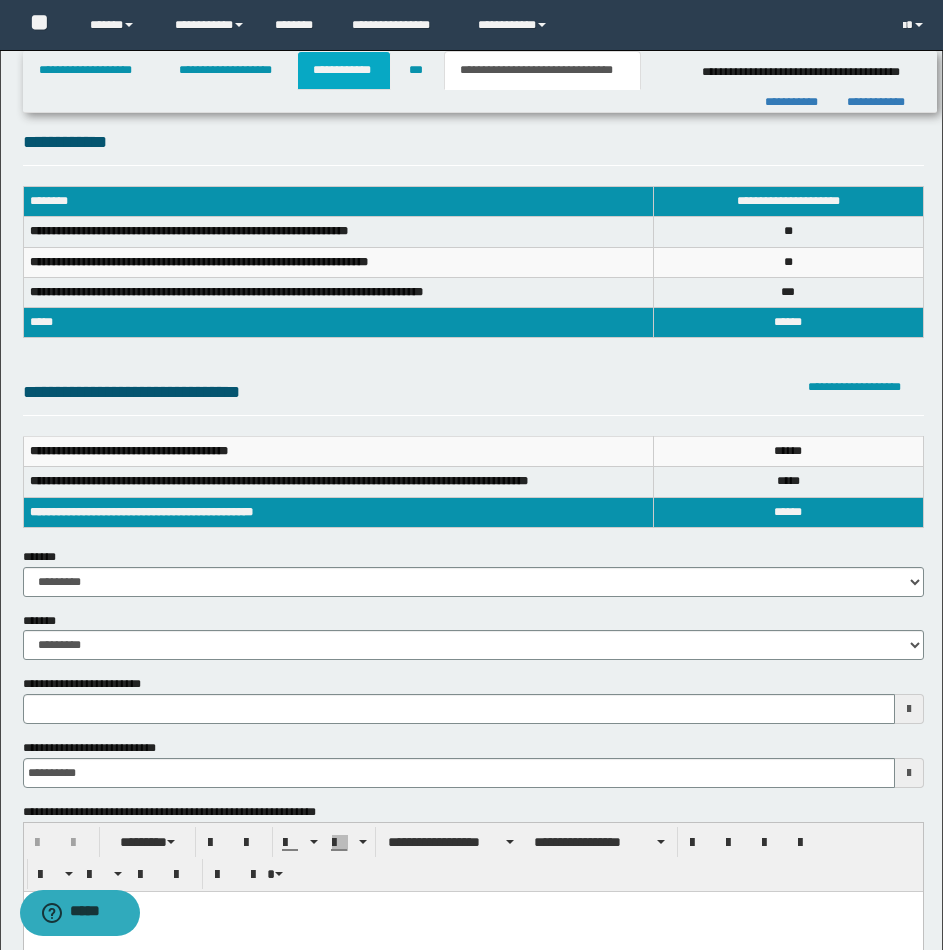 click on "**********" at bounding box center (344, 70) 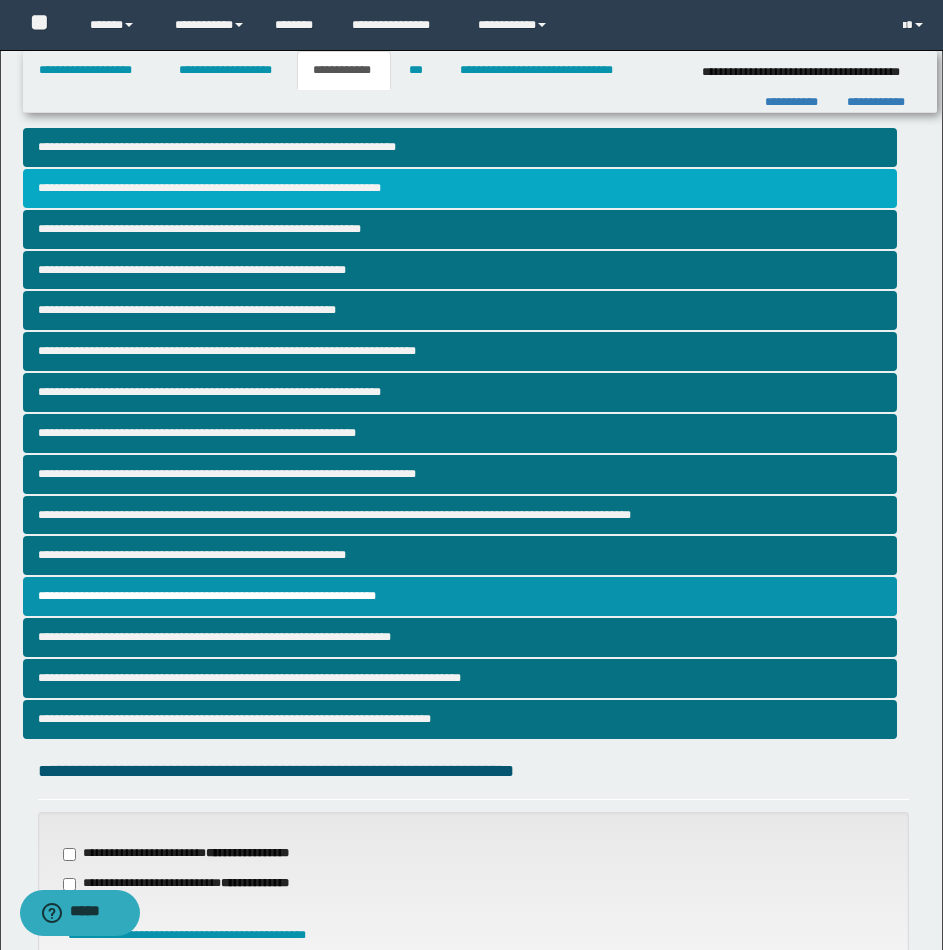 click on "**********" at bounding box center [460, 188] 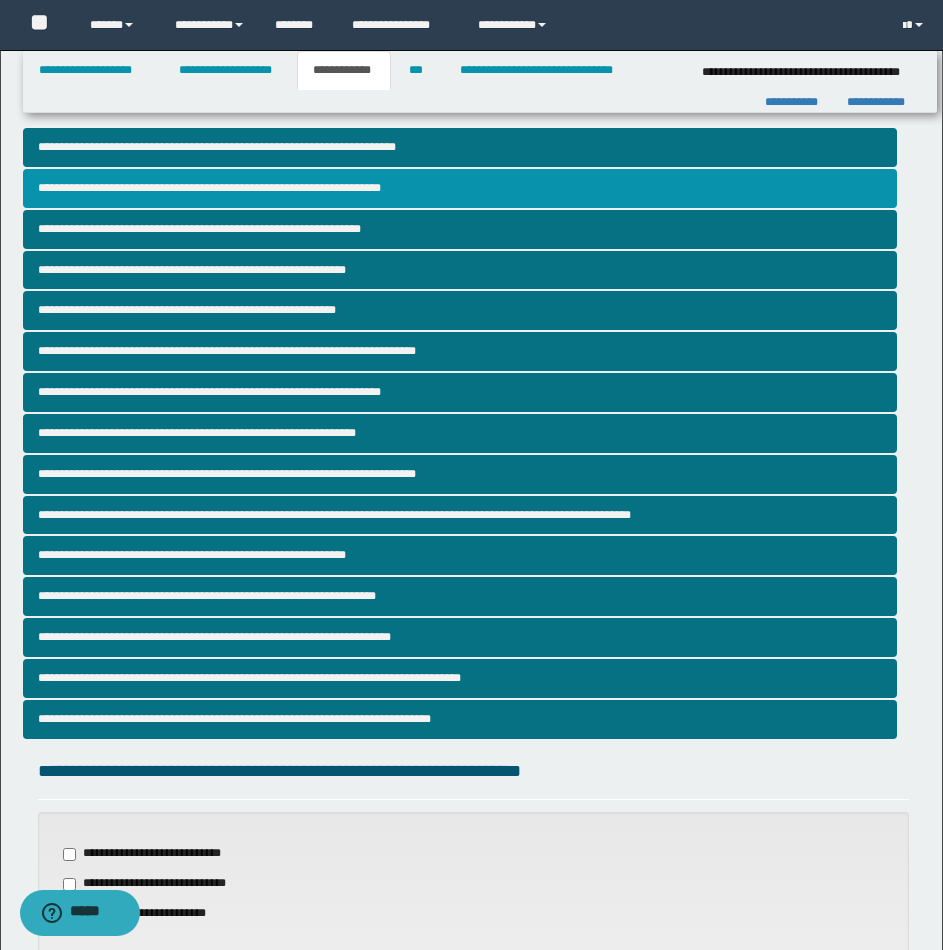 scroll, scrollTop: 588, scrollLeft: 0, axis: vertical 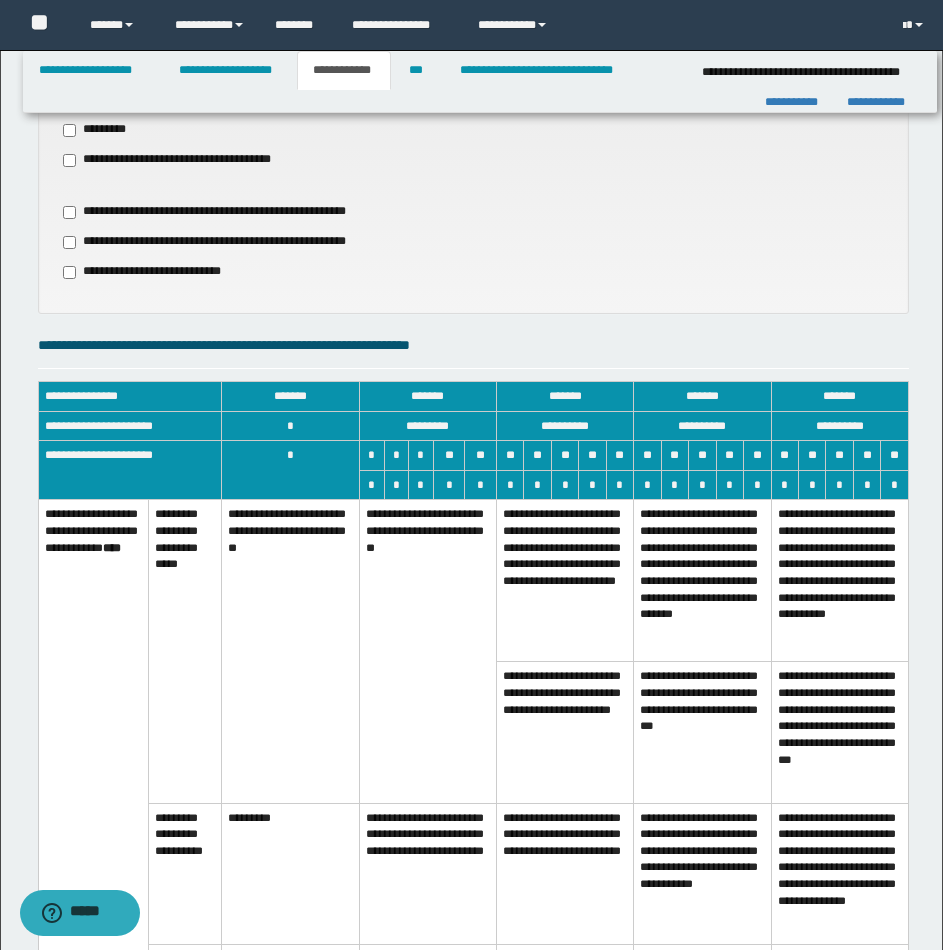 click on "**********" at bounding box center [427, 651] 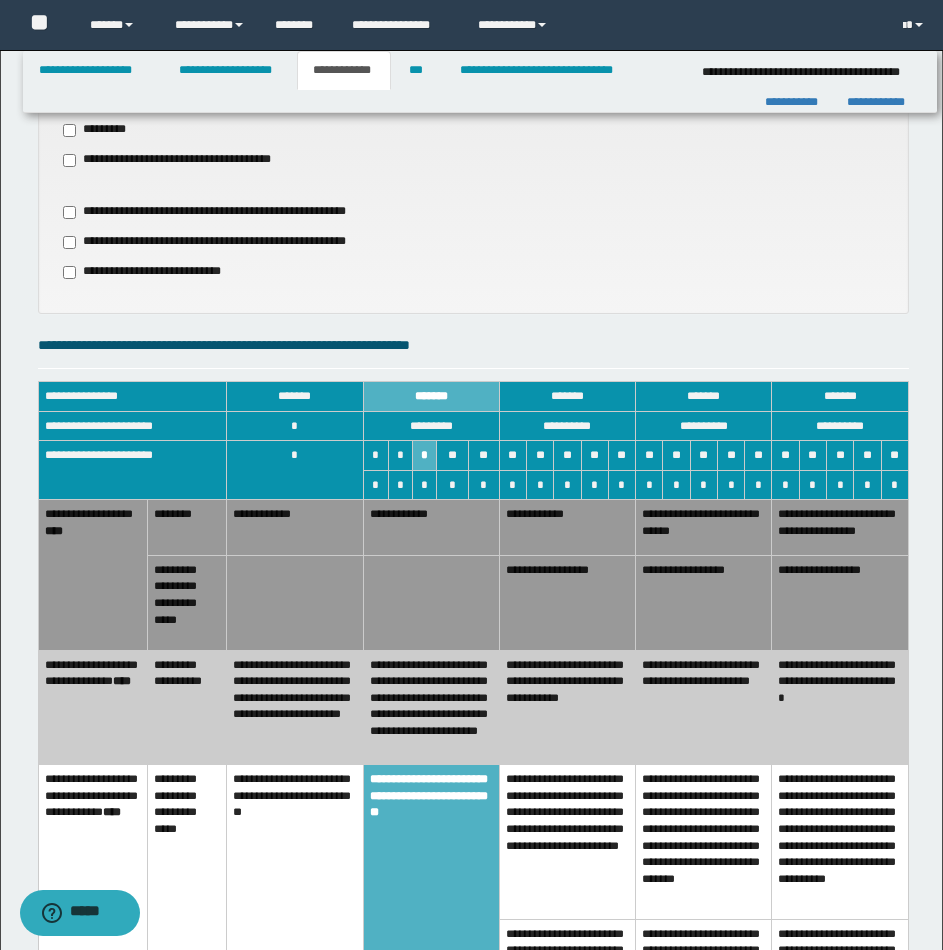 click on "**********" at bounding box center (431, 527) 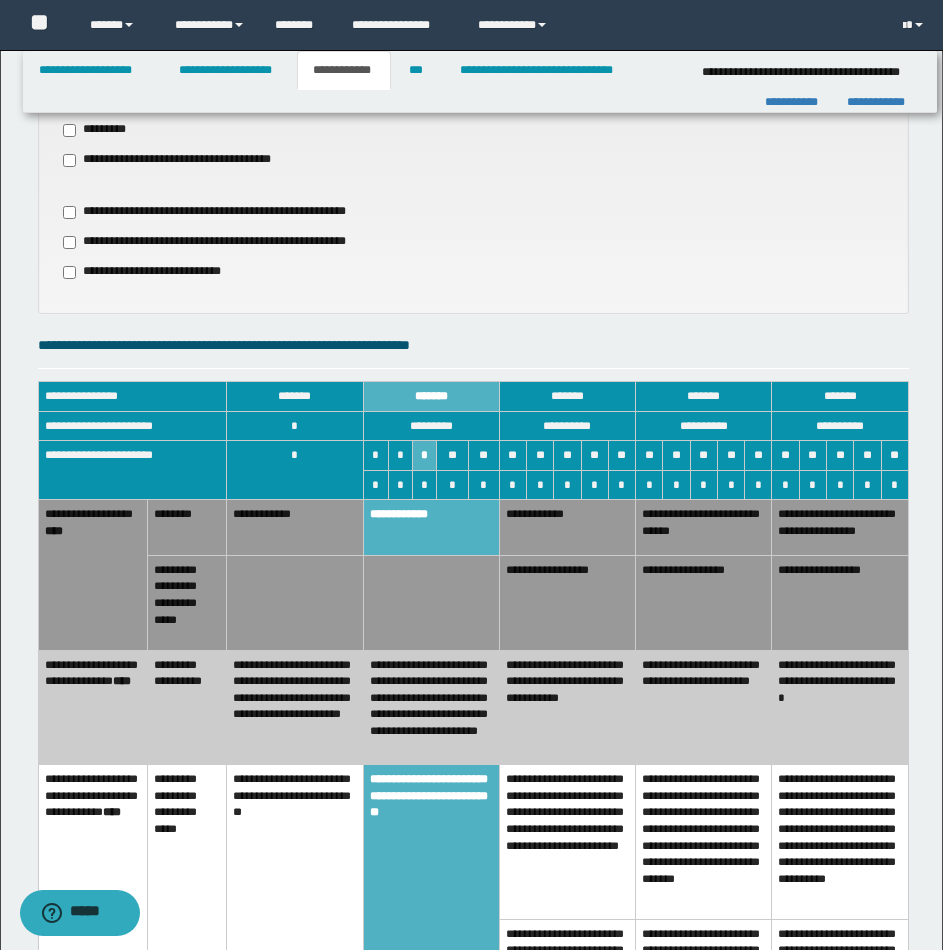 click on "**********" at bounding box center [431, 707] 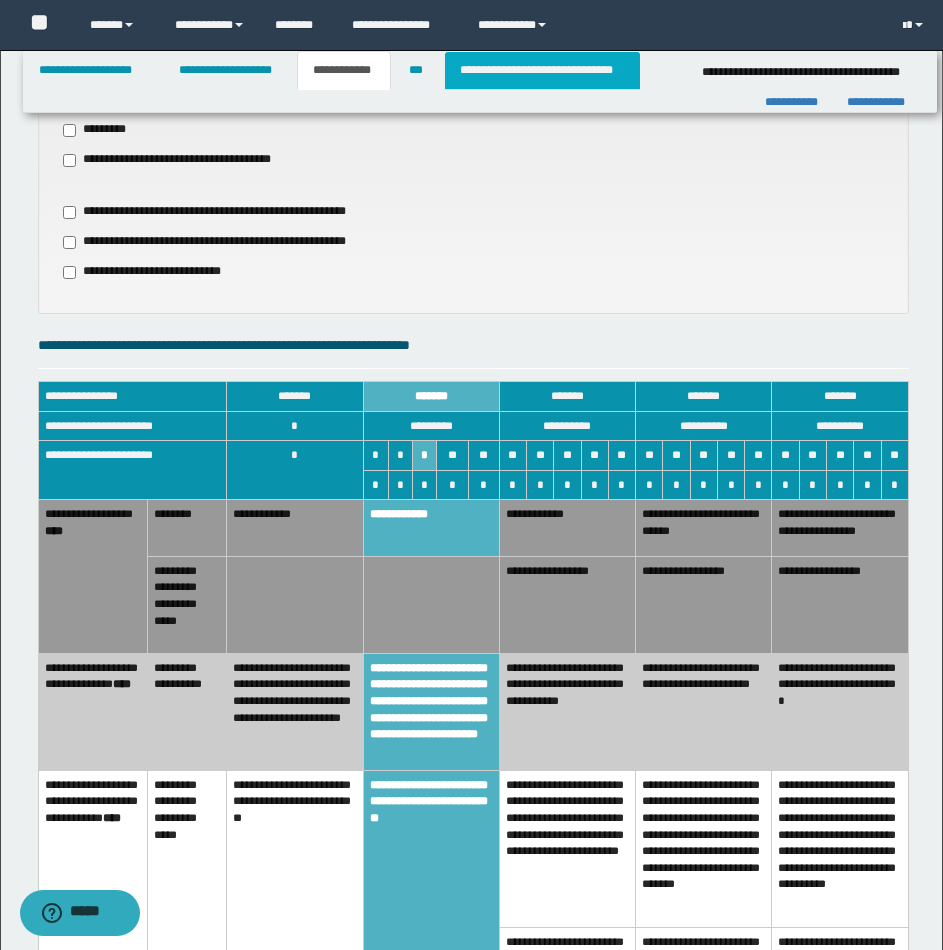 click on "**********" at bounding box center [542, 70] 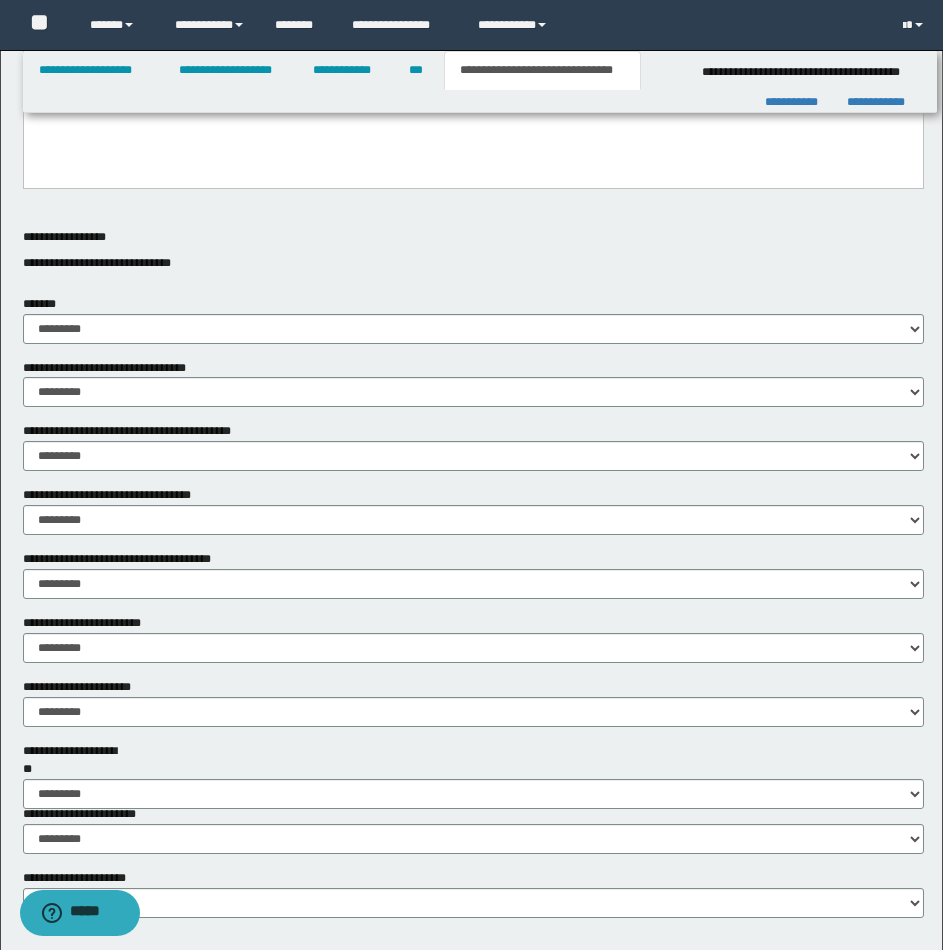 scroll, scrollTop: 35, scrollLeft: 0, axis: vertical 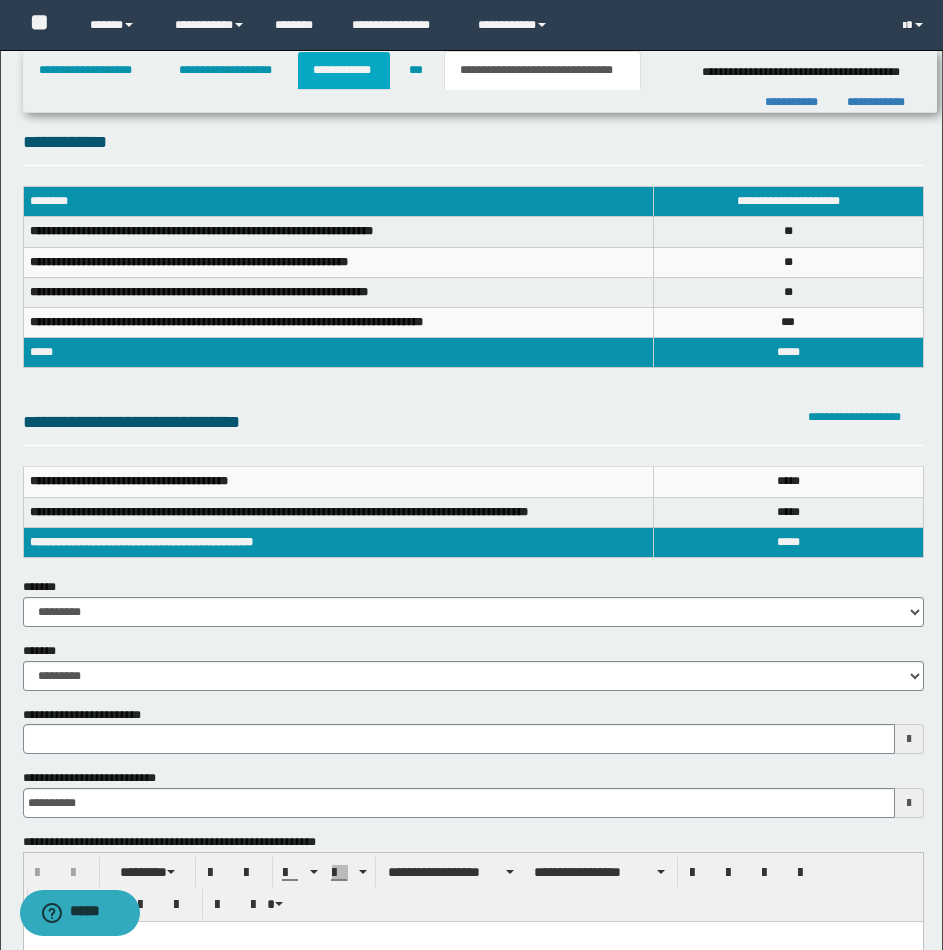 click on "**********" at bounding box center [344, 70] 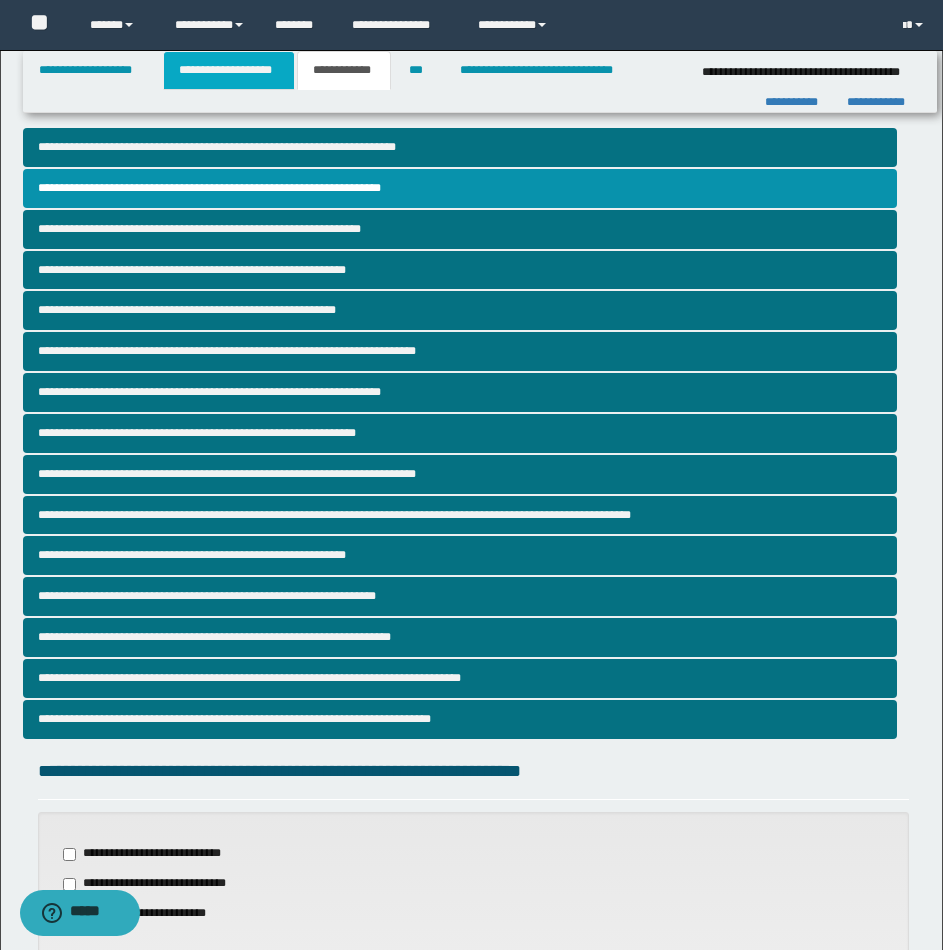 click on "**********" at bounding box center [229, 70] 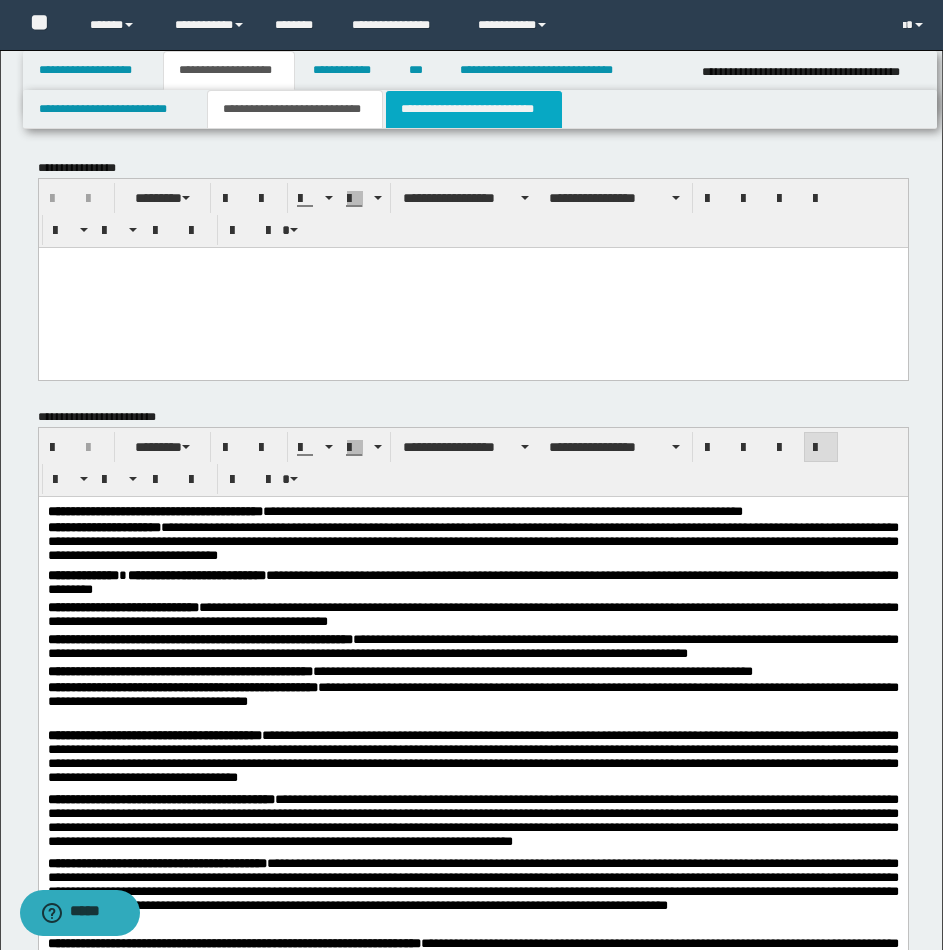 click on "**********" at bounding box center [474, 109] 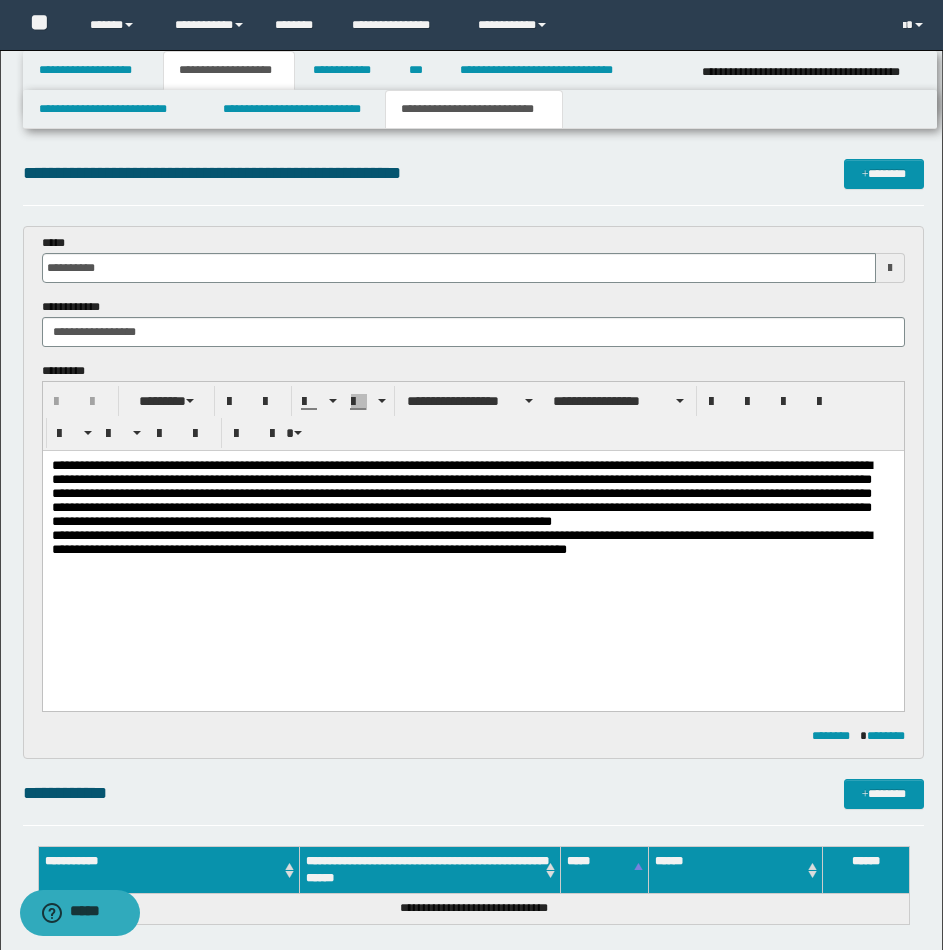 scroll, scrollTop: 0, scrollLeft: 0, axis: both 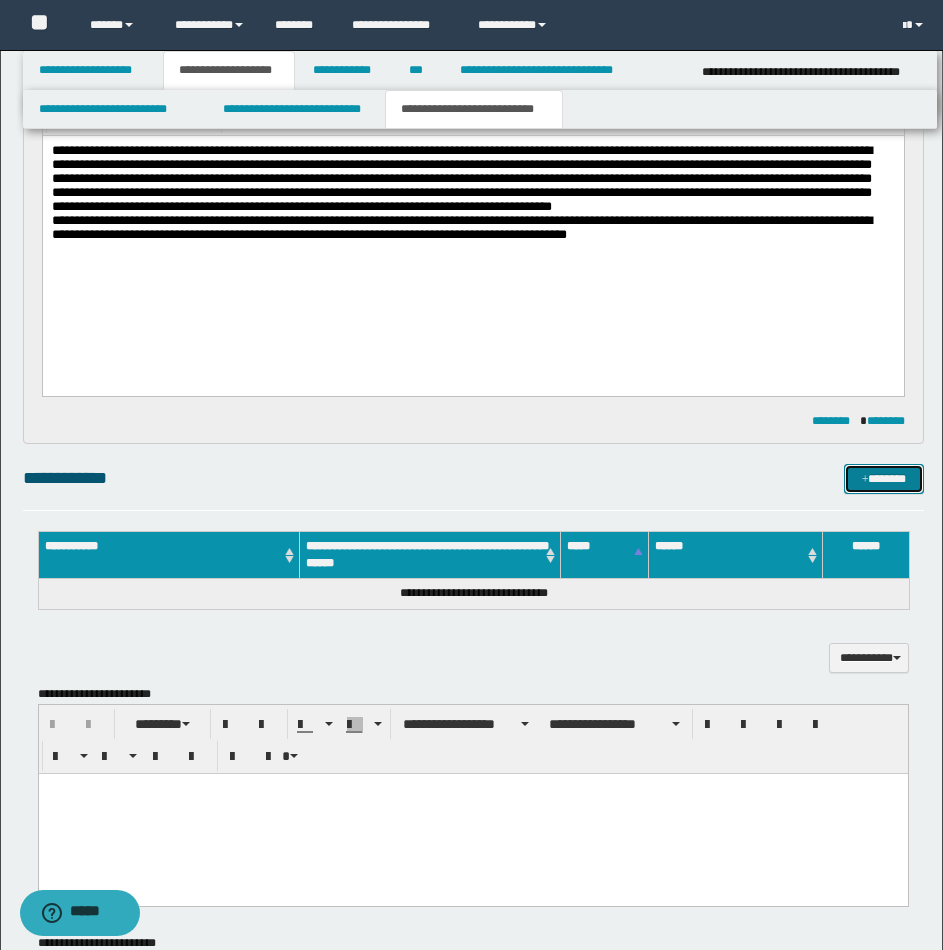 click on "*******" at bounding box center [884, 479] 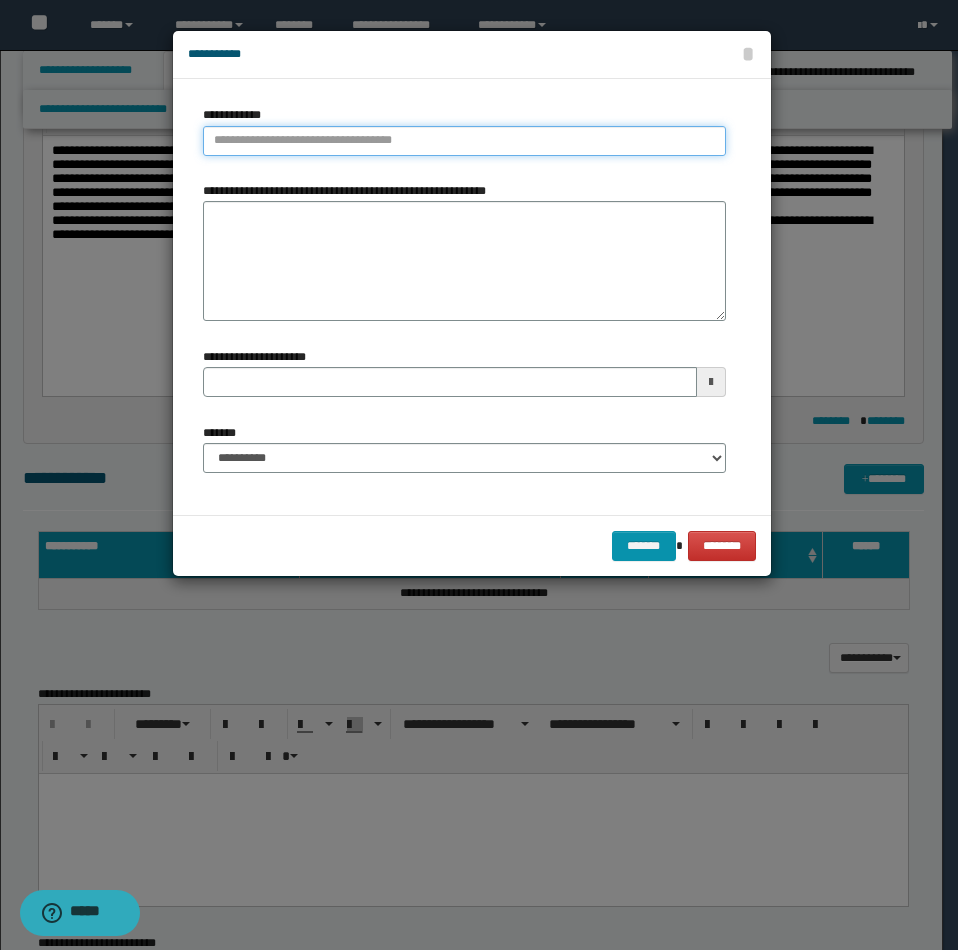 click on "**********" at bounding box center [464, 141] 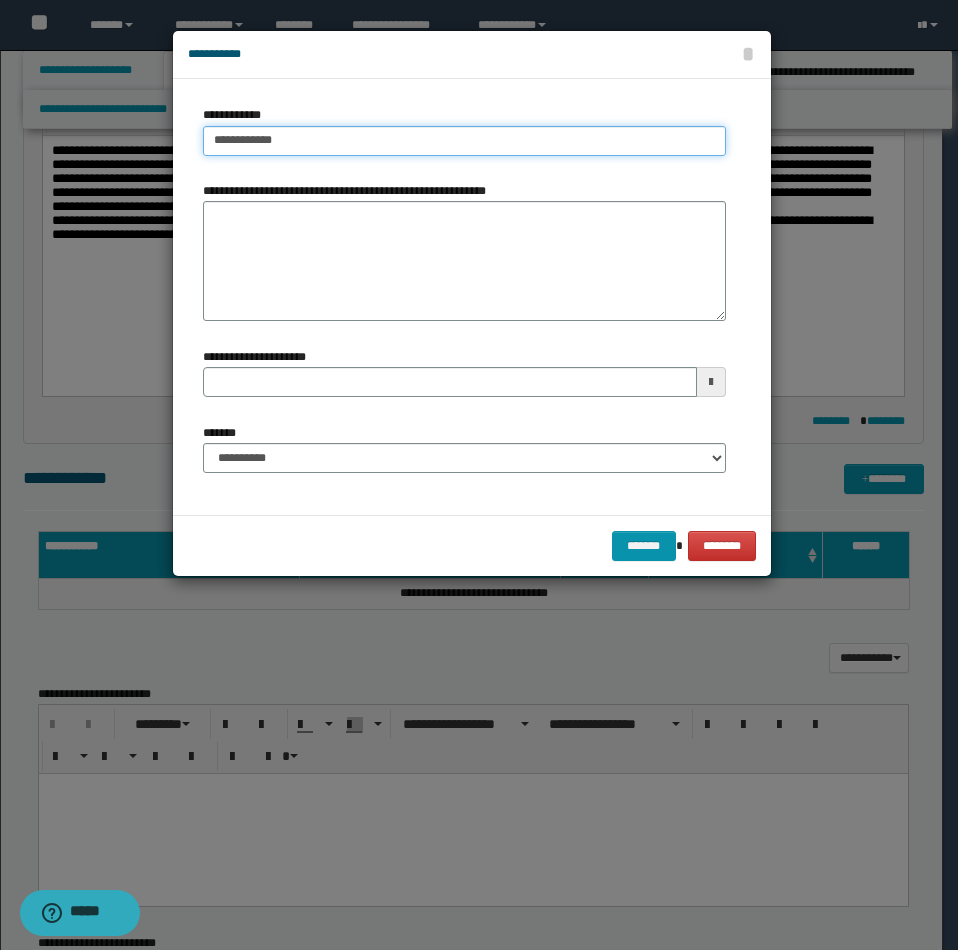 type on "**********" 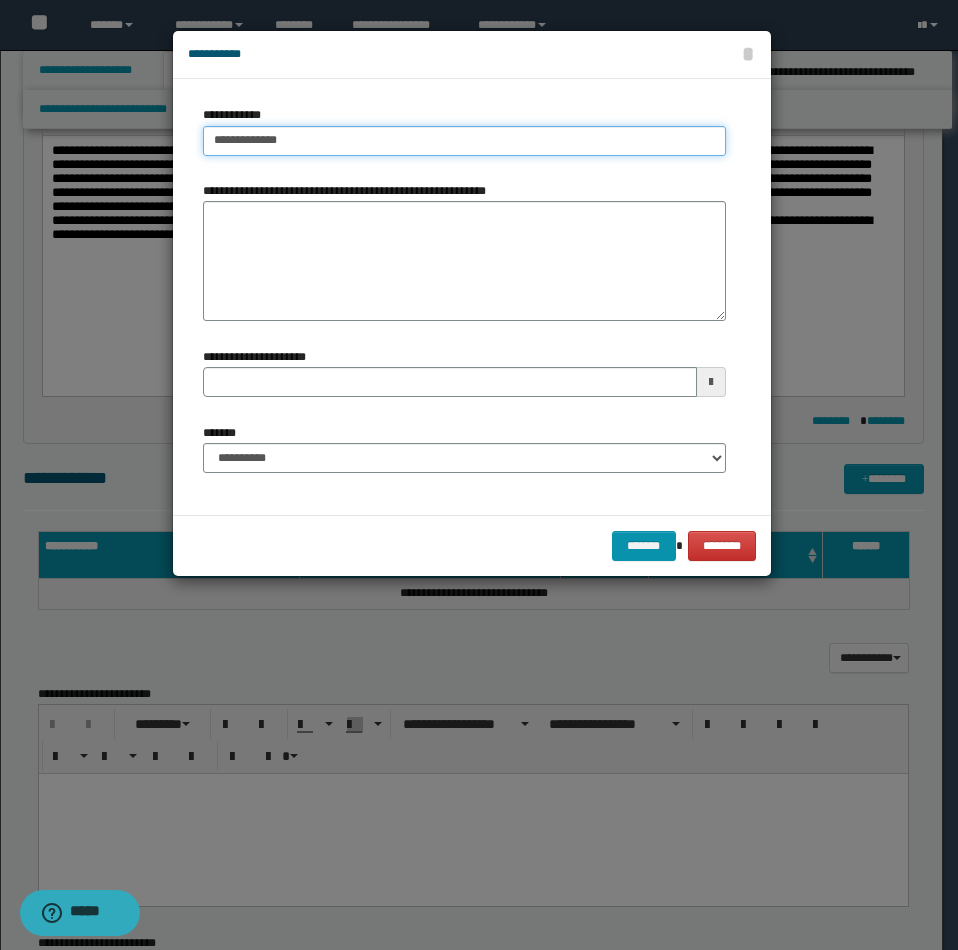 type on "**********" 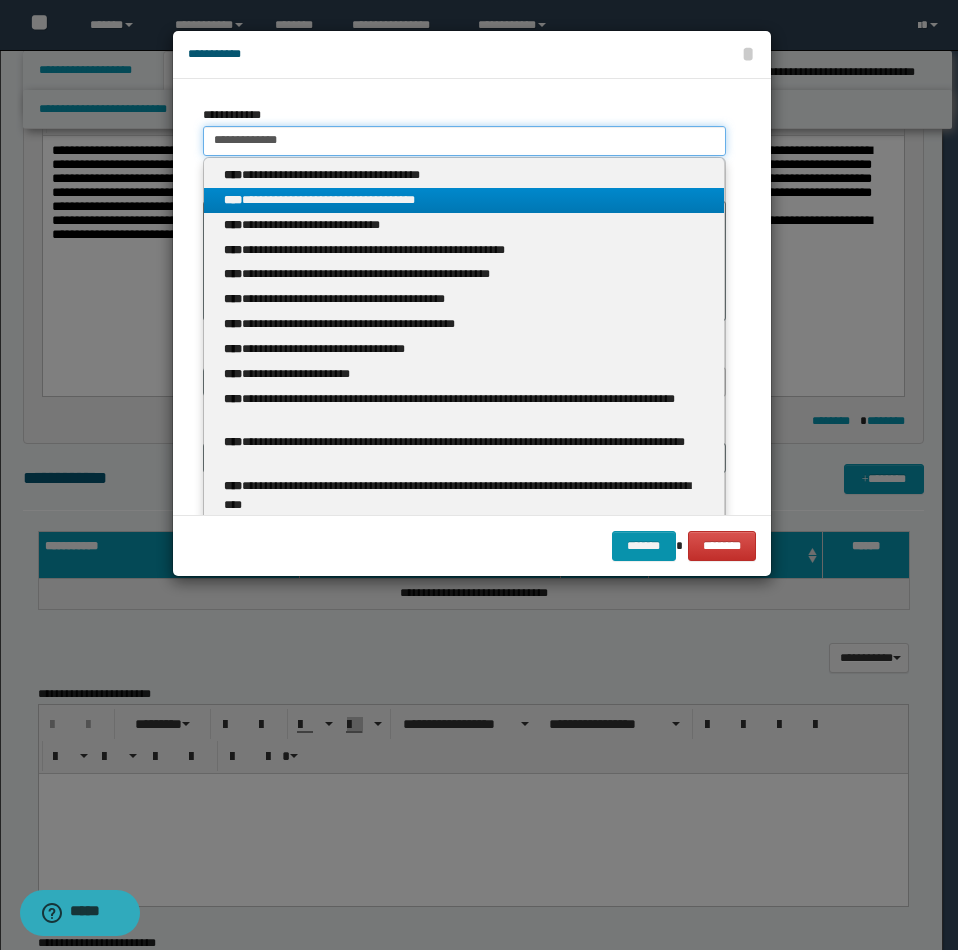 type on "**********" 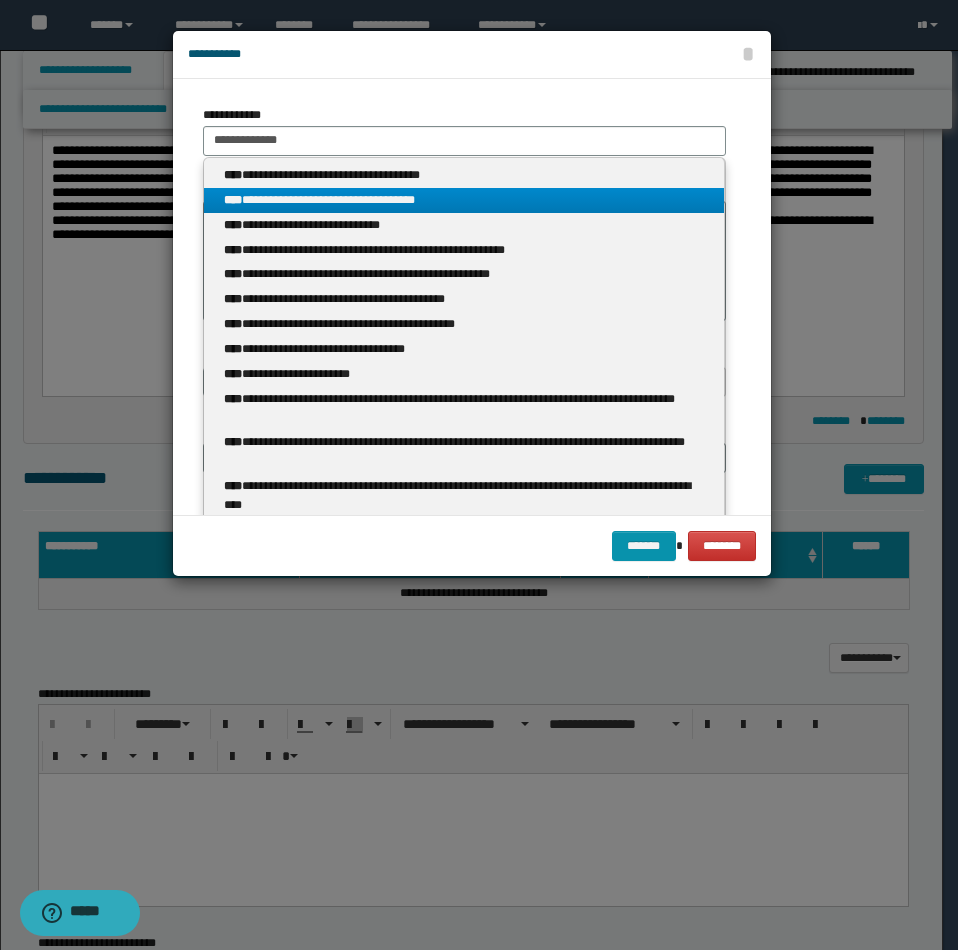 click on "**********" at bounding box center (464, 200) 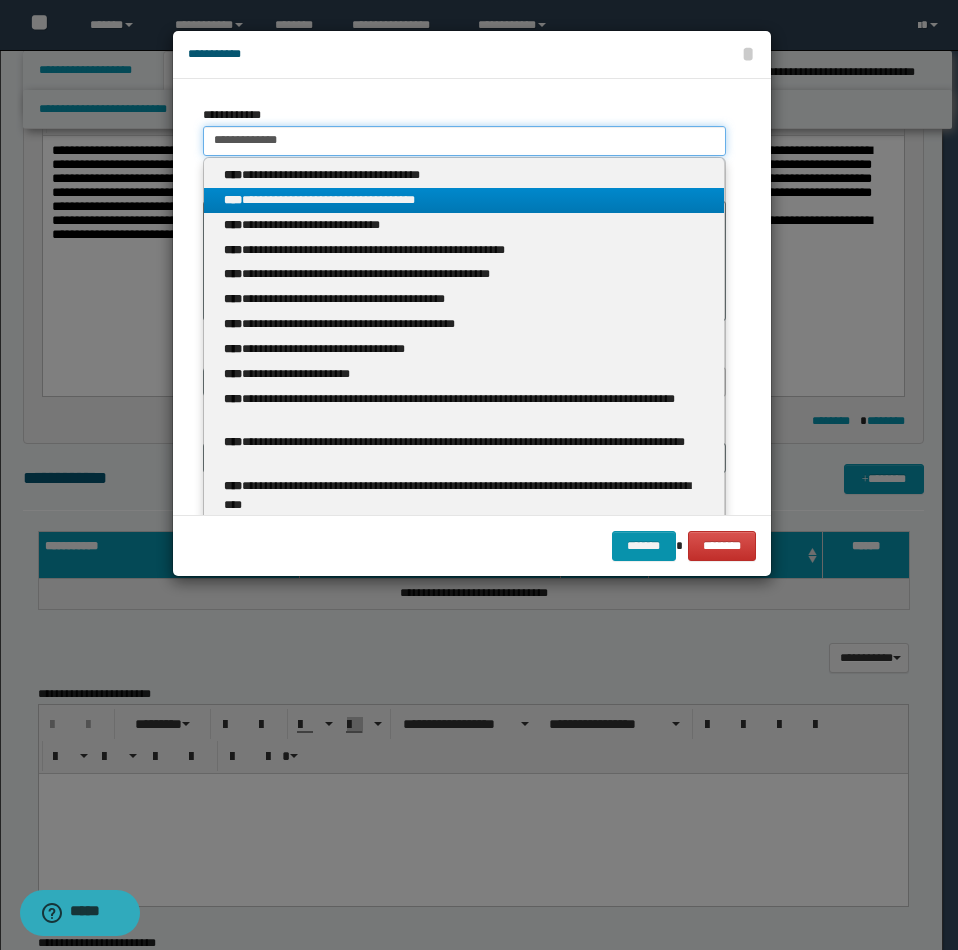 type 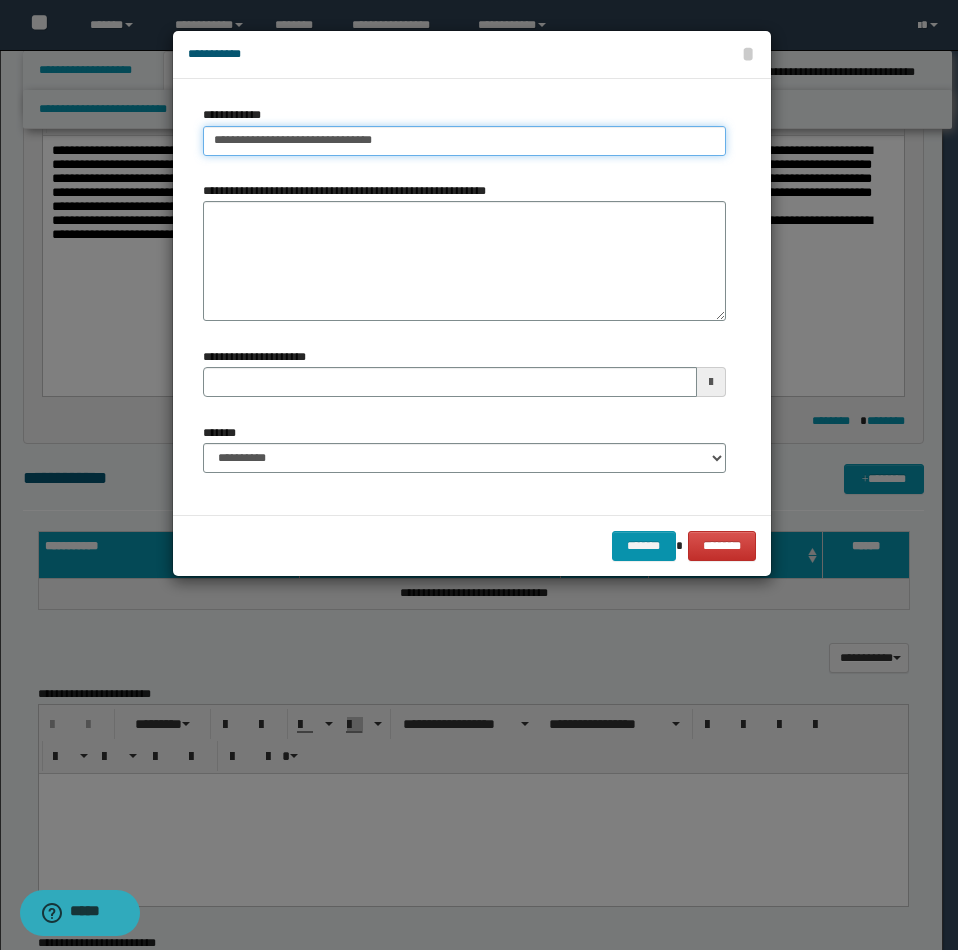 drag, startPoint x: 206, startPoint y: 141, endPoint x: 510, endPoint y: 142, distance: 304.00165 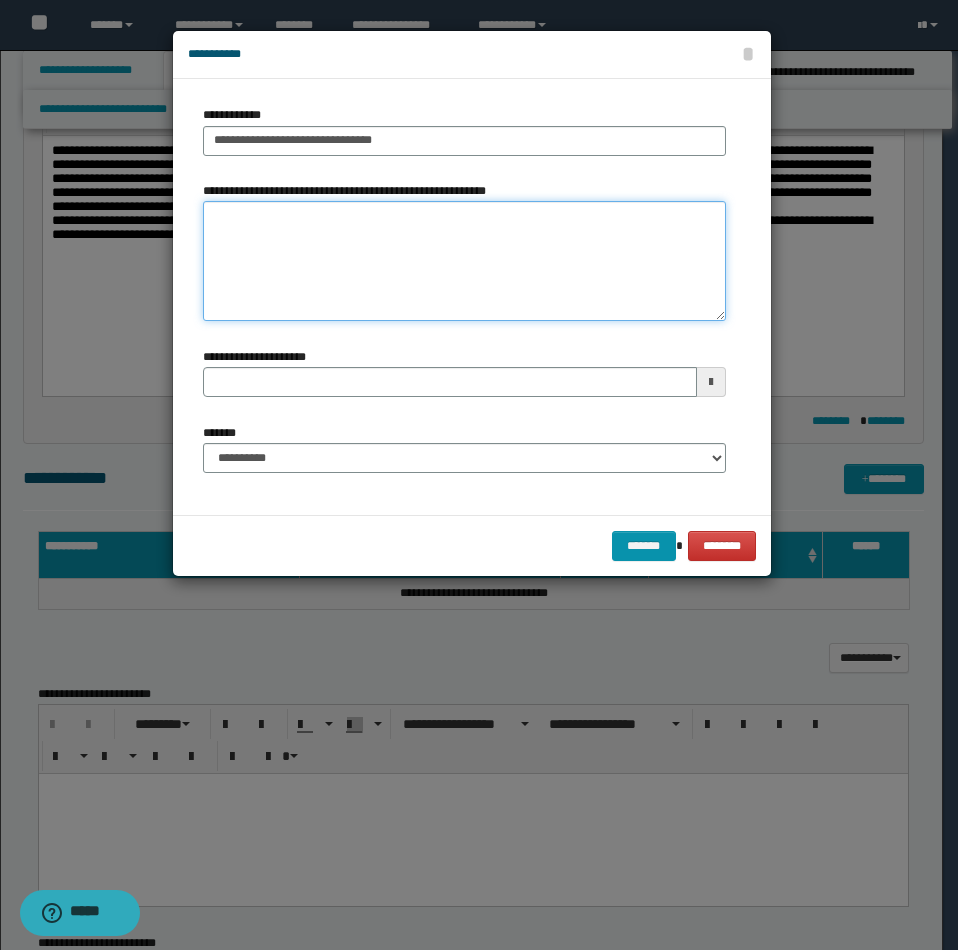click on "**********" at bounding box center (464, 261) 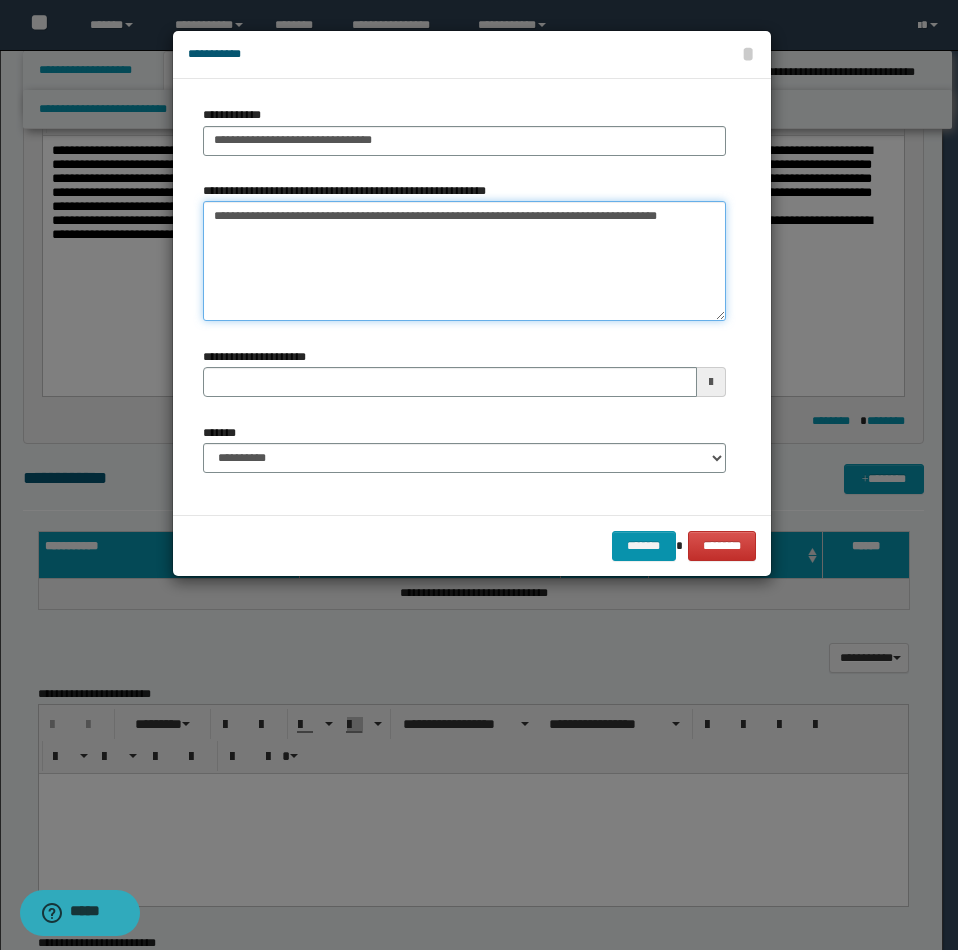 click on "**********" at bounding box center [464, 261] 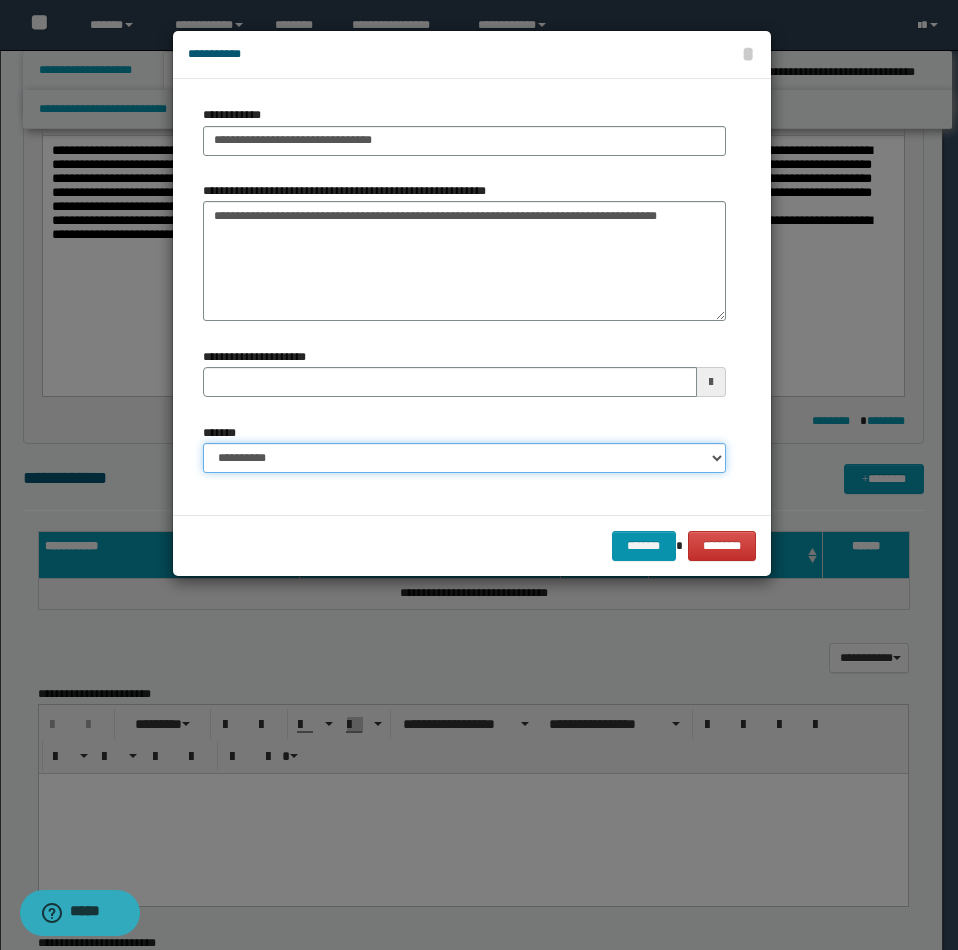 click on "**********" at bounding box center [464, 458] 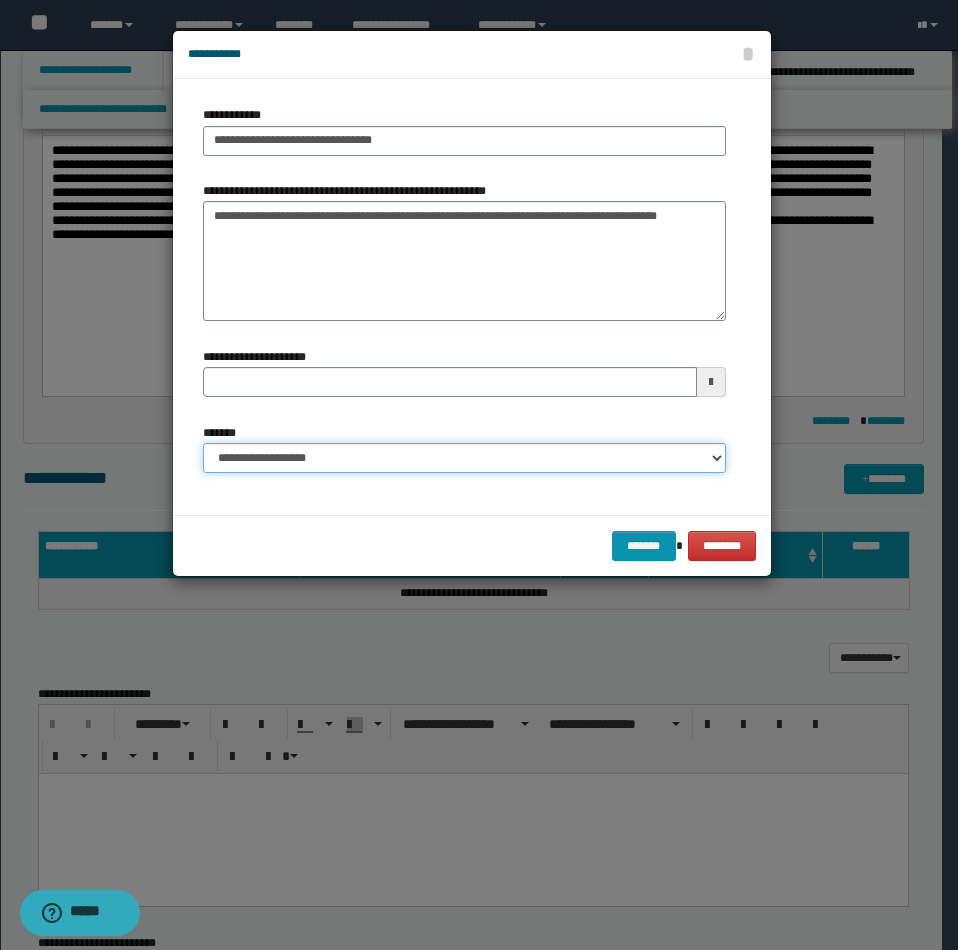 click on "**********" at bounding box center [464, 458] 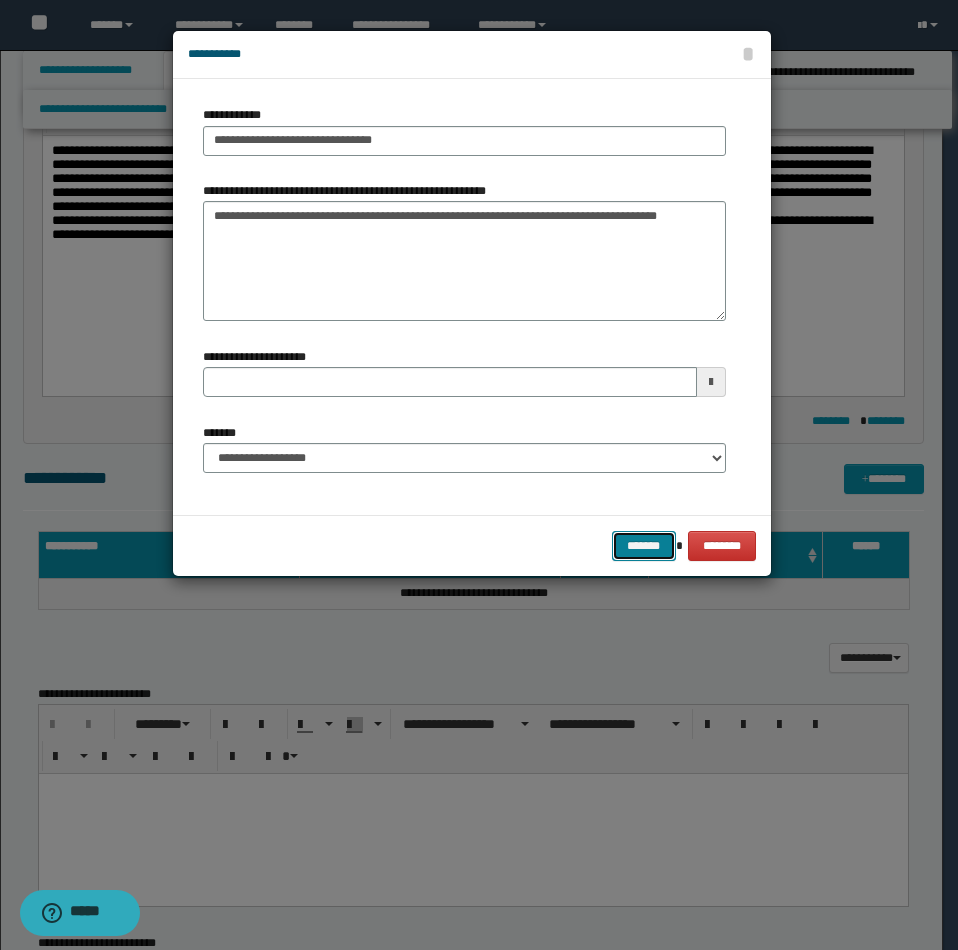 click on "*******" at bounding box center [644, 546] 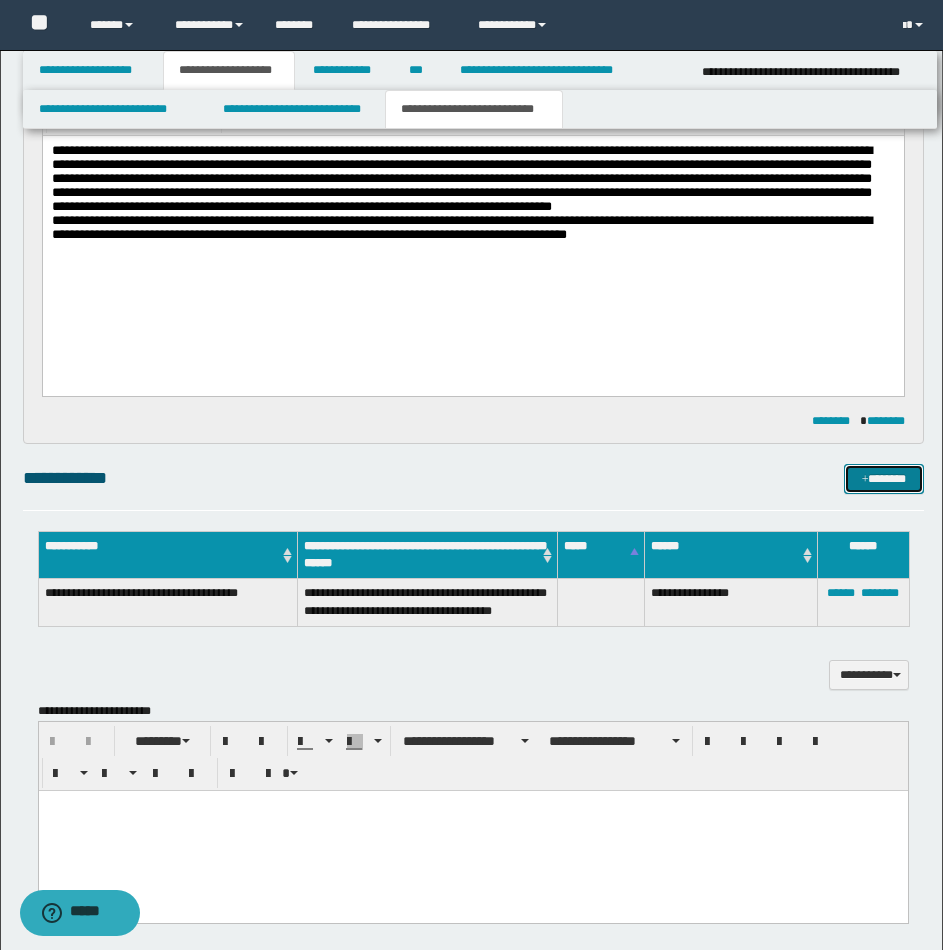 click on "*******" at bounding box center [884, 479] 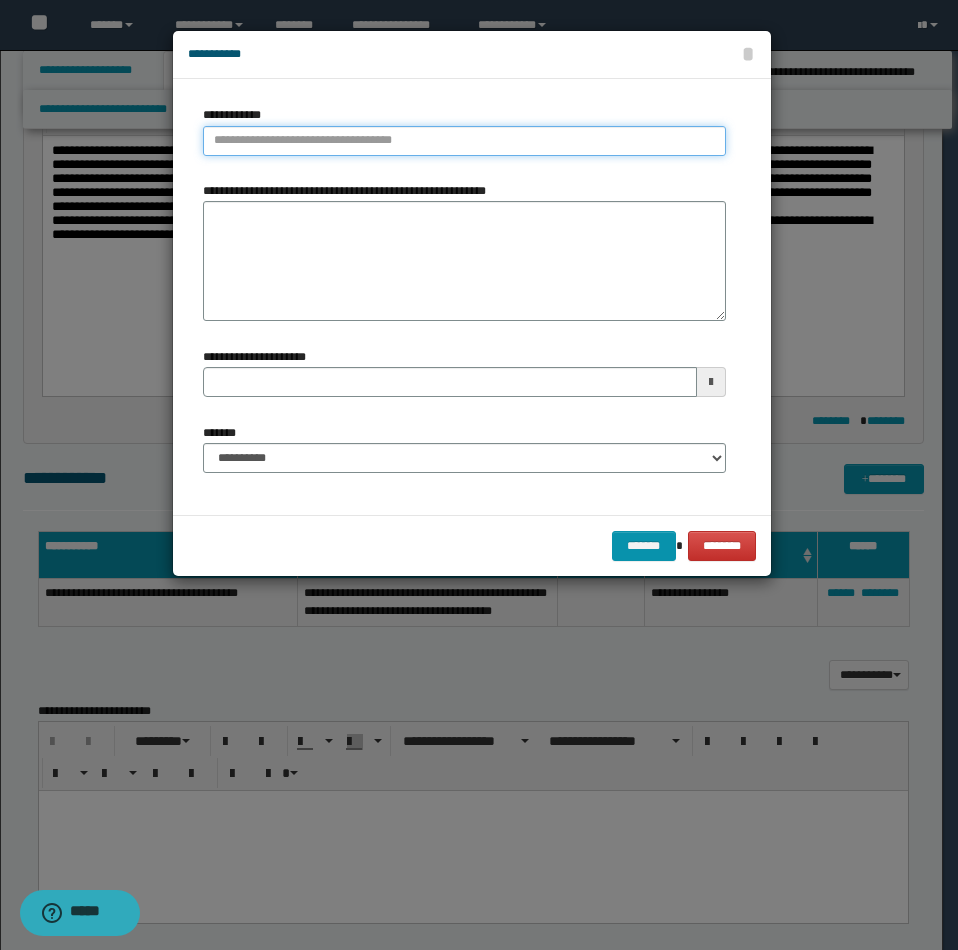 type on "**********" 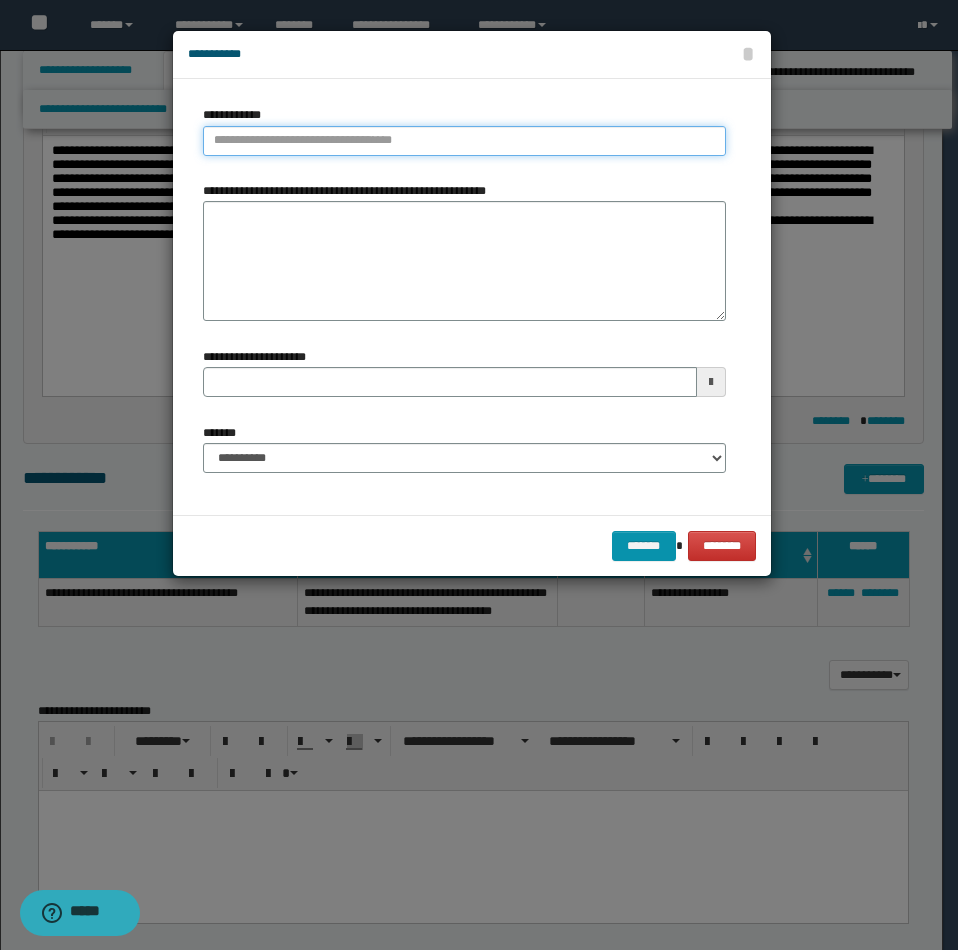 click on "**********" at bounding box center [464, 141] 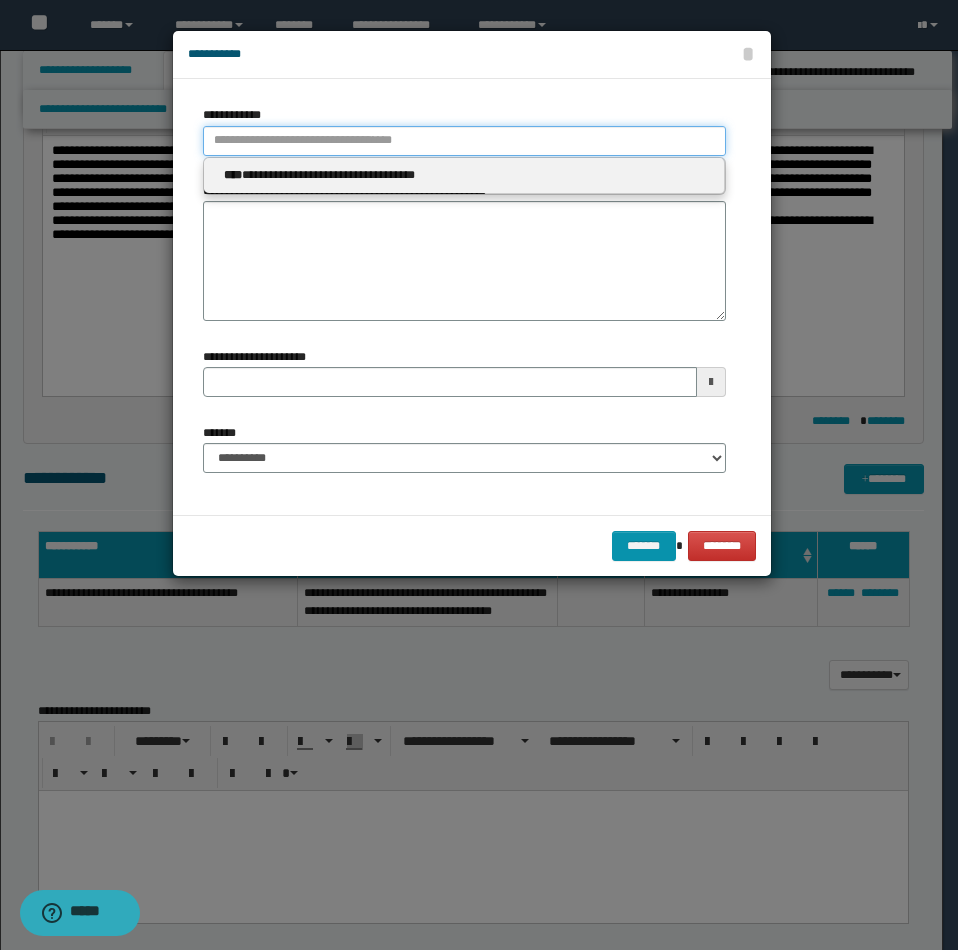 type 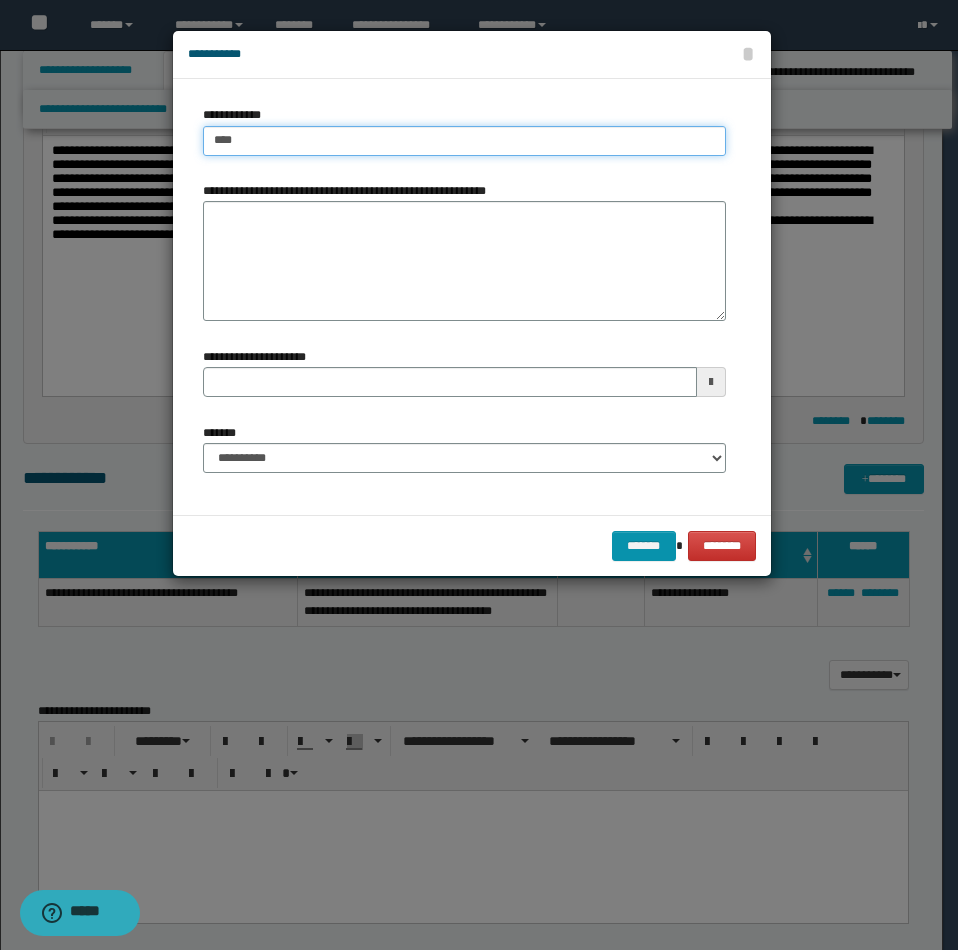 type on "*****" 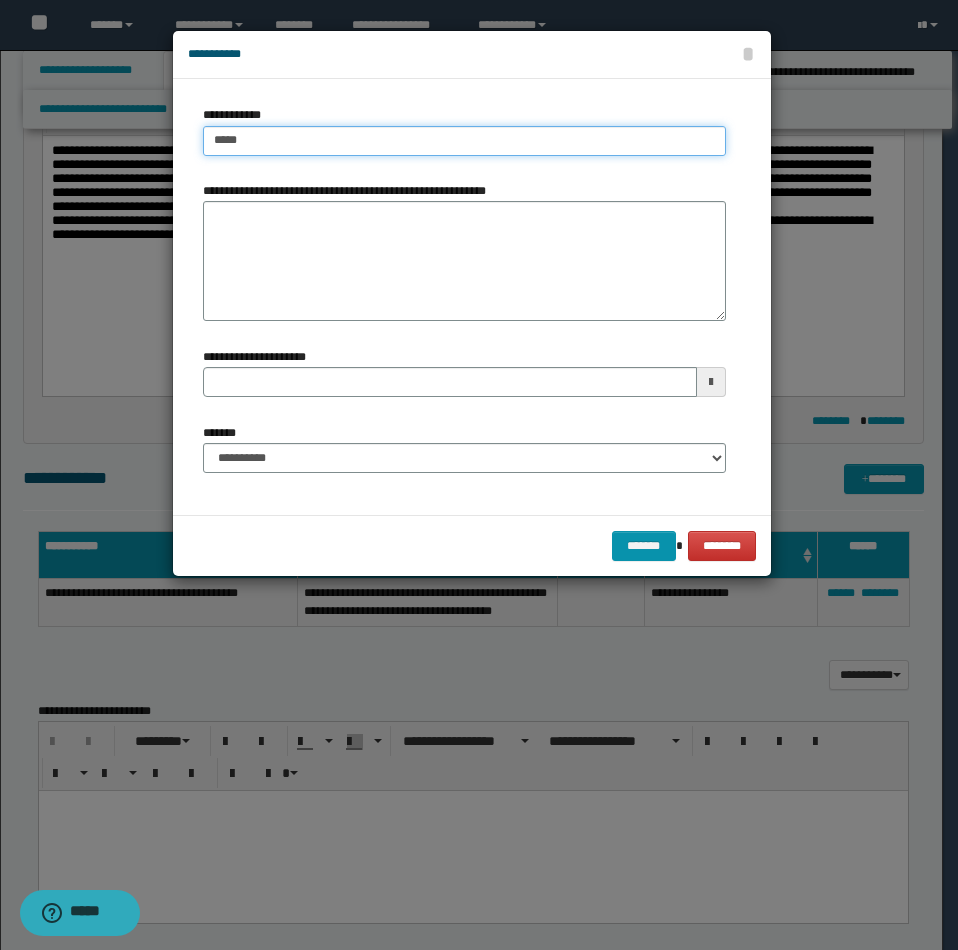 type on "**********" 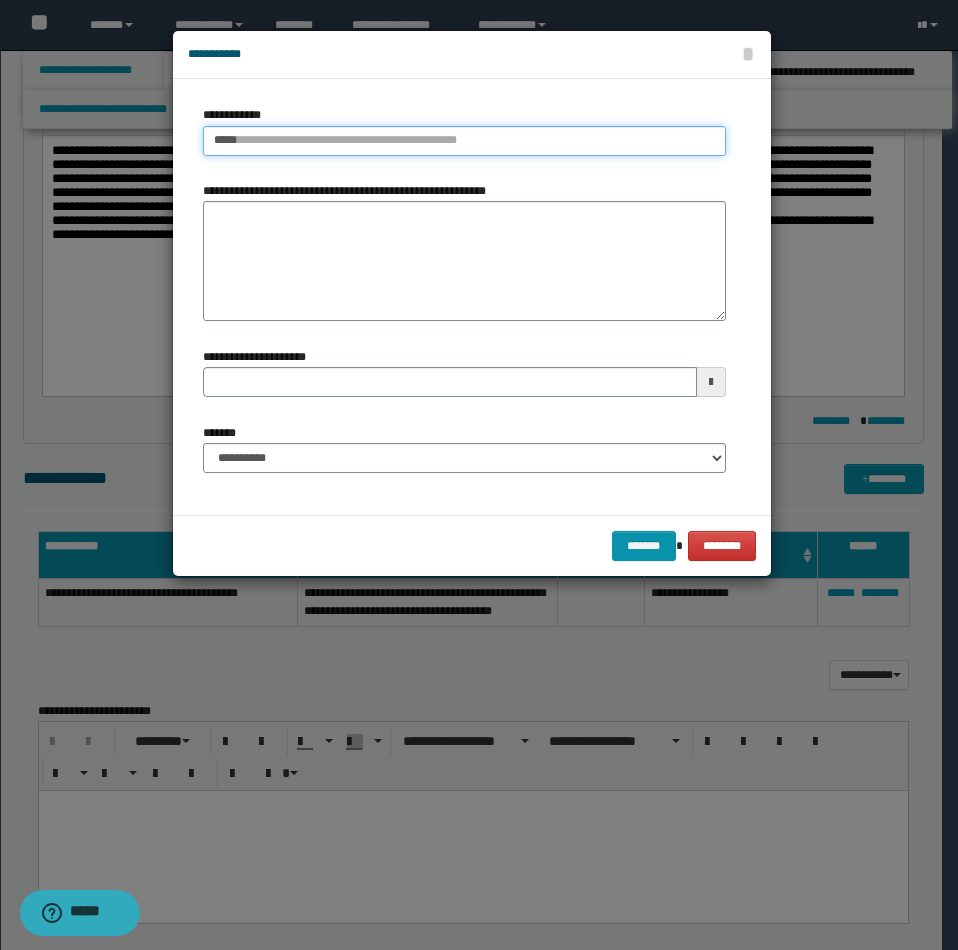 type 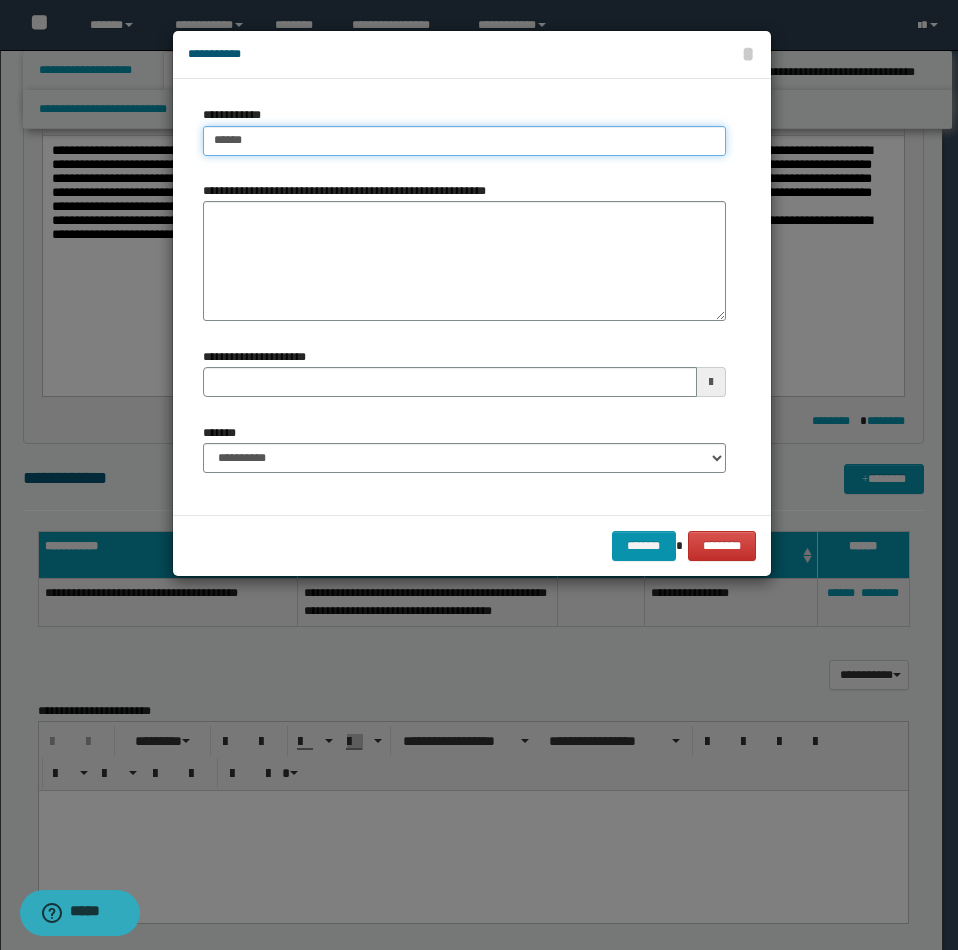 type on "*******" 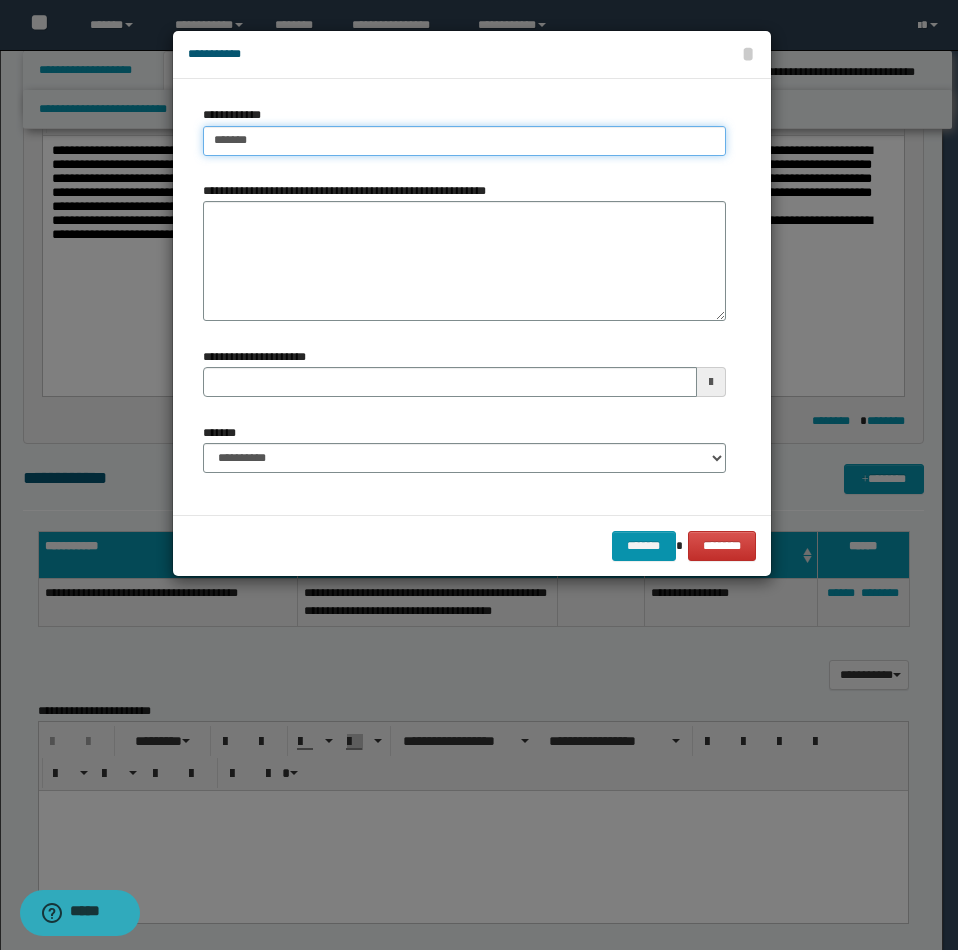 type on "**********" 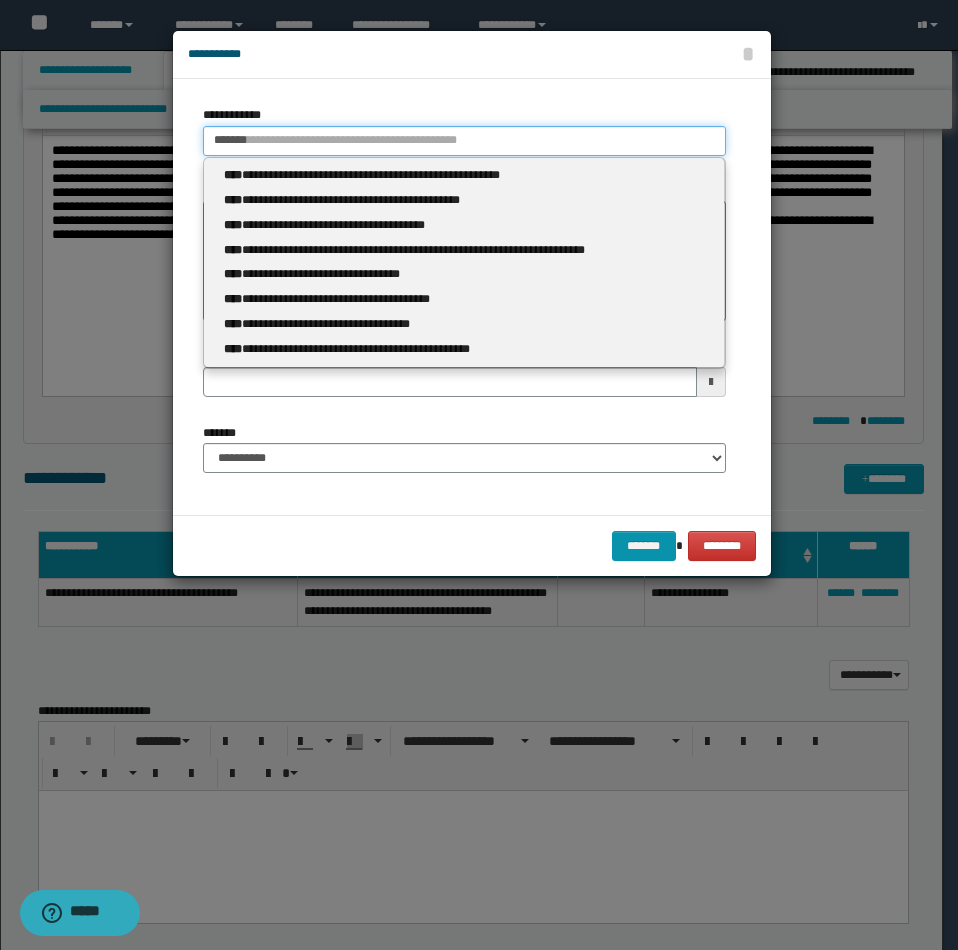 type 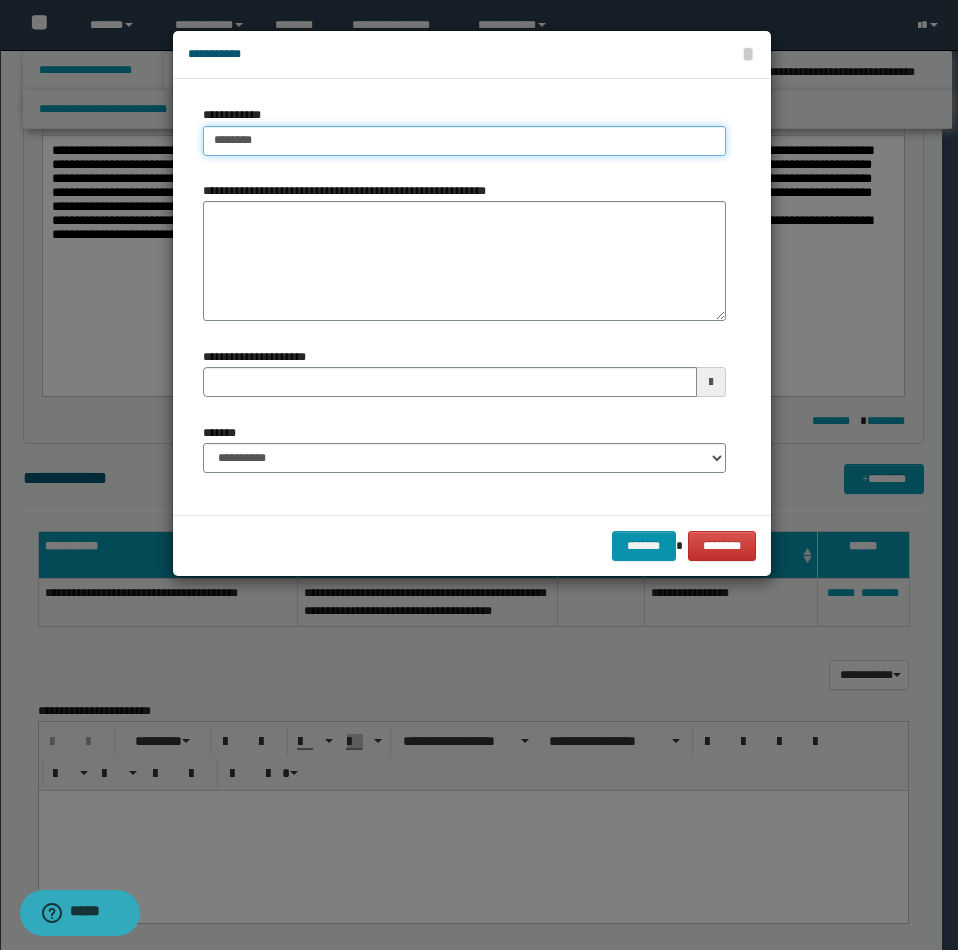 type on "**********" 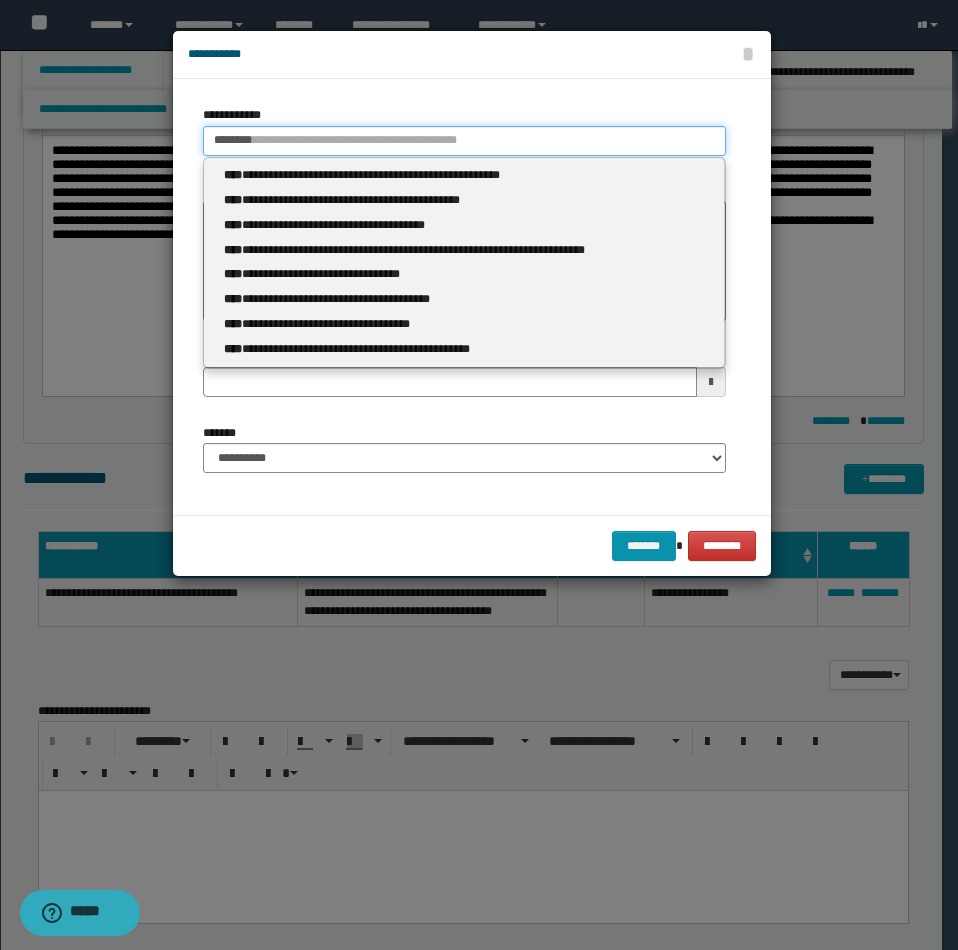 type 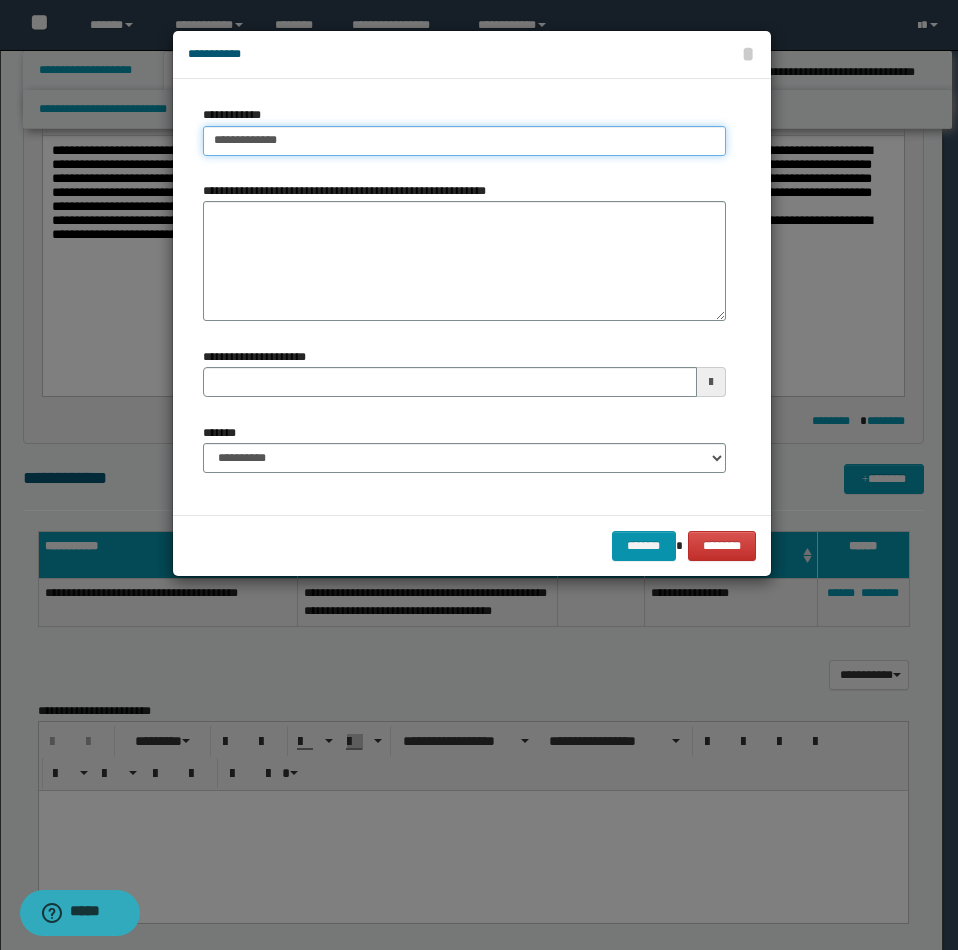 type on "**********" 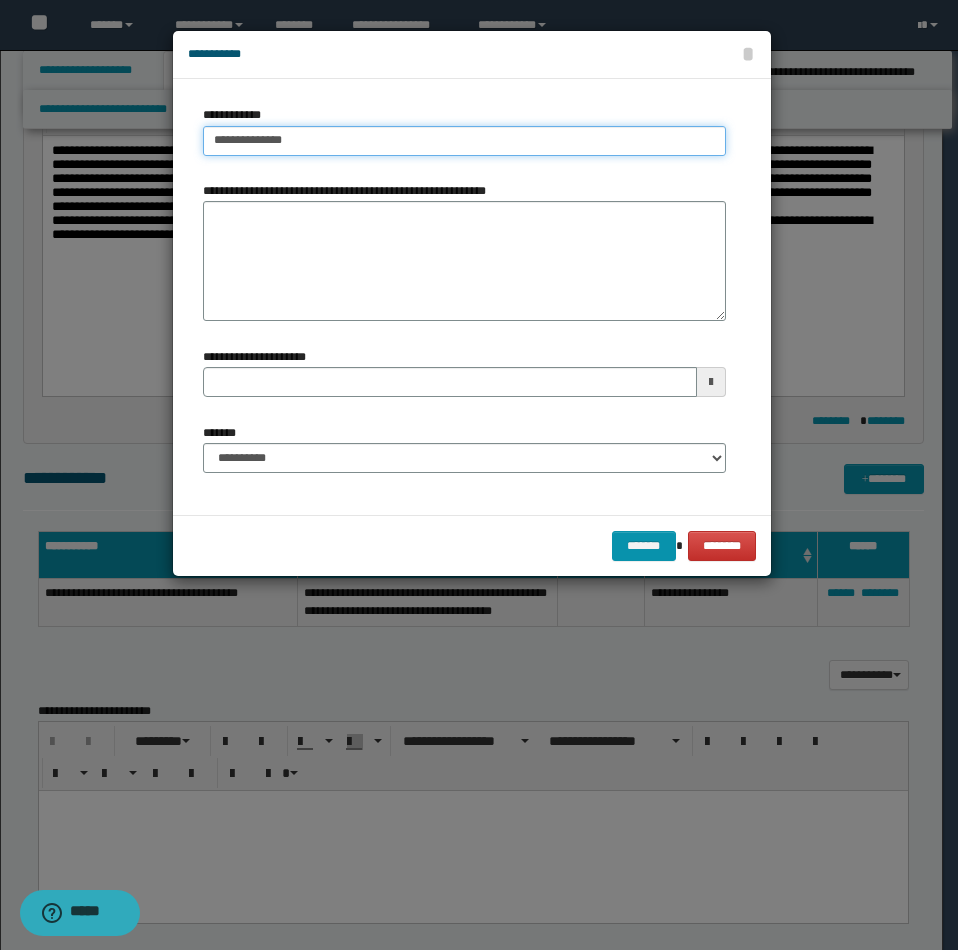 type on "**********" 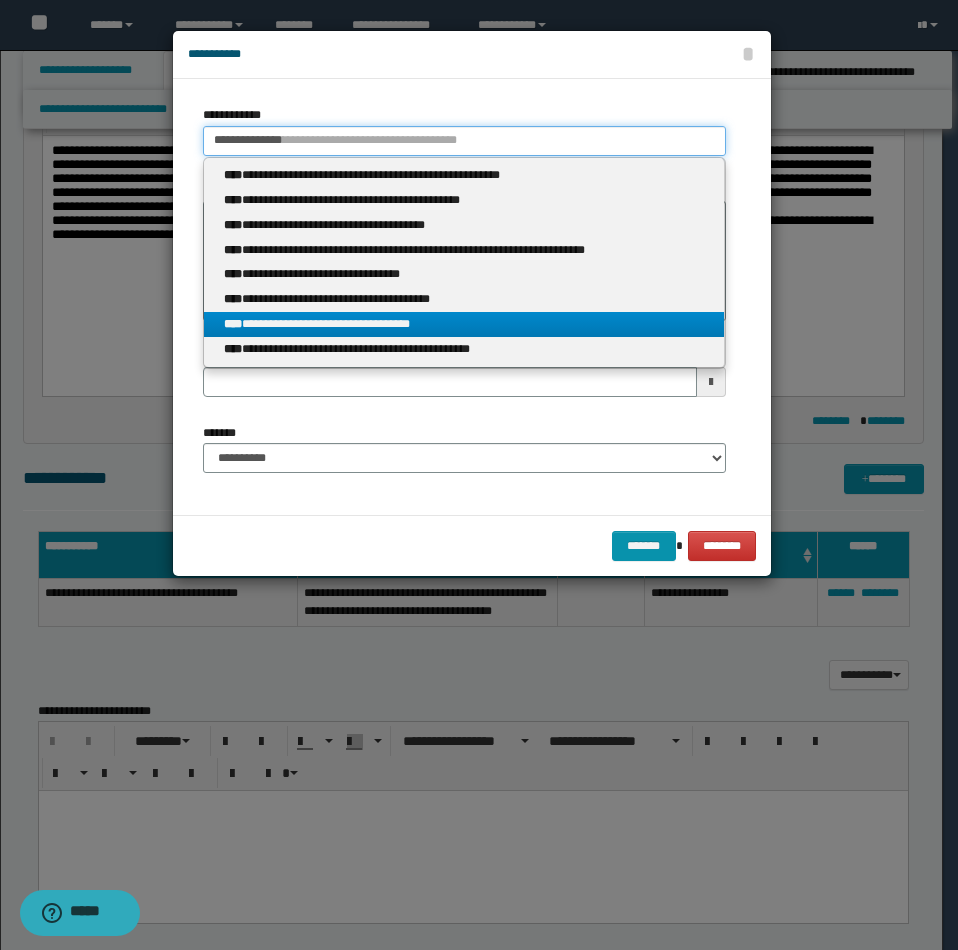 type on "**********" 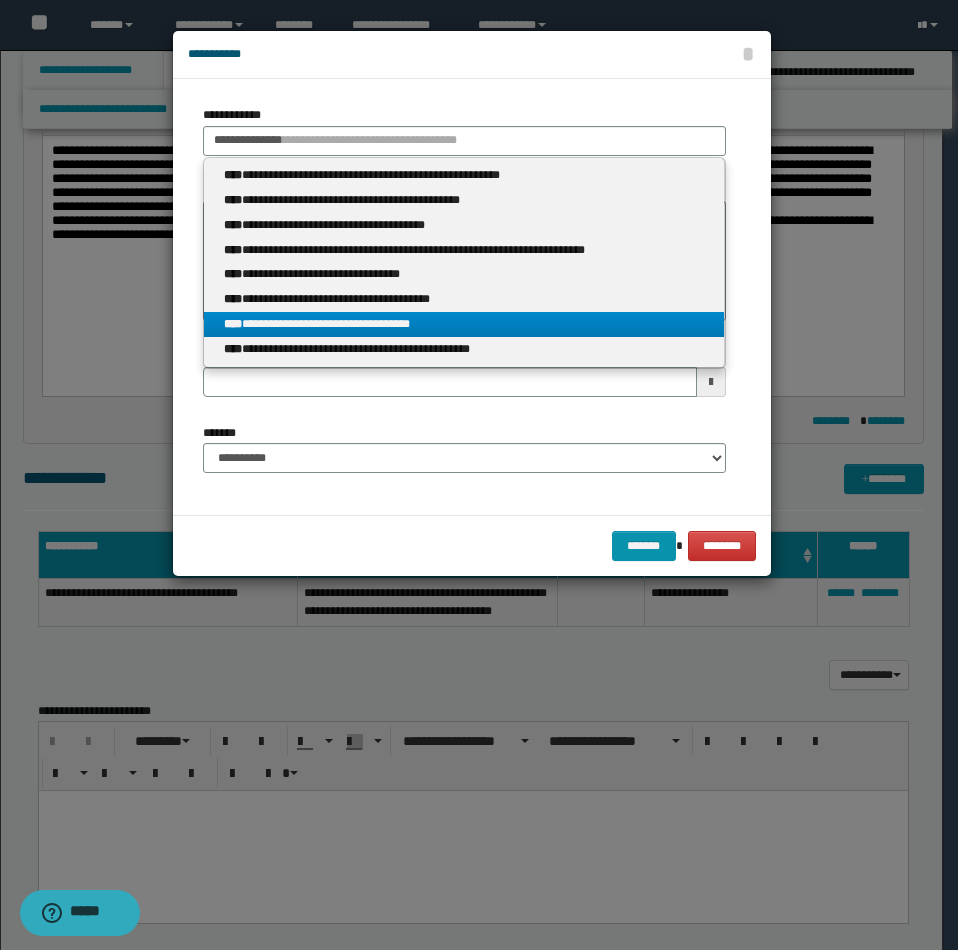 click on "**********" at bounding box center [464, 324] 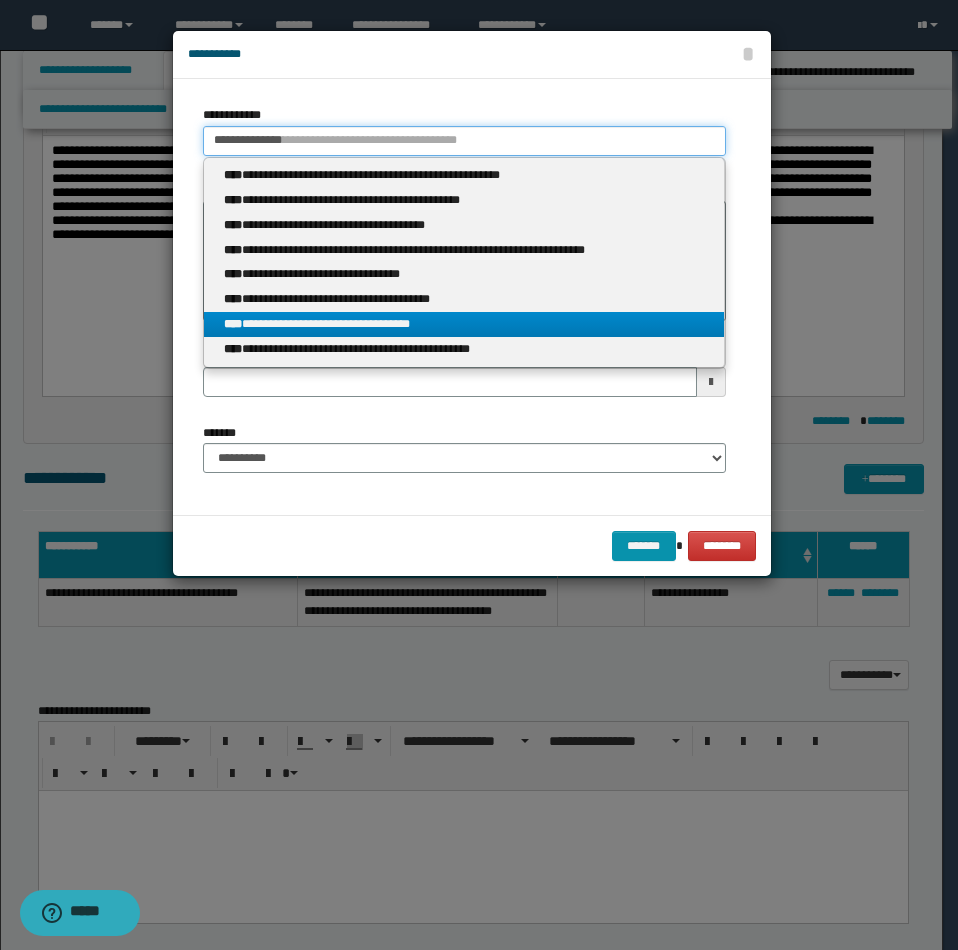 type 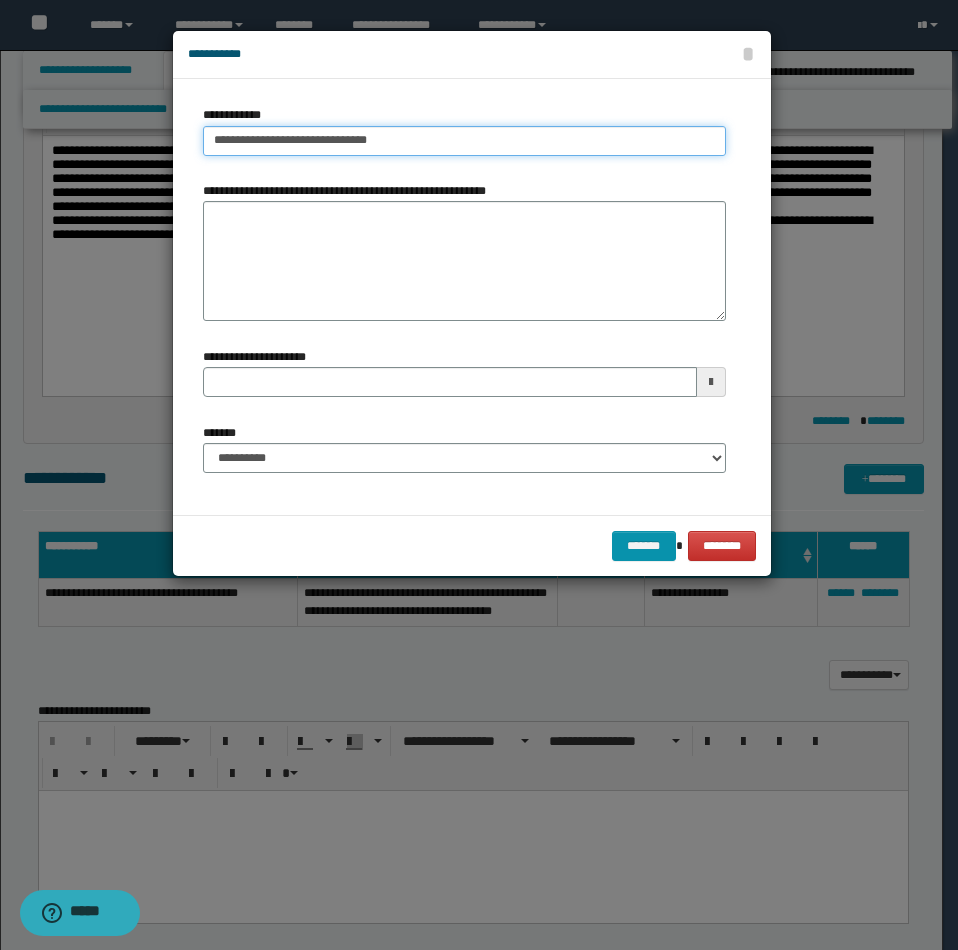 drag, startPoint x: 211, startPoint y: 138, endPoint x: 419, endPoint y: 142, distance: 208.03845 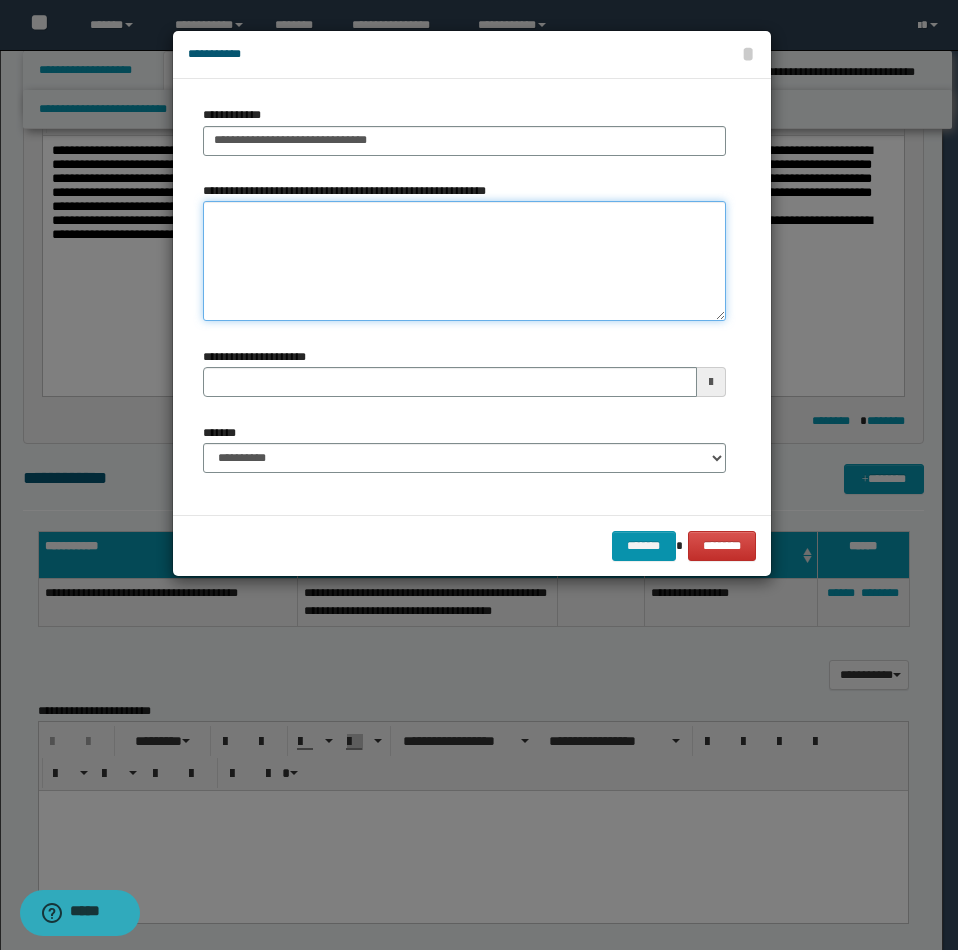 click on "**********" at bounding box center [464, 261] 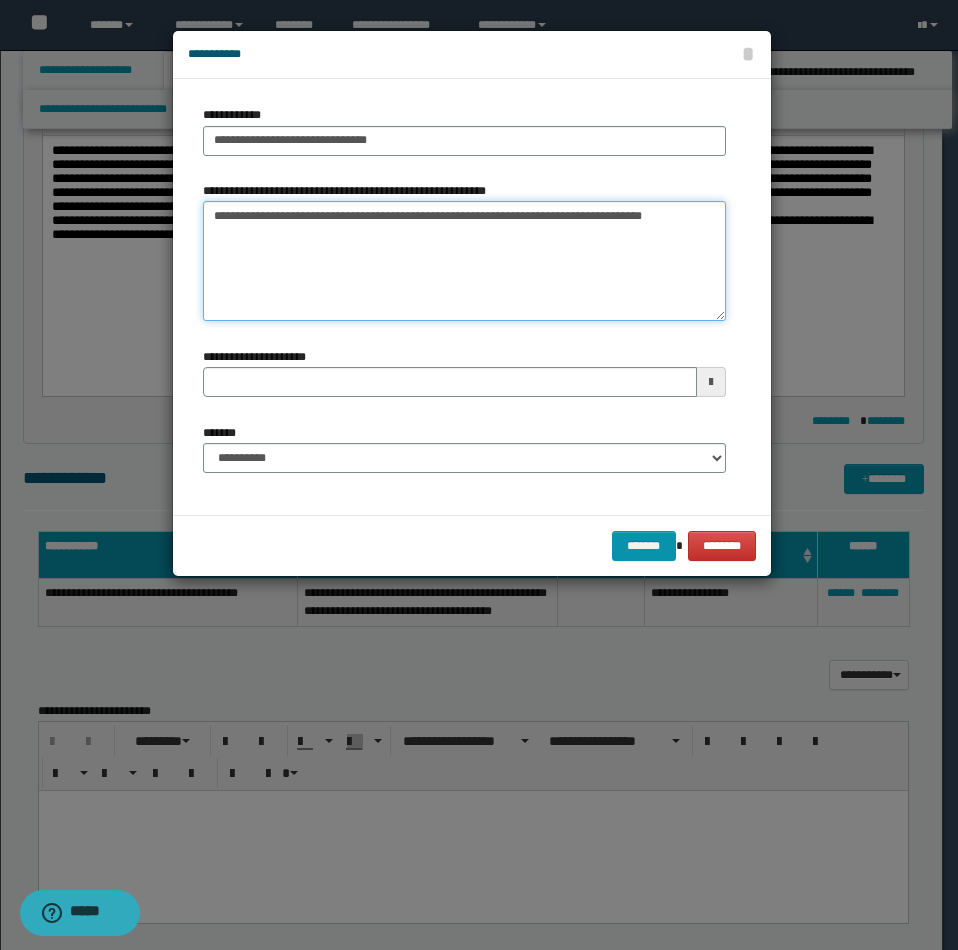type on "**********" 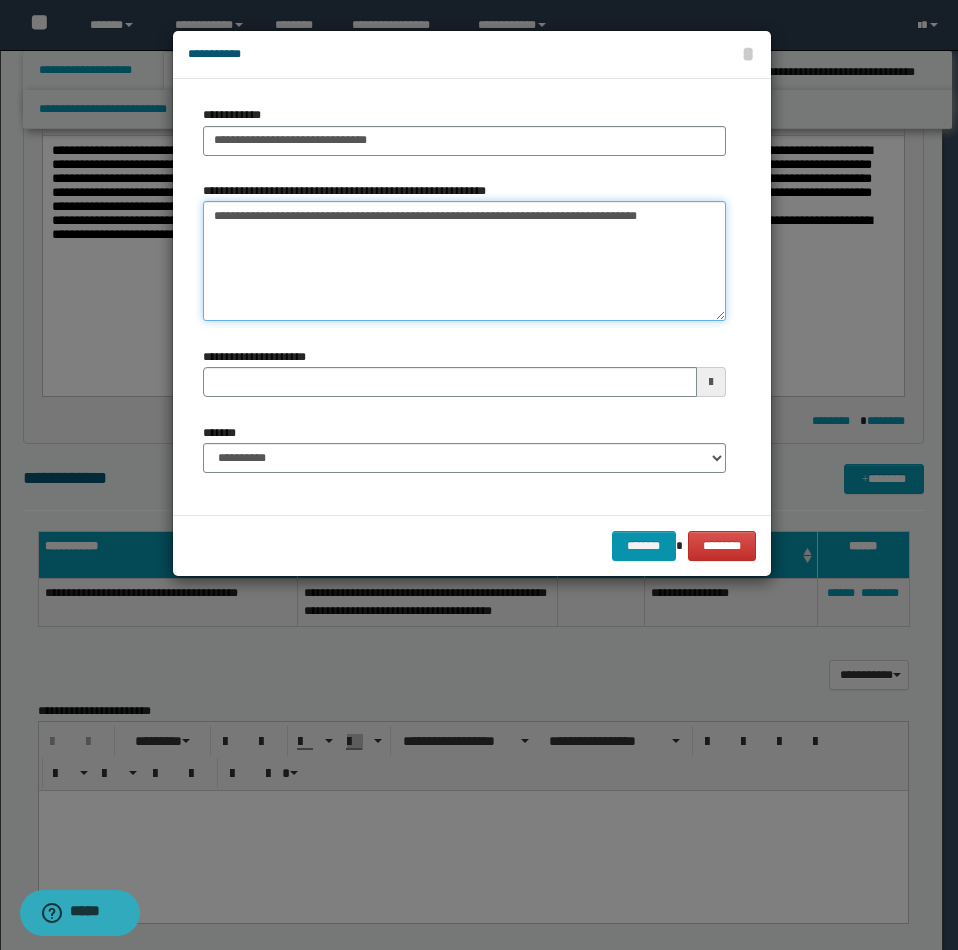 click on "**********" at bounding box center (464, 261) 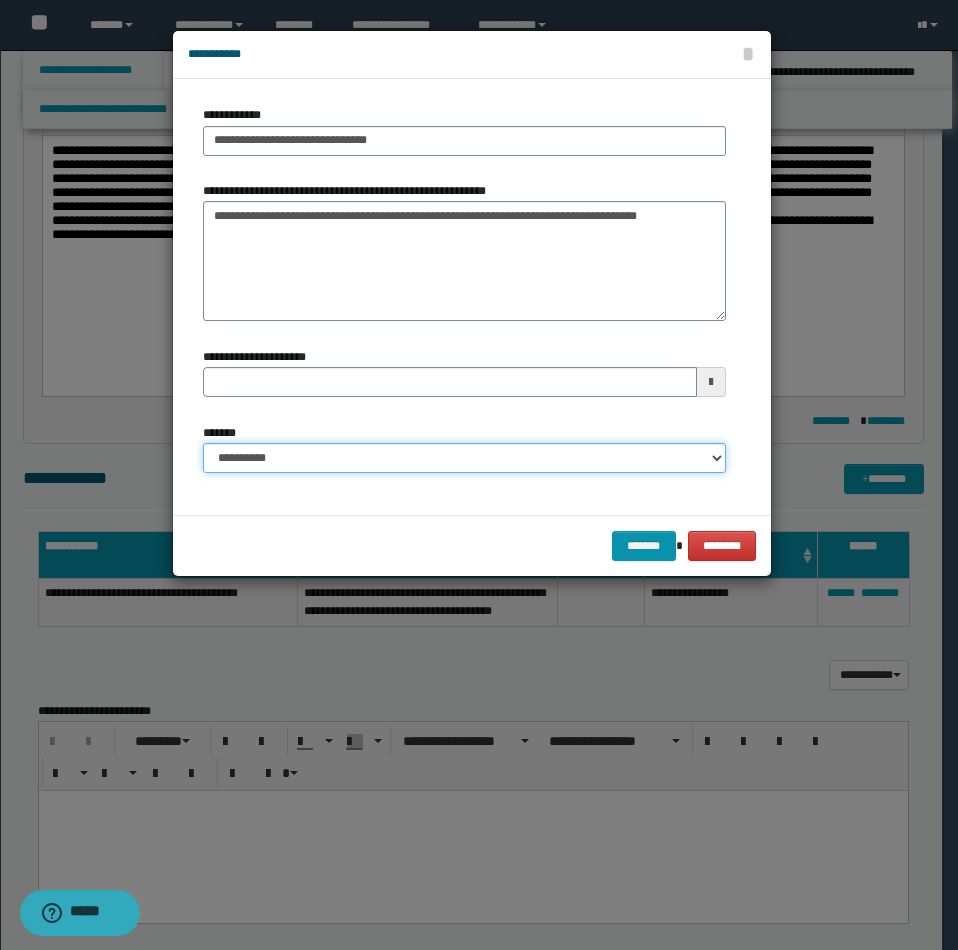 click on "**********" at bounding box center [464, 458] 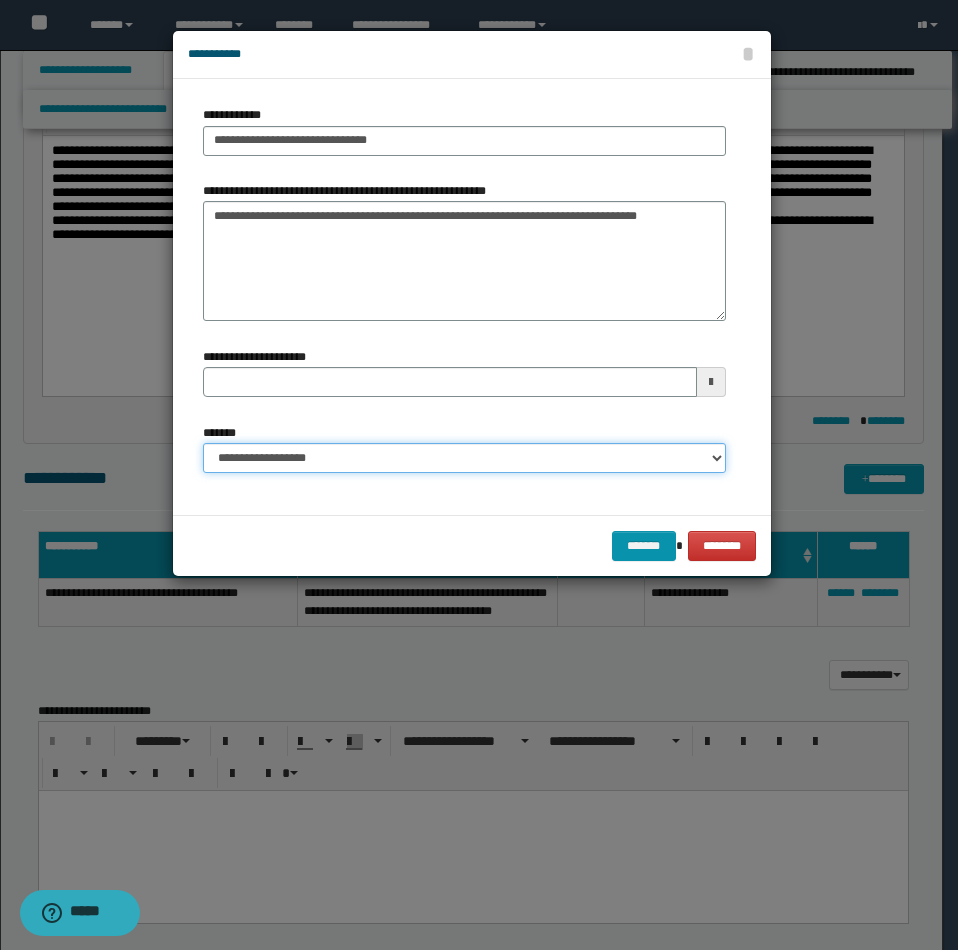 click on "**********" at bounding box center [464, 458] 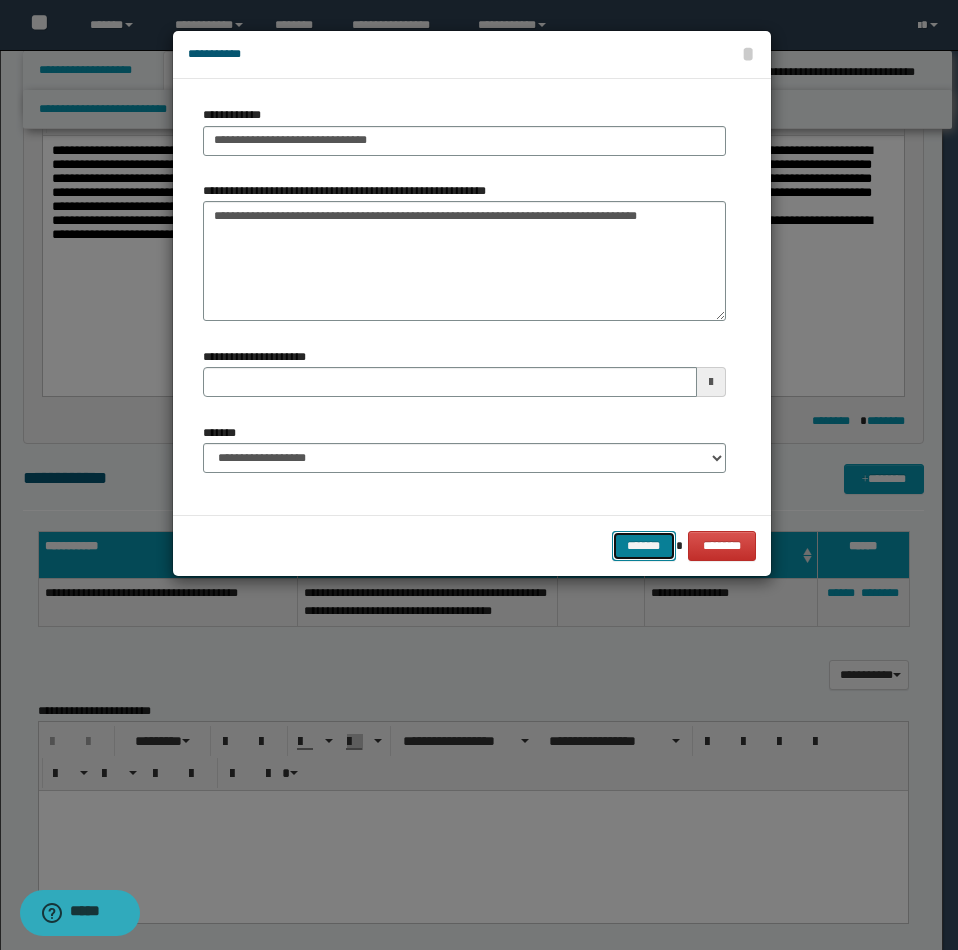 click on "*******" at bounding box center (644, 546) 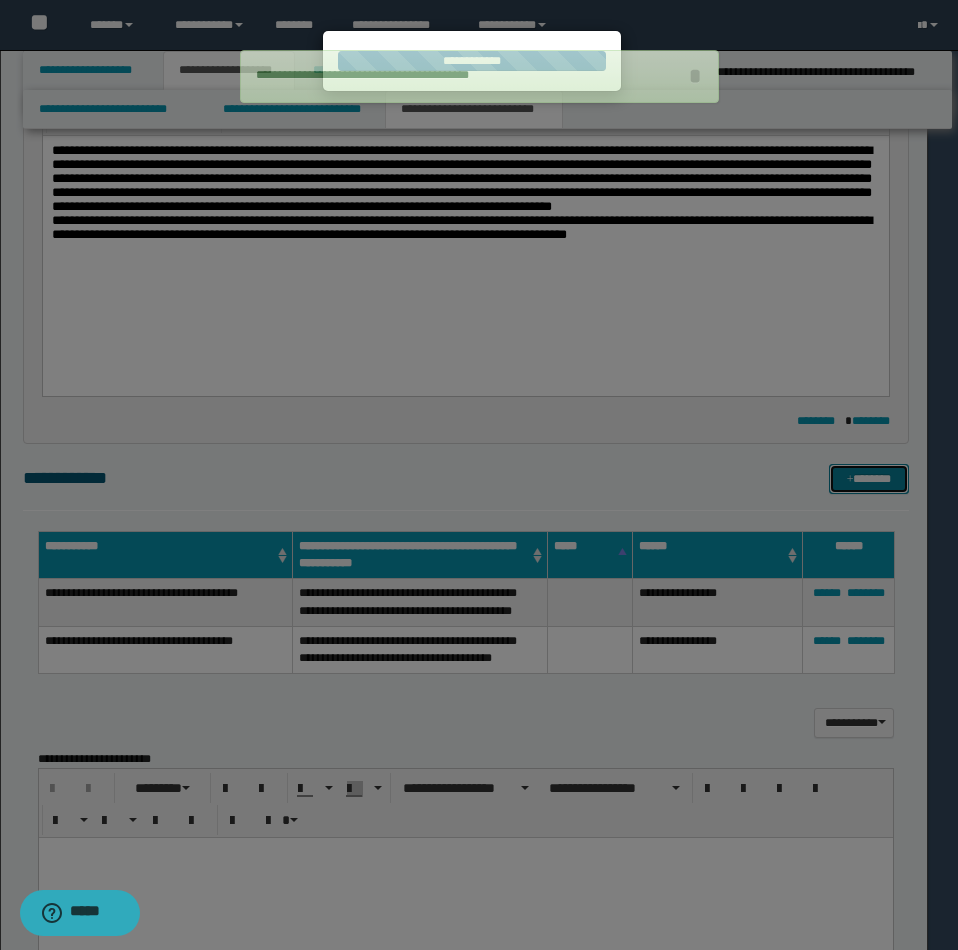 type 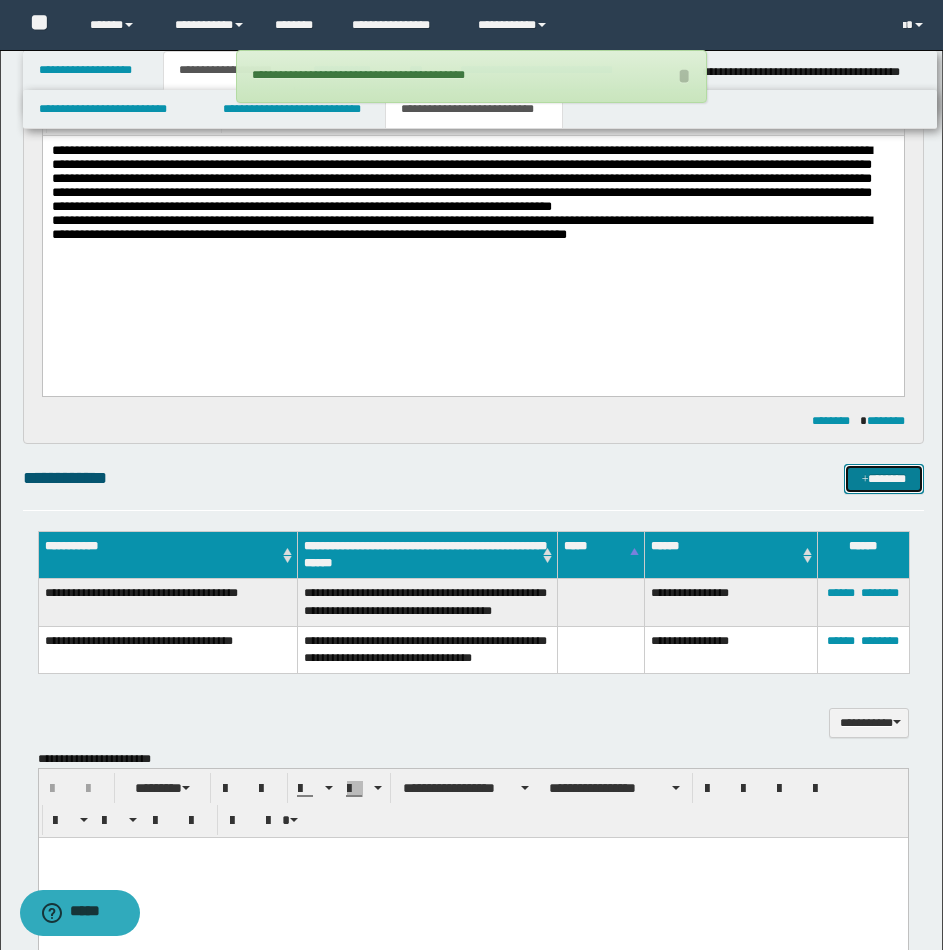 click on "*******" at bounding box center [884, 479] 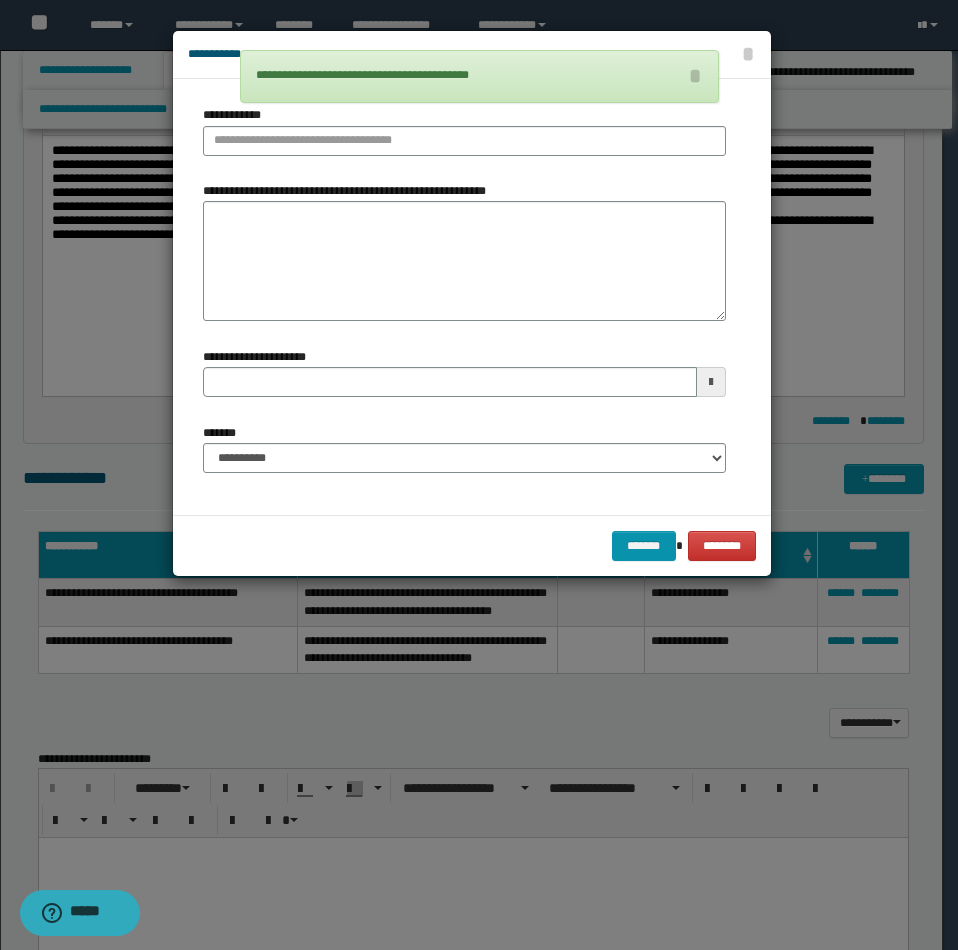 type 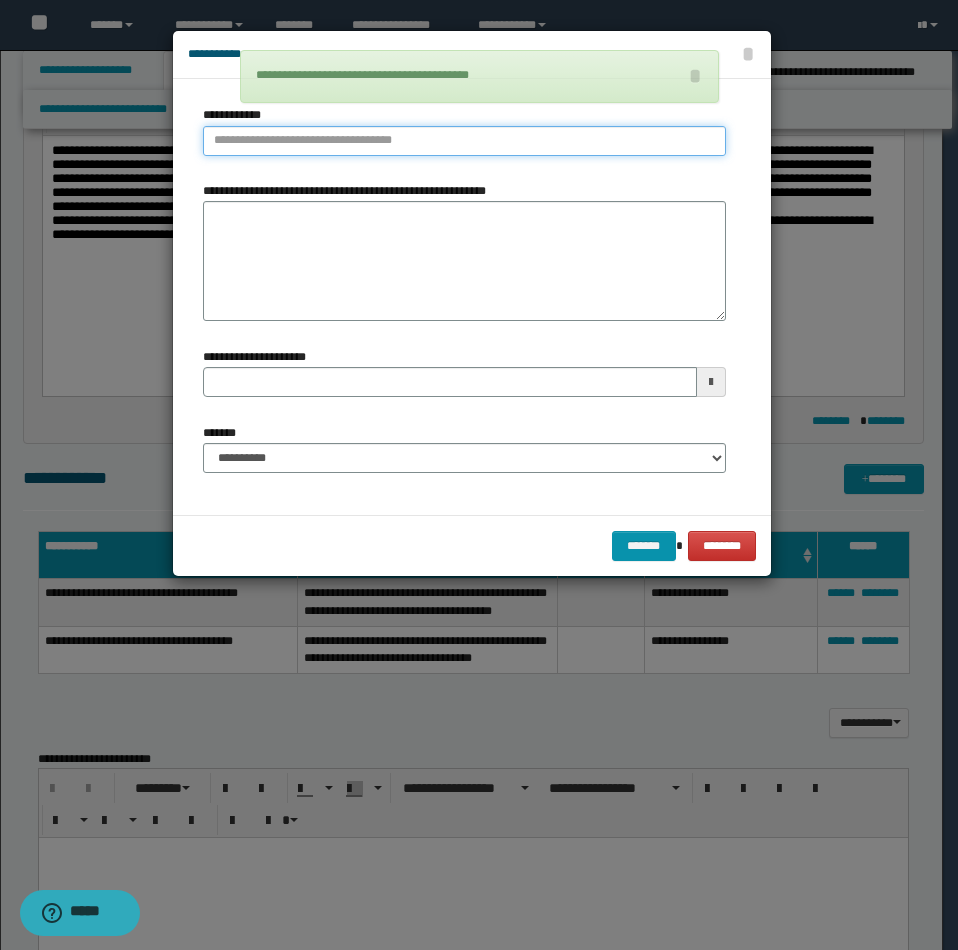 type on "**********" 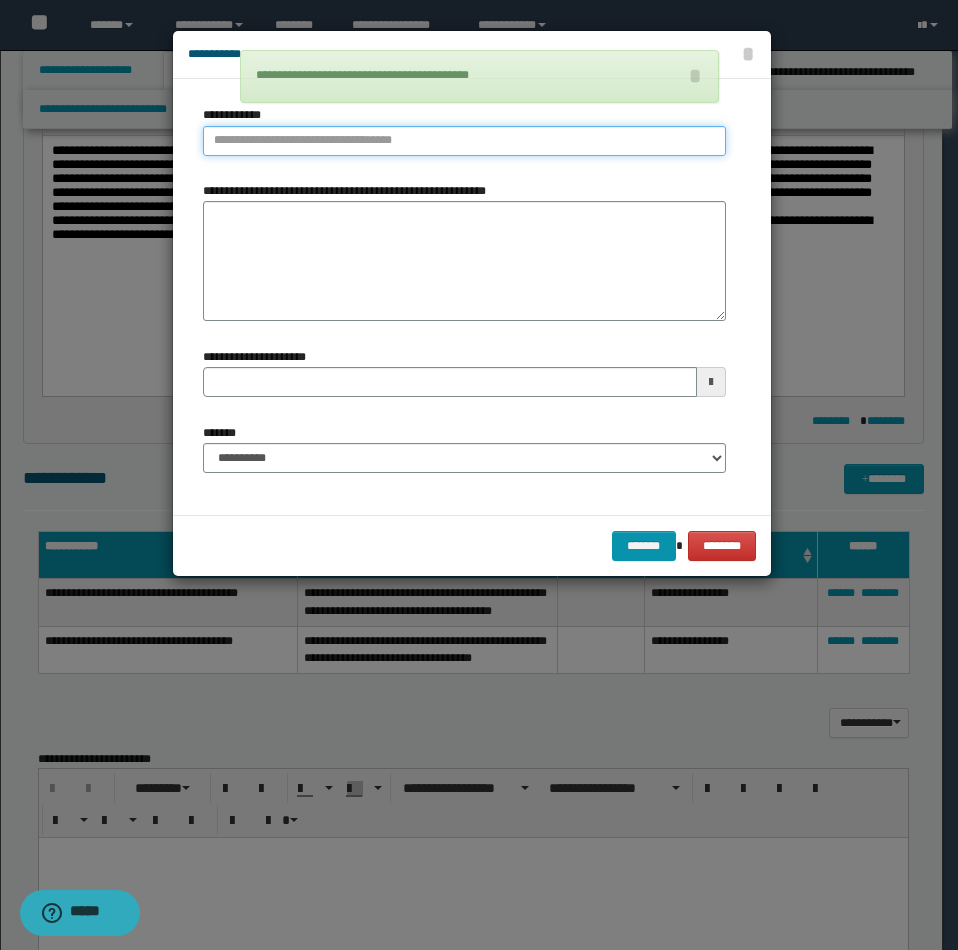 click on "**********" at bounding box center (464, 141) 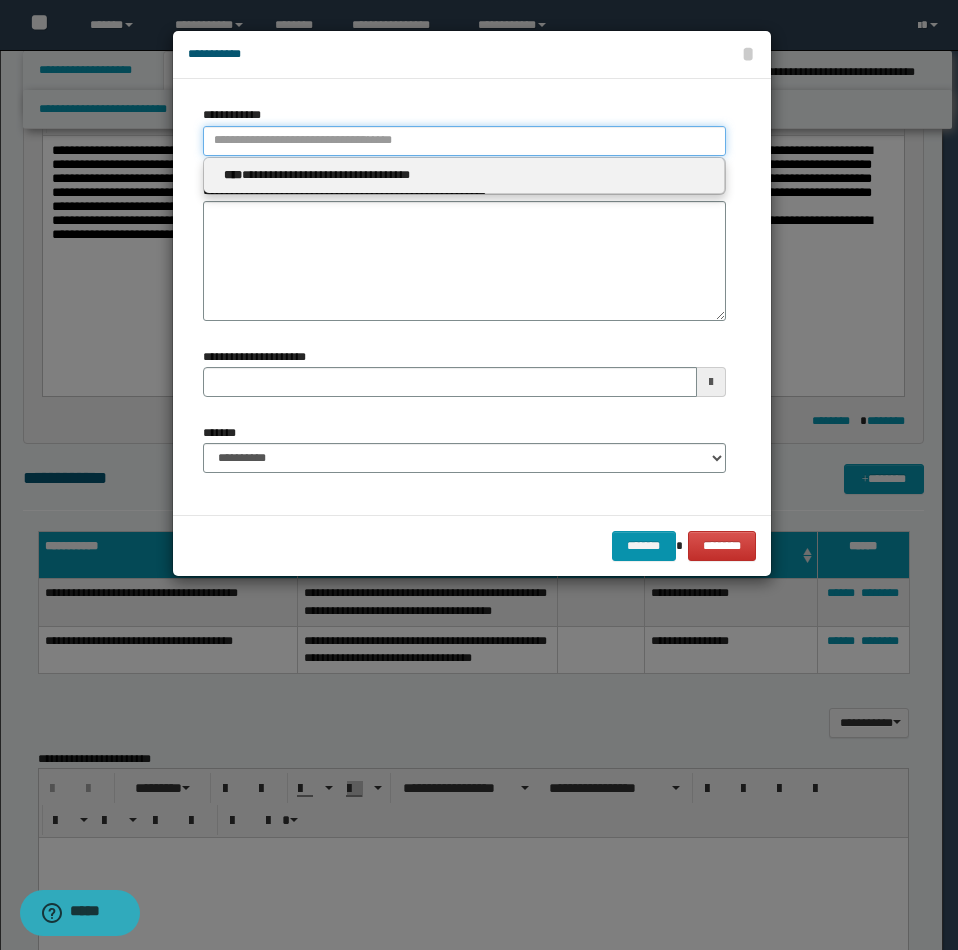 type 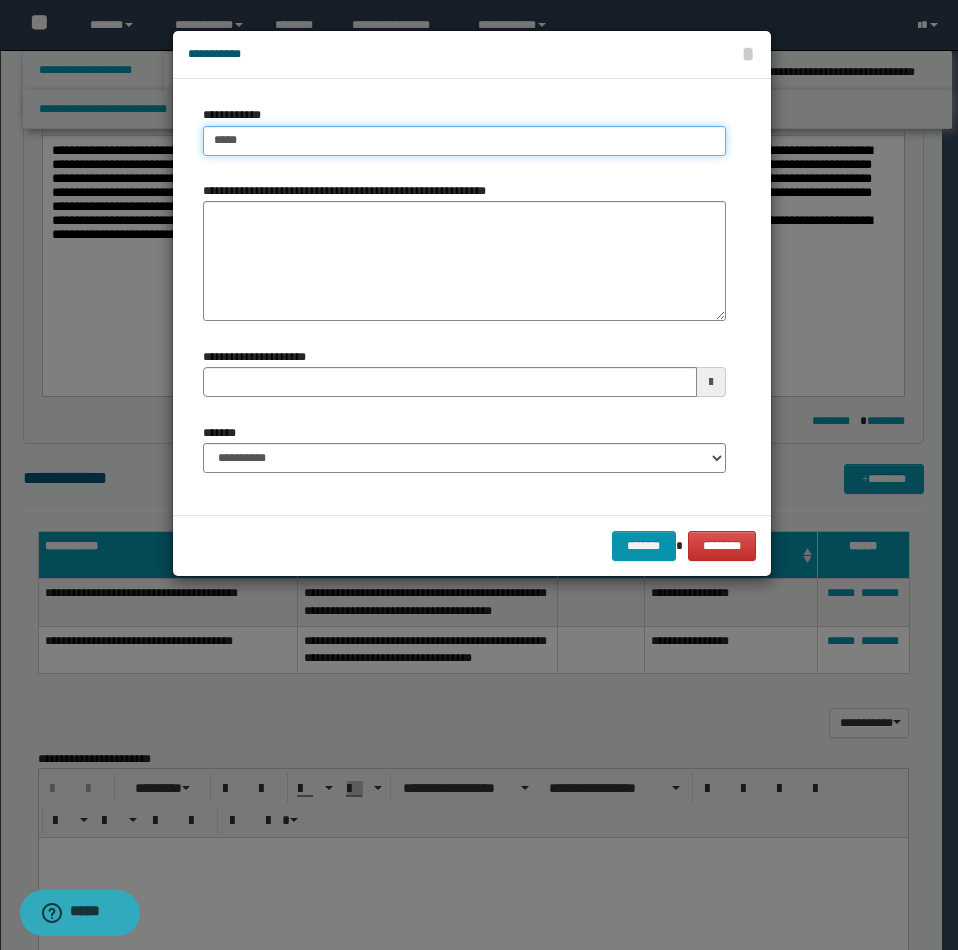 type on "****" 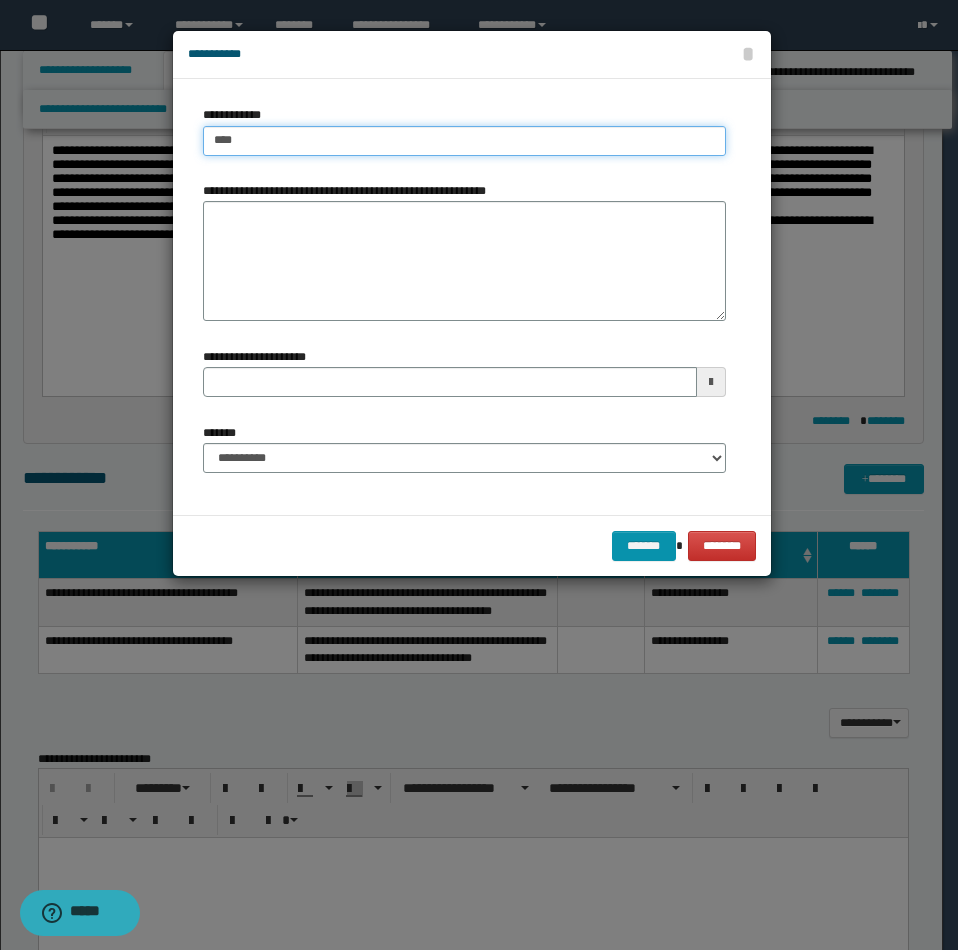 type on "****" 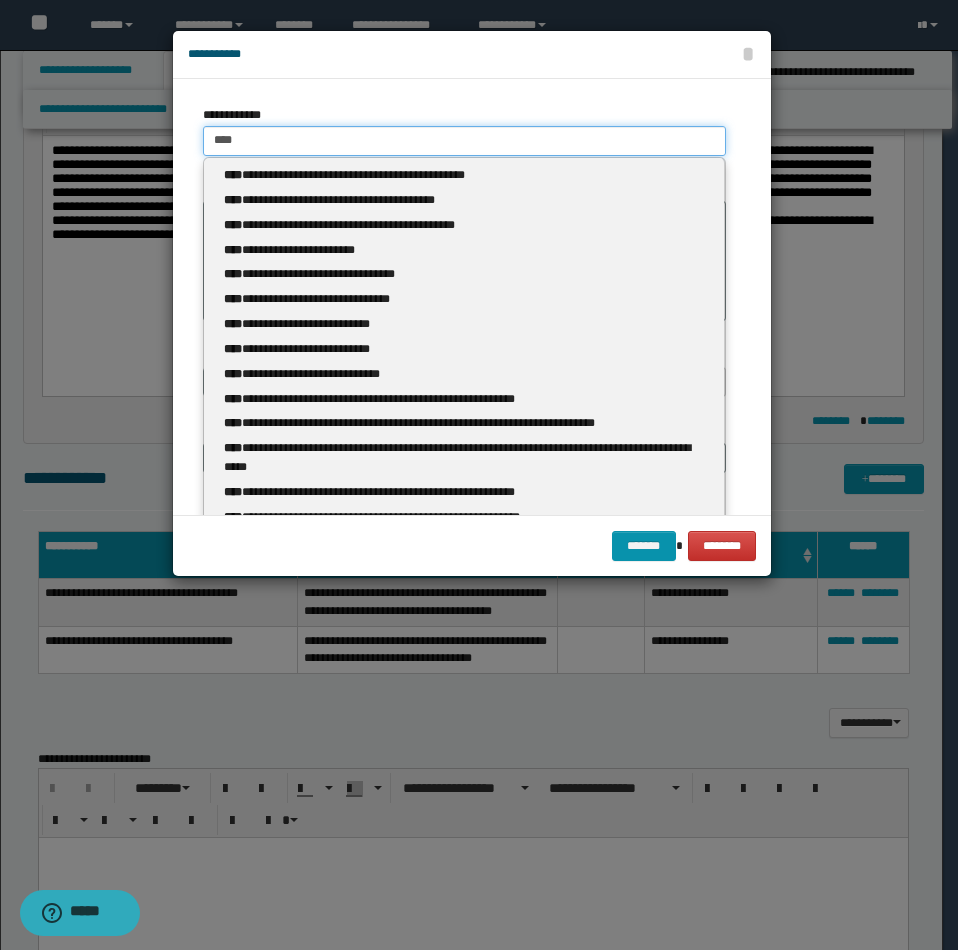 type 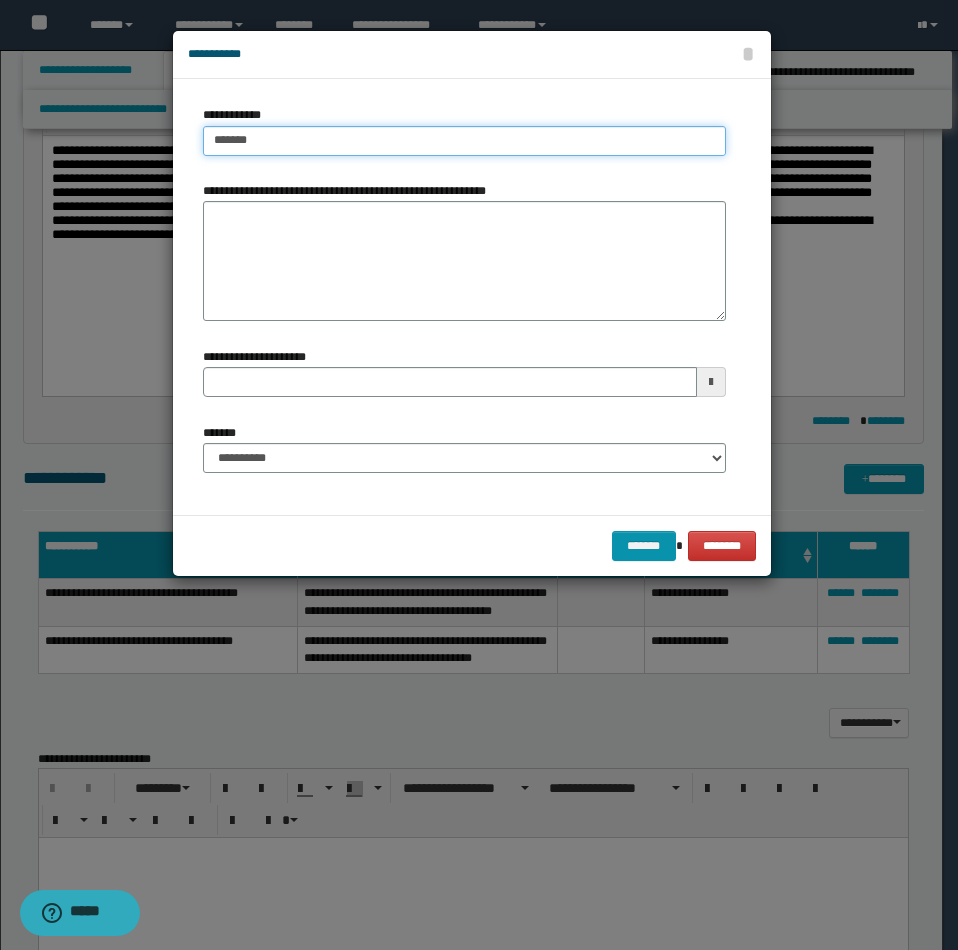 type on "*******" 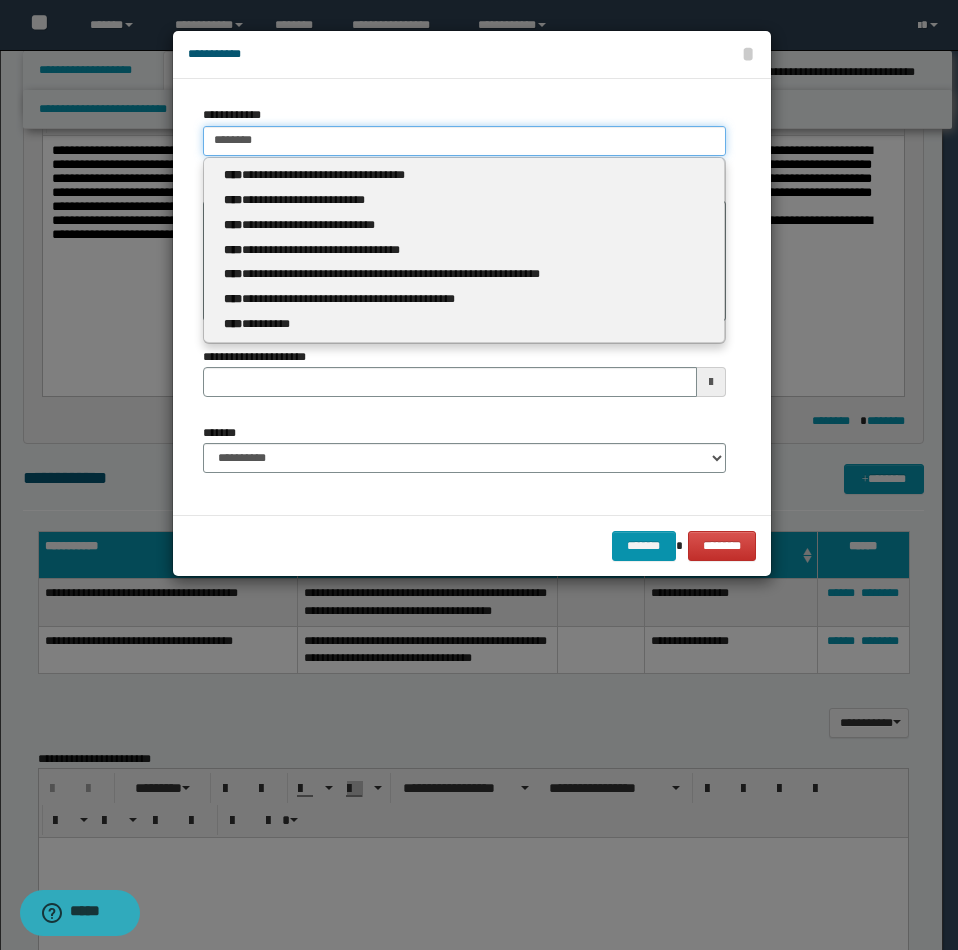 type on "*******" 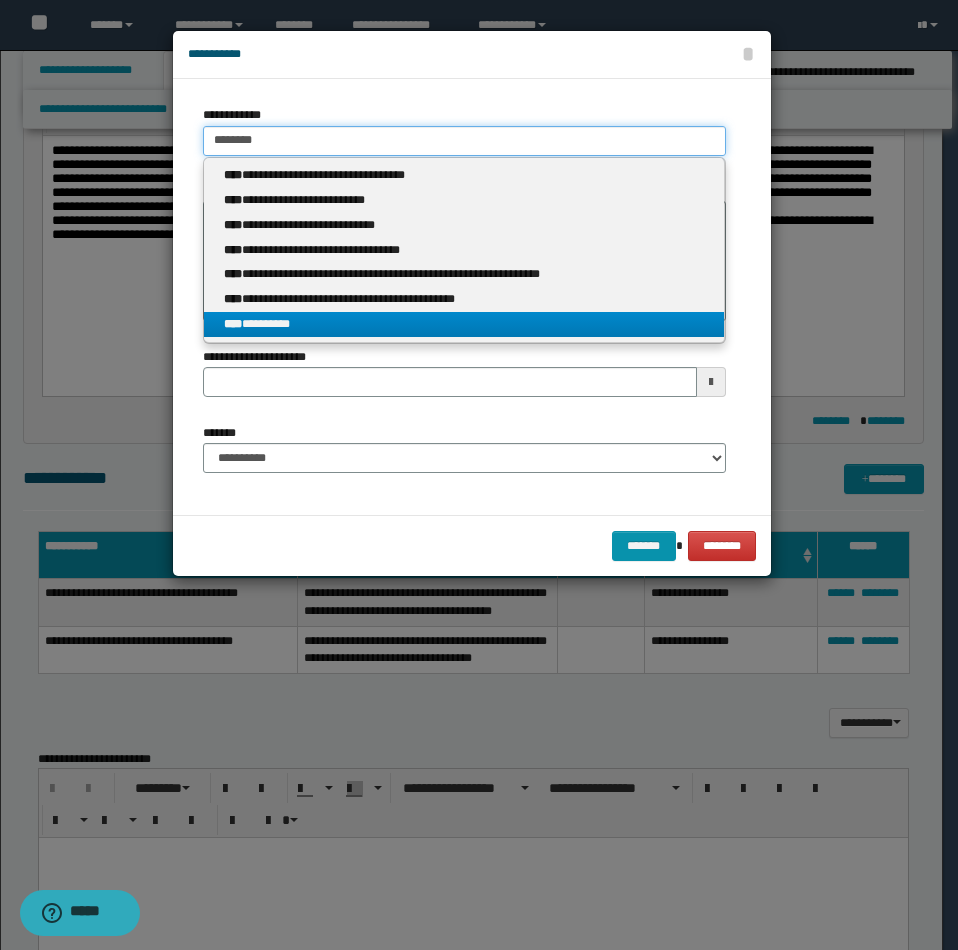 type on "*******" 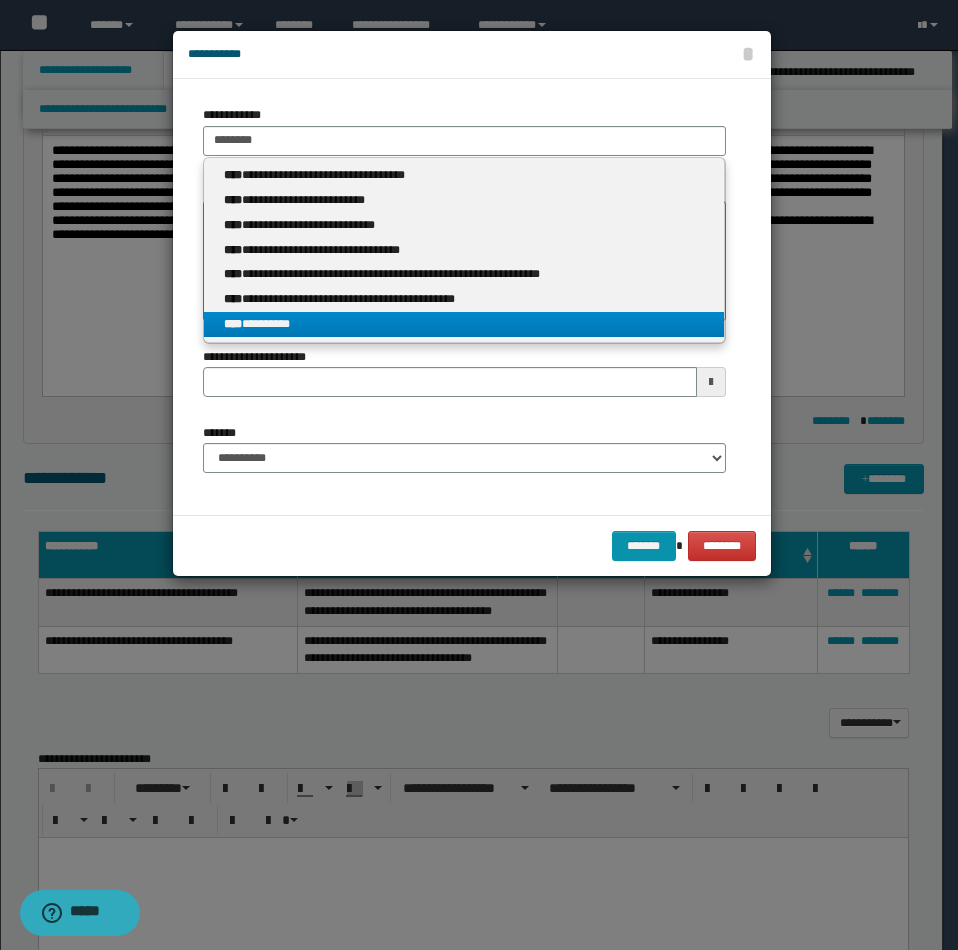 click on "**** *********" at bounding box center [464, 324] 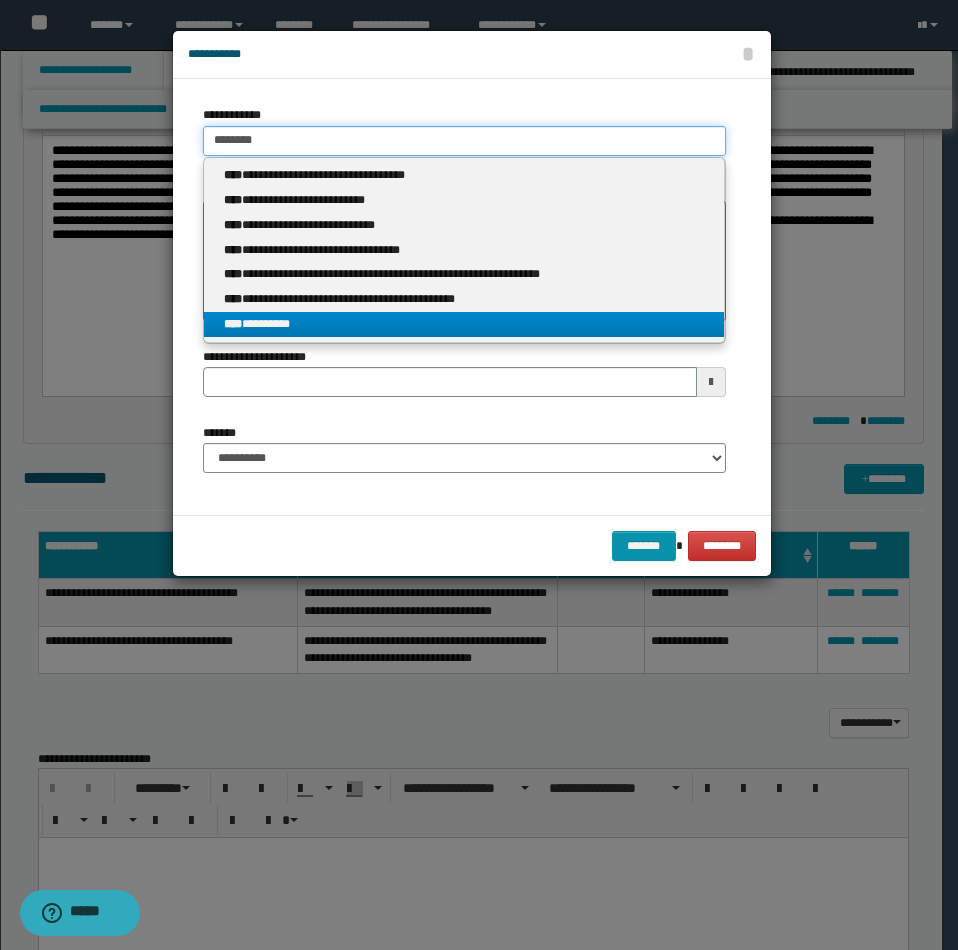 type 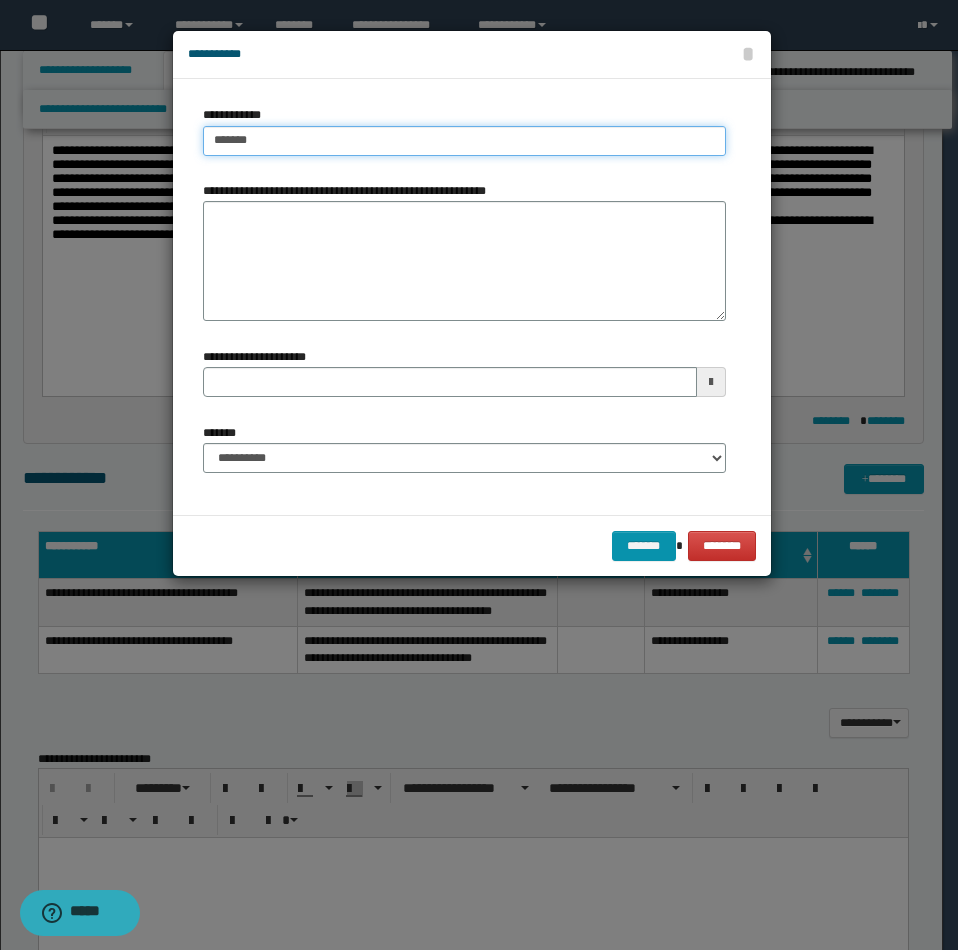 drag, startPoint x: 215, startPoint y: 143, endPoint x: 309, endPoint y: 148, distance: 94.13288 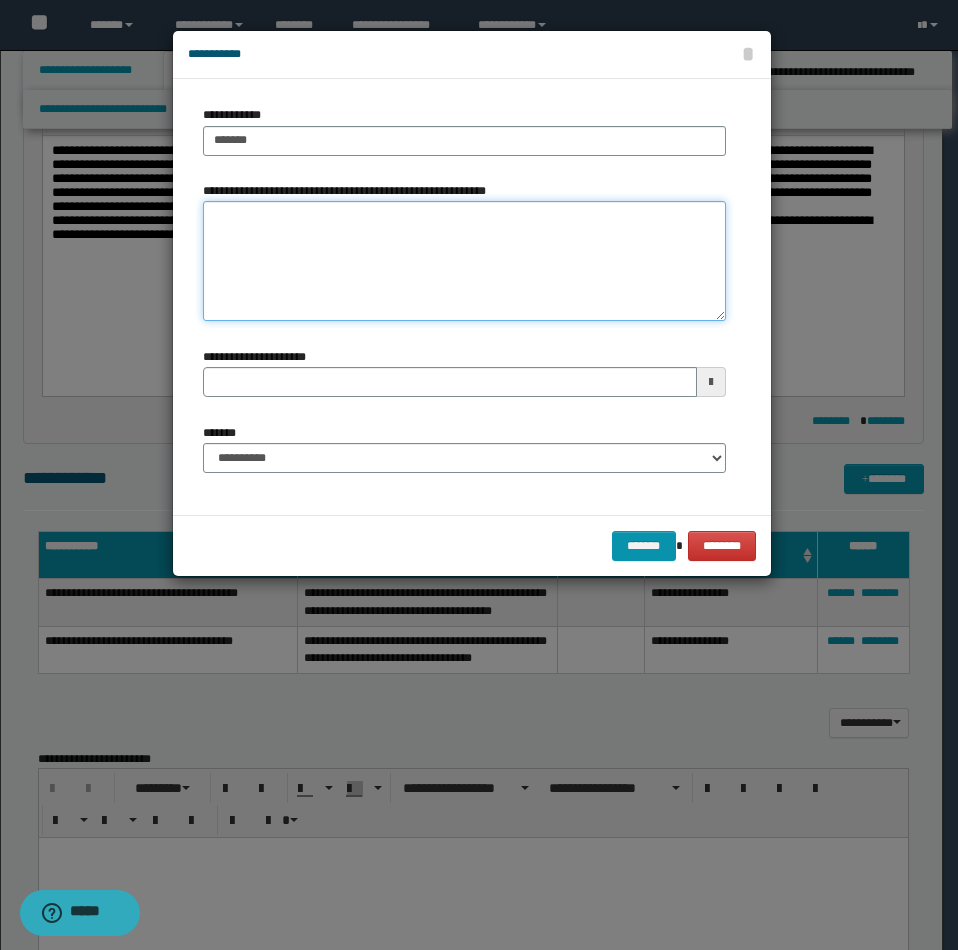 click on "**********" at bounding box center (464, 261) 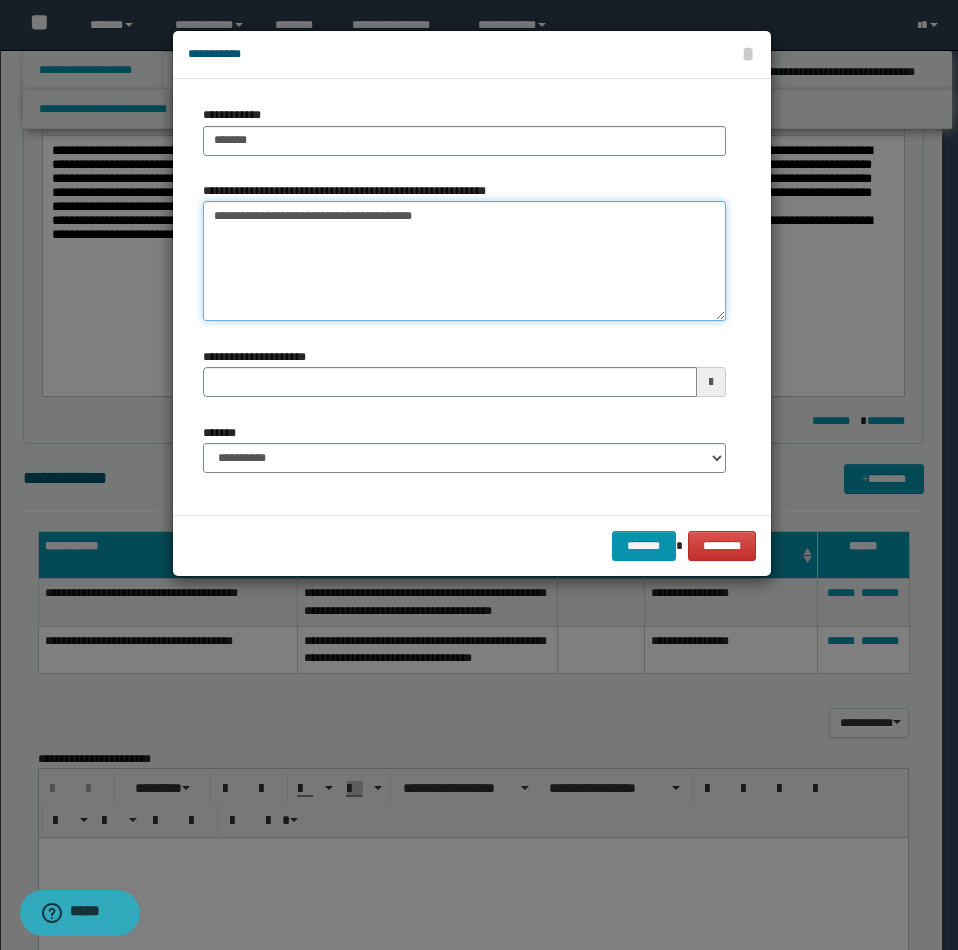type on "**********" 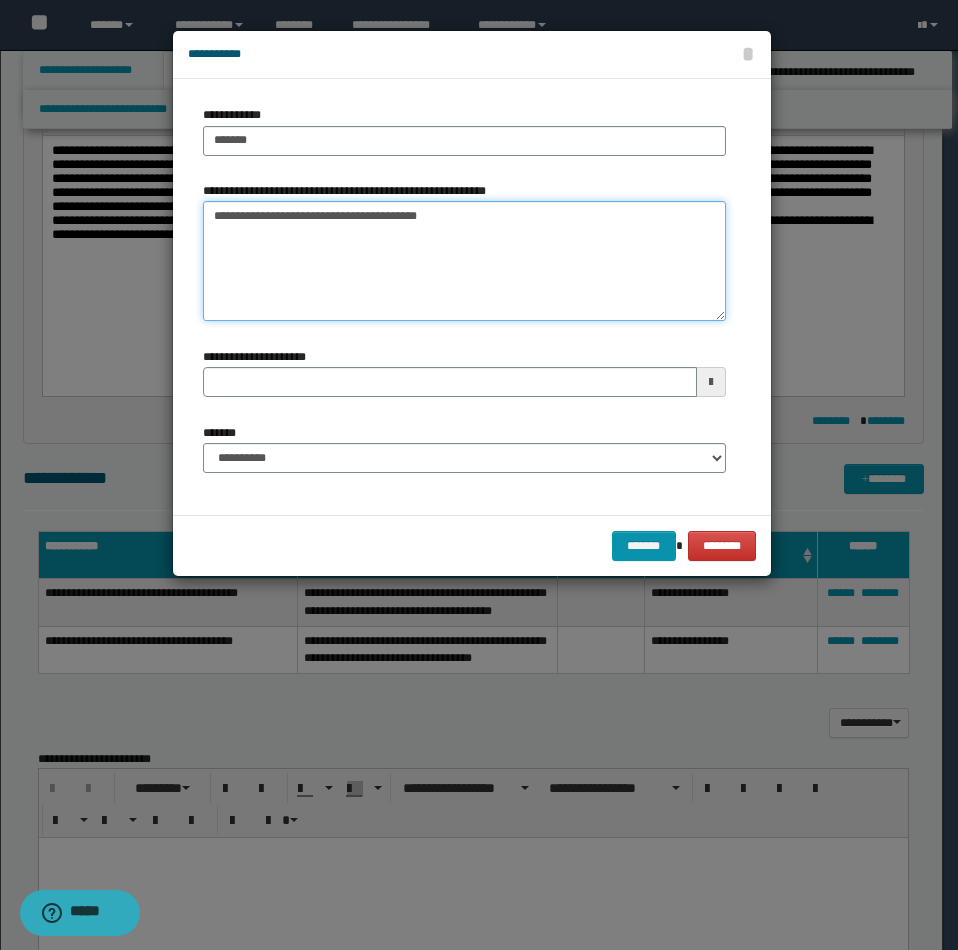type 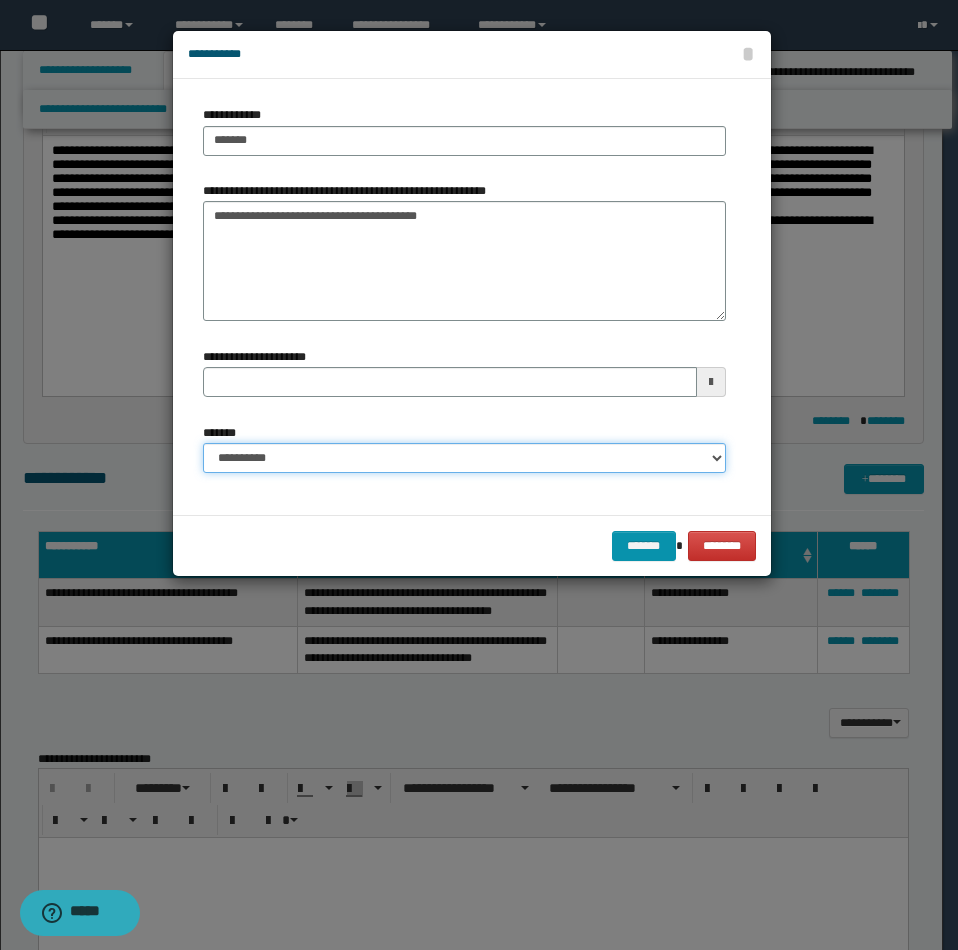 click on "**********" at bounding box center [464, 458] 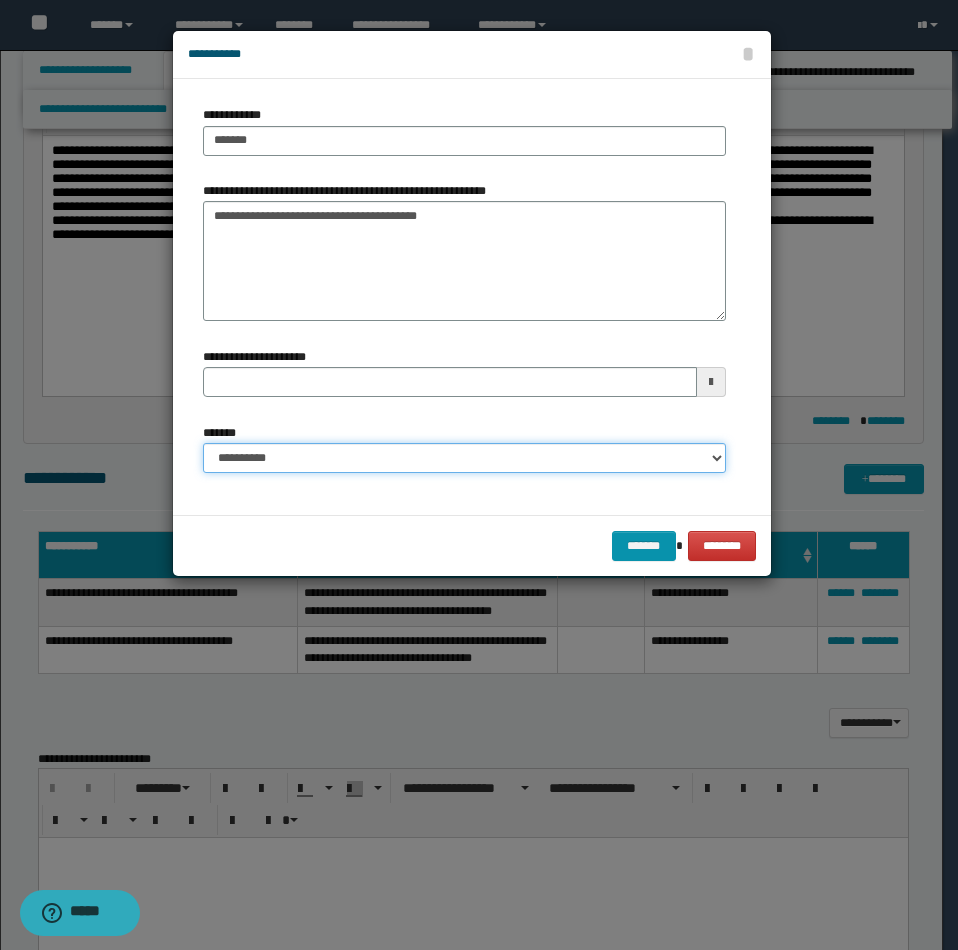 select on "*" 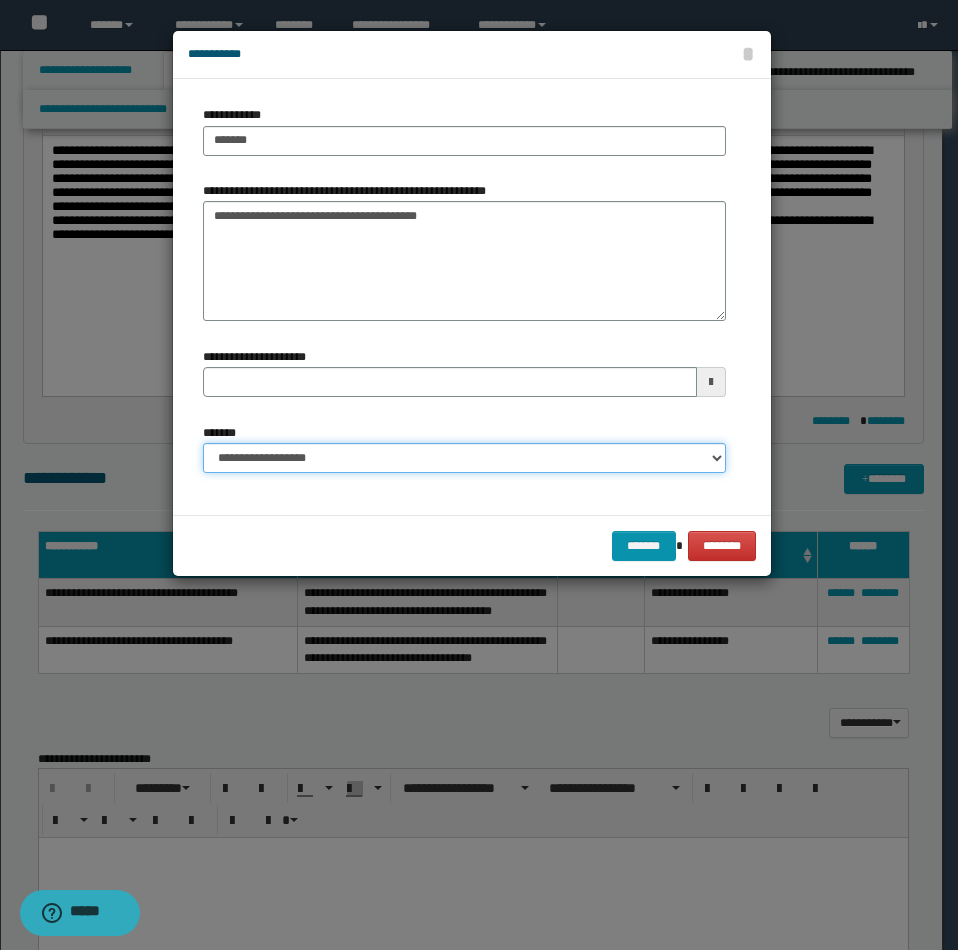 click on "**********" at bounding box center [464, 458] 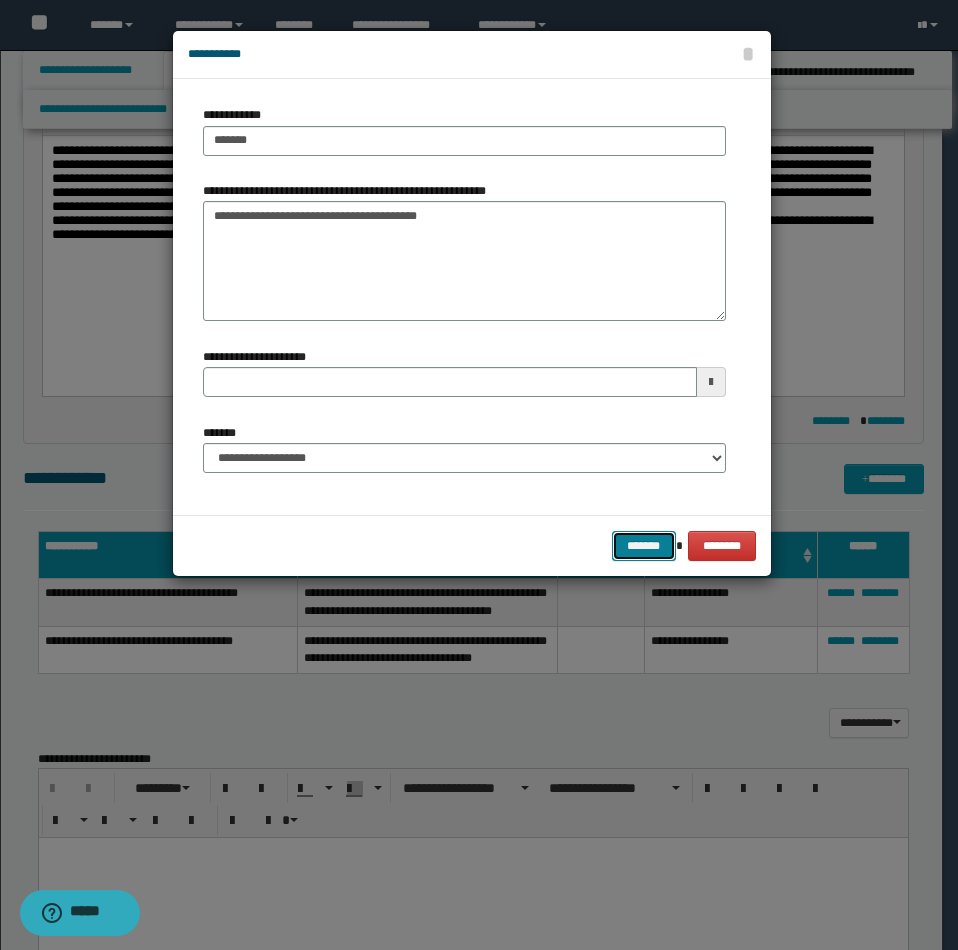 click on "*******" at bounding box center (644, 546) 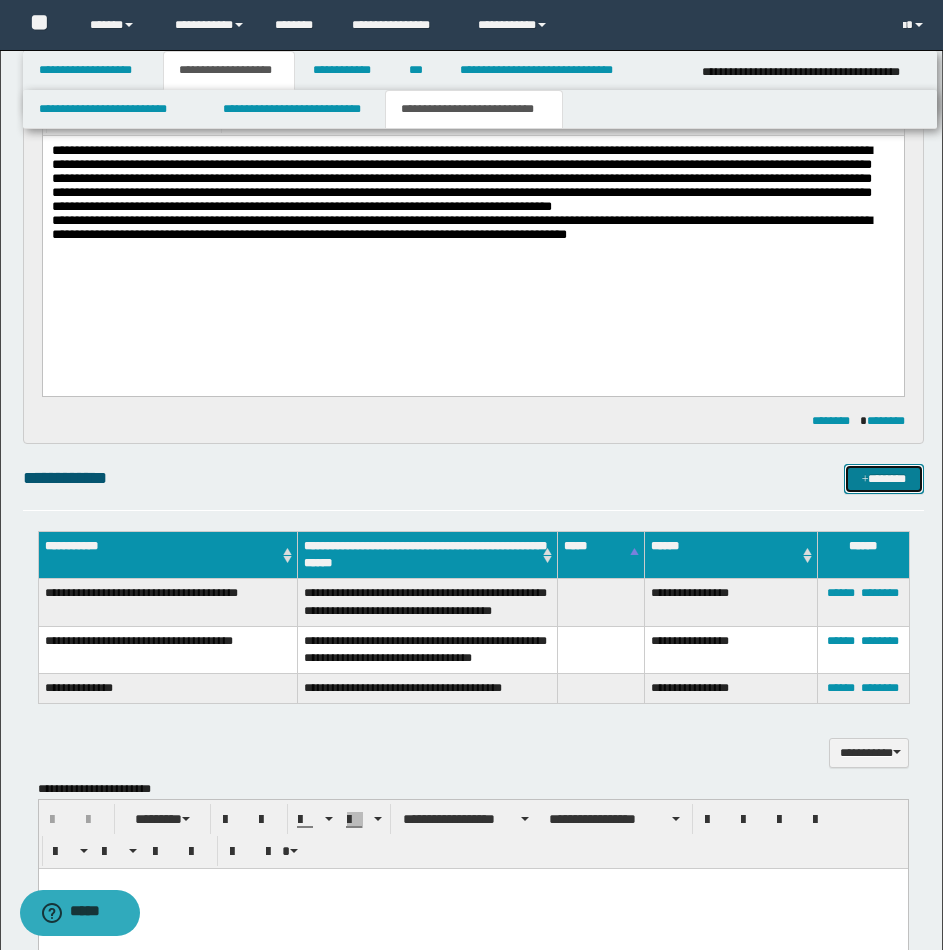 click on "*******" at bounding box center (884, 479) 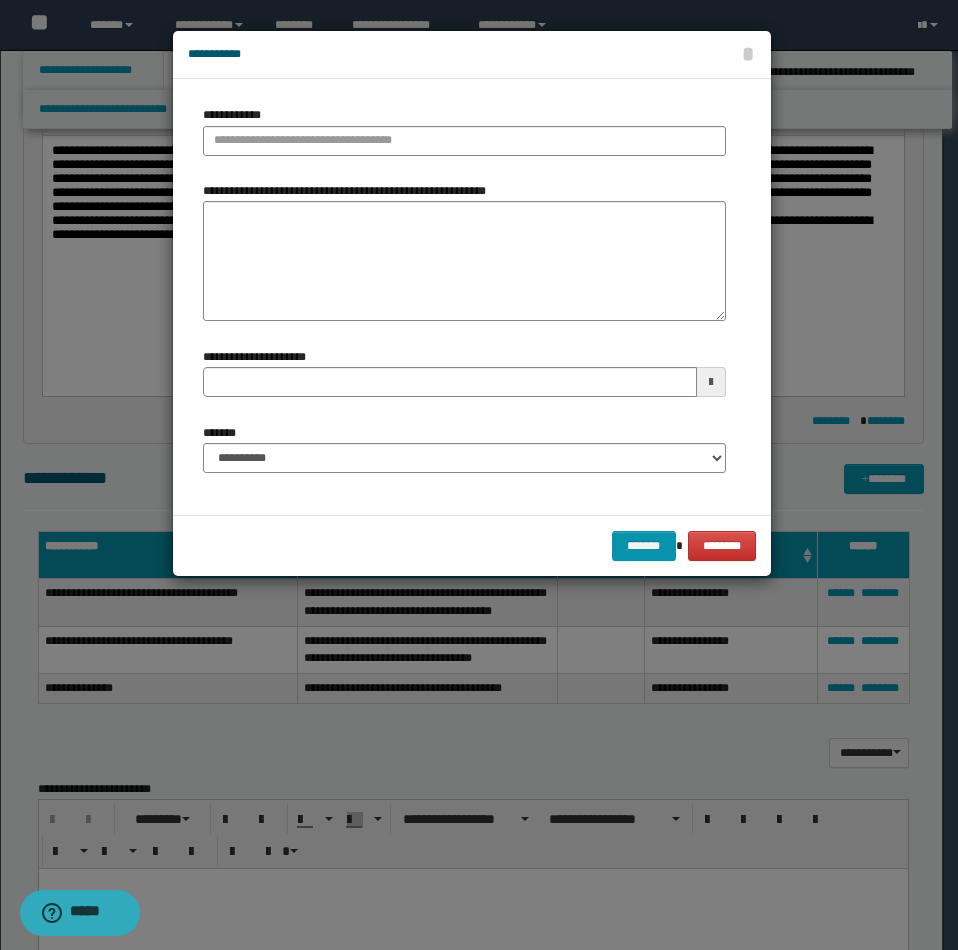 type 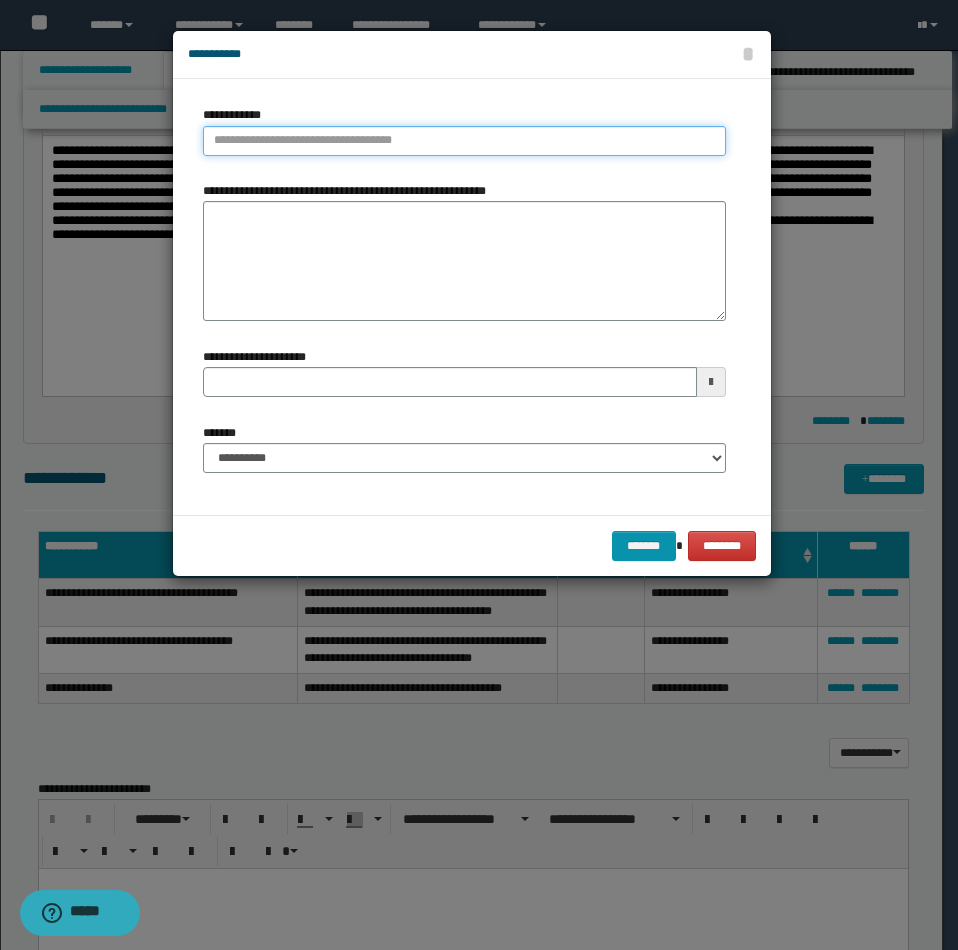 type on "**********" 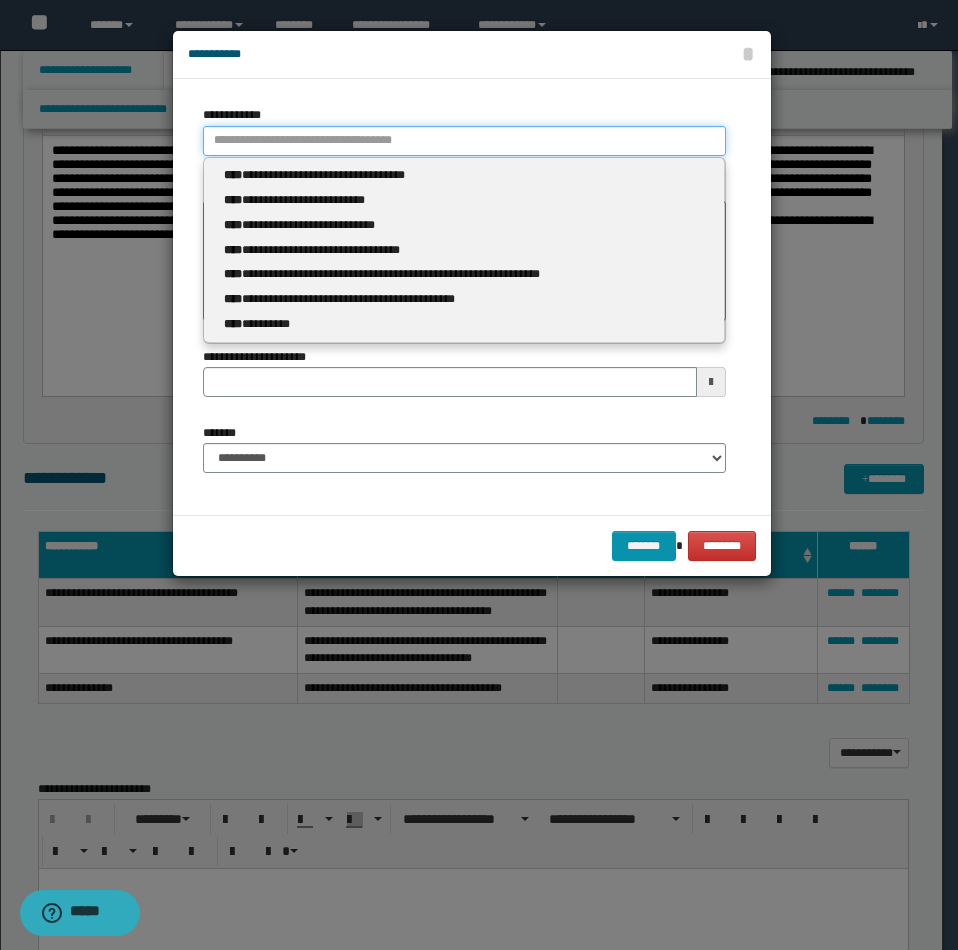 click on "**********" at bounding box center [464, 141] 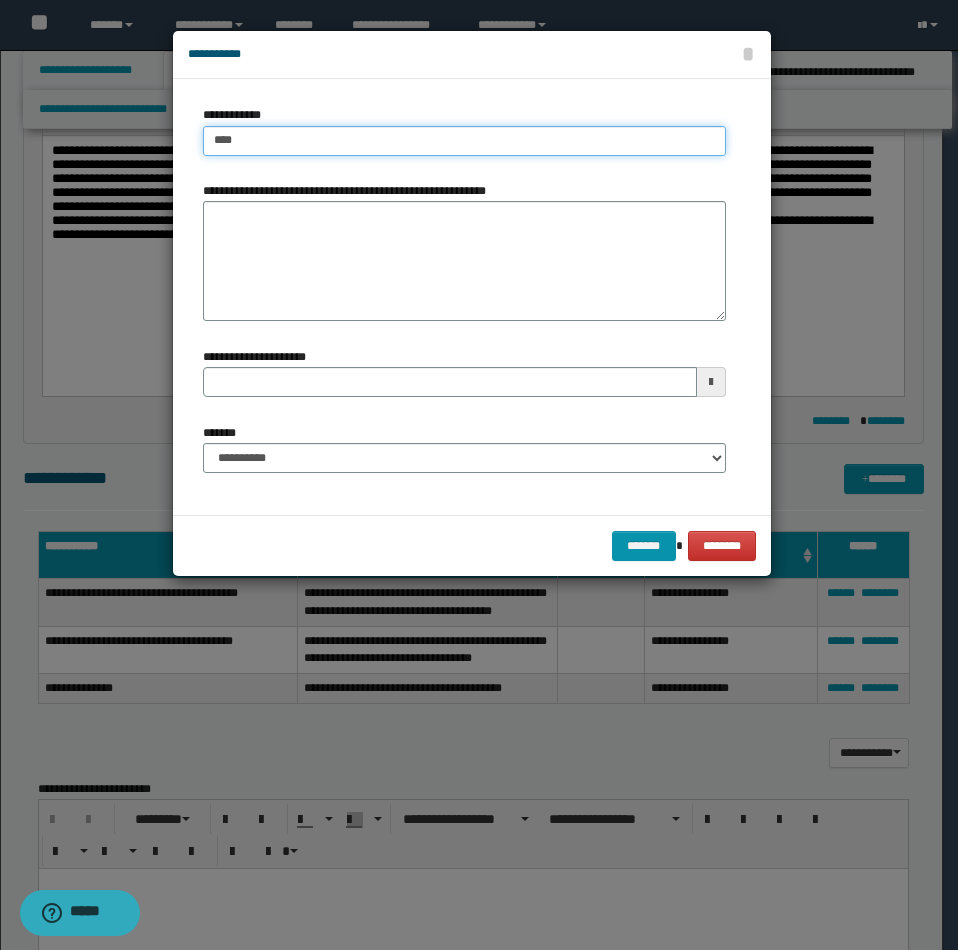 type on "*****" 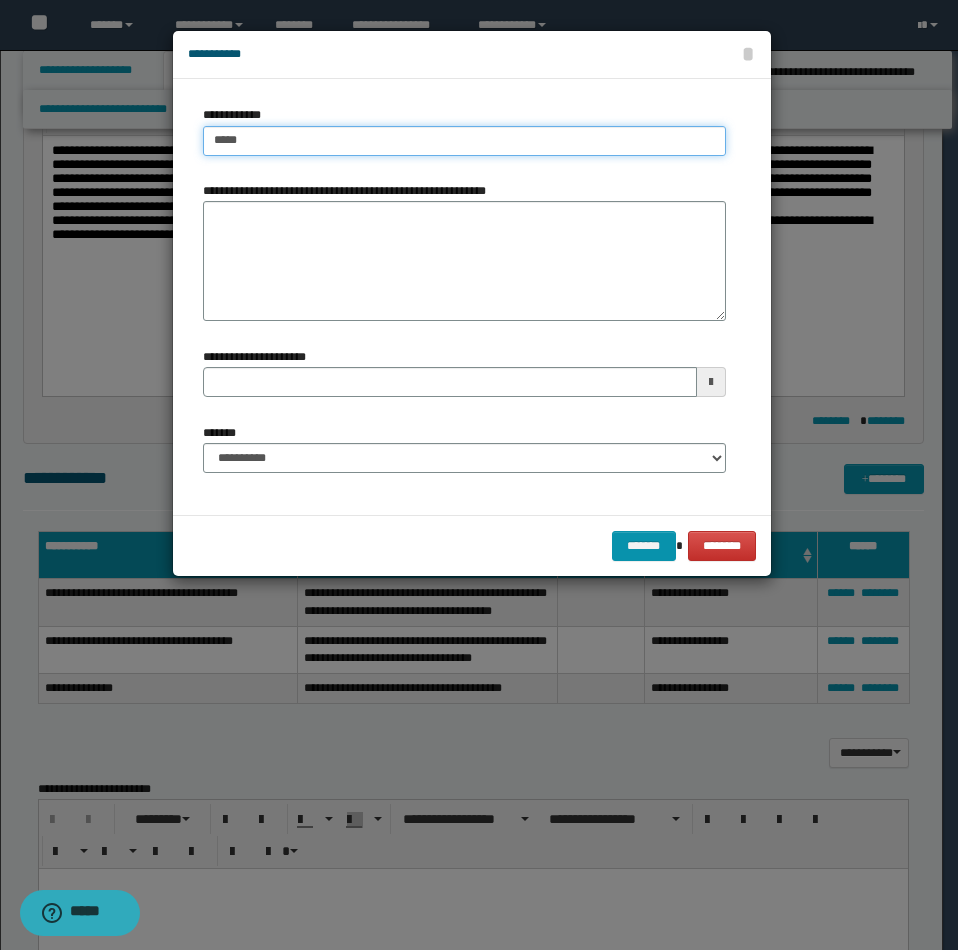 type on "*****" 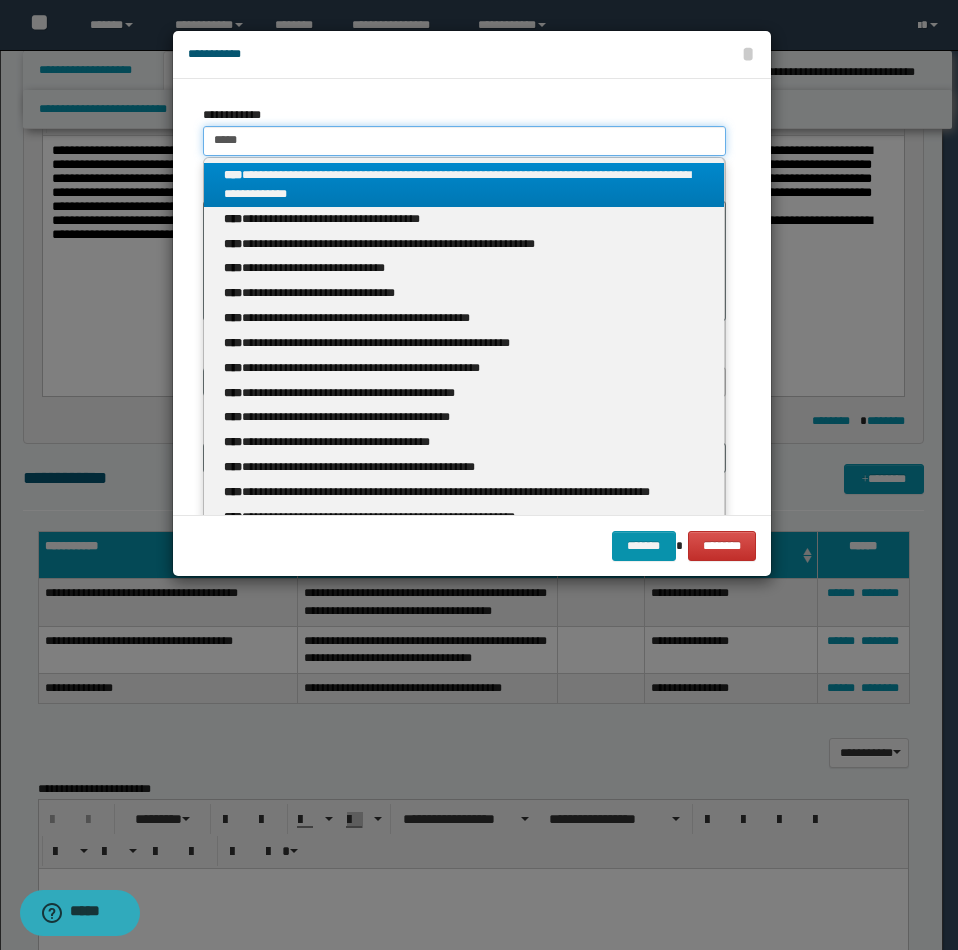 click on "*****" at bounding box center [464, 141] 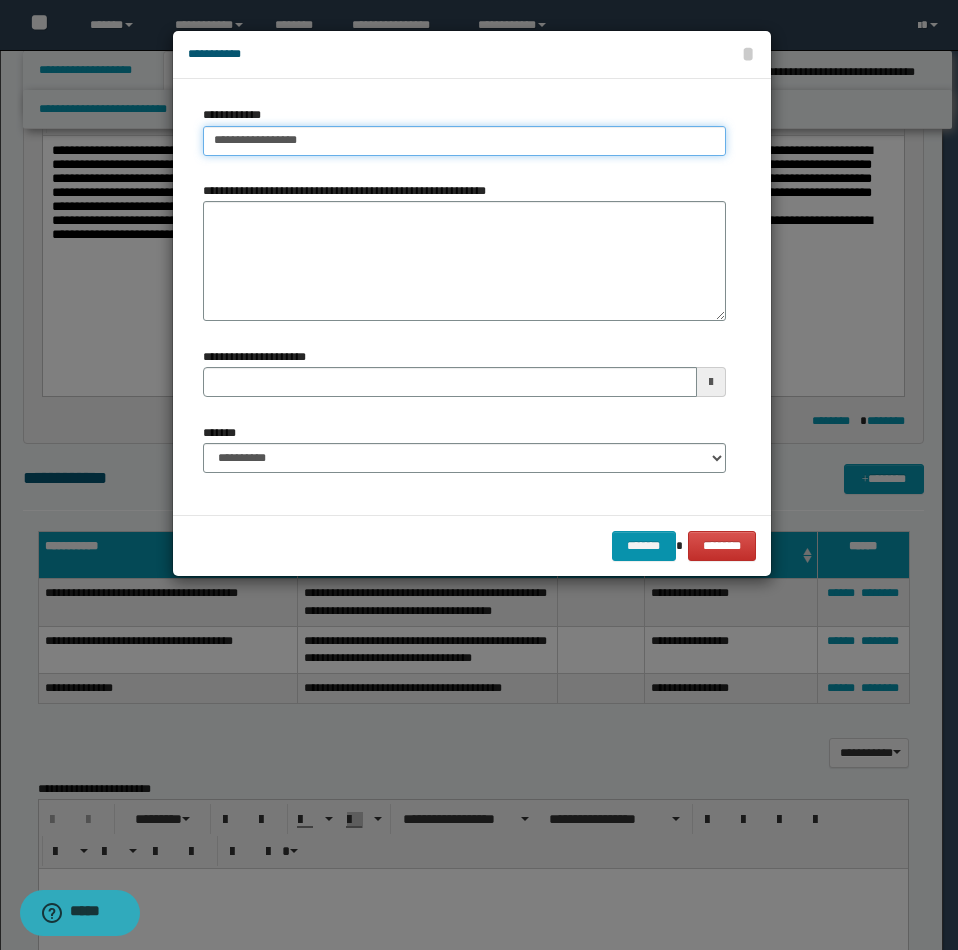 click on "**********" at bounding box center [464, 141] 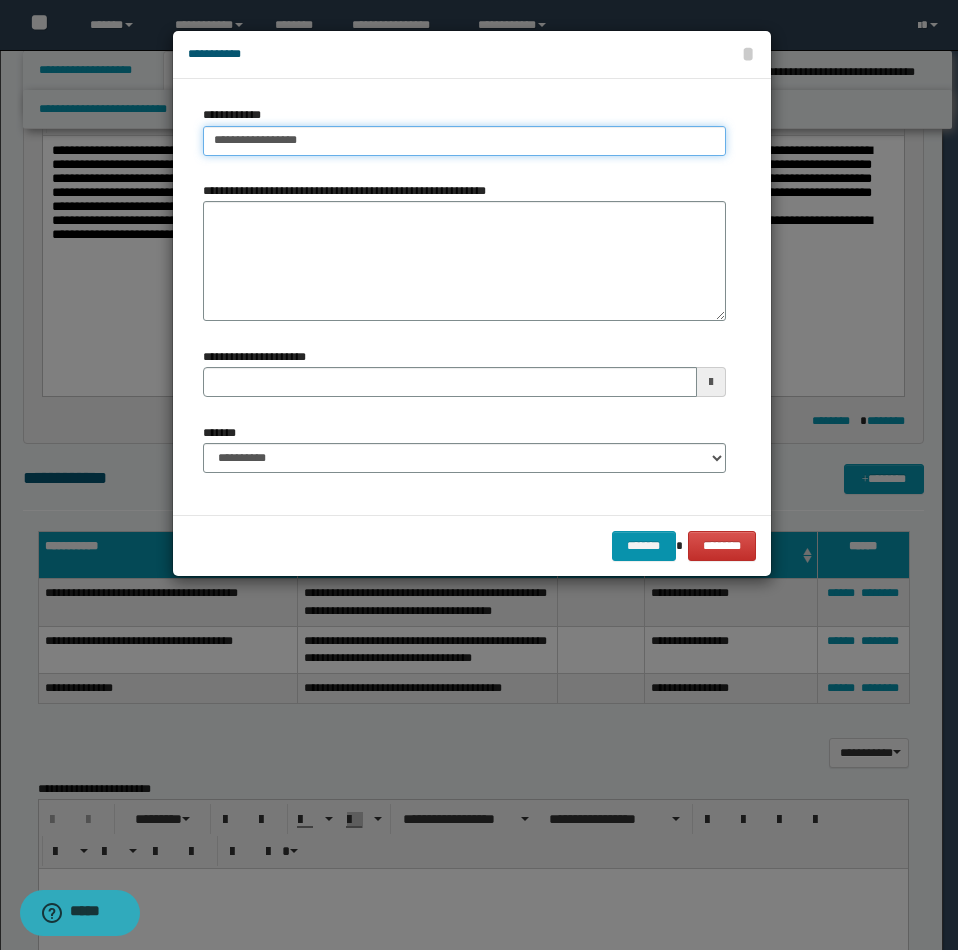 type on "**********" 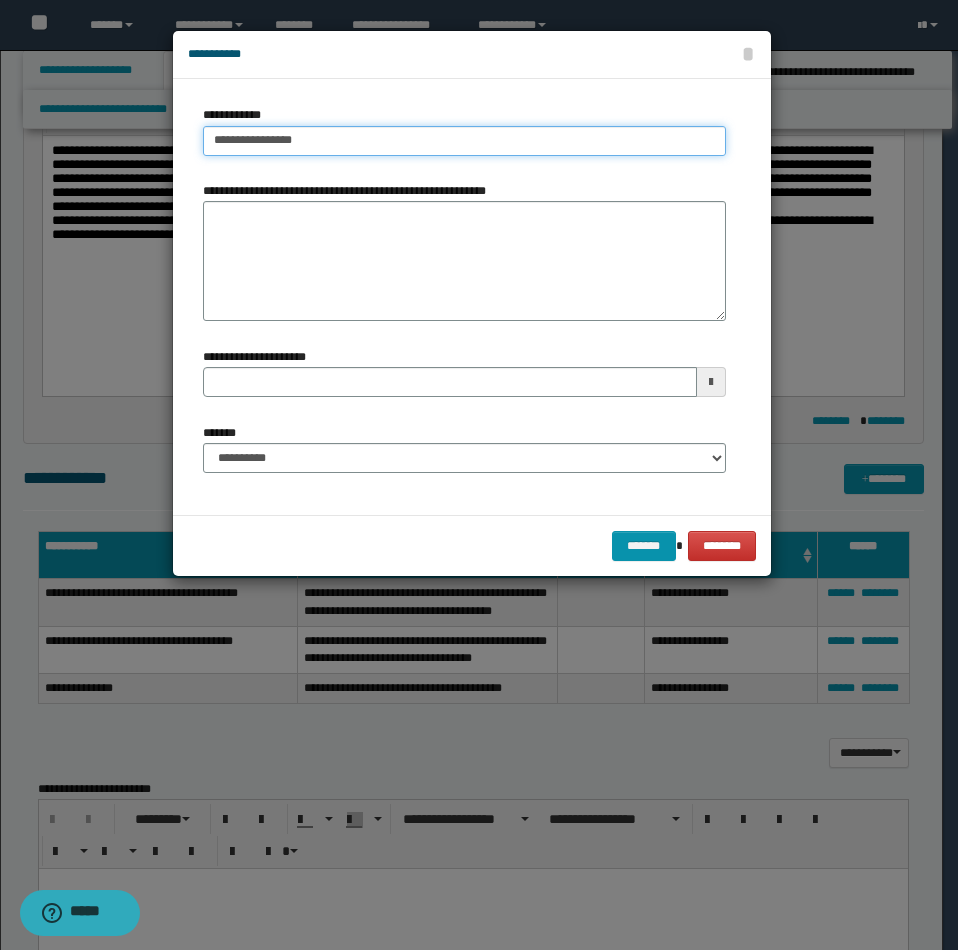type on "**********" 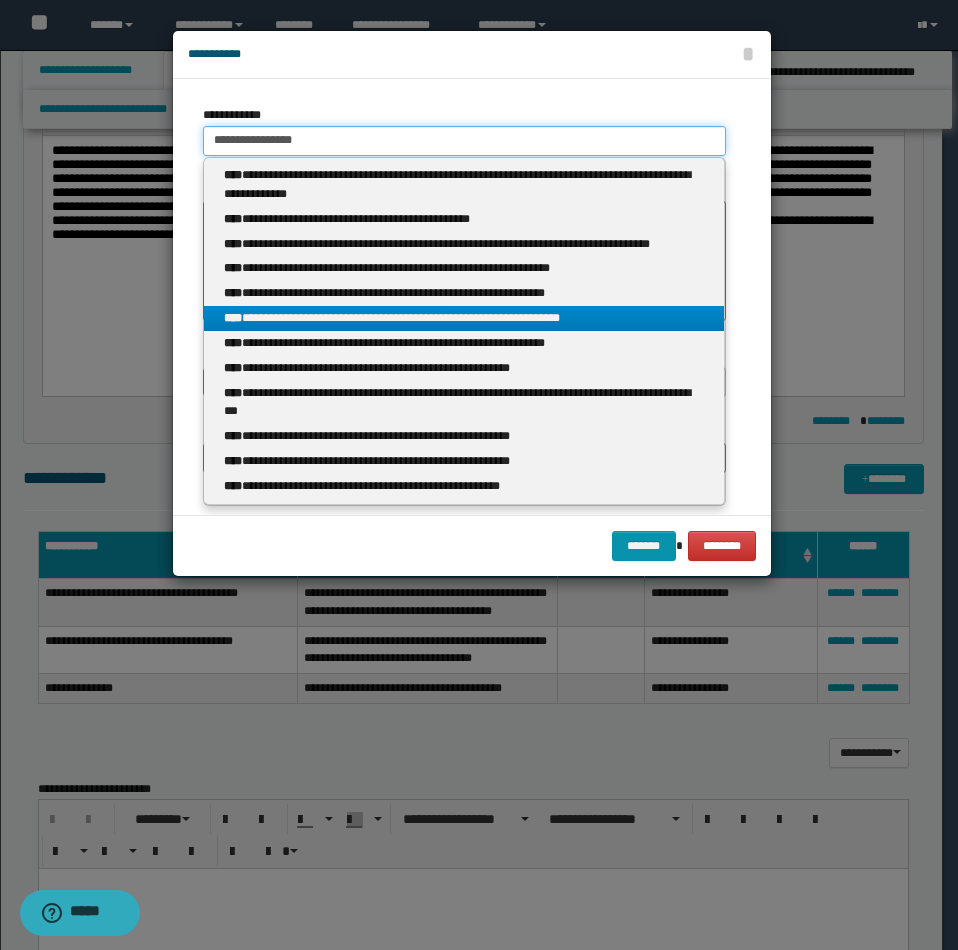 type on "**********" 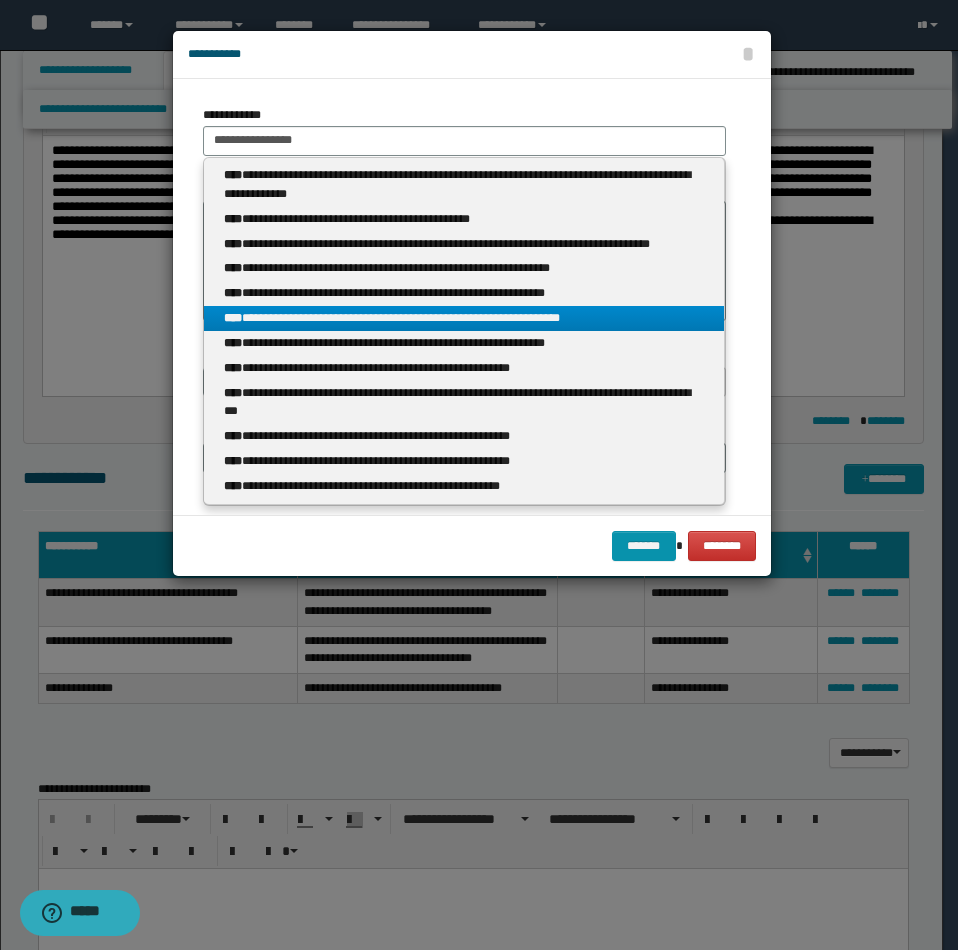 click on "**********" at bounding box center (464, 318) 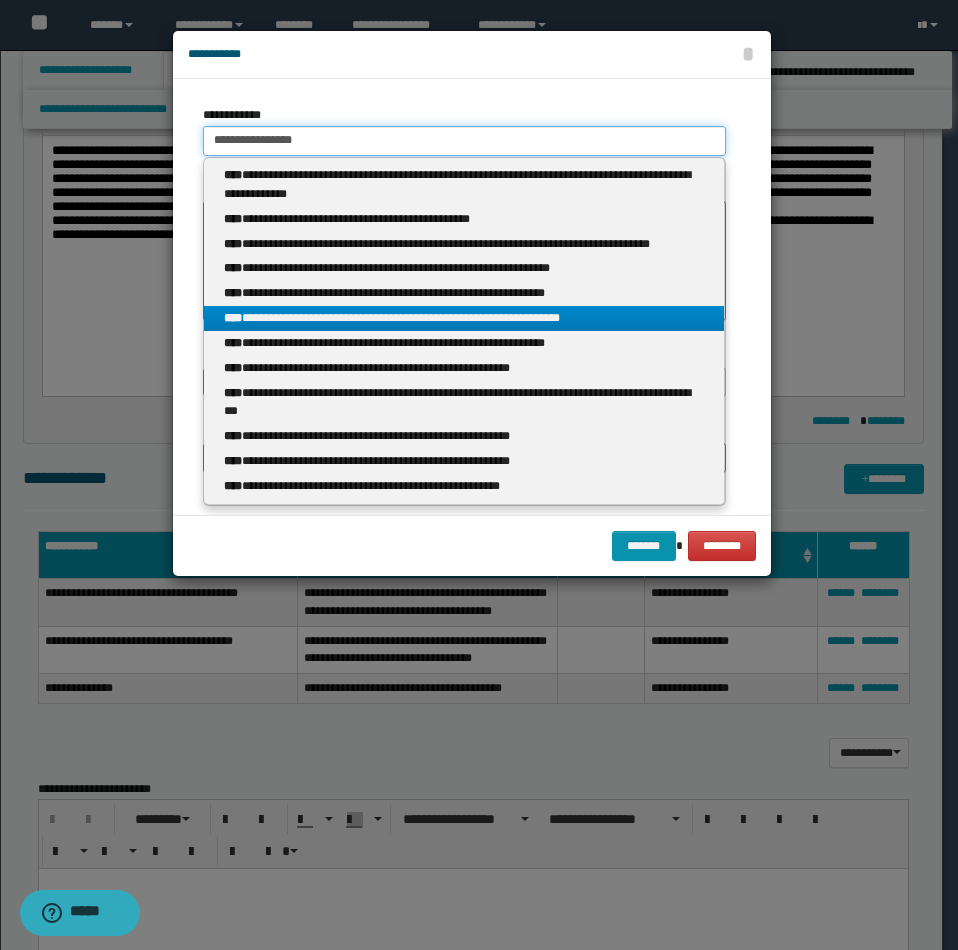 type 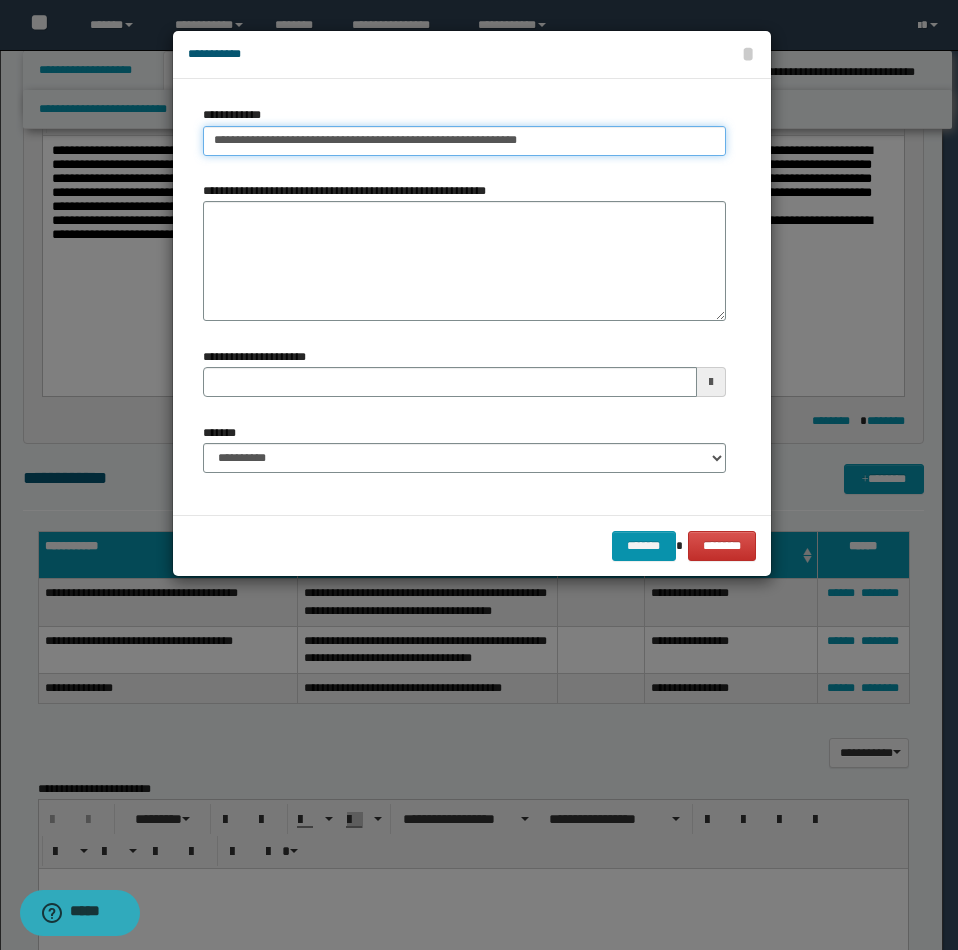 type 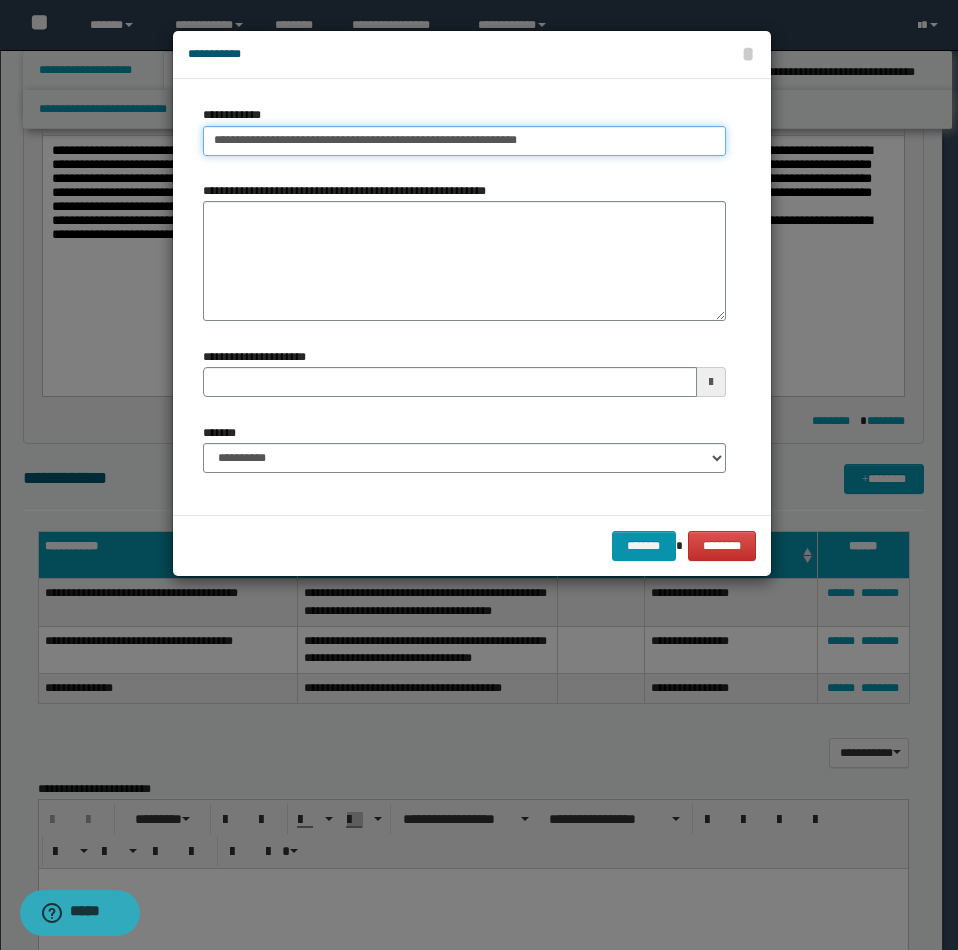 type on "**********" 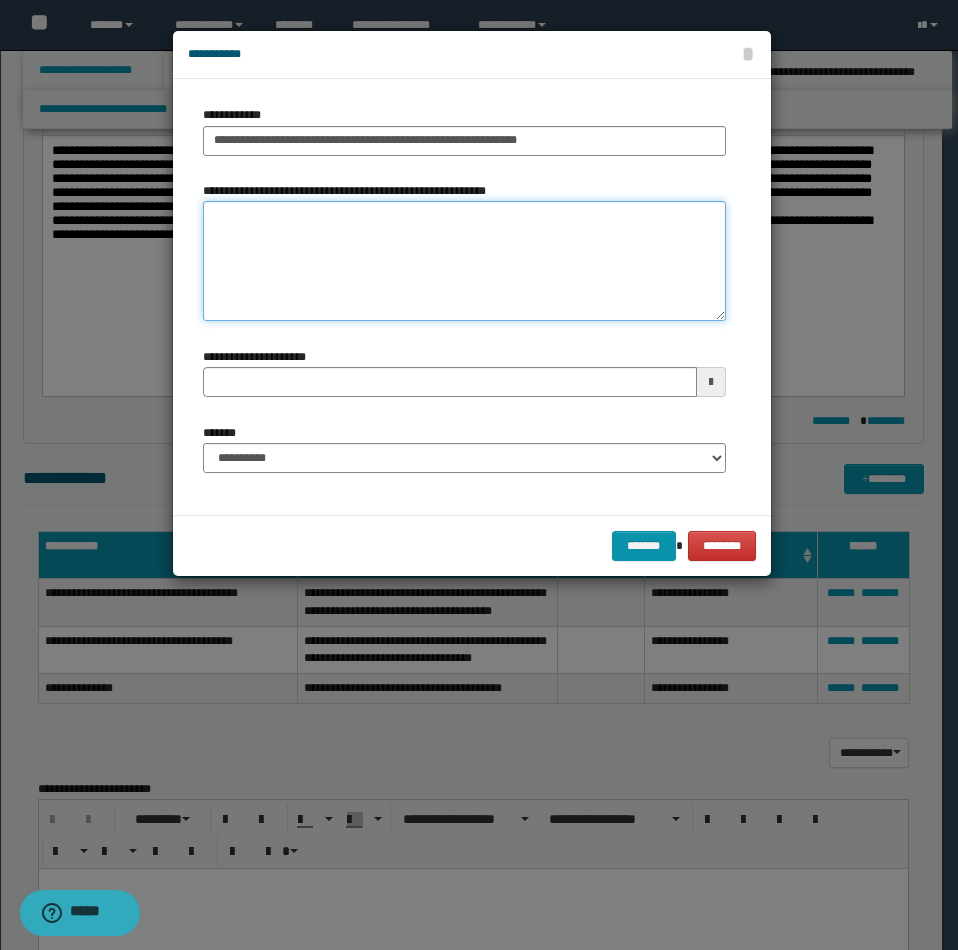click on "**********" at bounding box center [464, 261] 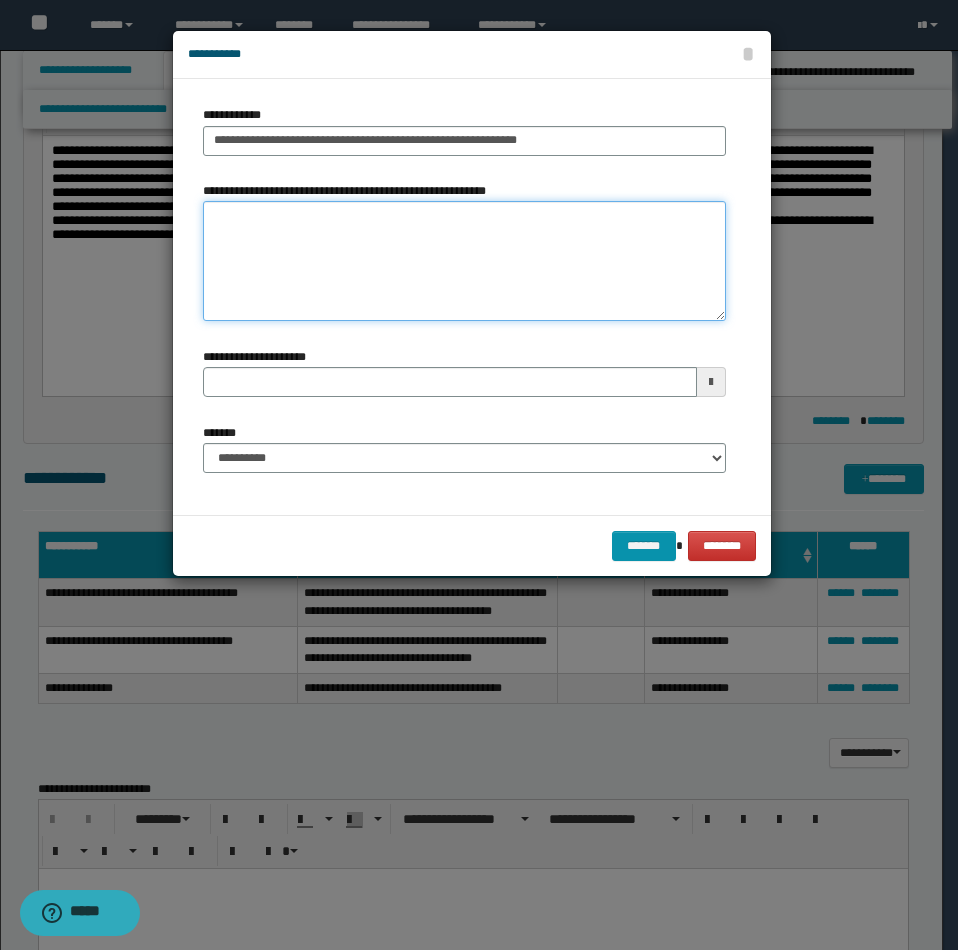 paste on "**********" 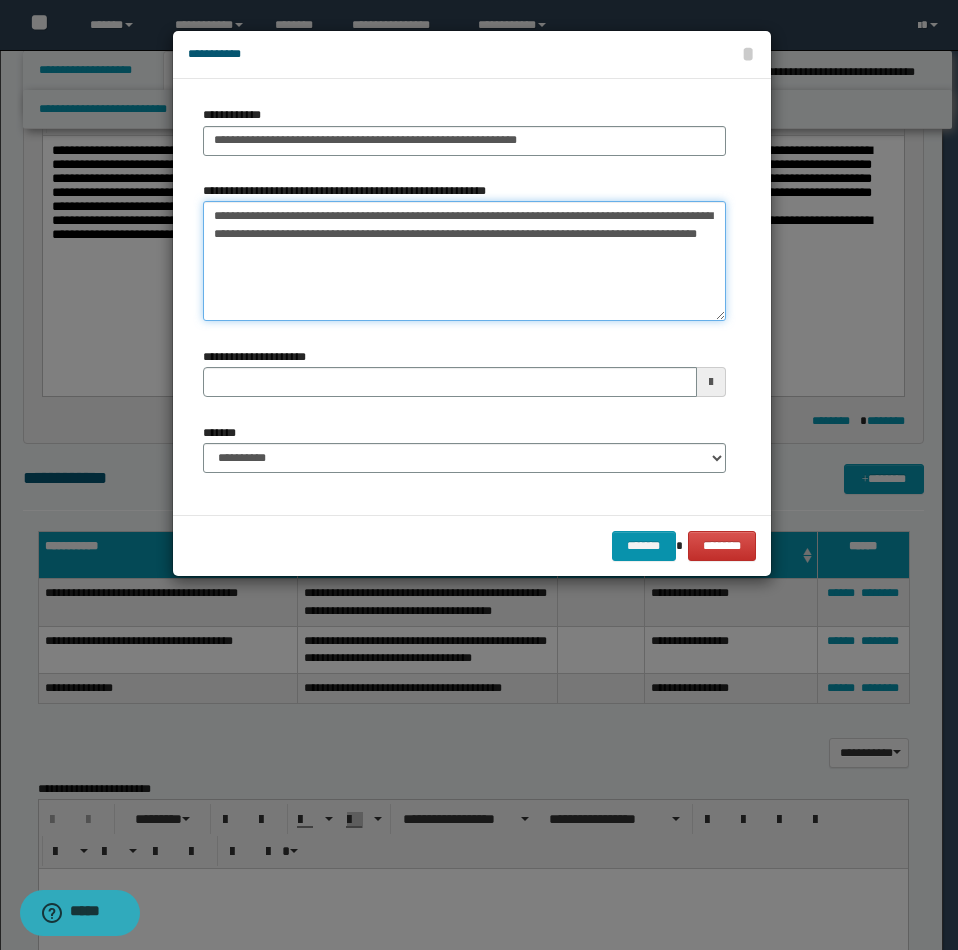 type on "**********" 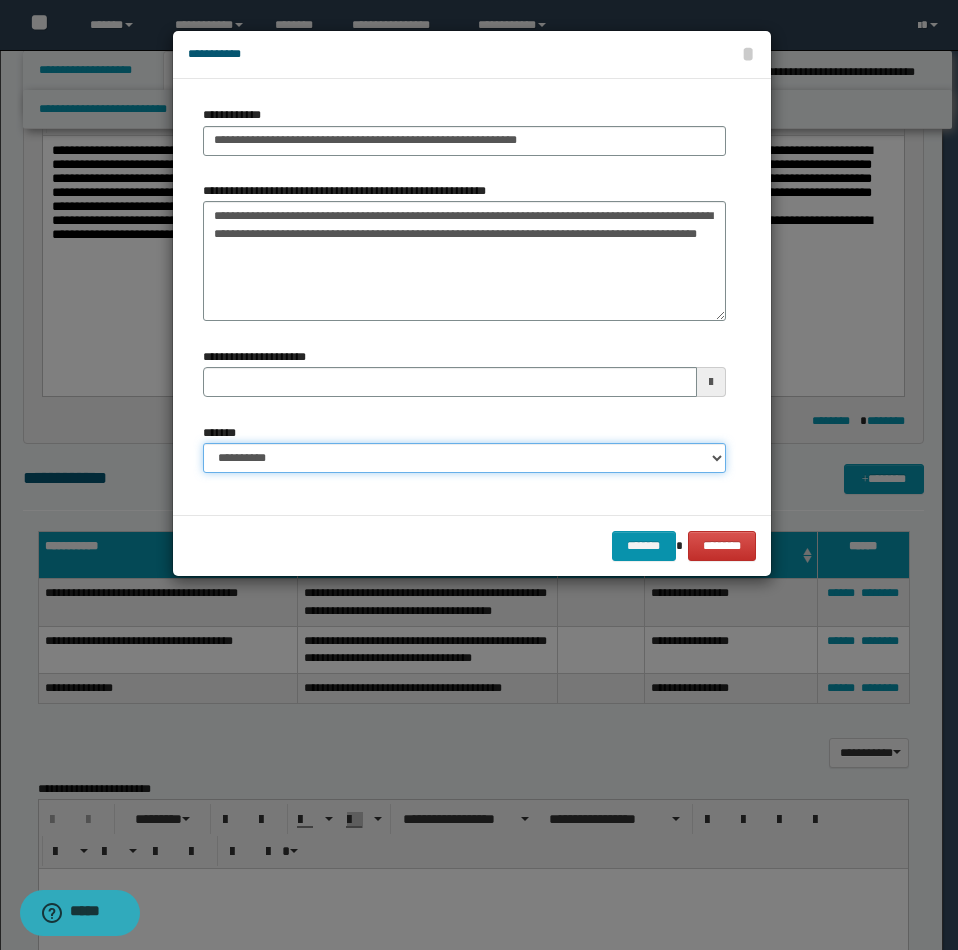click on "**********" at bounding box center (464, 458) 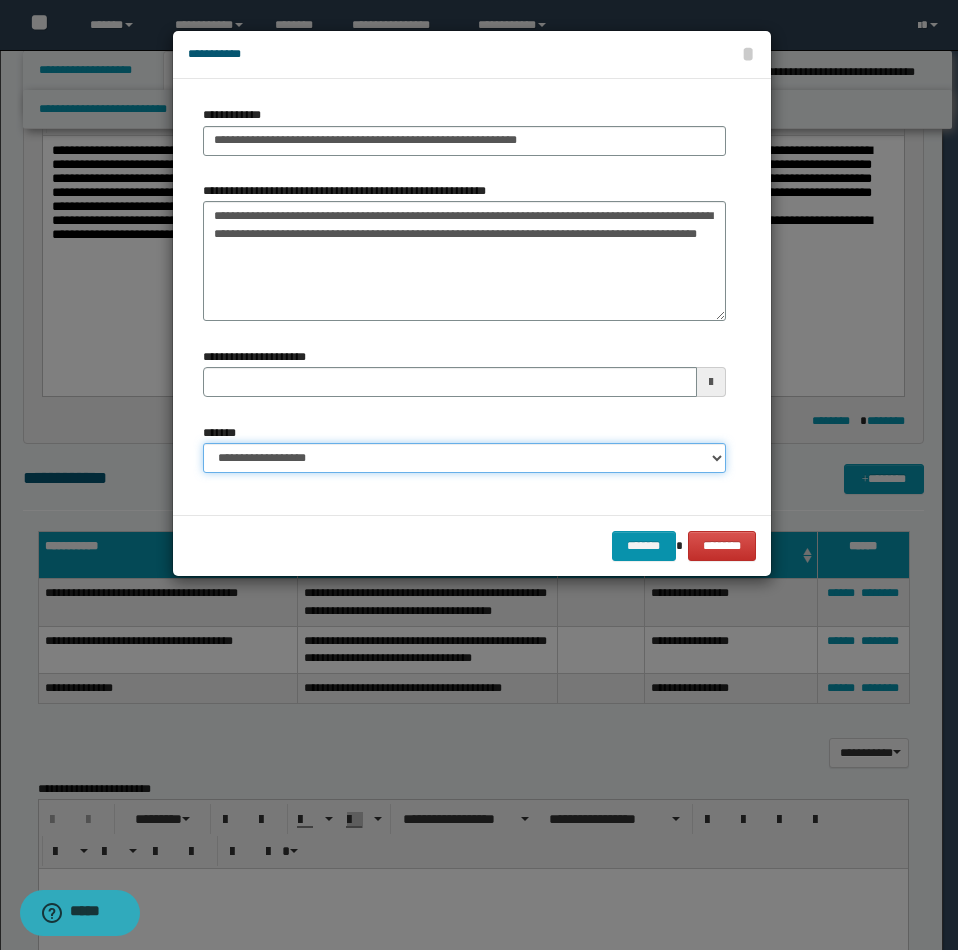 click on "**********" at bounding box center (464, 458) 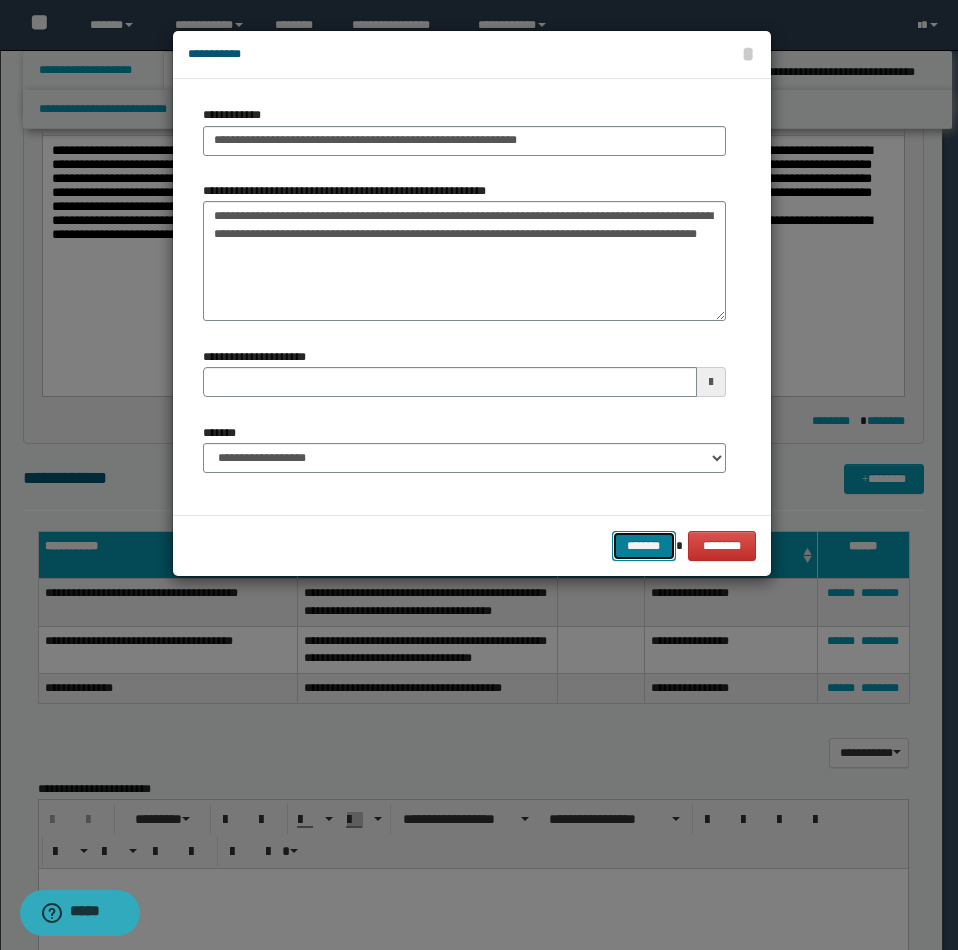 click on "*******" at bounding box center [644, 546] 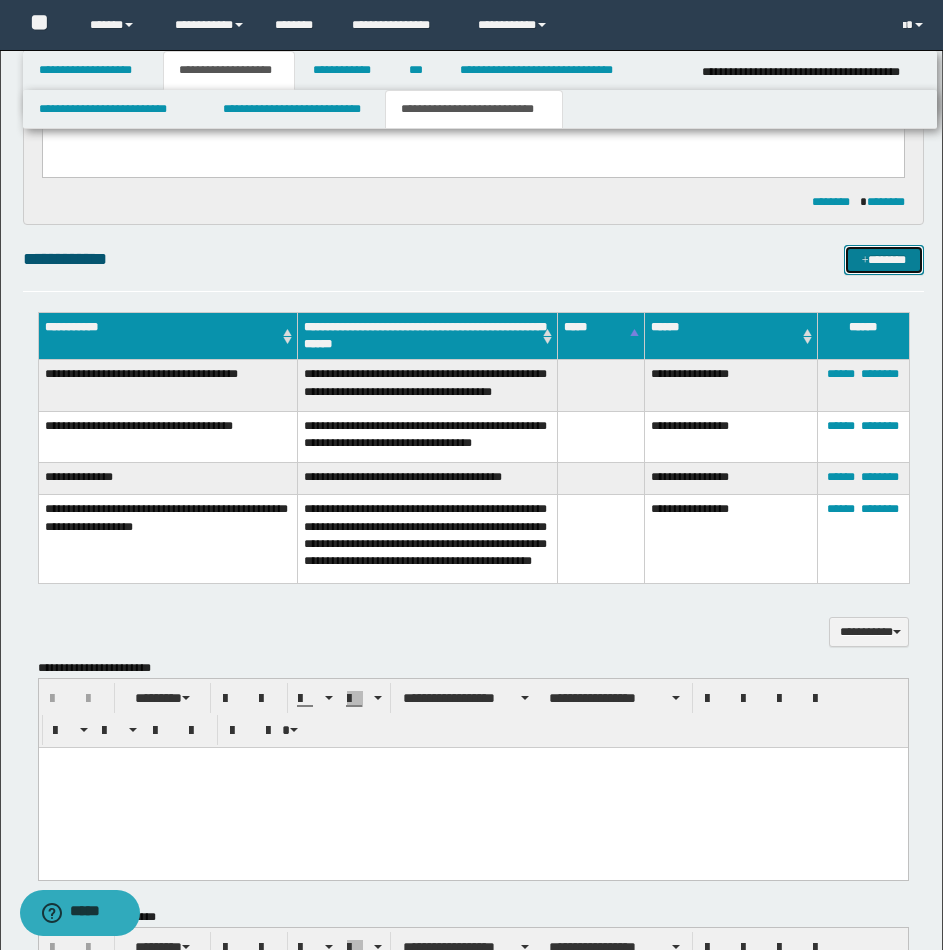 scroll, scrollTop: 555, scrollLeft: 0, axis: vertical 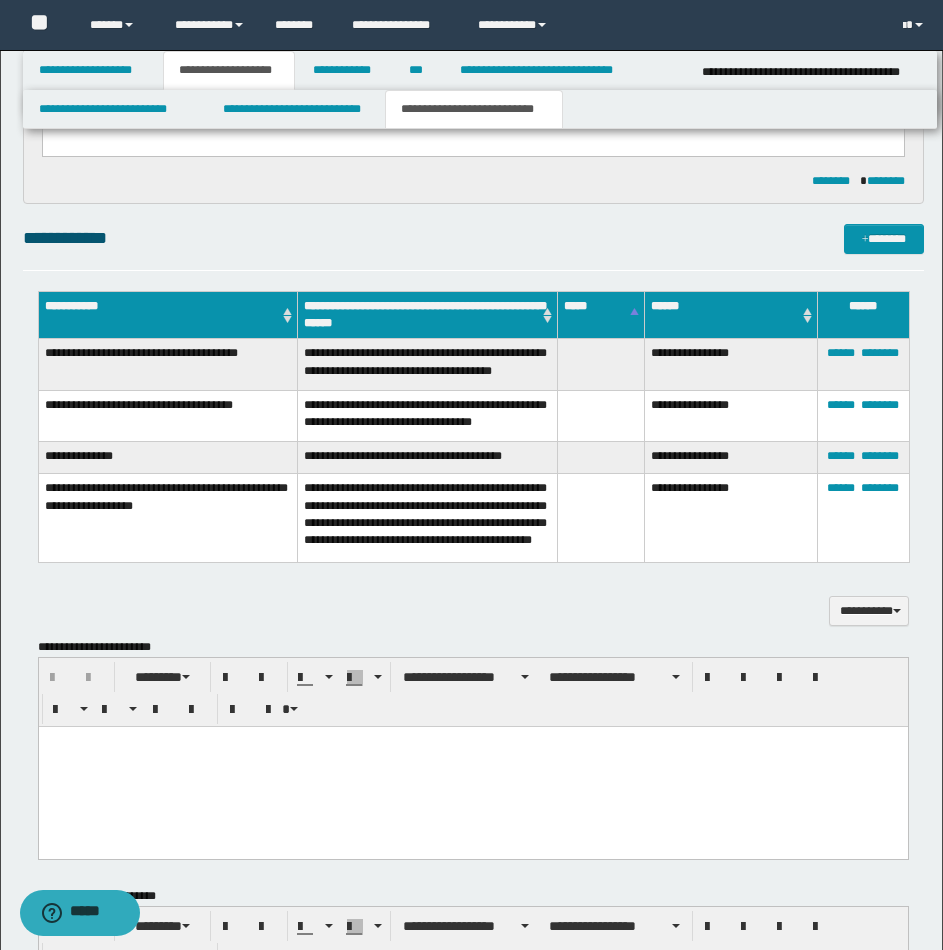 drag, startPoint x: 46, startPoint y: 539, endPoint x: 57, endPoint y: 524, distance: 18.601076 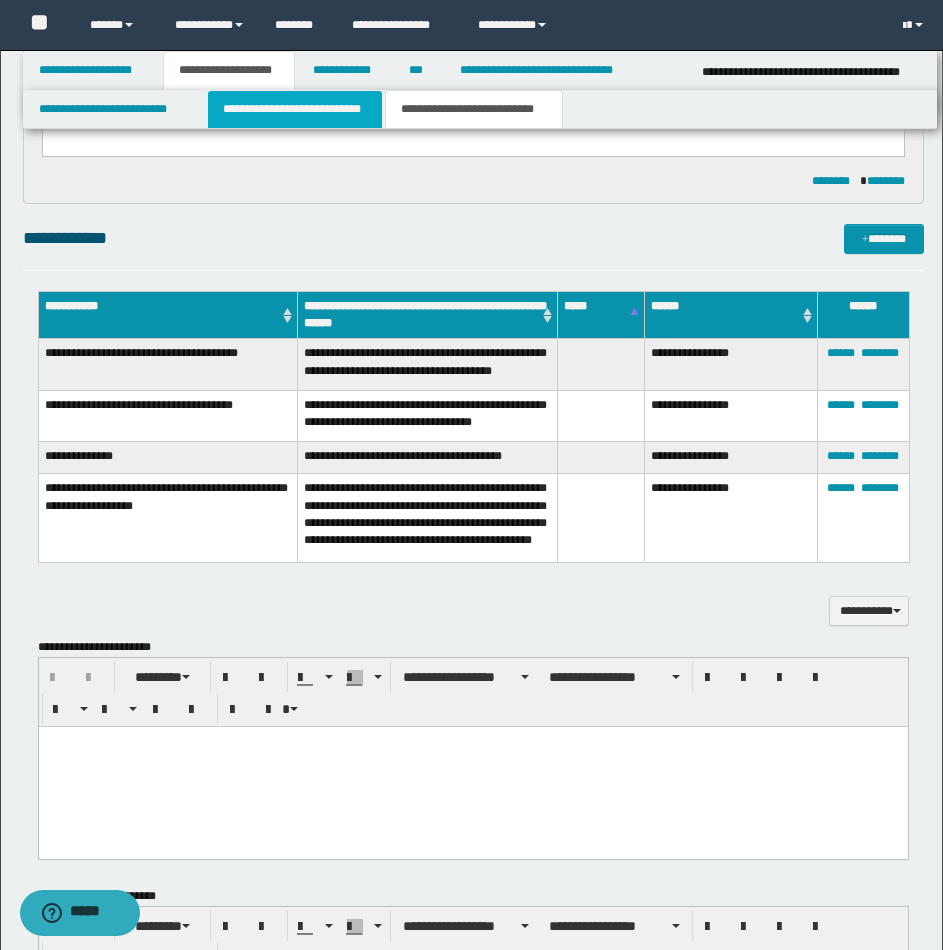 click on "**********" at bounding box center [295, 109] 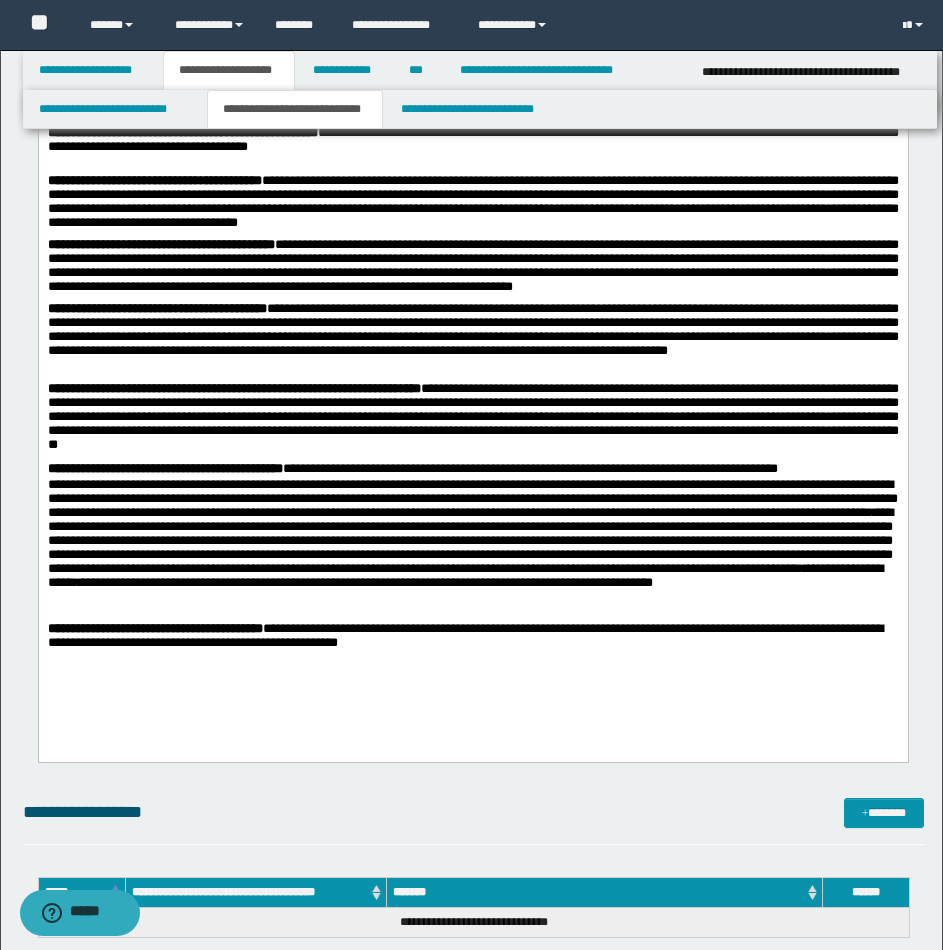 click on "**********" at bounding box center [472, 491] 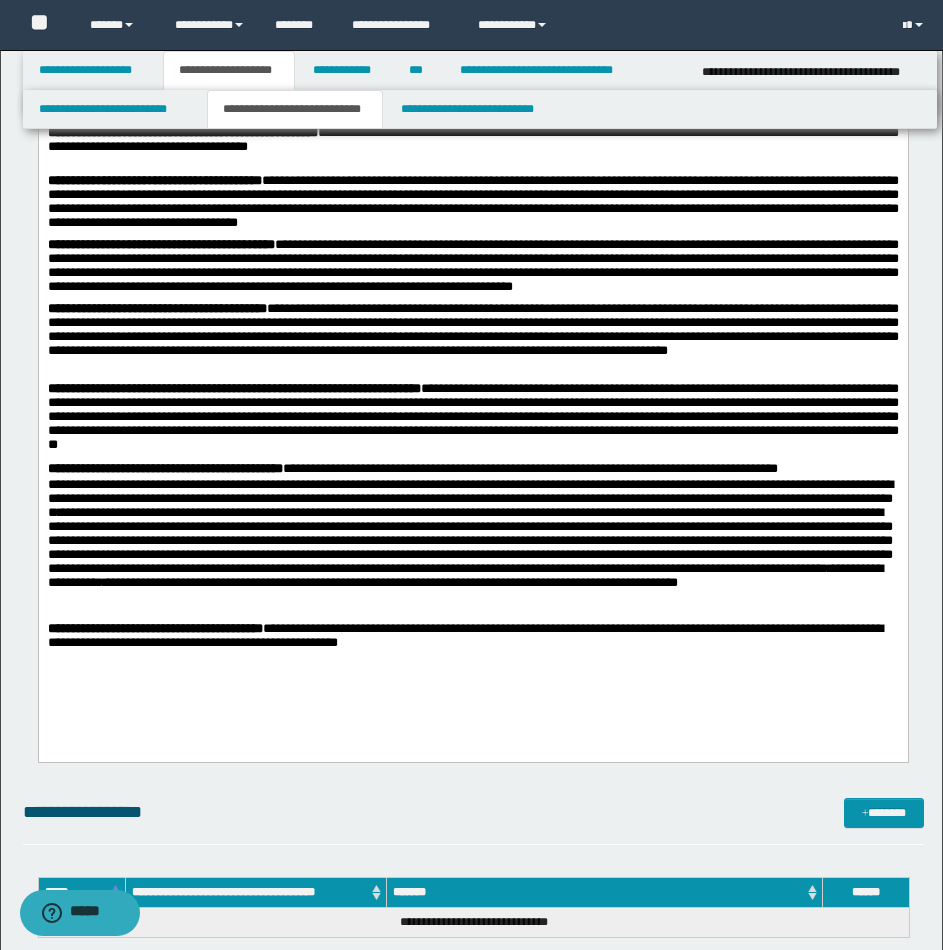 click on "**********" at bounding box center [472, 550] 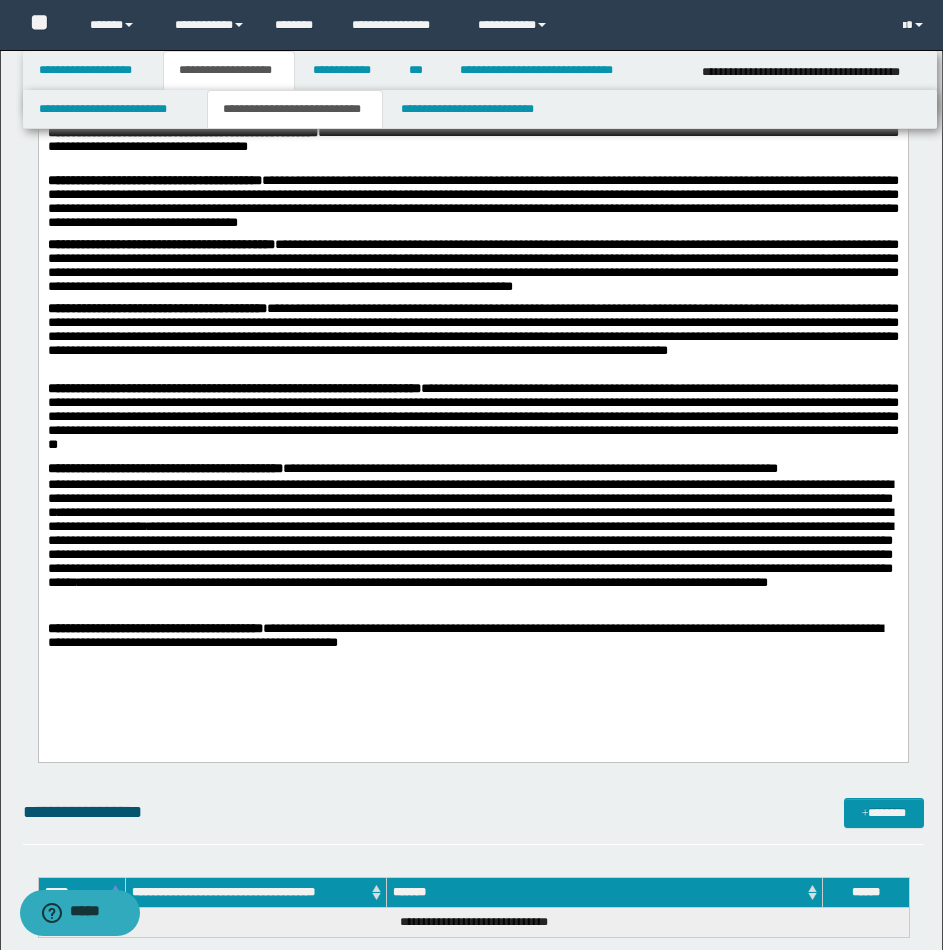 click at bounding box center (472, 166) 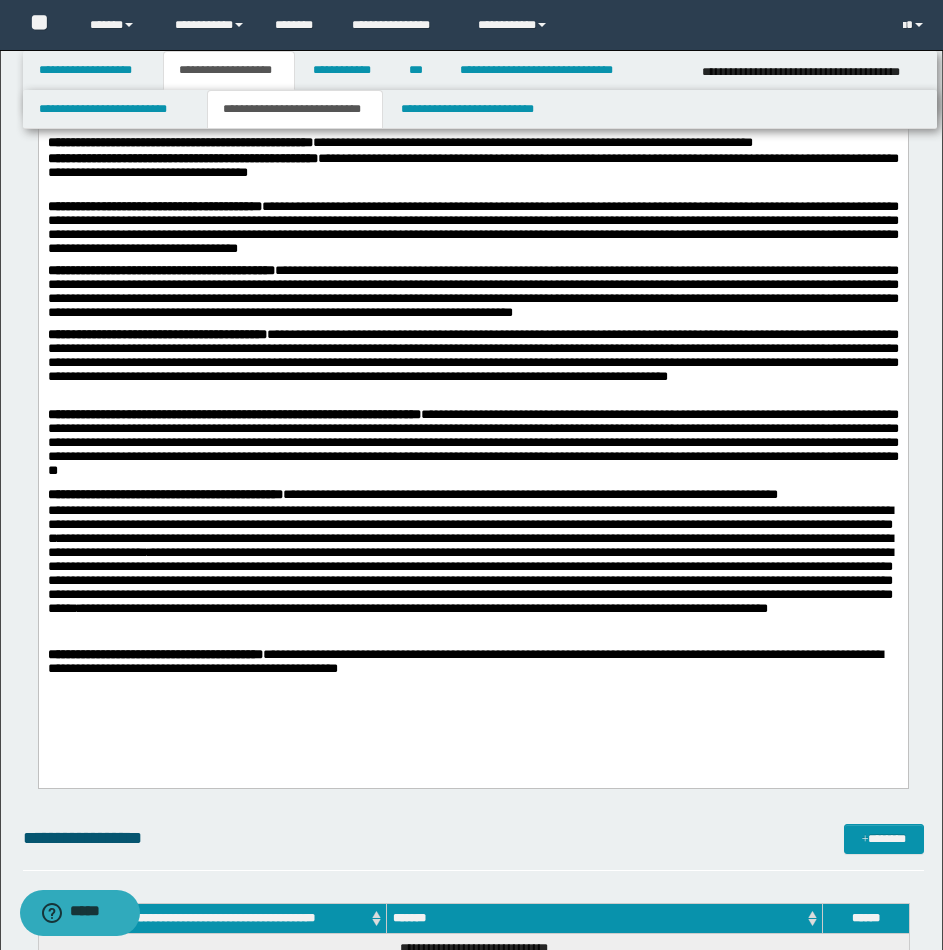 scroll, scrollTop: 515, scrollLeft: 0, axis: vertical 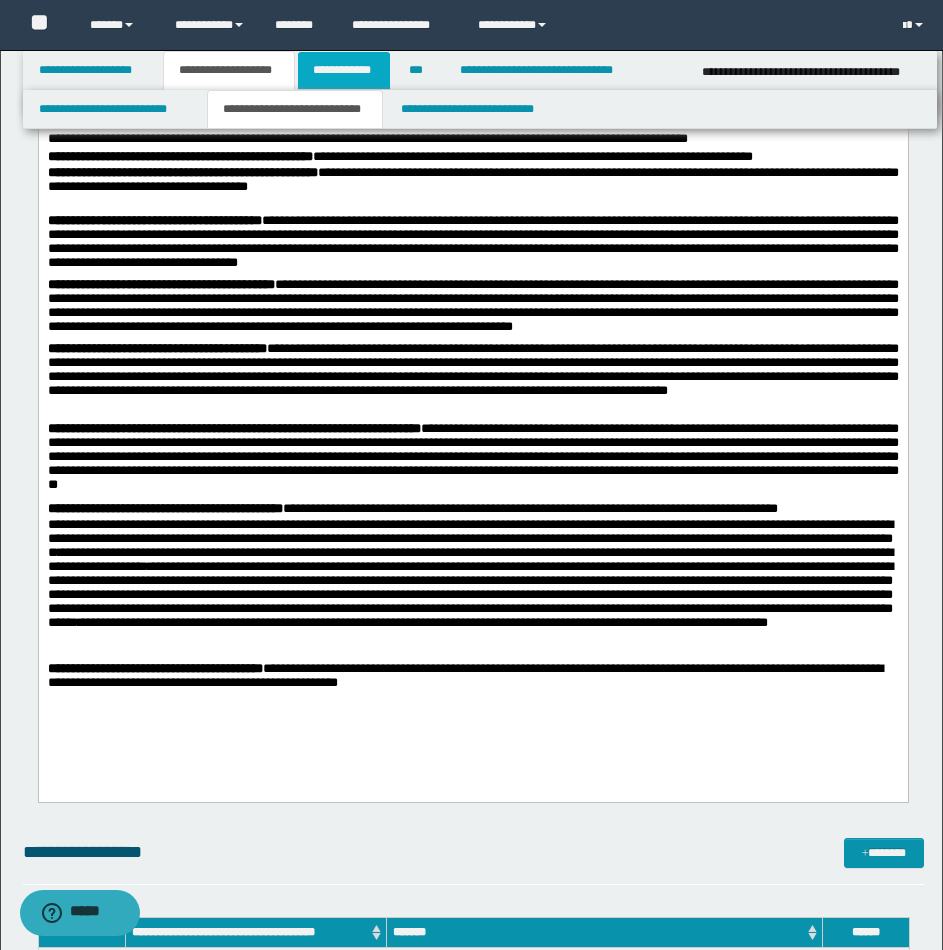 click on "**********" at bounding box center (344, 70) 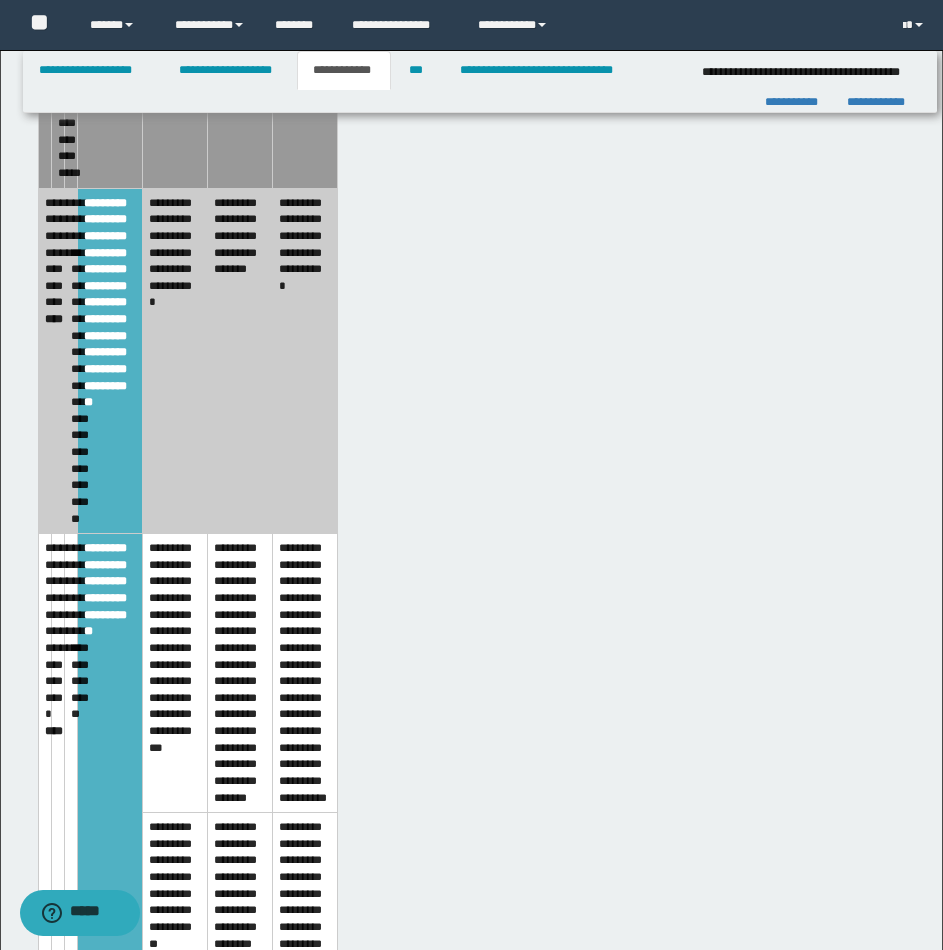 scroll, scrollTop: 484, scrollLeft: 0, axis: vertical 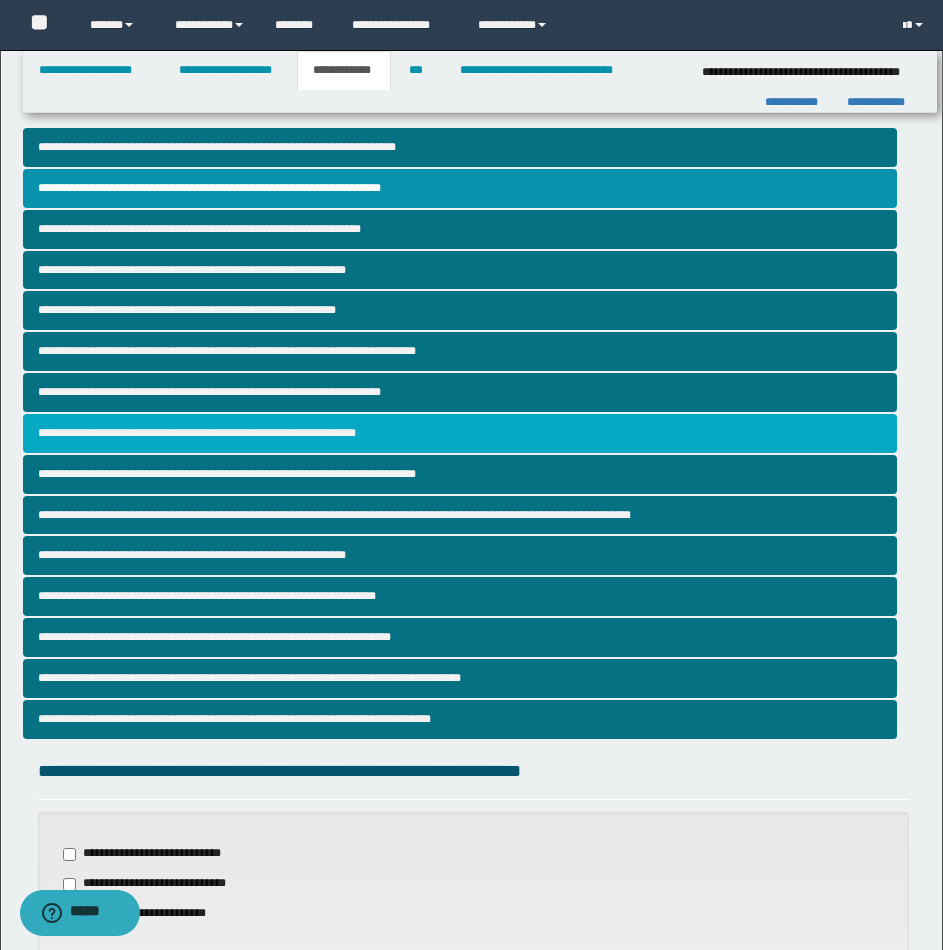 click on "**********" at bounding box center (460, 433) 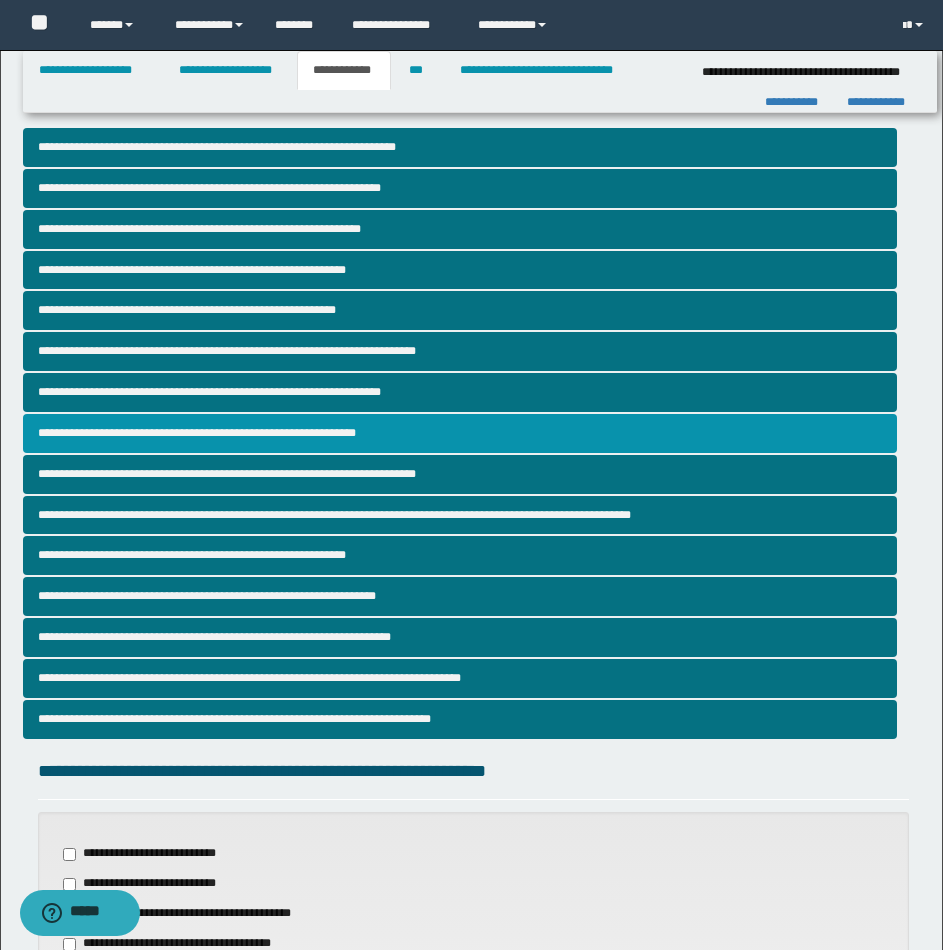 scroll, scrollTop: 831, scrollLeft: 0, axis: vertical 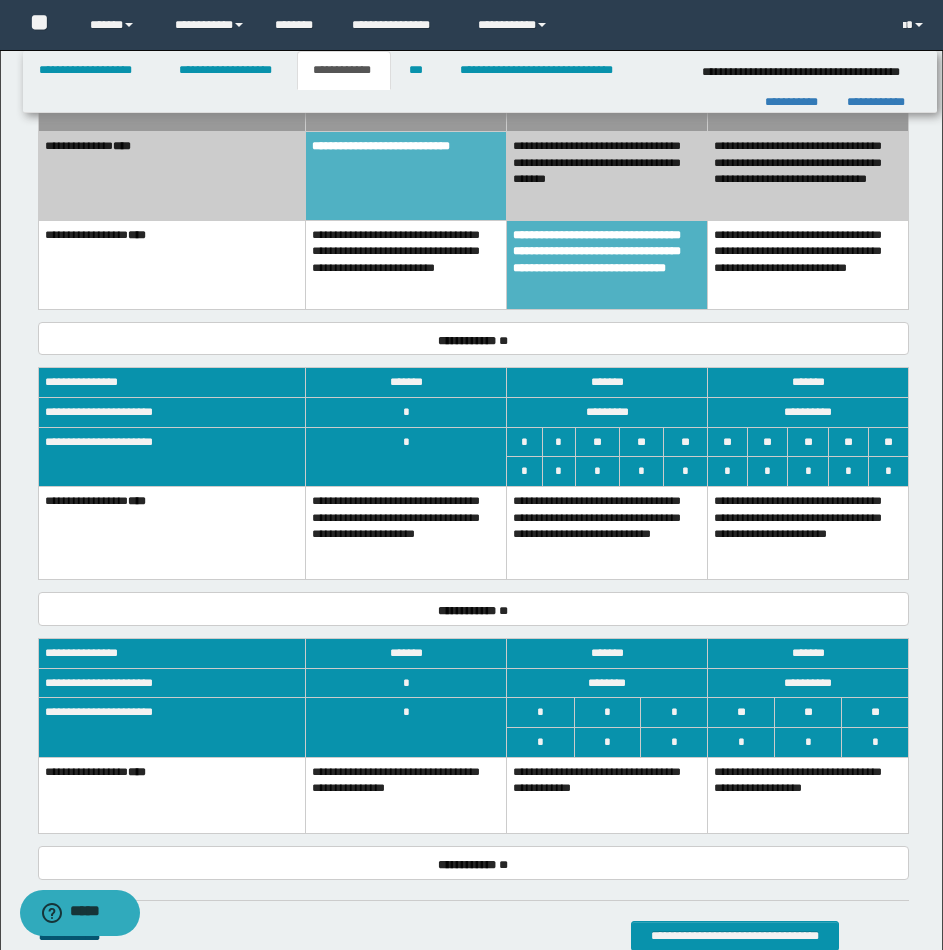 click on "**********" at bounding box center (607, 532) 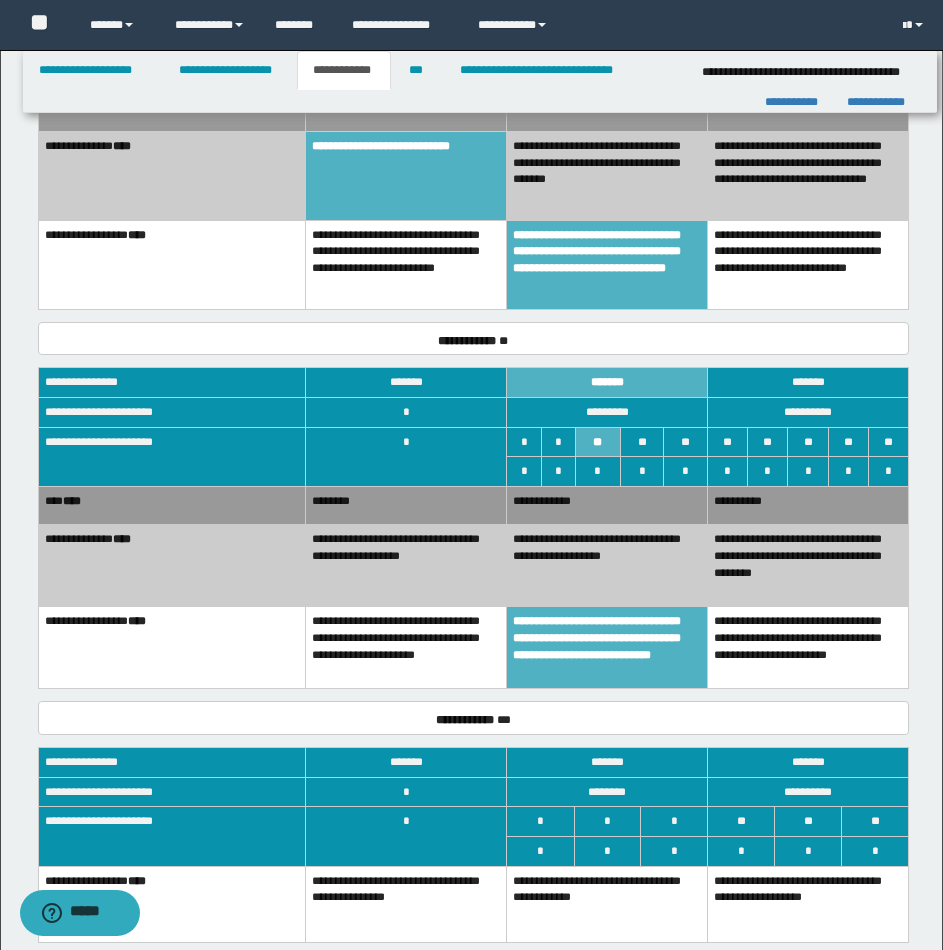 click on "**********" at bounding box center [808, 566] 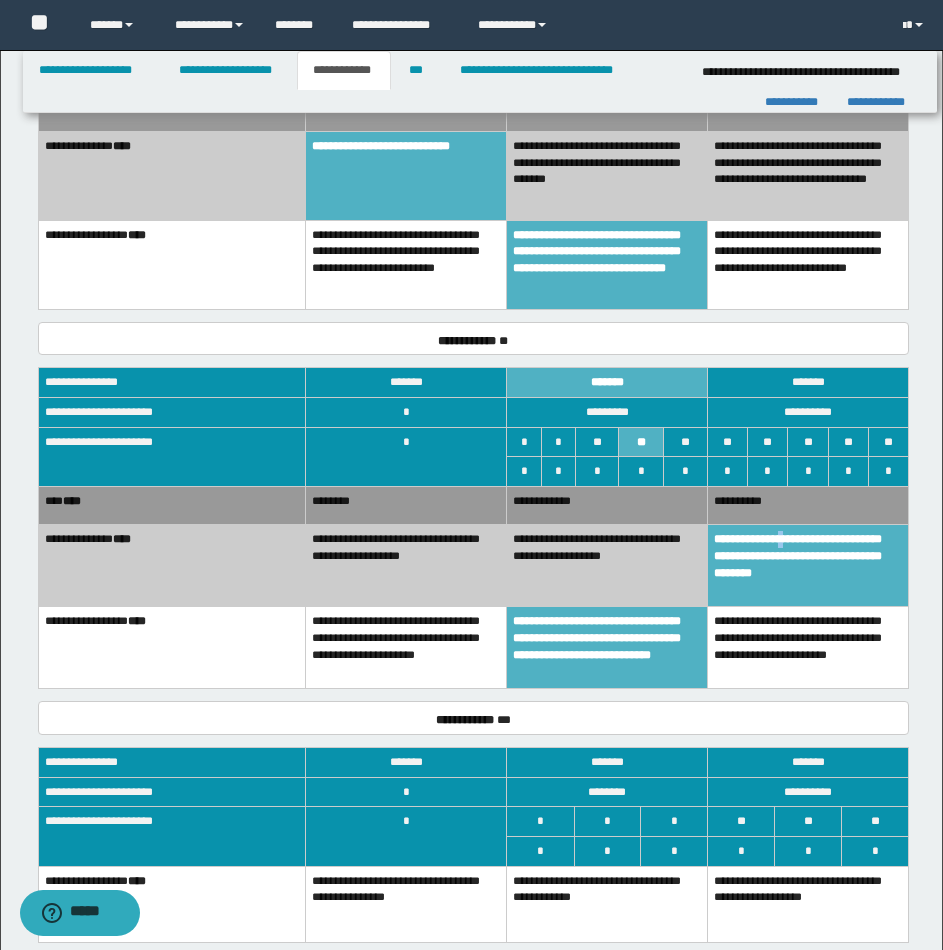 scroll, scrollTop: 428, scrollLeft: 0, axis: vertical 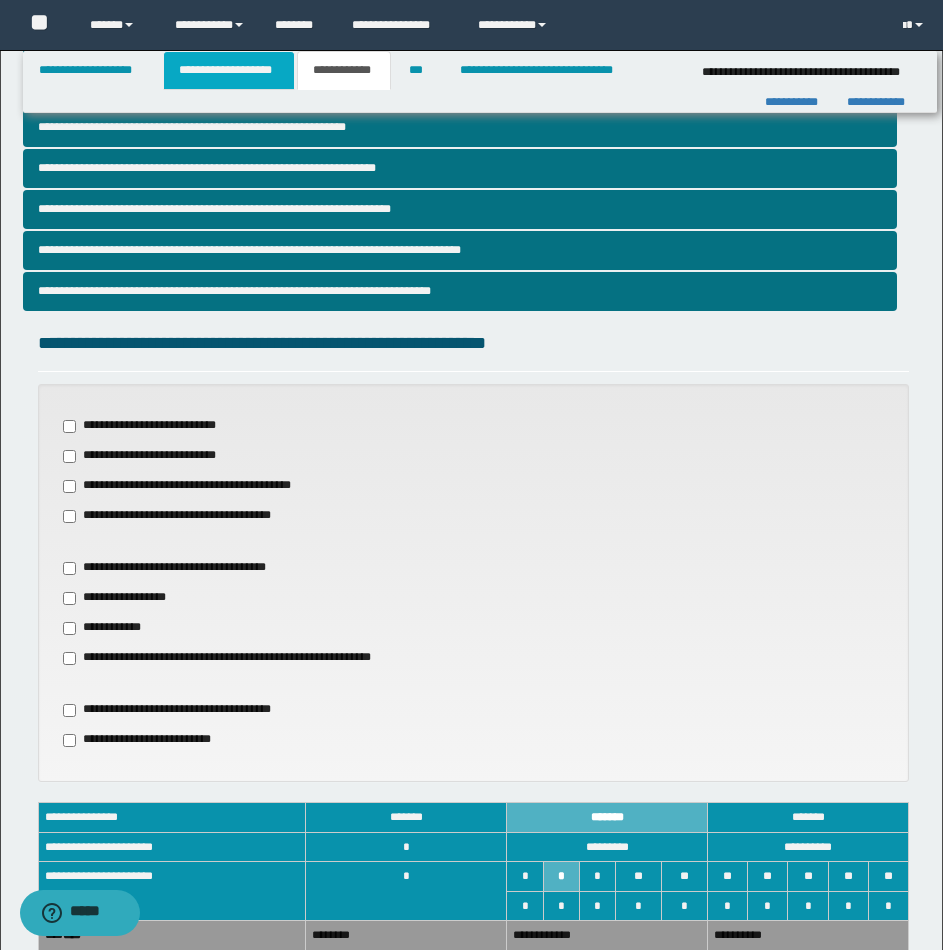click on "**********" at bounding box center (229, 70) 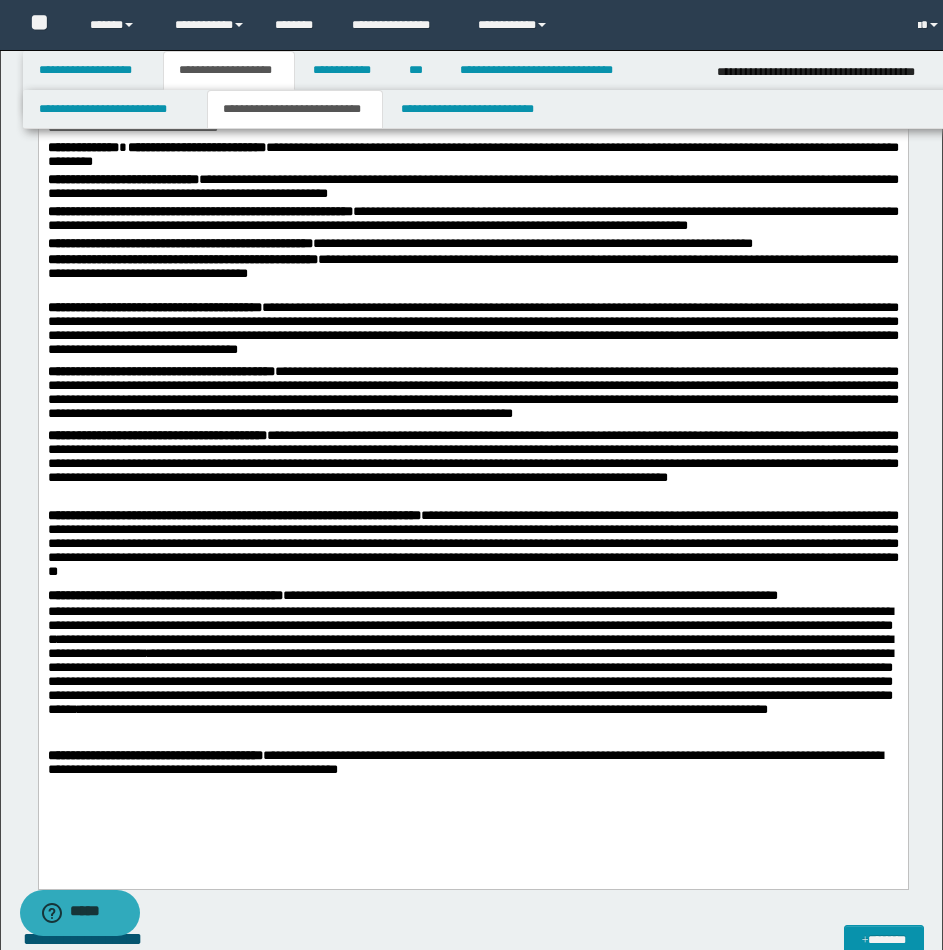 scroll, scrollTop: 459, scrollLeft: 0, axis: vertical 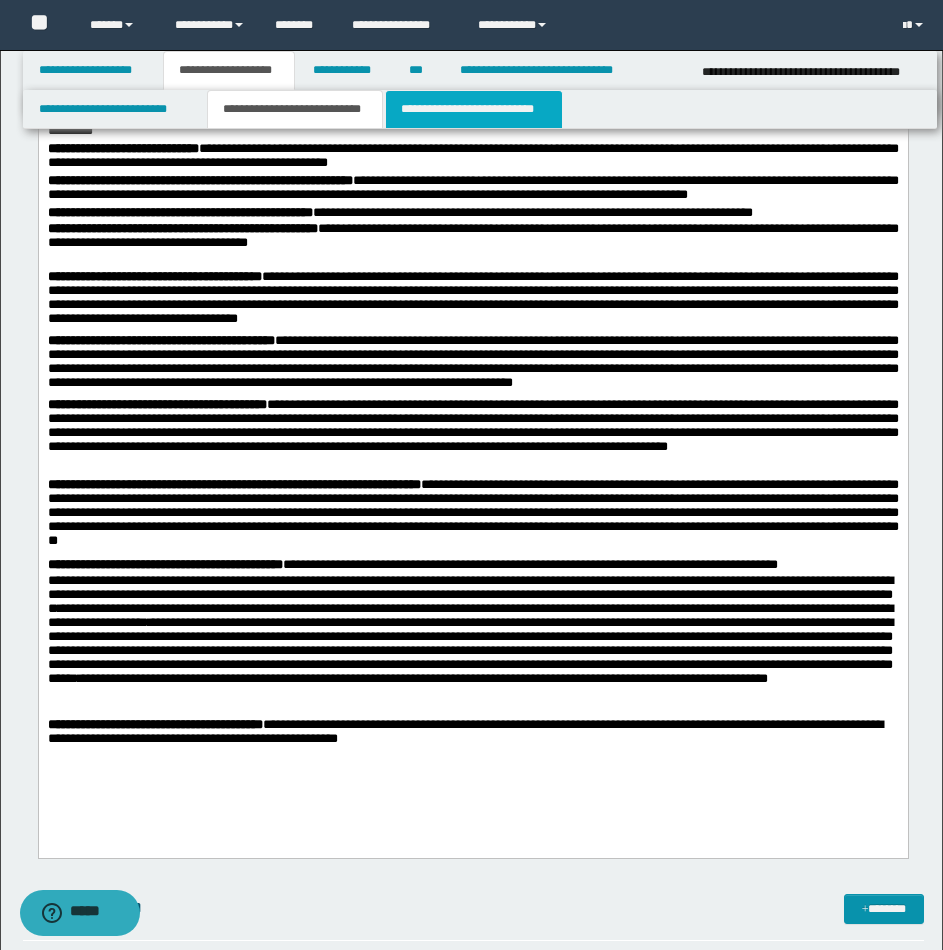 click on "**********" at bounding box center (474, 109) 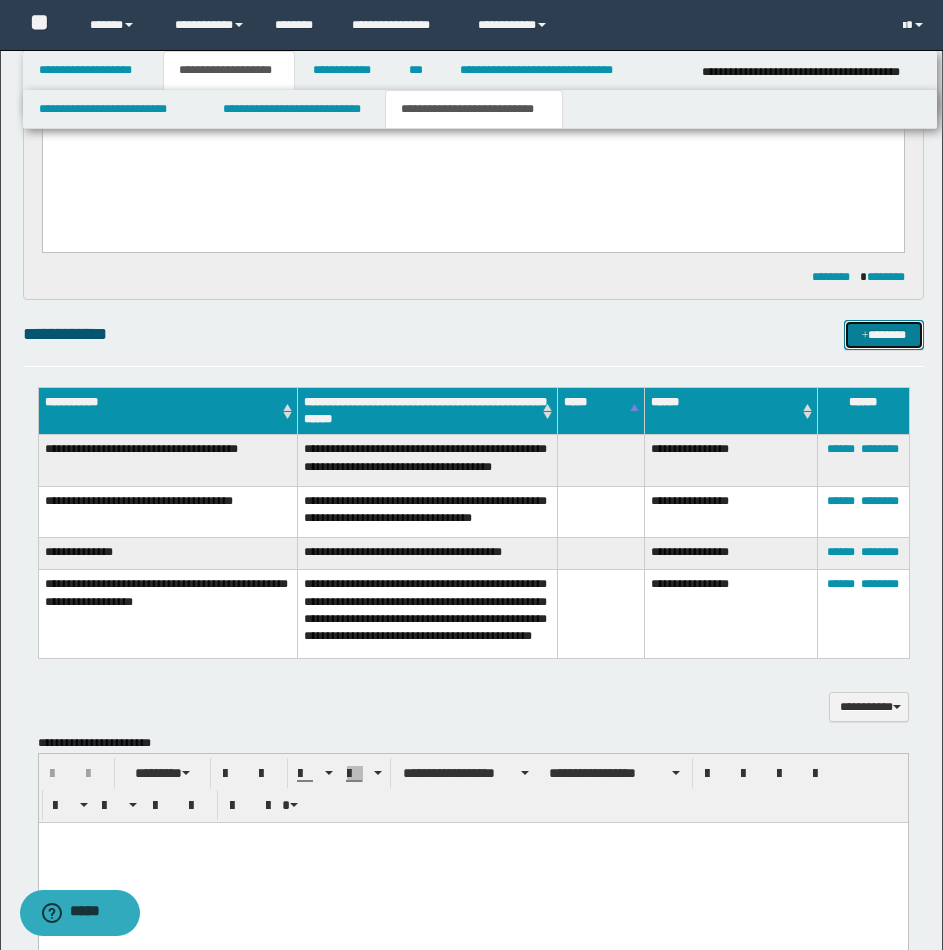 click on "*******" at bounding box center (884, 335) 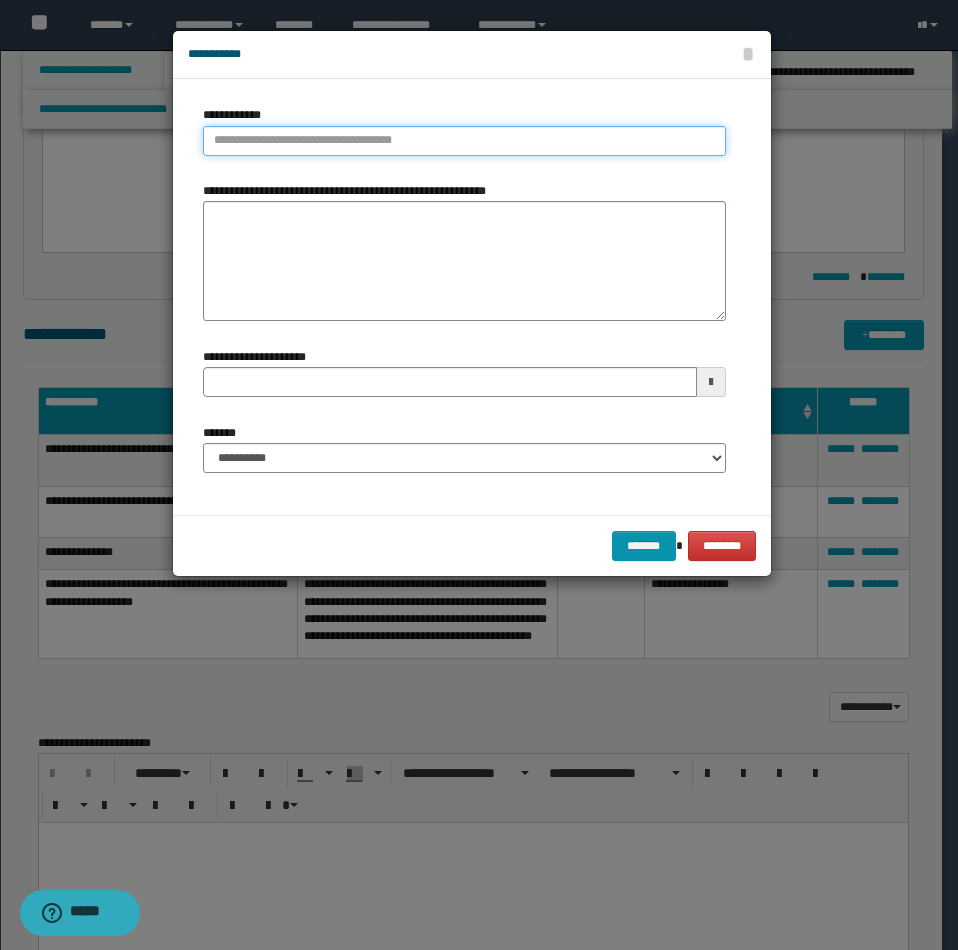 type on "**********" 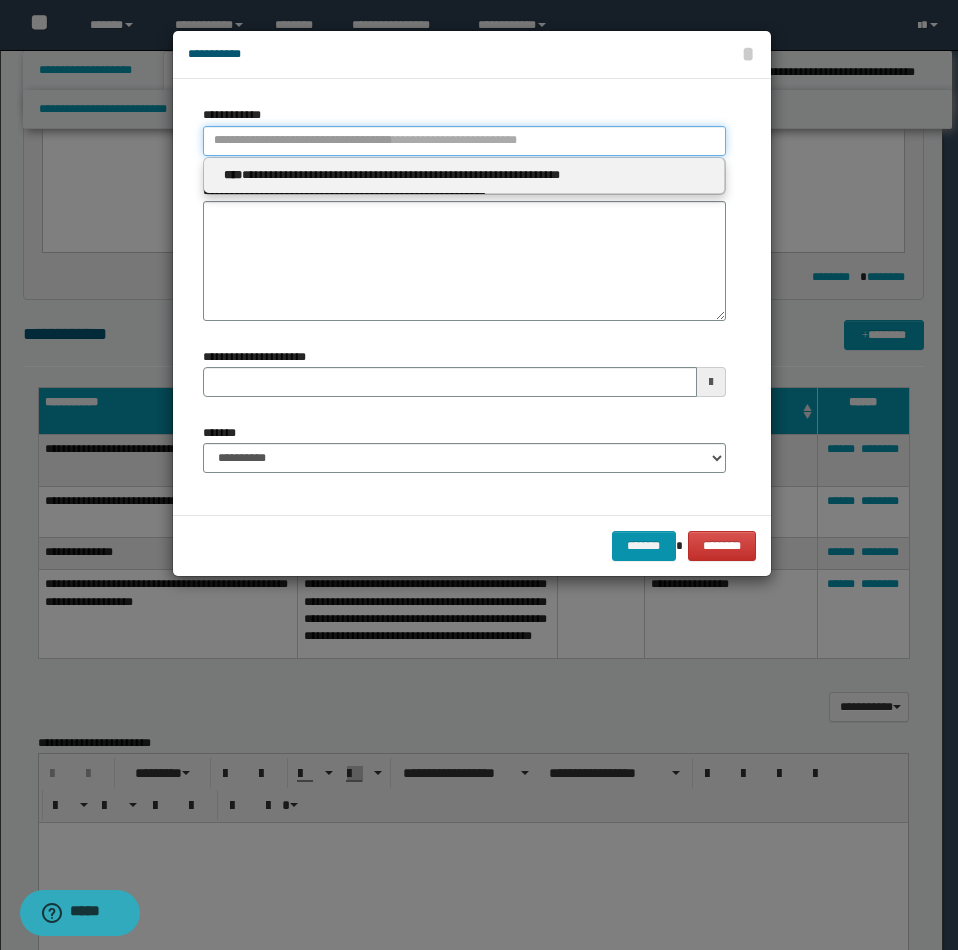 click on "**********" at bounding box center (464, 141) 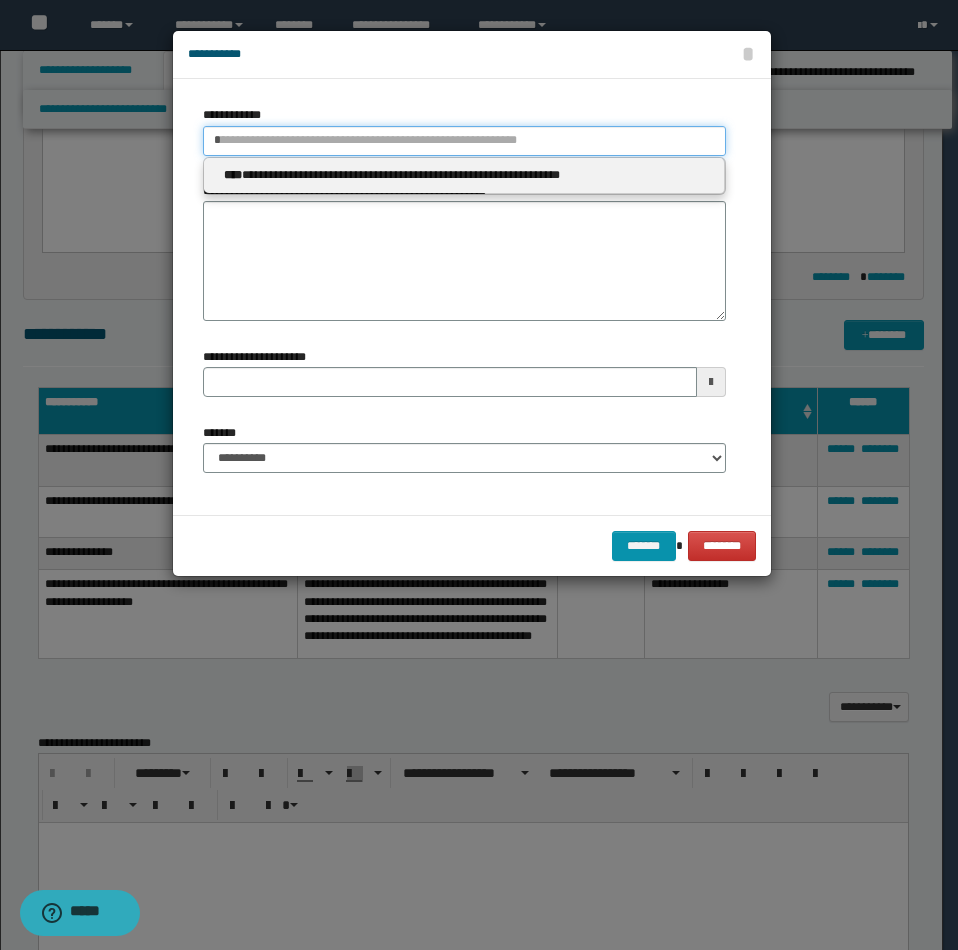 type 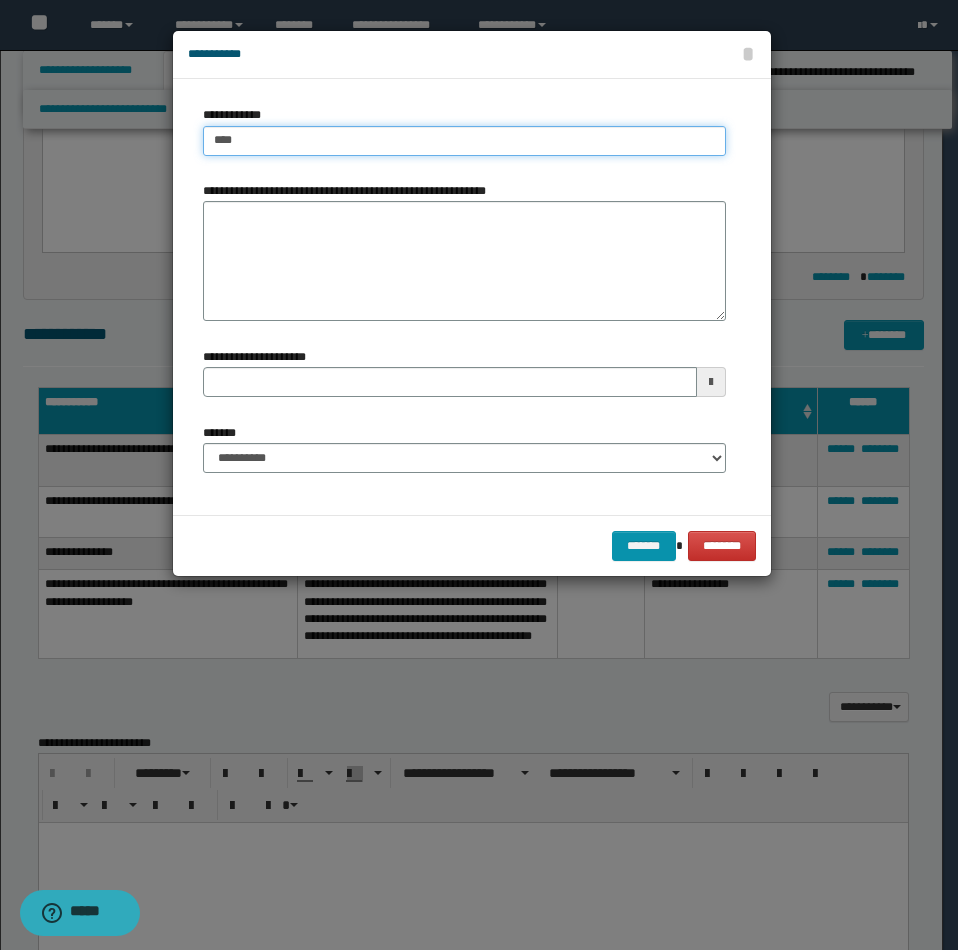 type on "*****" 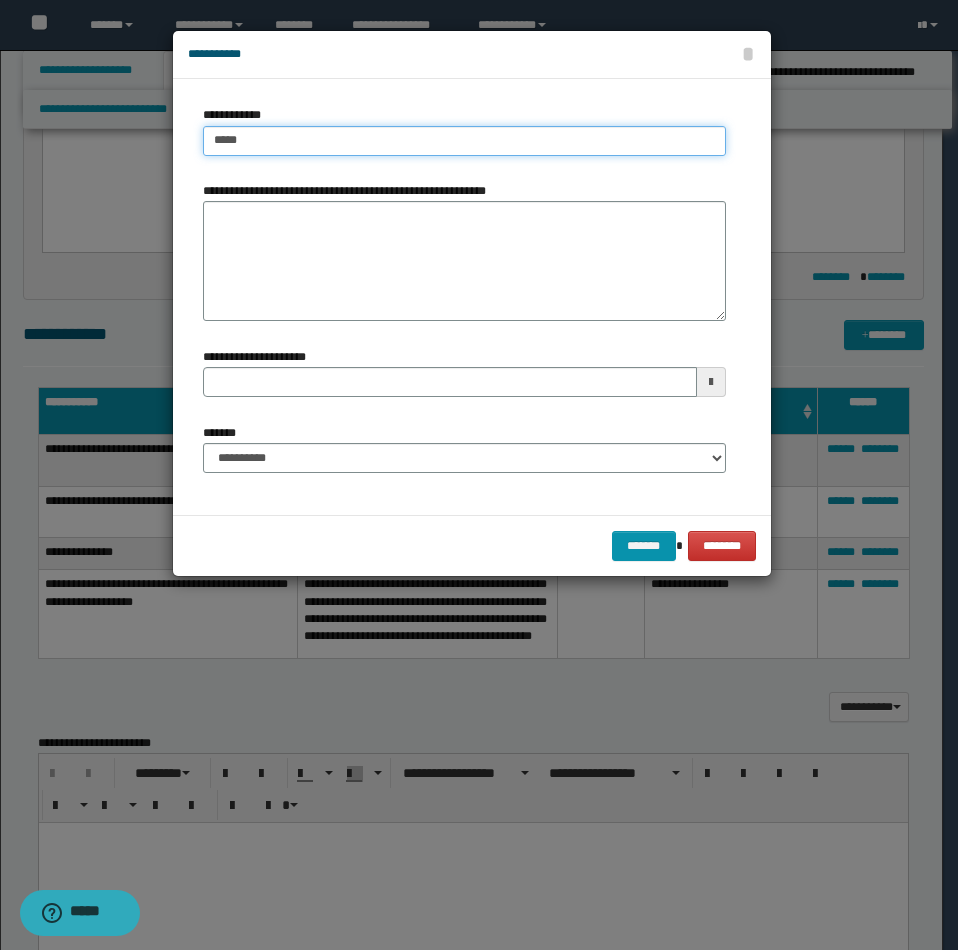 type on "**********" 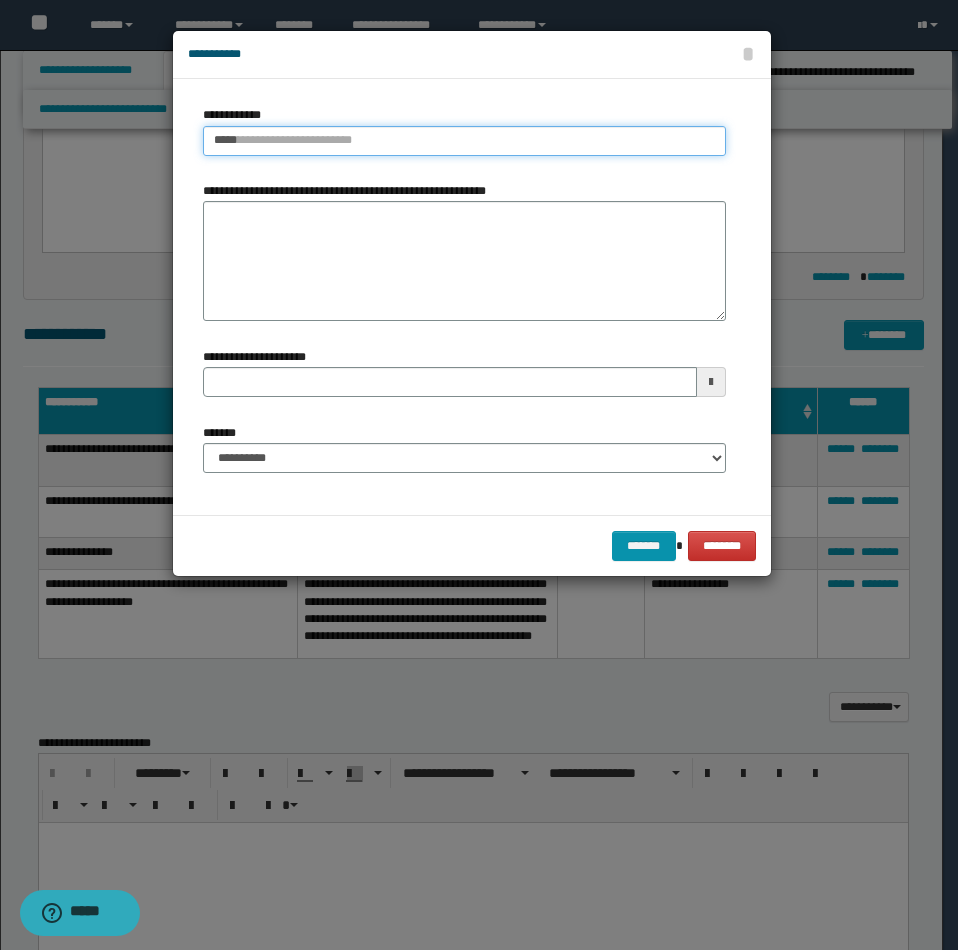 type 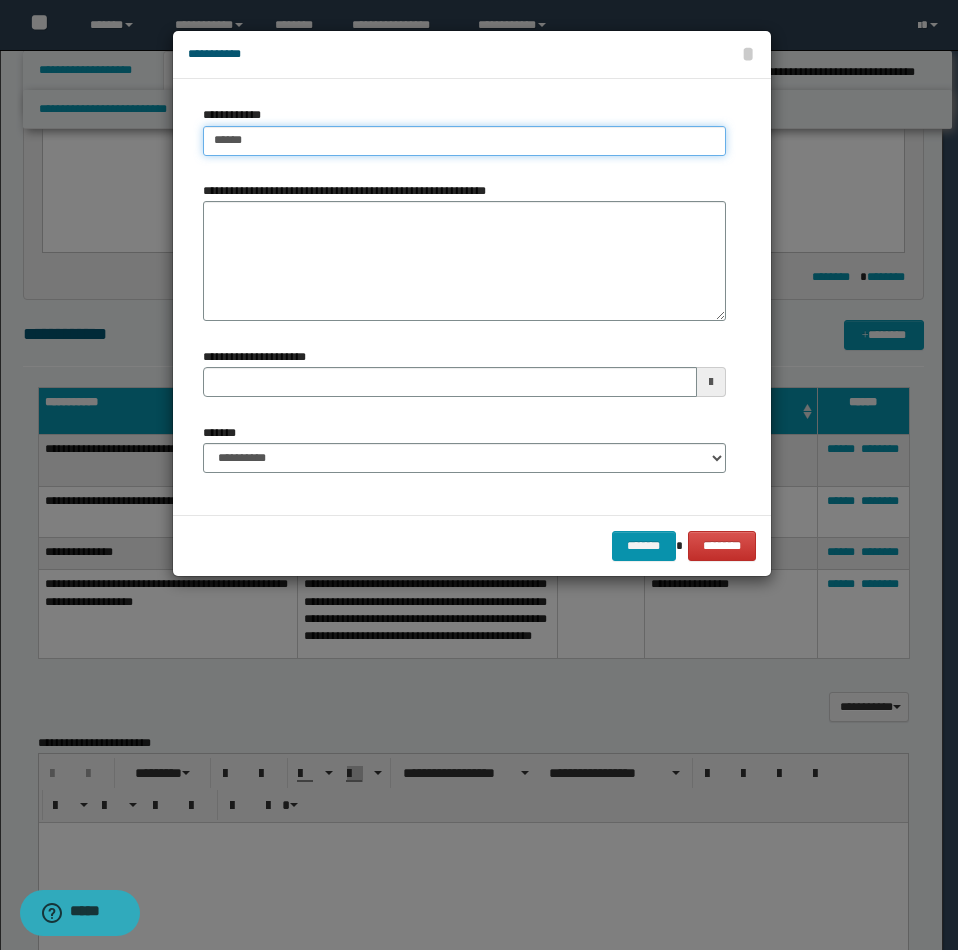 type on "*******" 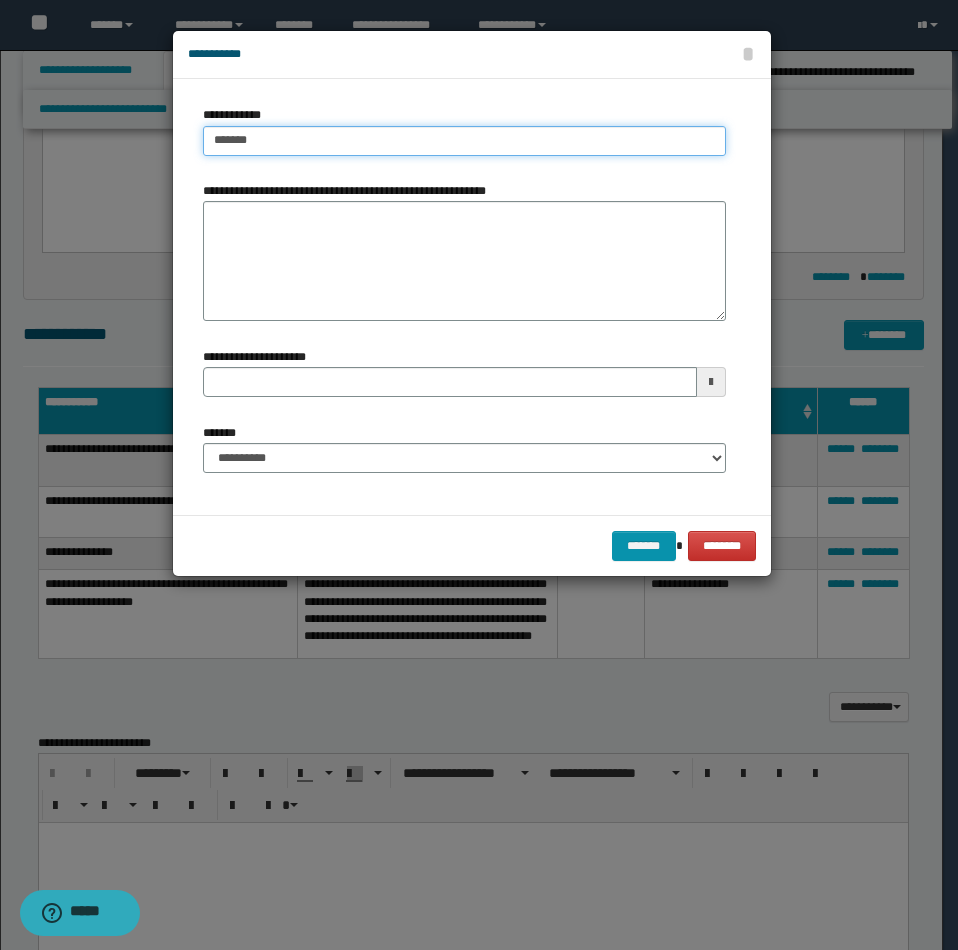 type on "**********" 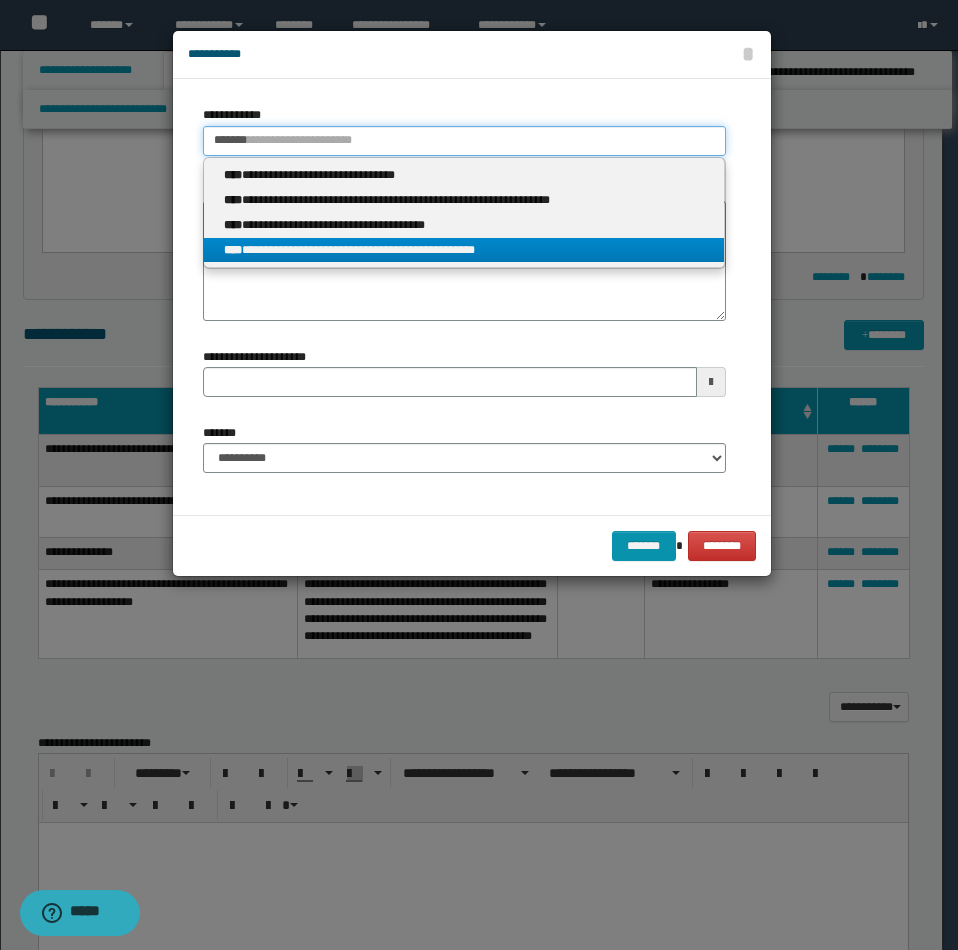type on "*******" 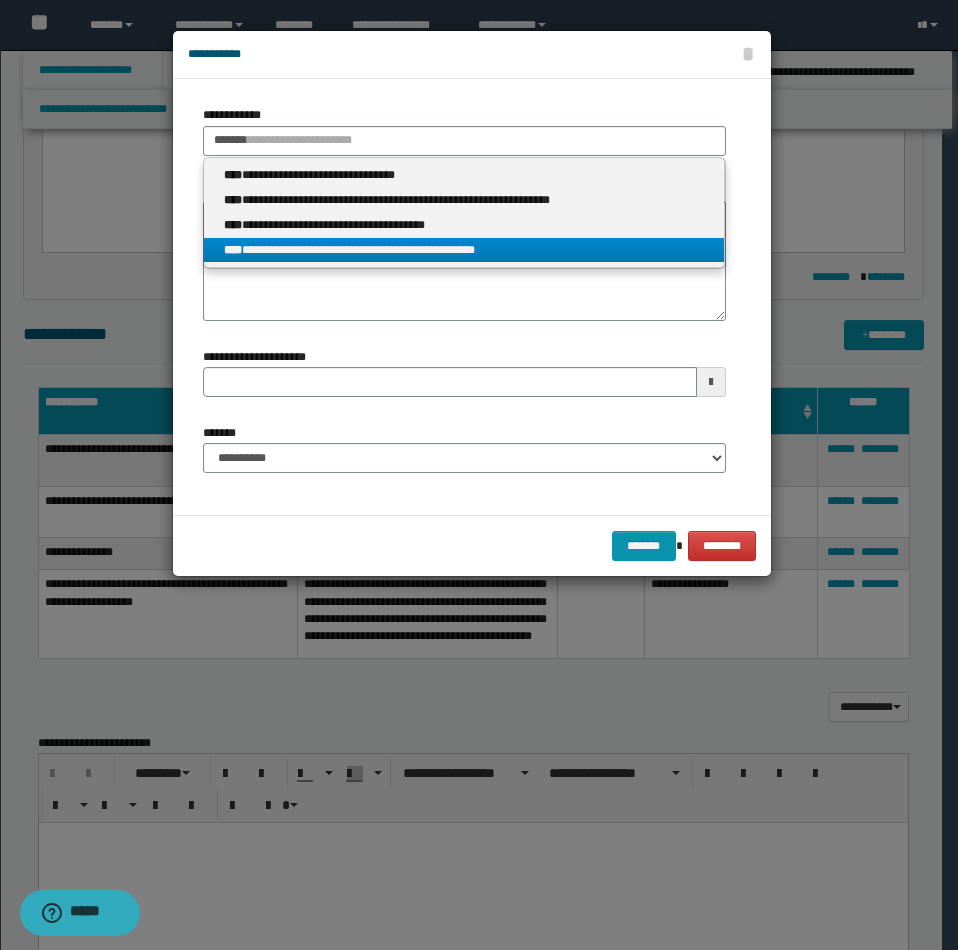 click on "**********" at bounding box center (464, 250) 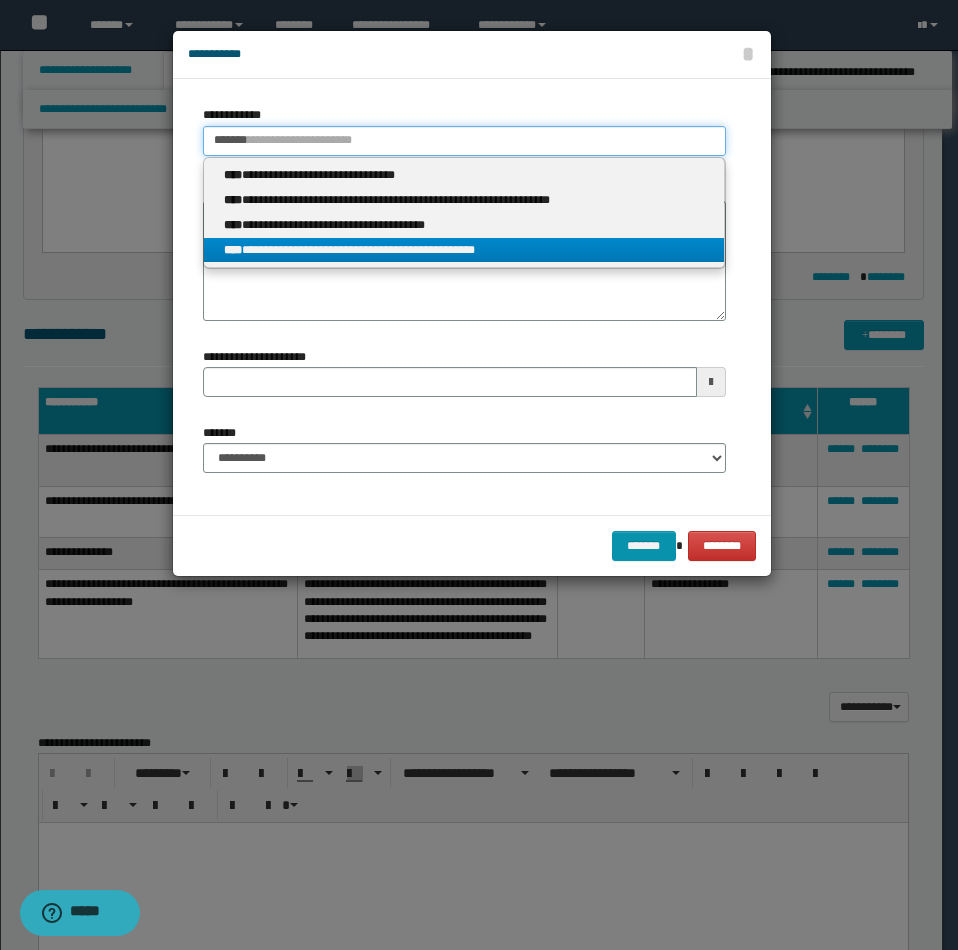 type 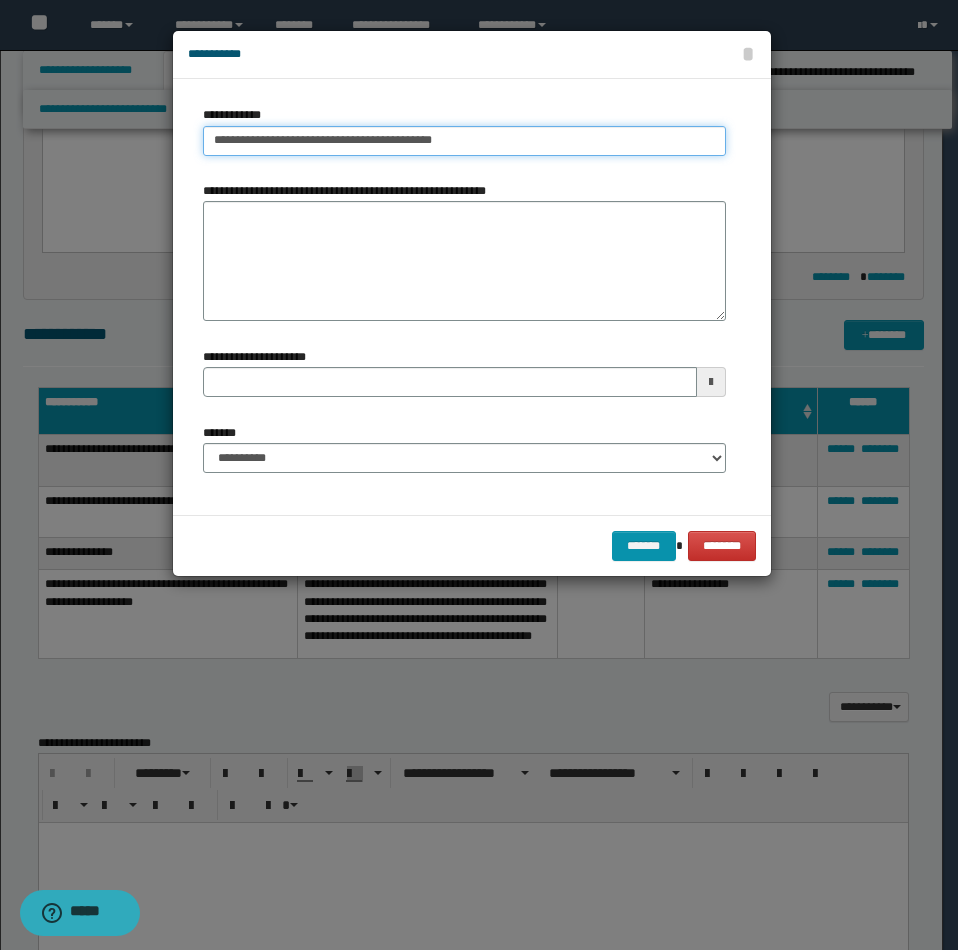 drag, startPoint x: 209, startPoint y: 140, endPoint x: 611, endPoint y: 150, distance: 402.12436 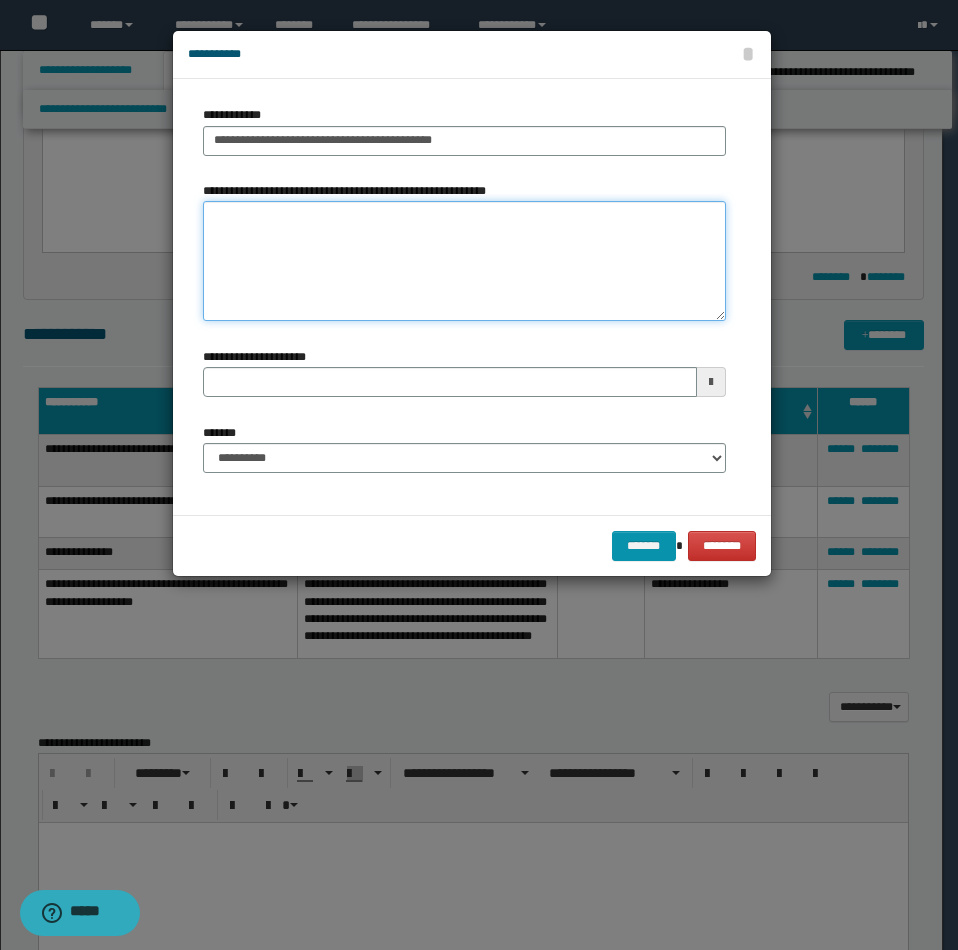 click on "**********" at bounding box center (464, 261) 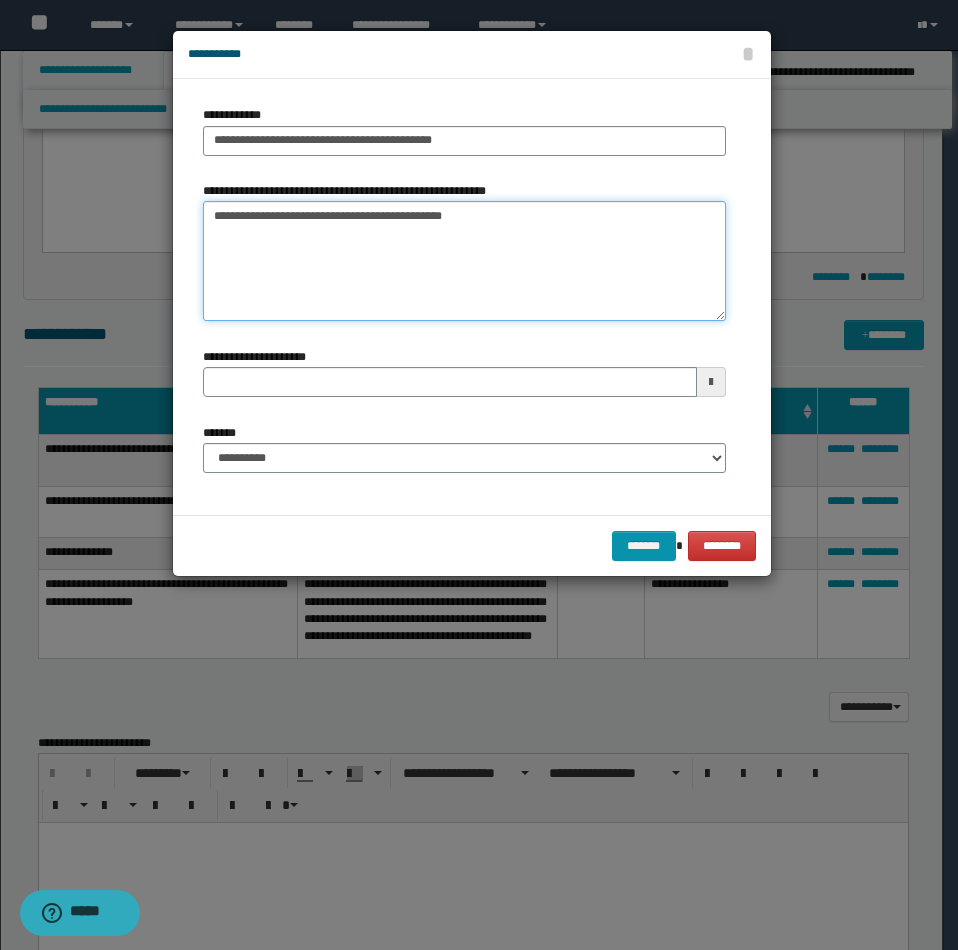 click on "**********" at bounding box center [464, 261] 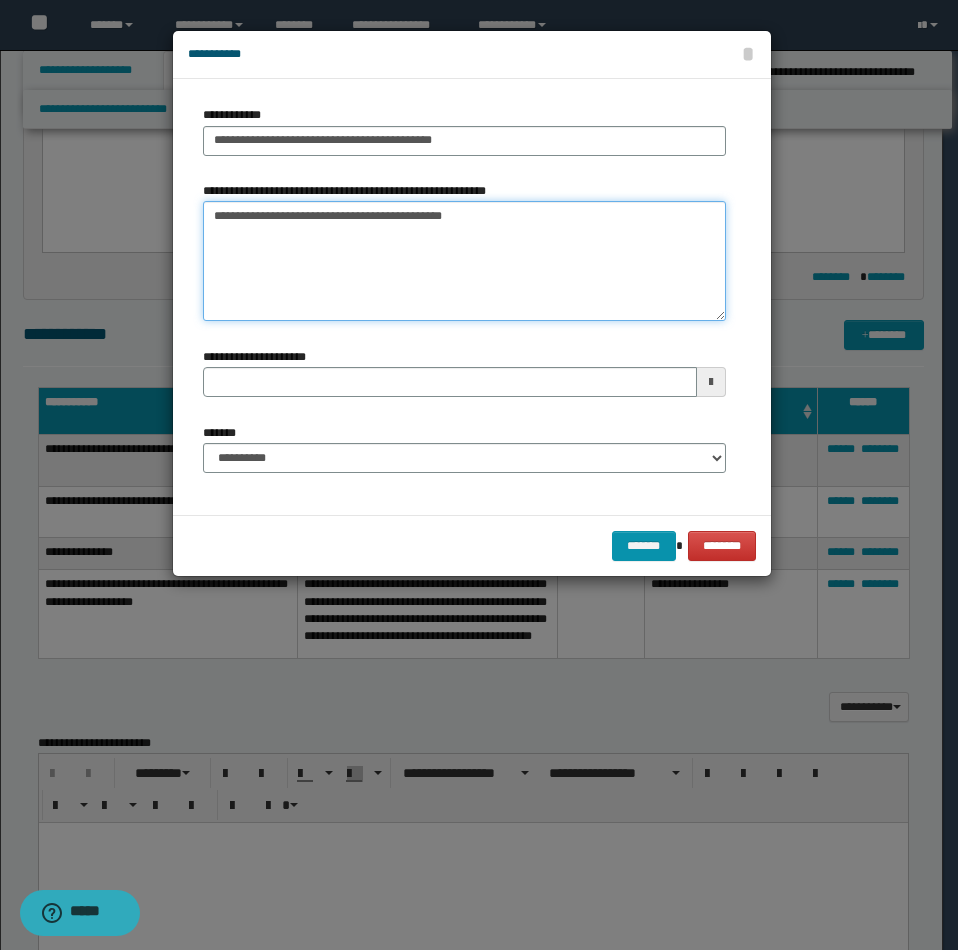 paste on "**********" 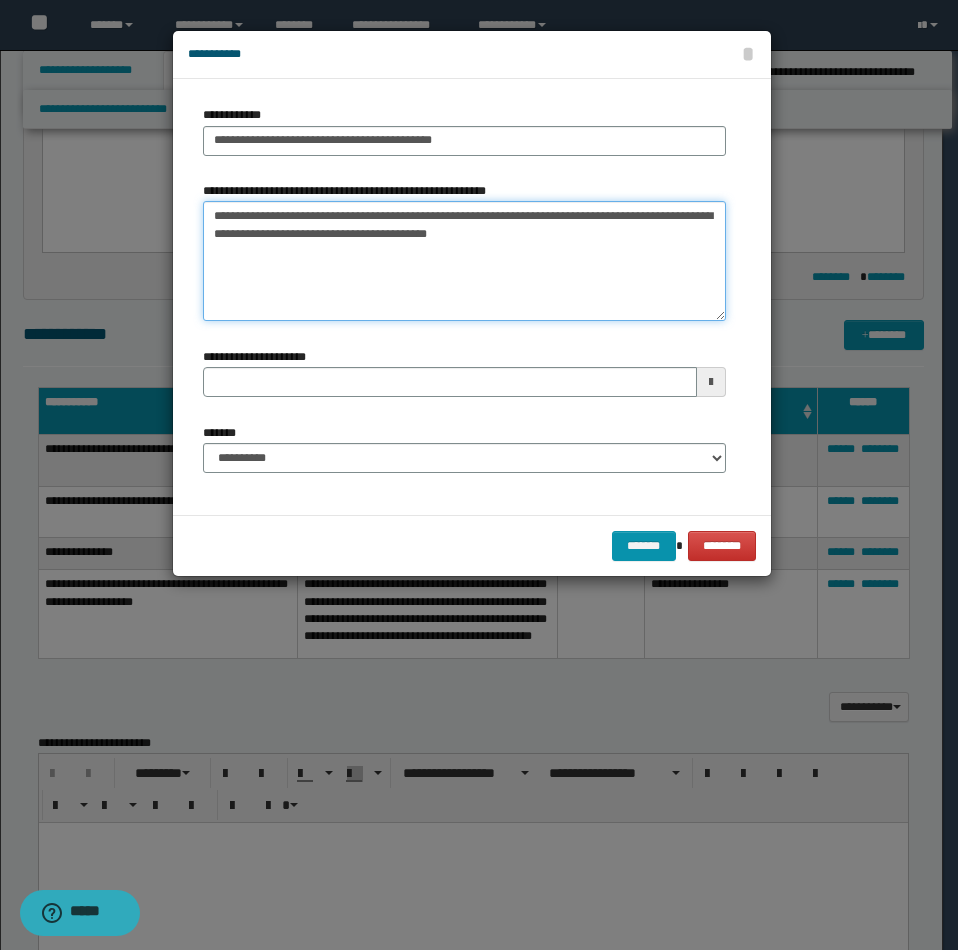 type 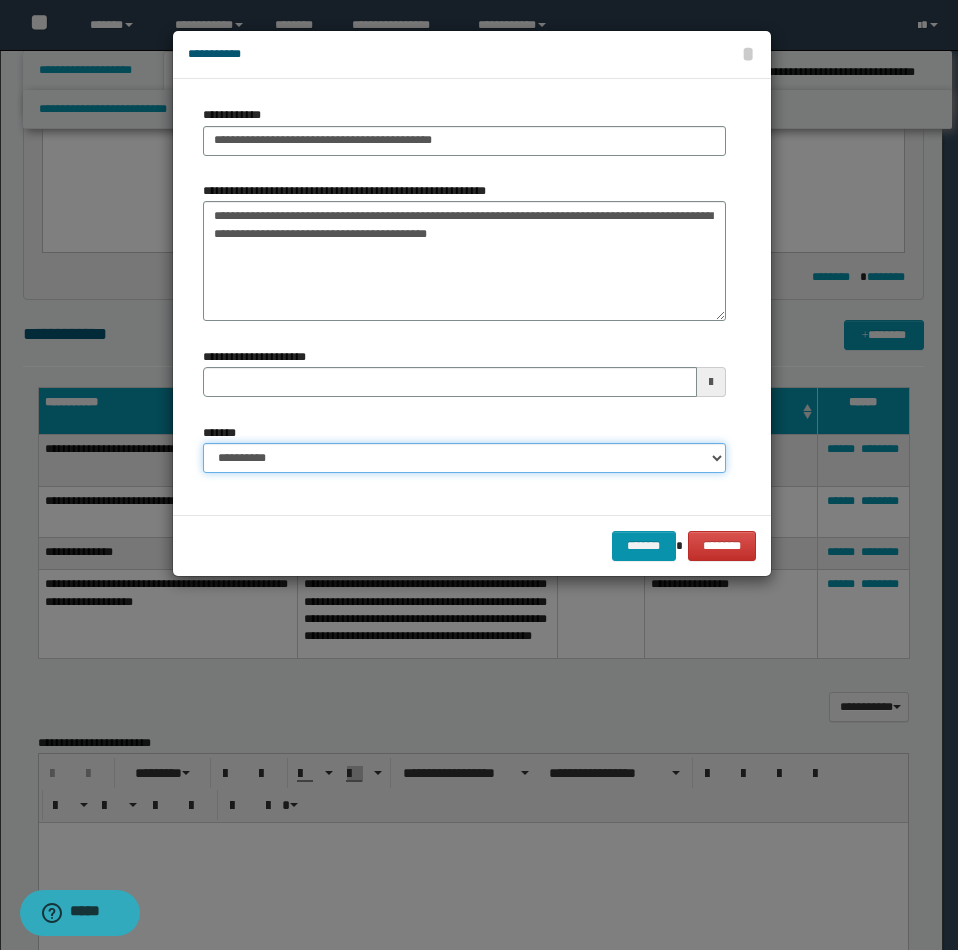 click on "**********" at bounding box center [464, 458] 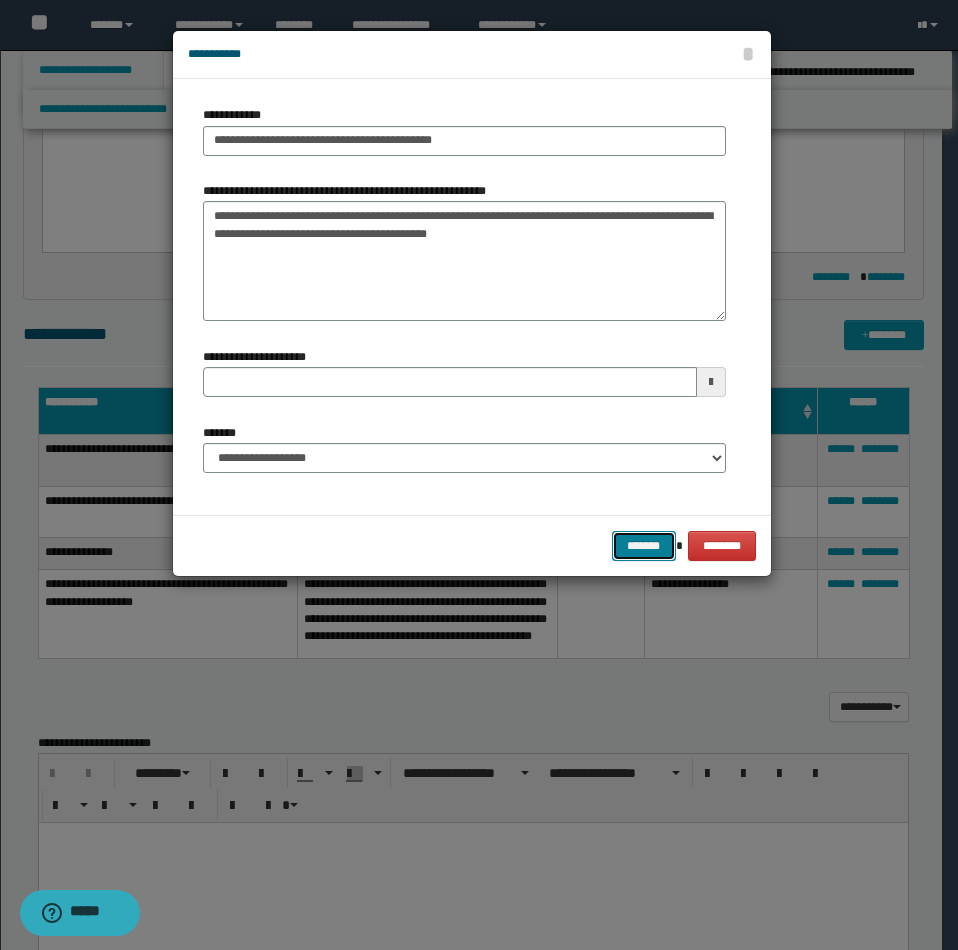click on "*******" at bounding box center (644, 546) 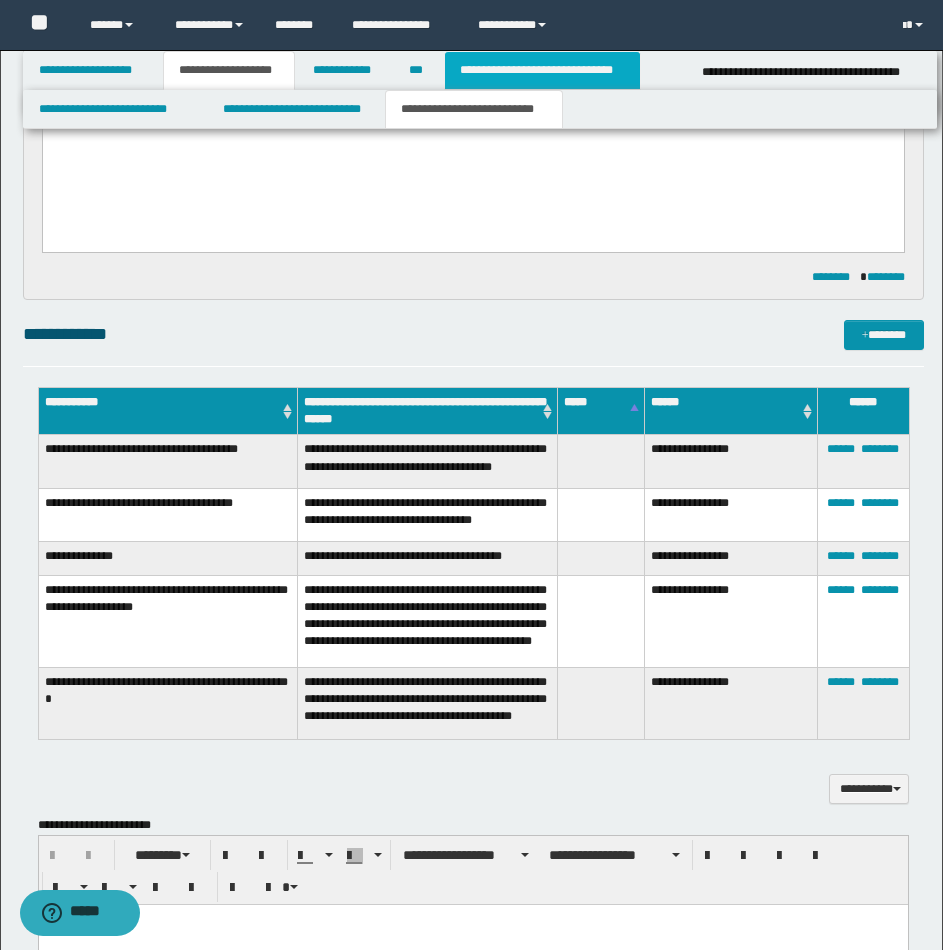 click on "**********" at bounding box center (542, 70) 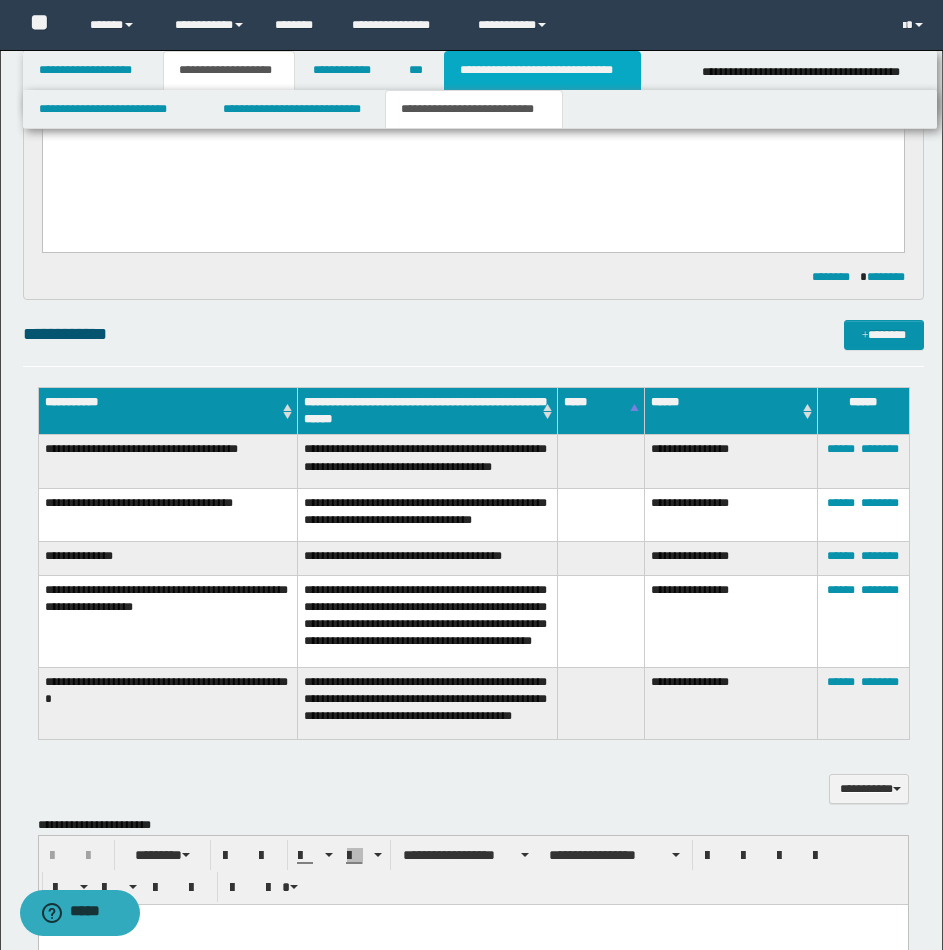 type 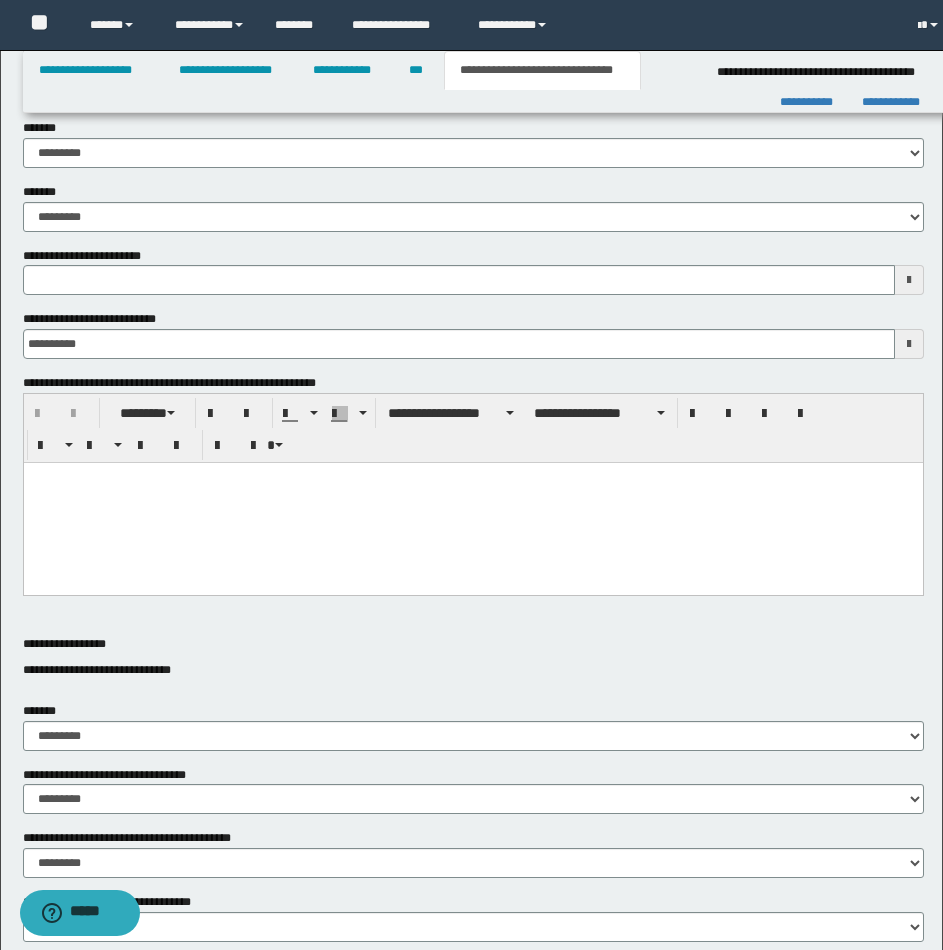 scroll, scrollTop: 428, scrollLeft: 0, axis: vertical 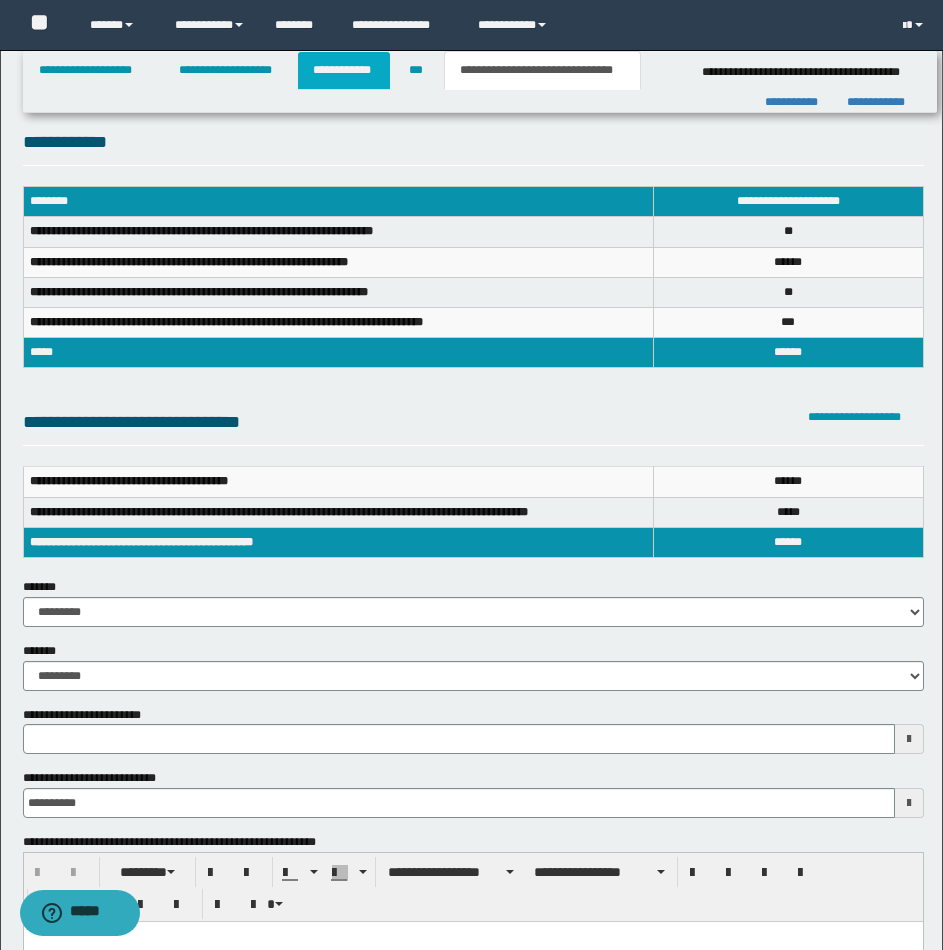click on "**********" at bounding box center [344, 70] 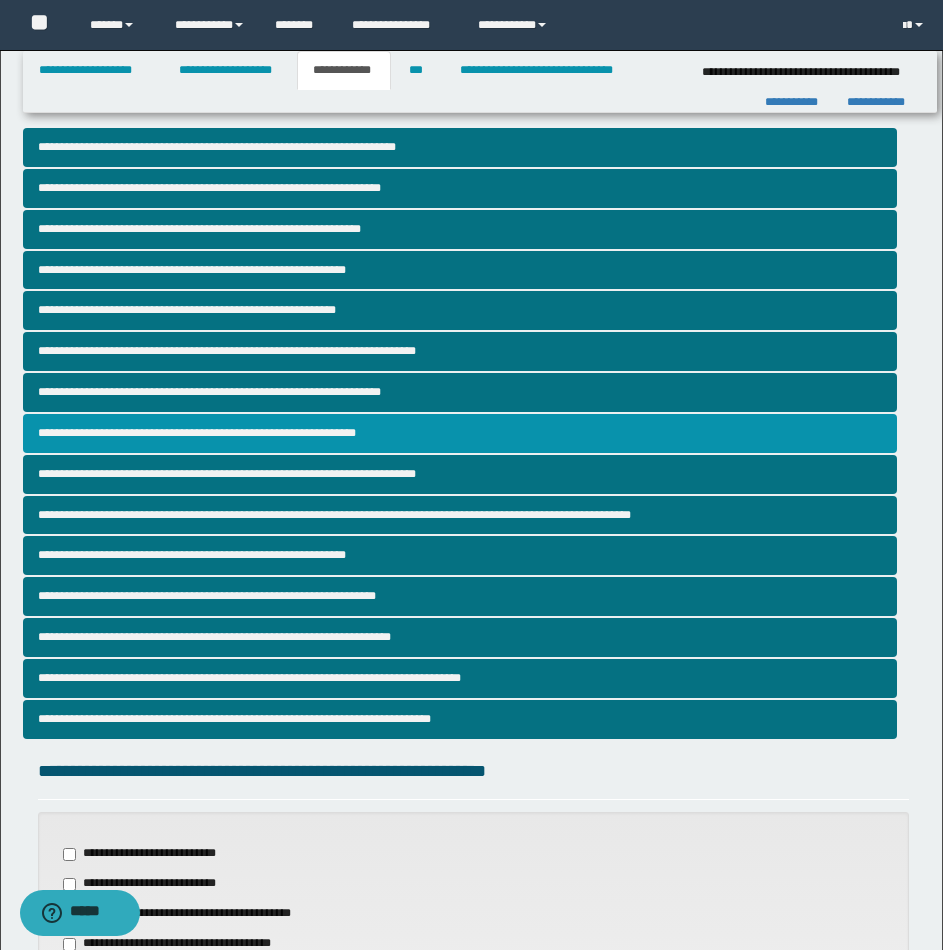 click on "**********" at bounding box center [460, 433] 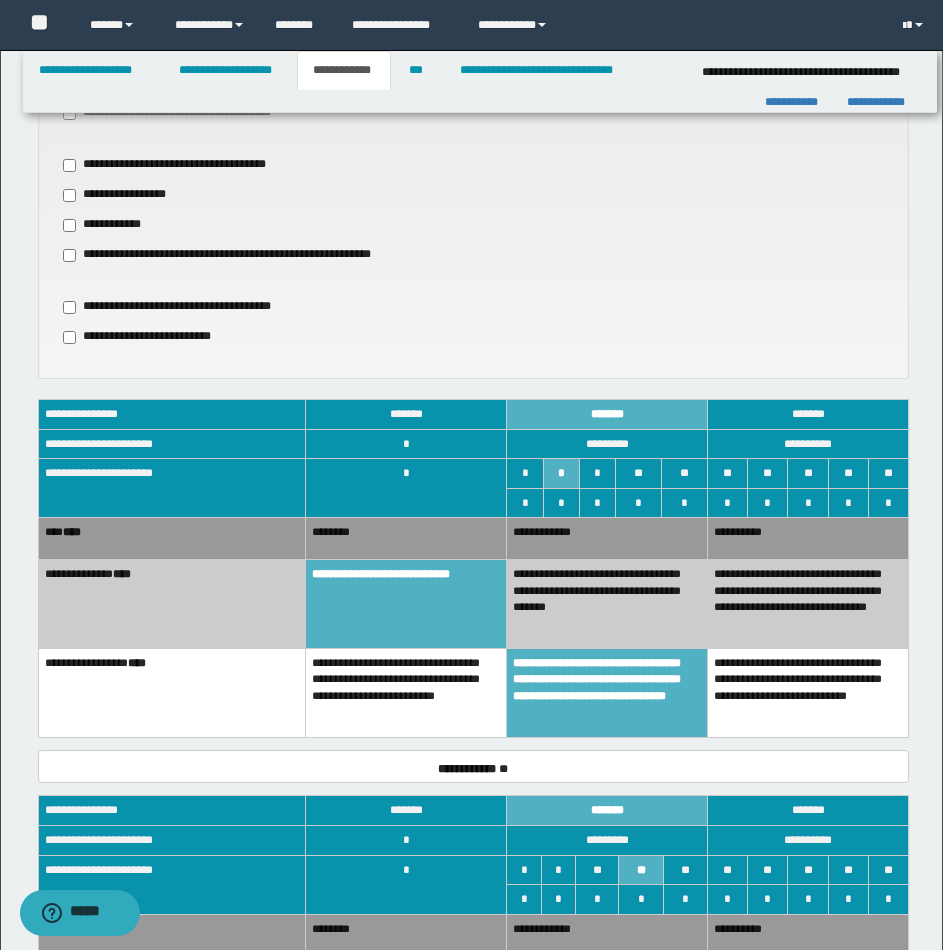 scroll, scrollTop: 1662, scrollLeft: 0, axis: vertical 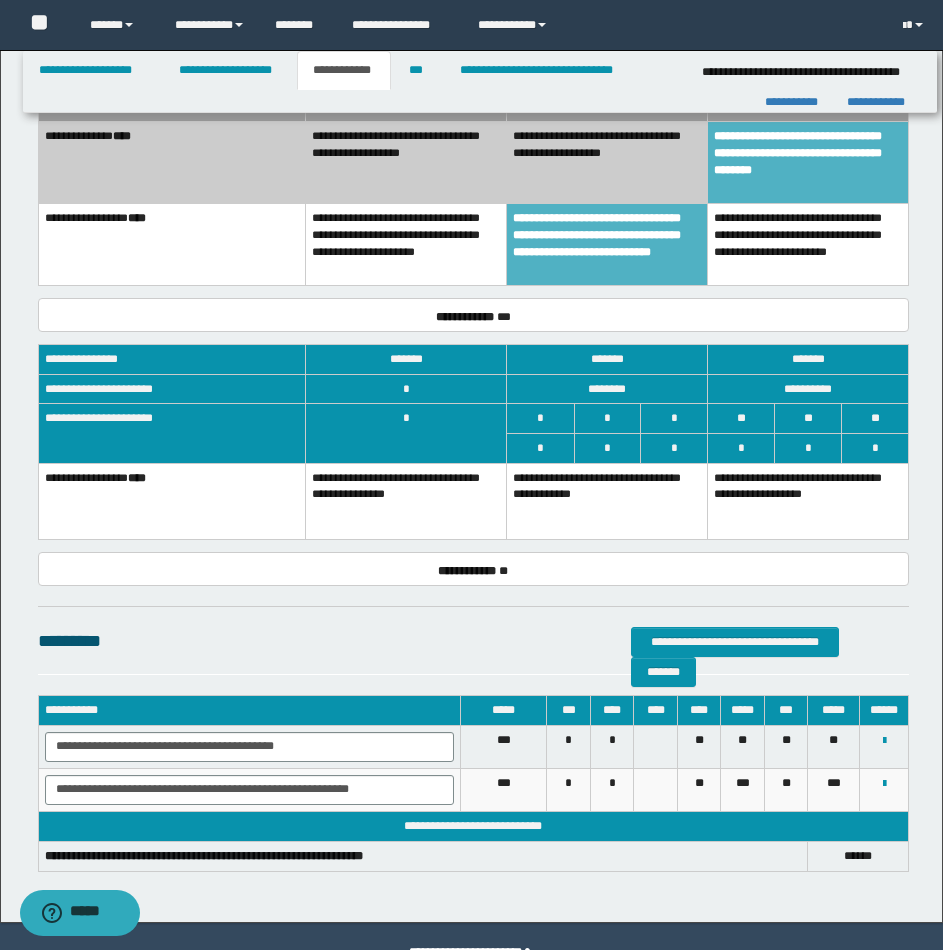 click on "**********" at bounding box center [607, 501] 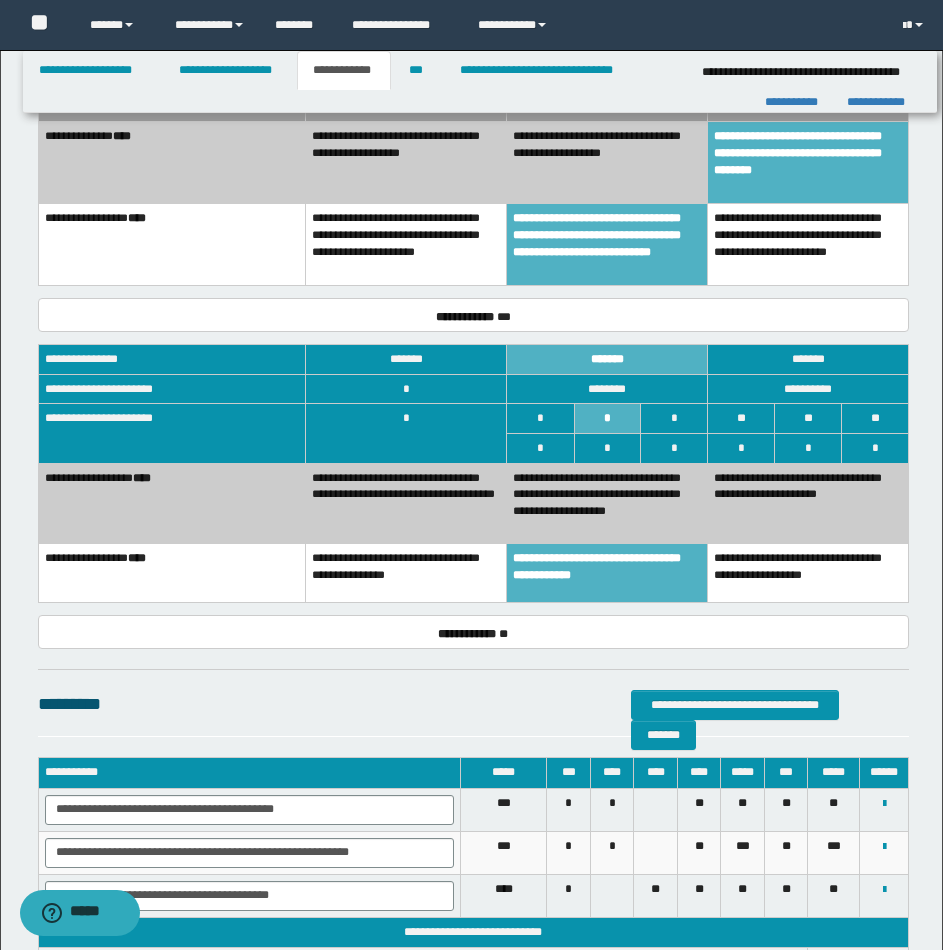 click on "**********" at bounding box center (607, 503) 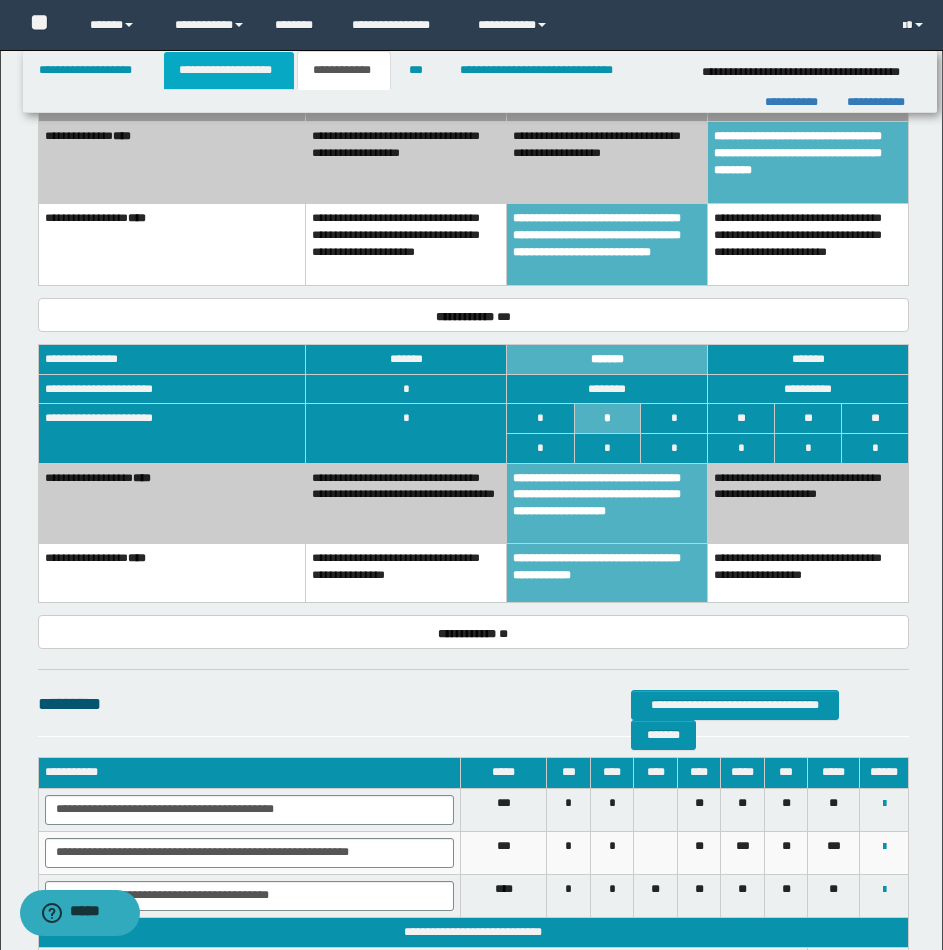click on "**********" at bounding box center (229, 70) 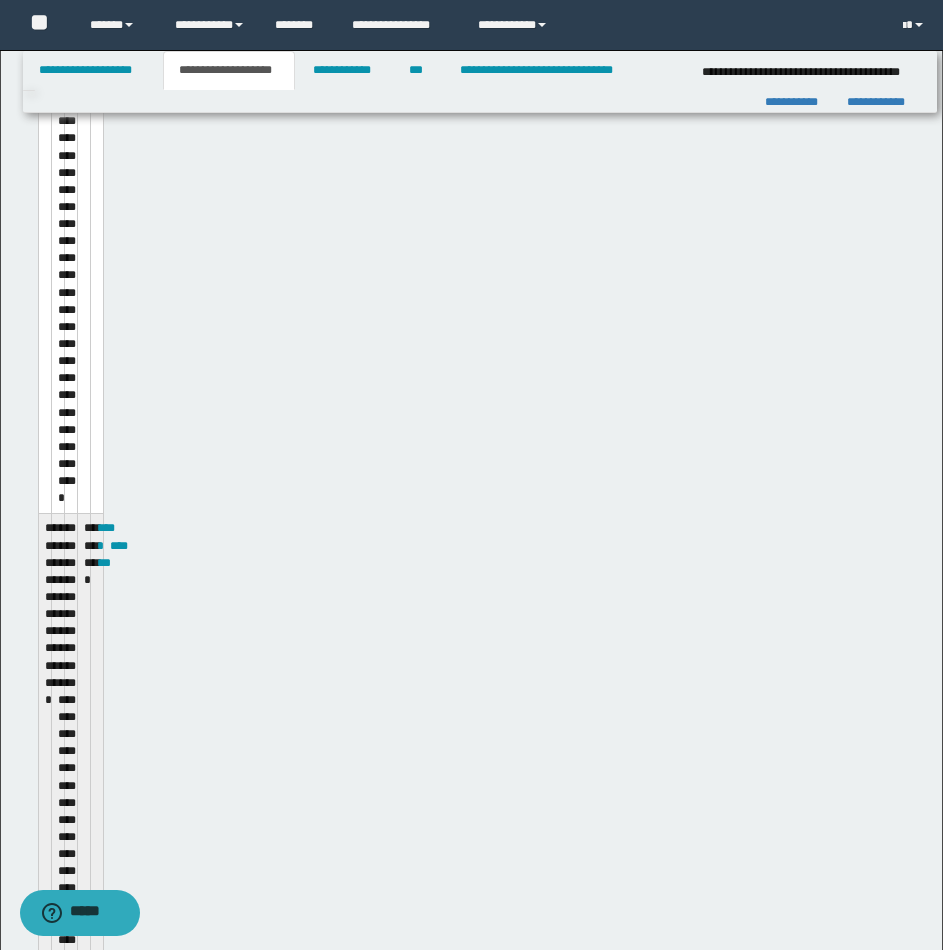 scroll, scrollTop: 1392, scrollLeft: 0, axis: vertical 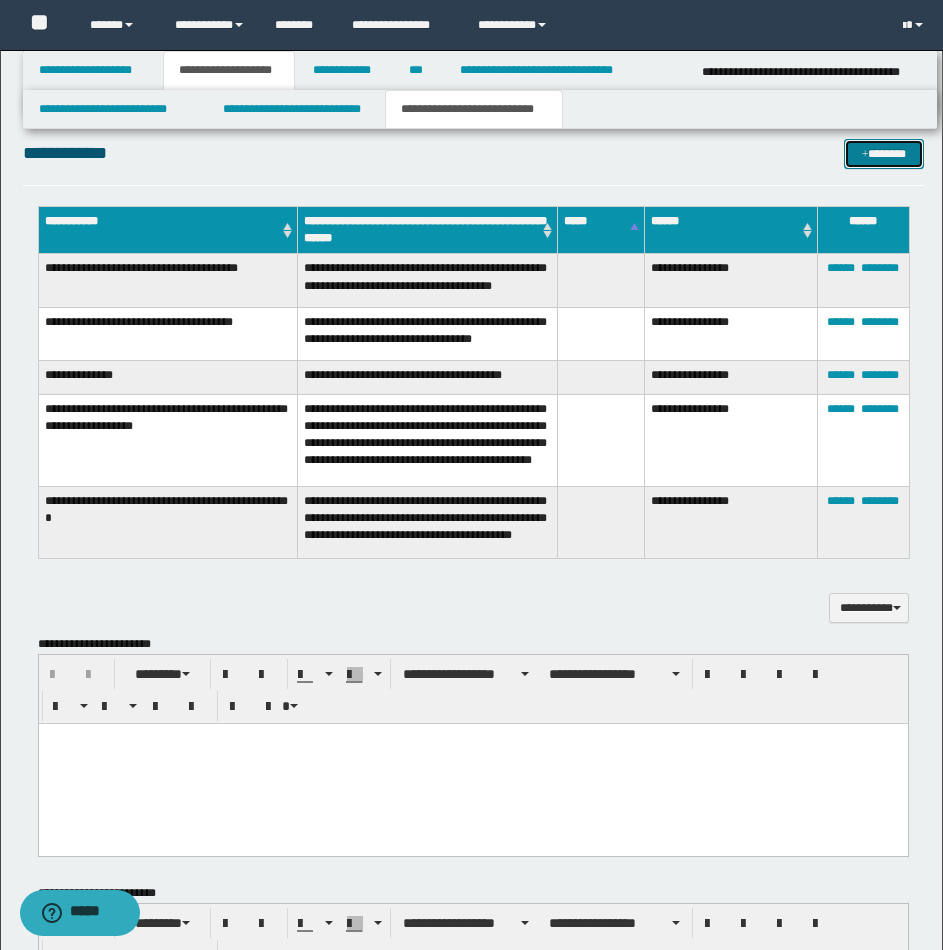 click on "*******" at bounding box center (884, 154) 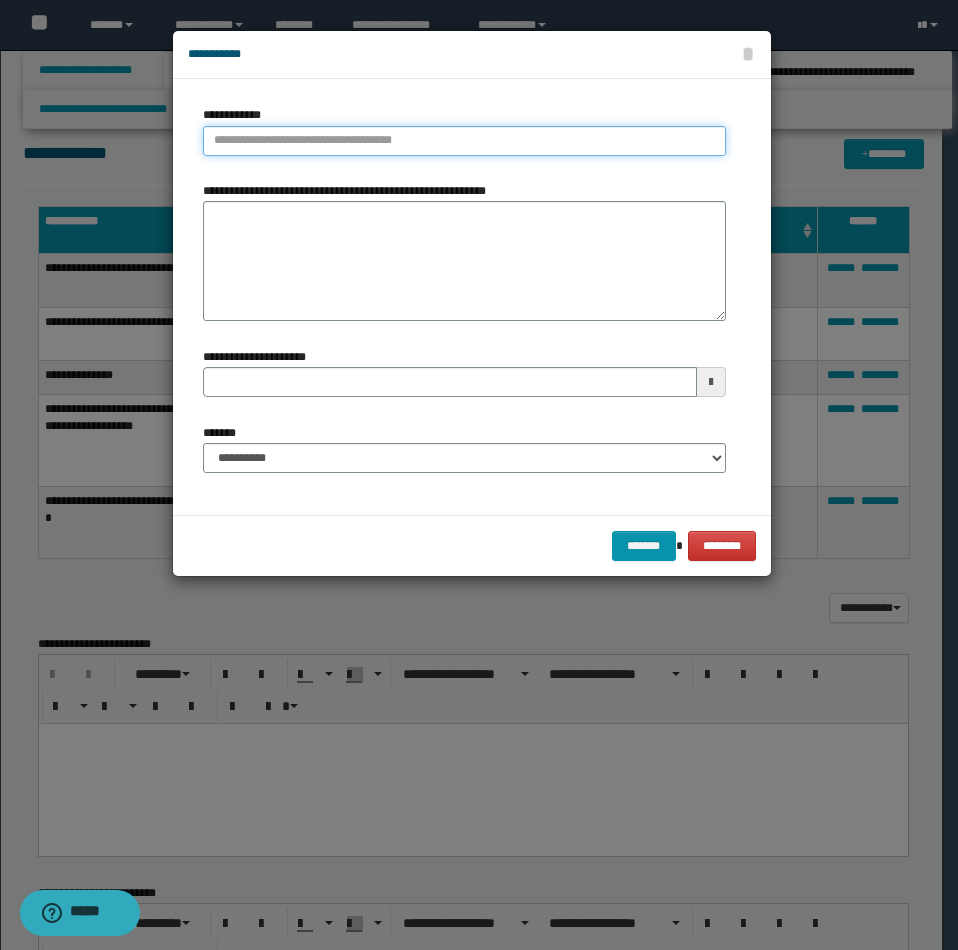 type on "**********" 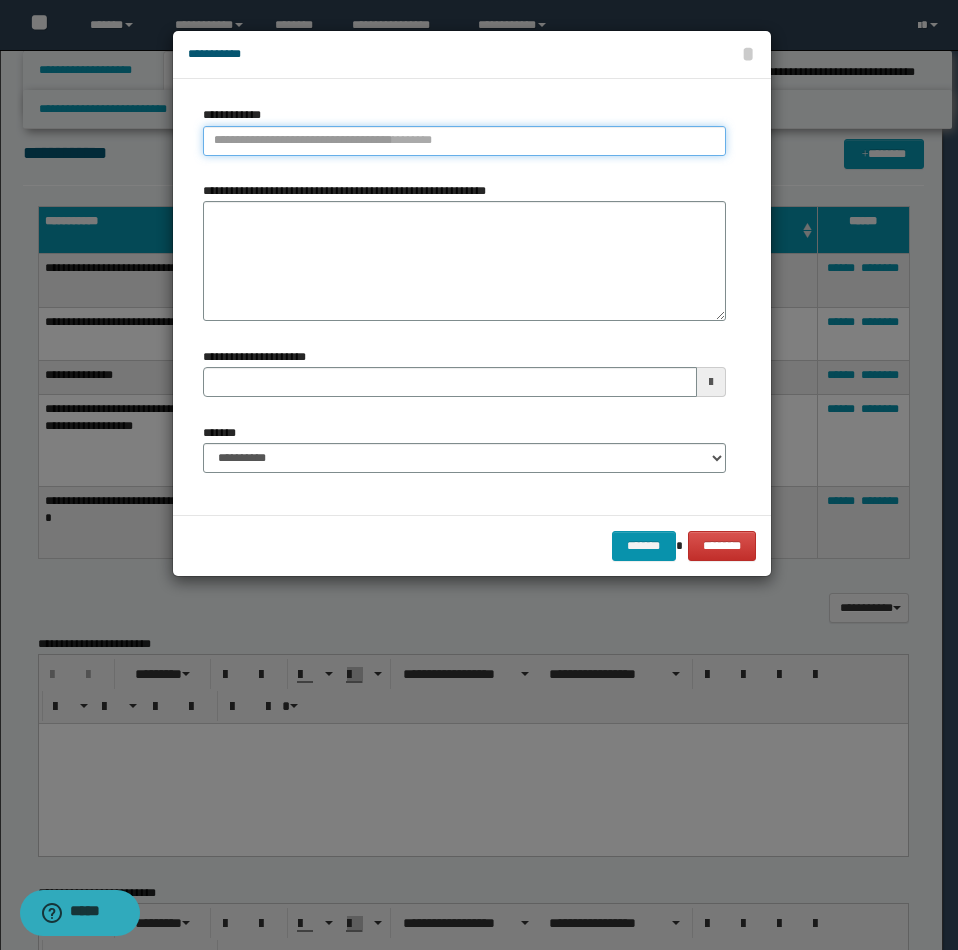 click on "**********" at bounding box center [464, 141] 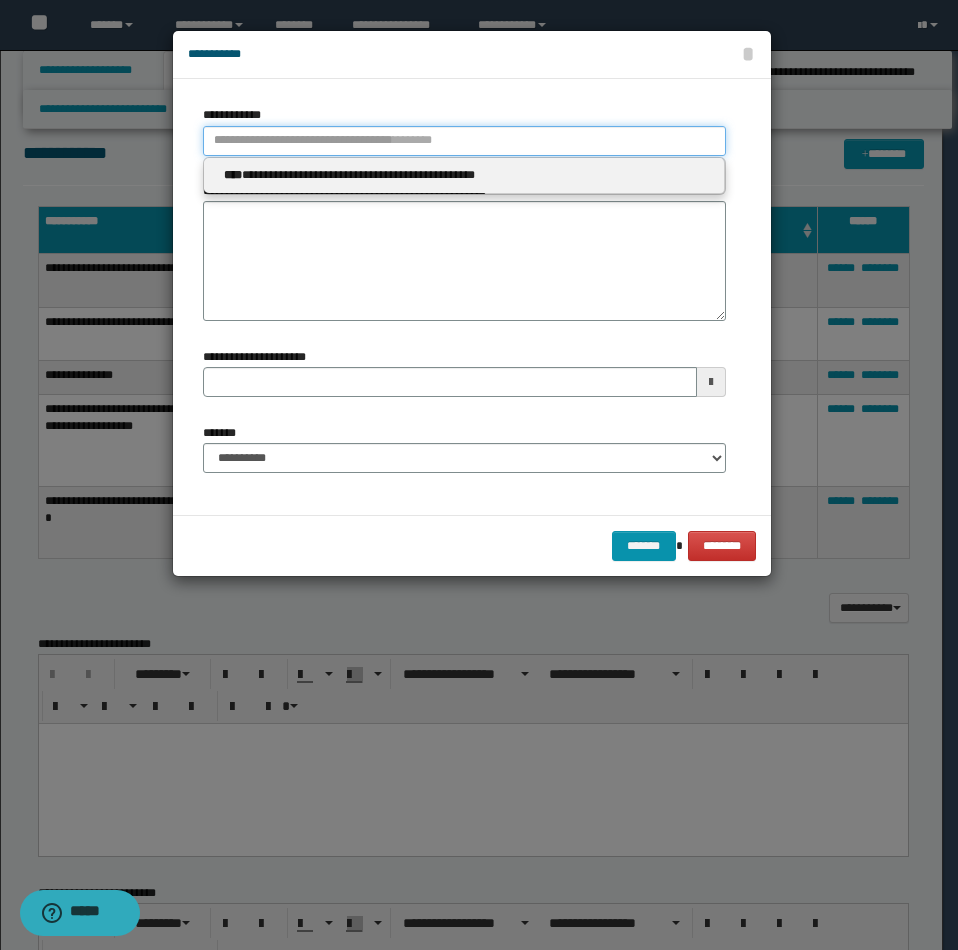 type 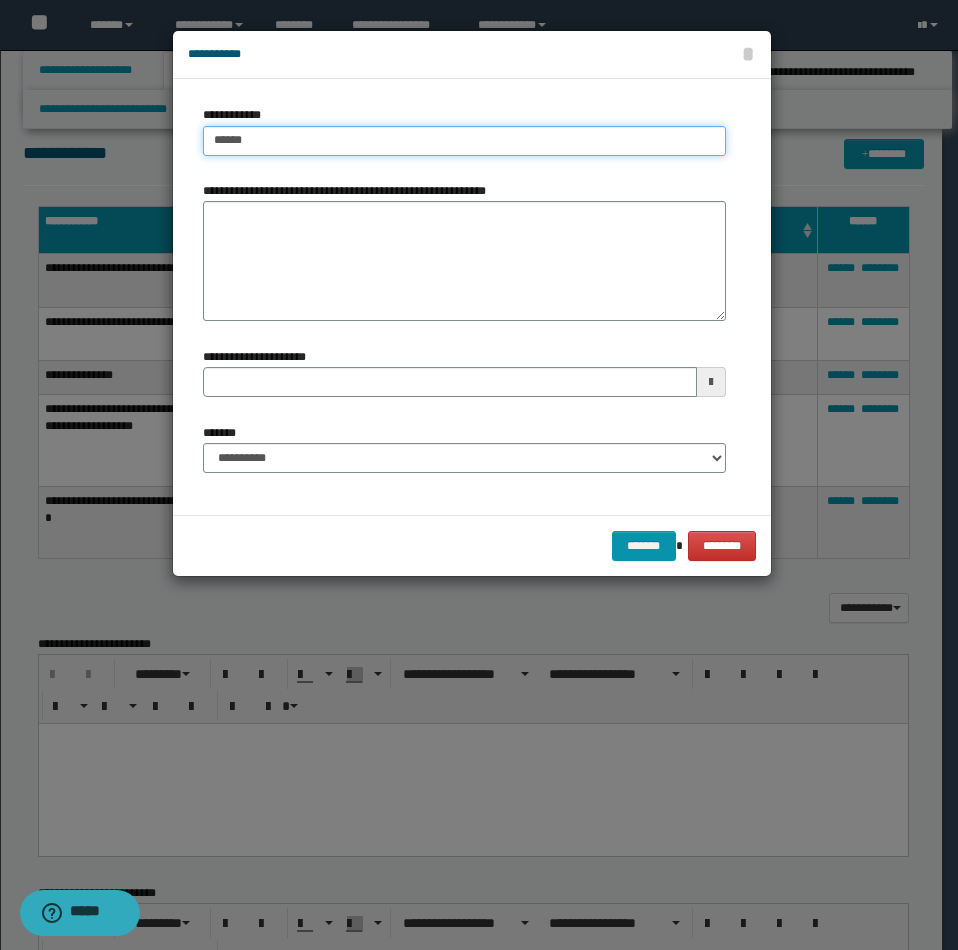 type on "*******" 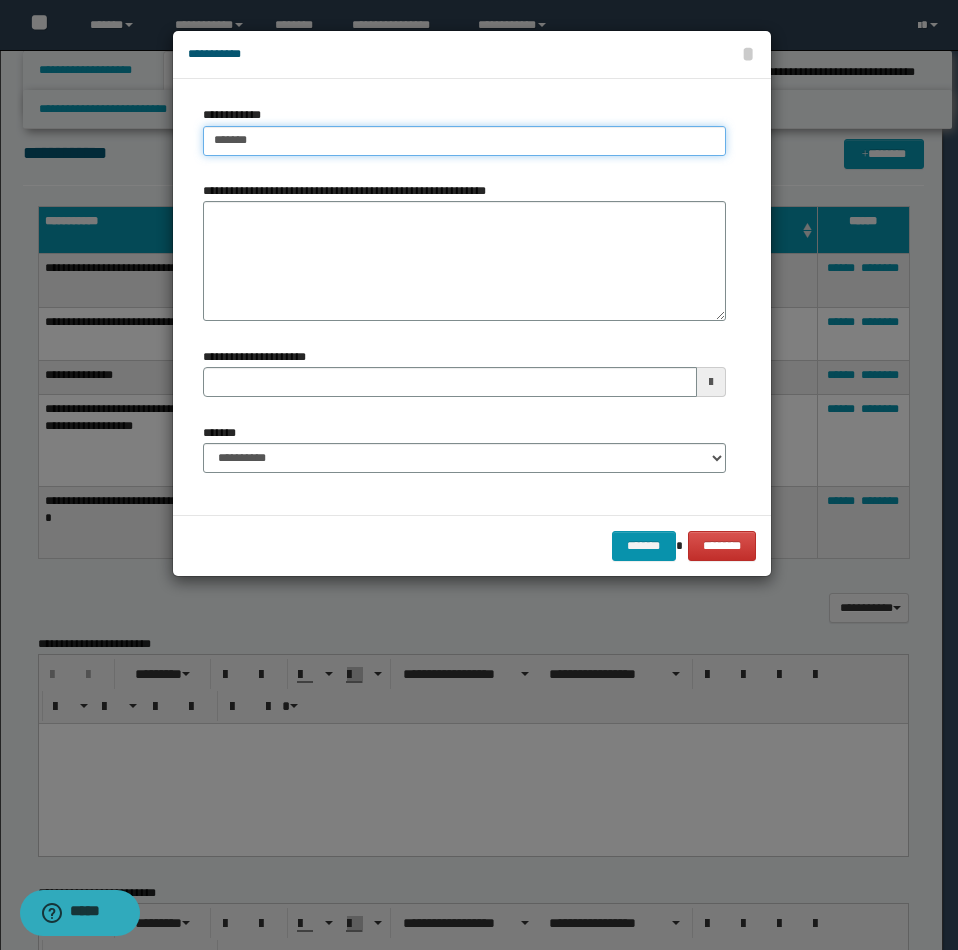 type on "**********" 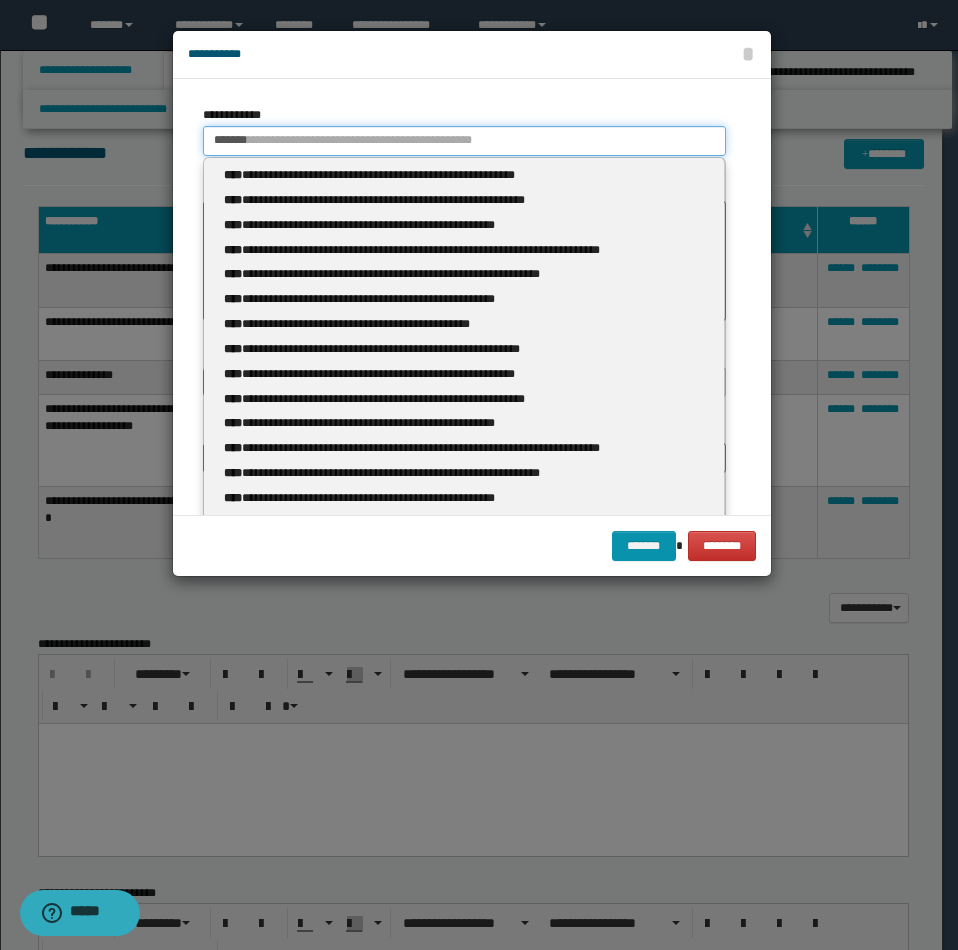 type 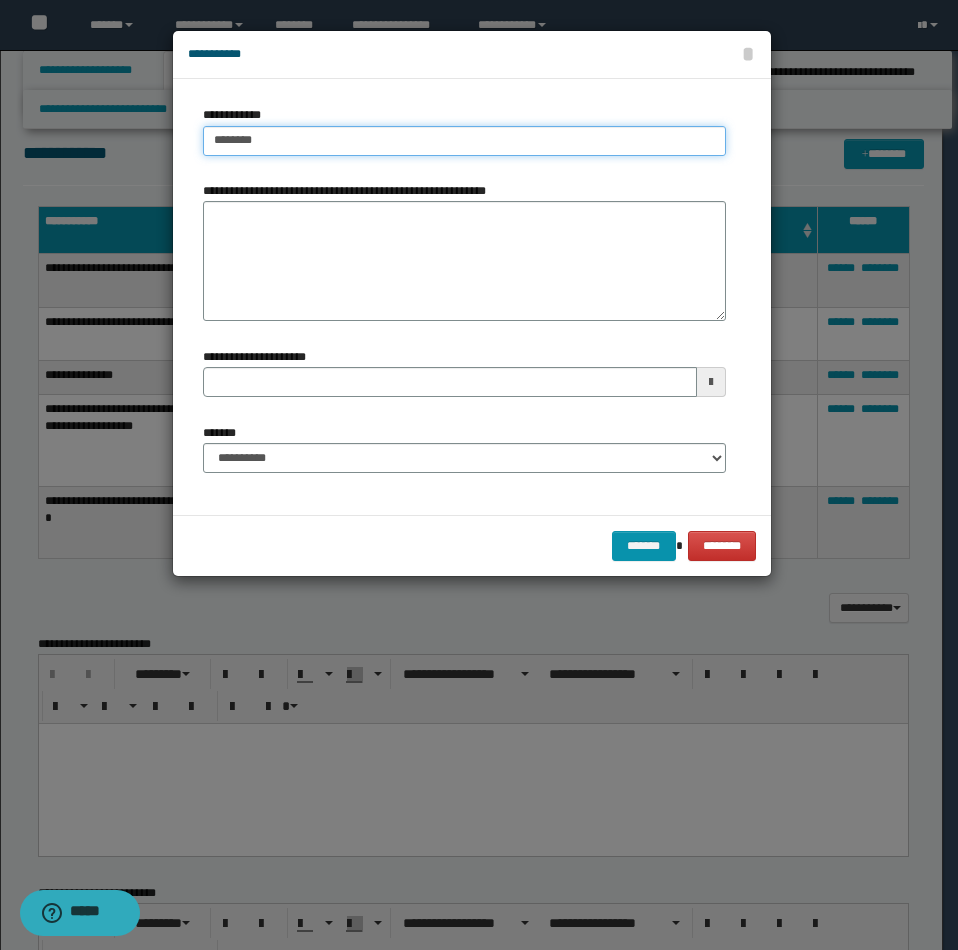 type on "**********" 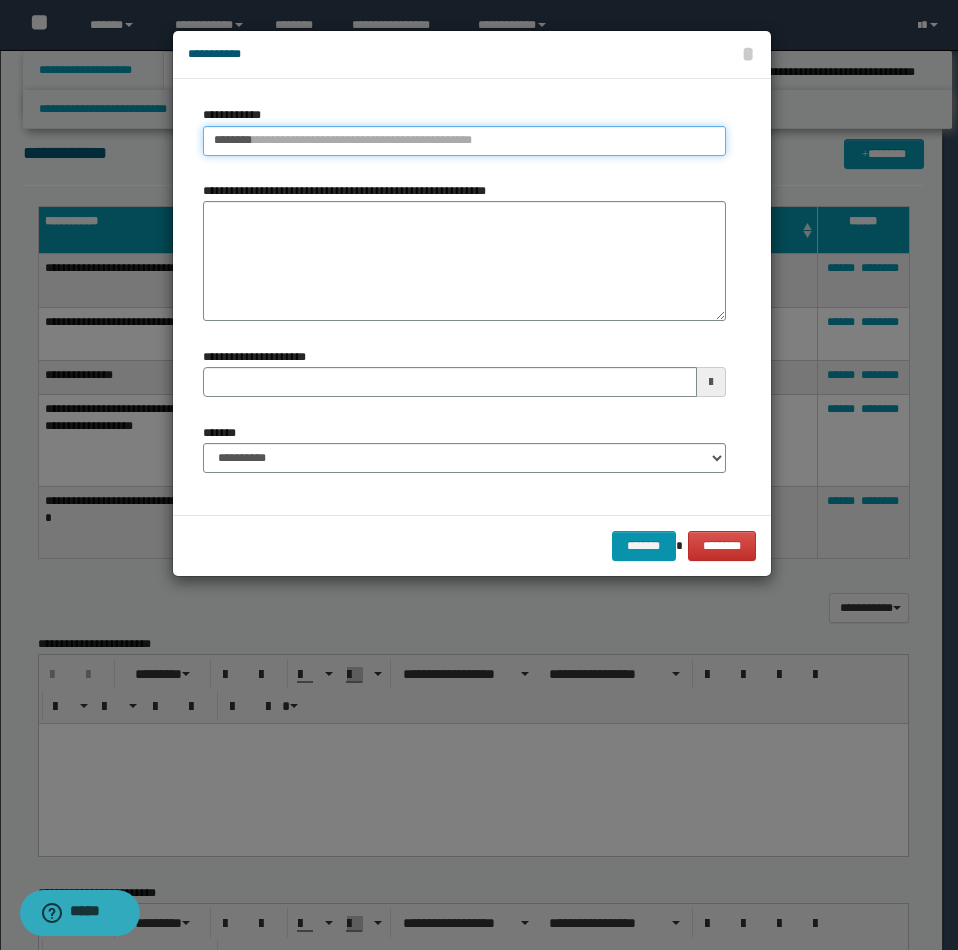 type 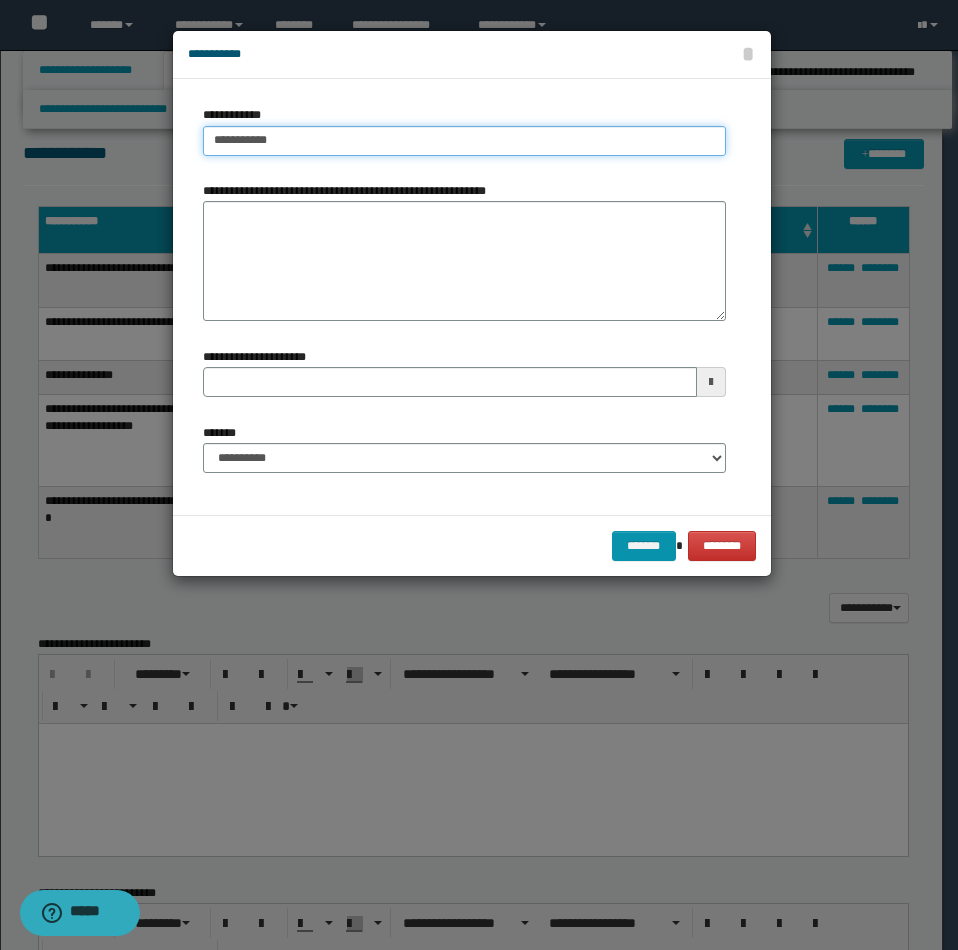 type on "**********" 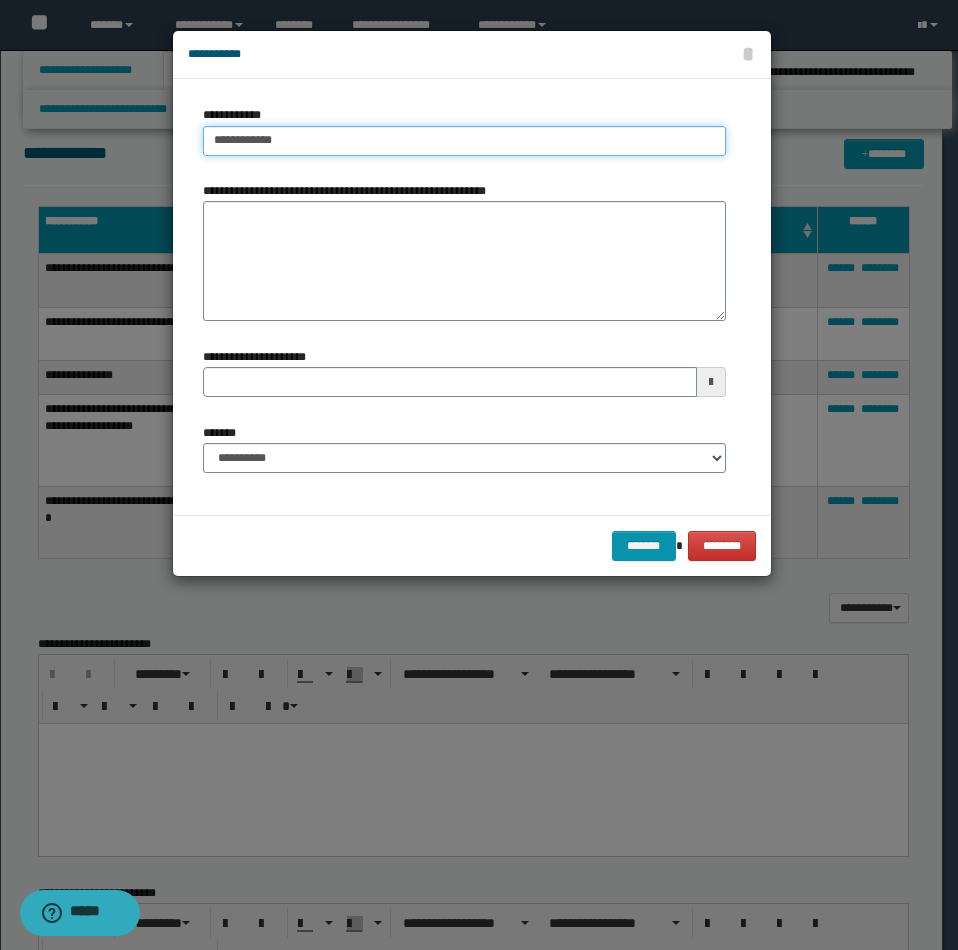 type on "**********" 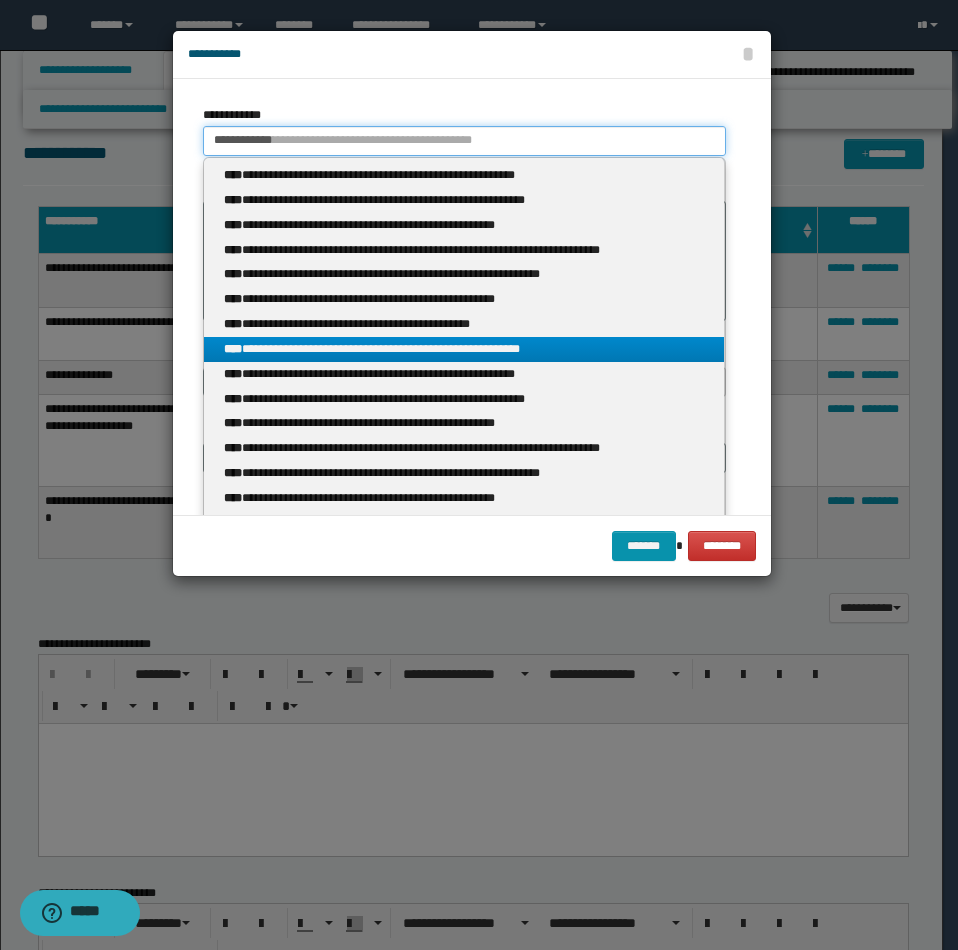 type on "**********" 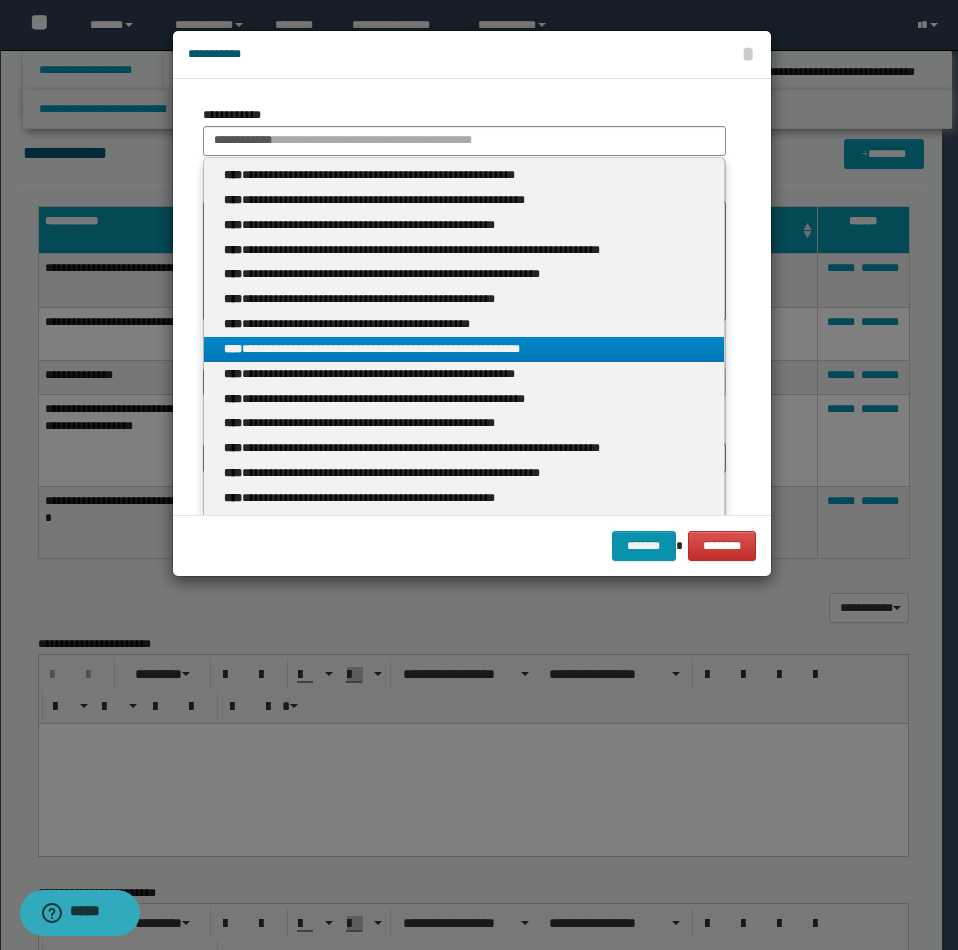 click on "**********" at bounding box center (464, 349) 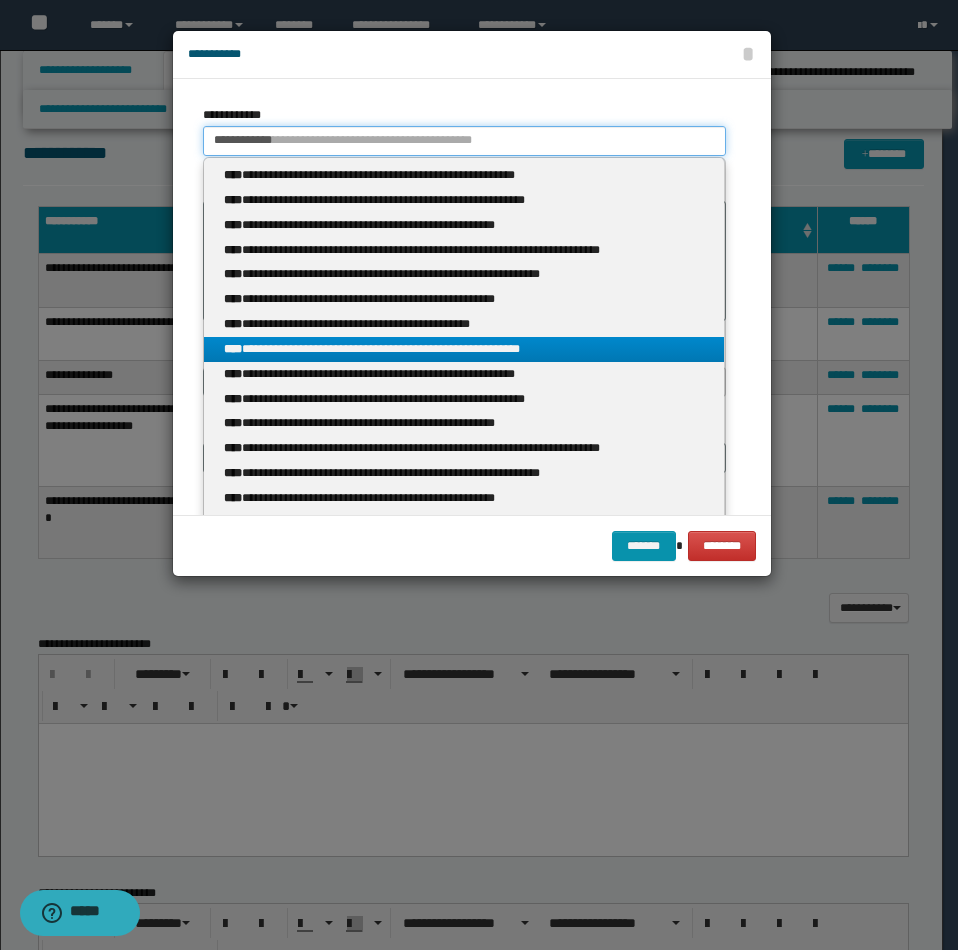 type 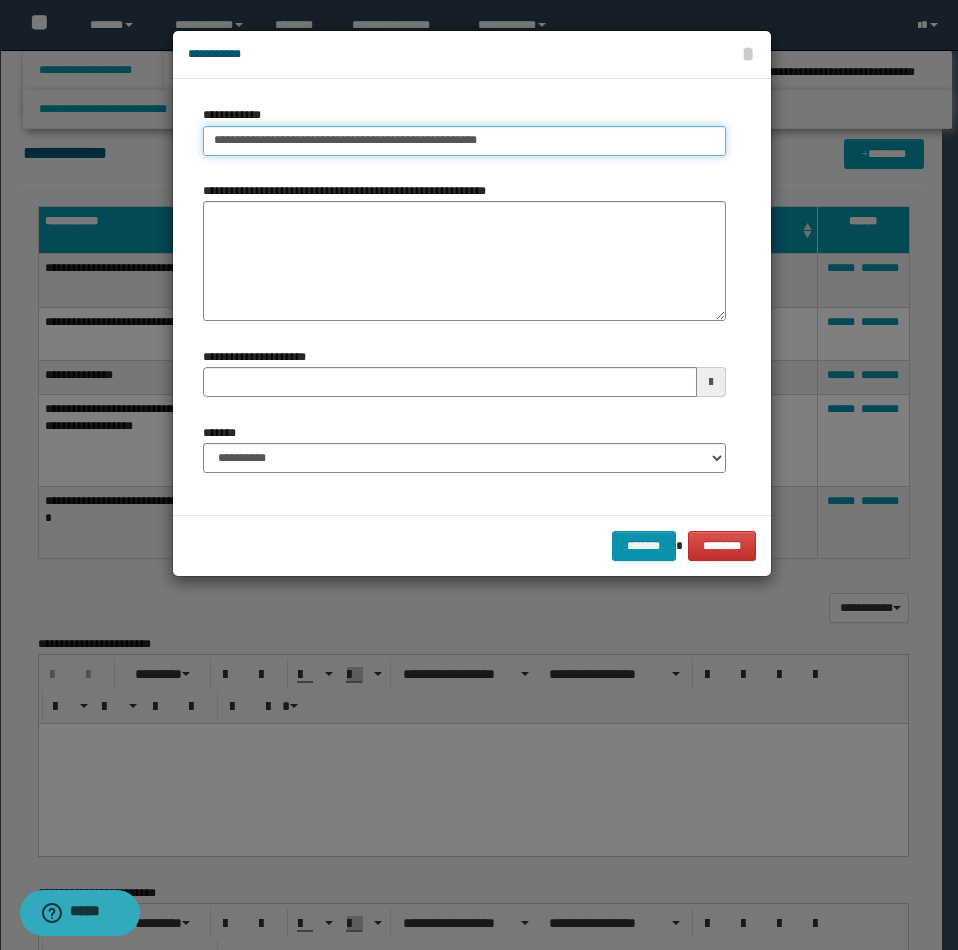 drag, startPoint x: 210, startPoint y: 139, endPoint x: 575, endPoint y: 141, distance: 365.0055 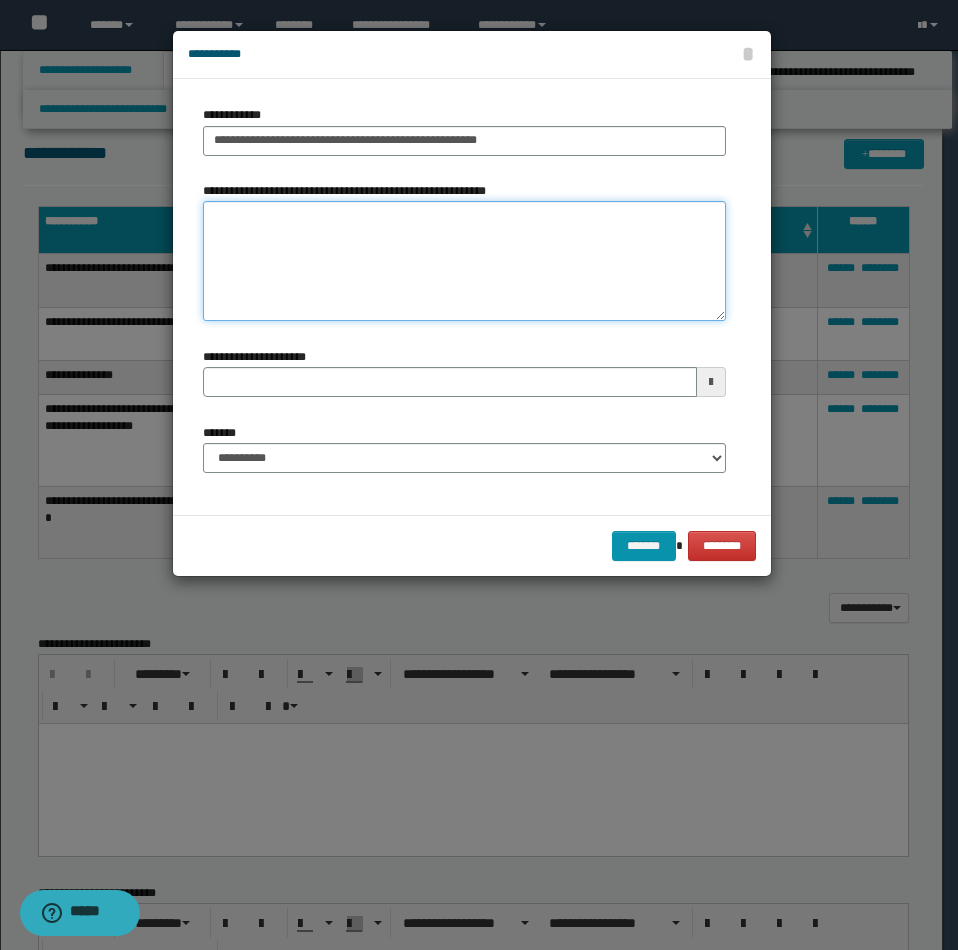 click on "**********" at bounding box center (464, 261) 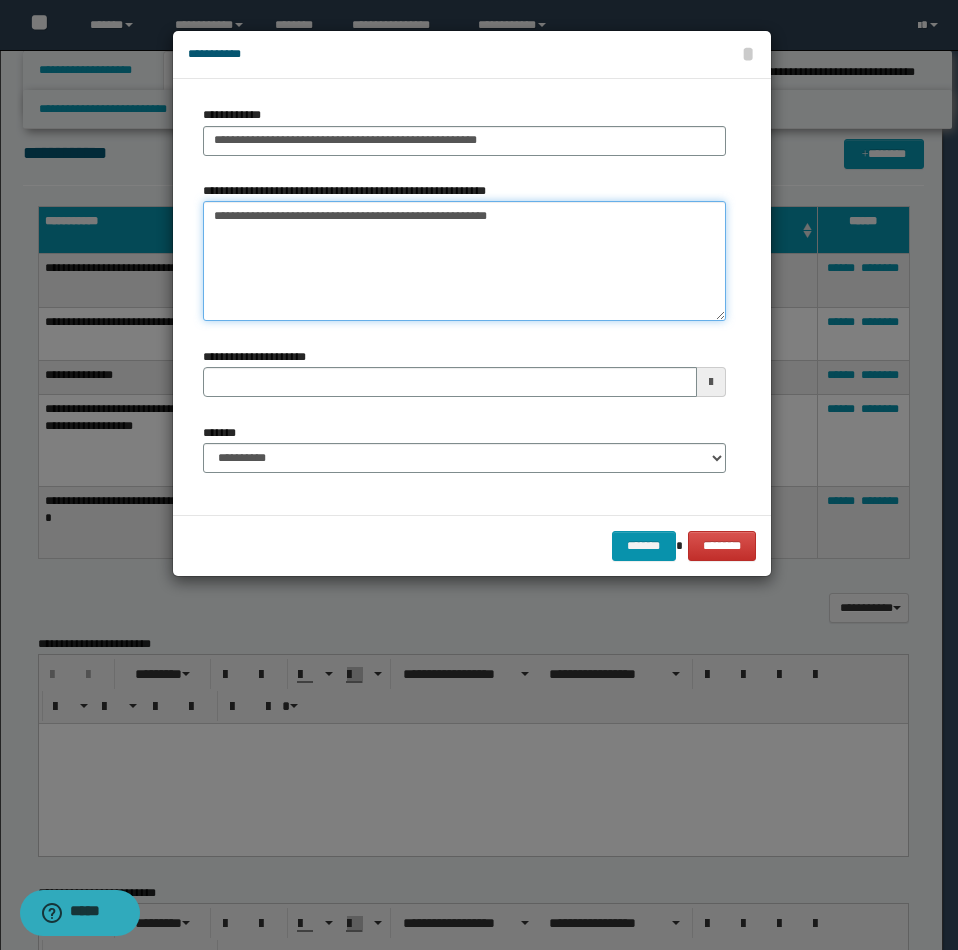 click on "**********" at bounding box center [464, 261] 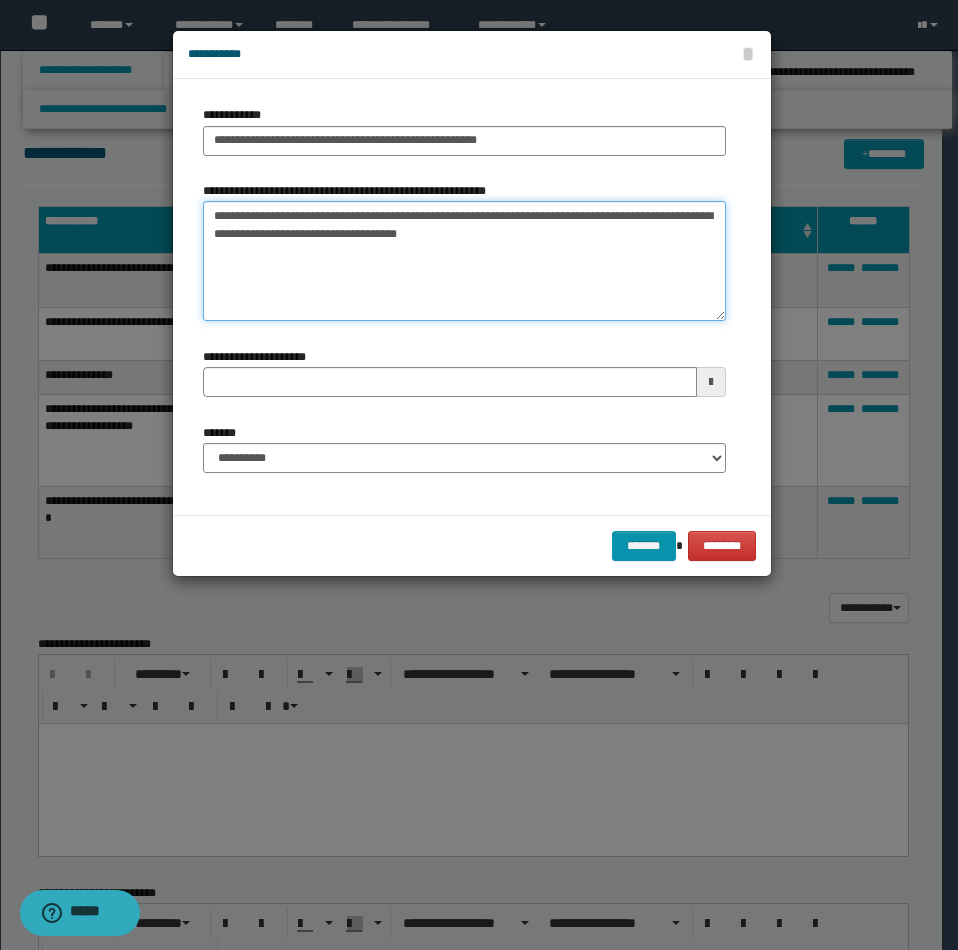 type 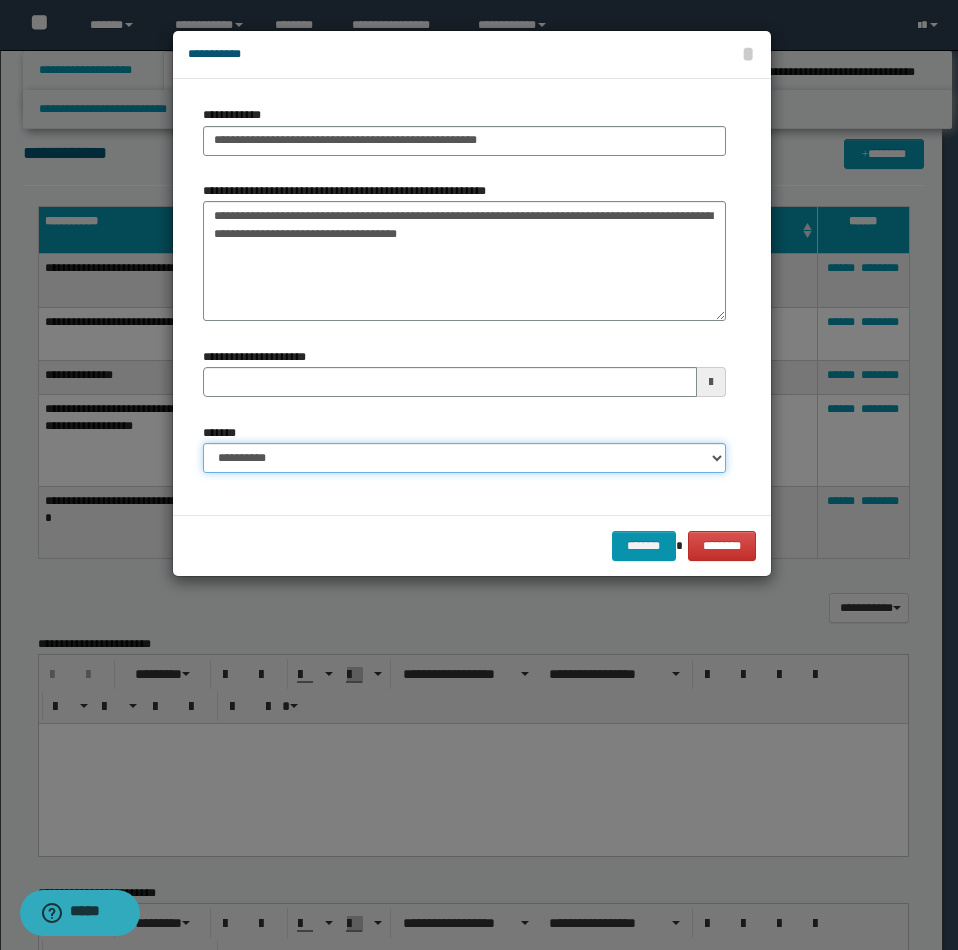 click on "**********" at bounding box center (464, 458) 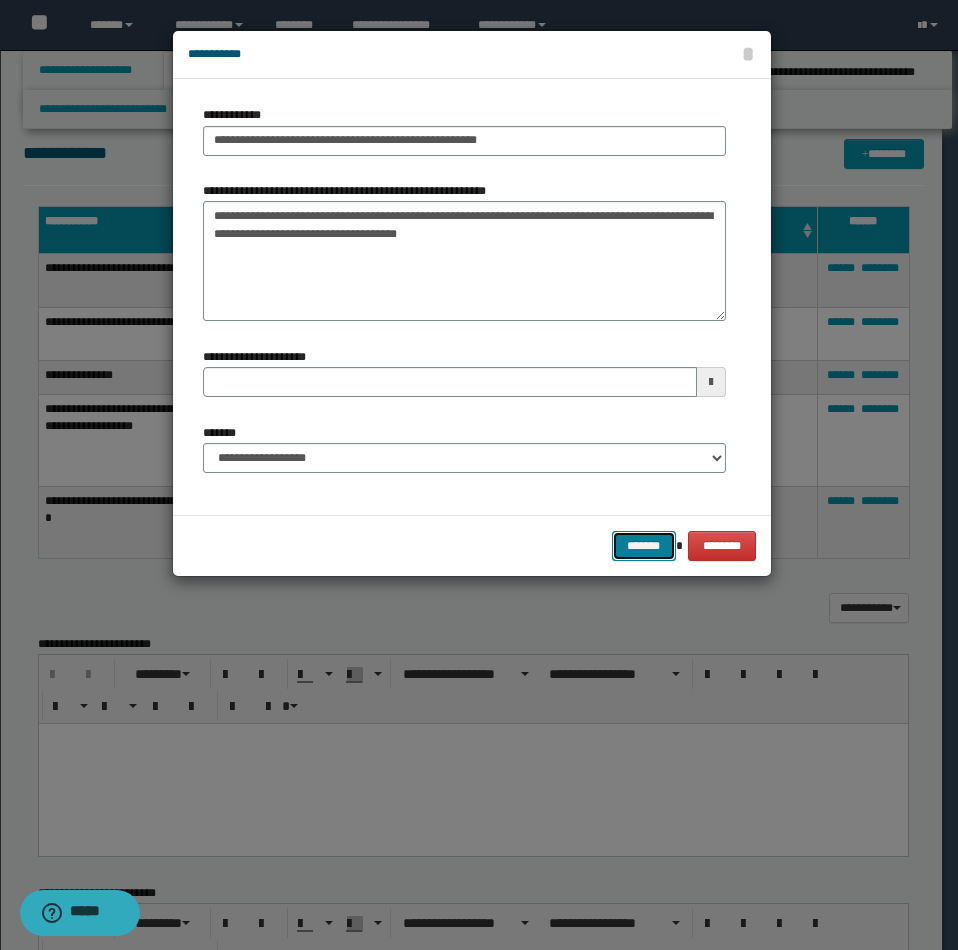 click on "*******" at bounding box center [644, 546] 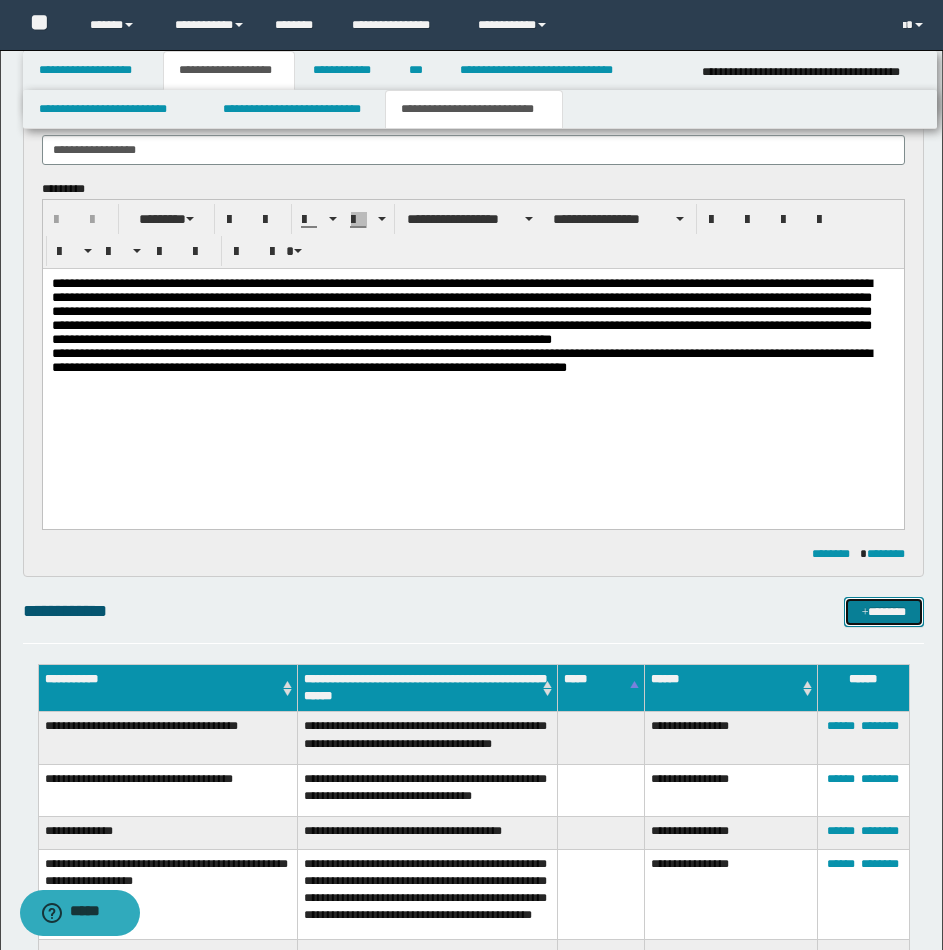 scroll, scrollTop: 179, scrollLeft: 0, axis: vertical 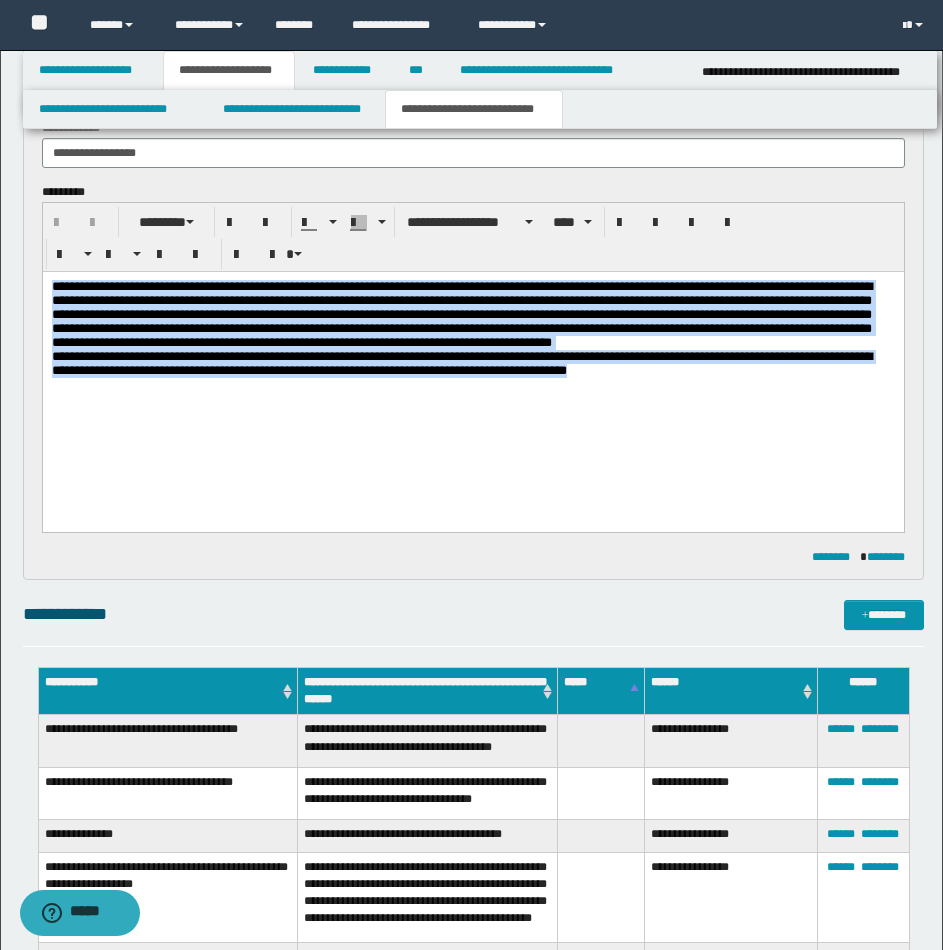 drag, startPoint x: 49, startPoint y: 285, endPoint x: 798, endPoint y: 396, distance: 757.1803 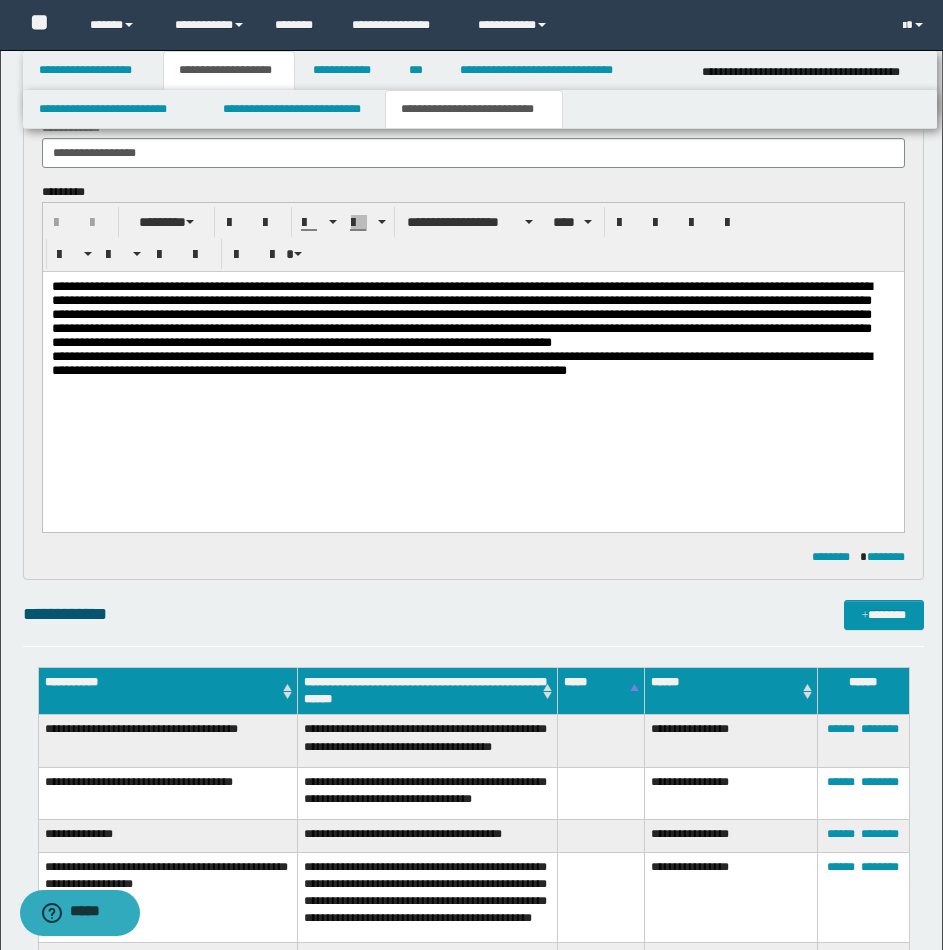 type 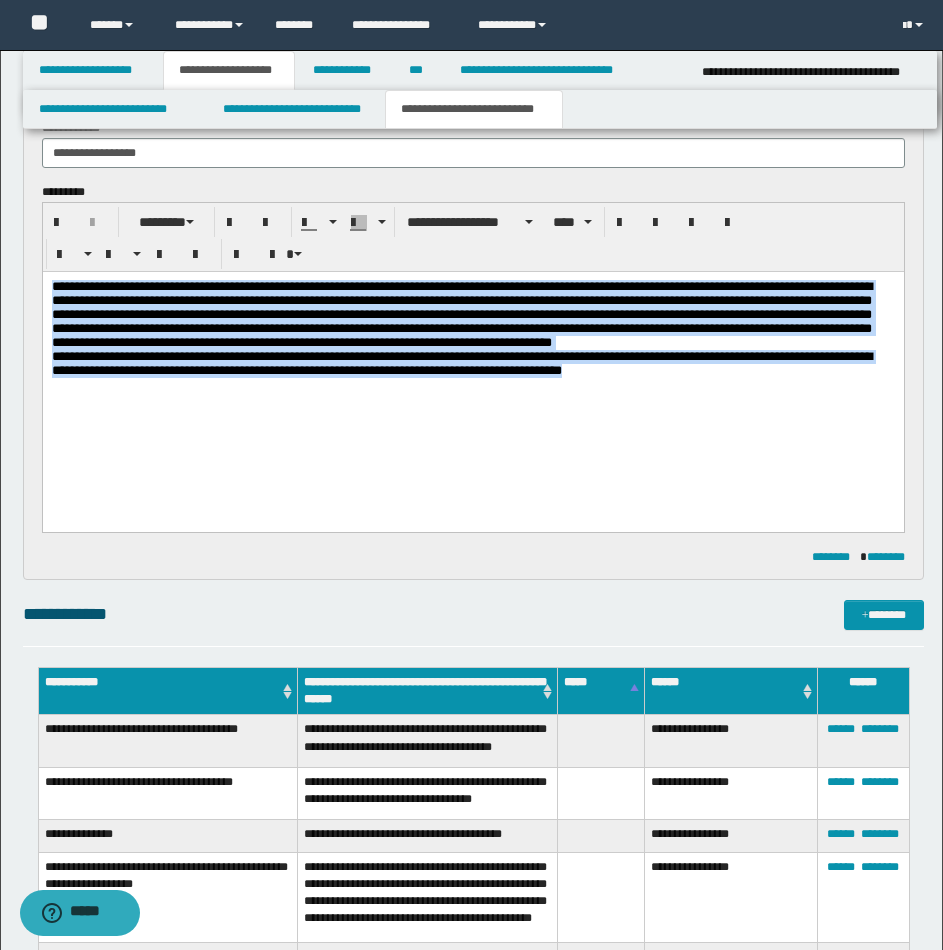 drag, startPoint x: 54, startPoint y: 286, endPoint x: 842, endPoint y: 407, distance: 797.23584 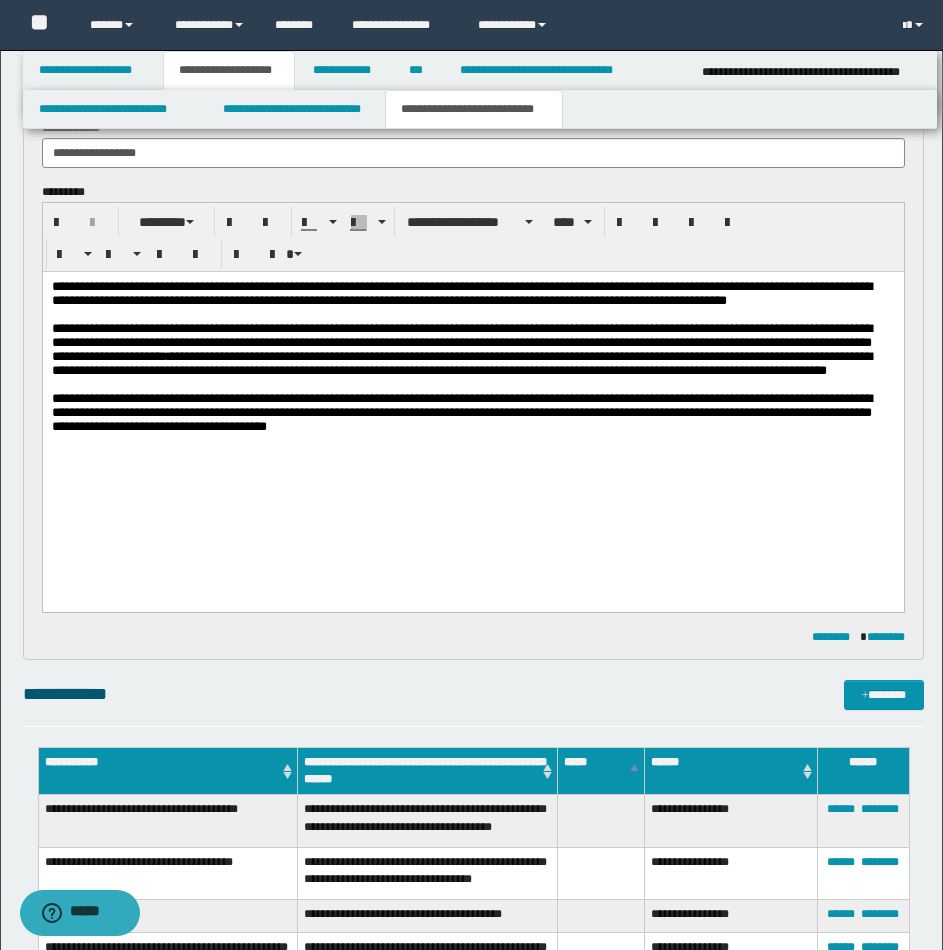 click on "**********" at bounding box center [472, 294] 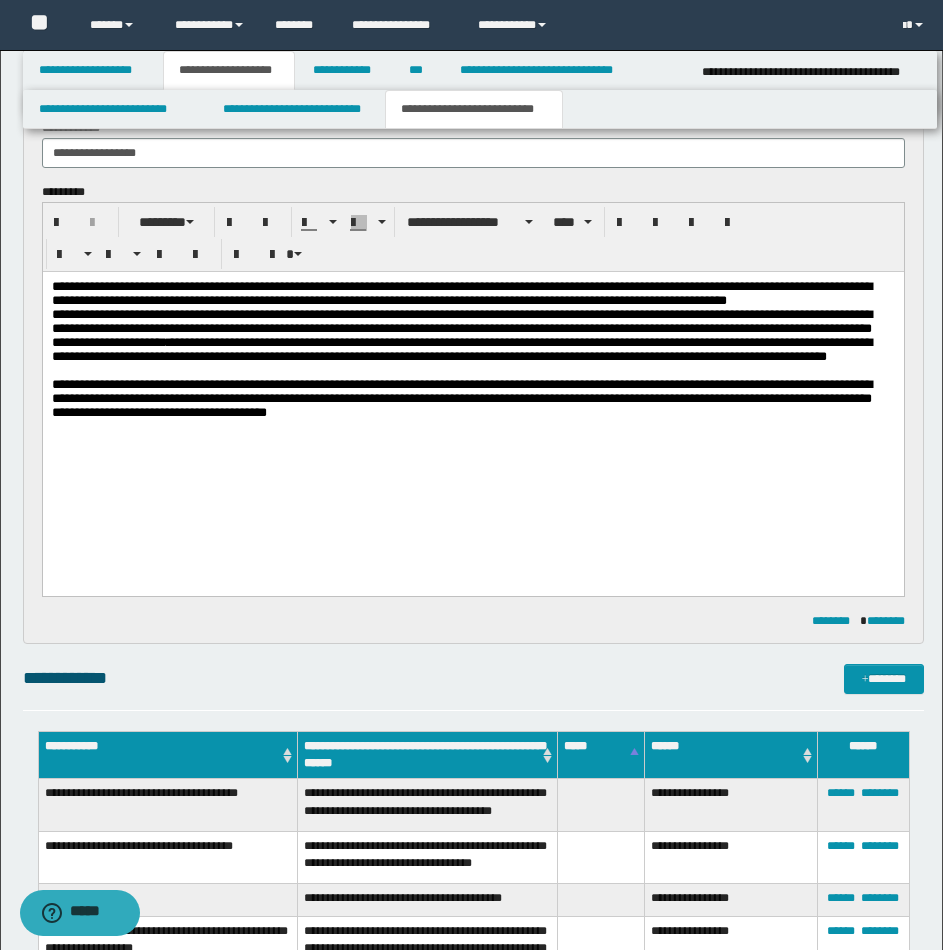 click on "**********" at bounding box center [472, 336] 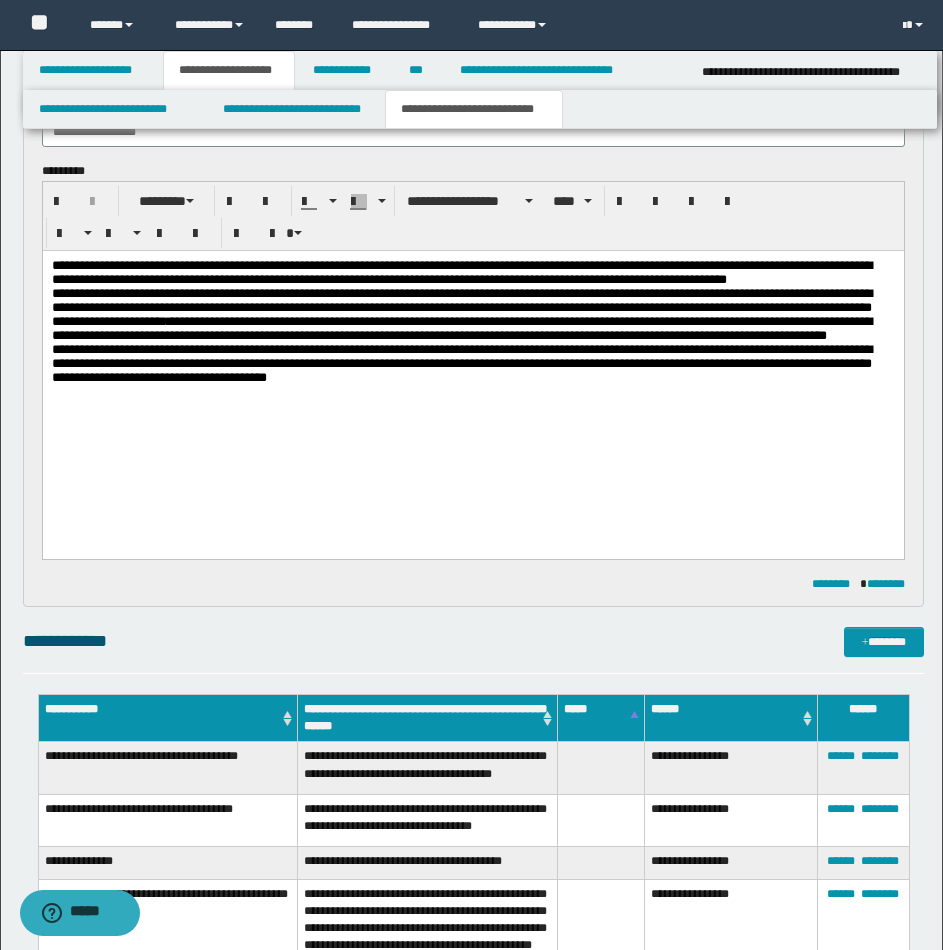 scroll, scrollTop: 219, scrollLeft: 0, axis: vertical 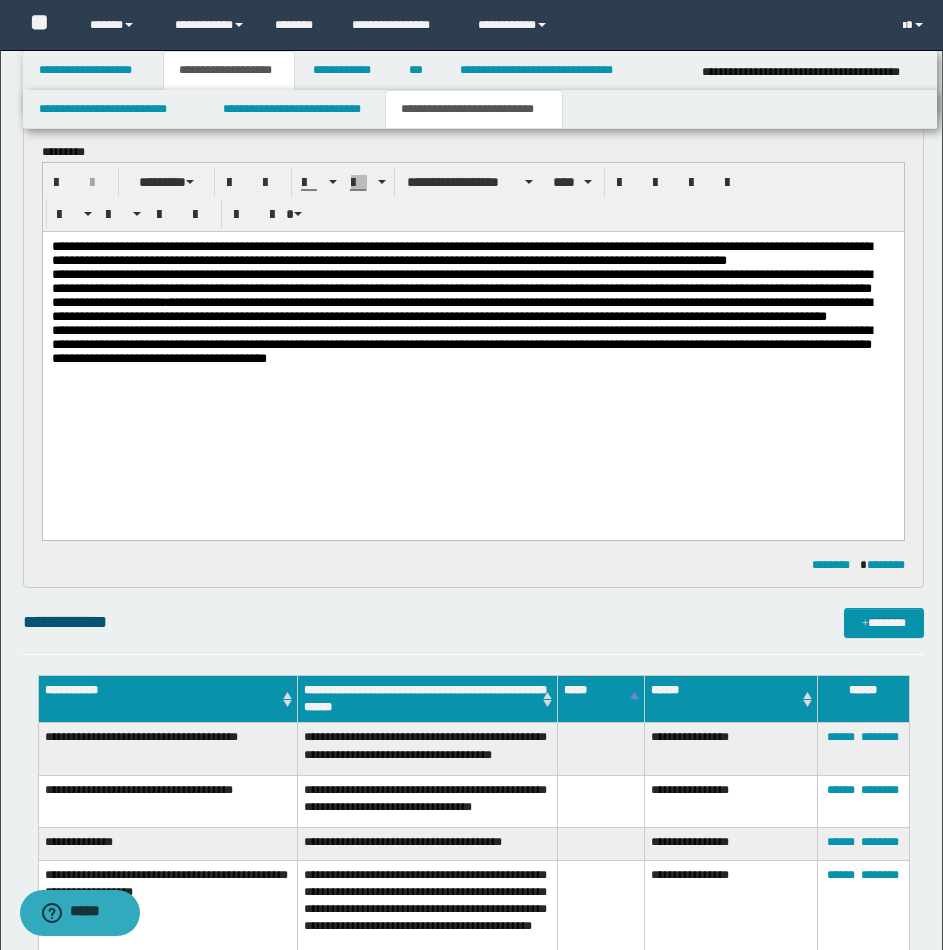 click on "**********" at bounding box center [472, 254] 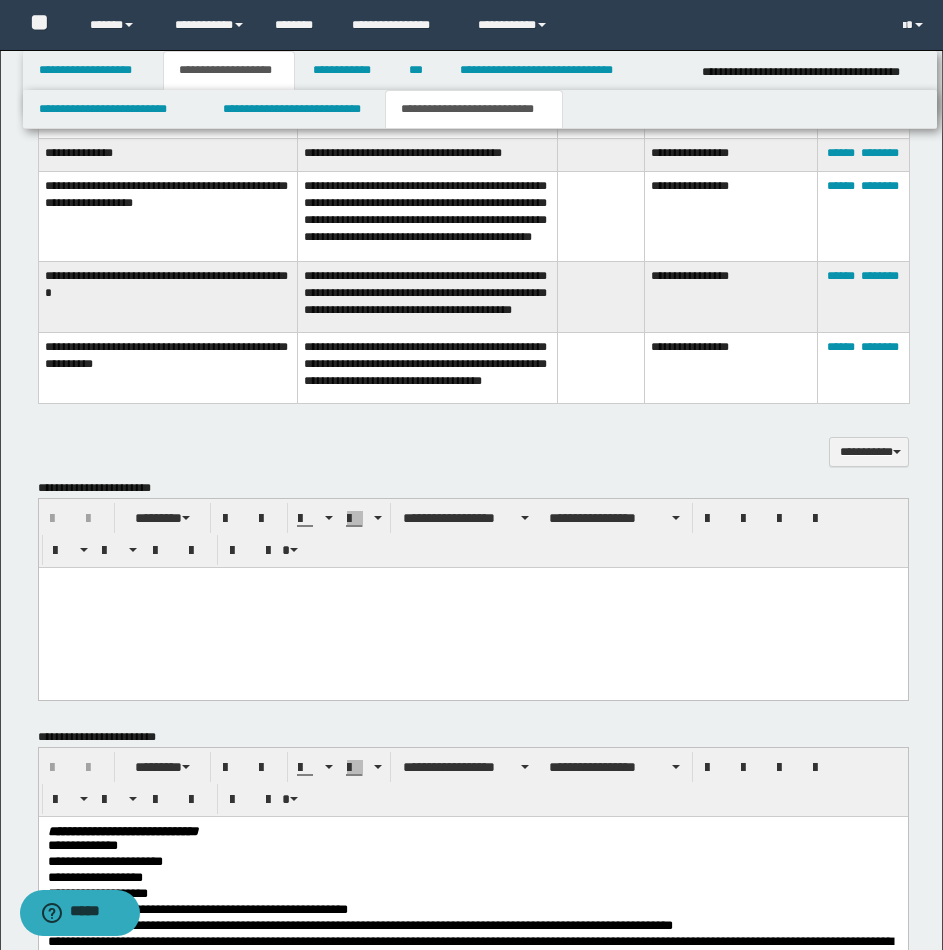 scroll, scrollTop: 929, scrollLeft: 0, axis: vertical 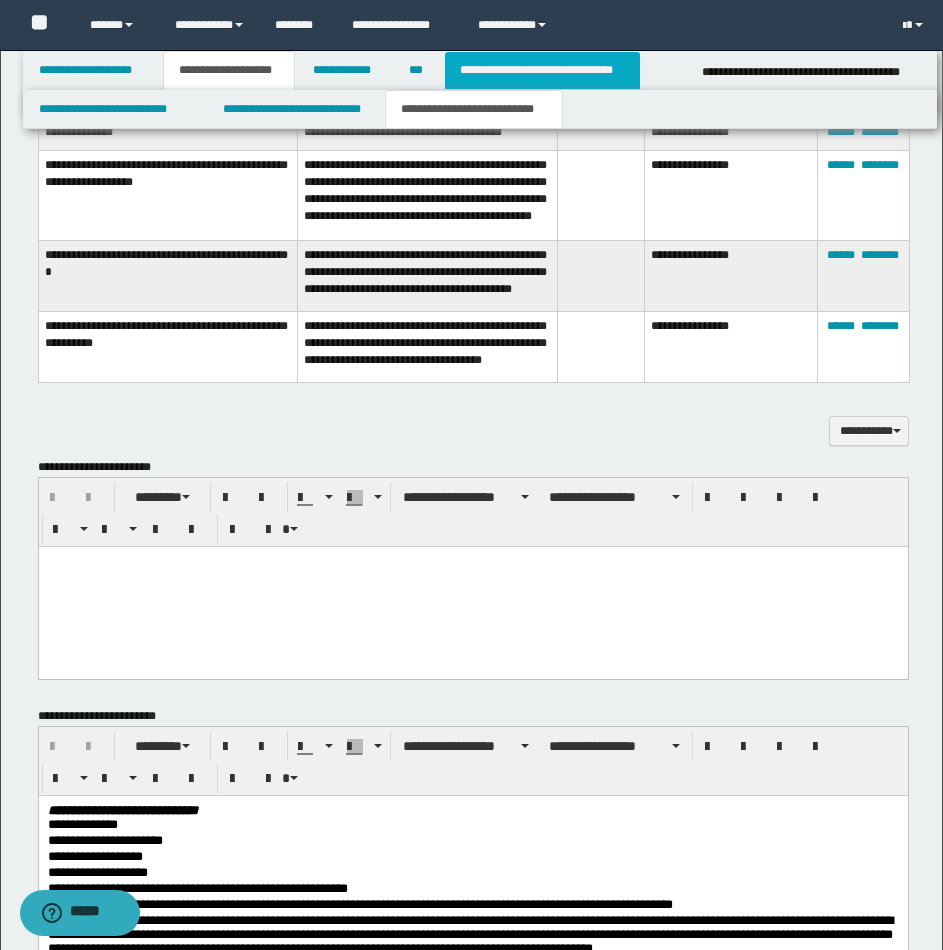click on "**********" at bounding box center [542, 70] 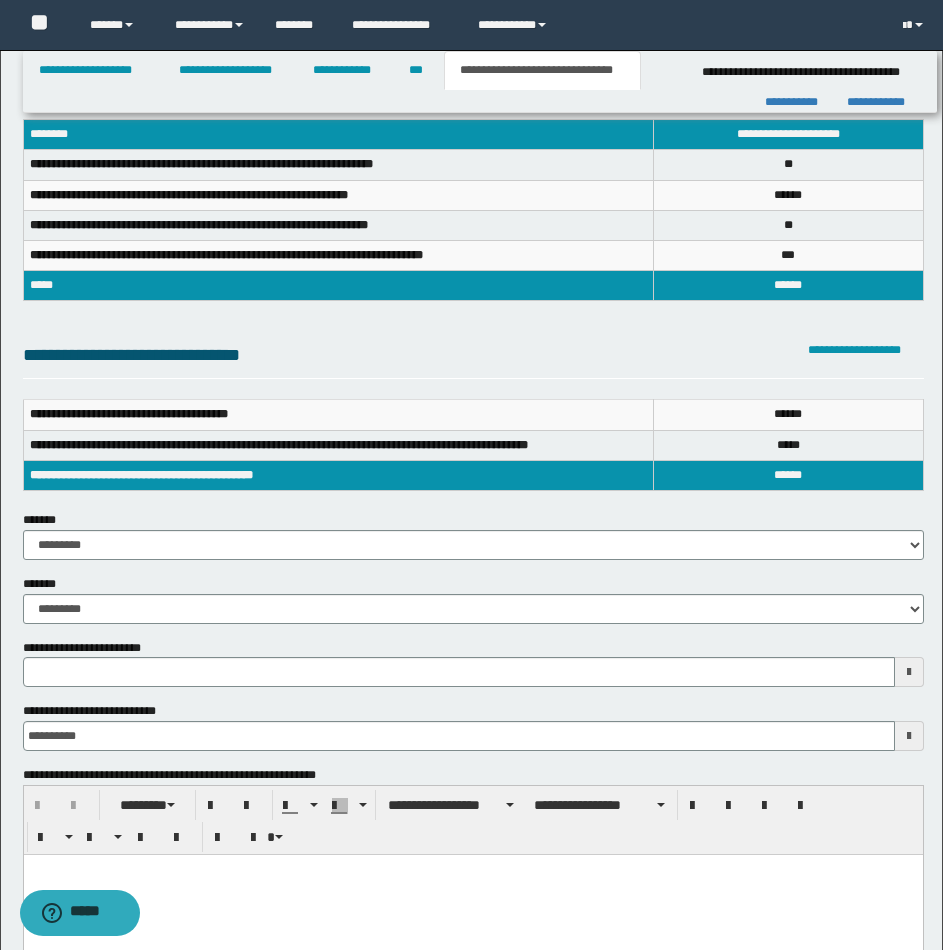 scroll, scrollTop: 0, scrollLeft: 0, axis: both 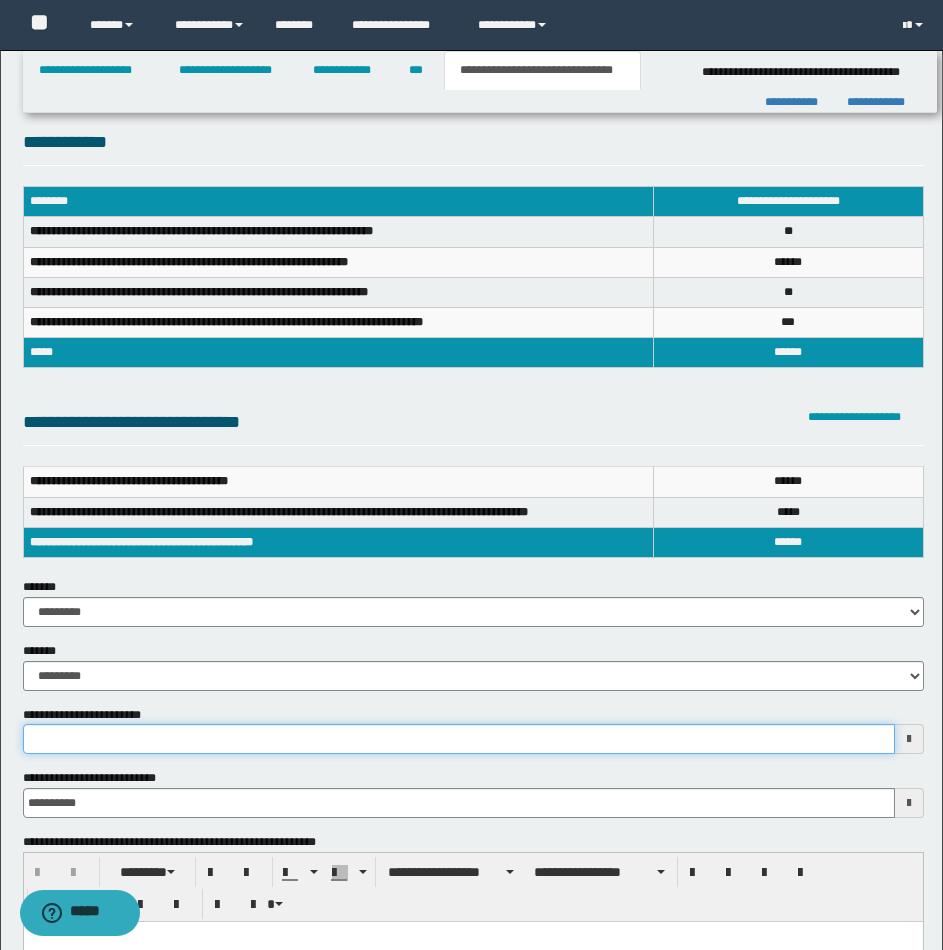 click on "**********" at bounding box center (459, 739) 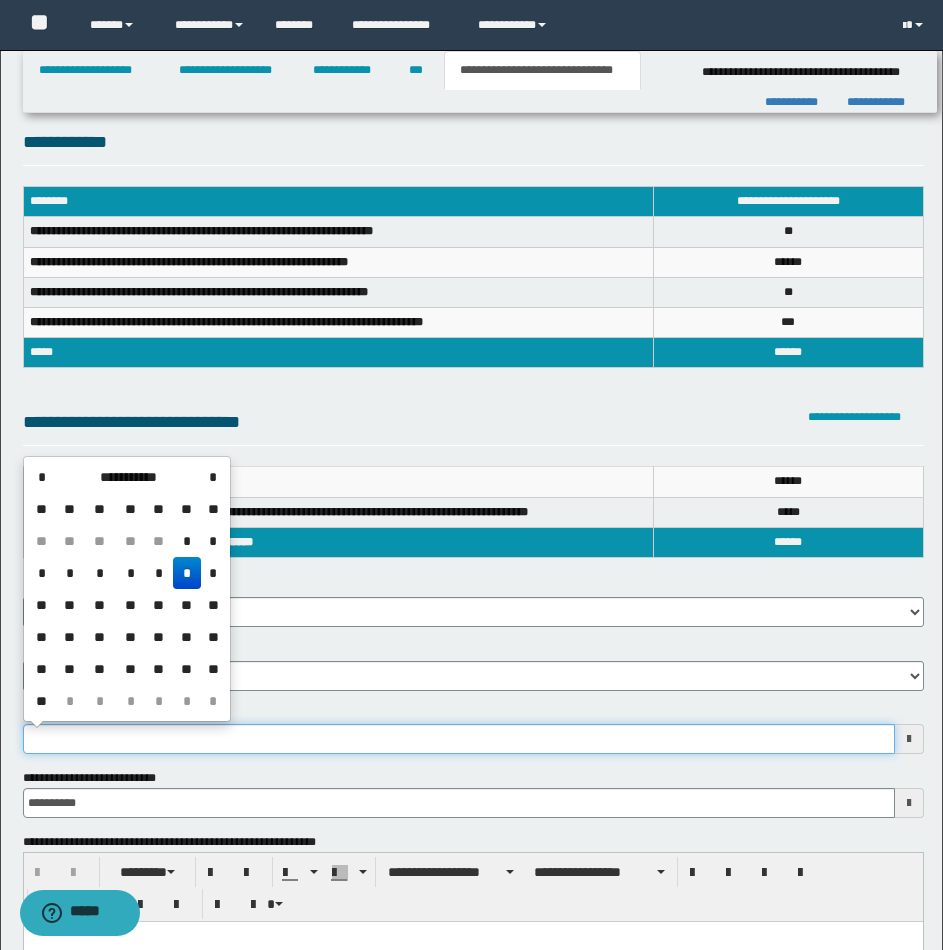 click on "**********" at bounding box center (459, 739) 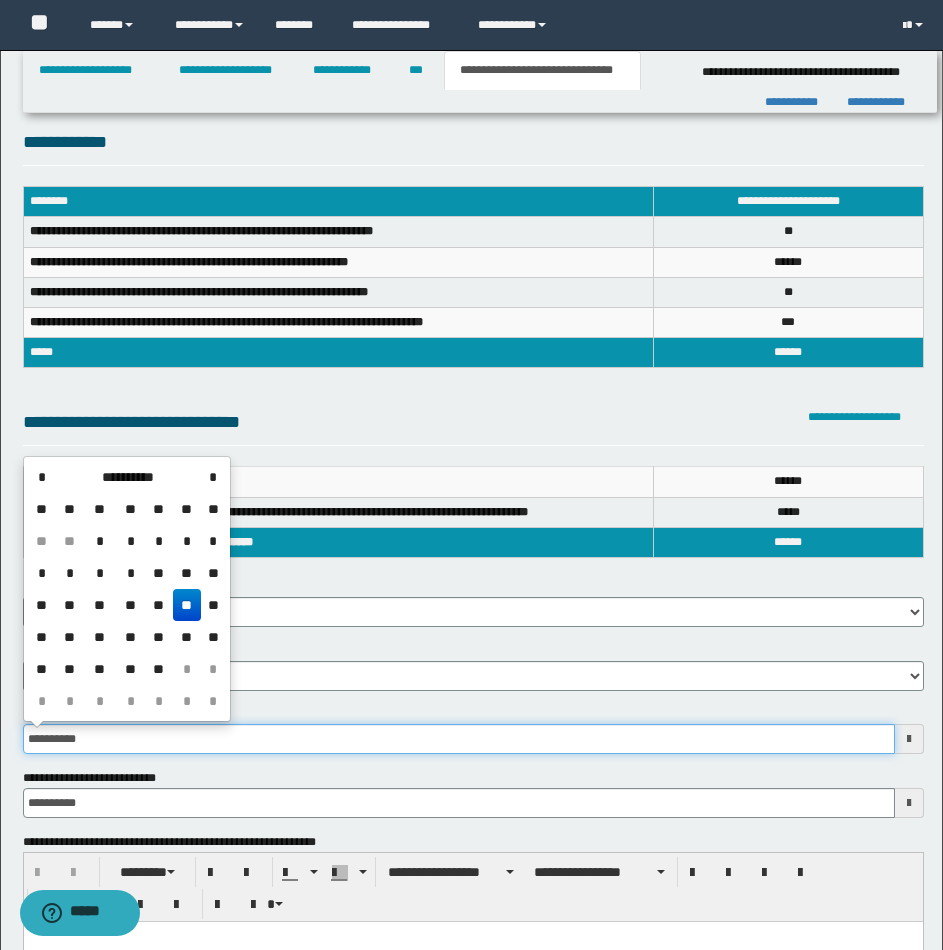 type on "**********" 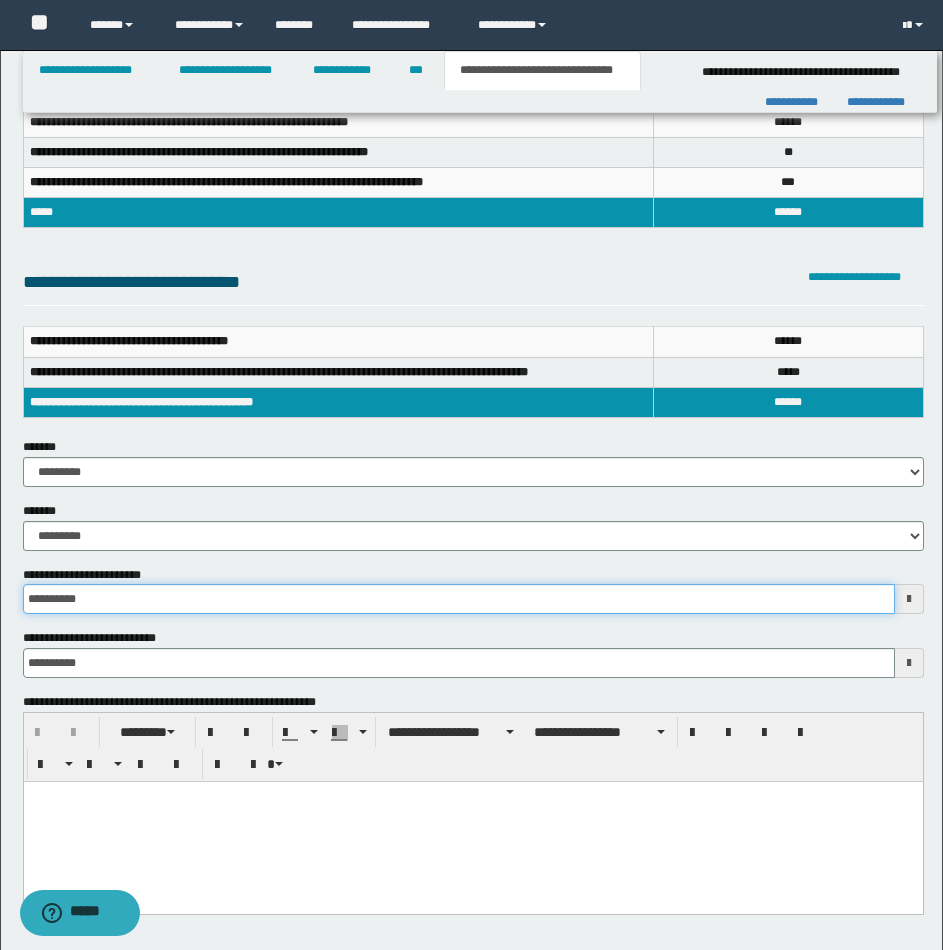 scroll, scrollTop: 215, scrollLeft: 0, axis: vertical 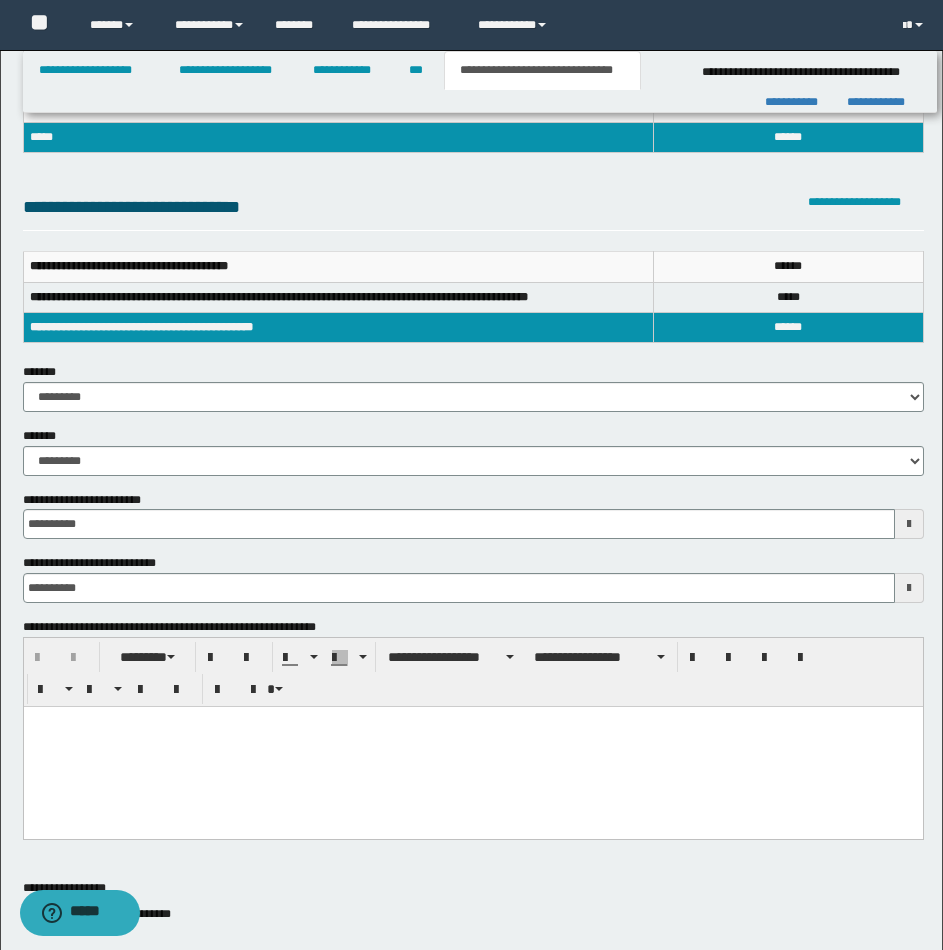 click at bounding box center (472, 722) 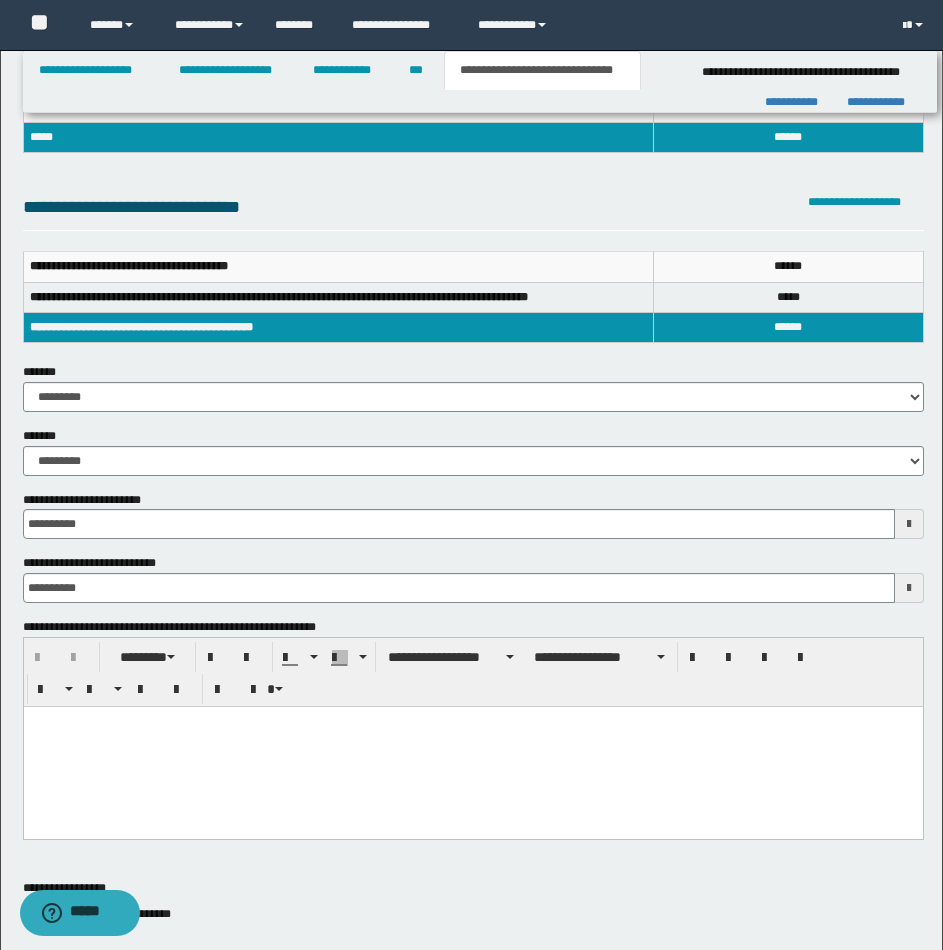 type 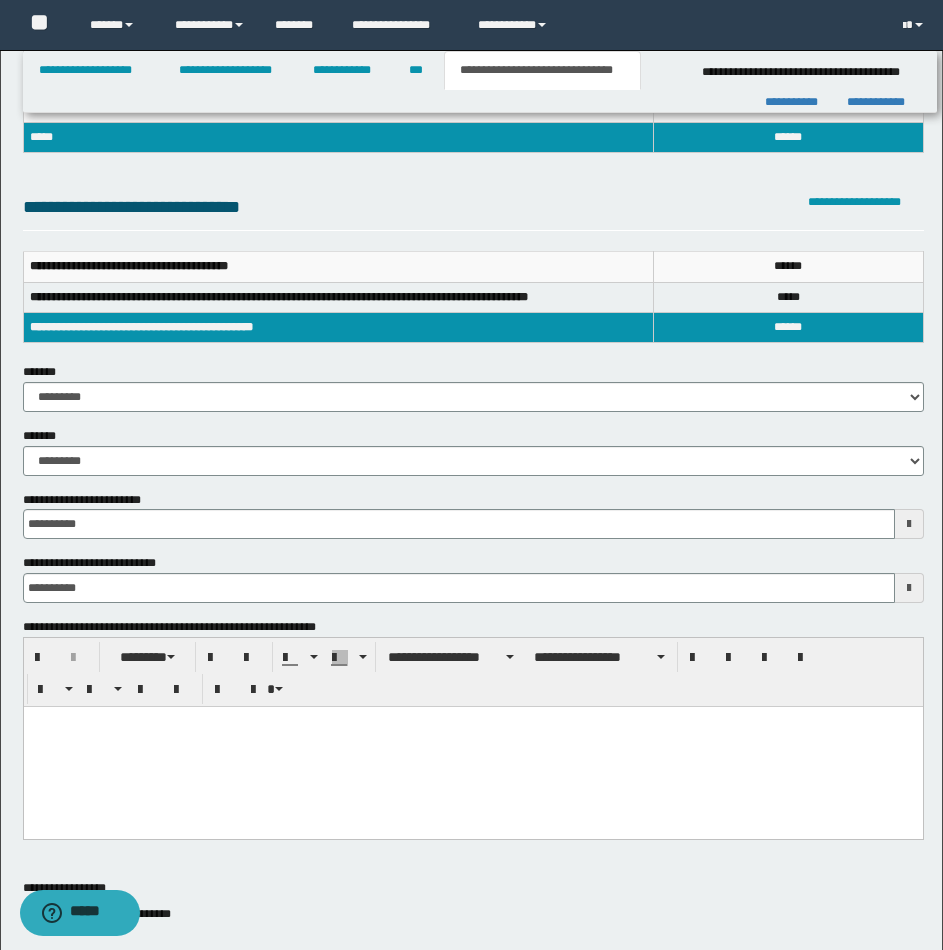 click at bounding box center [472, 722] 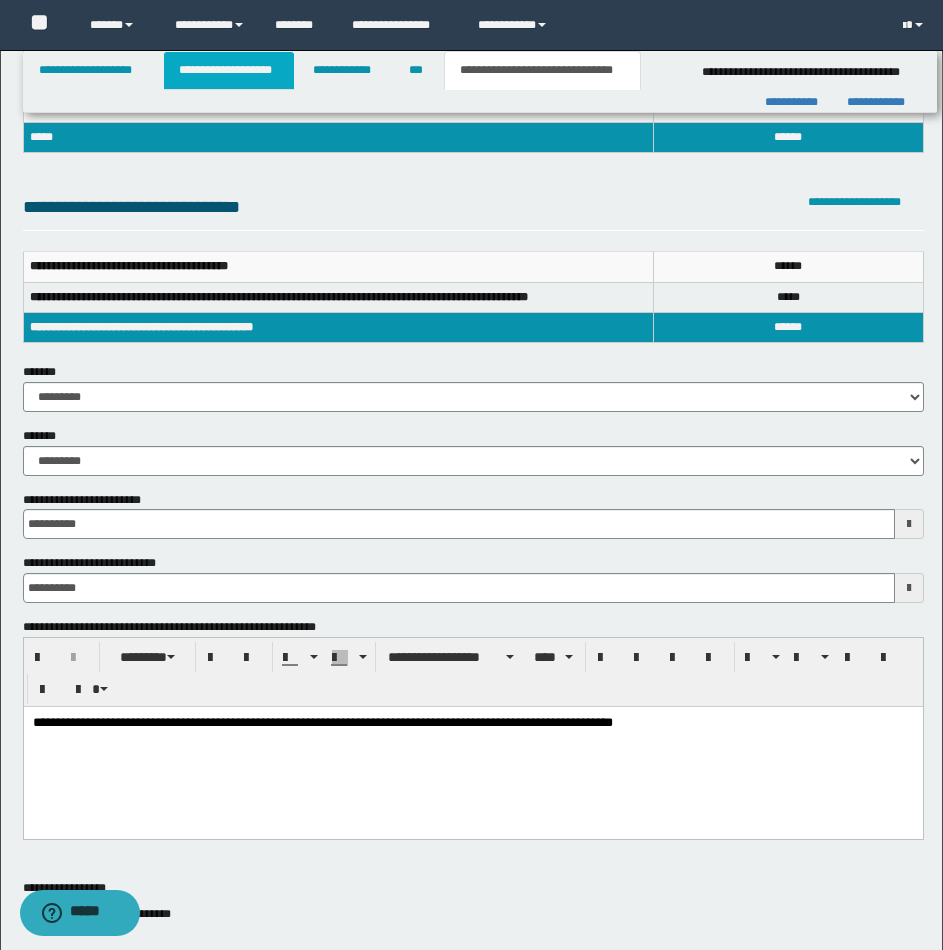 click on "**********" at bounding box center (229, 70) 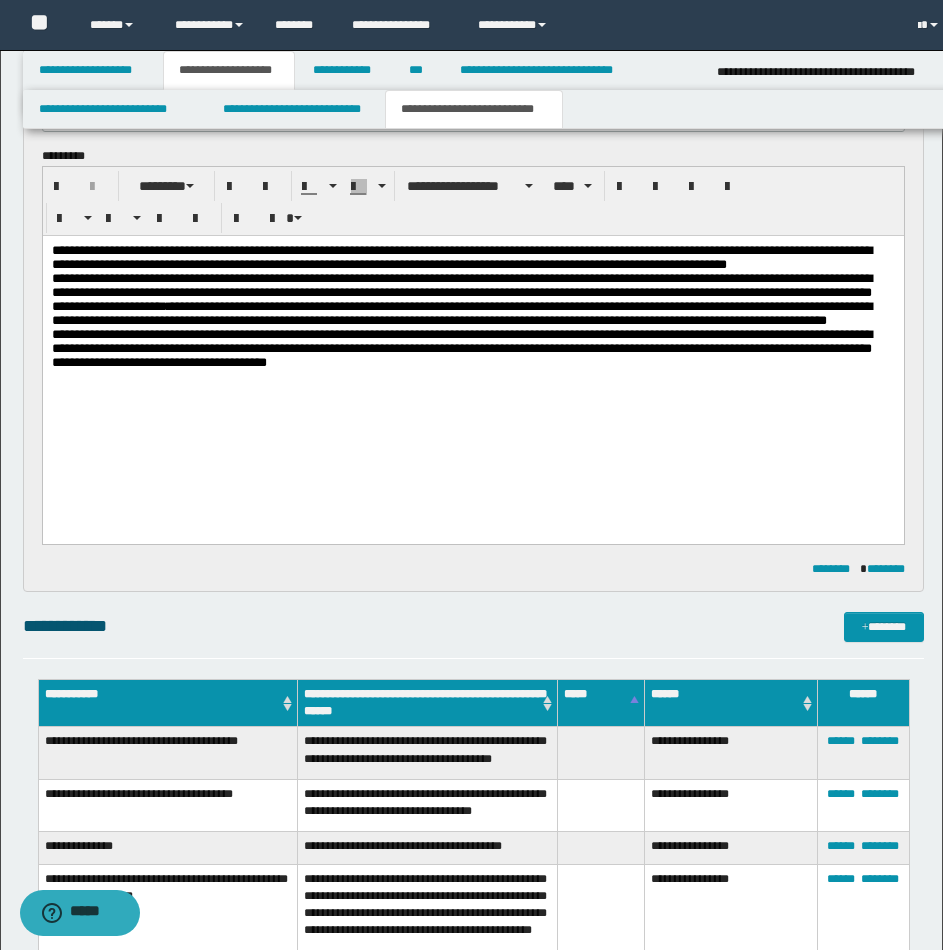 scroll, scrollTop: 246, scrollLeft: 0, axis: vertical 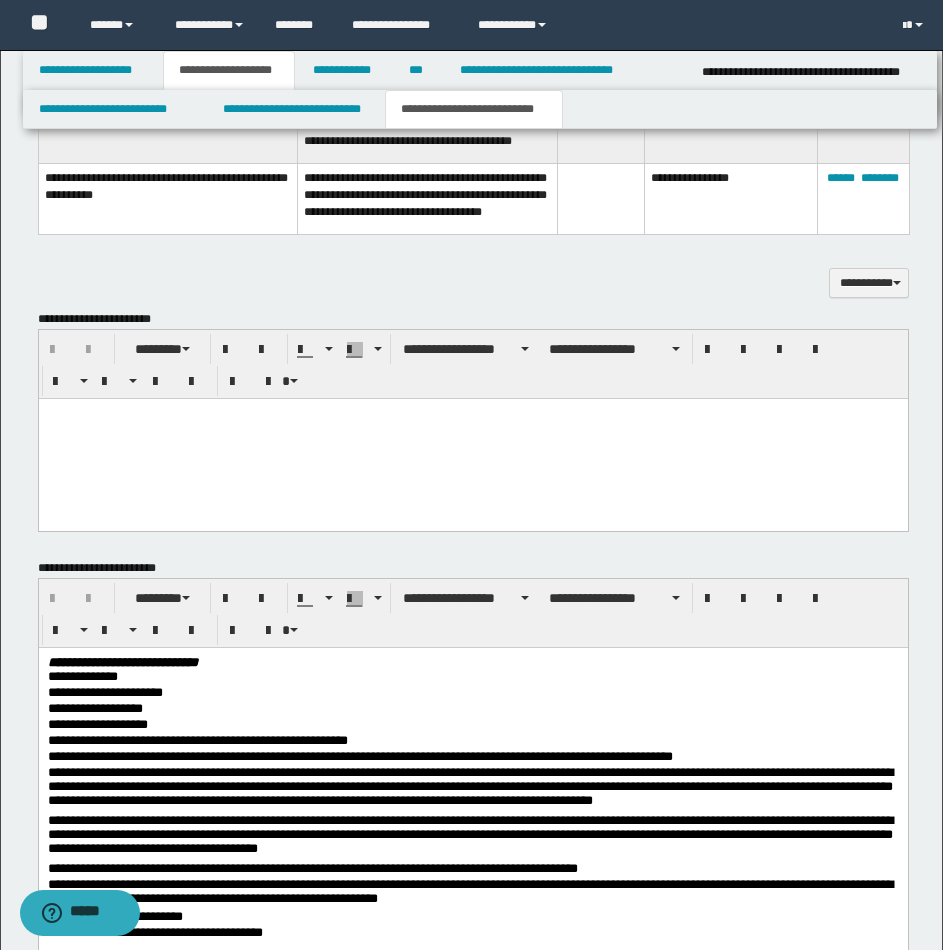 click at bounding box center [472, 414] 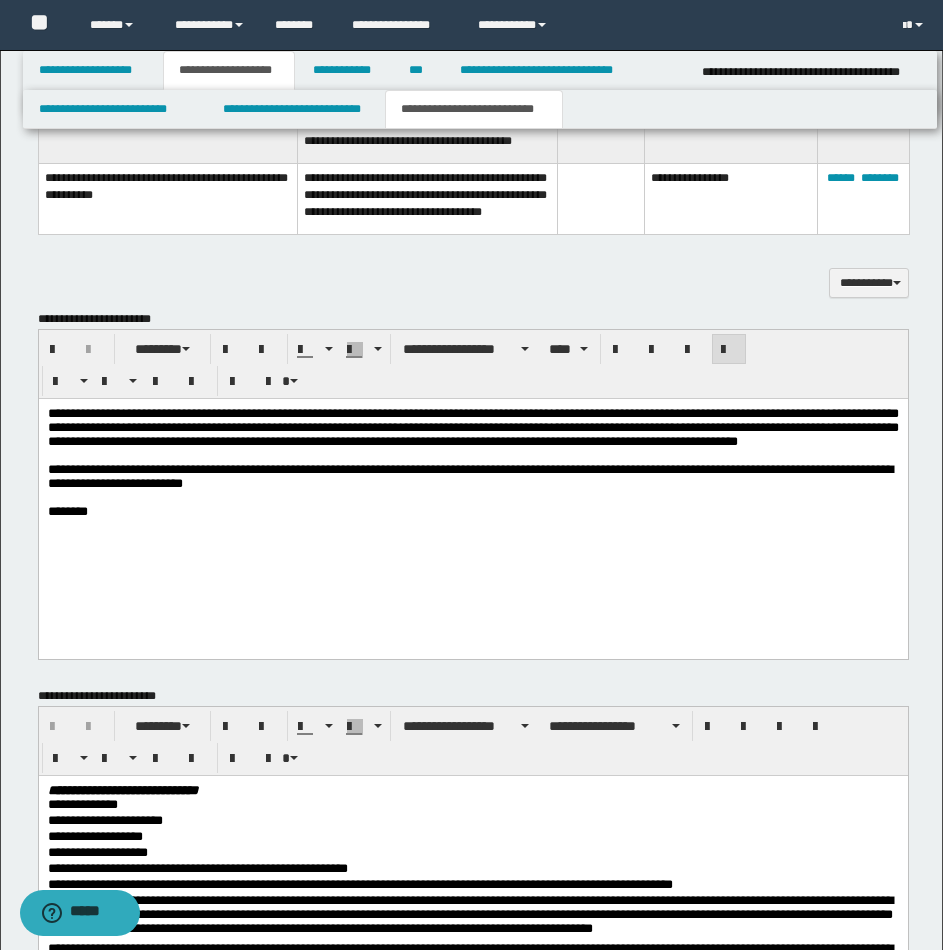 click on "**********" at bounding box center [472, 428] 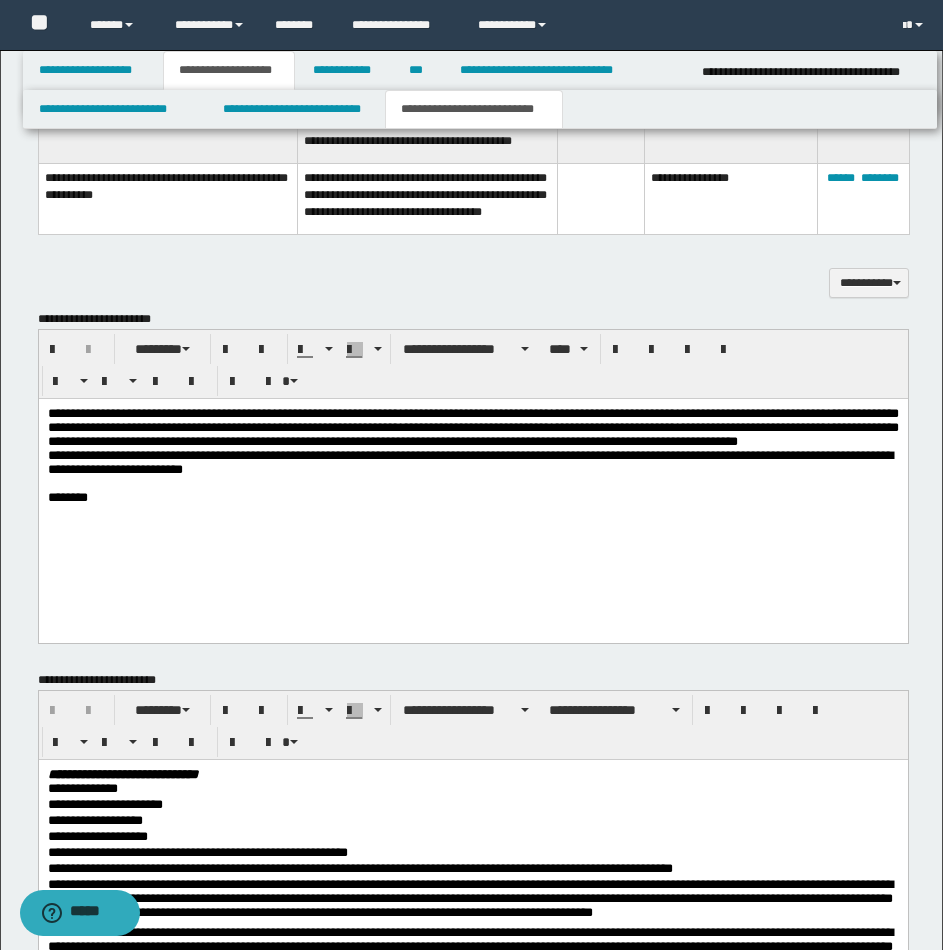 click on "**********" at bounding box center (469, 462) 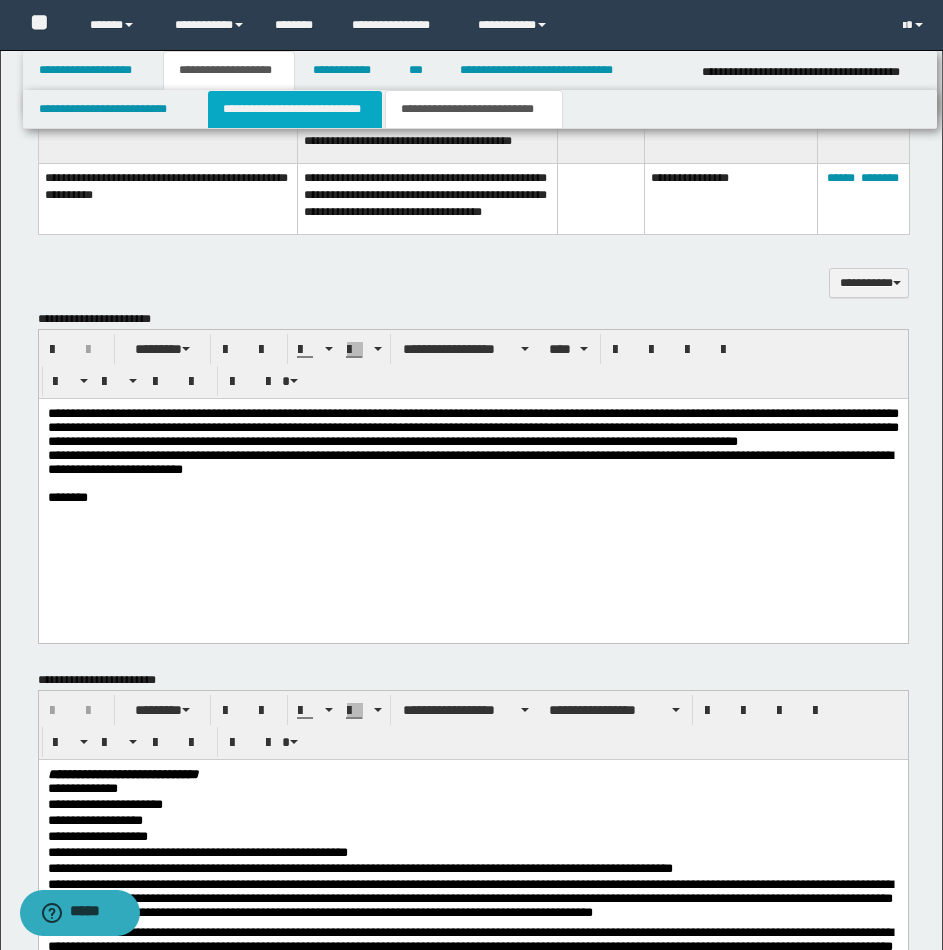 click on "**********" at bounding box center (295, 109) 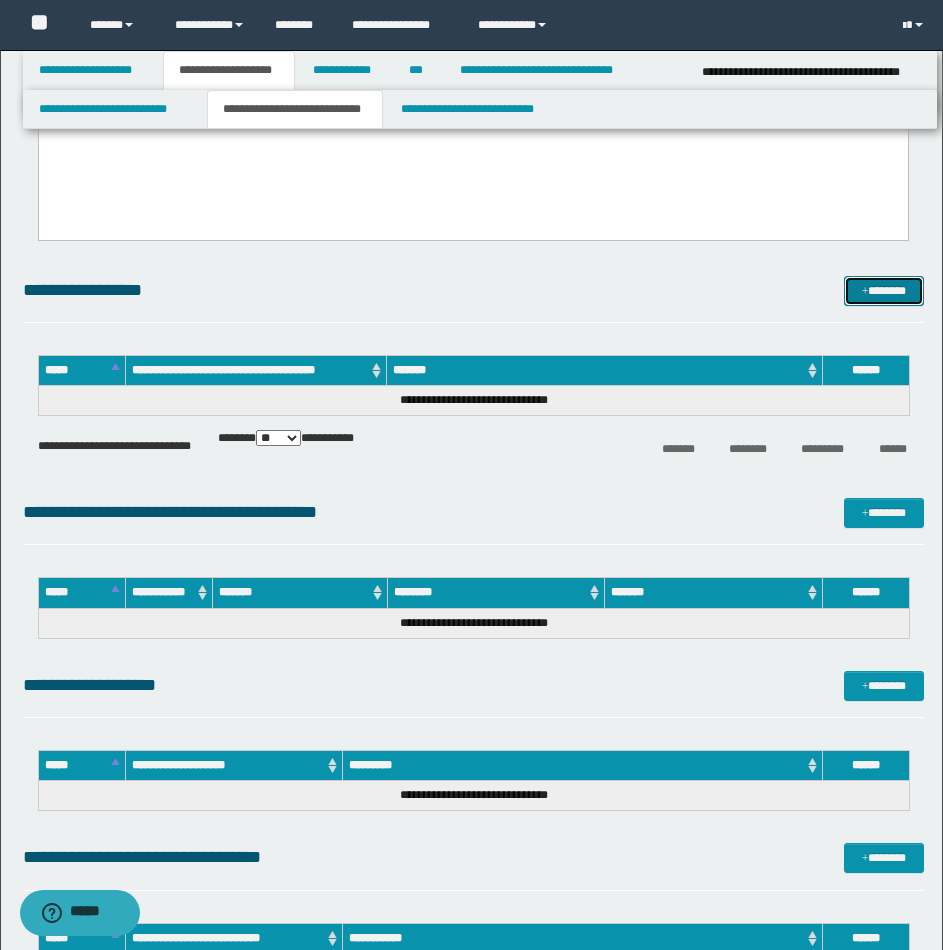 click on "*******" at bounding box center [884, 291] 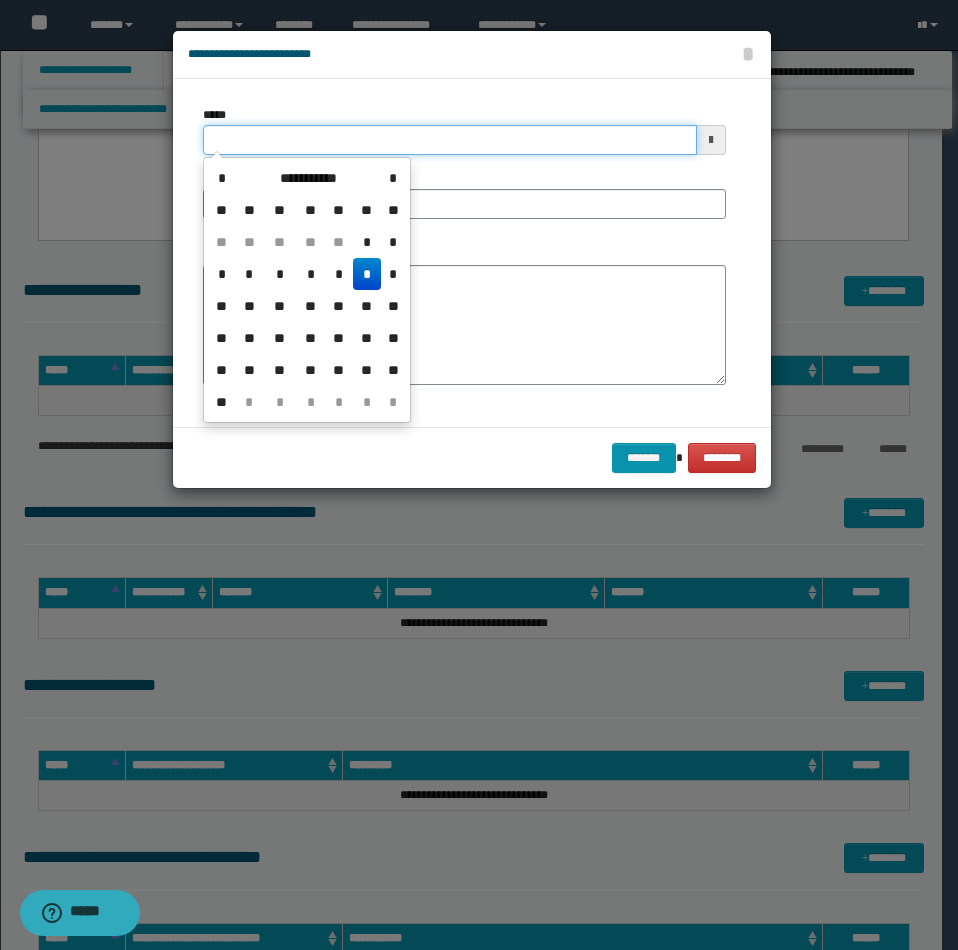 click on "*****" at bounding box center (450, 140) 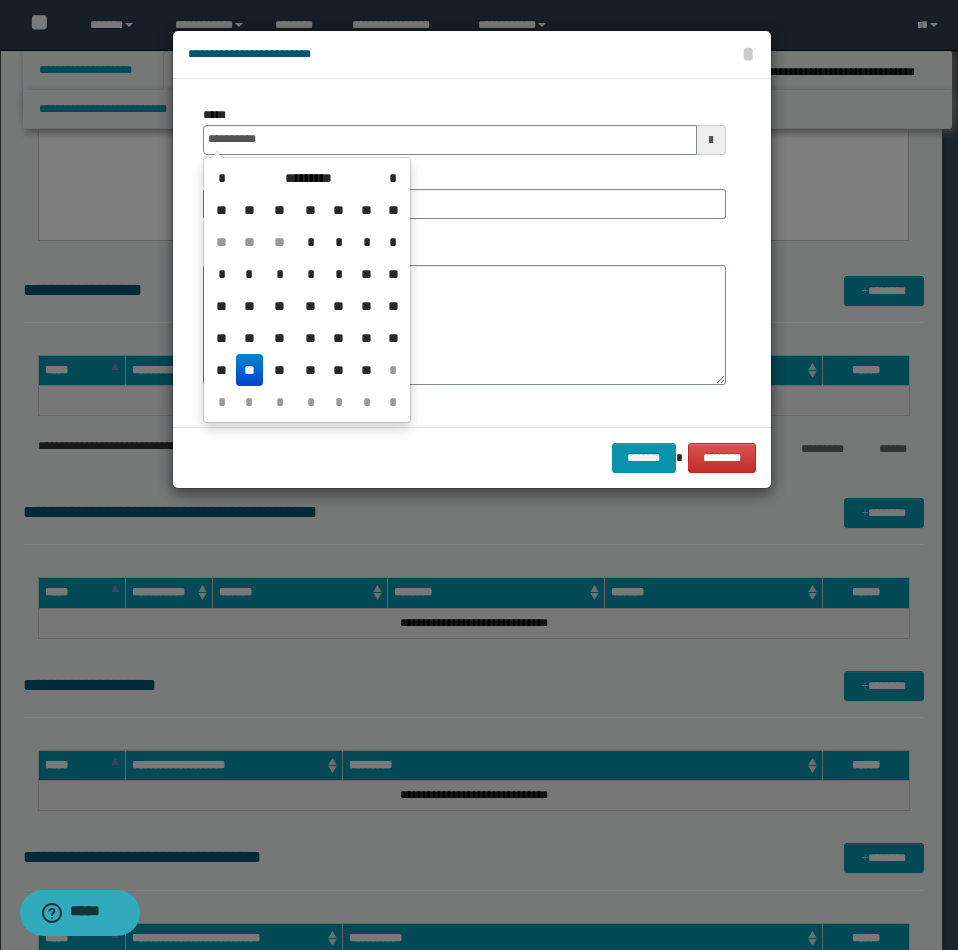 click on "**" at bounding box center [250, 370] 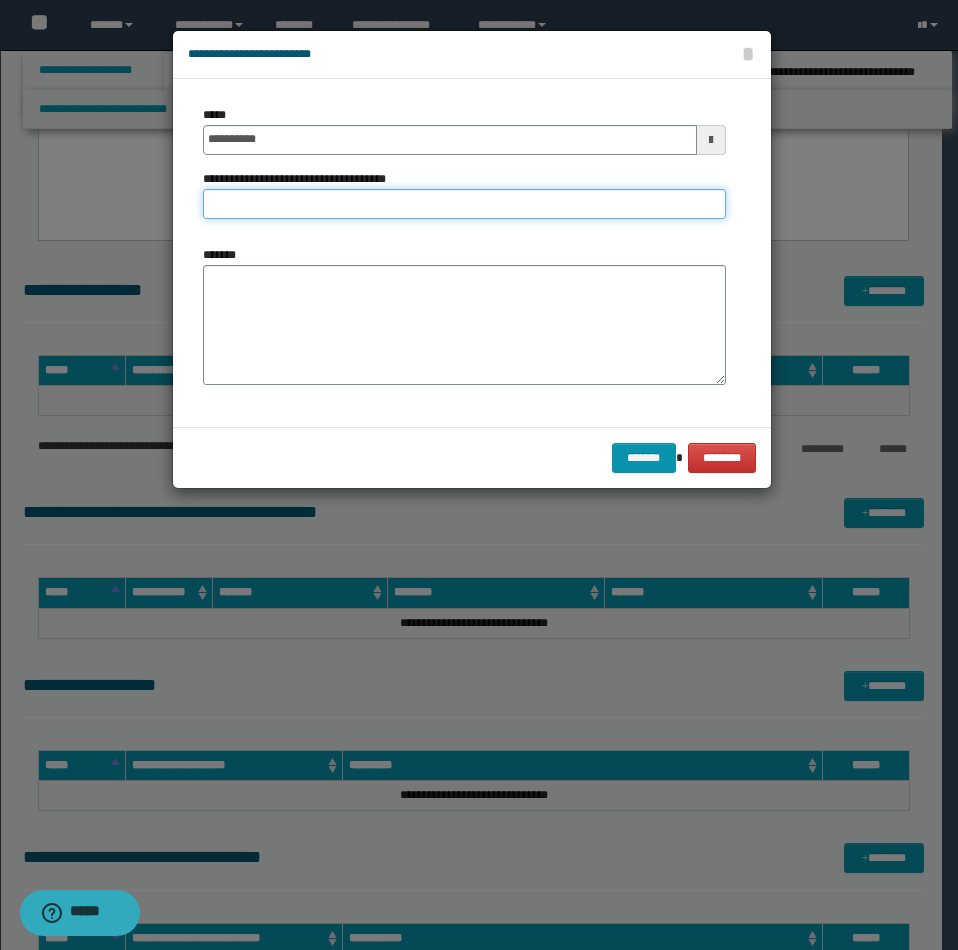 click on "**********" at bounding box center [464, 204] 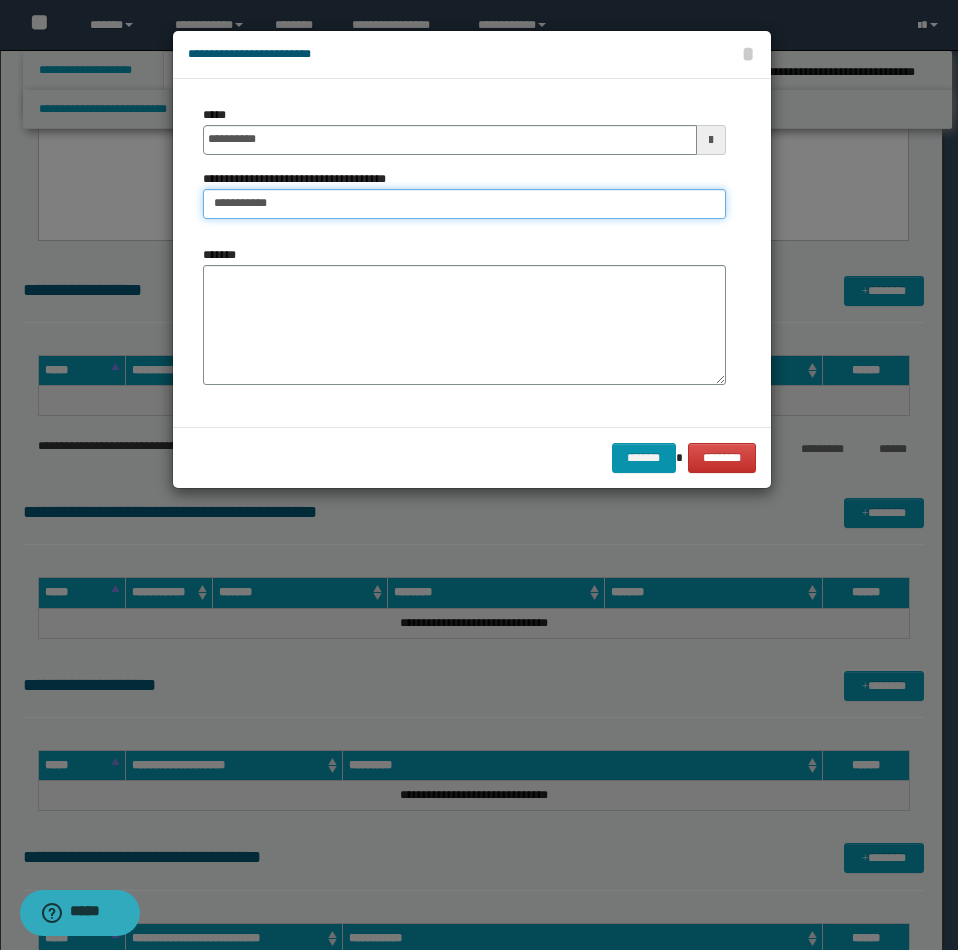 type on "**********" 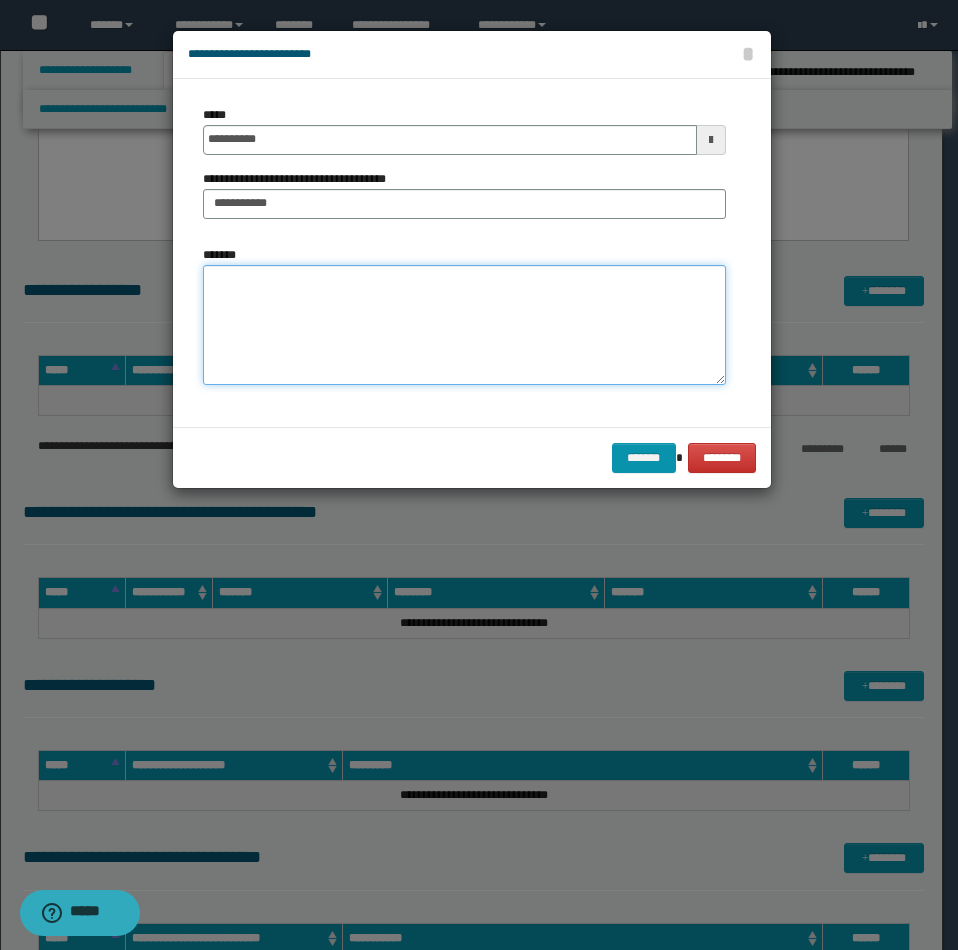 click on "*******" at bounding box center (464, 325) 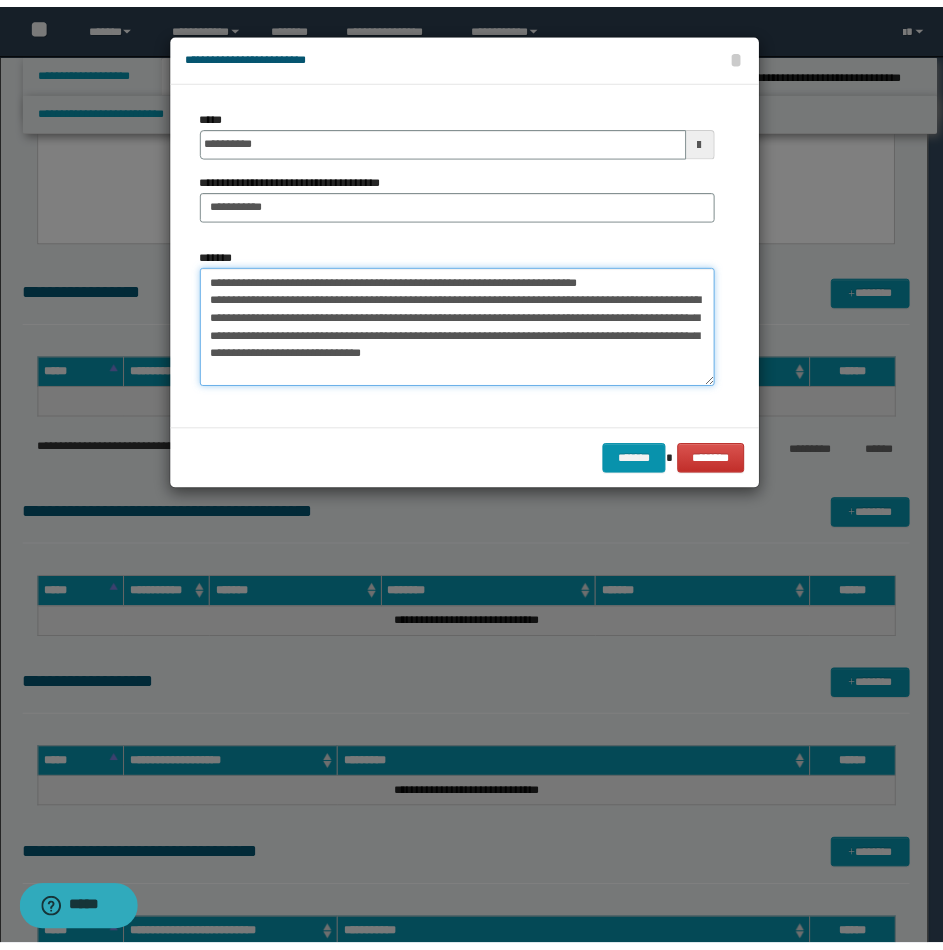 scroll, scrollTop: 12, scrollLeft: 0, axis: vertical 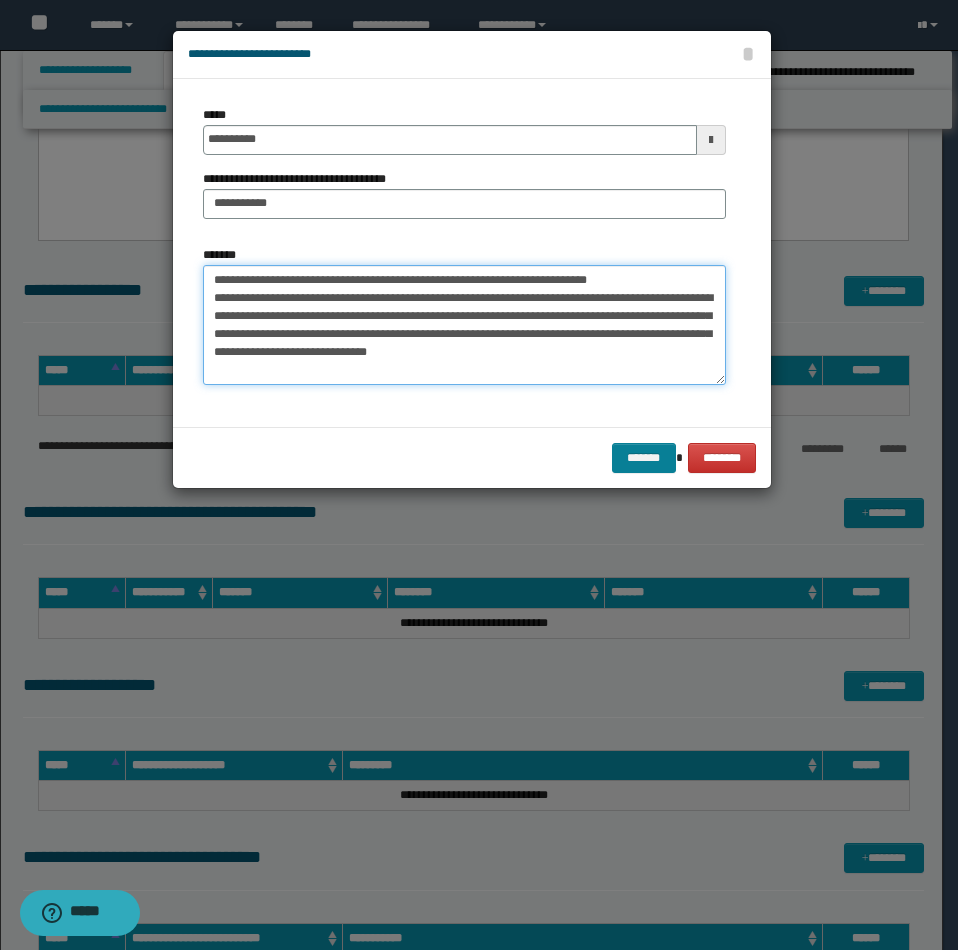 type on "**********" 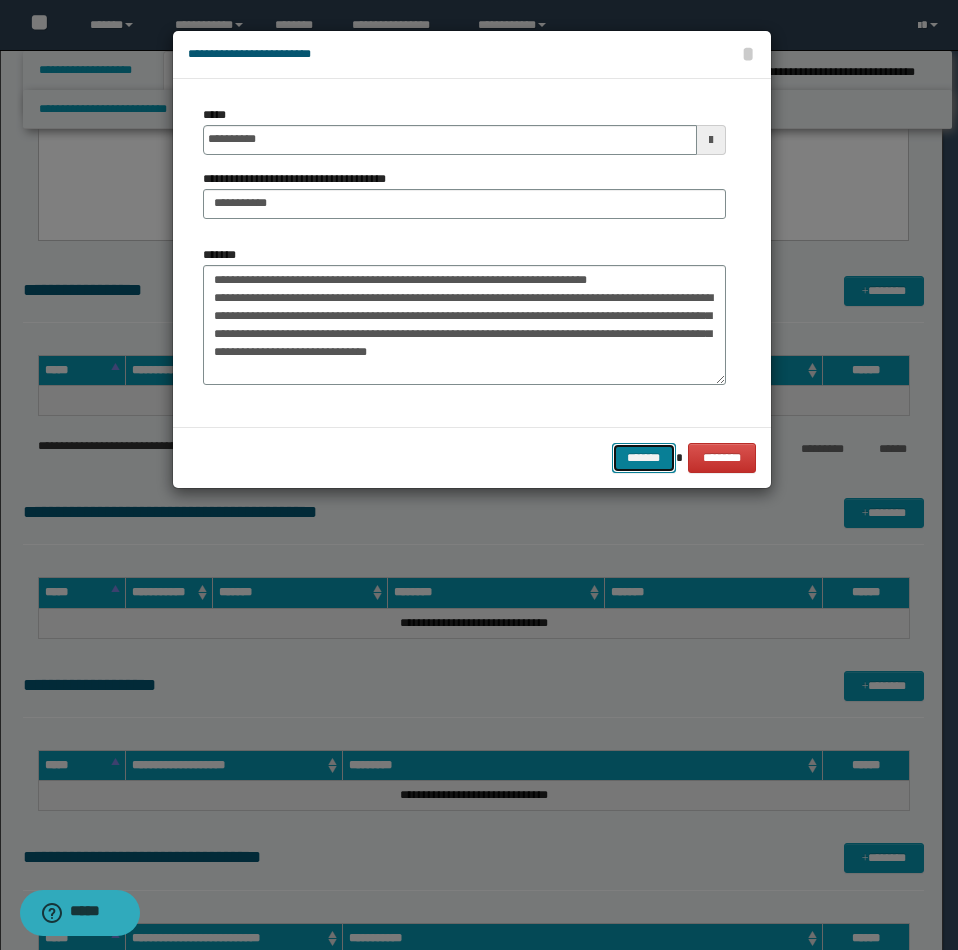 click on "*******" at bounding box center [644, 458] 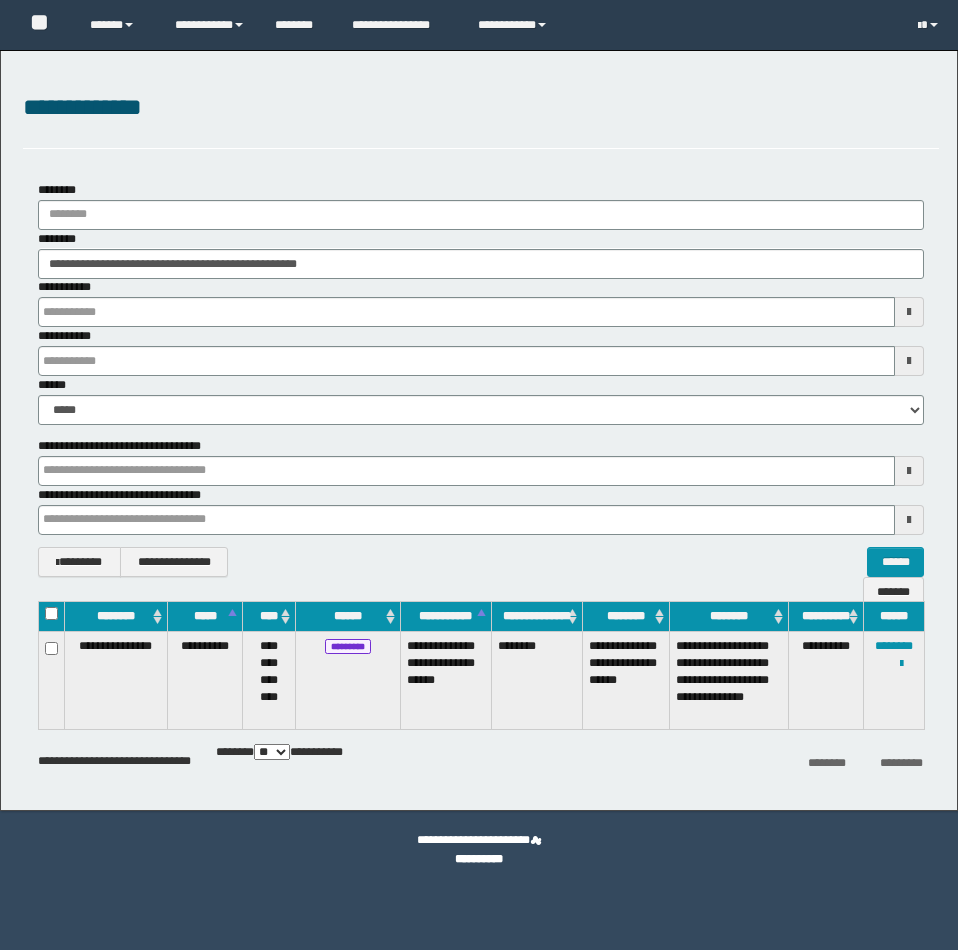 scroll, scrollTop: 0, scrollLeft: 0, axis: both 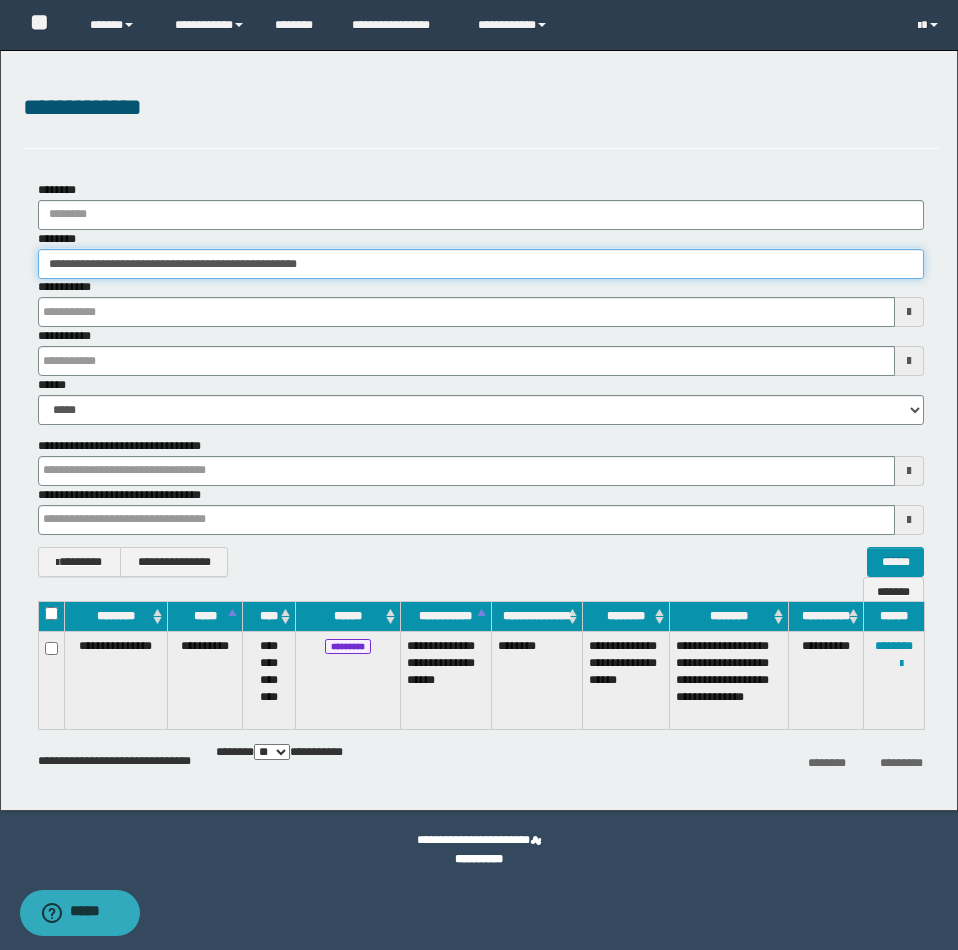 click on "**********" at bounding box center [481, 264] 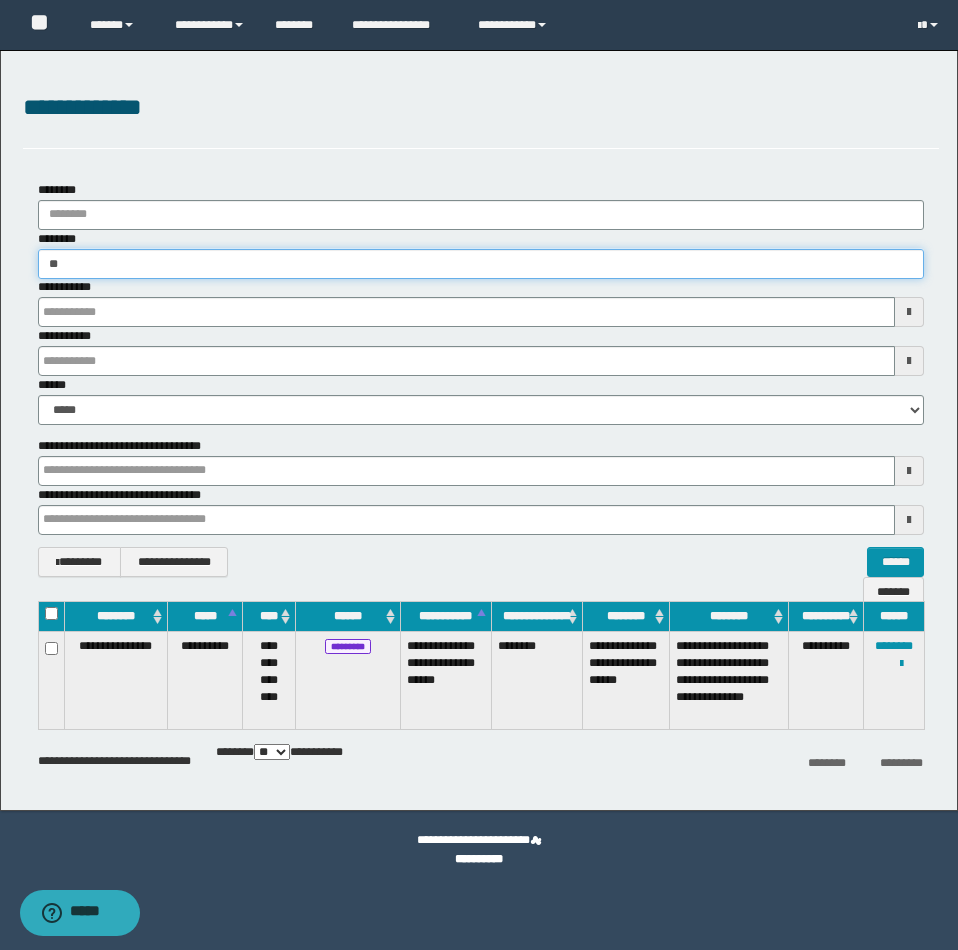 type on "*" 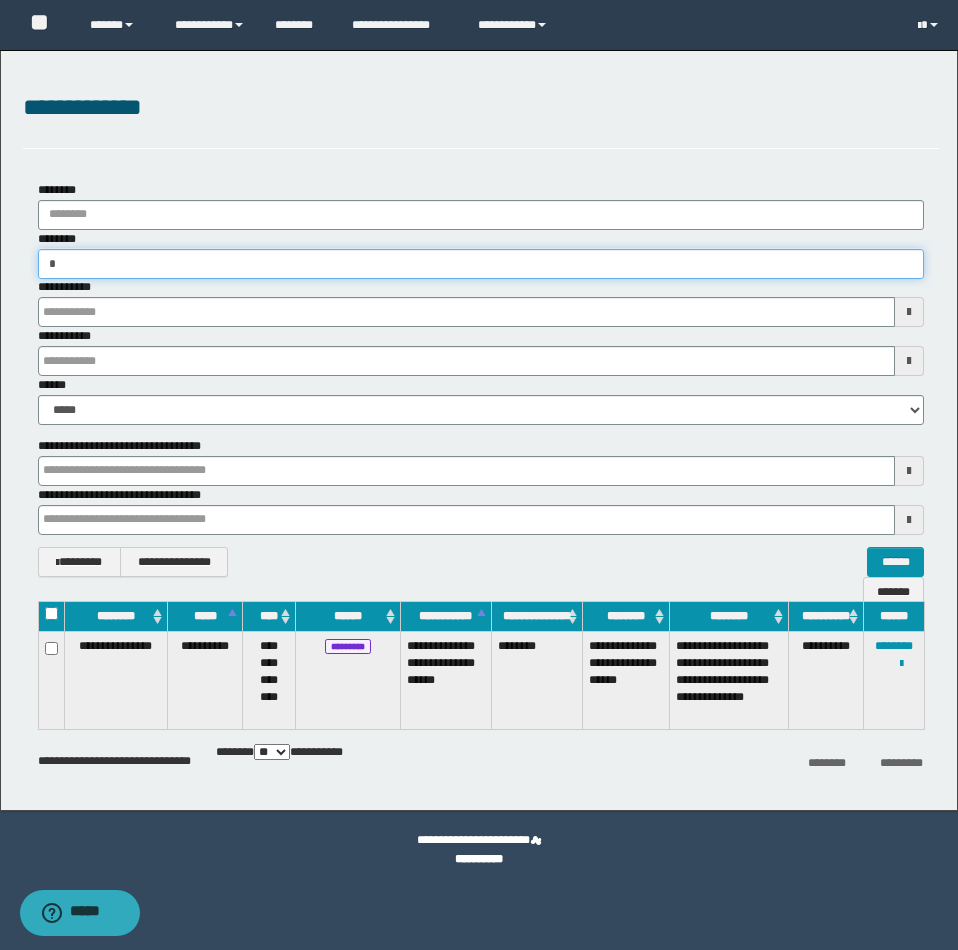 type on "**" 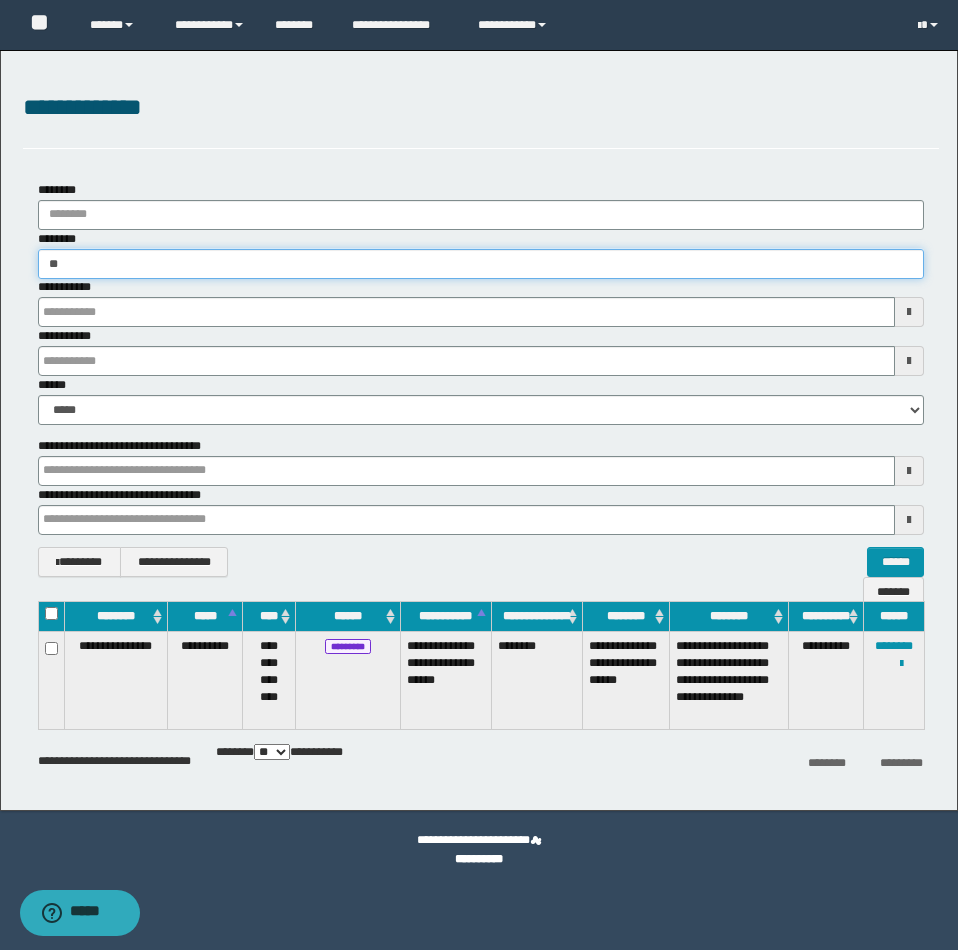 type on "**" 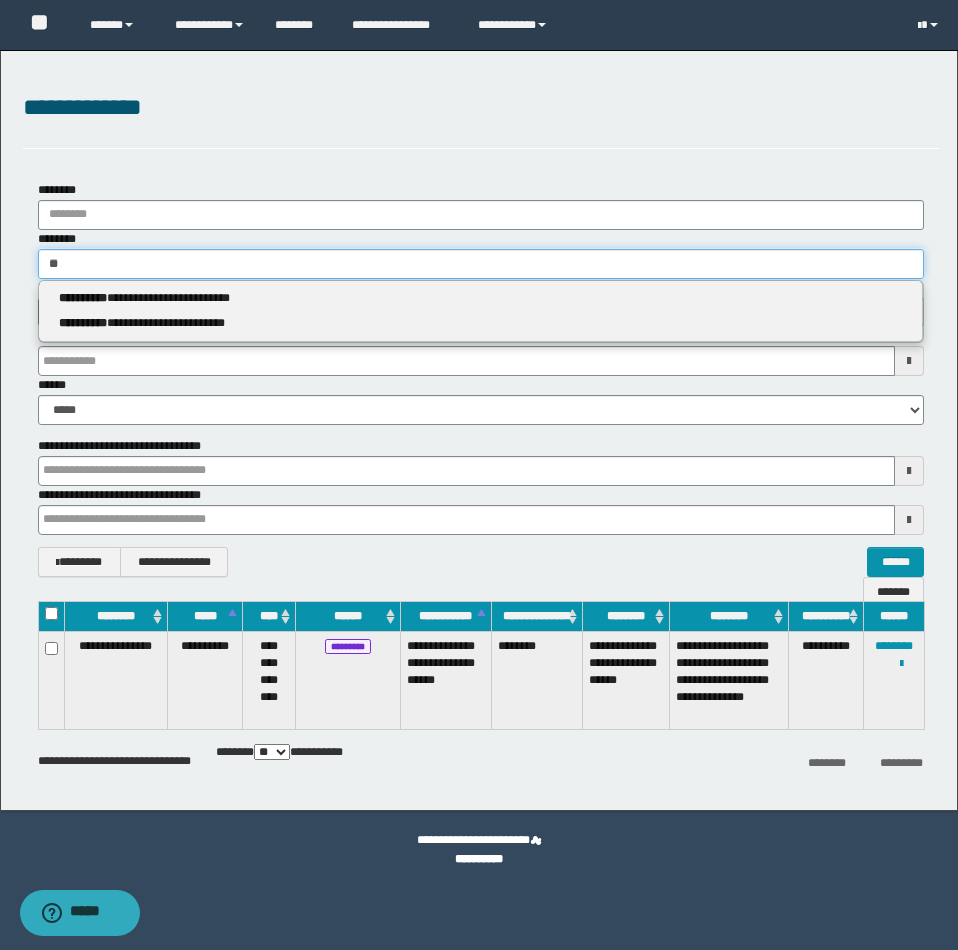 type 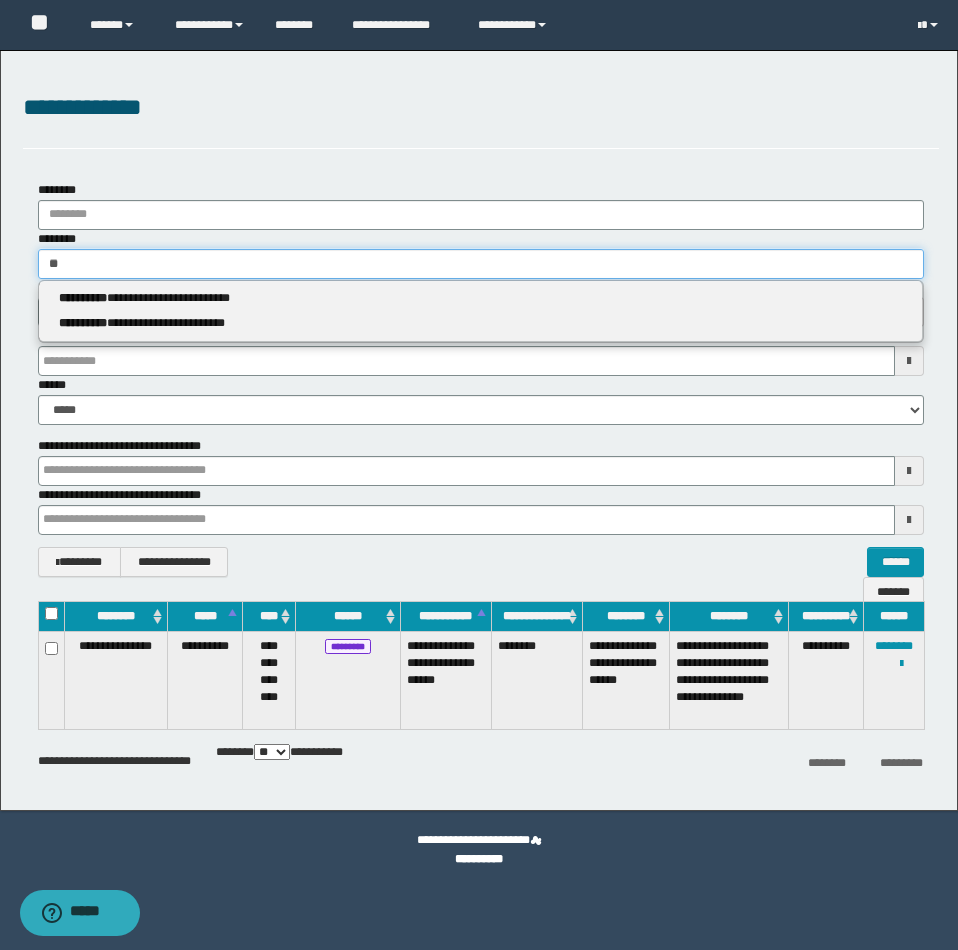 type on "***" 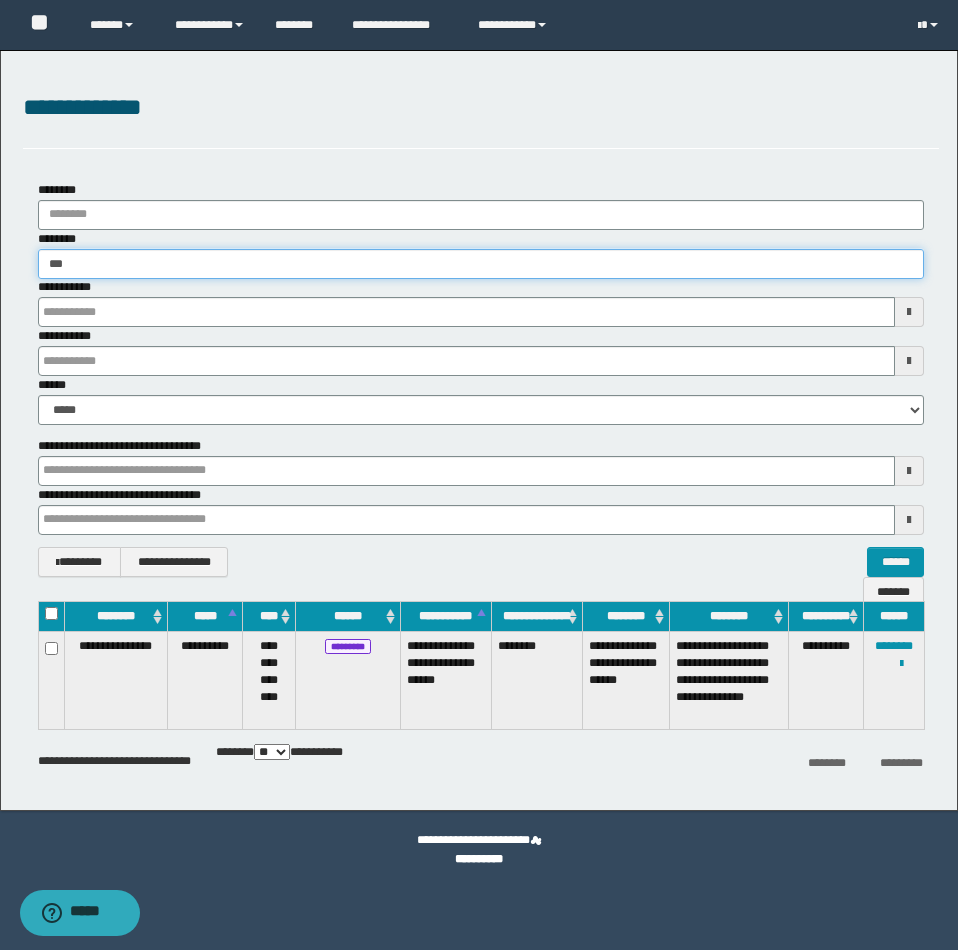 type on "***" 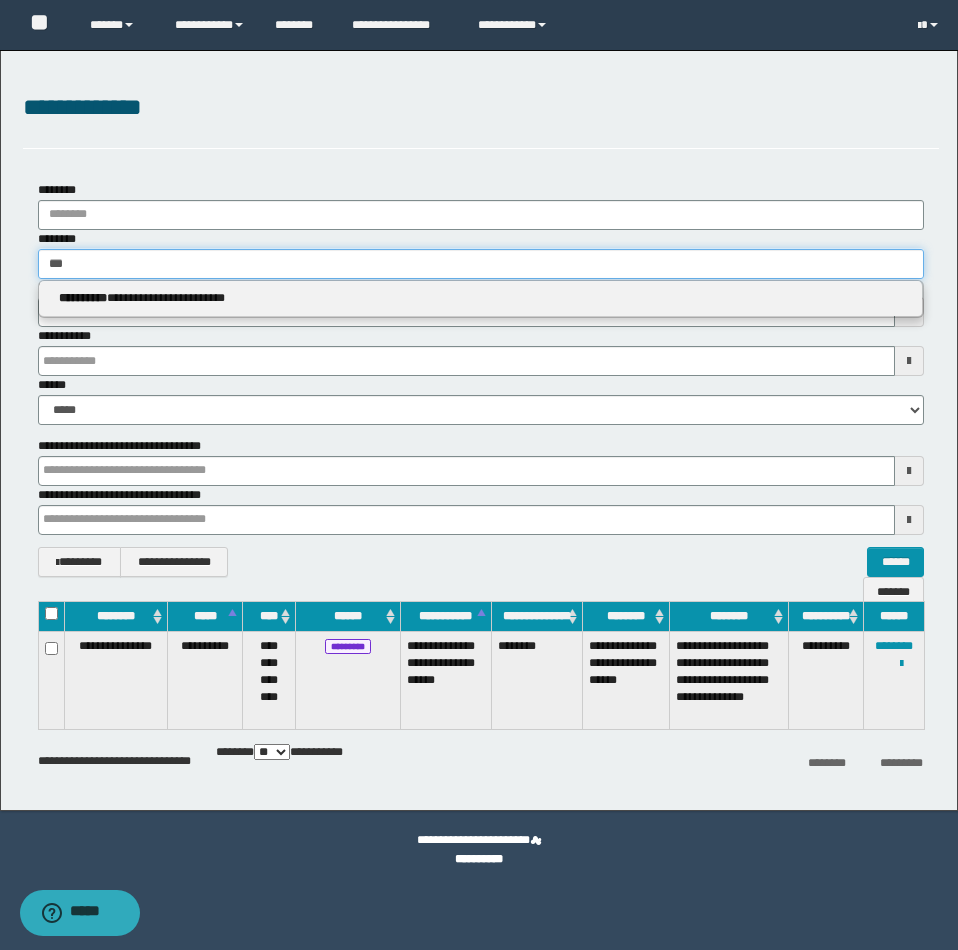 type 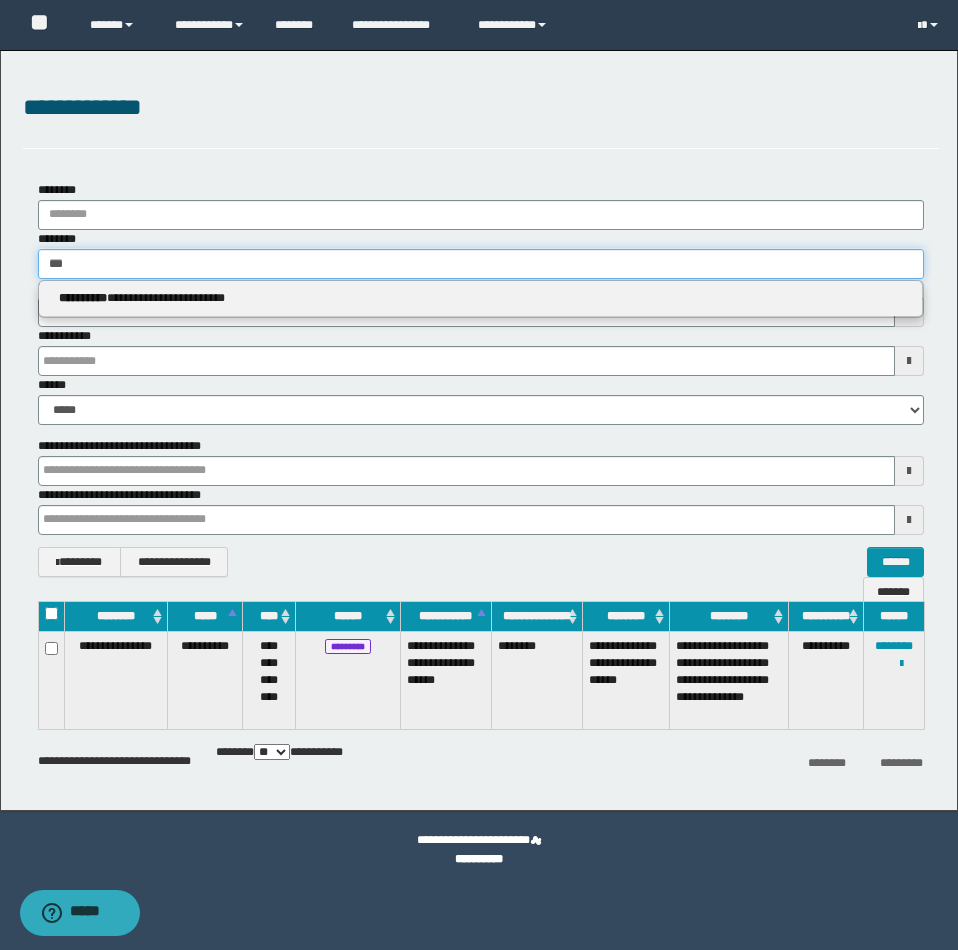 type on "****" 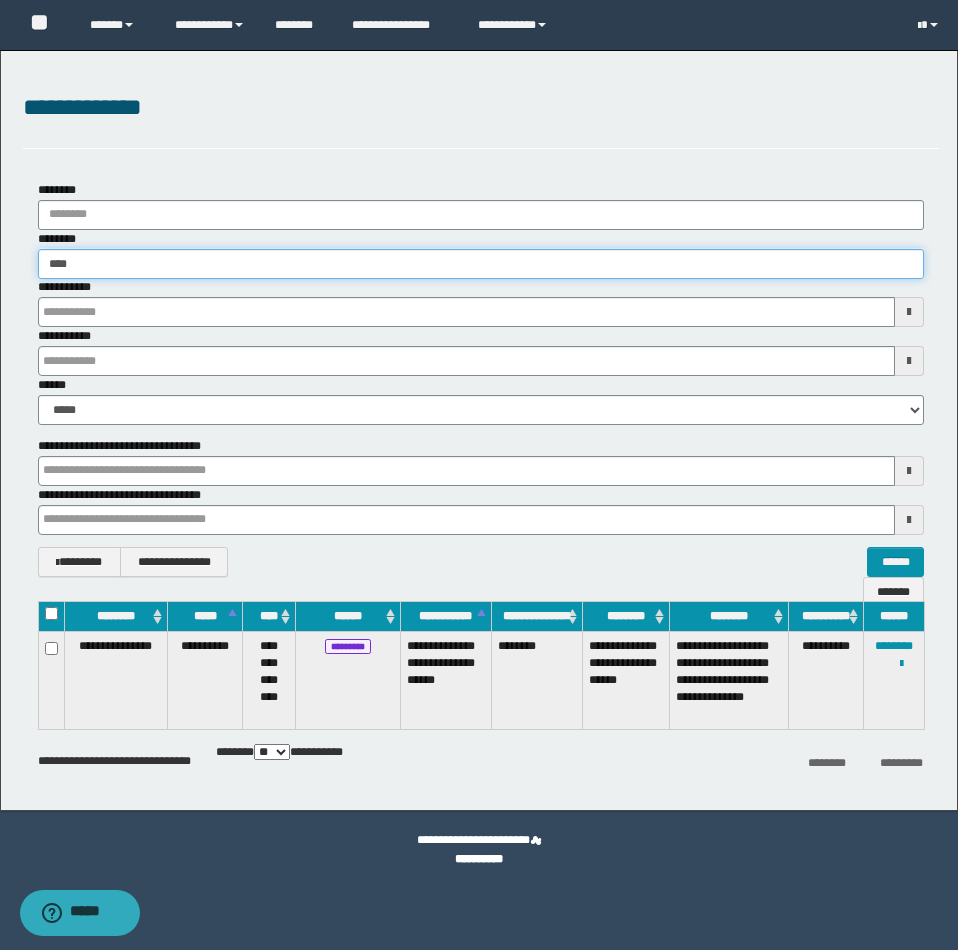 type on "****" 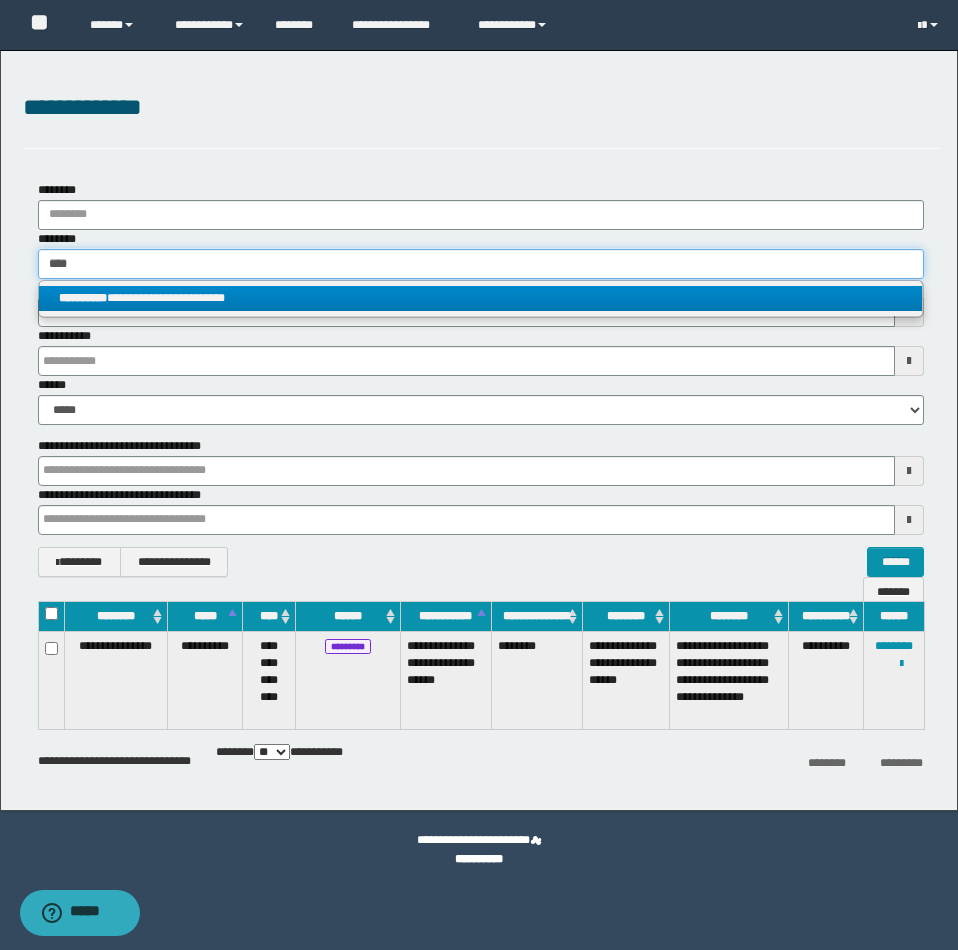 type on "****" 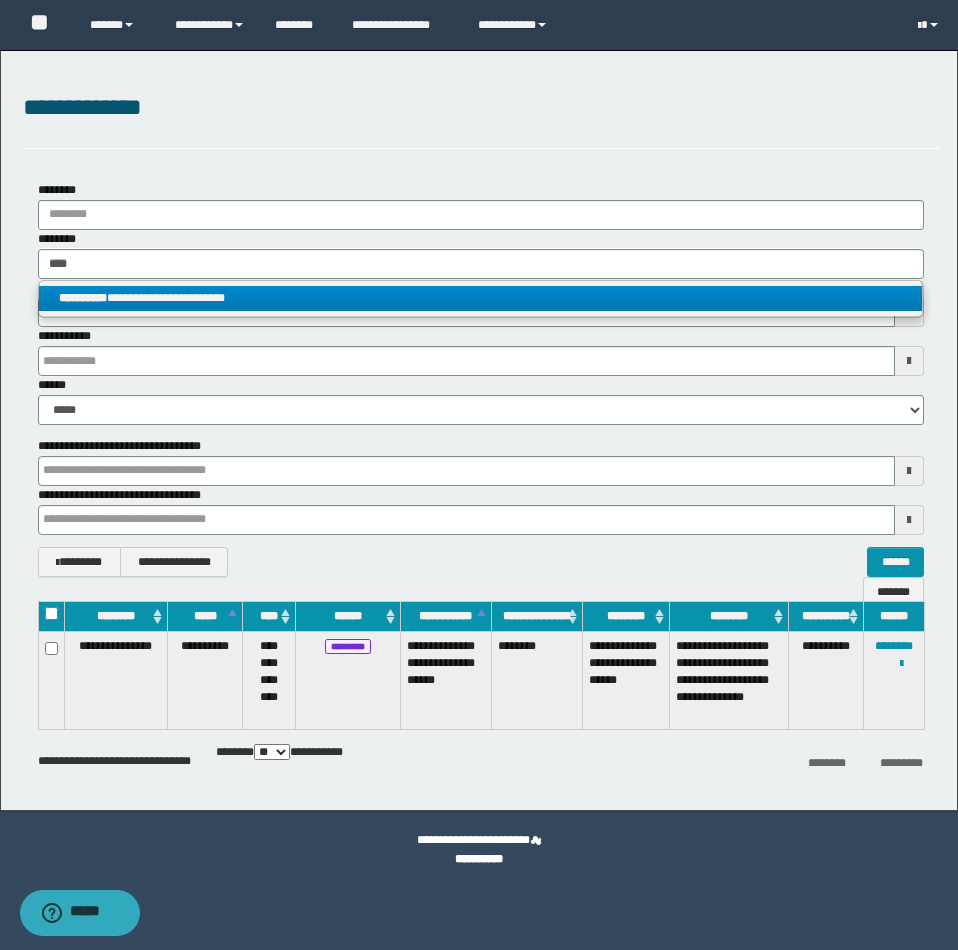 click on "**********" at bounding box center (480, 298) 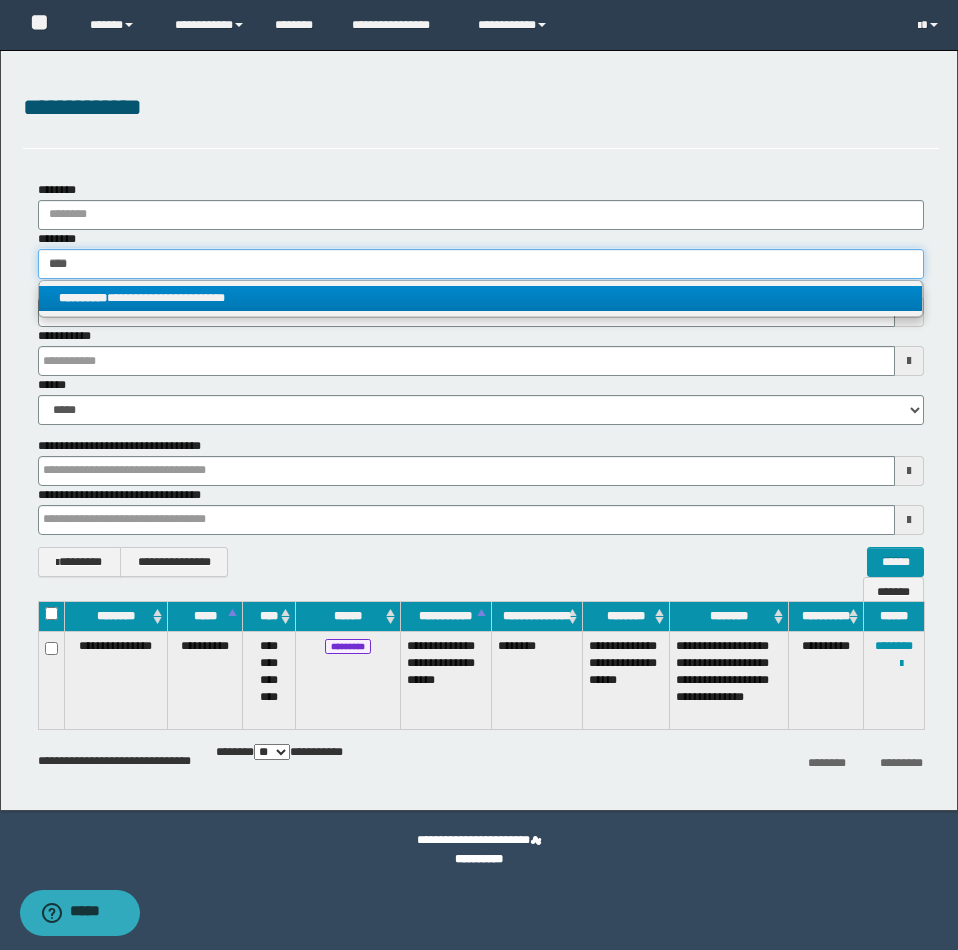 type 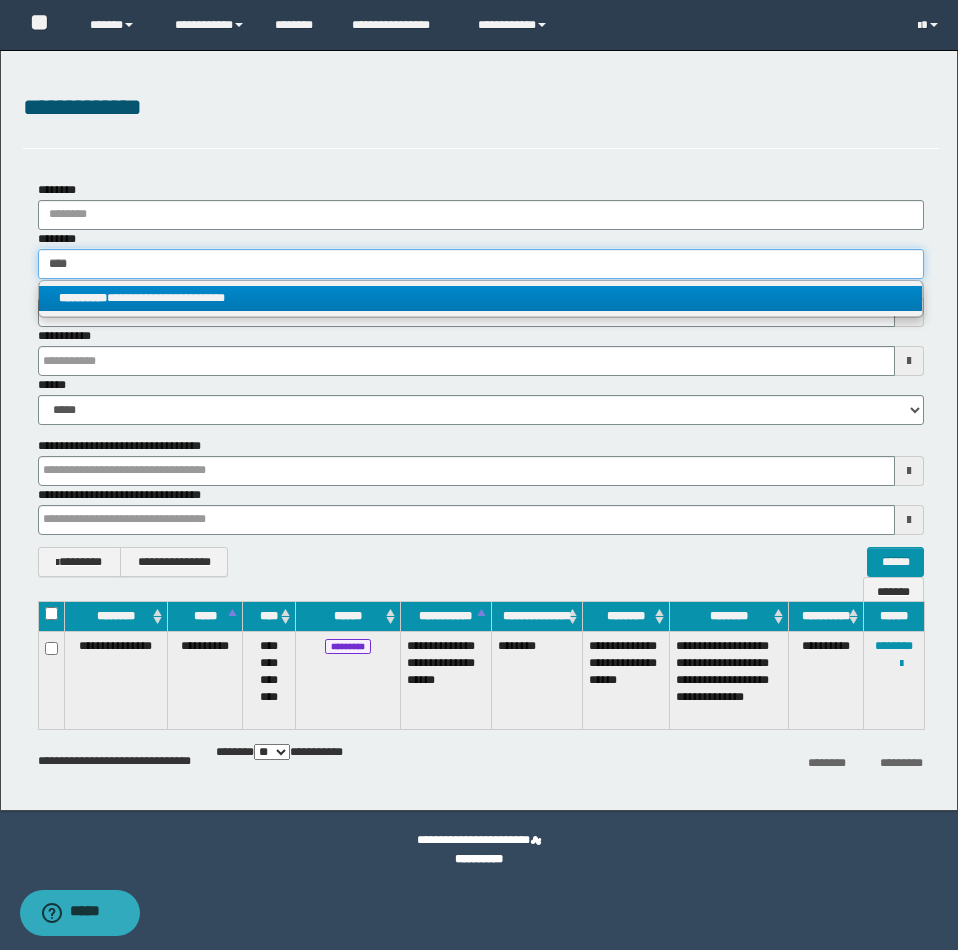type on "**********" 